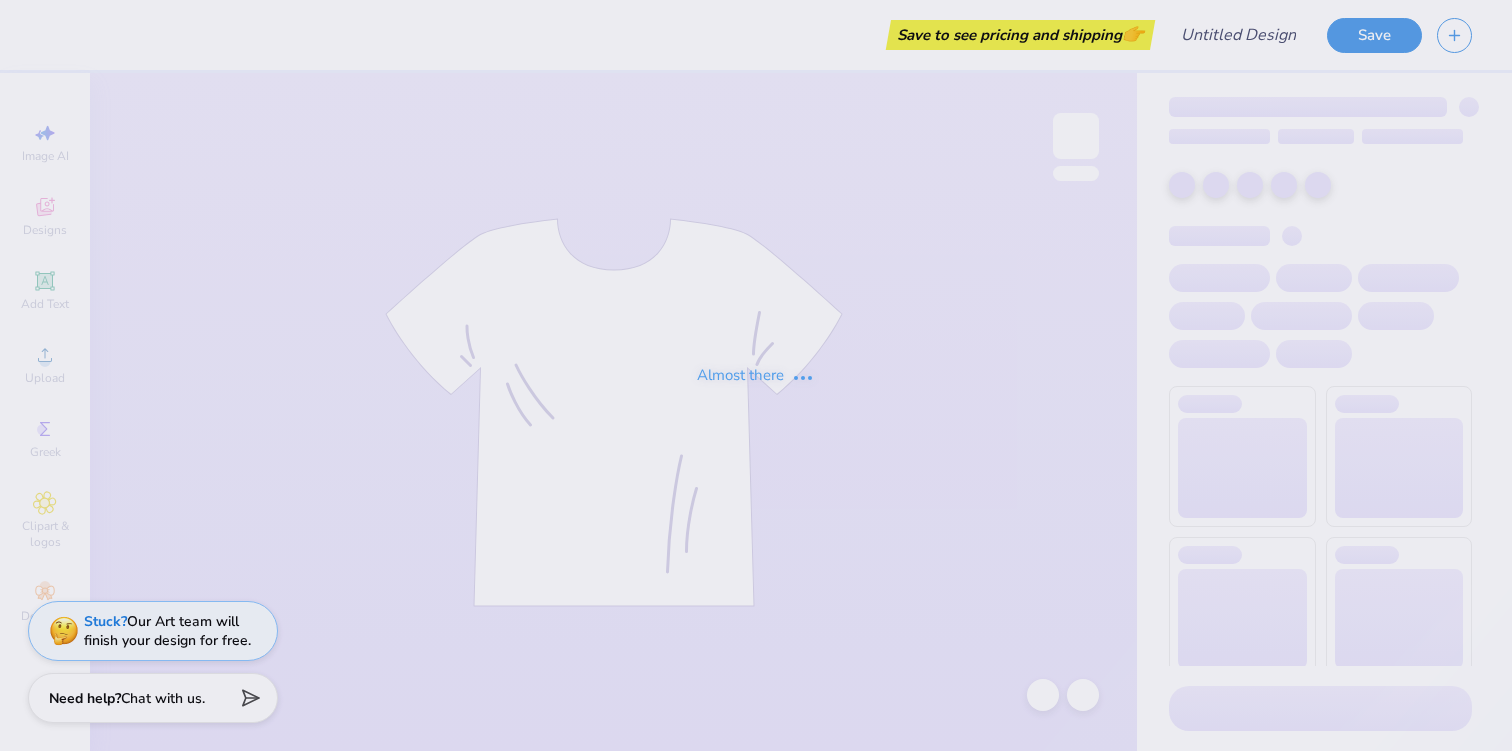 scroll, scrollTop: 0, scrollLeft: 0, axis: both 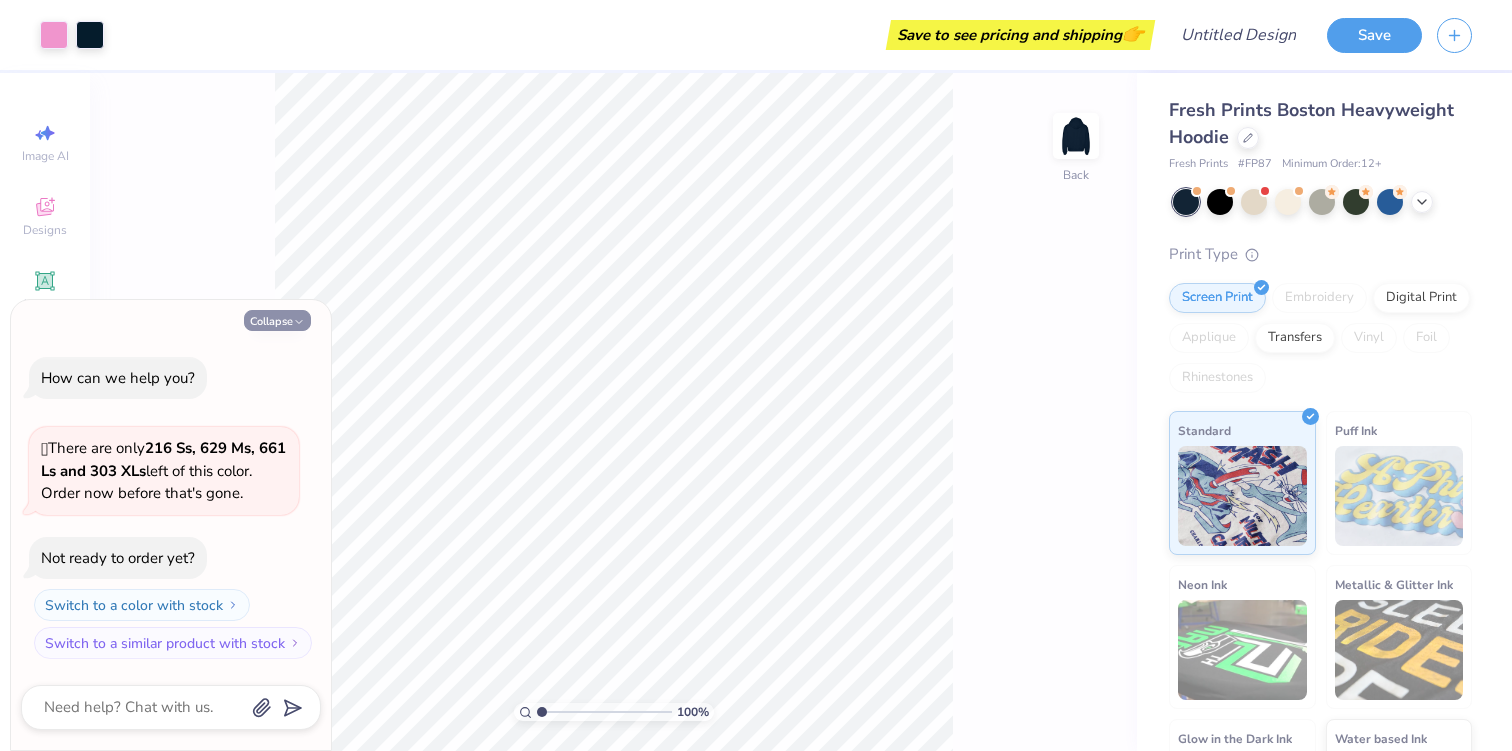 click on "Collapse" at bounding box center (277, 320) 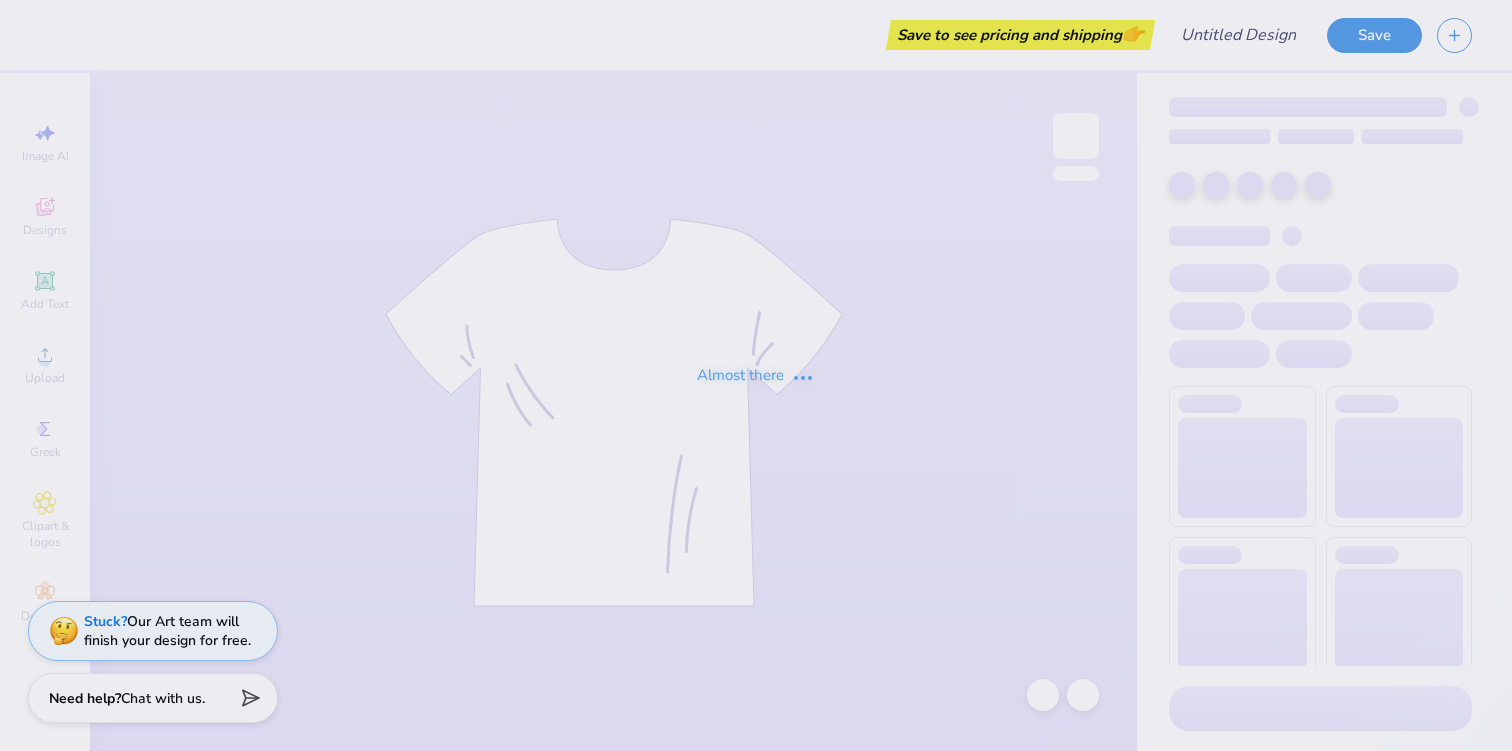 scroll, scrollTop: 0, scrollLeft: 0, axis: both 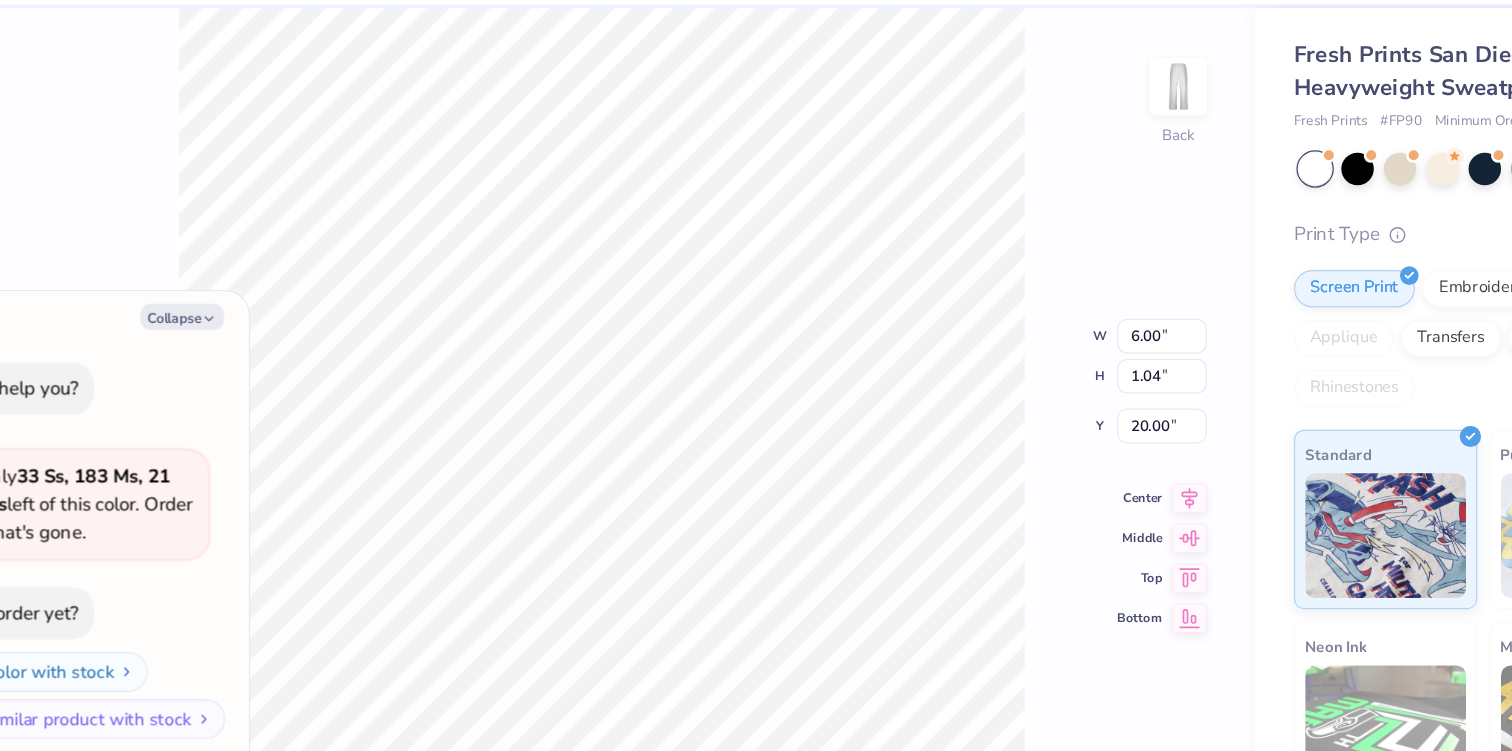 type on "x" 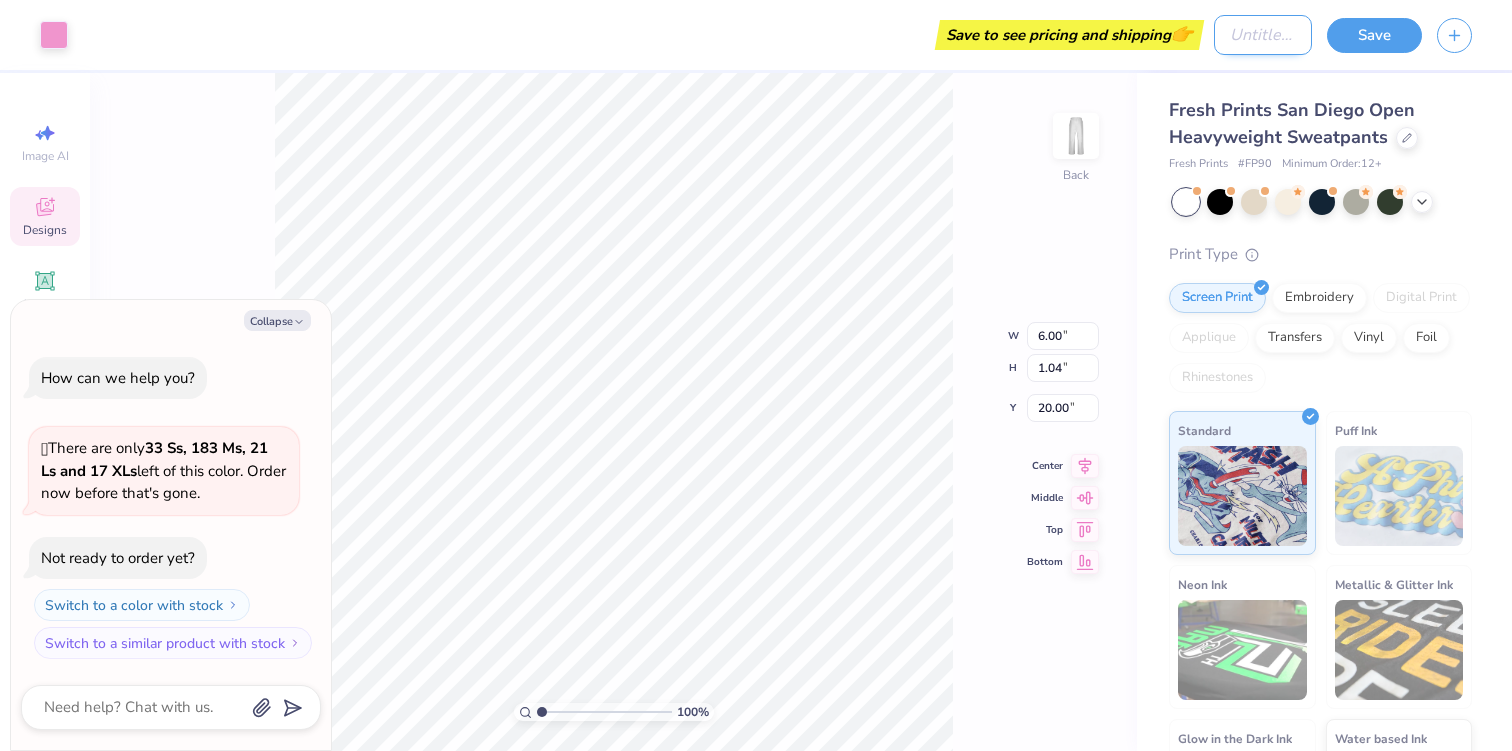 click on "Design Title" at bounding box center (1263, 35) 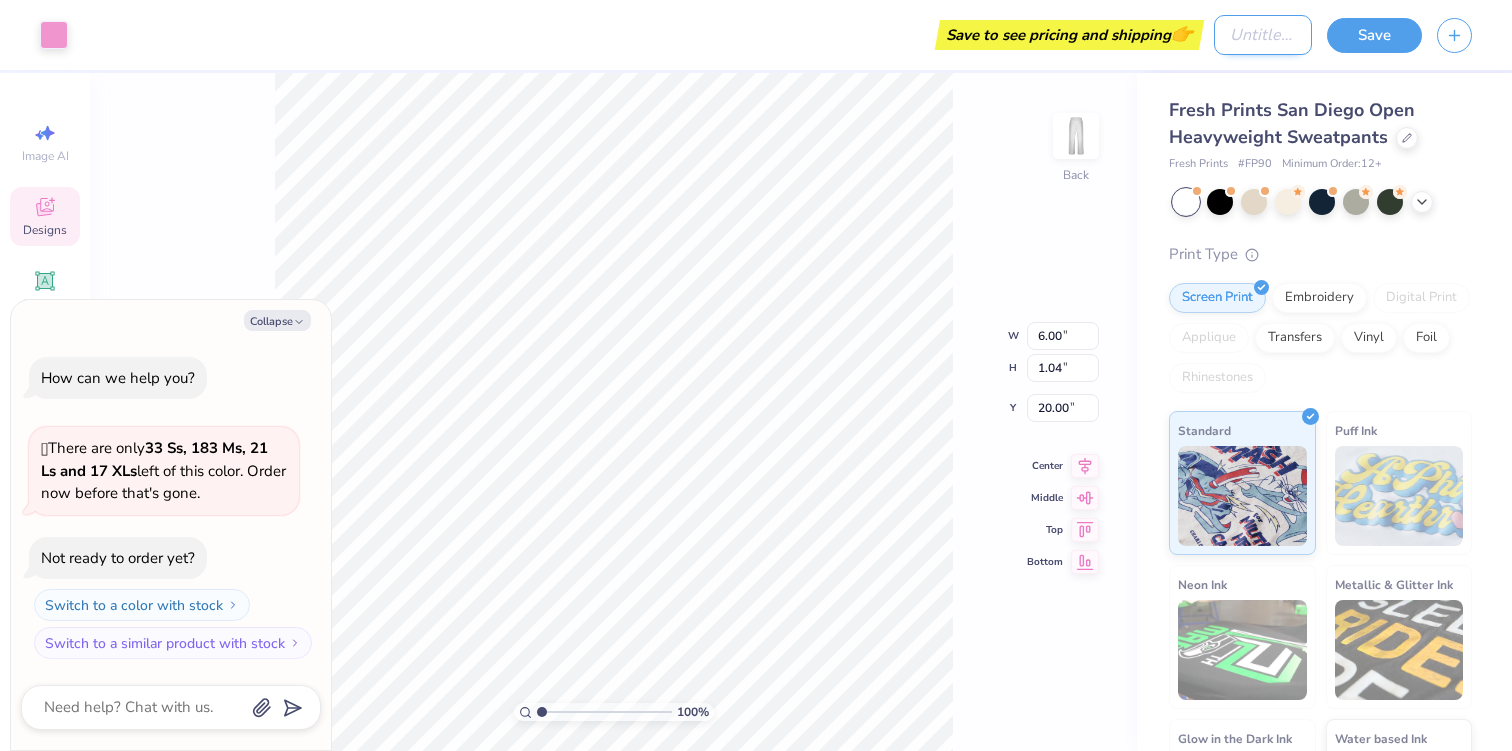 type on "p" 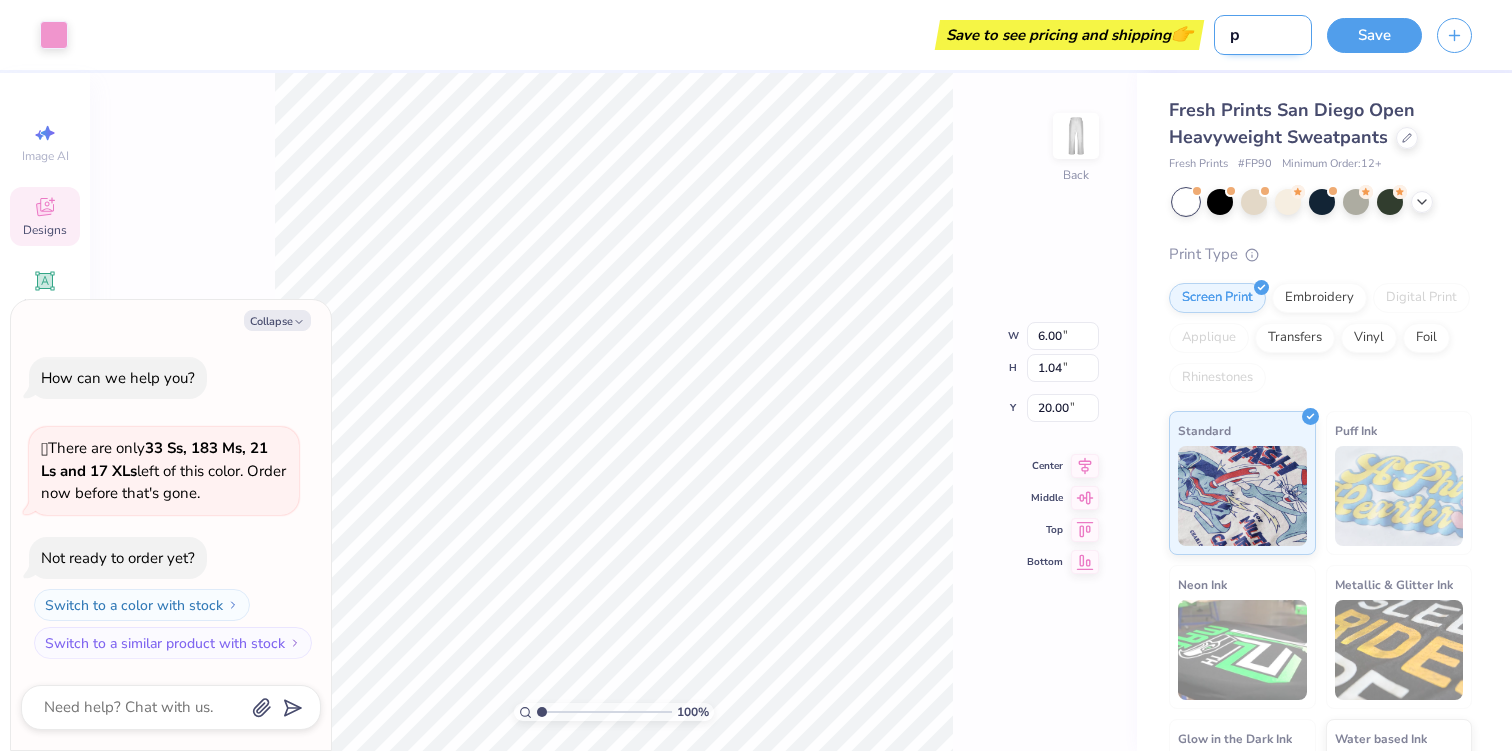 type on "po" 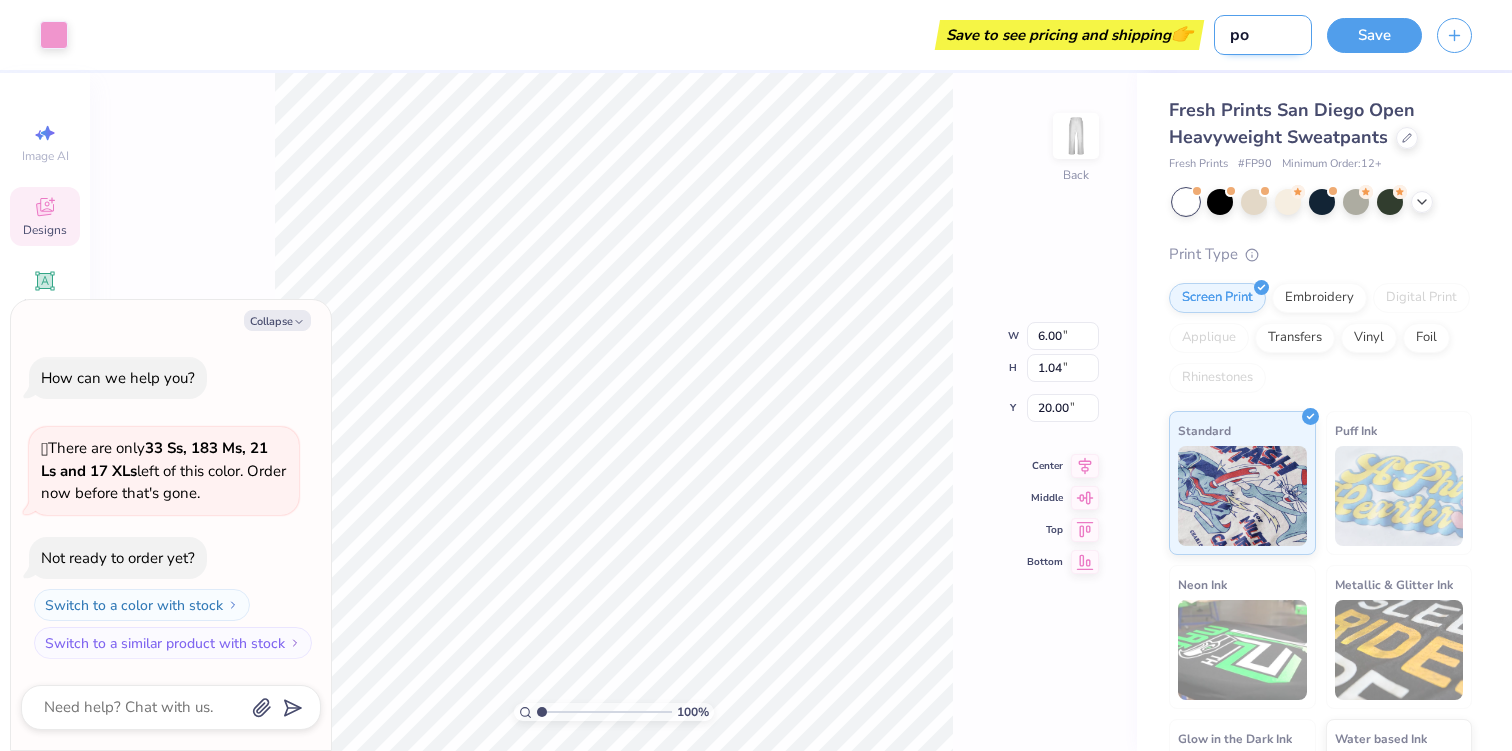 type on "pos" 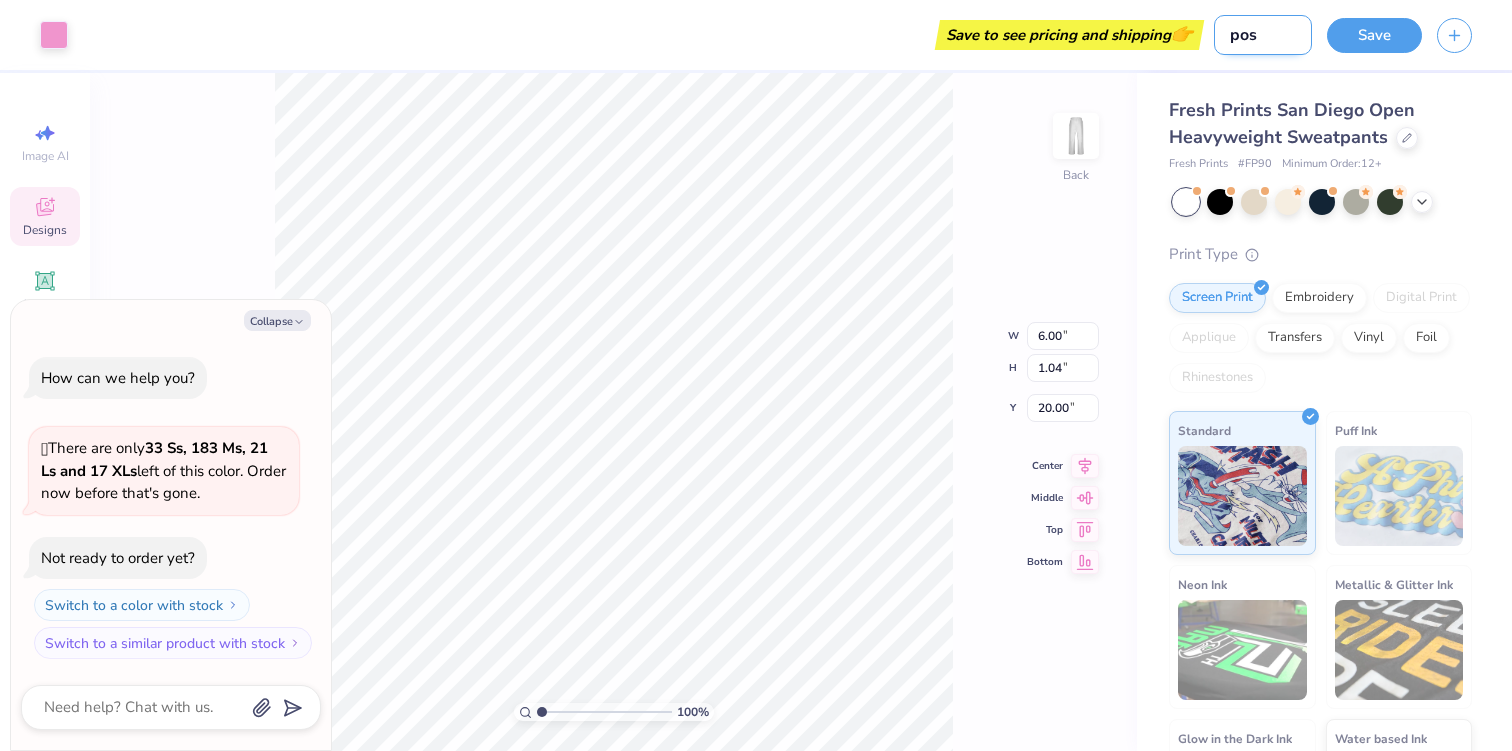type on "poss" 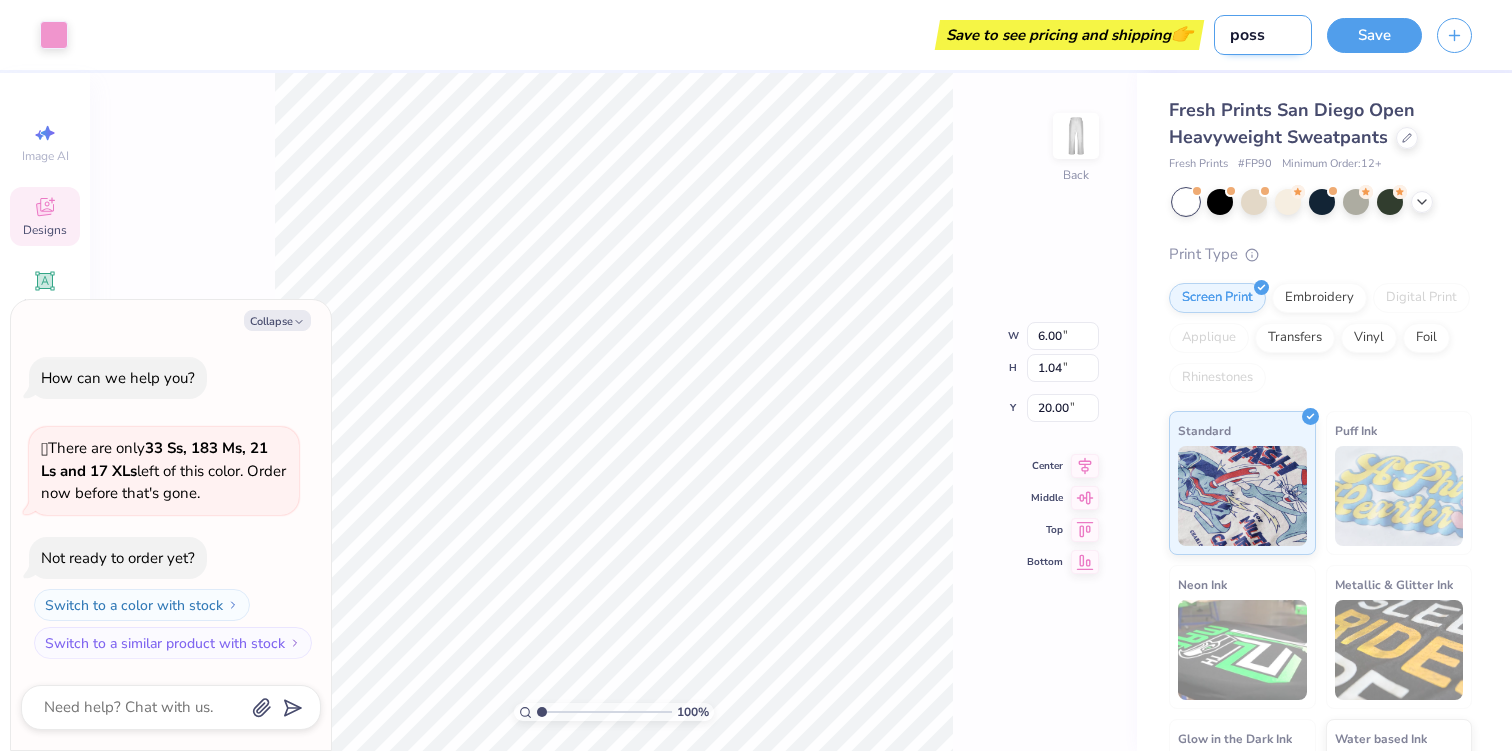 type on "possi" 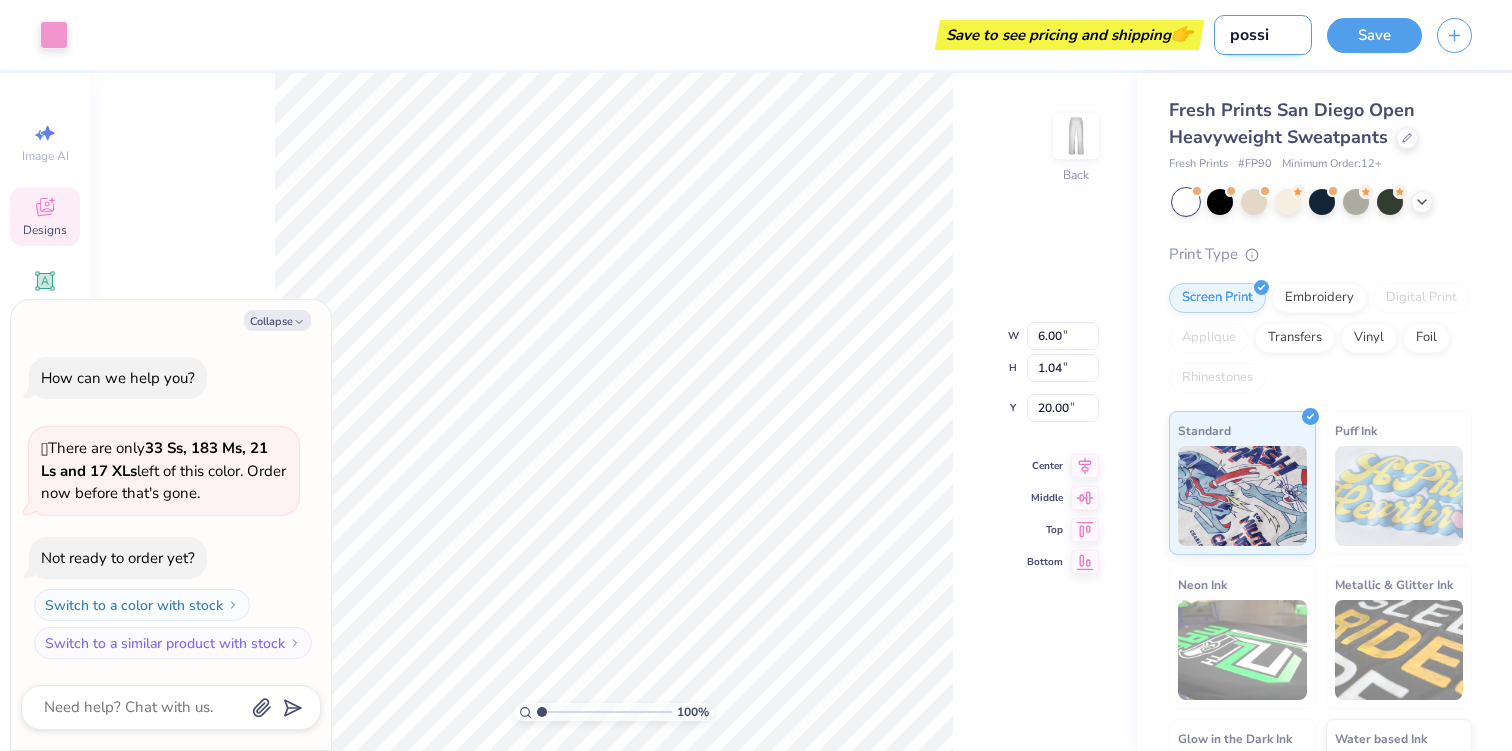 type on "possib" 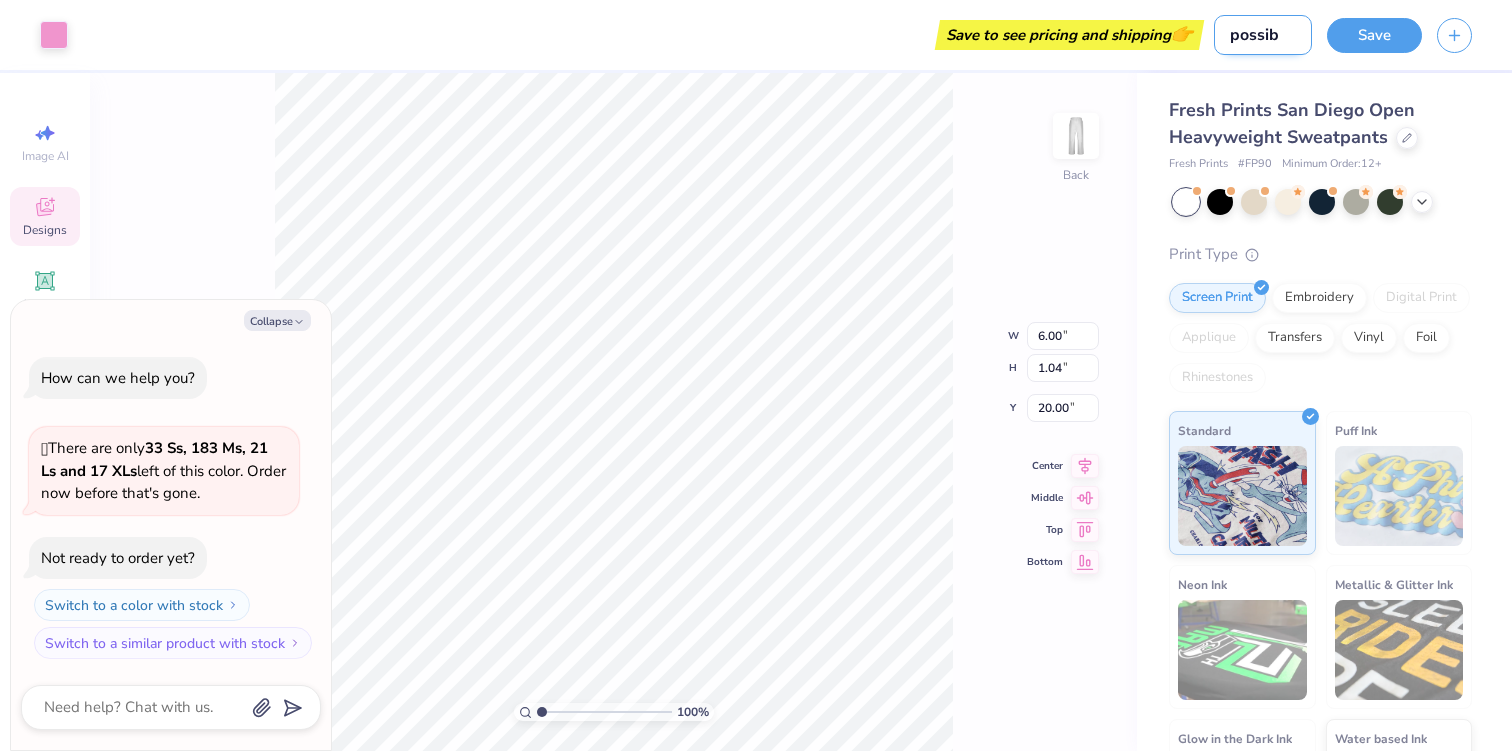type on "possibl" 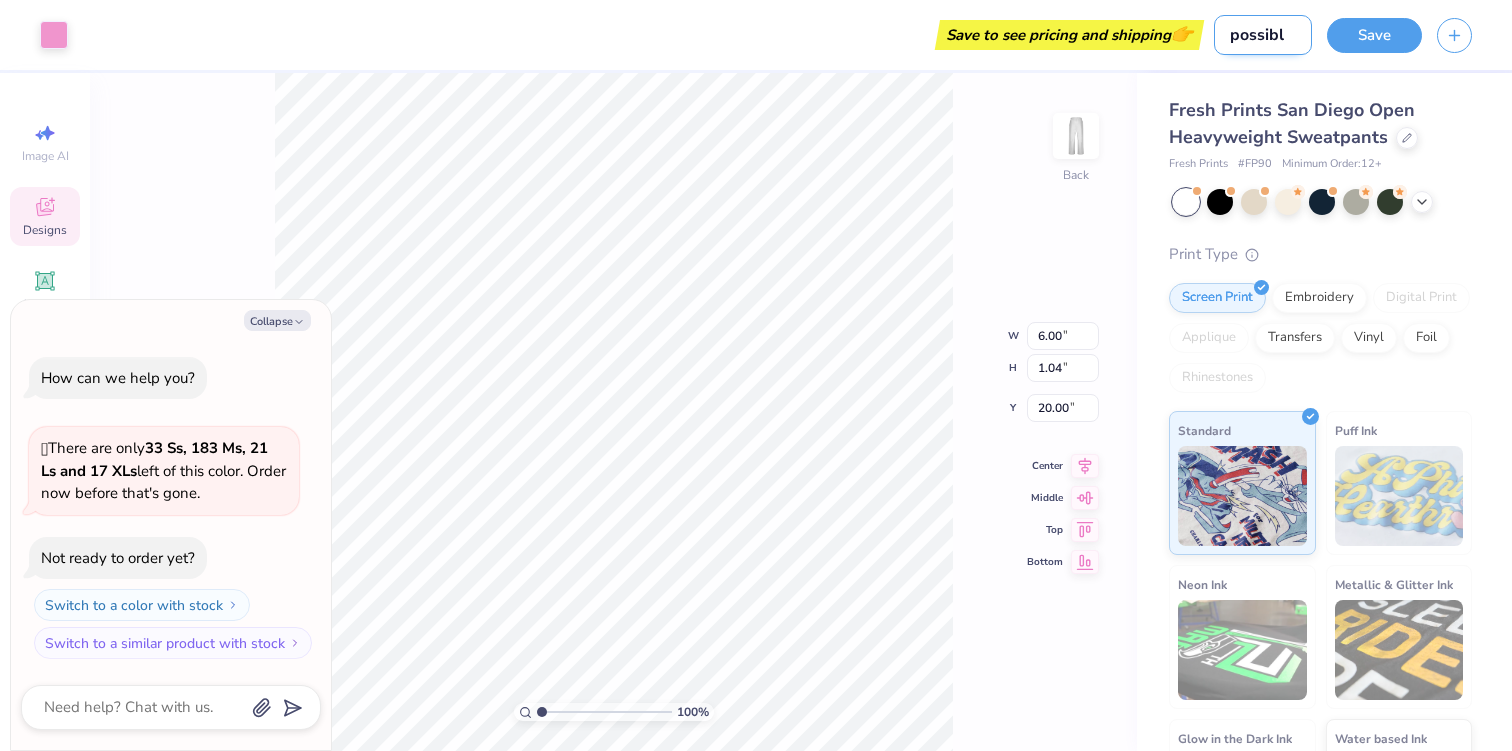 type on "possible" 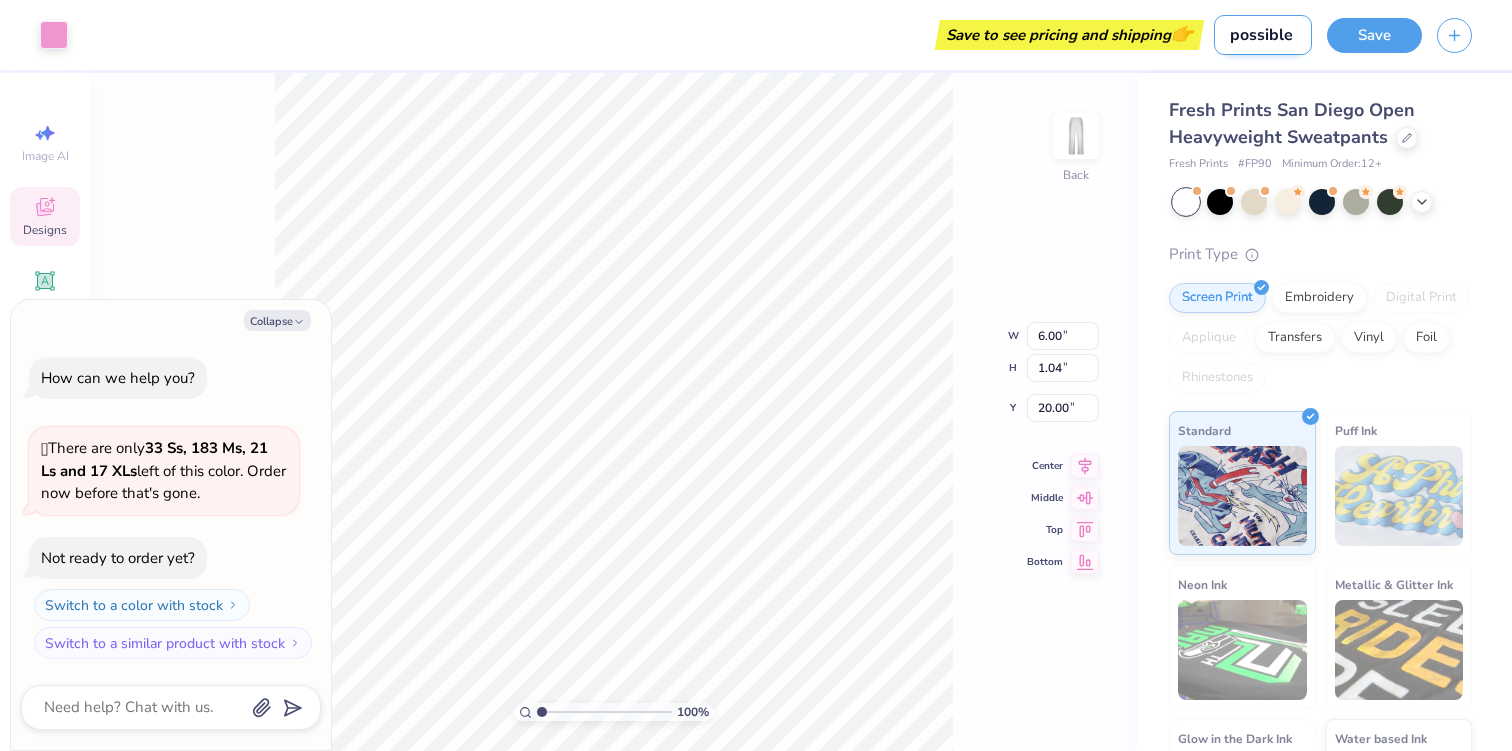 type on "possible" 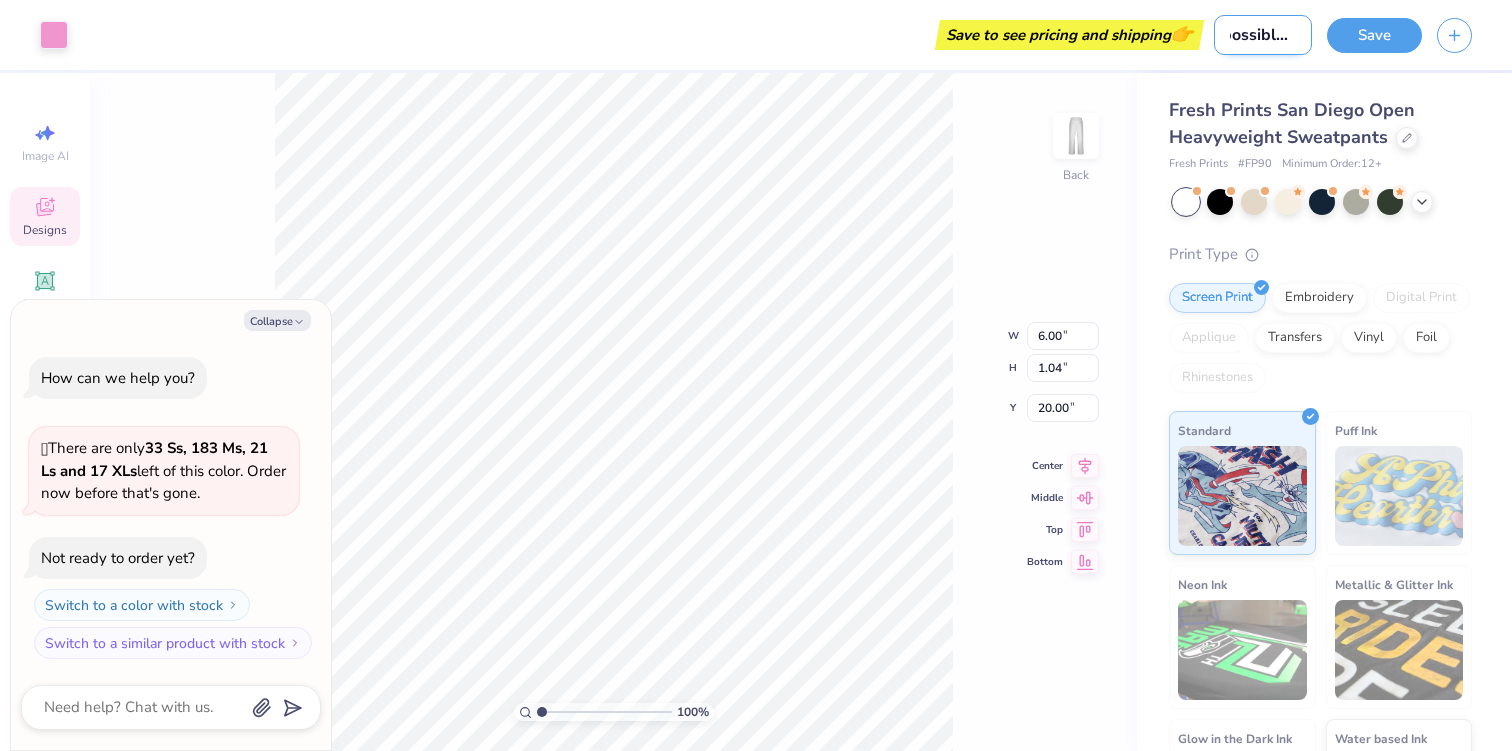 type on "possible ex" 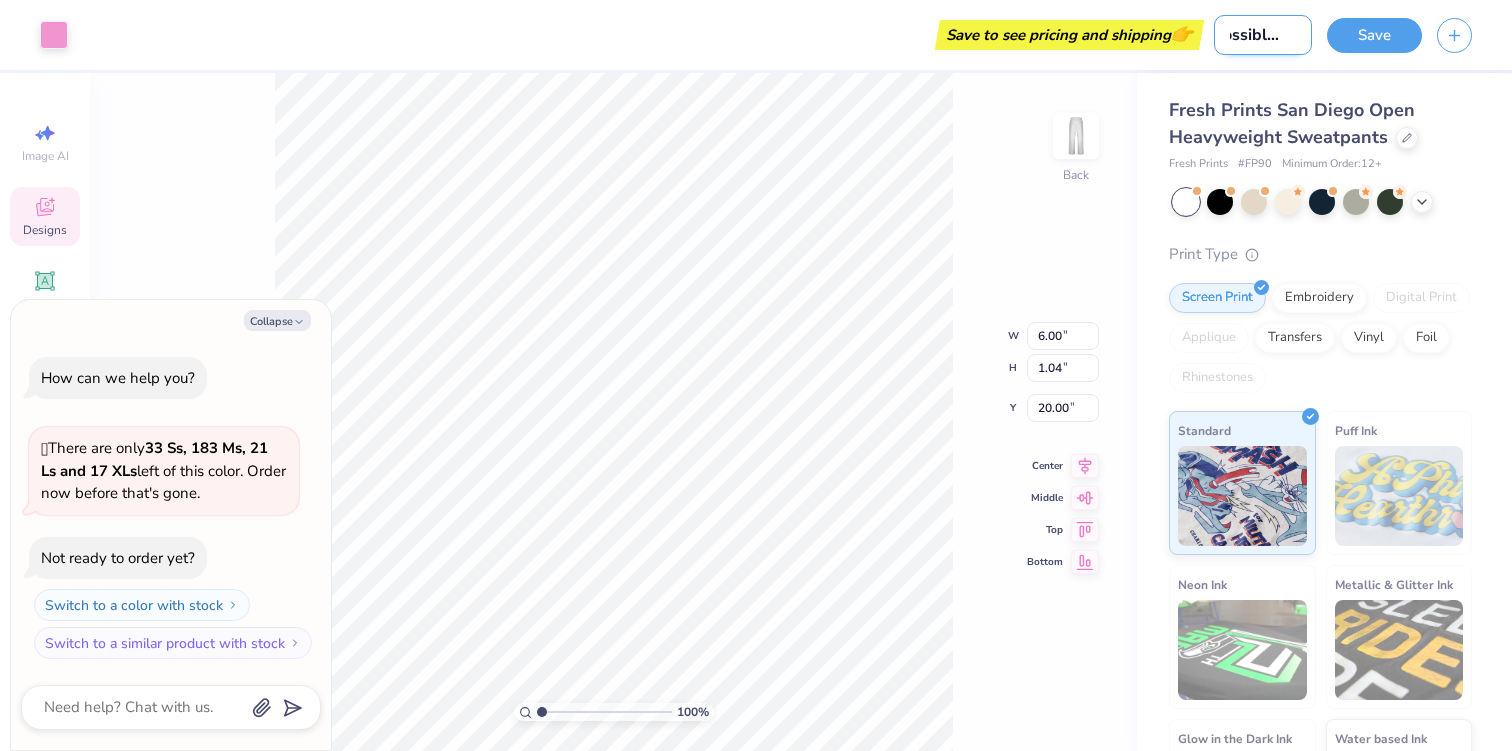 type on "possible exe" 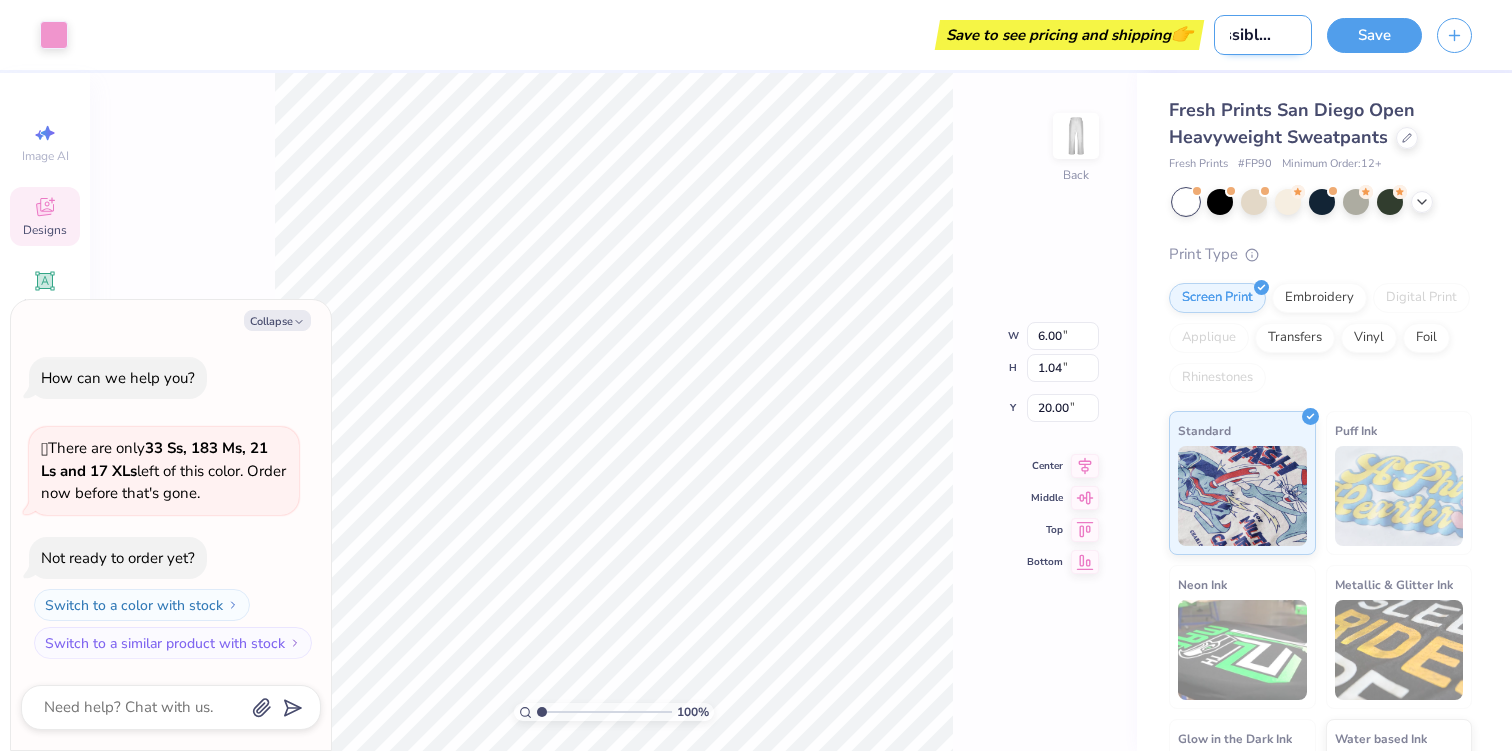 type on "possible exec" 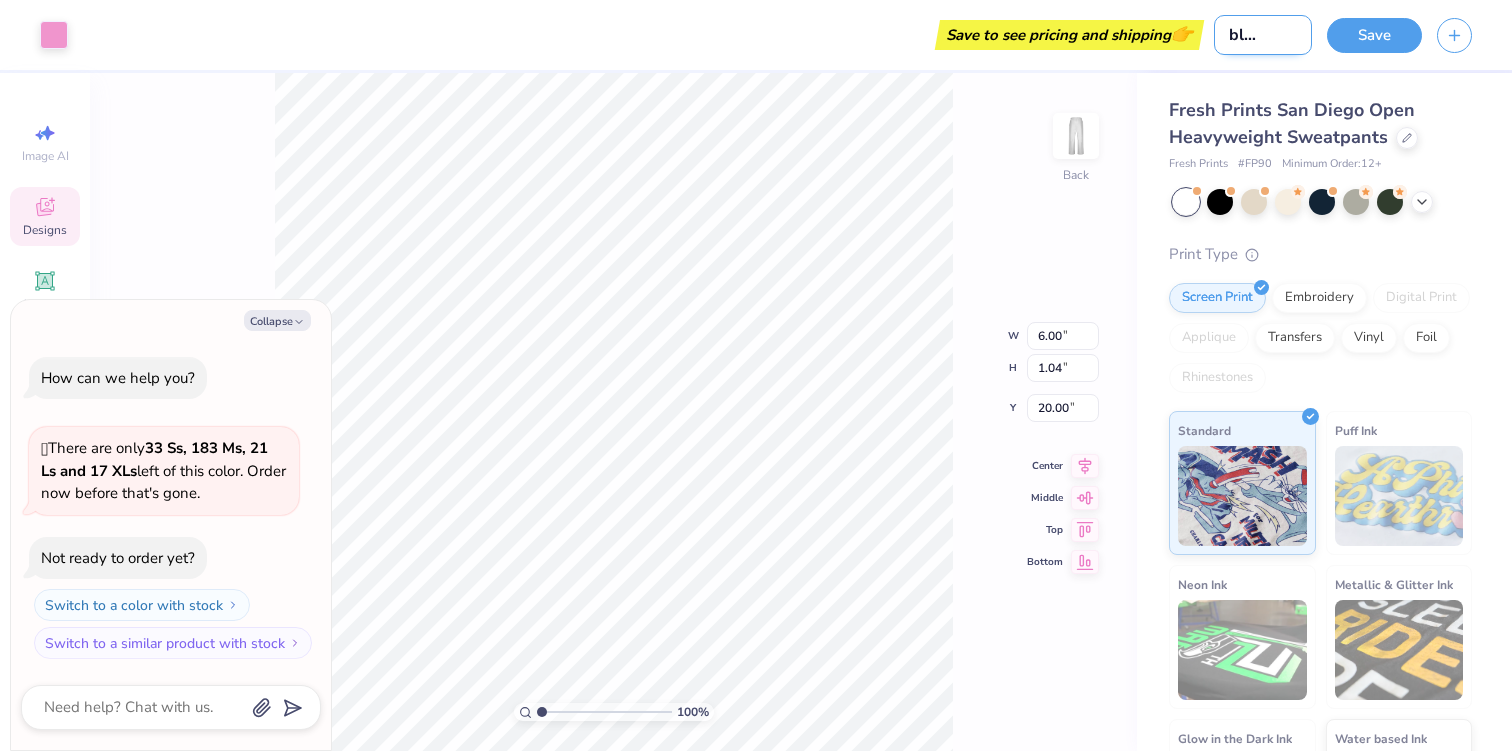 type on "possible exec." 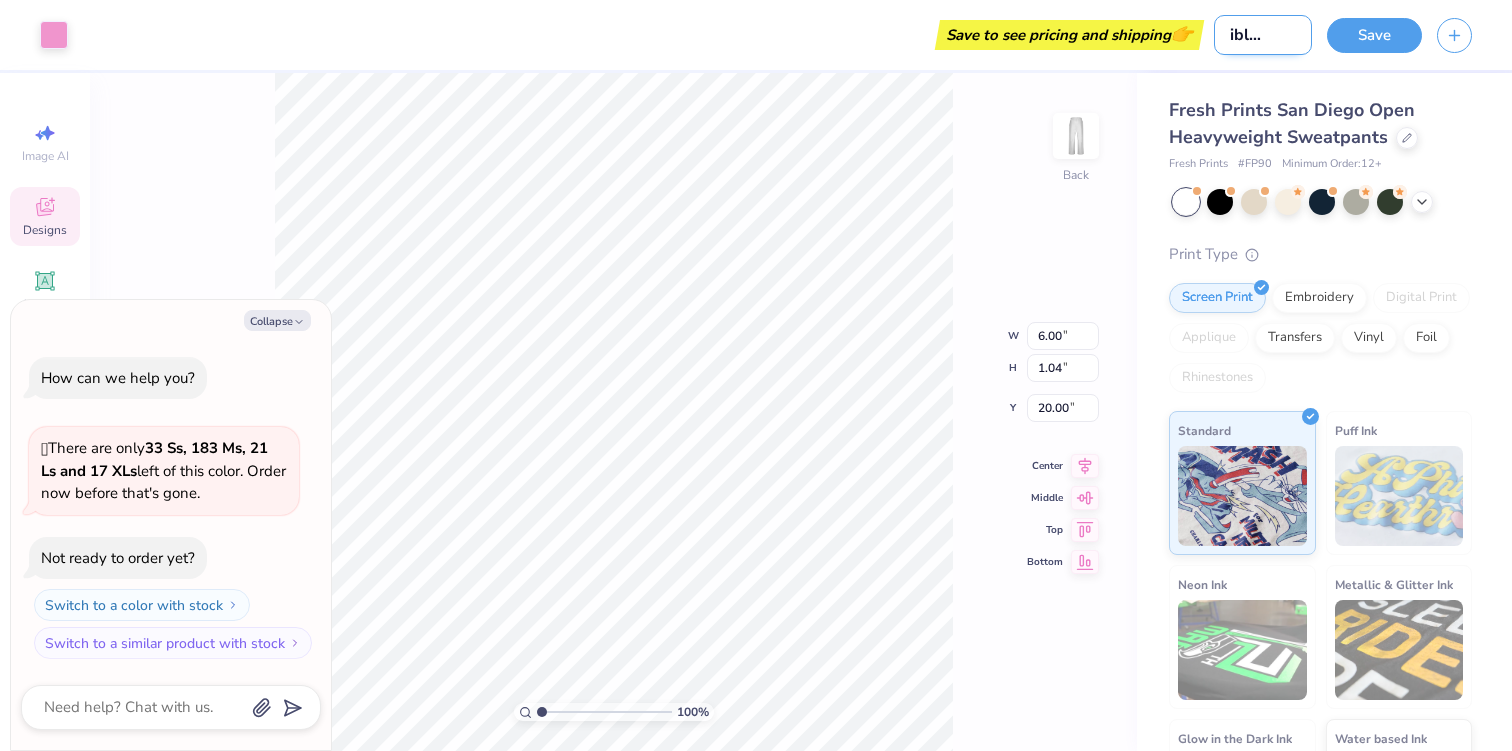 type on "possible exec" 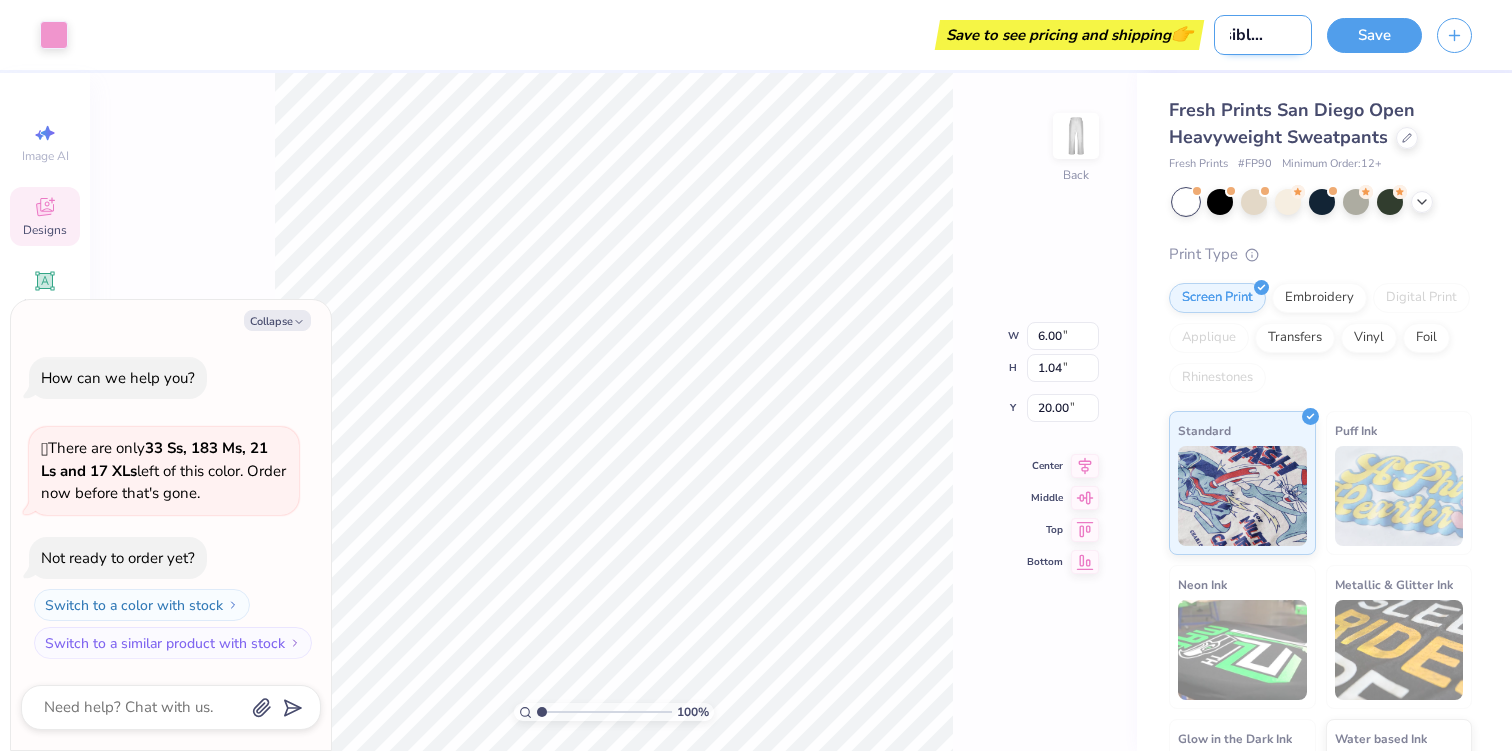 type on "possible exec" 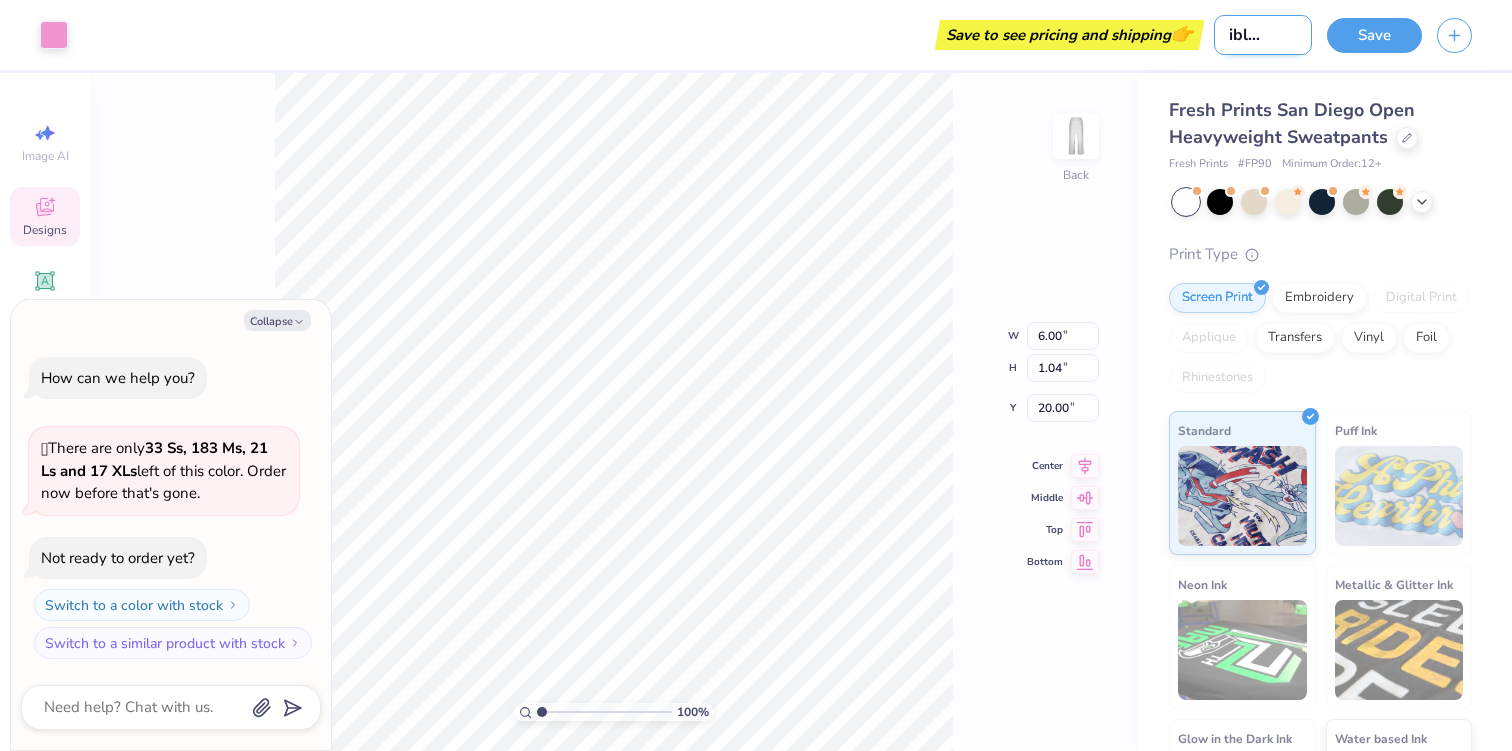 type on "possible exec s" 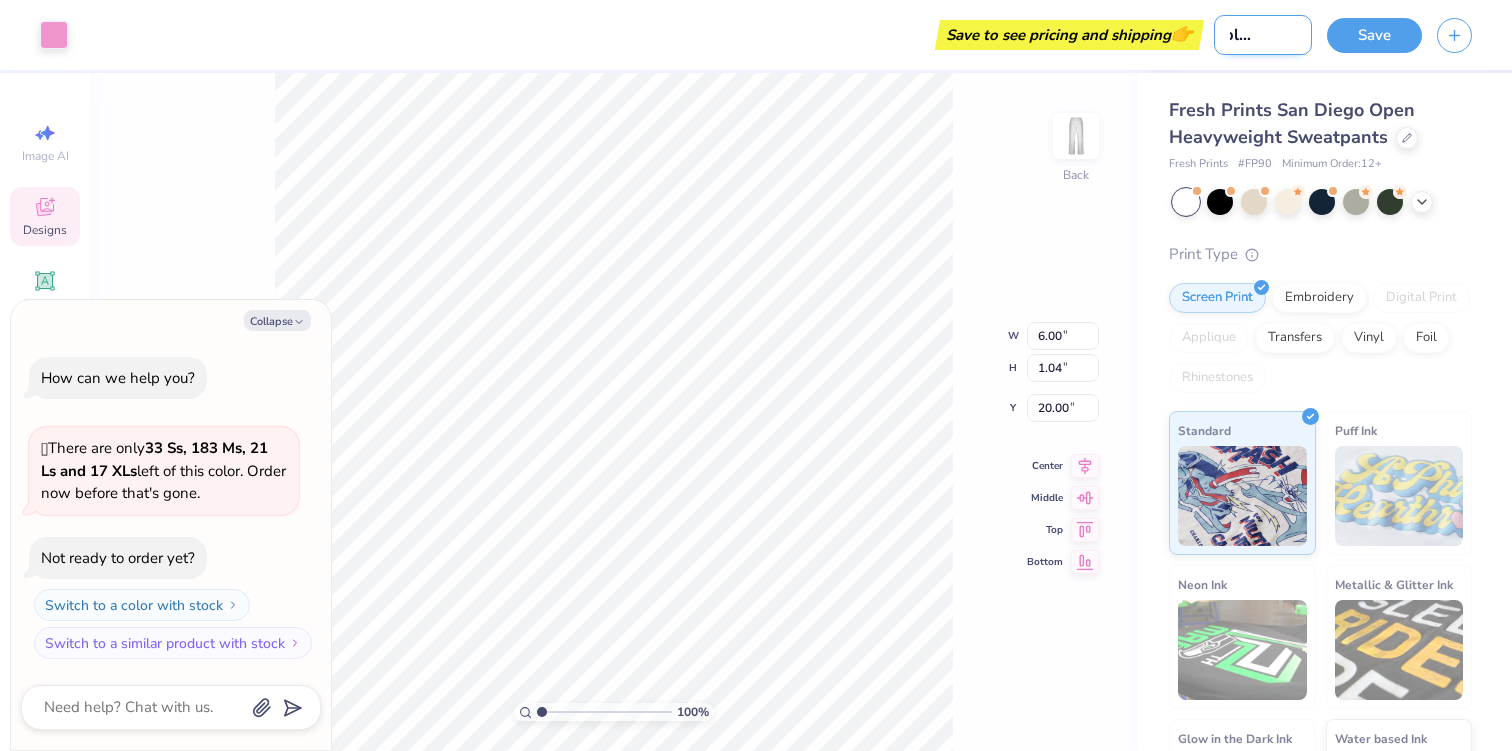 type on "possible exec sw" 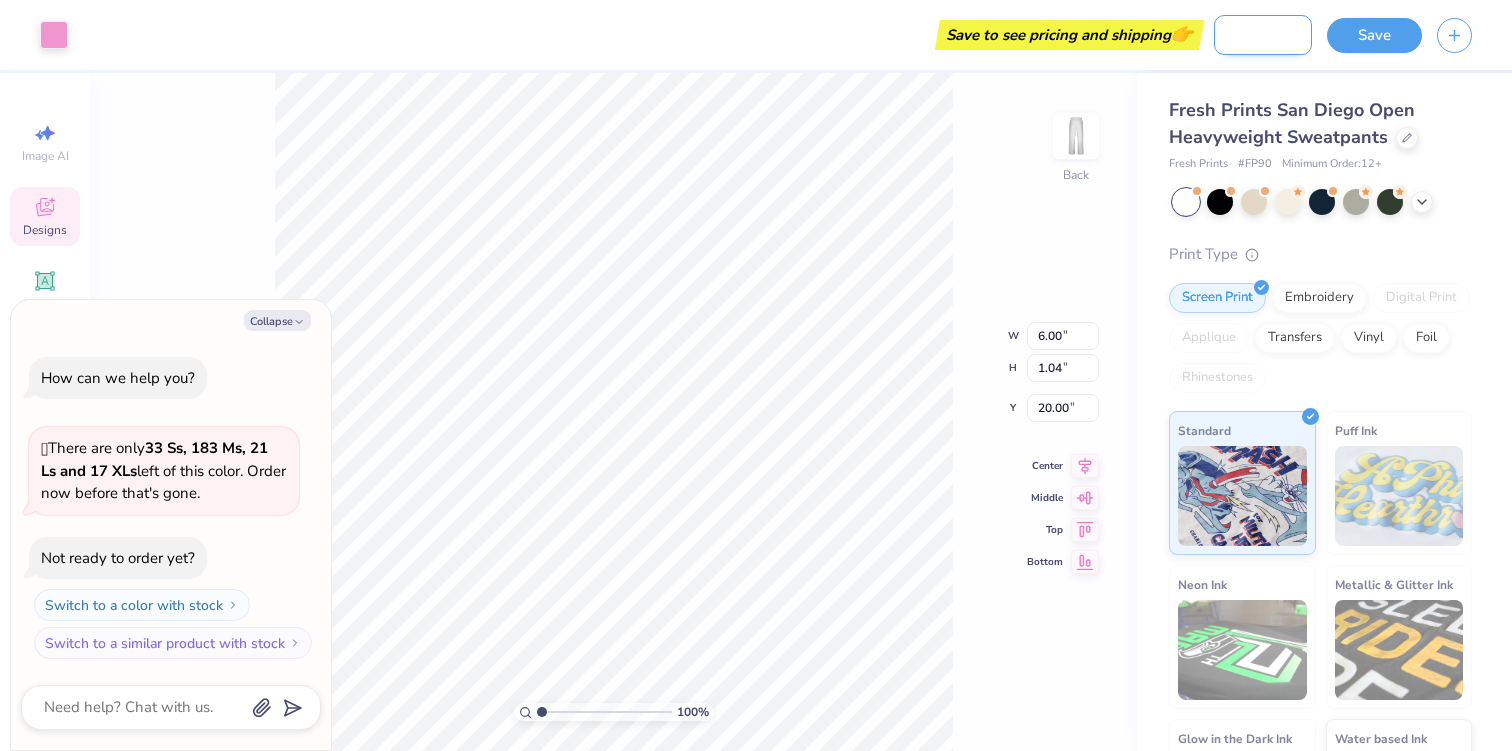 type on "possible exec swea" 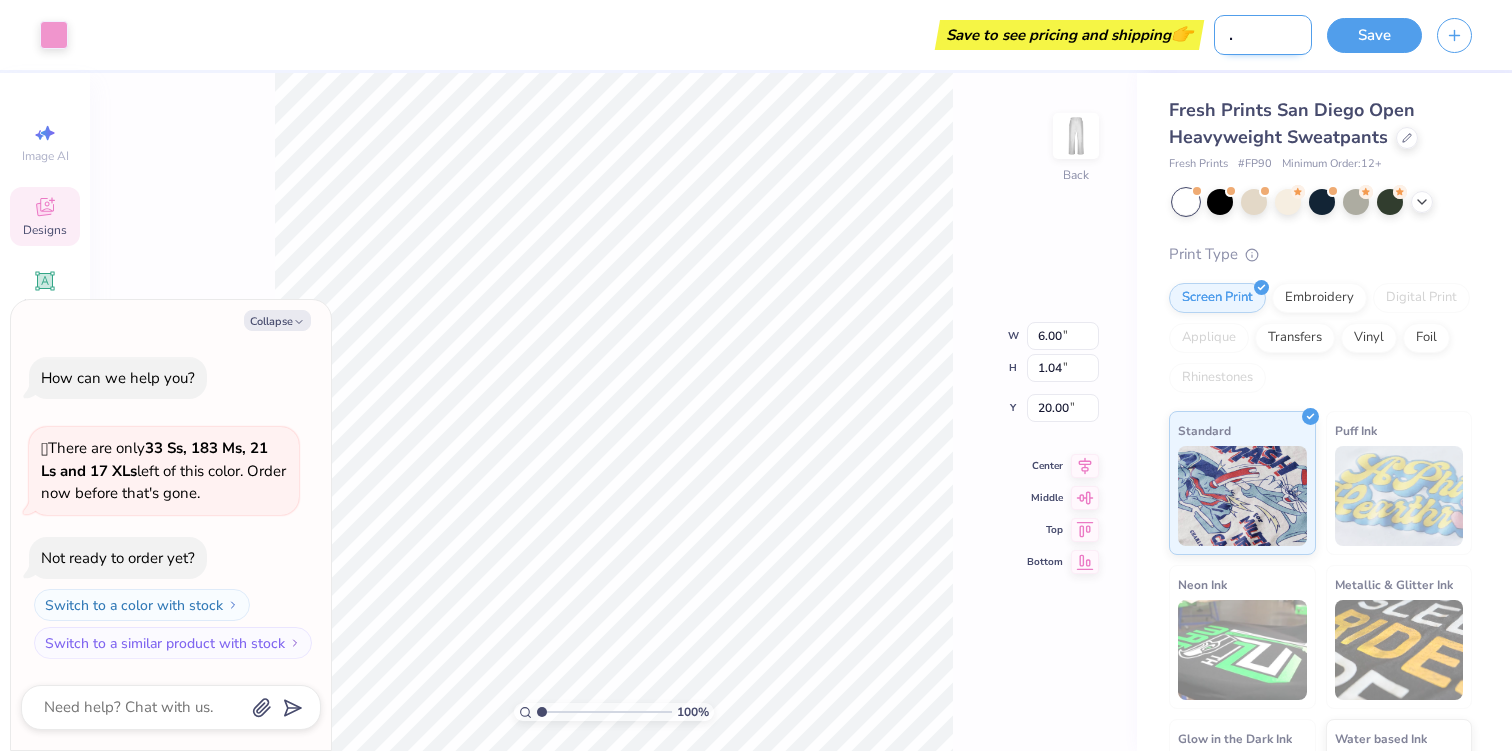 type on "possible exec sweats" 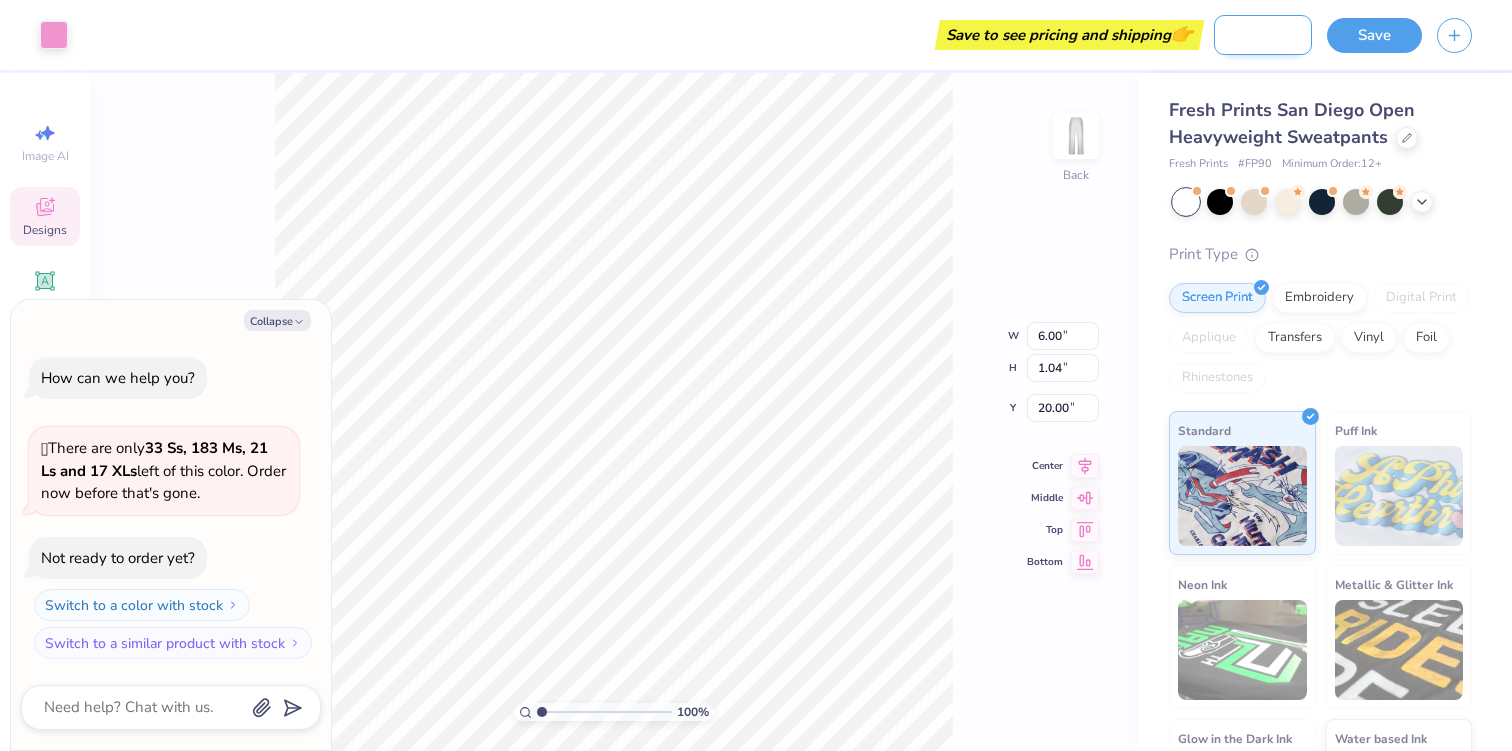 scroll, scrollTop: 0, scrollLeft: 90, axis: horizontal 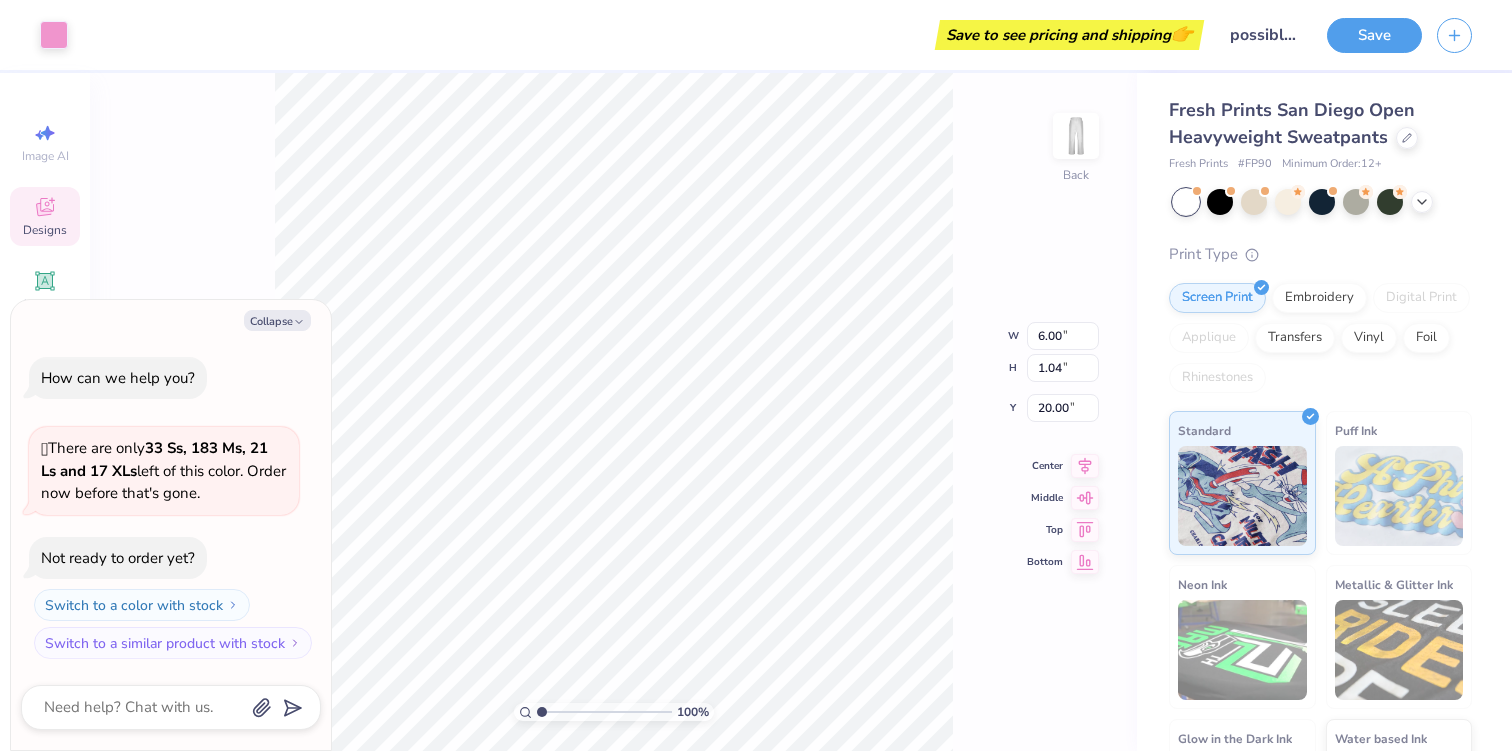 click on "Fresh Prints San Diego Open Heavyweight Sweatpants" at bounding box center [1292, 123] 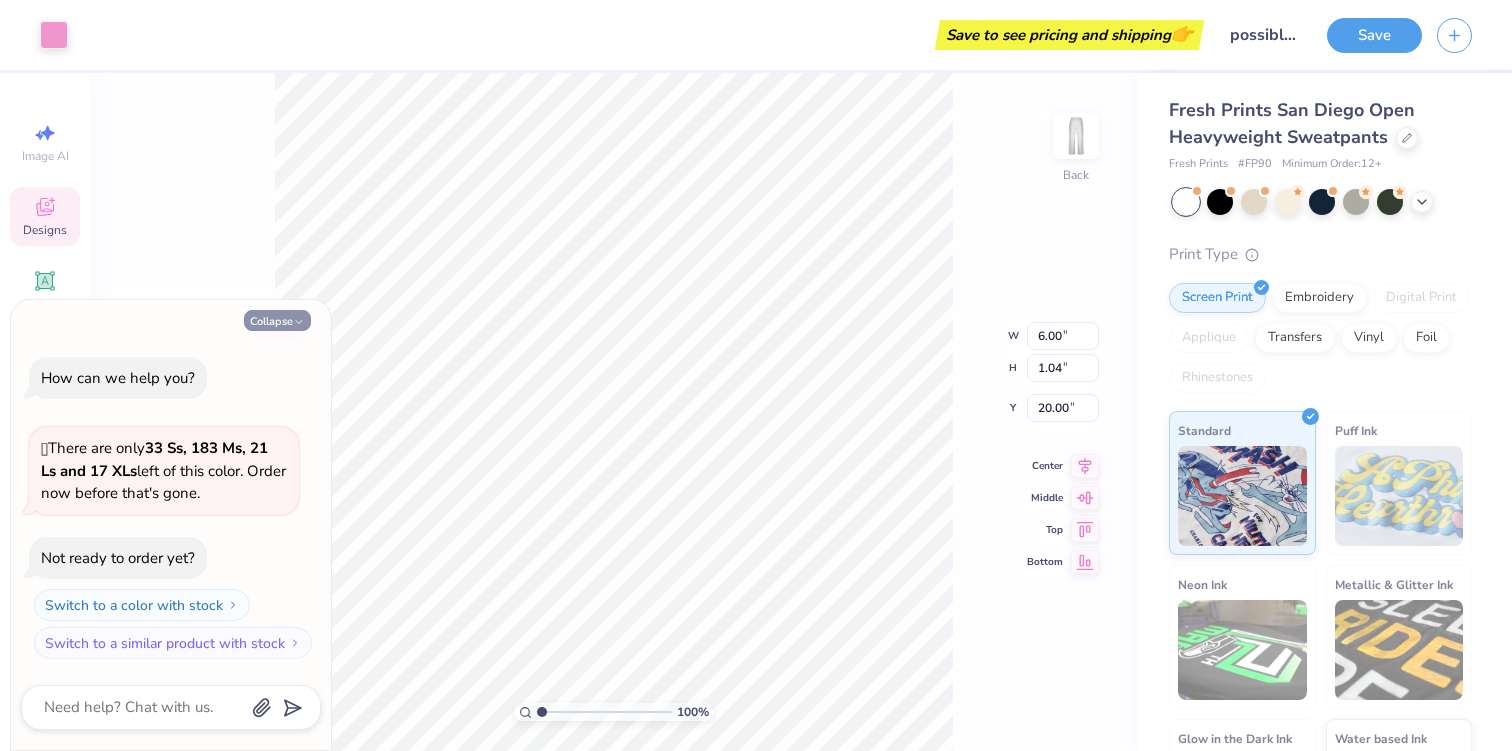 click on "Collapse" at bounding box center [277, 320] 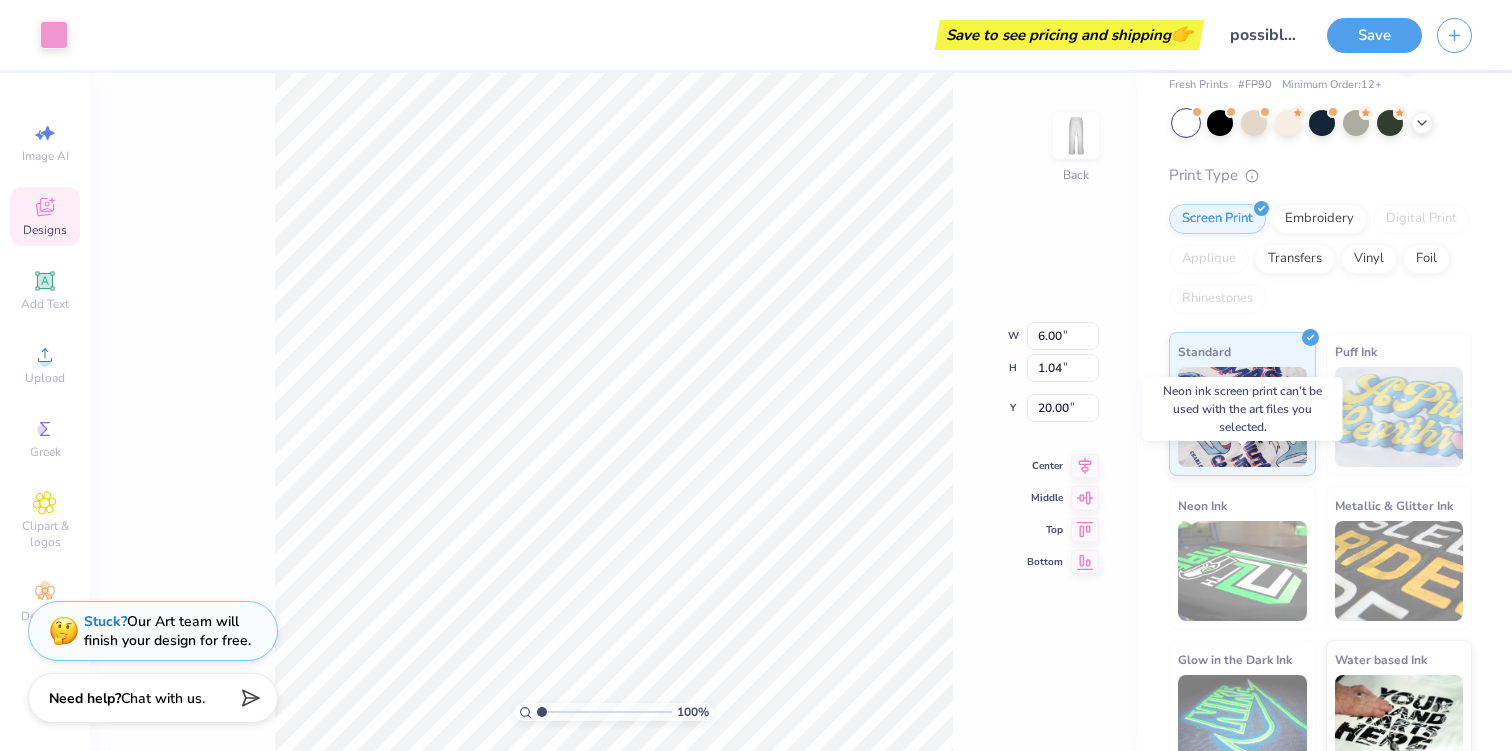 scroll, scrollTop: 112, scrollLeft: 0, axis: vertical 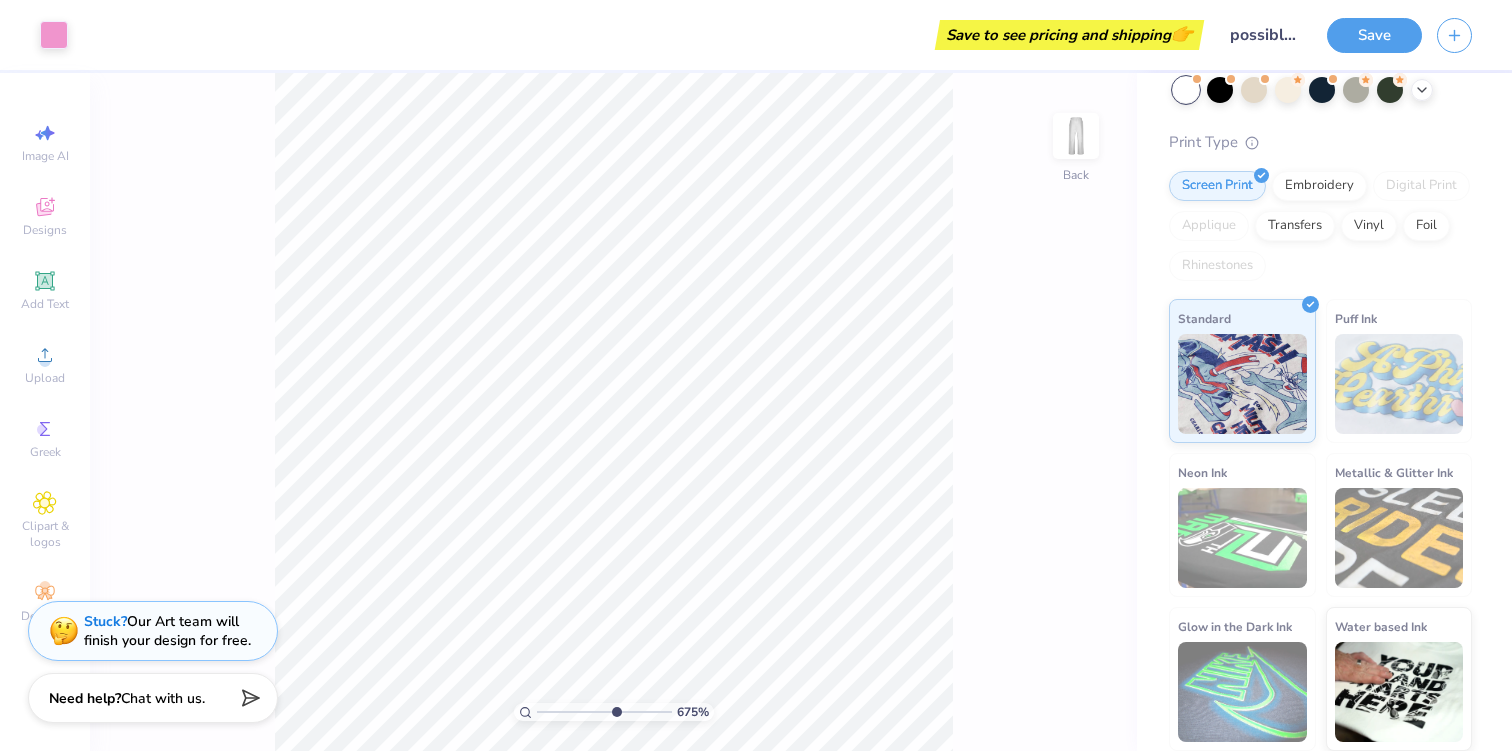 drag, startPoint x: 540, startPoint y: 712, endPoint x: 614, endPoint y: 702, distance: 74.672615 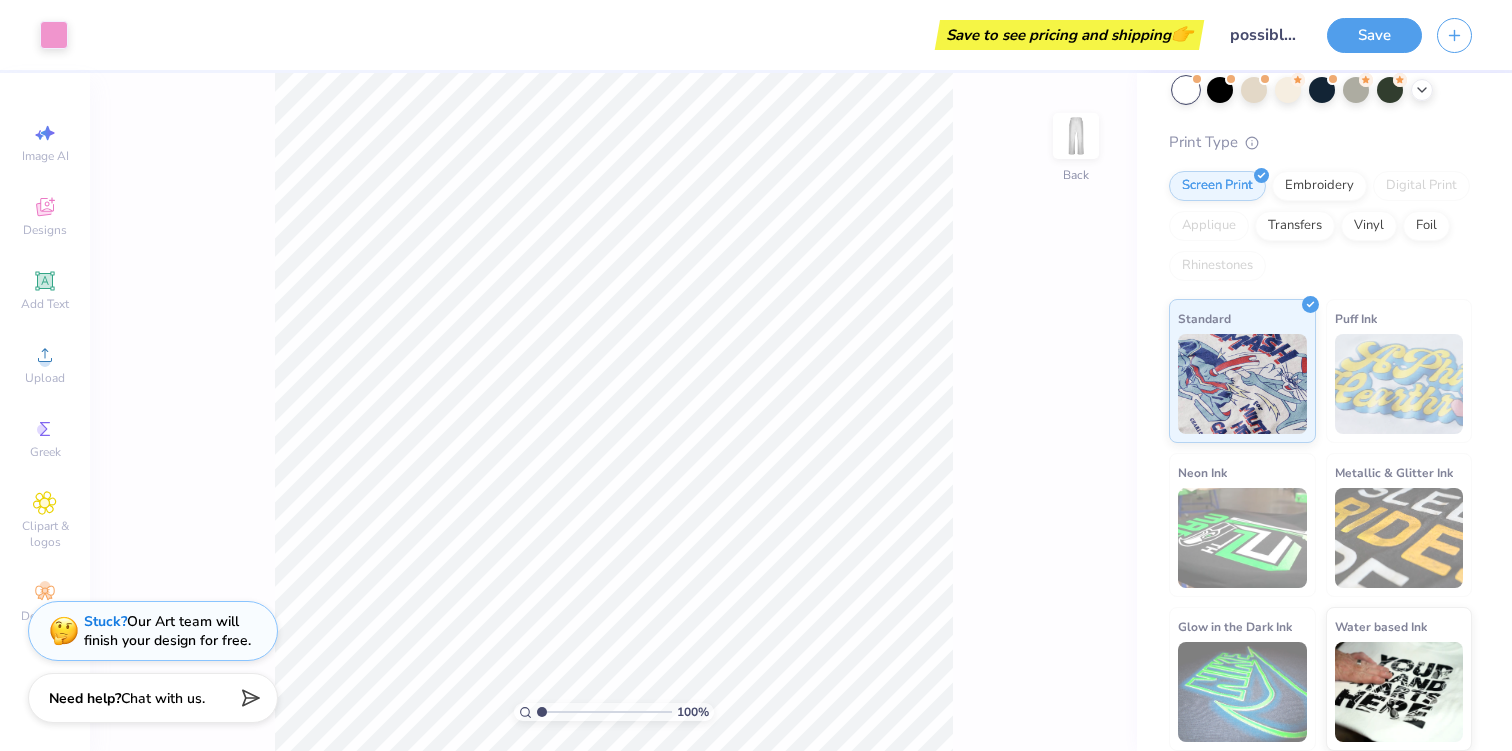 drag, startPoint x: 618, startPoint y: 715, endPoint x: 538, endPoint y: 709, distance: 80.224686 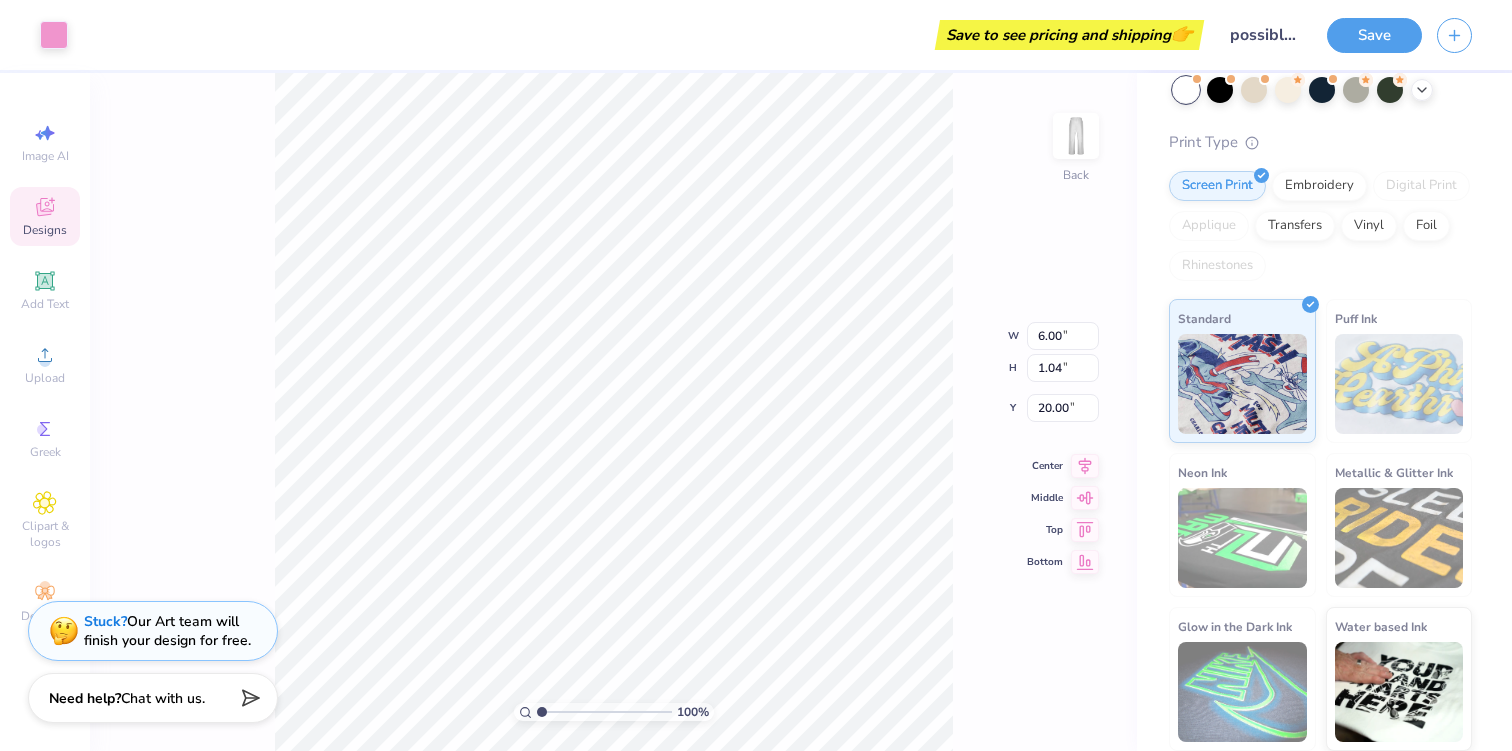 type on "6.28" 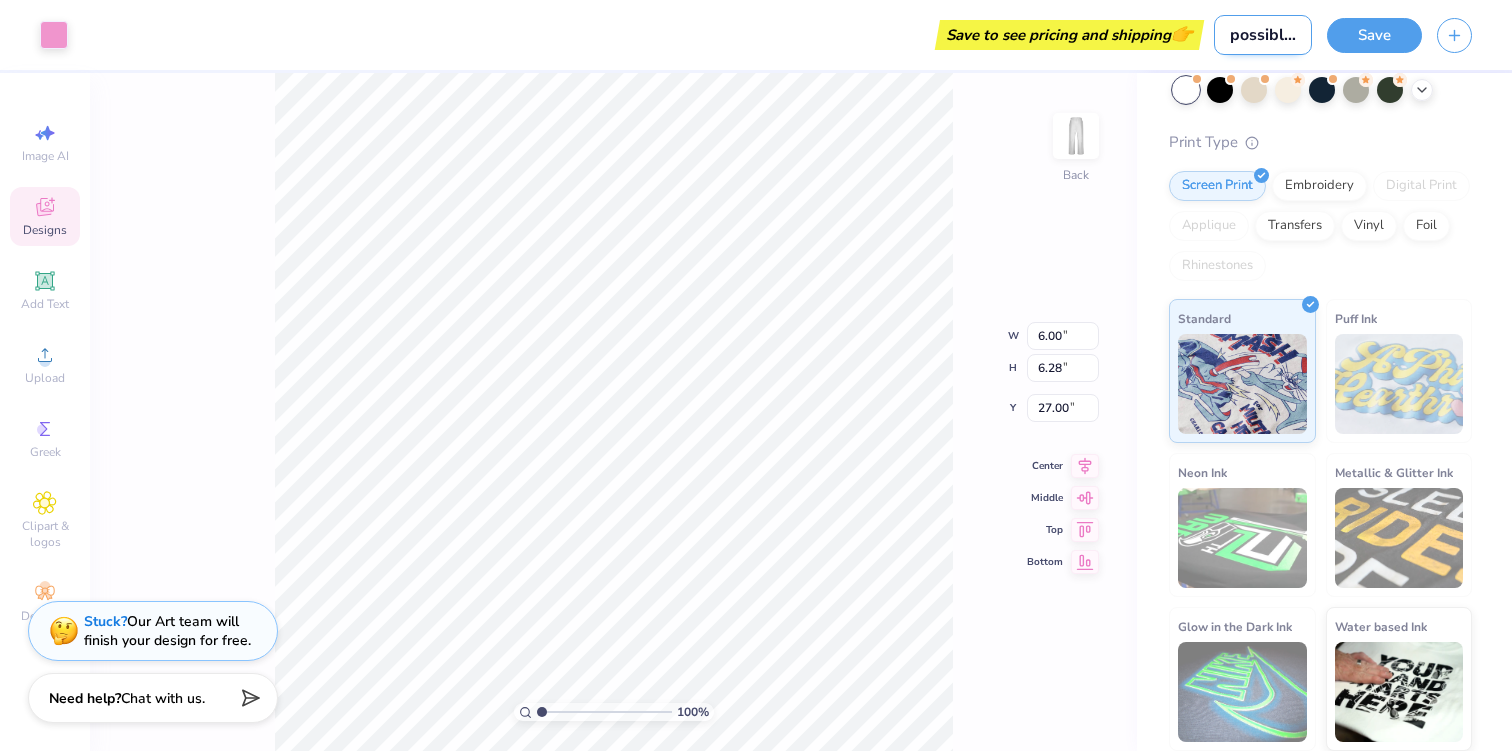 click on "possible exec sweats" at bounding box center (1263, 35) 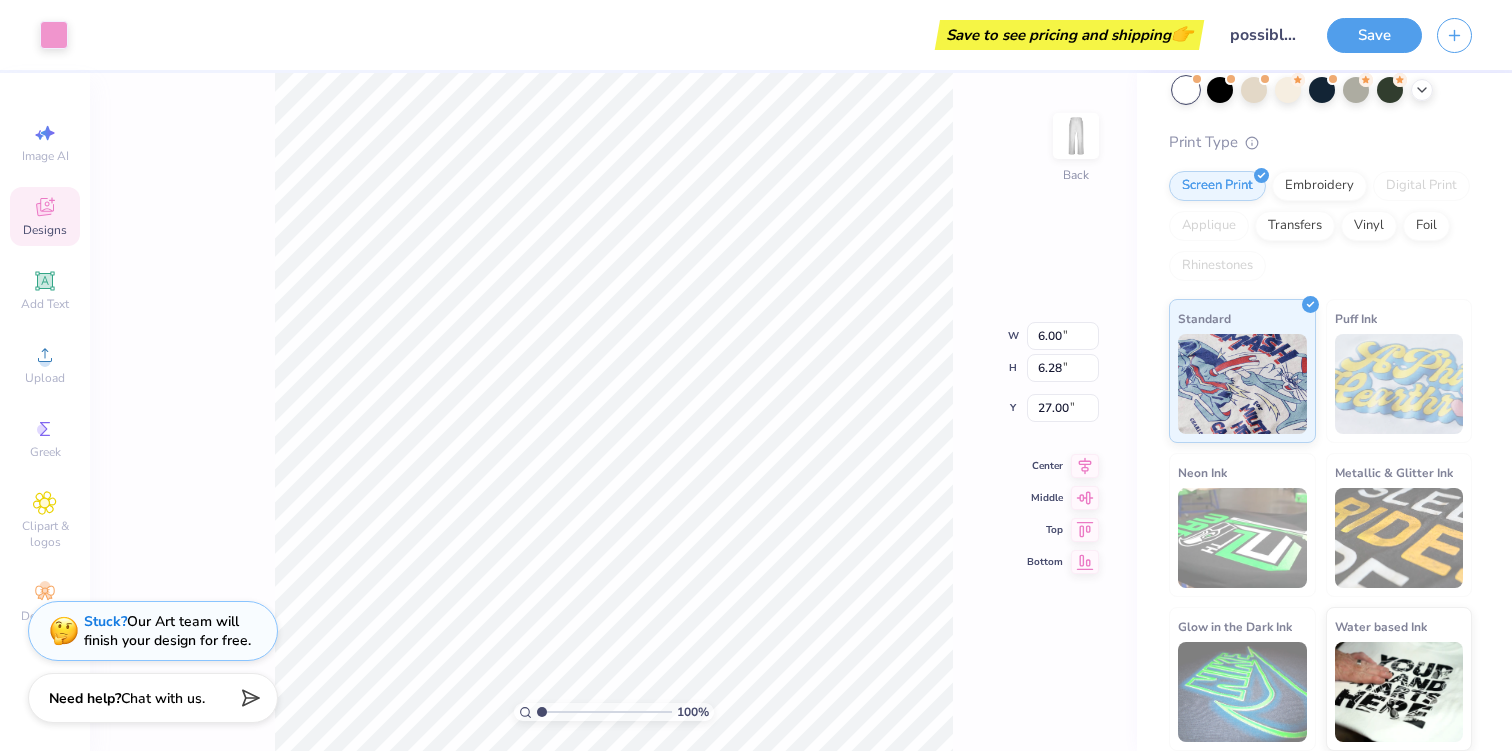 click on "Print Type Screen Print Embroidery Digital Print Applique Transfers Vinyl Foil Rhinestones Standard Puff Ink Neon Ink Metallic & Glitter Ink Glow in the Dark Ink Water based Ink" at bounding box center [1320, 441] 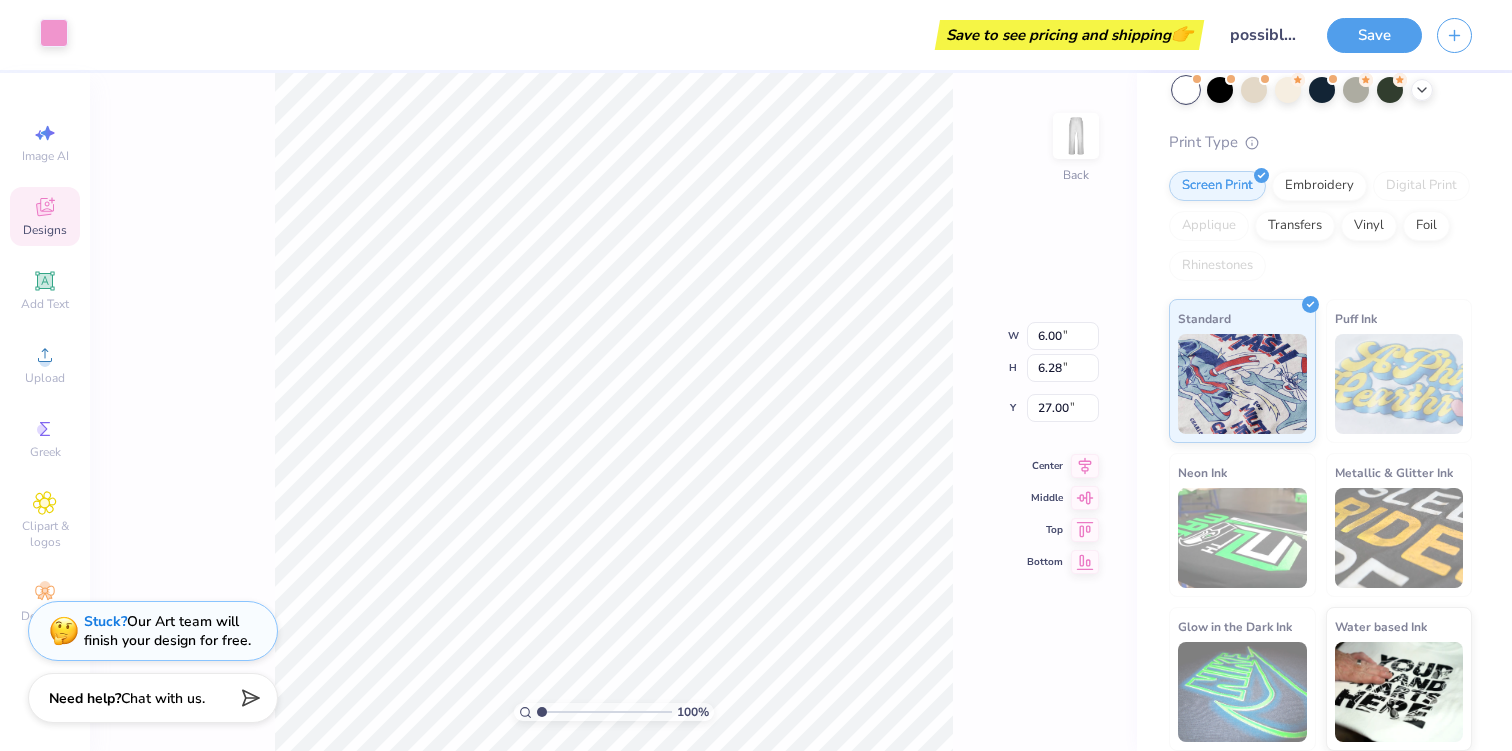 click at bounding box center (54, 33) 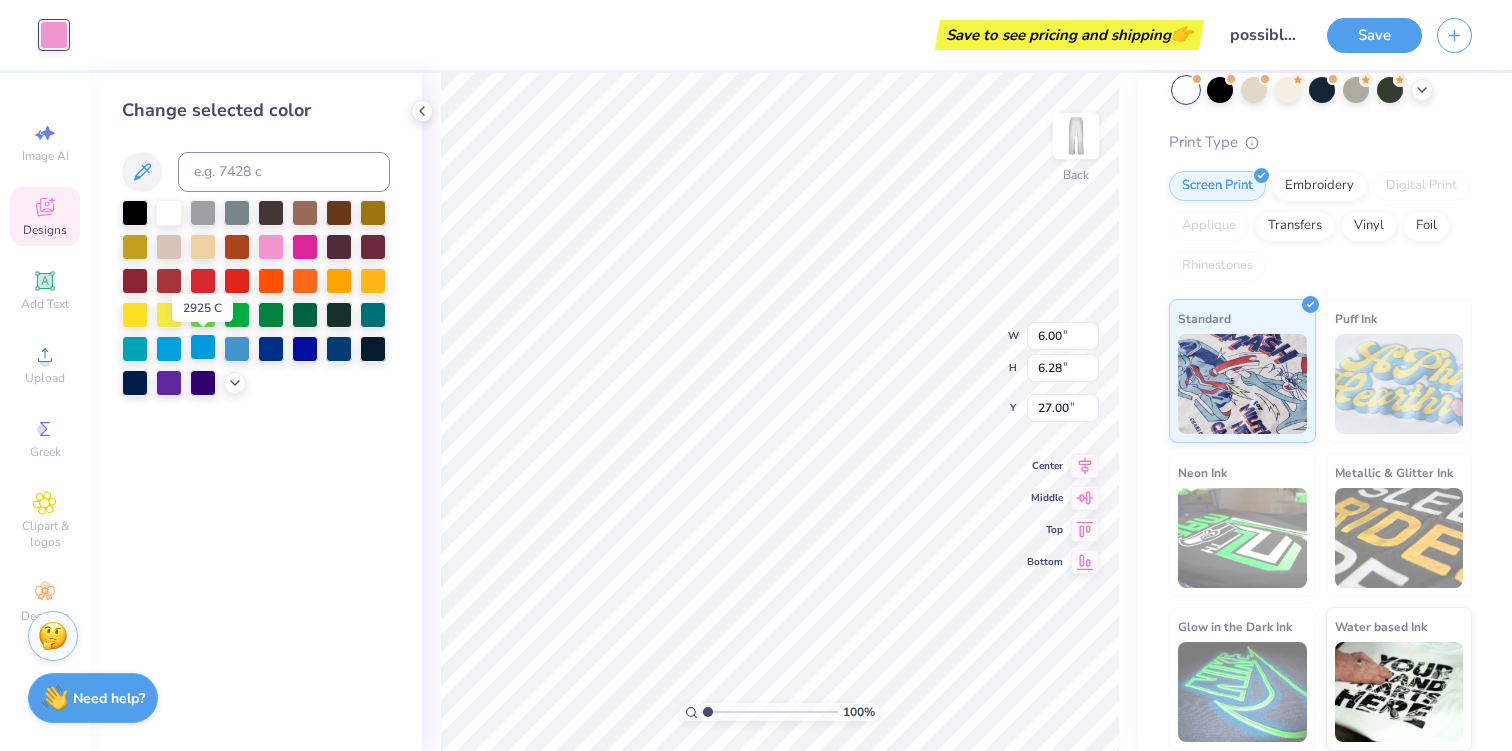 click at bounding box center (203, 347) 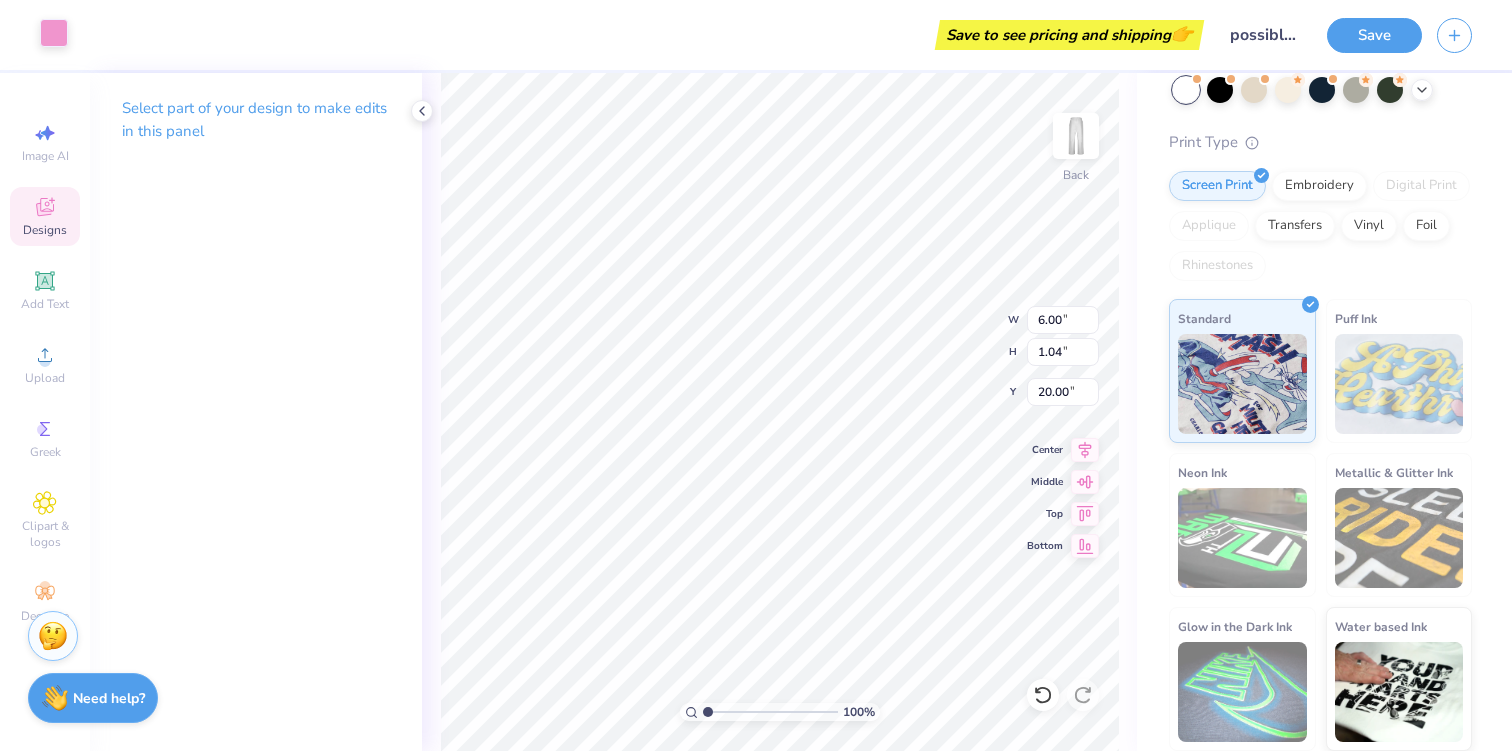 click at bounding box center (54, 33) 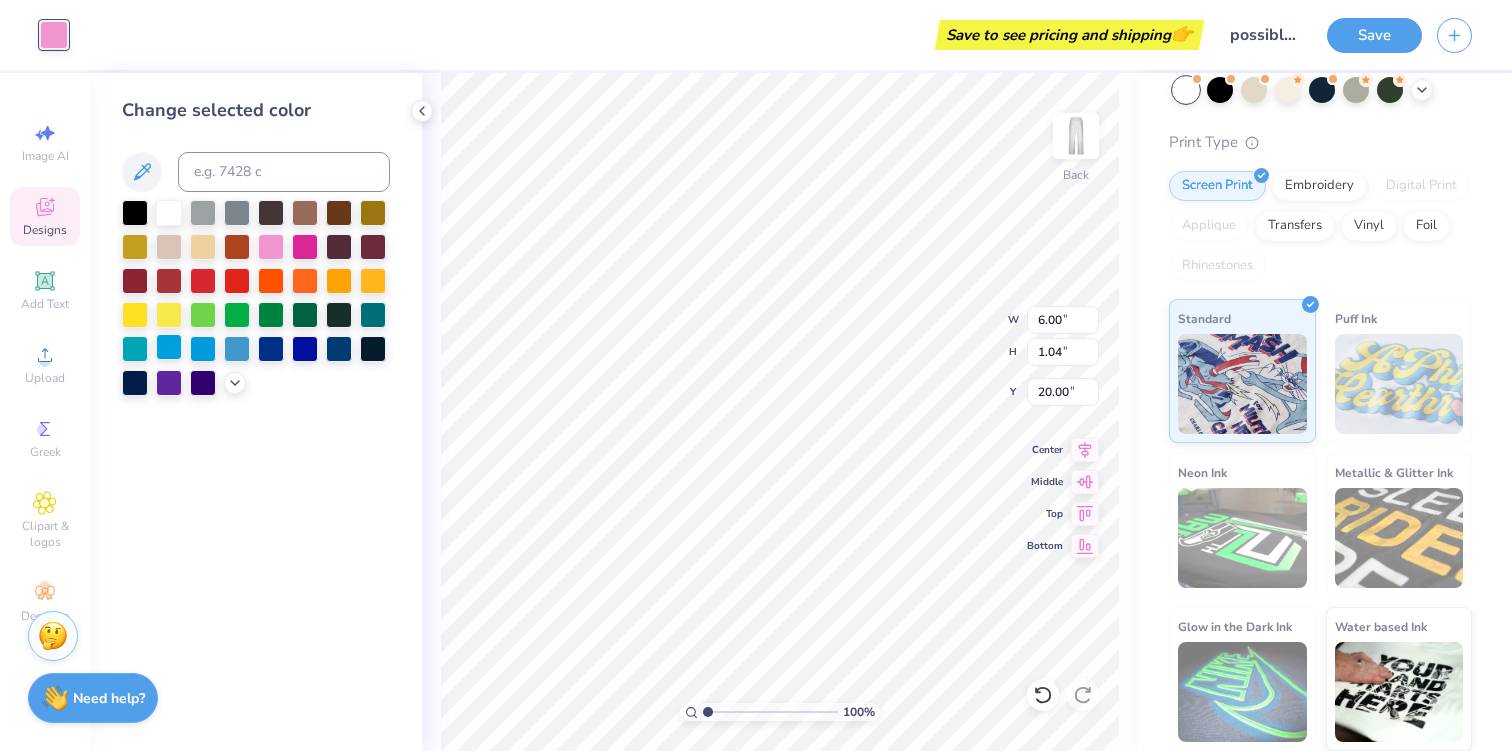 click at bounding box center (169, 347) 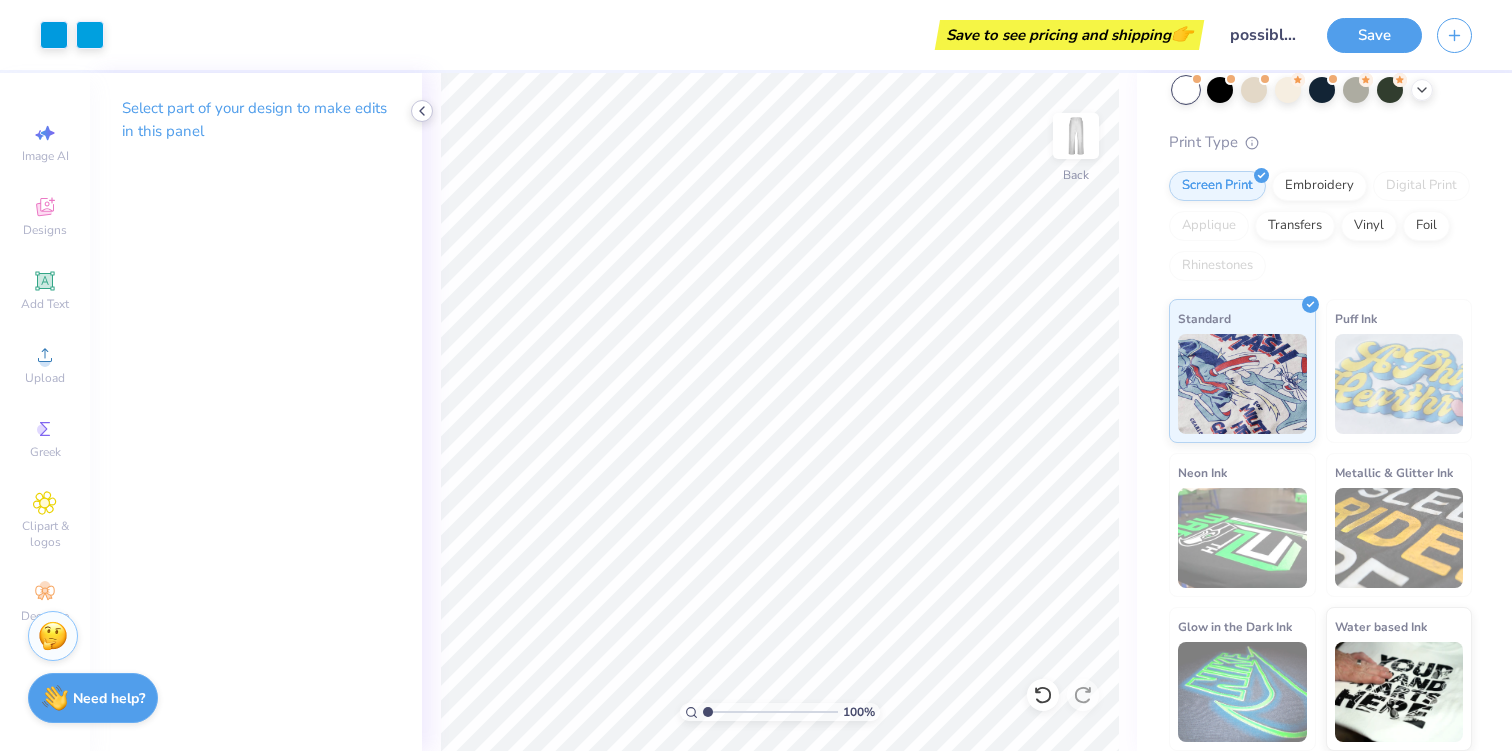click 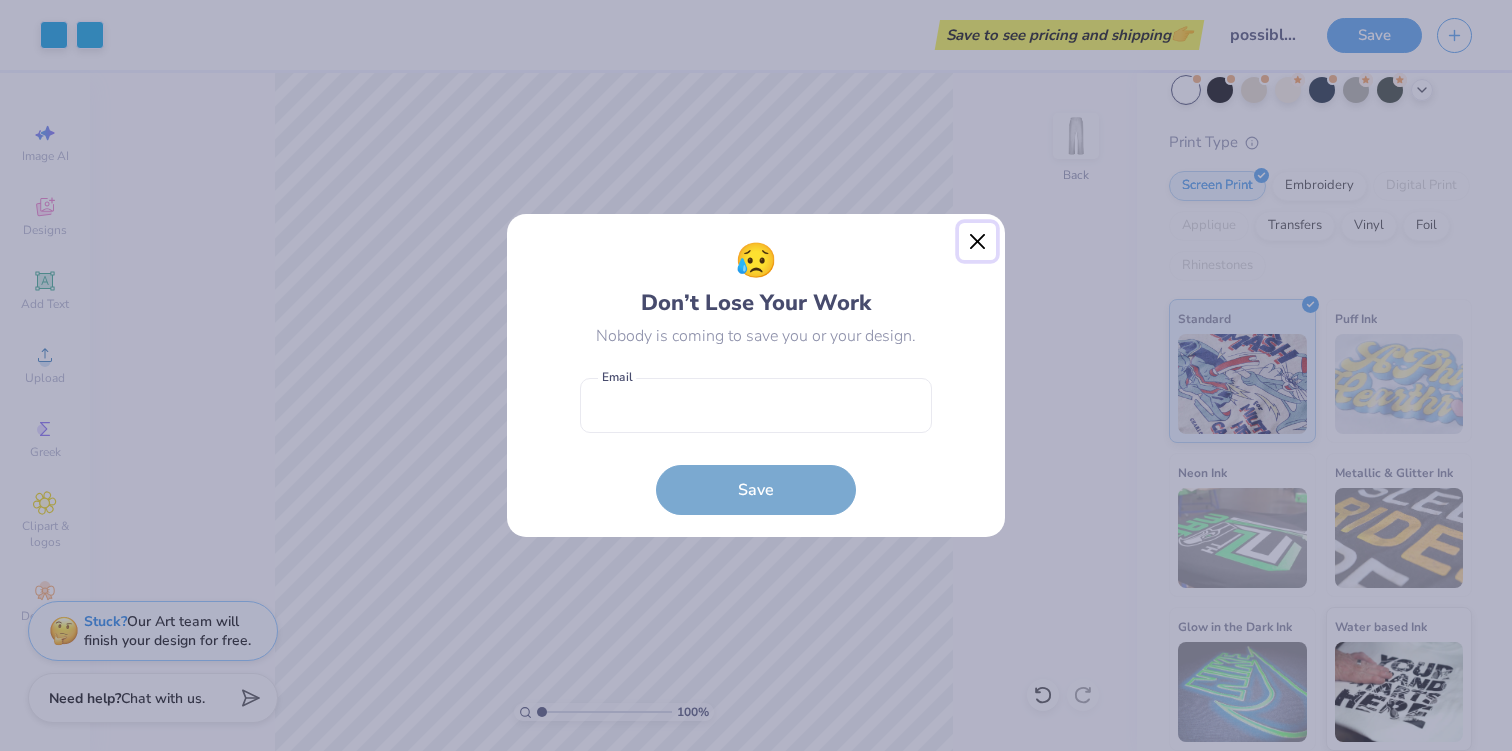 click at bounding box center (978, 242) 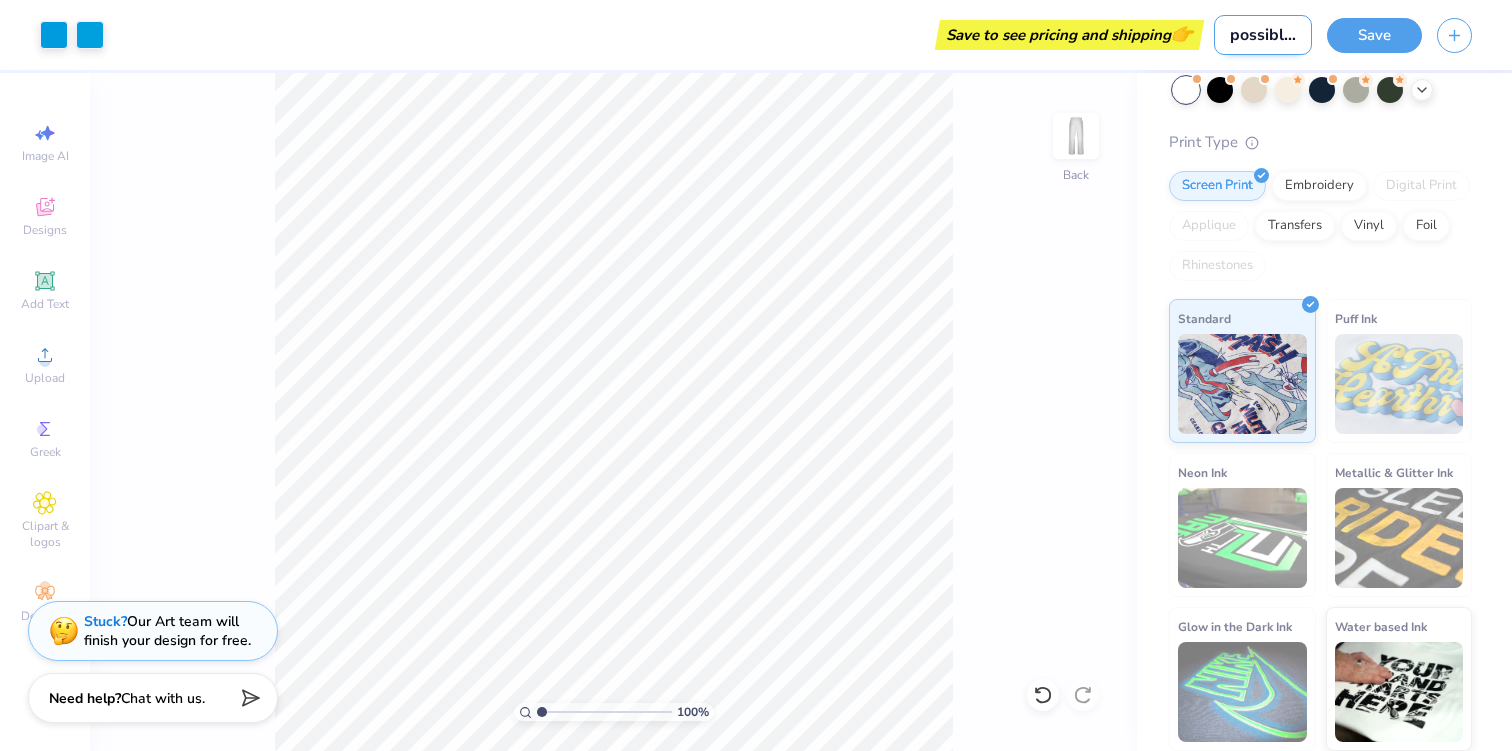 click on "possible exec sweats" at bounding box center (1263, 35) 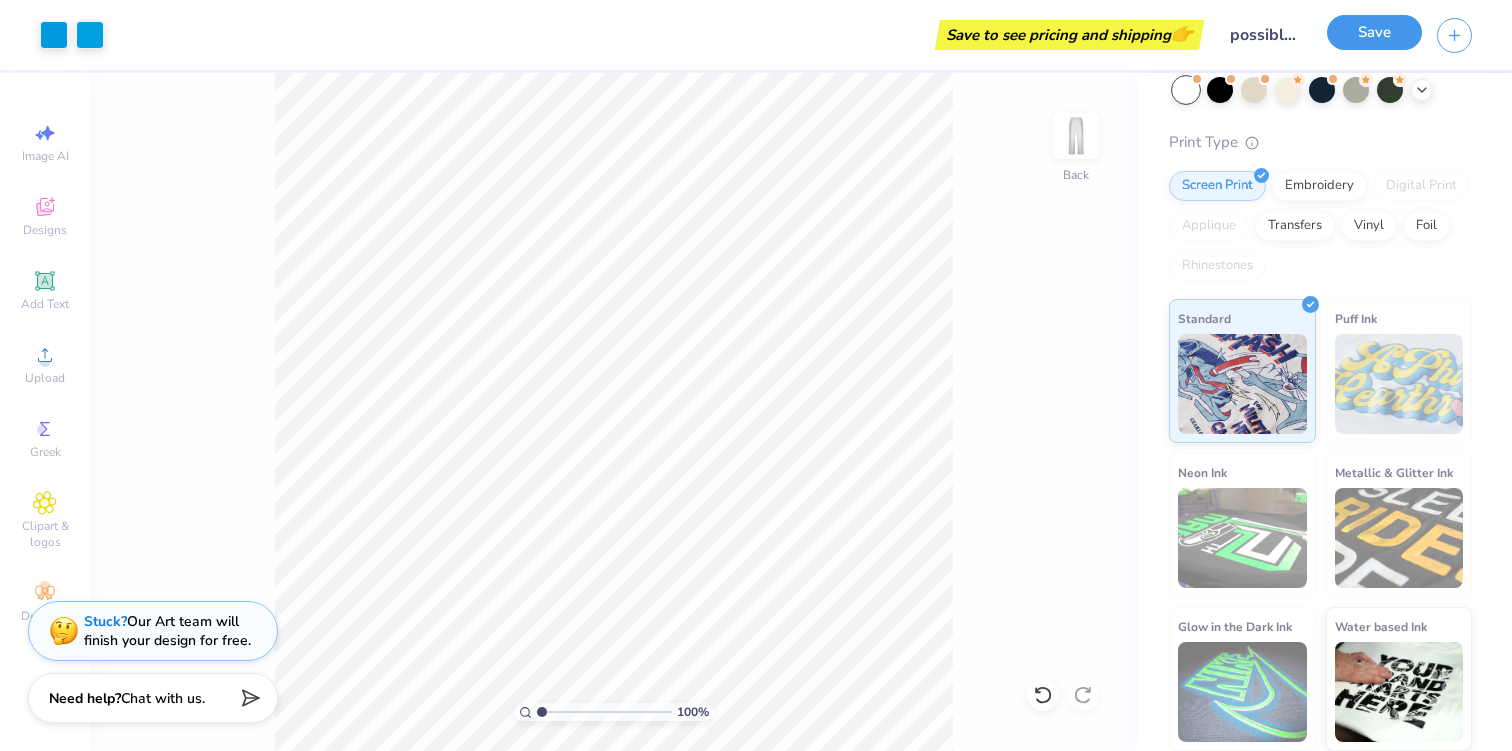 click on "Save" at bounding box center [1374, 32] 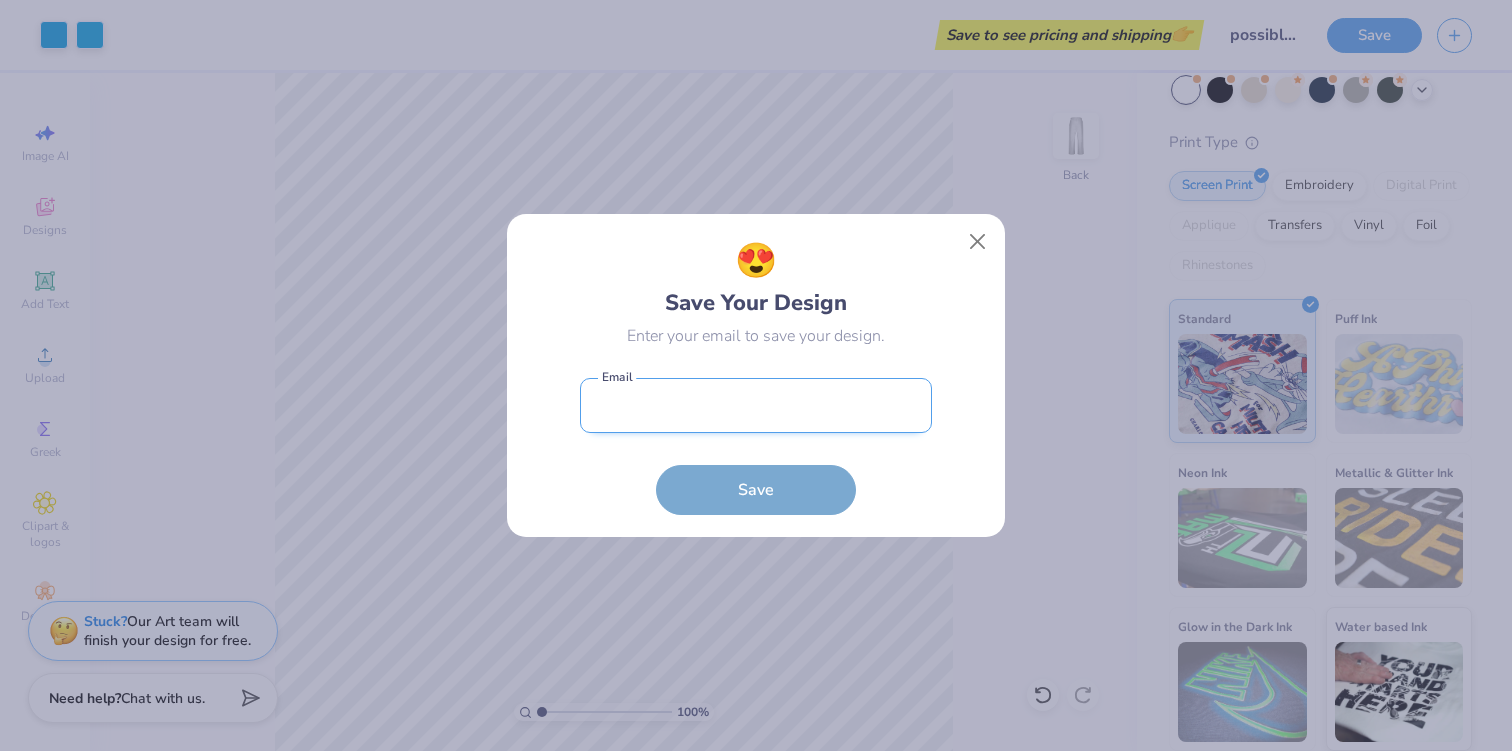 click at bounding box center (756, 405) 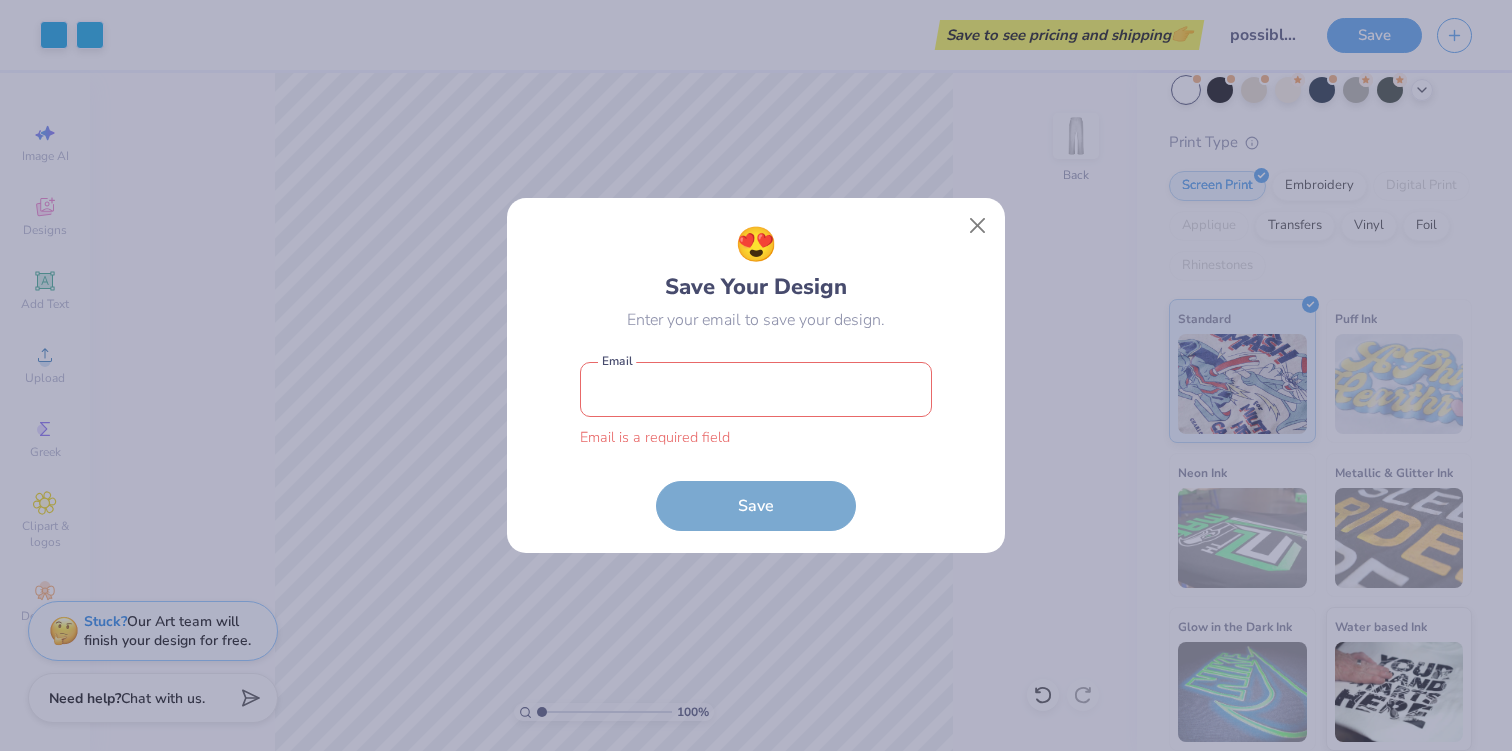 type on "arcreamer@uchicago.edu" 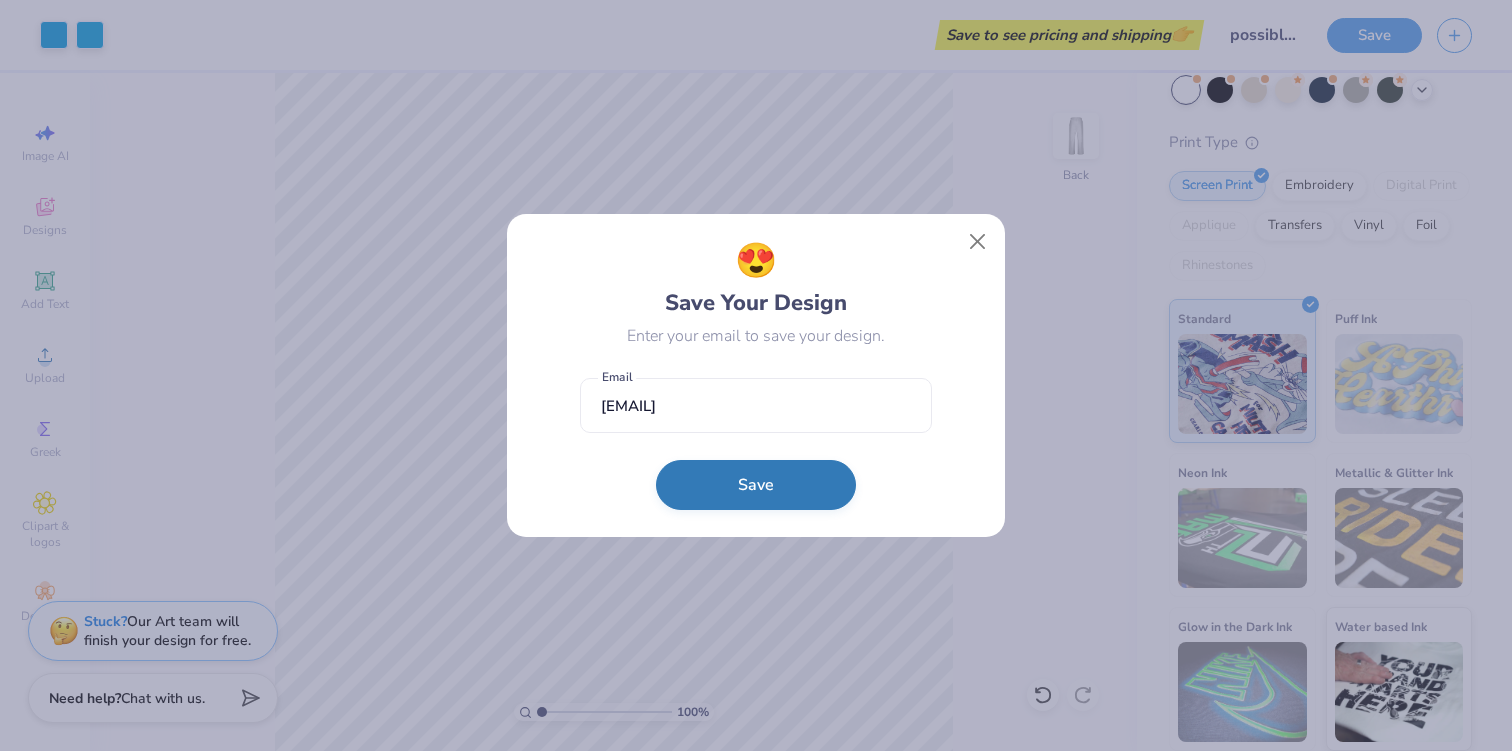 click on "Save" at bounding box center (756, 485) 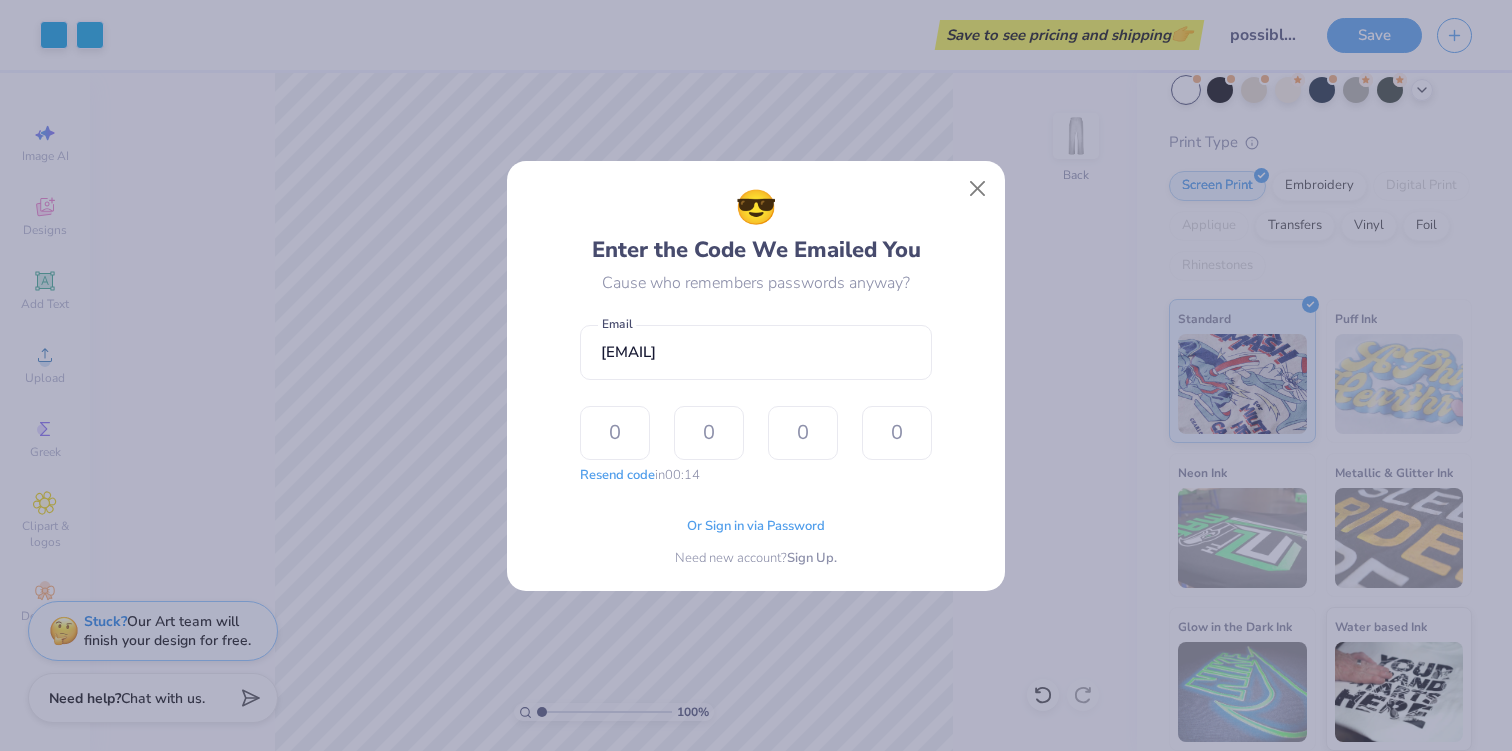 click on "Or Sign in via Password Need new account?  Sign Up." at bounding box center (756, 536) 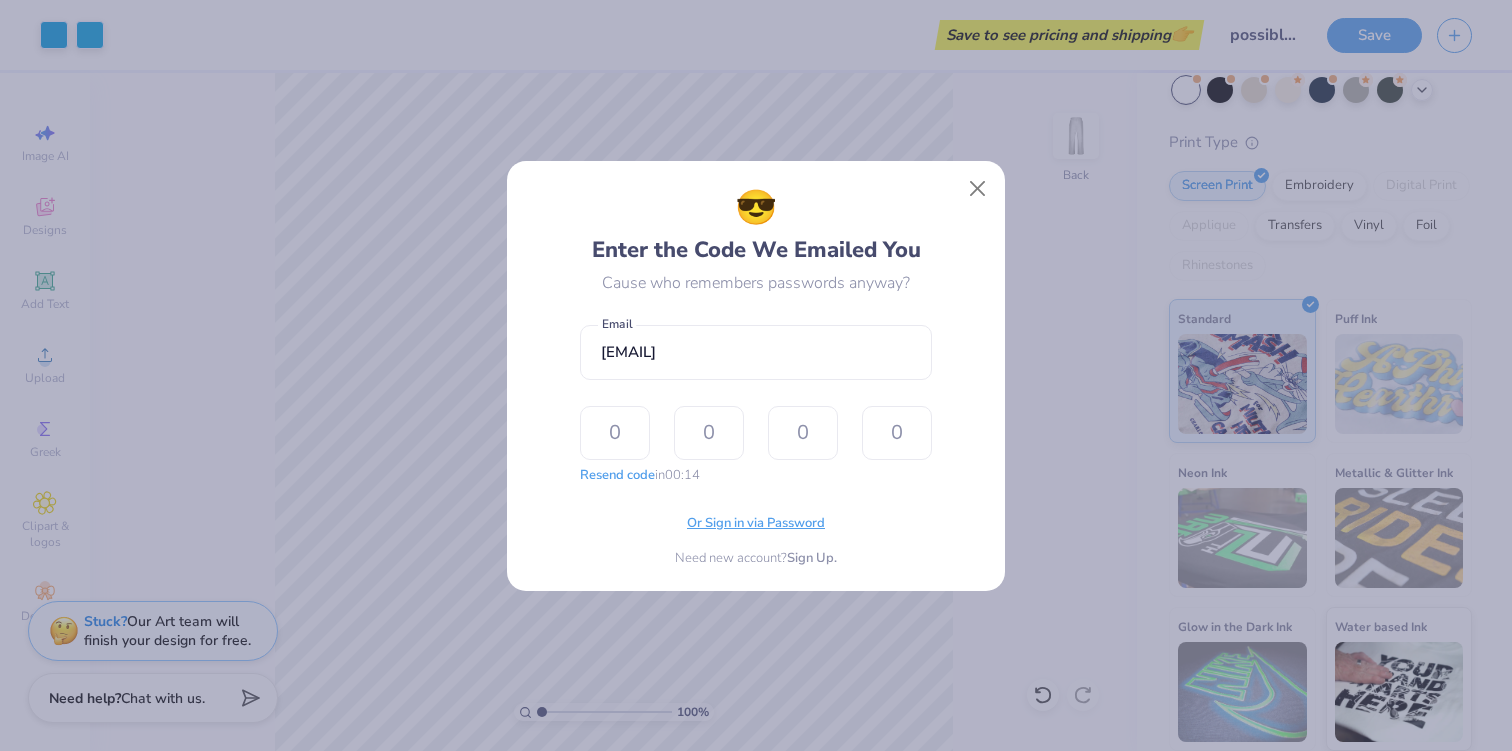 click on "Or Sign in via Password" at bounding box center (756, 524) 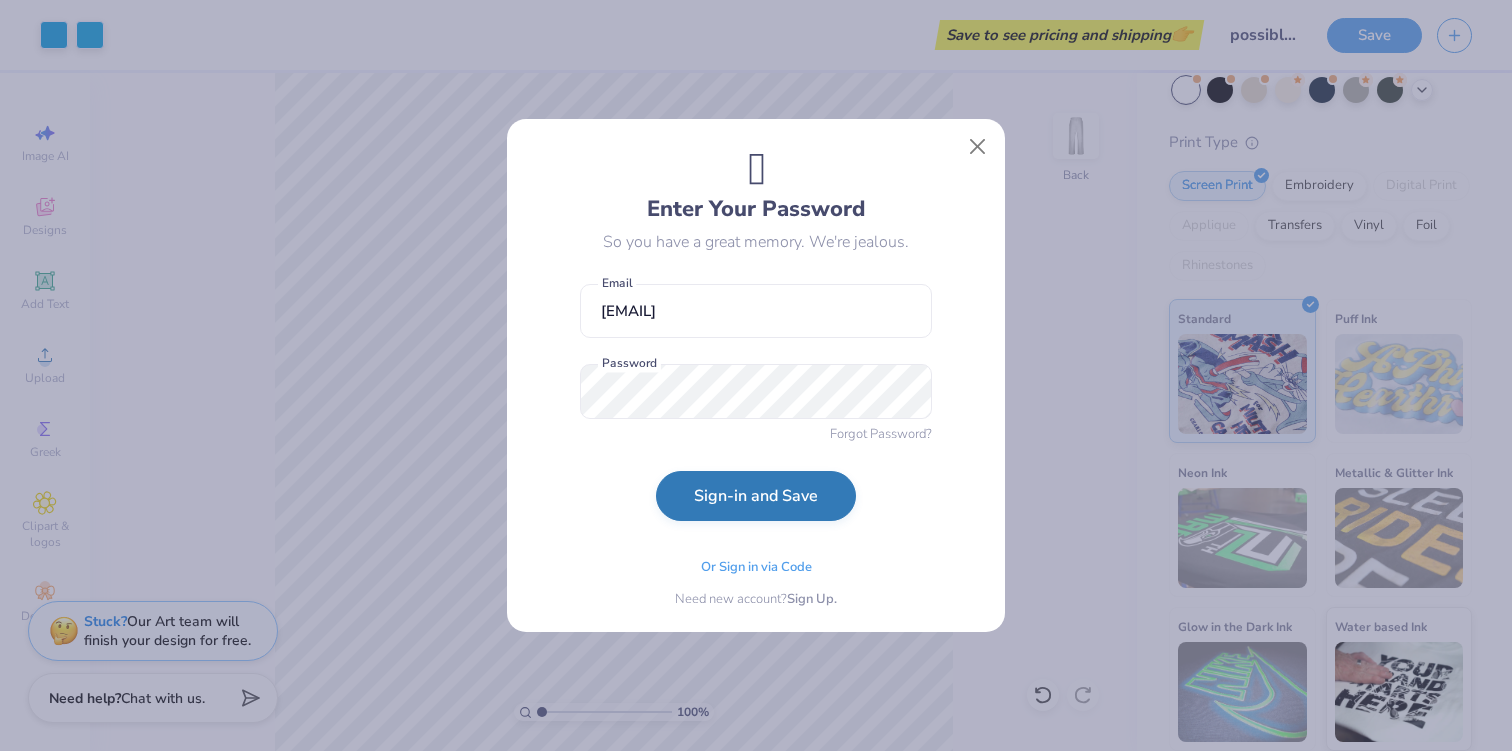 click on "Sign-in and Save" at bounding box center [756, 496] 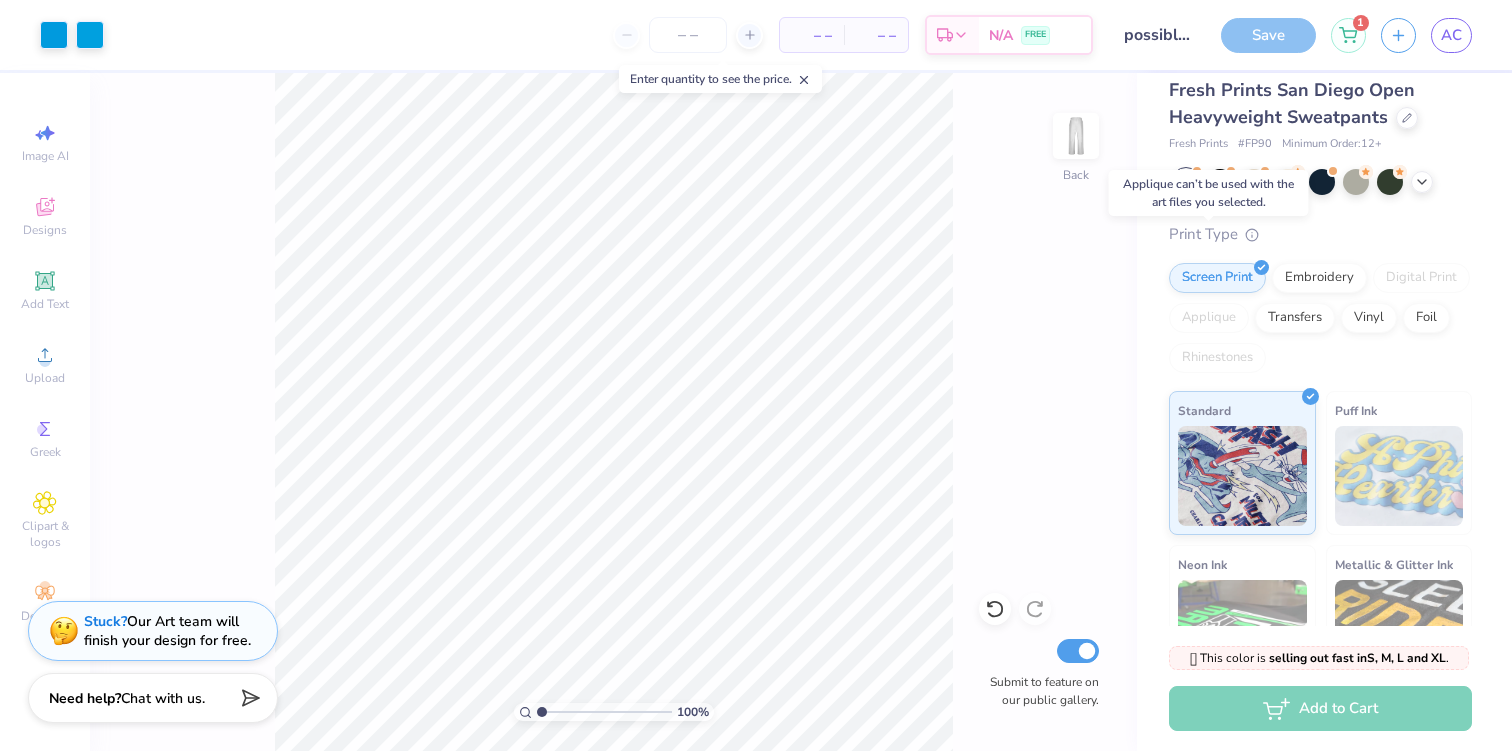 scroll, scrollTop: 0, scrollLeft: 0, axis: both 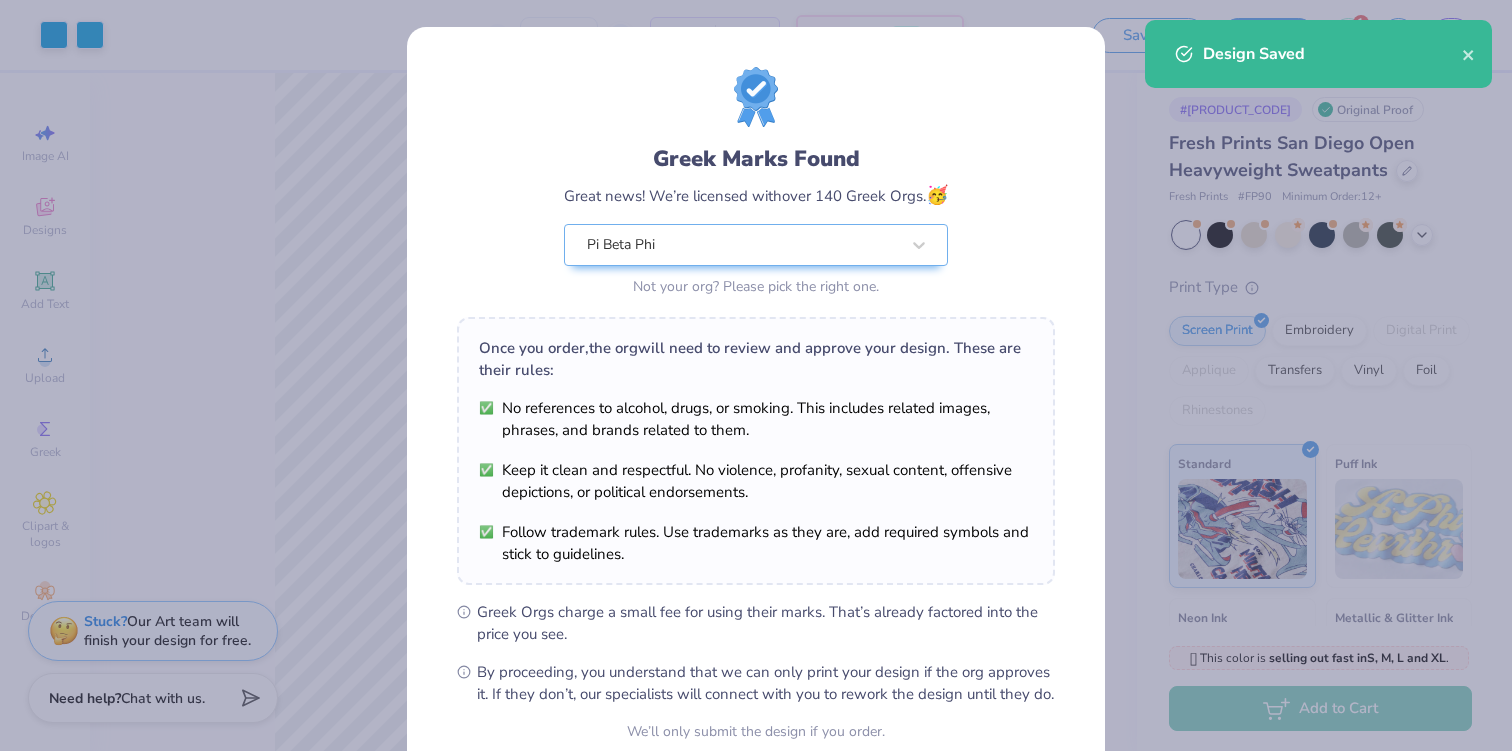 click on "Greek Marks Found Great news! We’re licensed with  over 140 Greek Orgs. 🥳 Pi Beta Phi Not your org? Please pick the right one. Once you order,  the org  will need to review and approve your design. These are their rules: No references to alcohol, drugs, or smoking. This includes related images, phrases, and brands related to them. Keep it clean and respectful. No violence, profanity, sexual content, offensive depictions, or political endorsements. Follow trademark rules. Use trademarks as they are, add required symbols and stick to guidelines. Greek Orgs charge a small fee for using their marks. That’s already factored into the price you see. By proceeding, you understand that we can only print your design if the org approves it. If they don’t, our specialists will connect with you to rework the design until they do. We’ll only submit the design if you order. I Understand! No  Greek  marks in your design?" at bounding box center [756, 375] 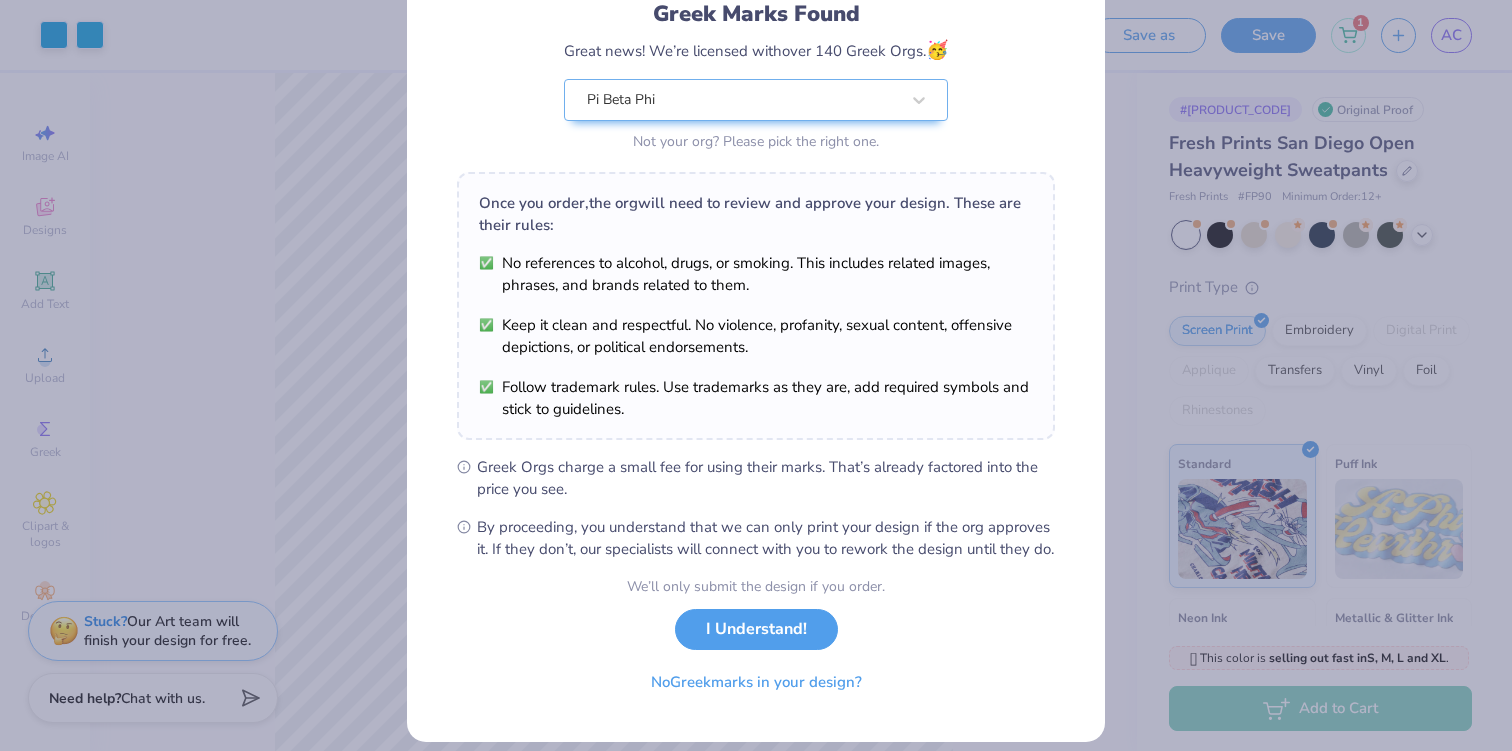 scroll, scrollTop: 185, scrollLeft: 0, axis: vertical 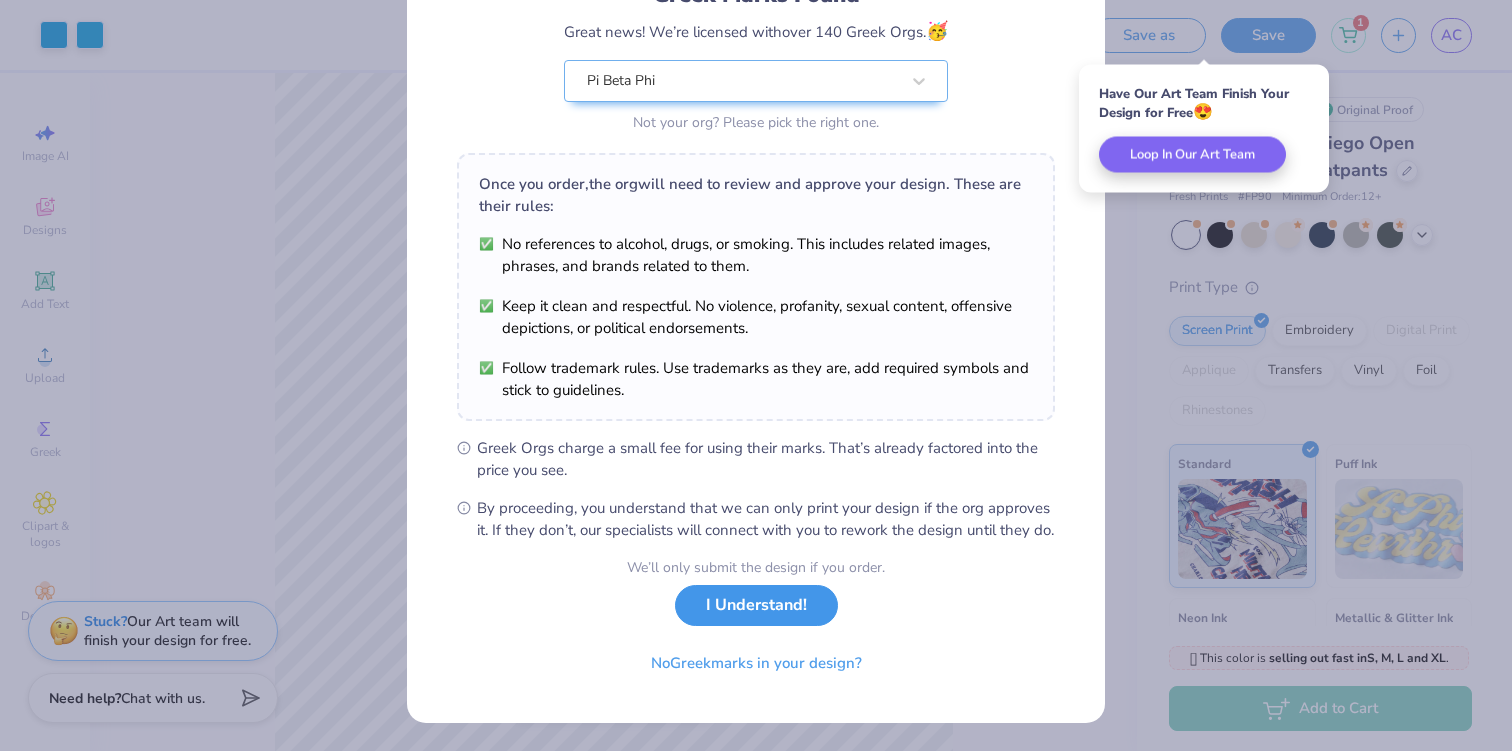 click on "I Understand!" at bounding box center (756, 605) 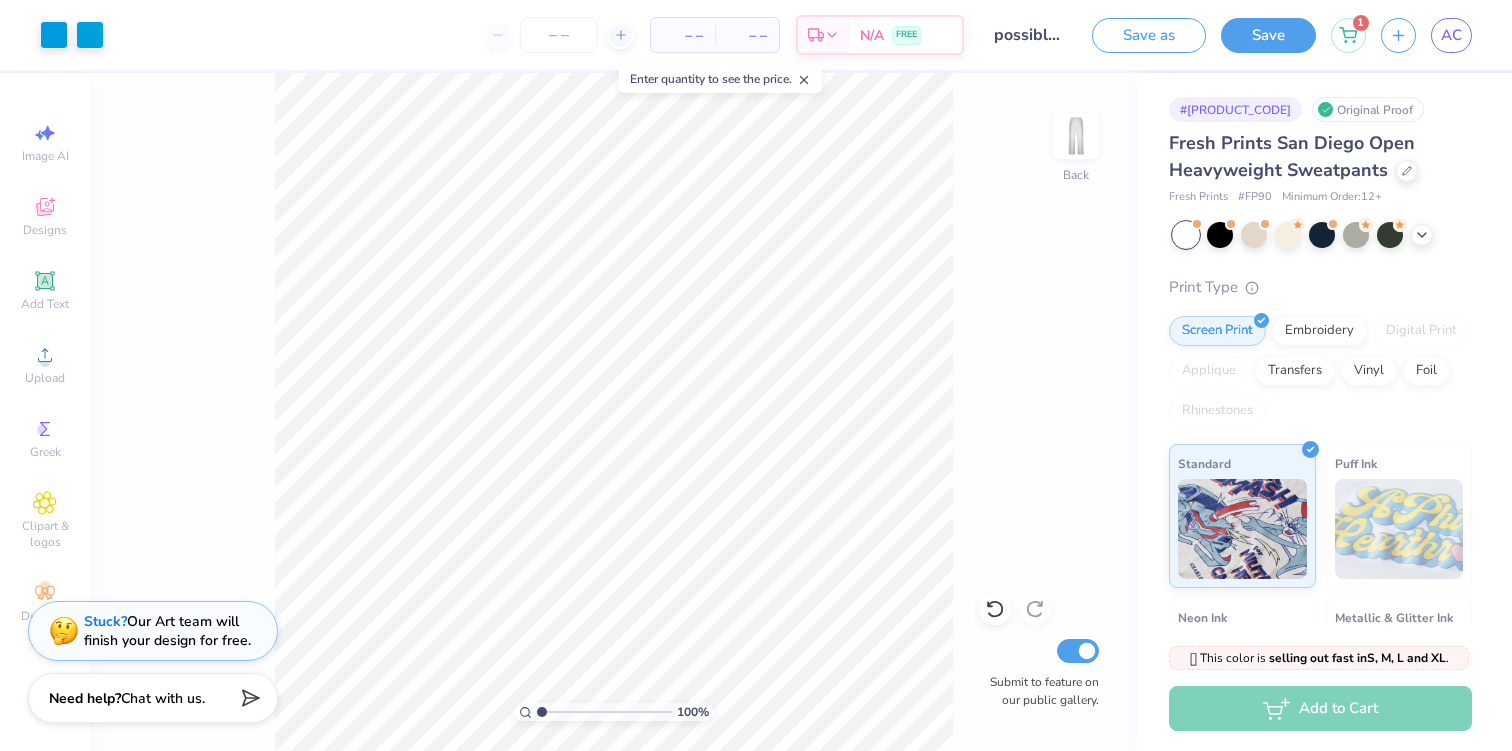 scroll, scrollTop: 0, scrollLeft: 0, axis: both 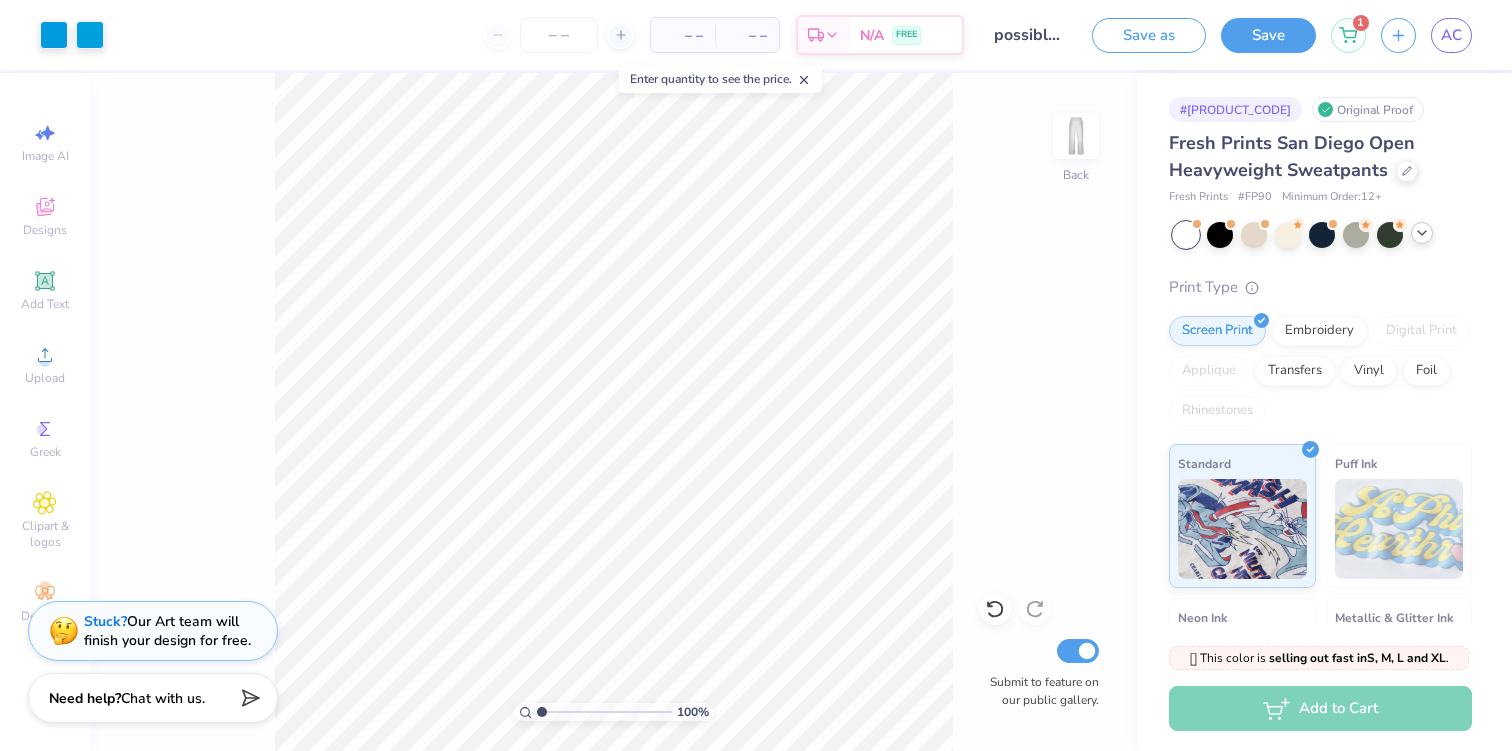 click 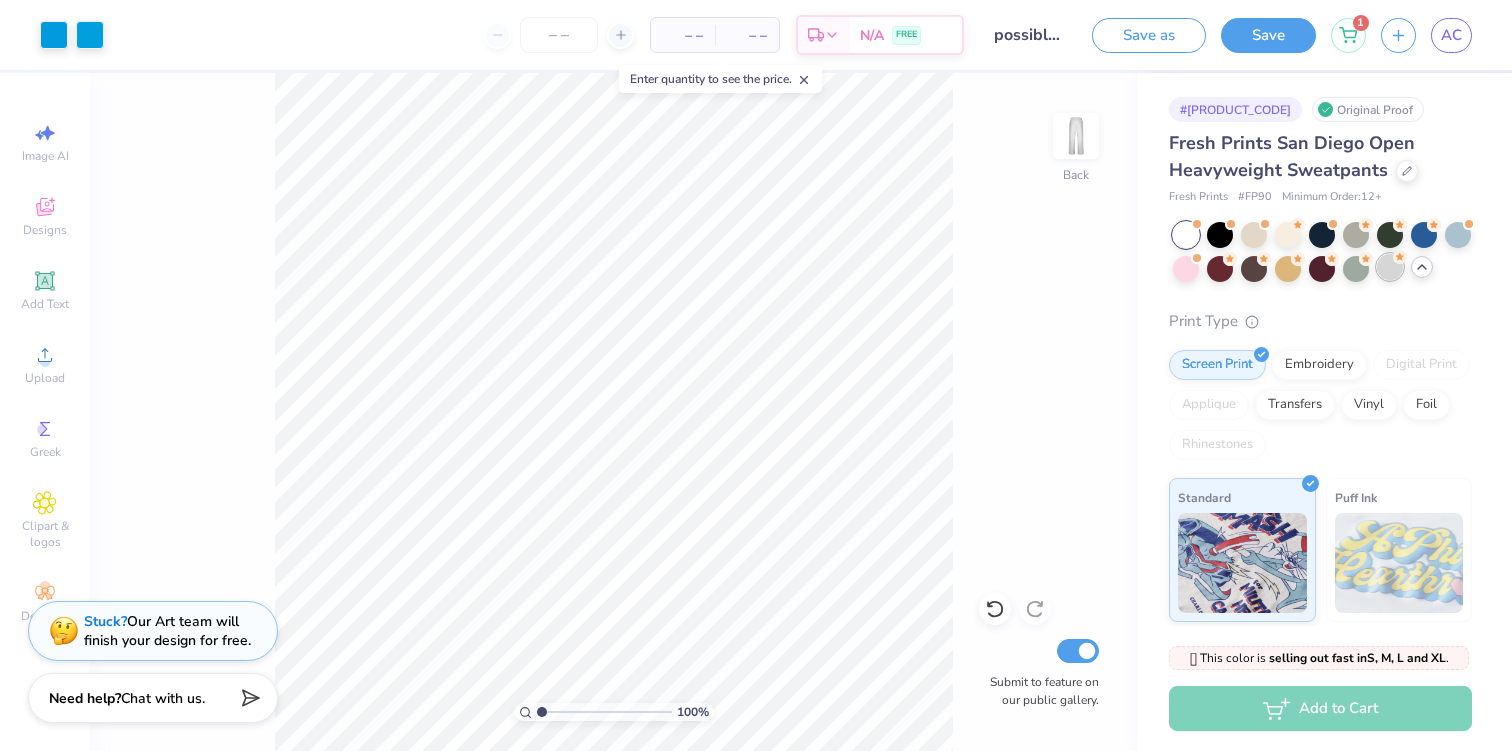 click at bounding box center [1390, 267] 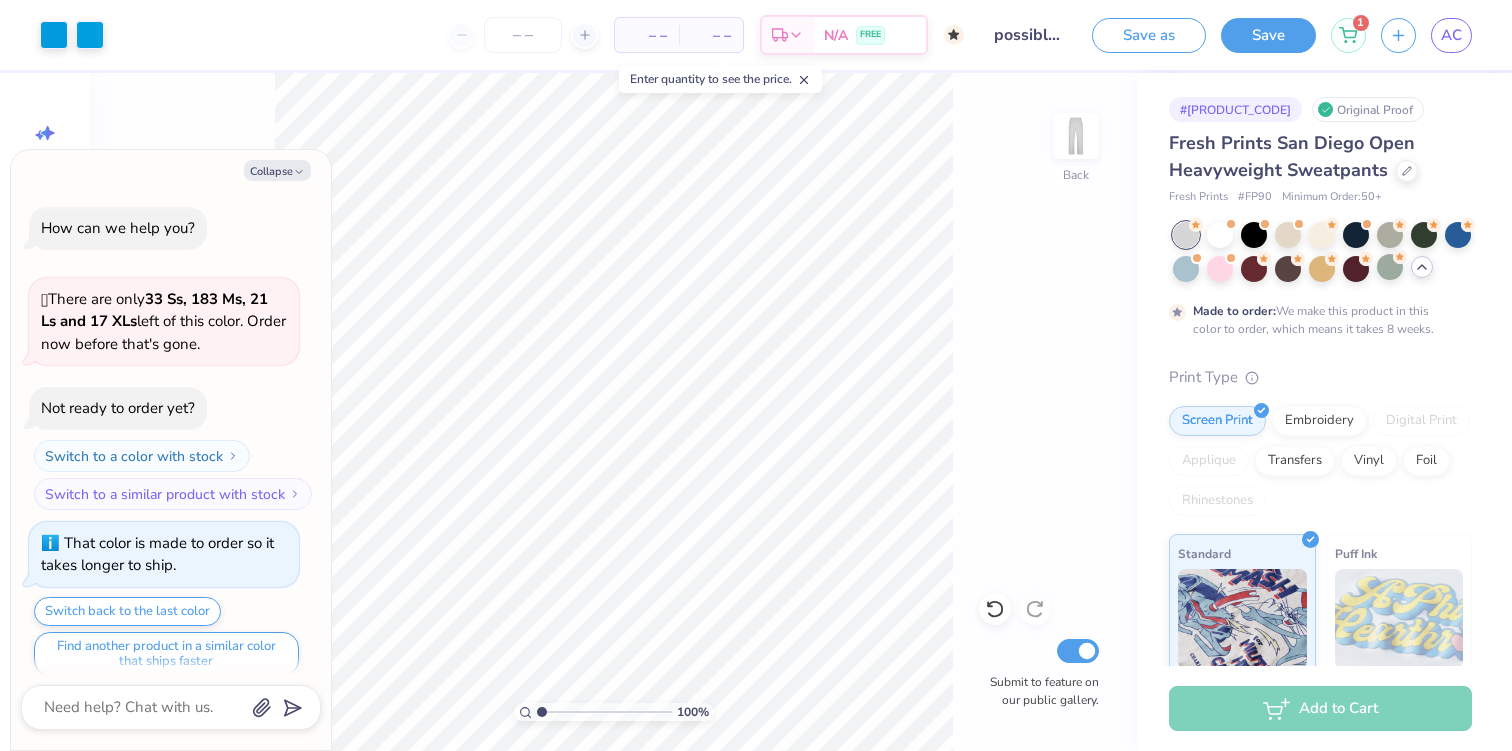 scroll, scrollTop: 16, scrollLeft: 0, axis: vertical 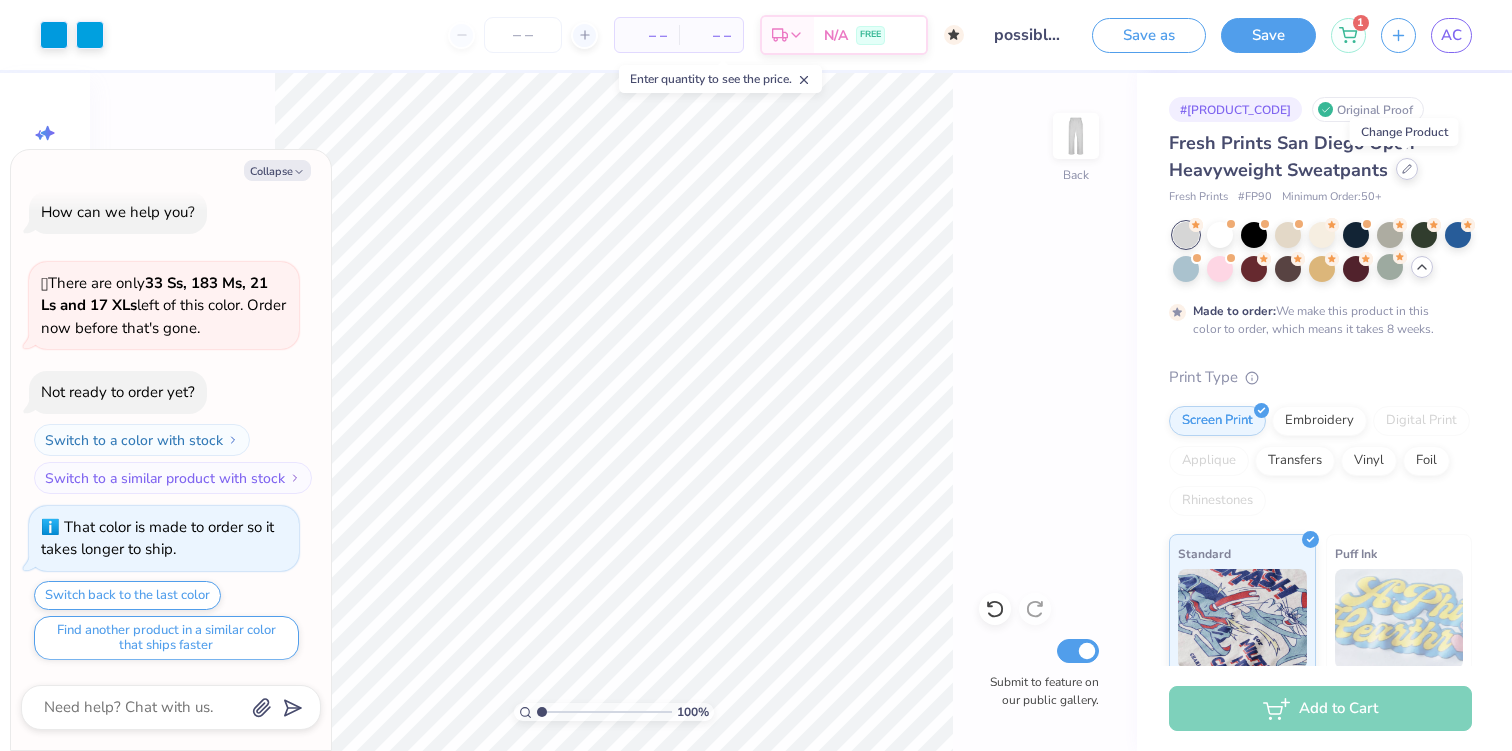 click at bounding box center (1407, 169) 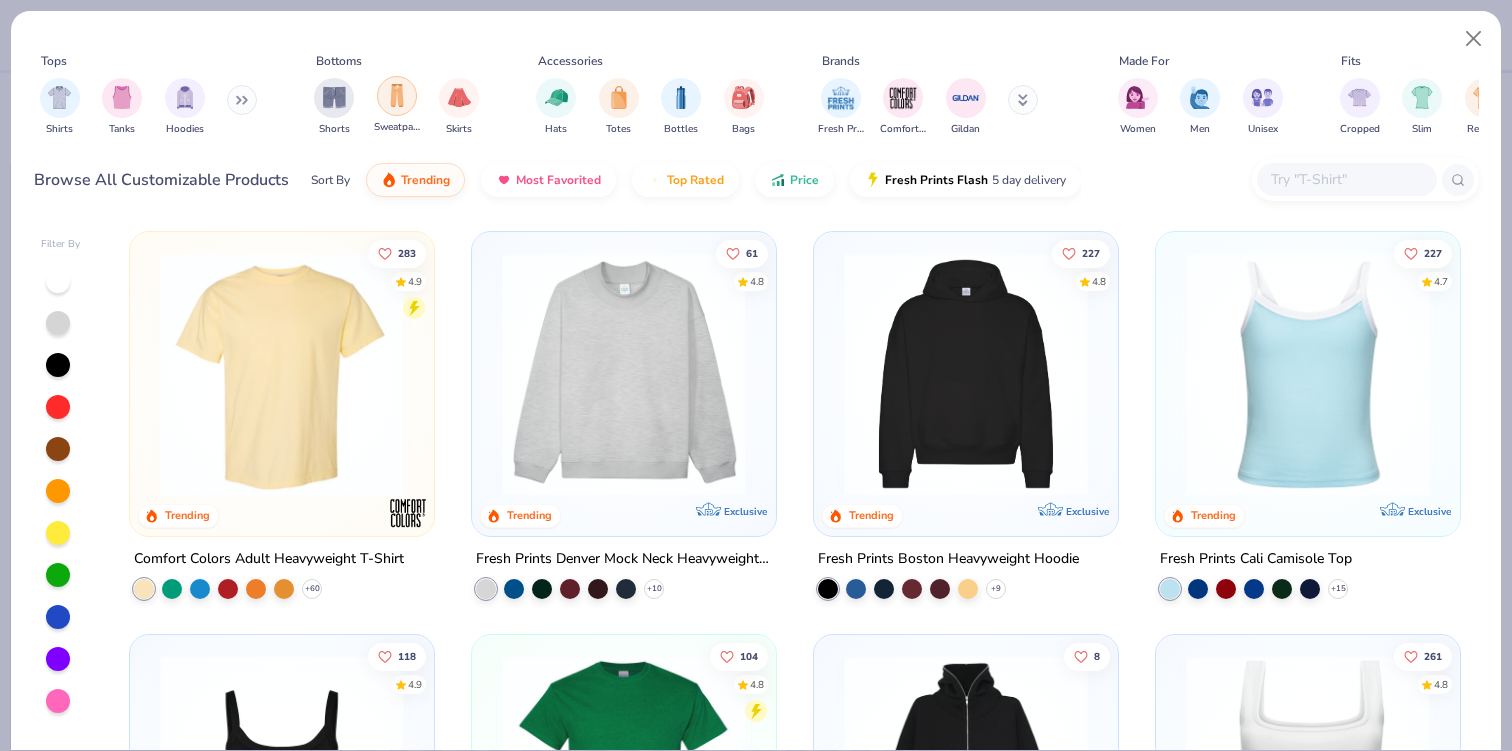 click at bounding box center [397, 95] 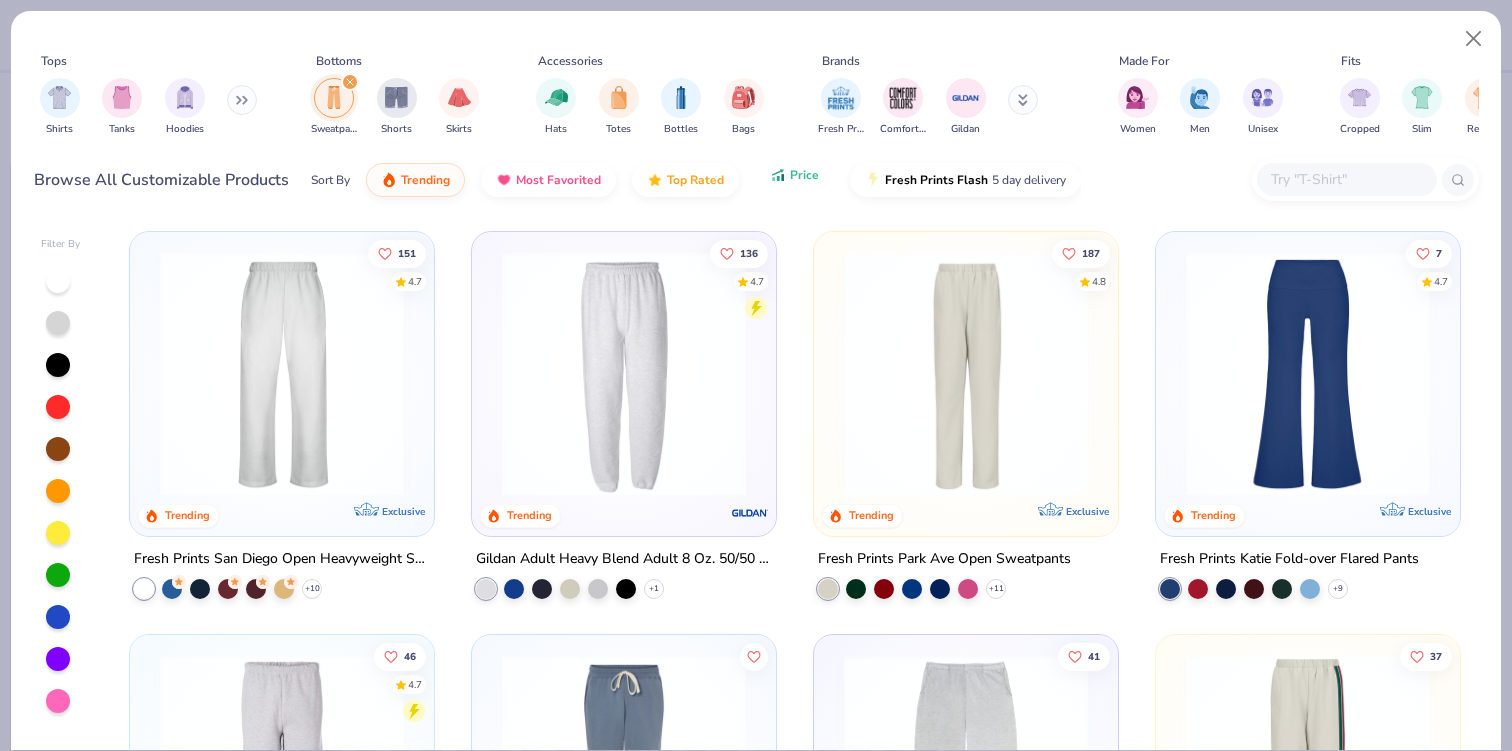 click on "Price" at bounding box center (794, 175) 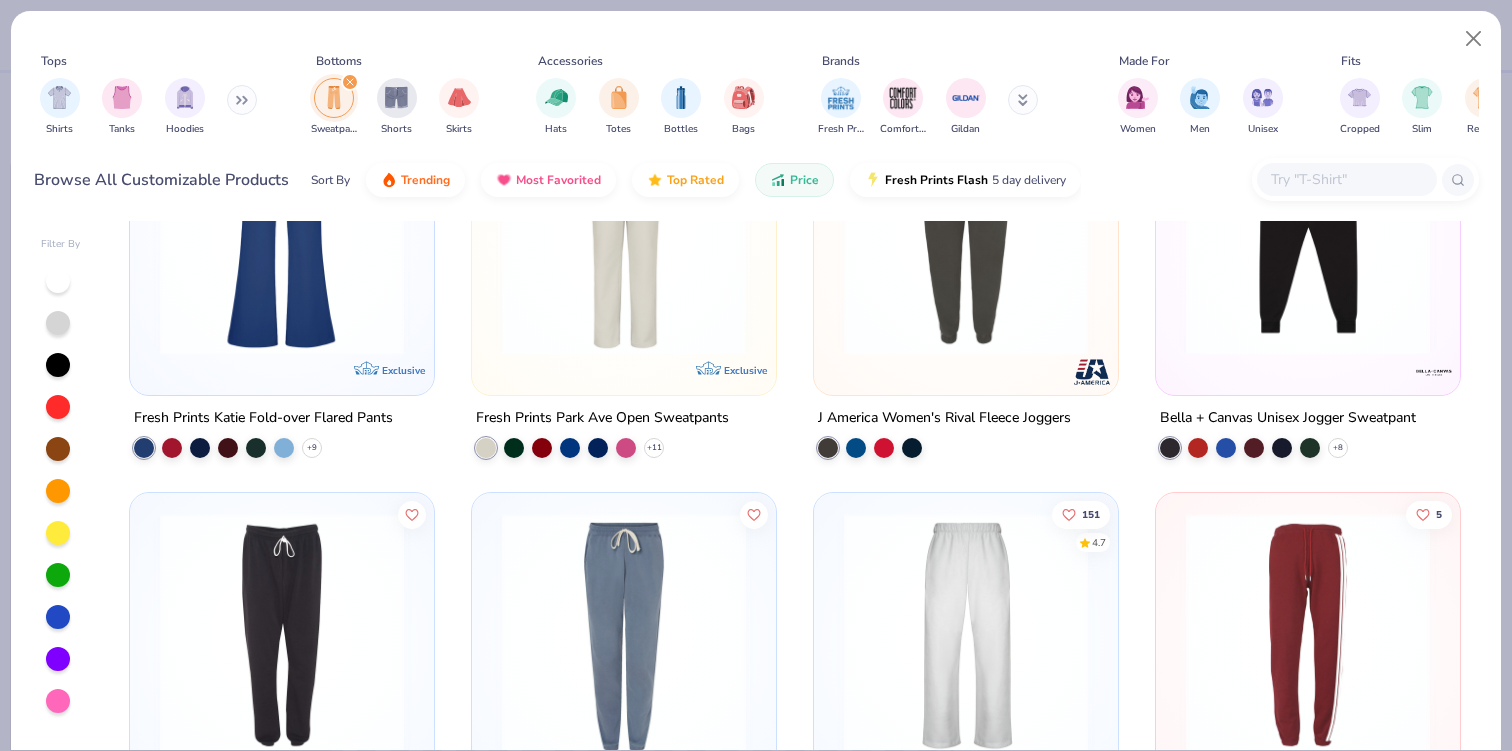 scroll, scrollTop: 796, scrollLeft: 0, axis: vertical 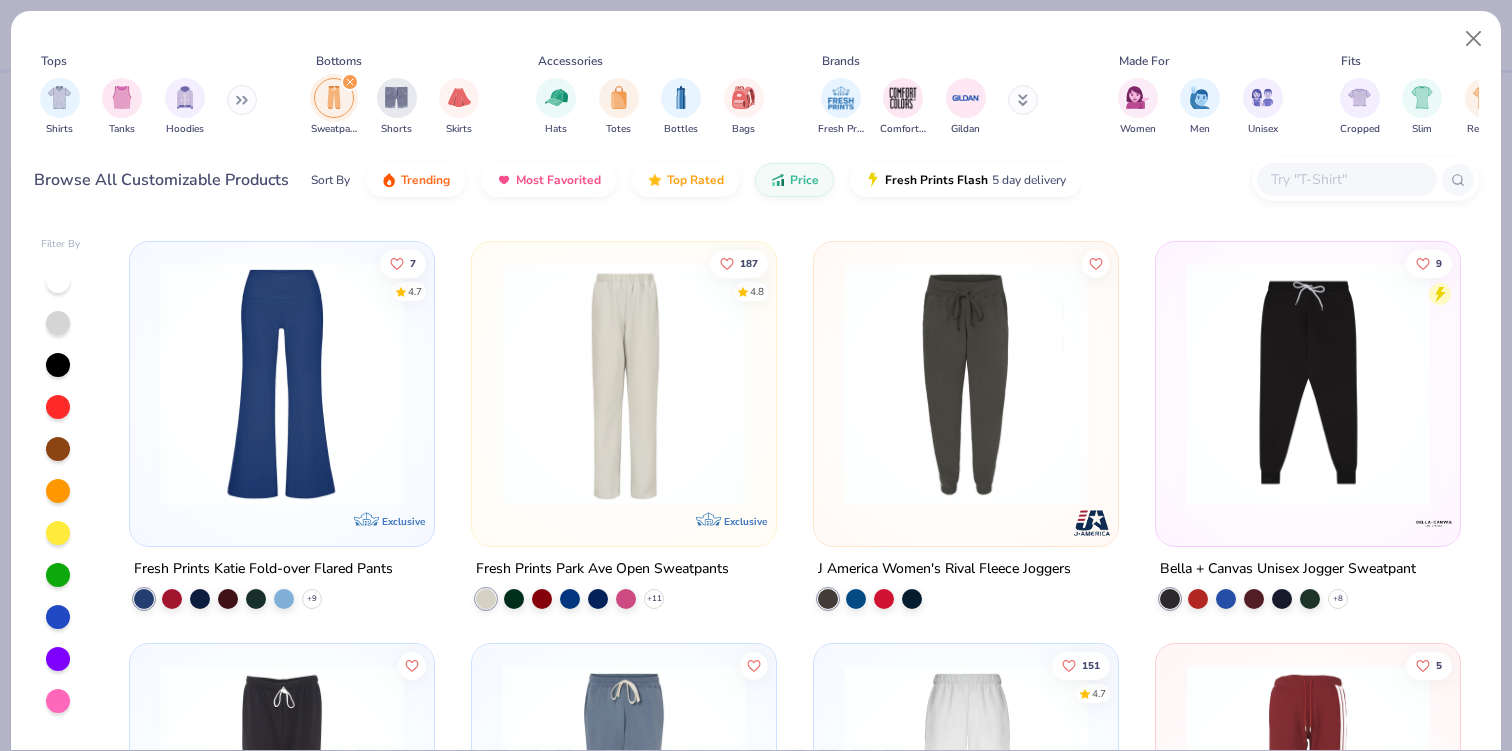 click at bounding box center [624, 383] 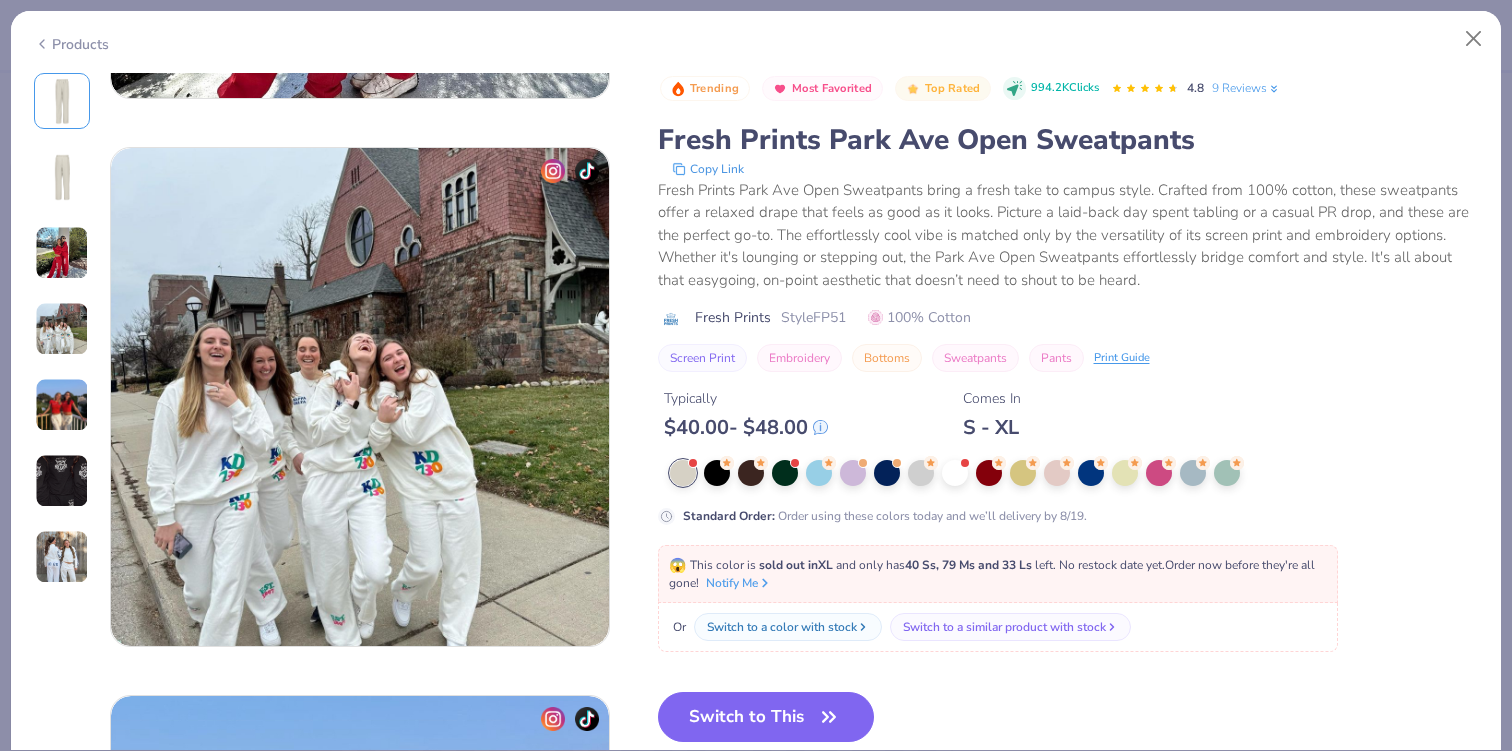 scroll, scrollTop: 1566, scrollLeft: 0, axis: vertical 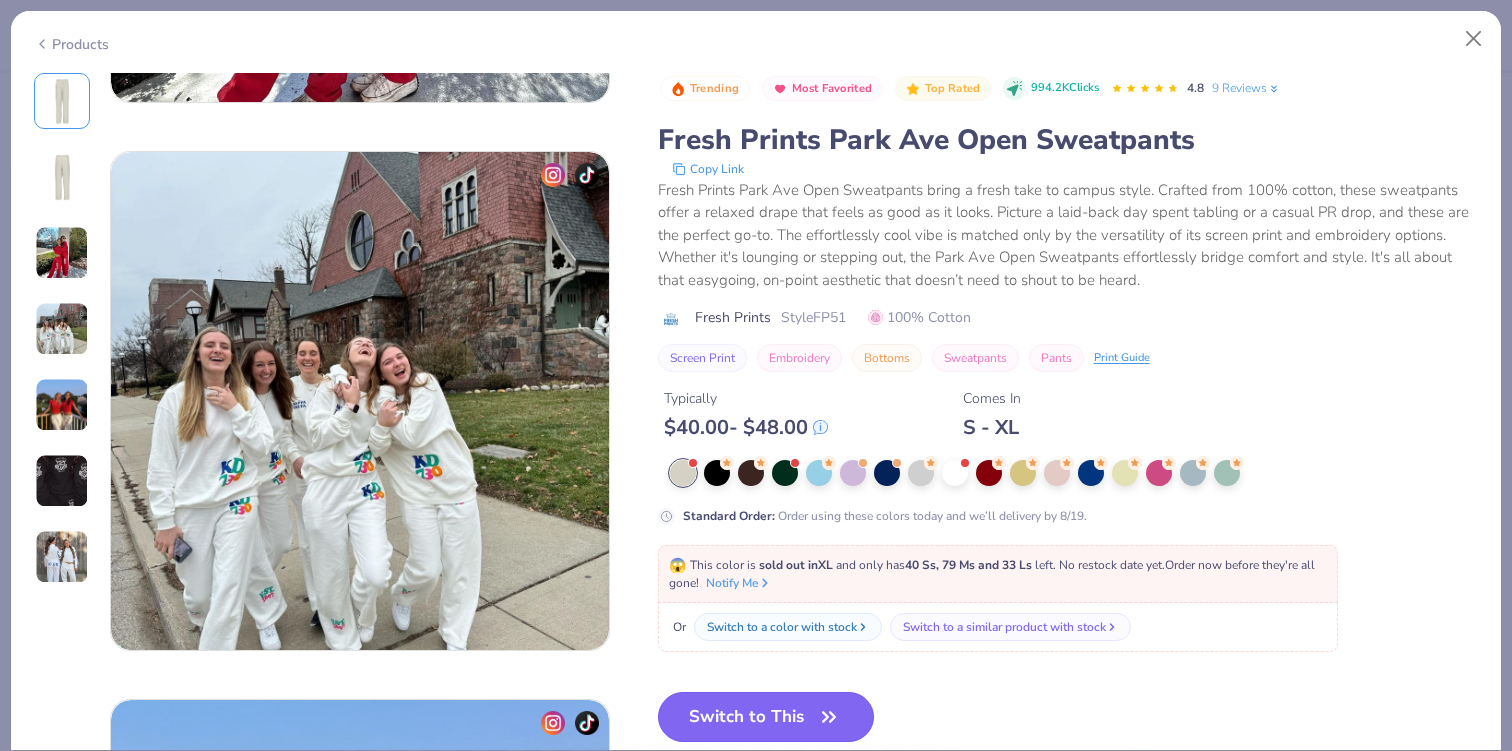 click on "Switch to This" at bounding box center [766, 717] 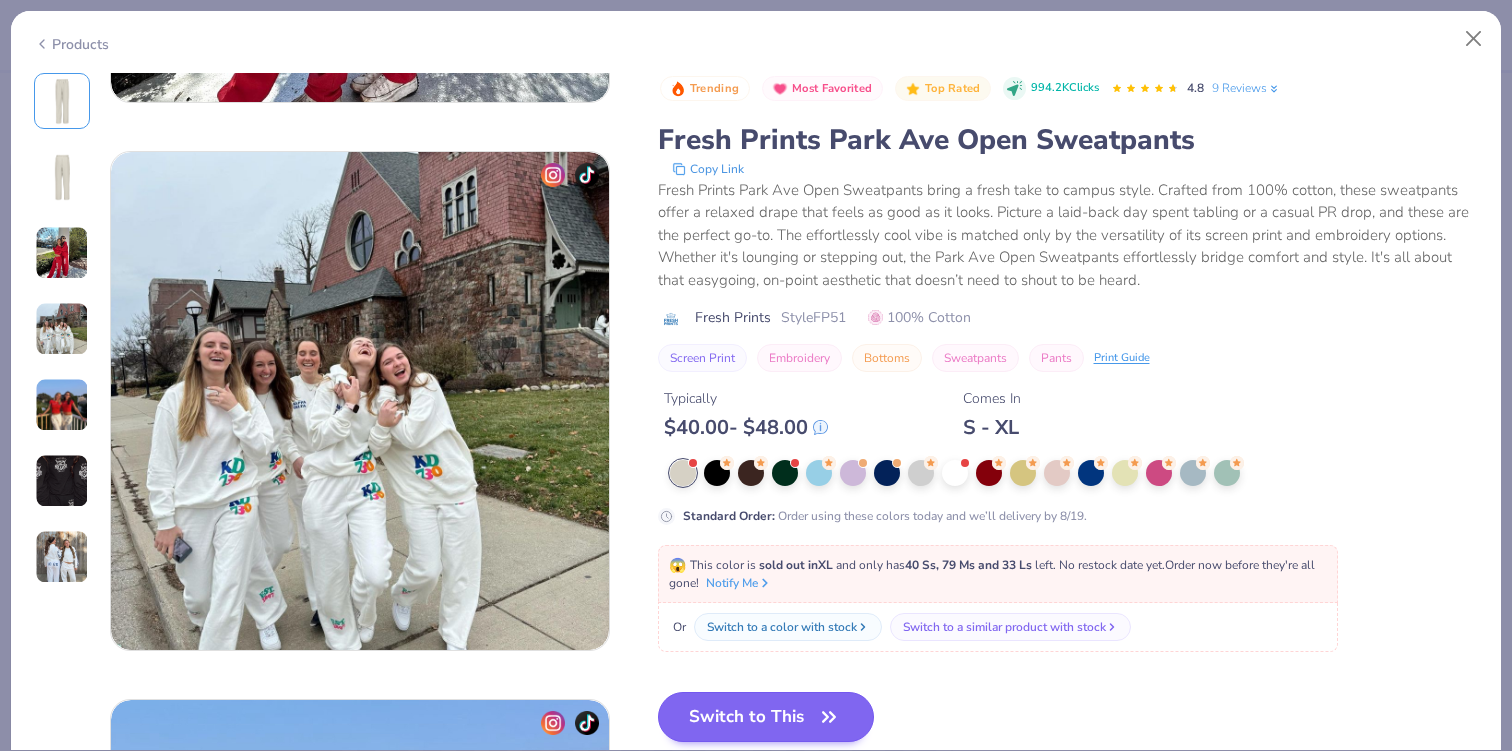 scroll, scrollTop: 116, scrollLeft: 0, axis: vertical 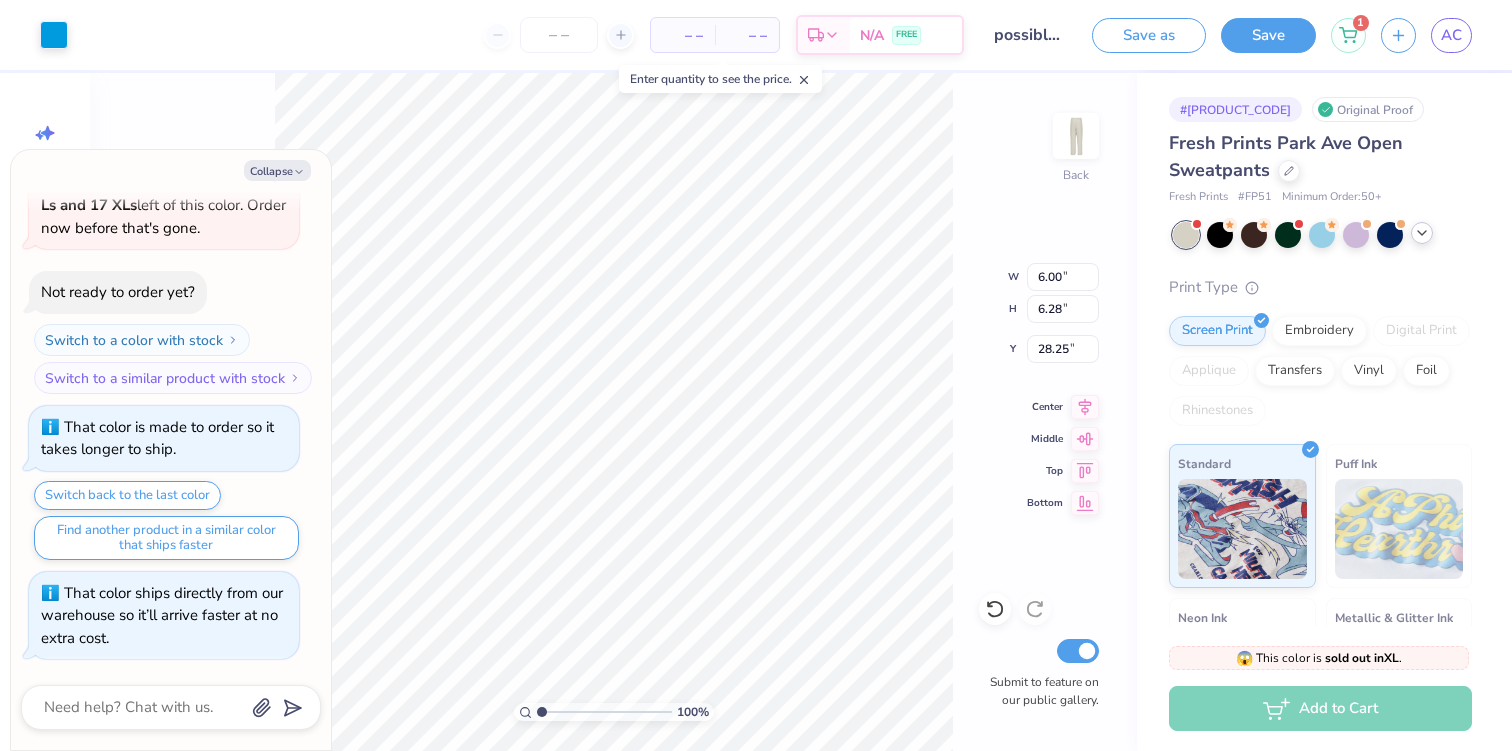 type on "x" 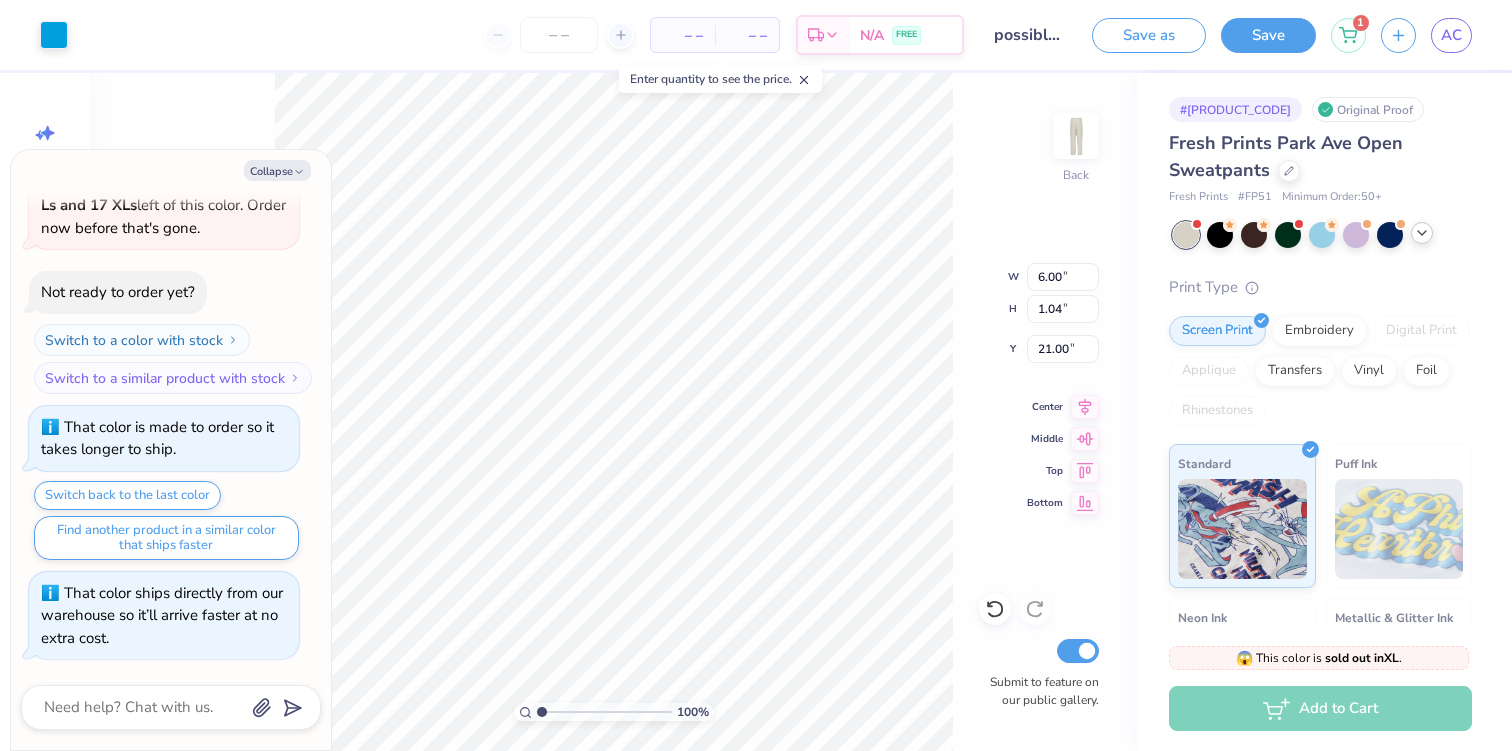 type on "x" 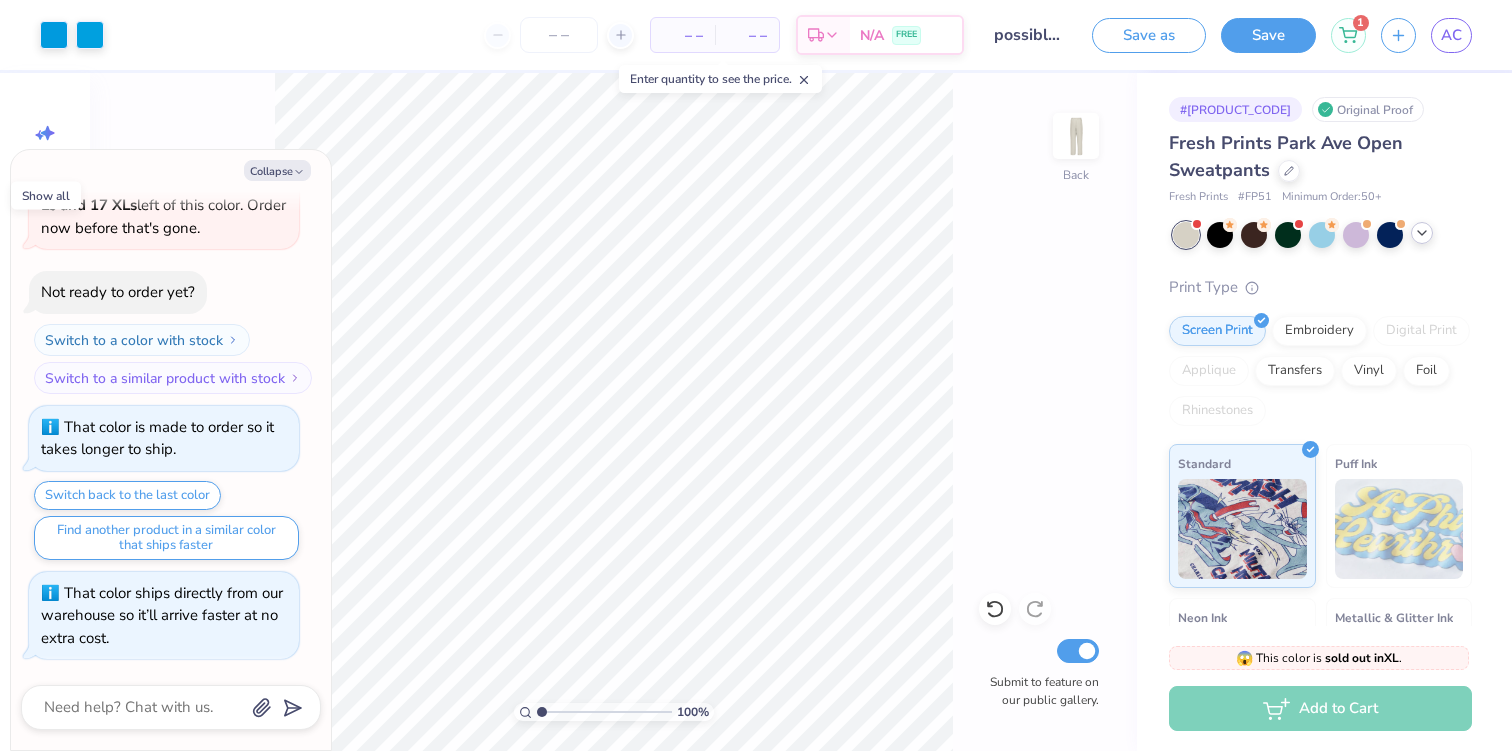 click at bounding box center (1422, 233) 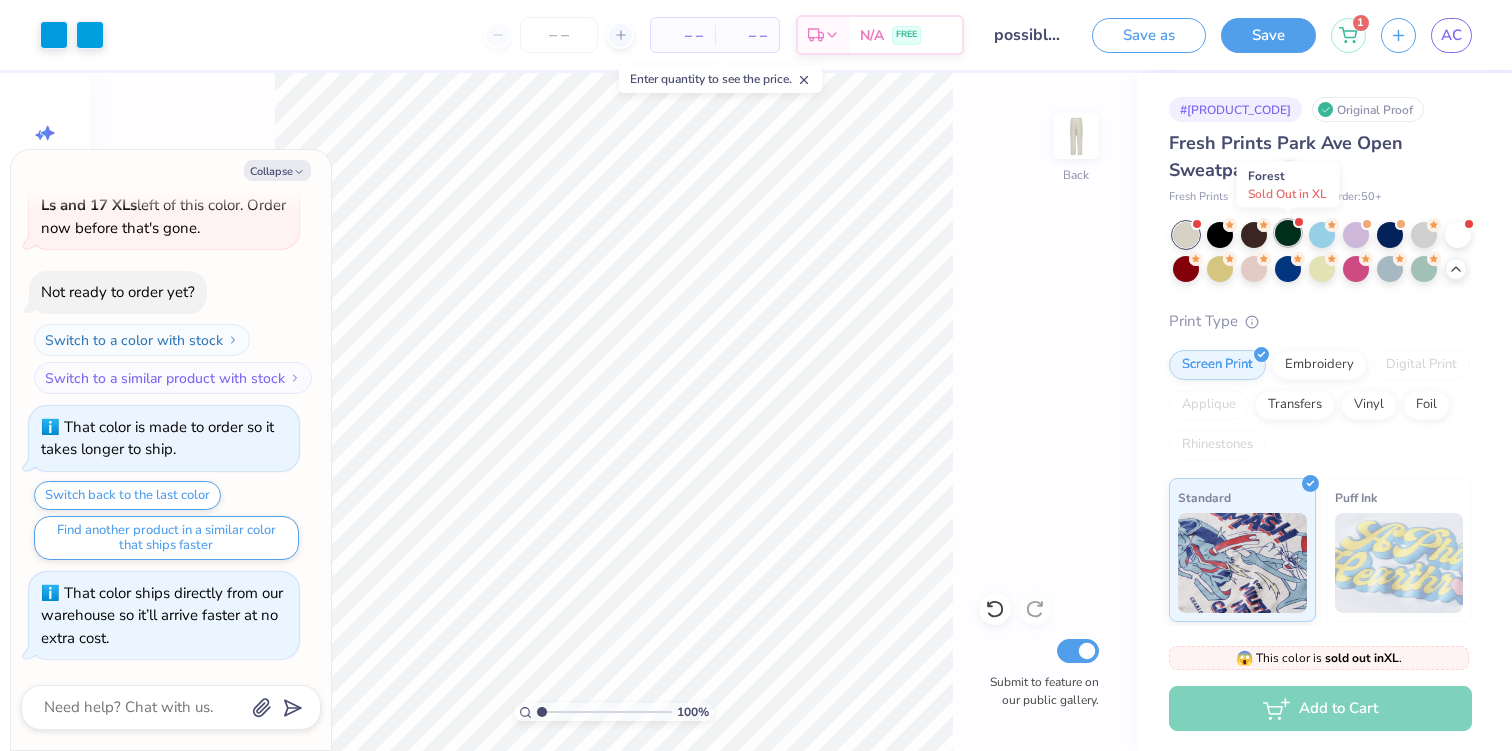 click at bounding box center [1288, 233] 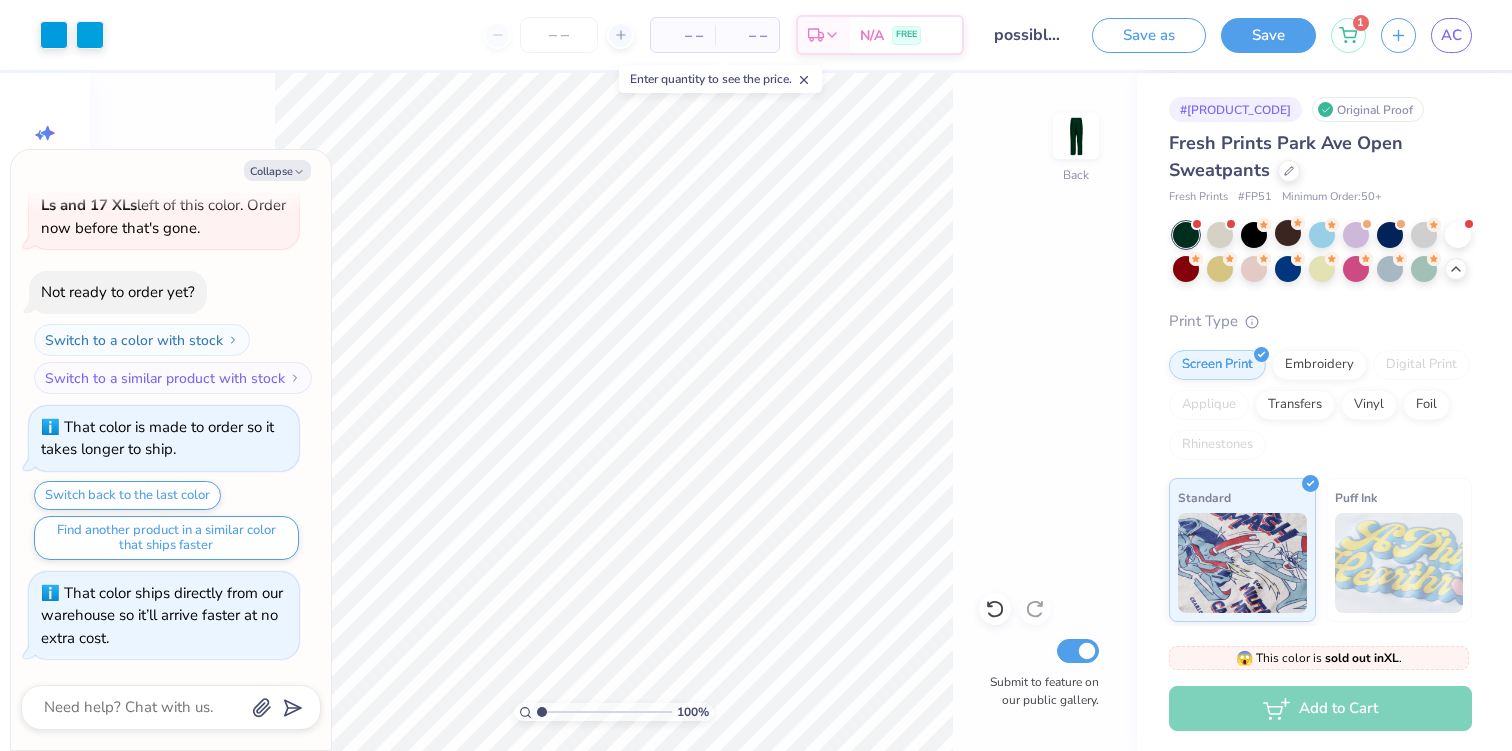 scroll, scrollTop: 360, scrollLeft: 0, axis: vertical 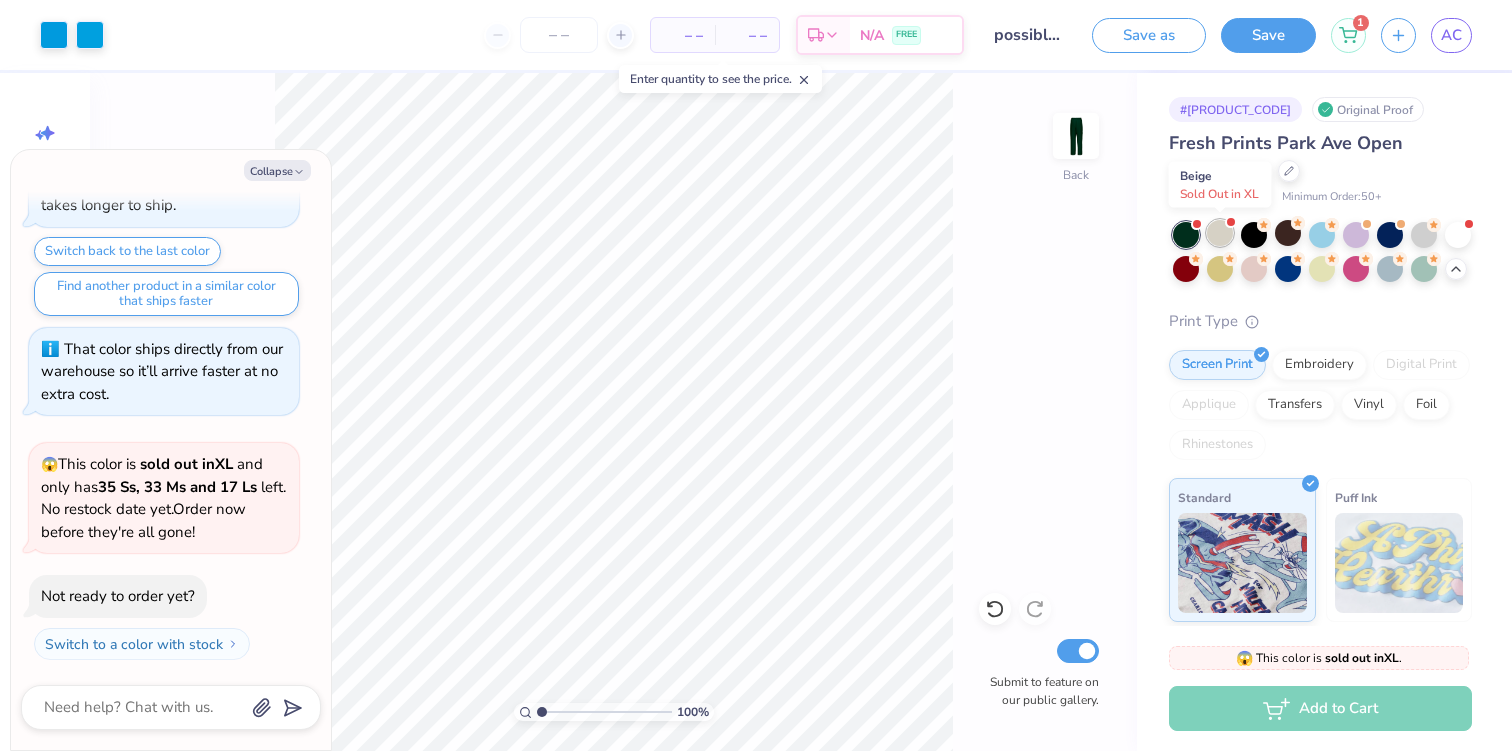 click at bounding box center (1220, 233) 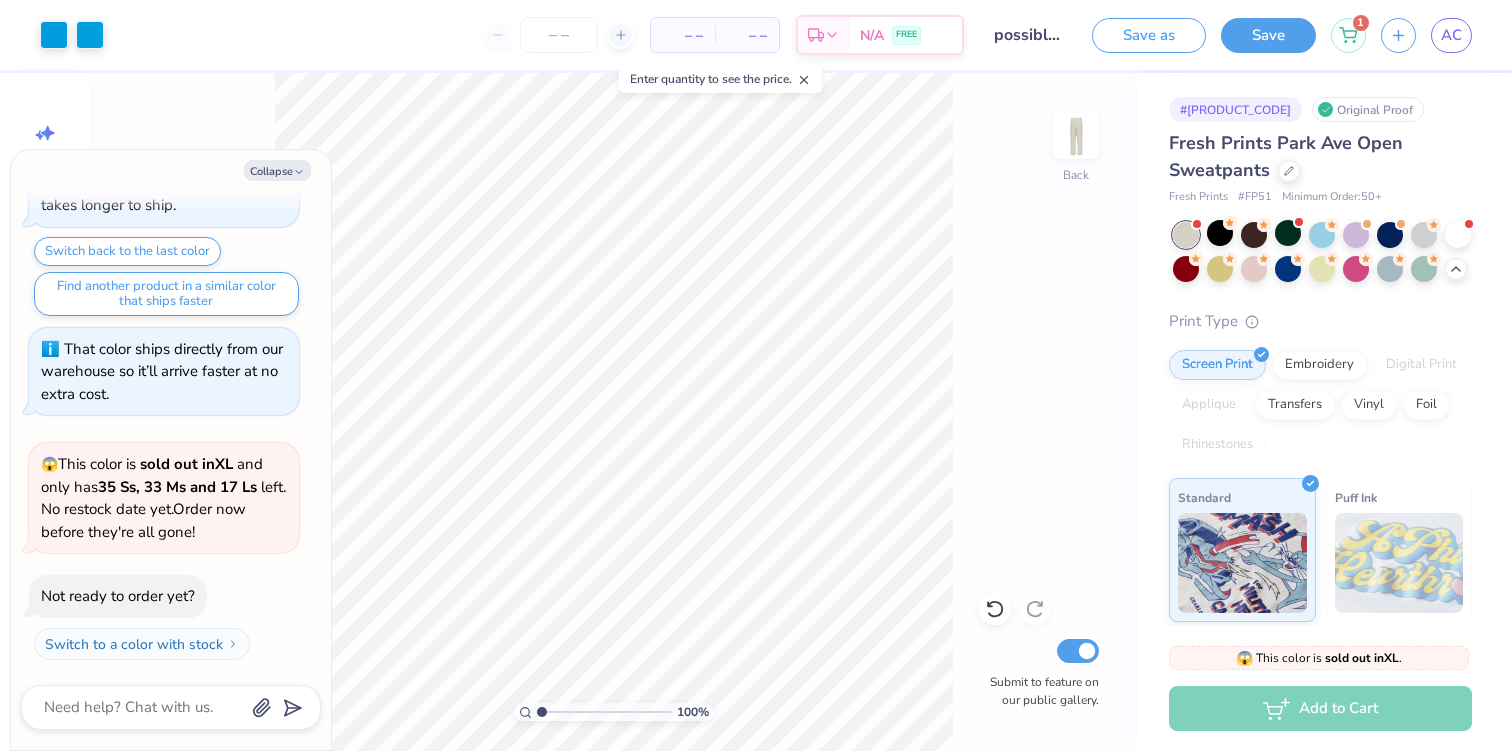 scroll, scrollTop: 643, scrollLeft: 0, axis: vertical 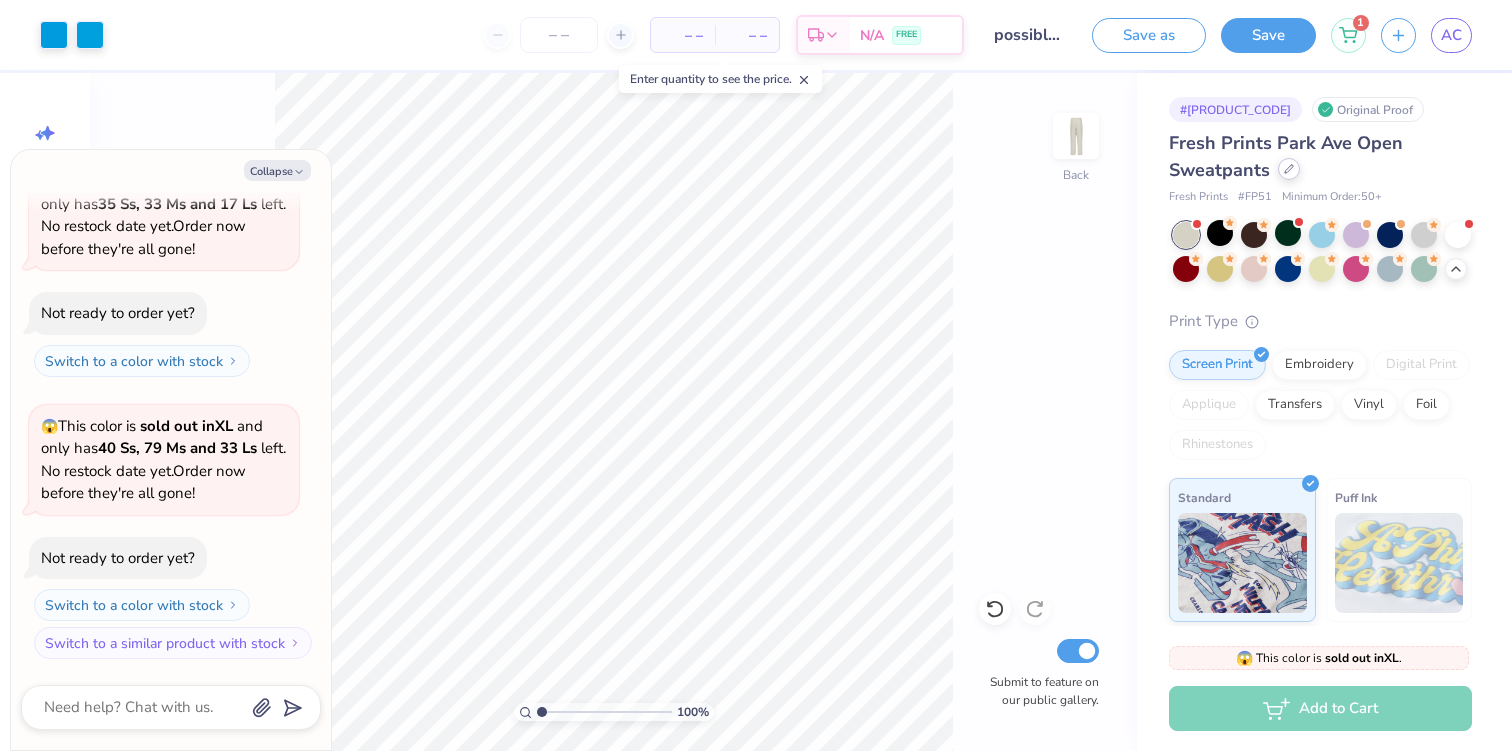 click at bounding box center [1289, 169] 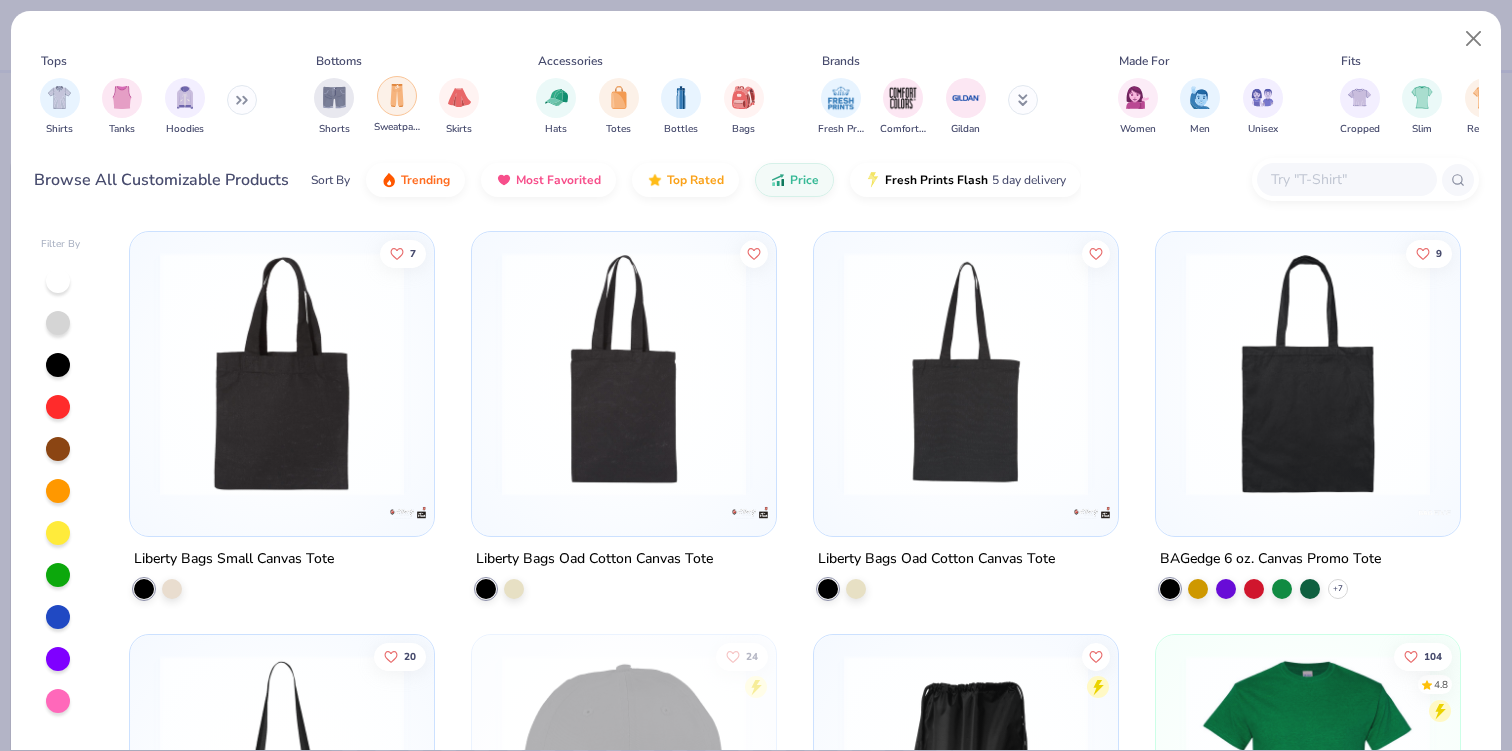 click at bounding box center [397, 95] 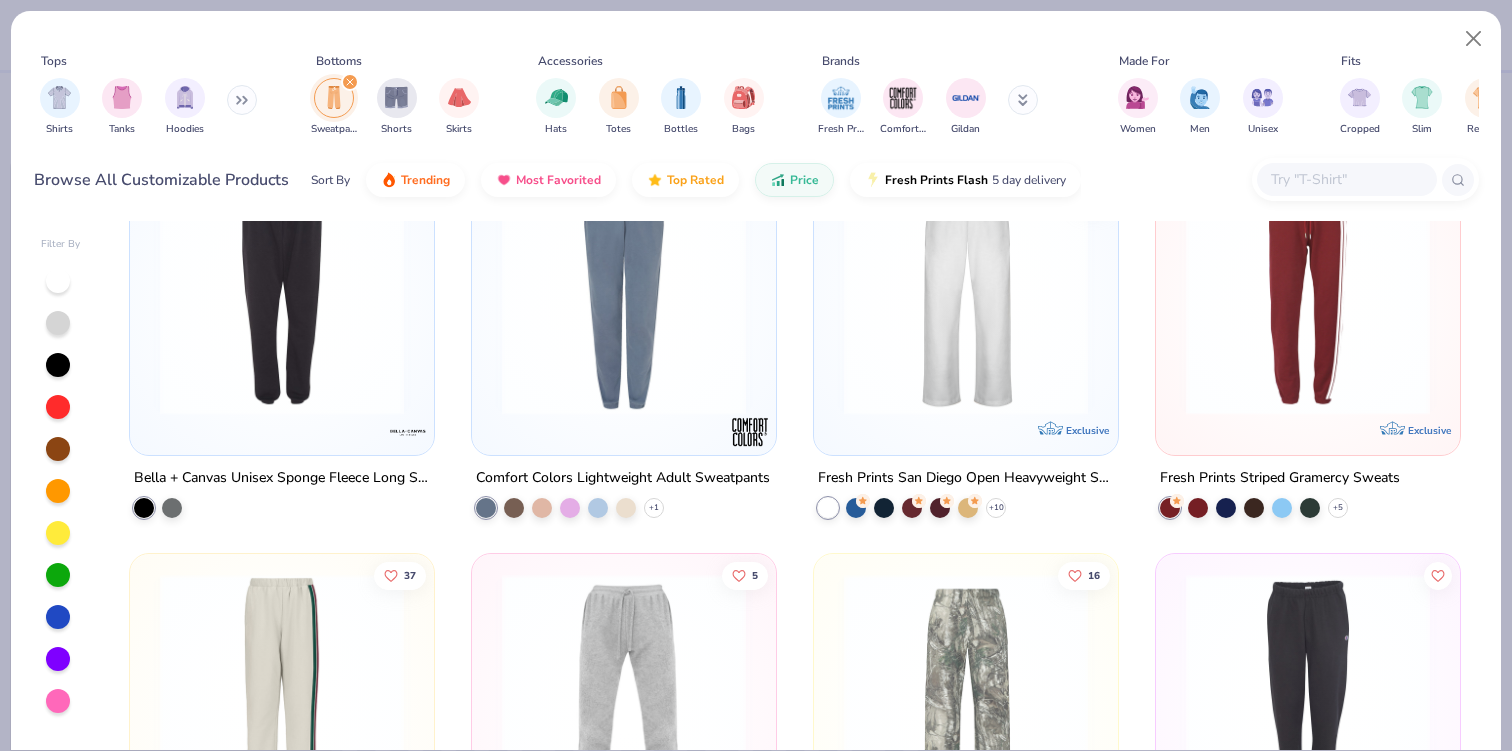 scroll, scrollTop: 1129, scrollLeft: 0, axis: vertical 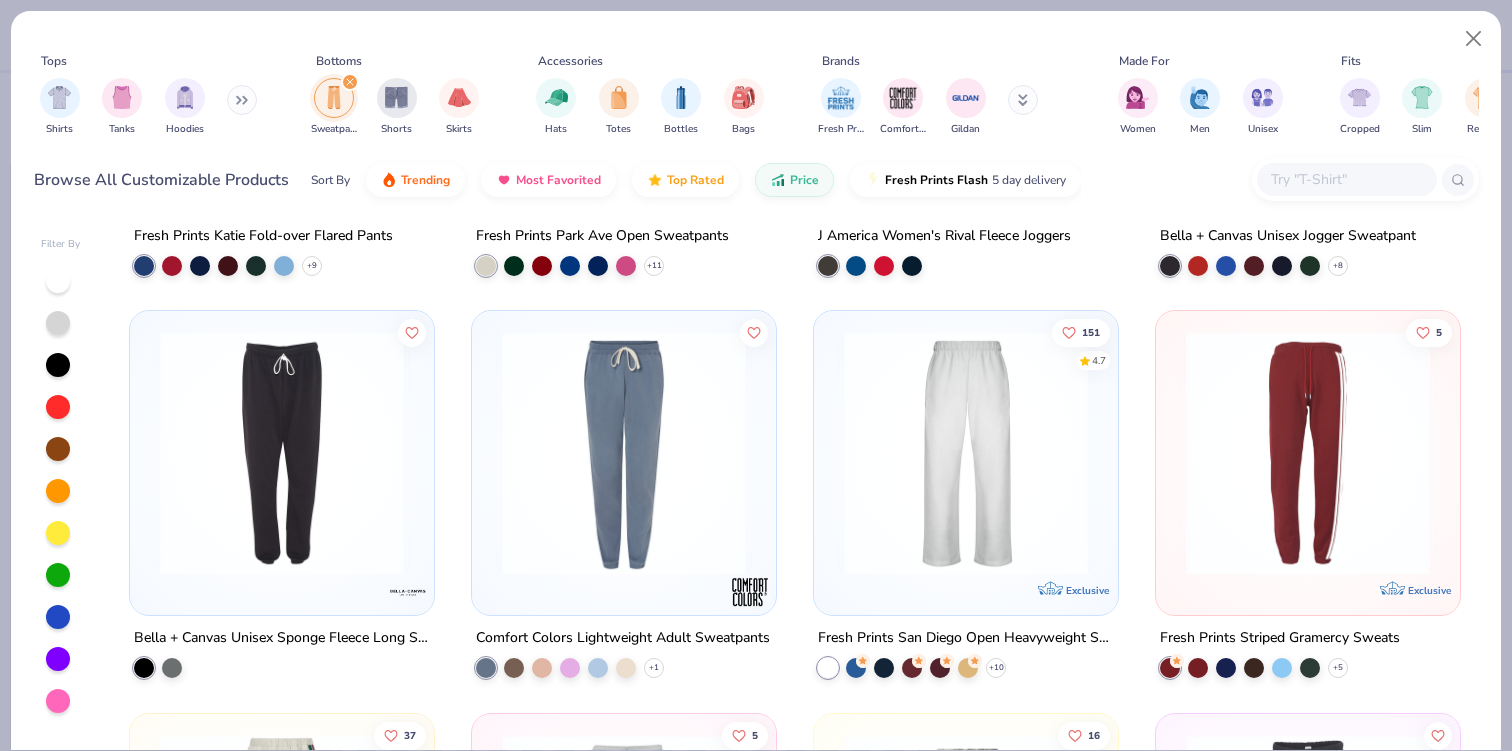 click at bounding box center (966, 453) 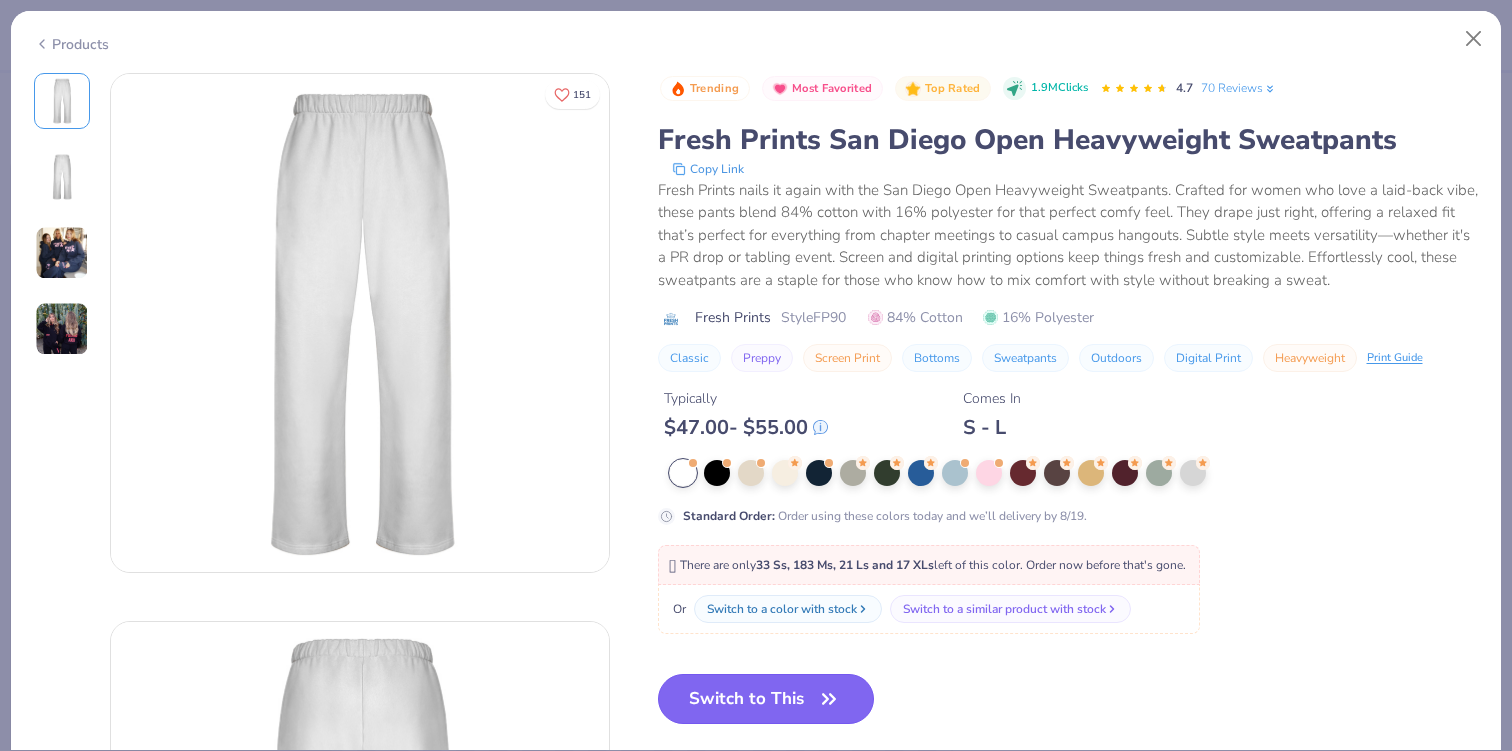 click on "Switch to This" at bounding box center [766, 699] 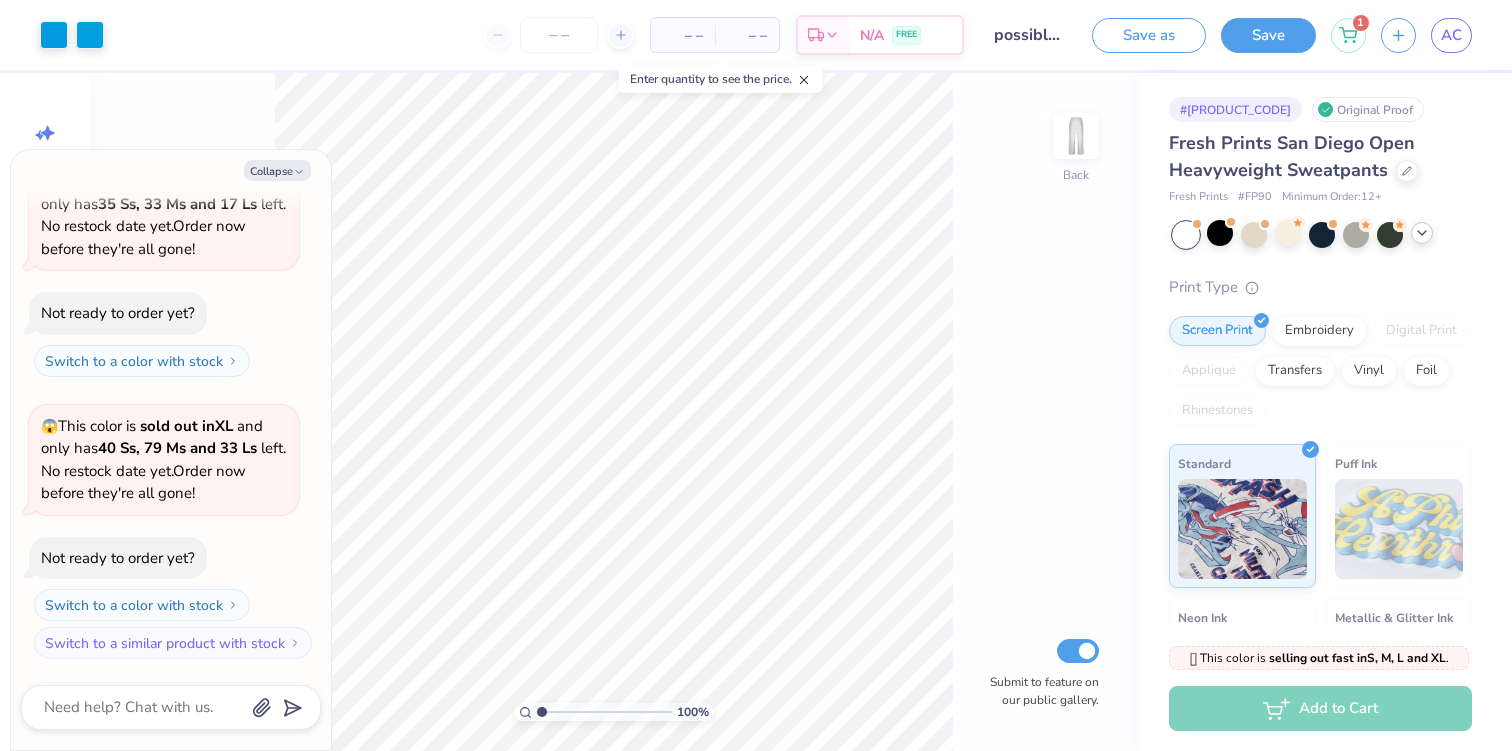 click 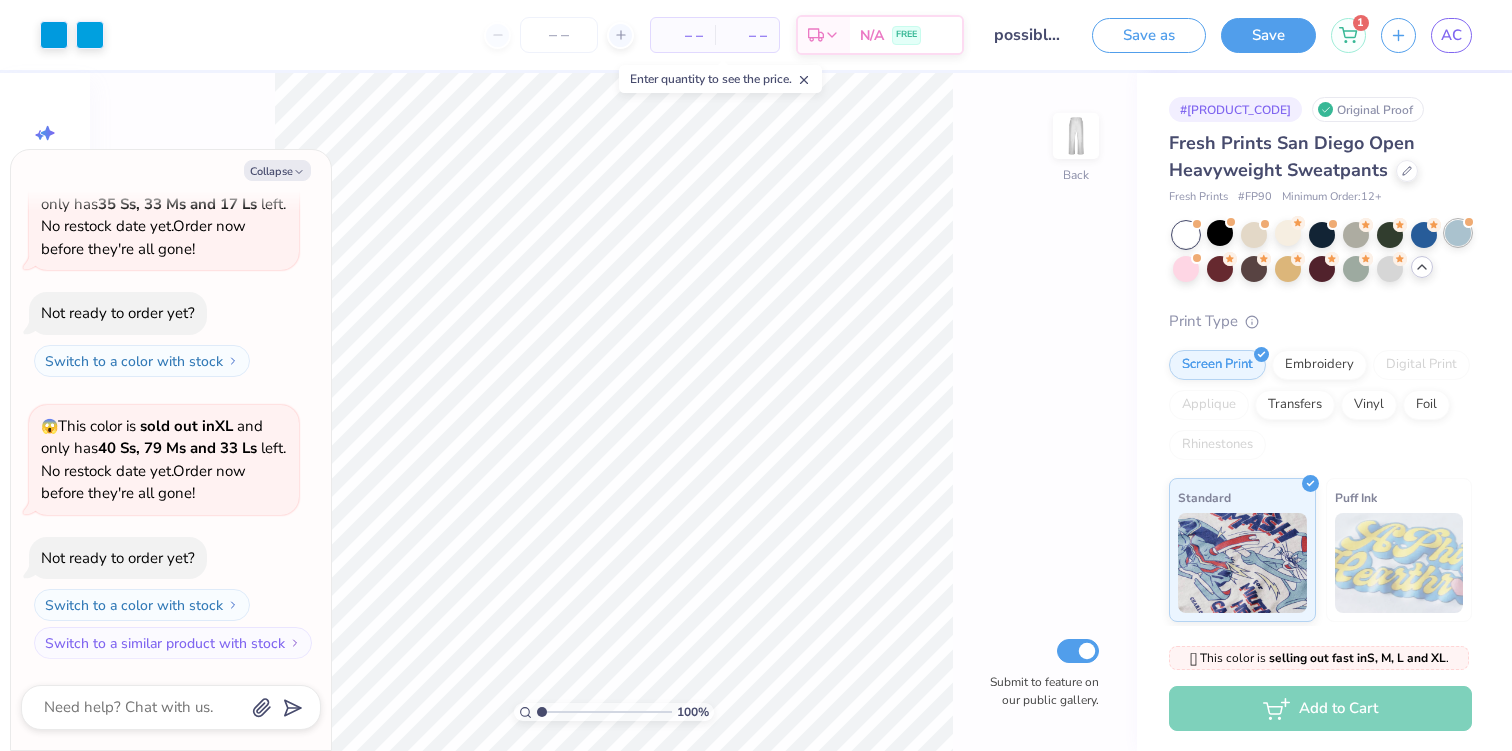 click at bounding box center (1458, 233) 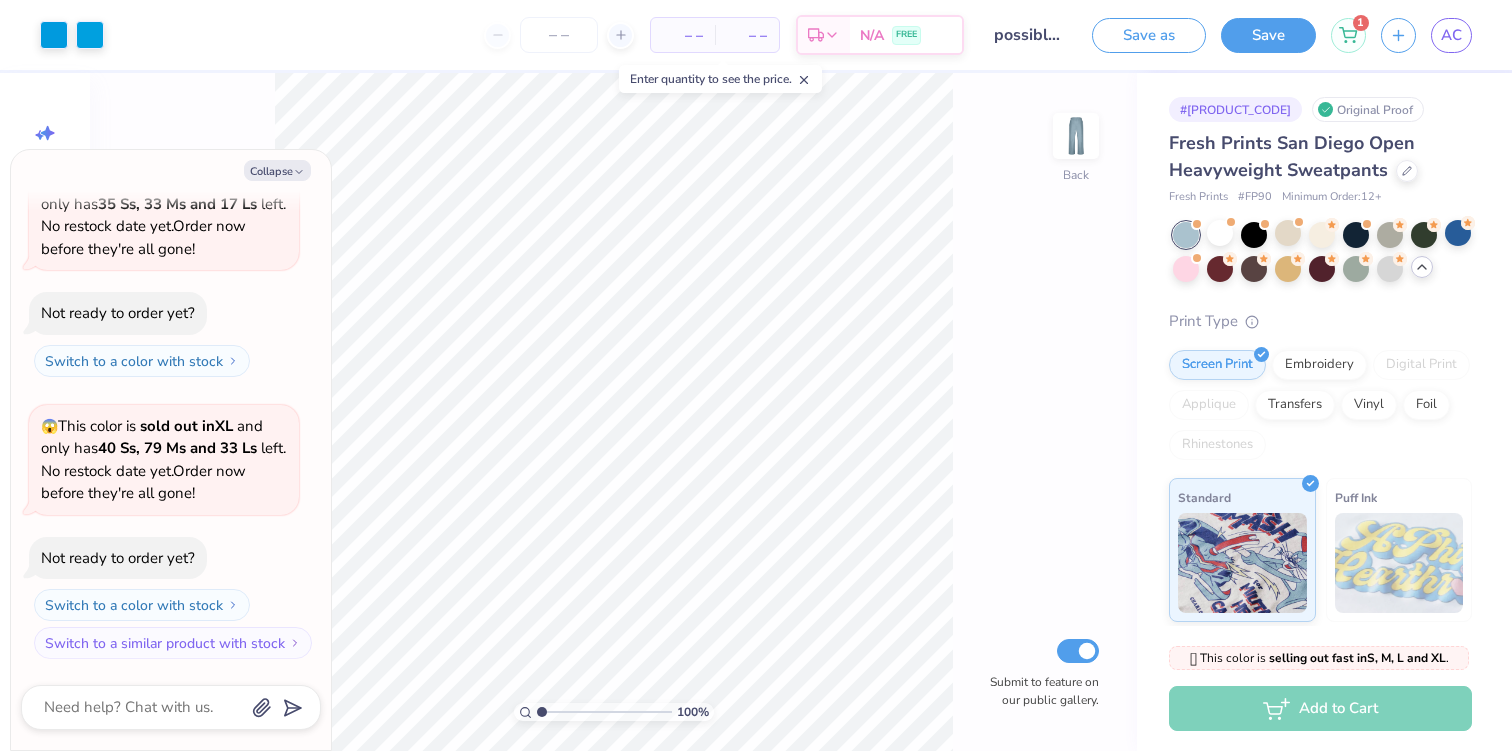 scroll, scrollTop: 903, scrollLeft: 0, axis: vertical 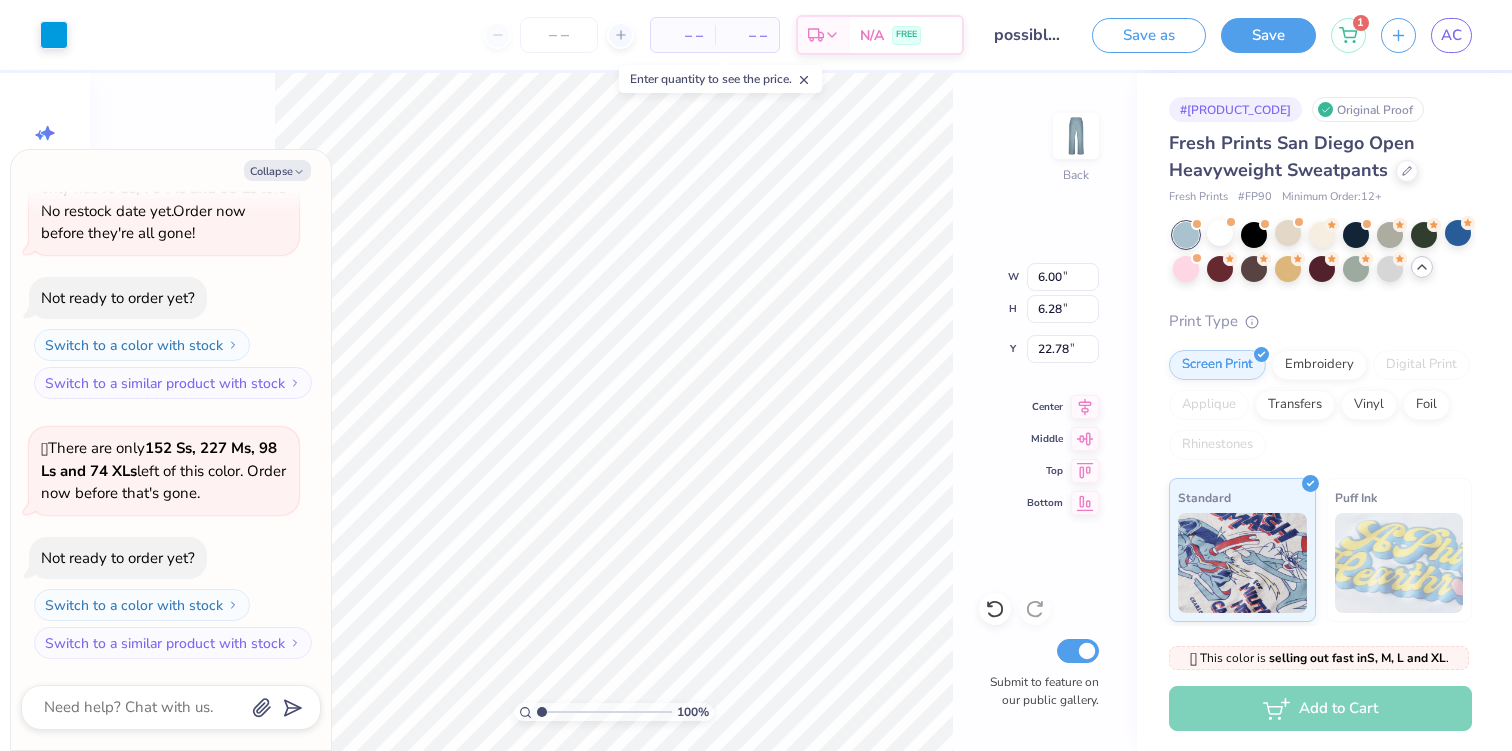 type on "x" 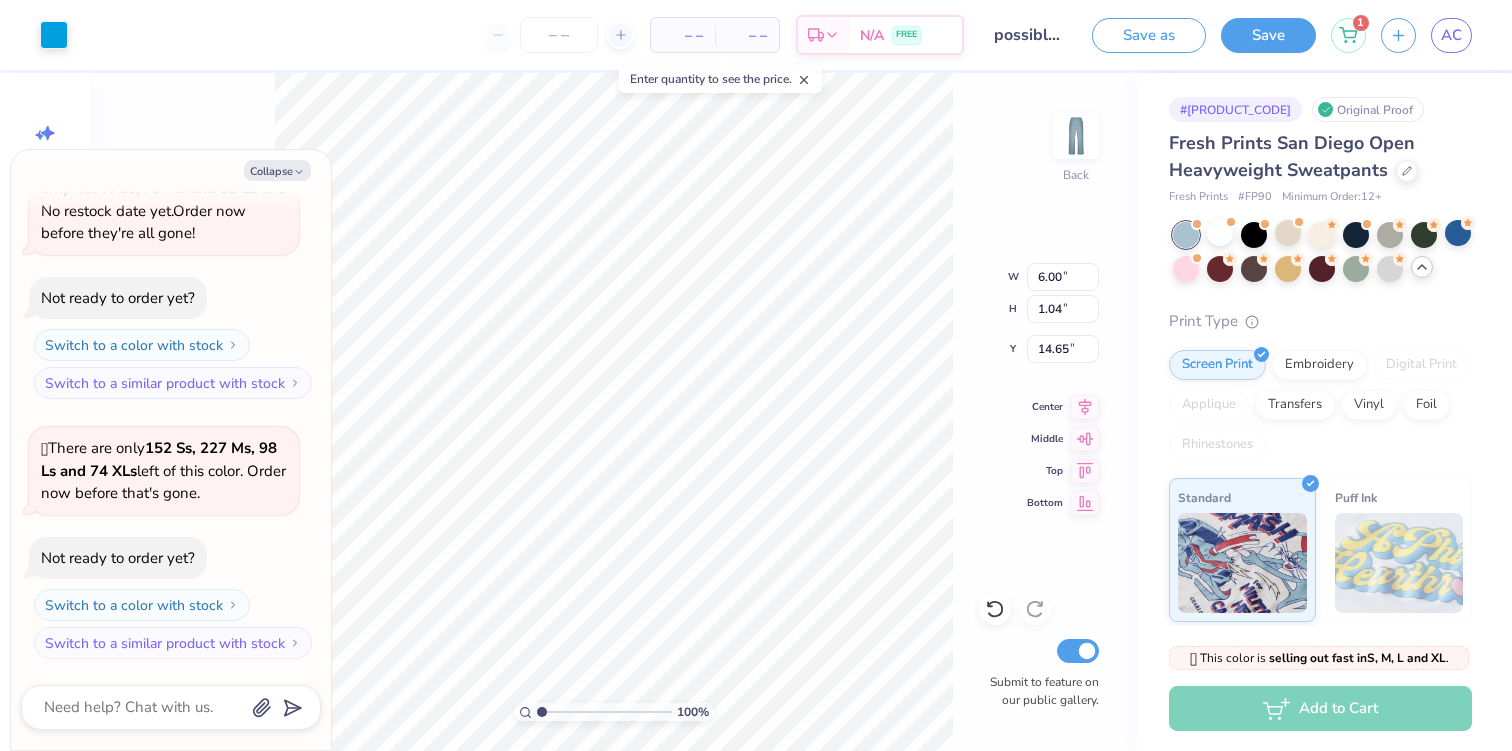 type on "x" 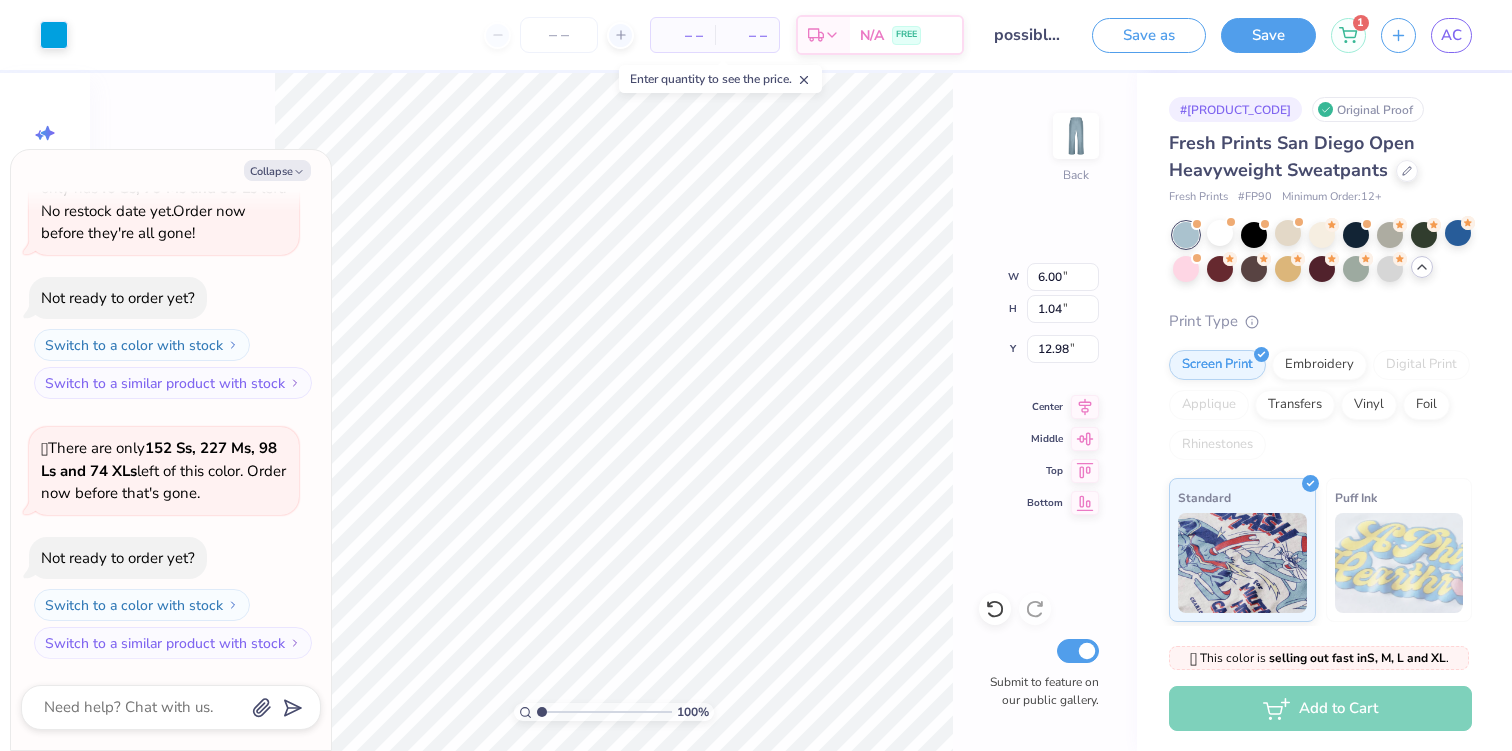 click on "– –" at bounding box center [683, 35] 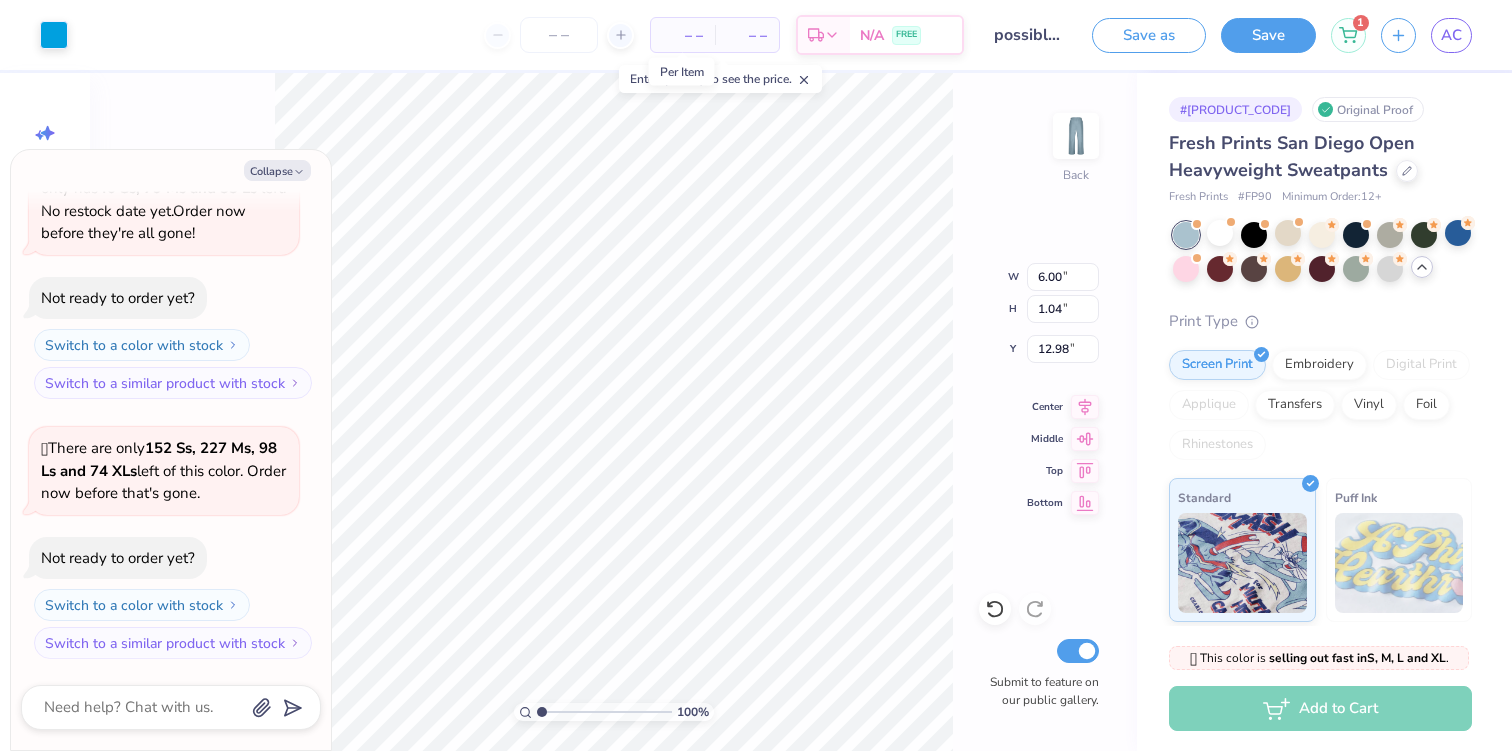 click on "– –" at bounding box center (683, 35) 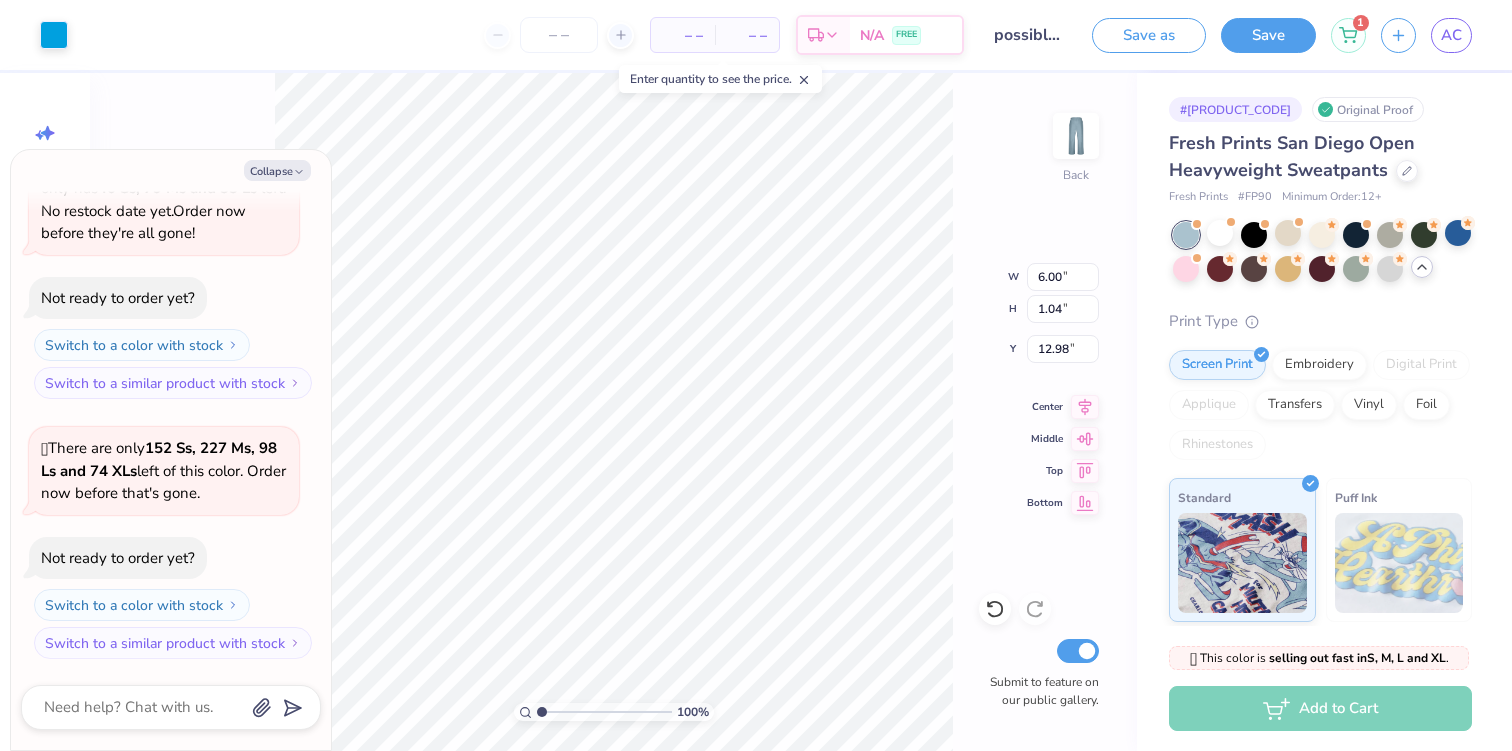 click on "– –" at bounding box center (683, 35) 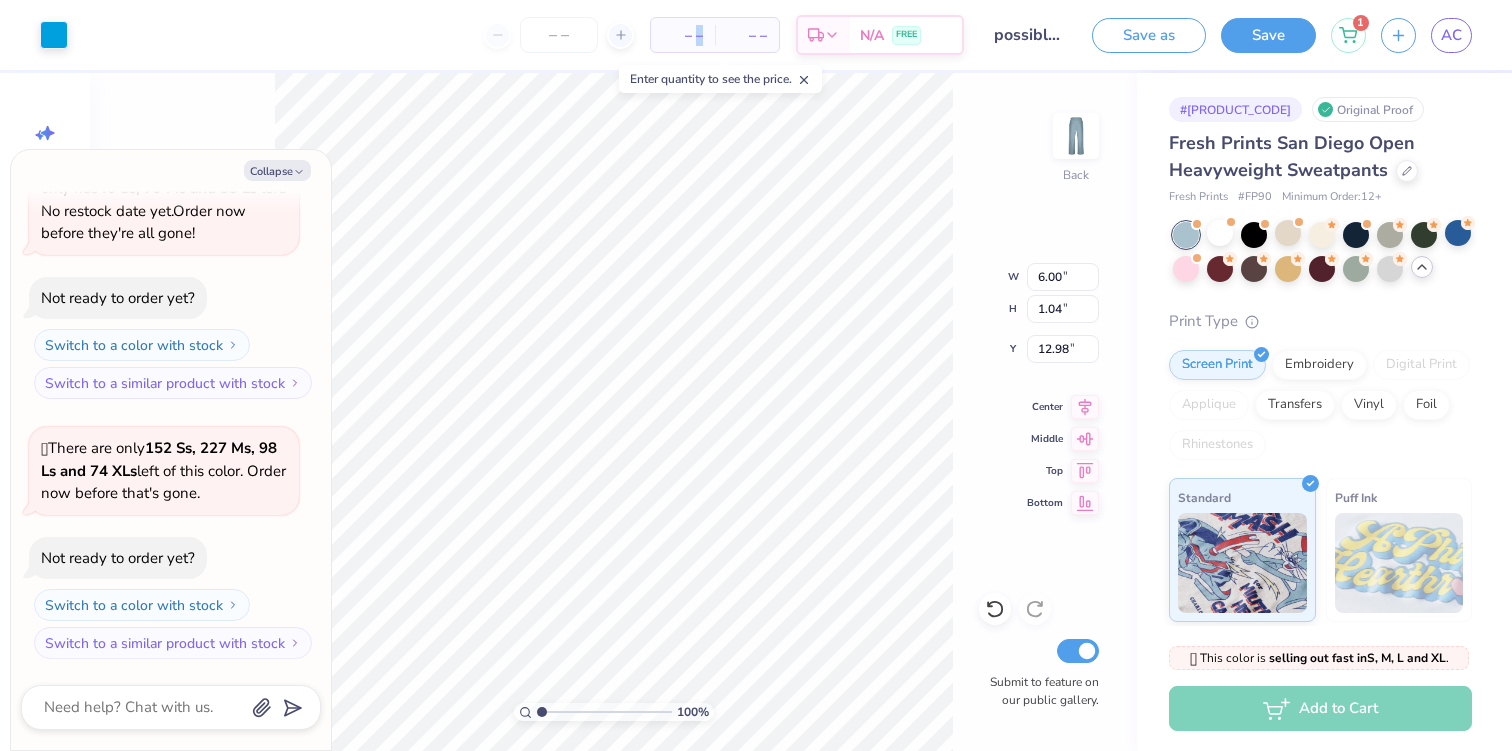 click on "– –" at bounding box center [683, 35] 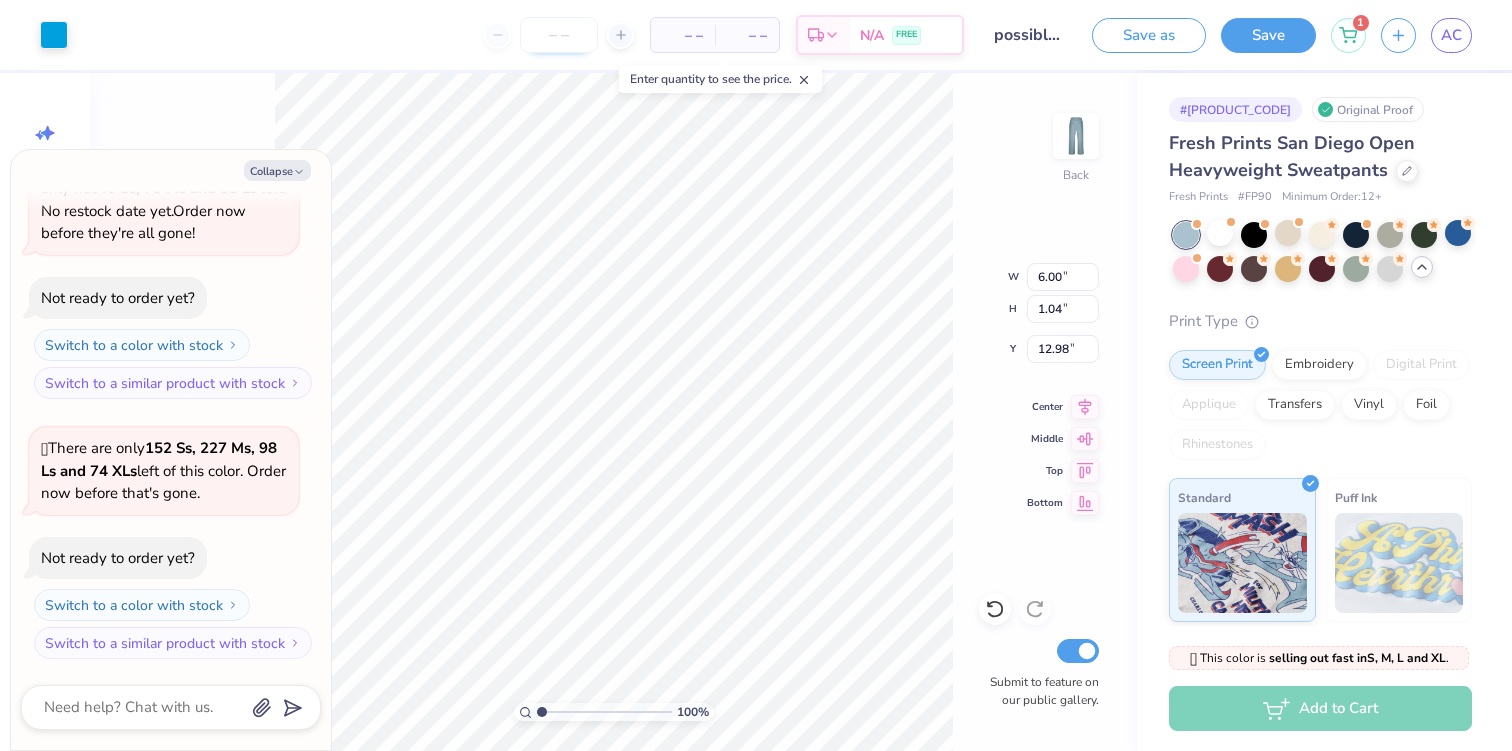 click at bounding box center [559, 35] 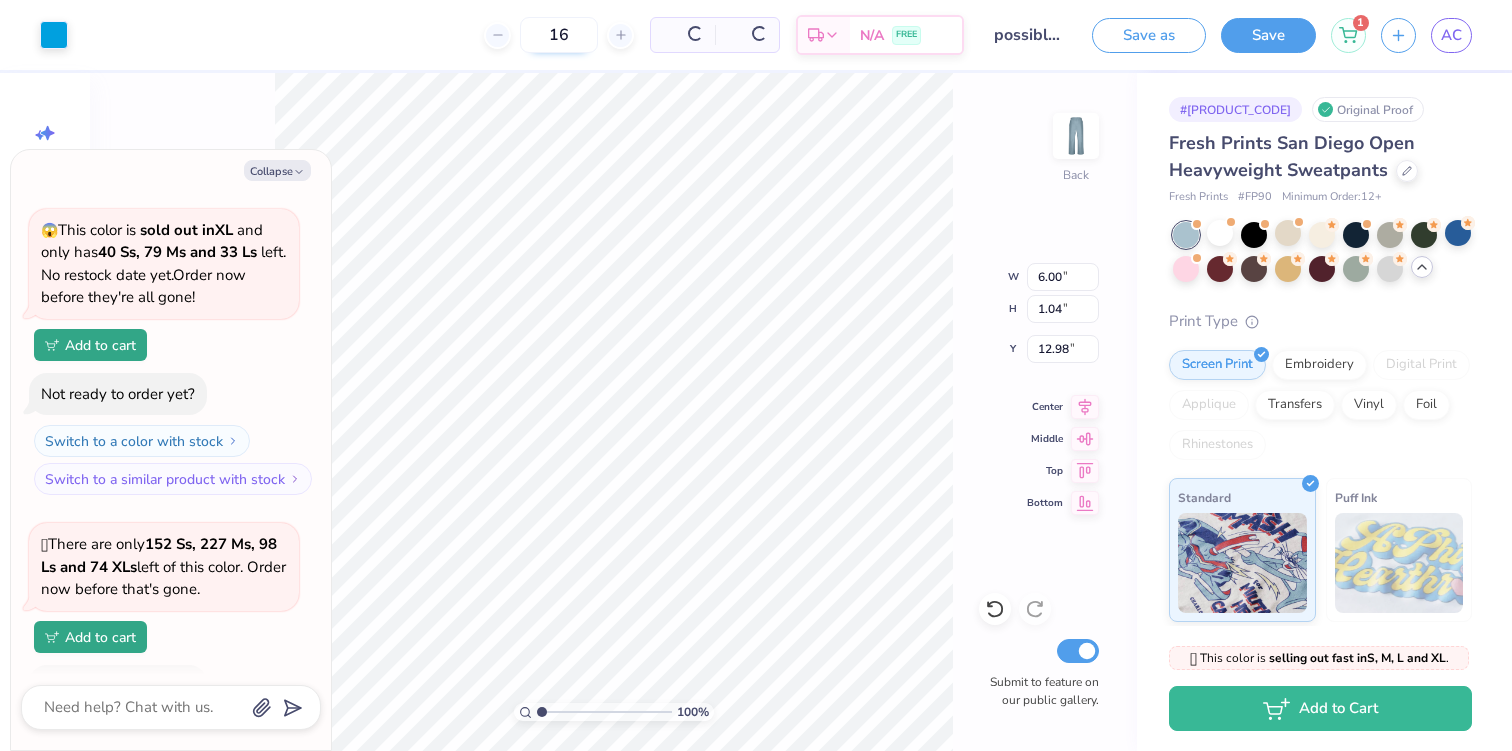 scroll, scrollTop: 967, scrollLeft: 0, axis: vertical 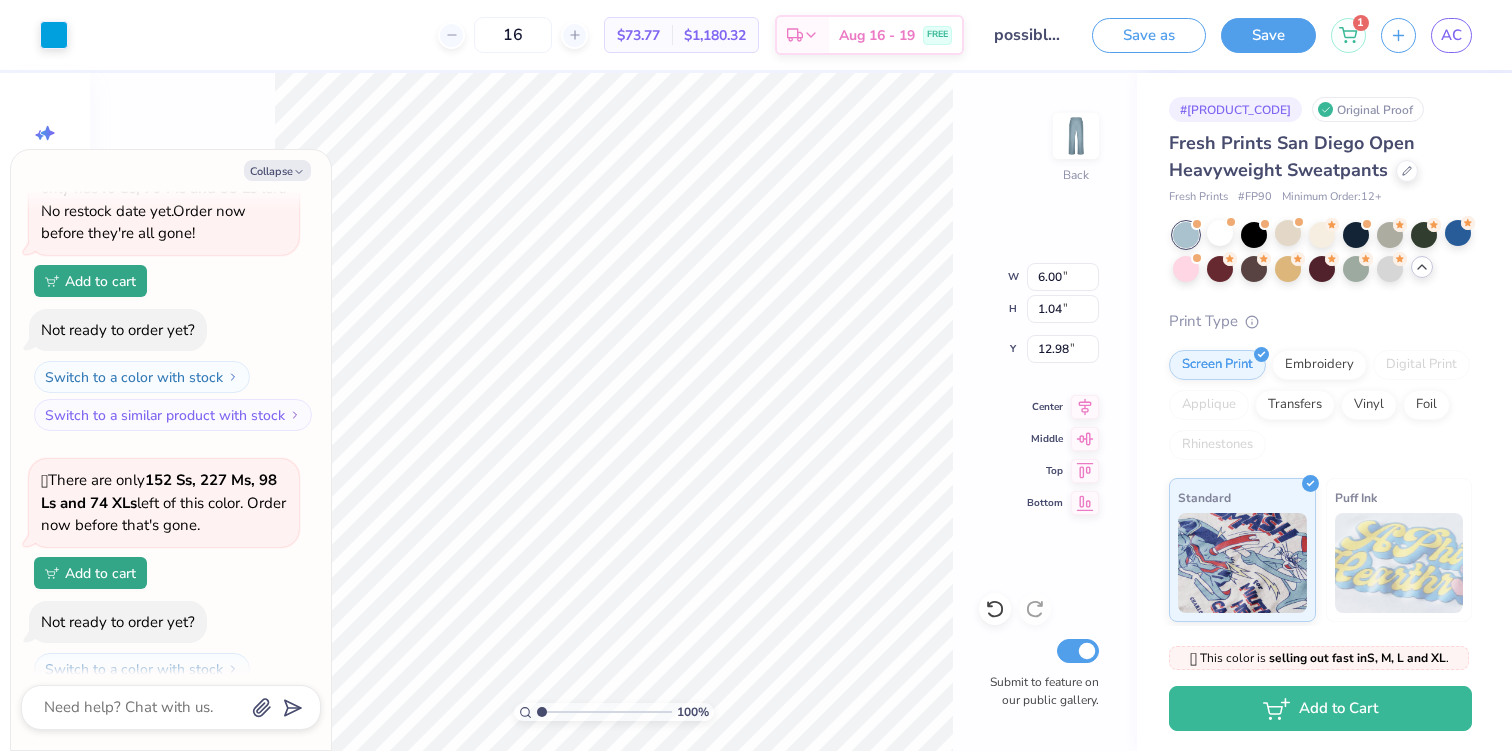 type on "16" 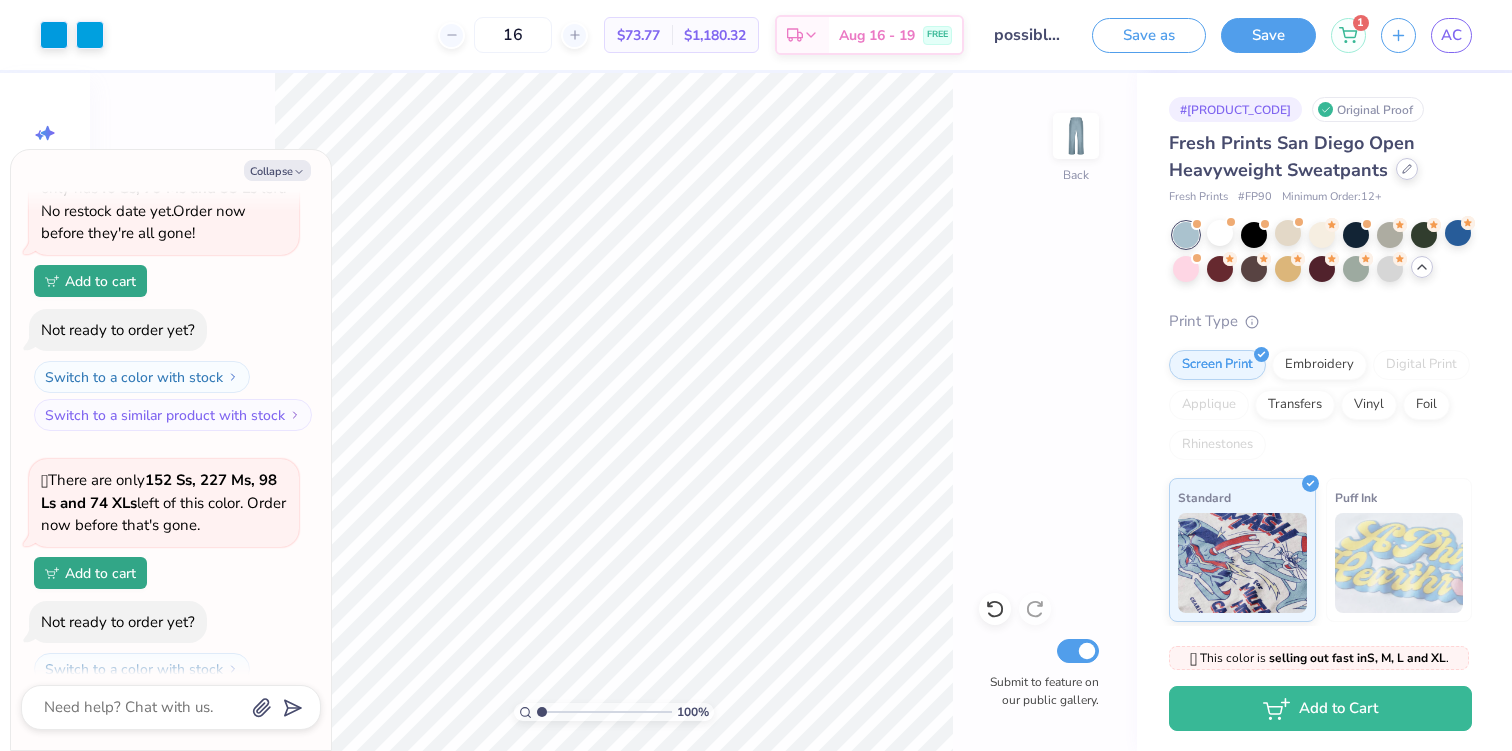 click 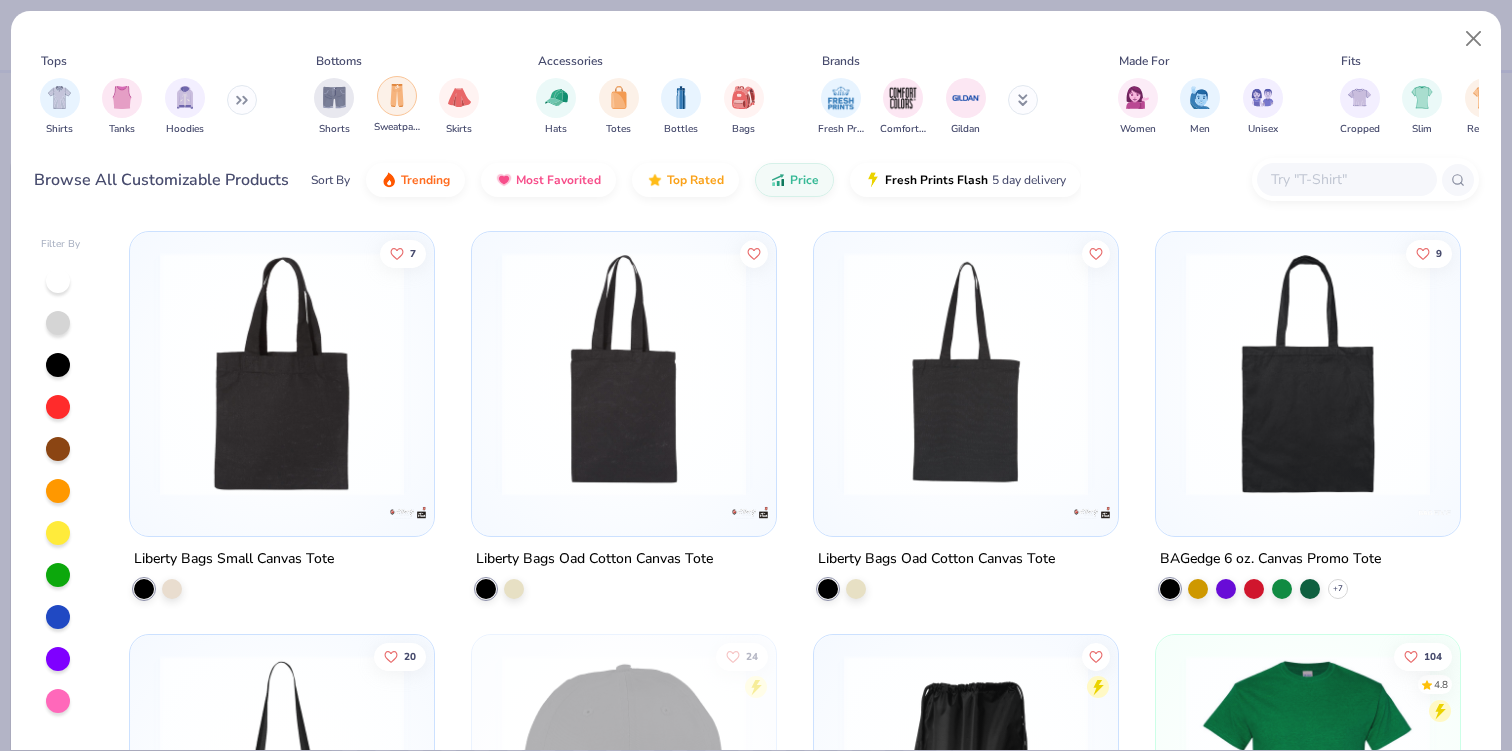 click at bounding box center (397, 95) 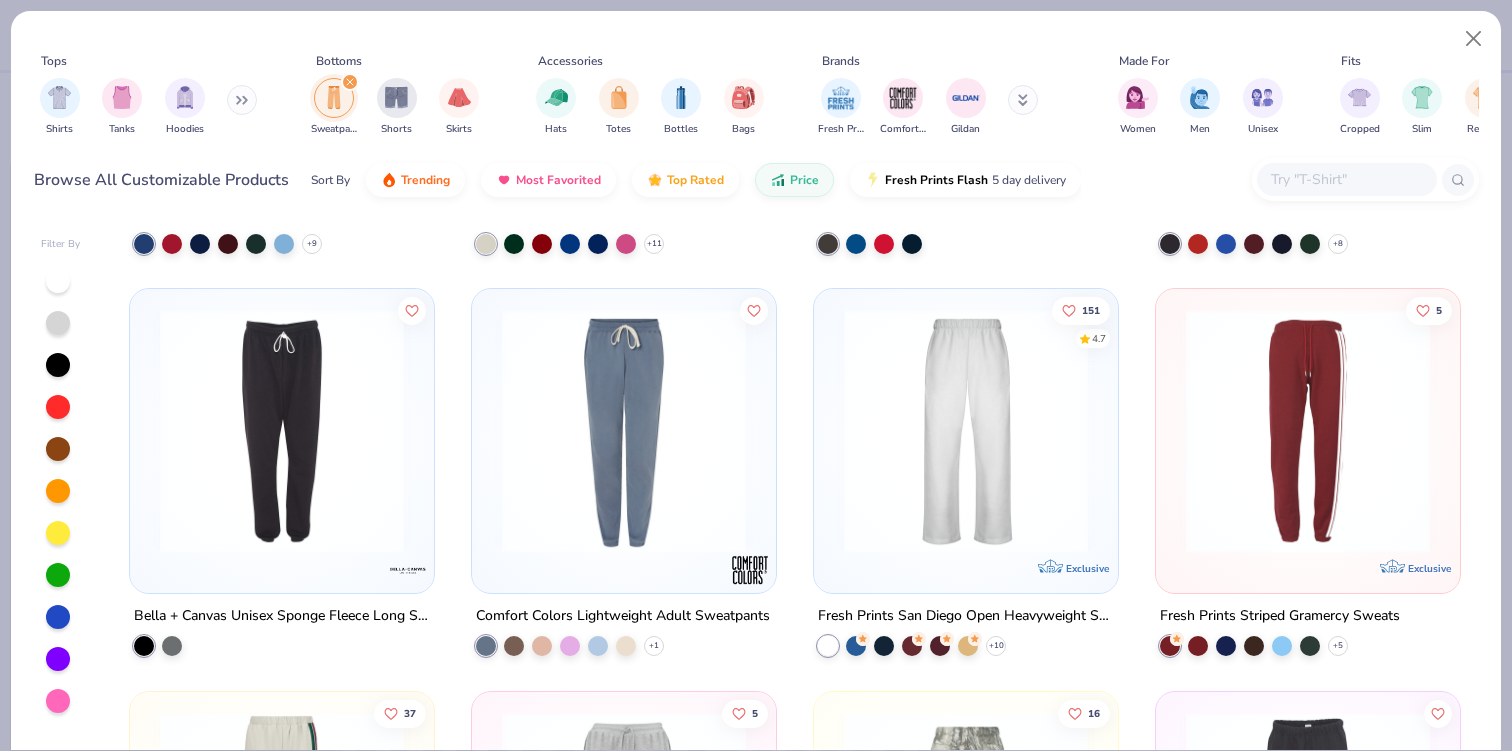 scroll, scrollTop: 1163, scrollLeft: 0, axis: vertical 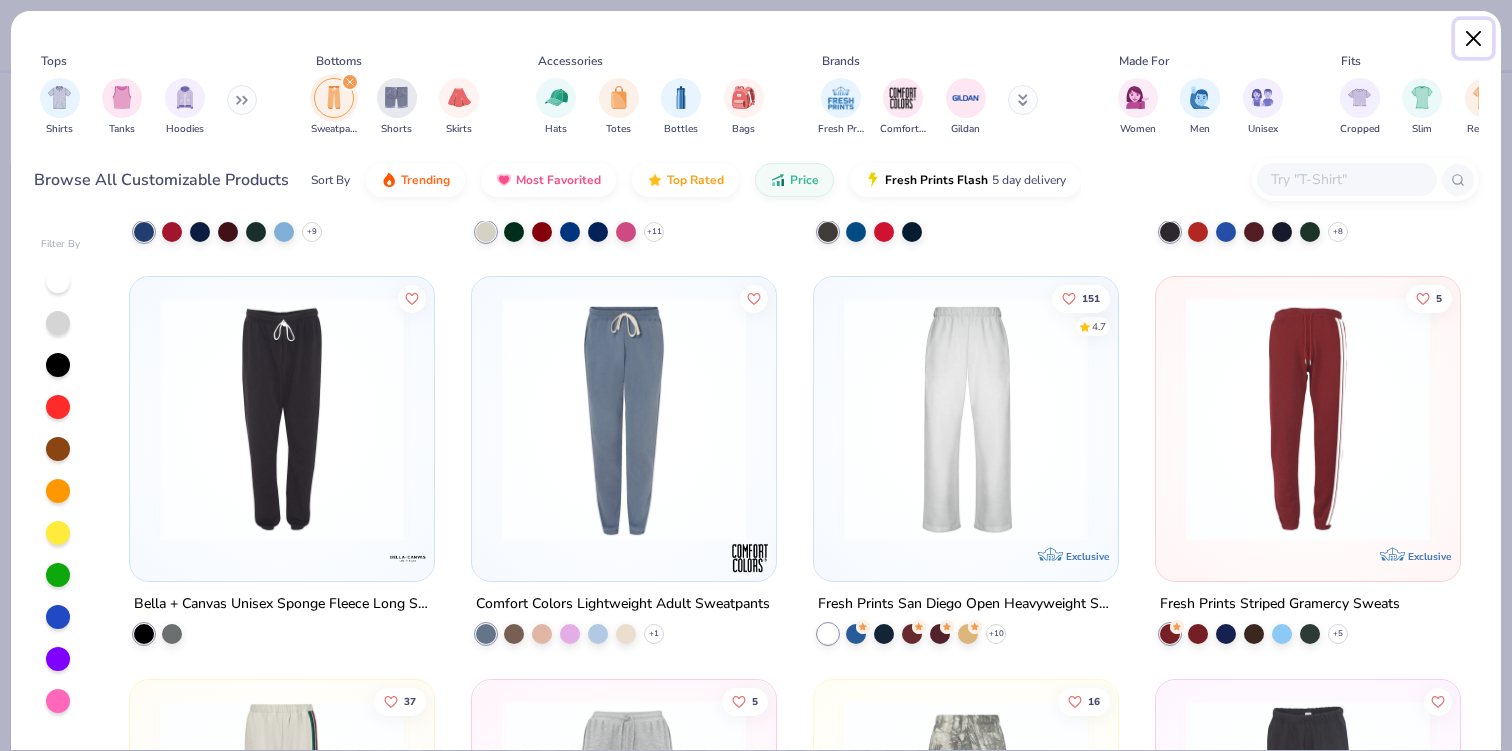 click at bounding box center (1474, 39) 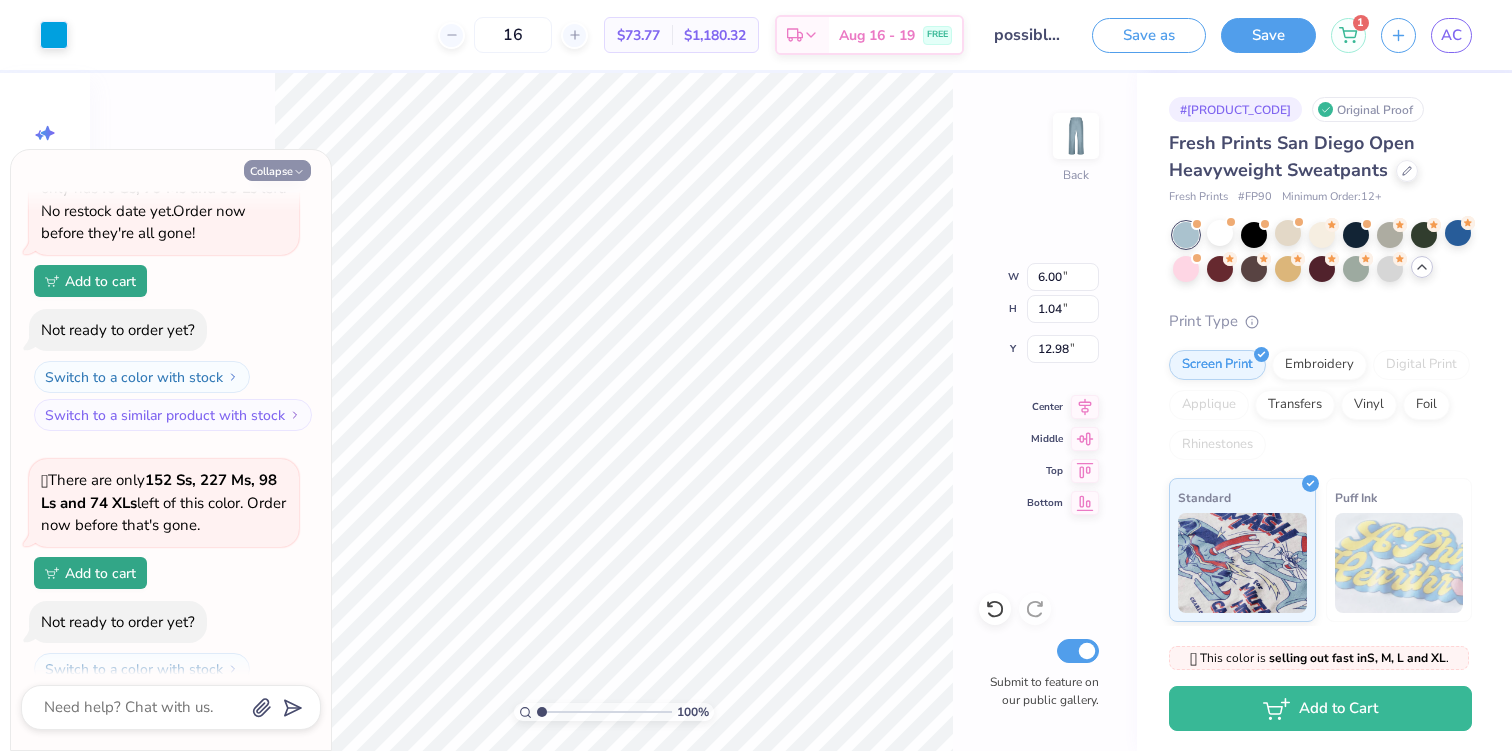click on "Collapse" at bounding box center [277, 170] 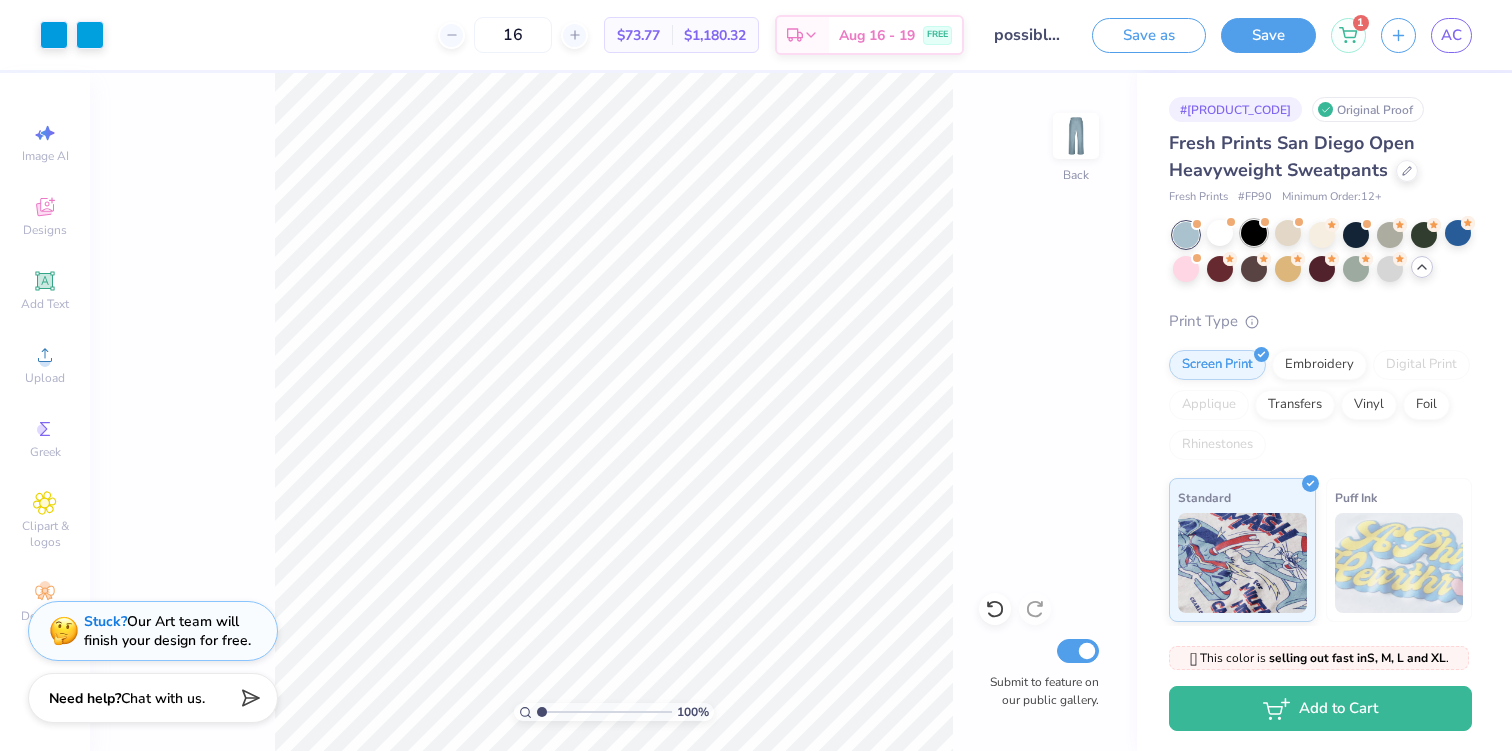 click at bounding box center (1254, 233) 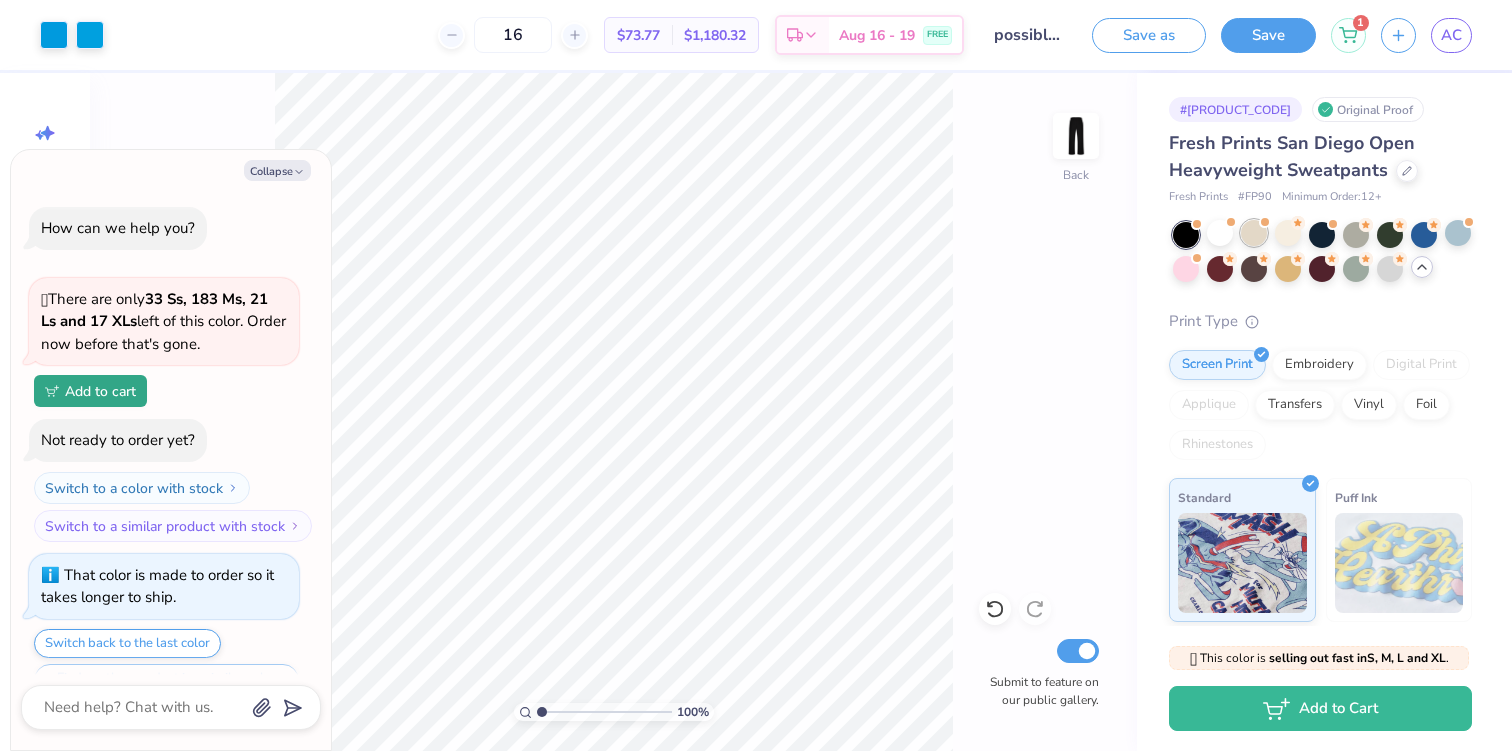scroll, scrollTop: 1323, scrollLeft: 0, axis: vertical 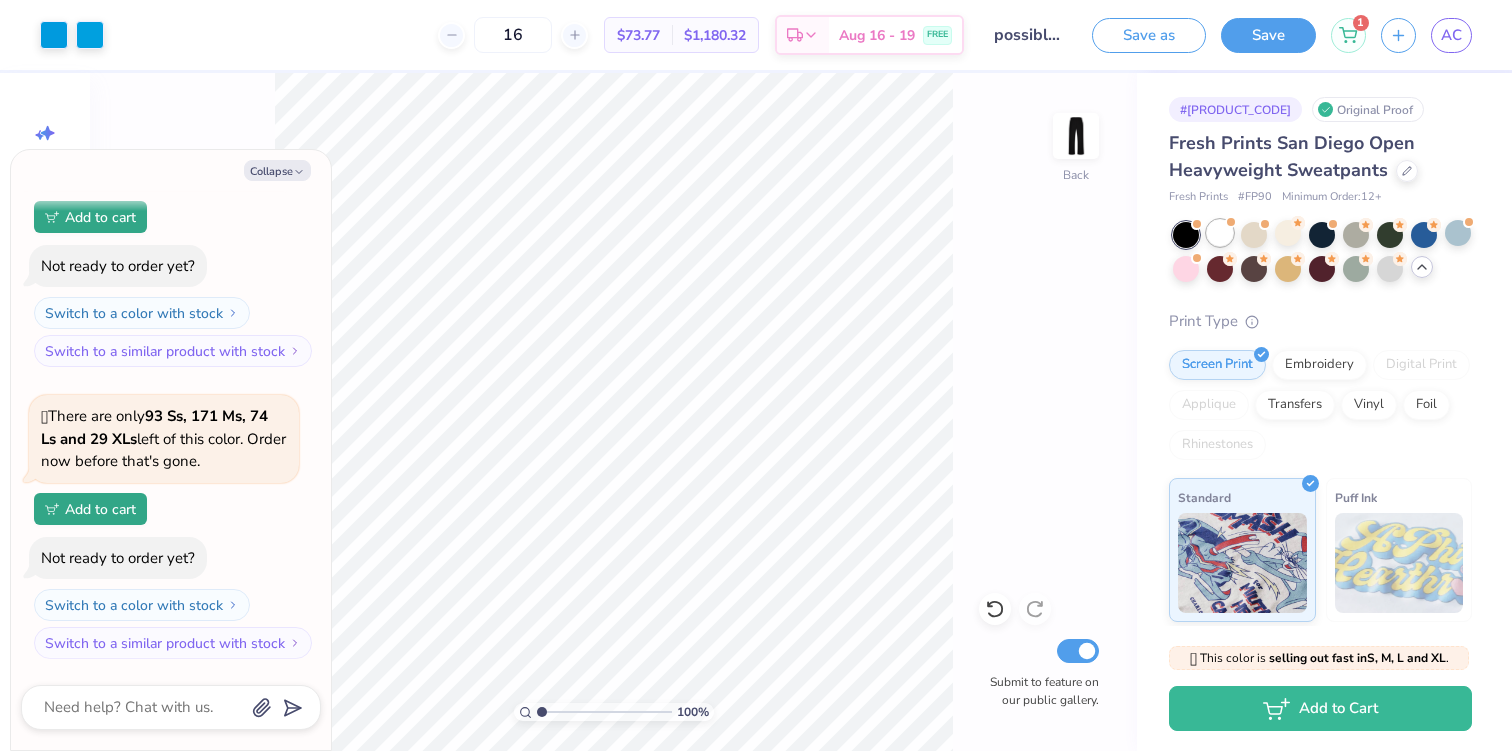 click at bounding box center (1220, 233) 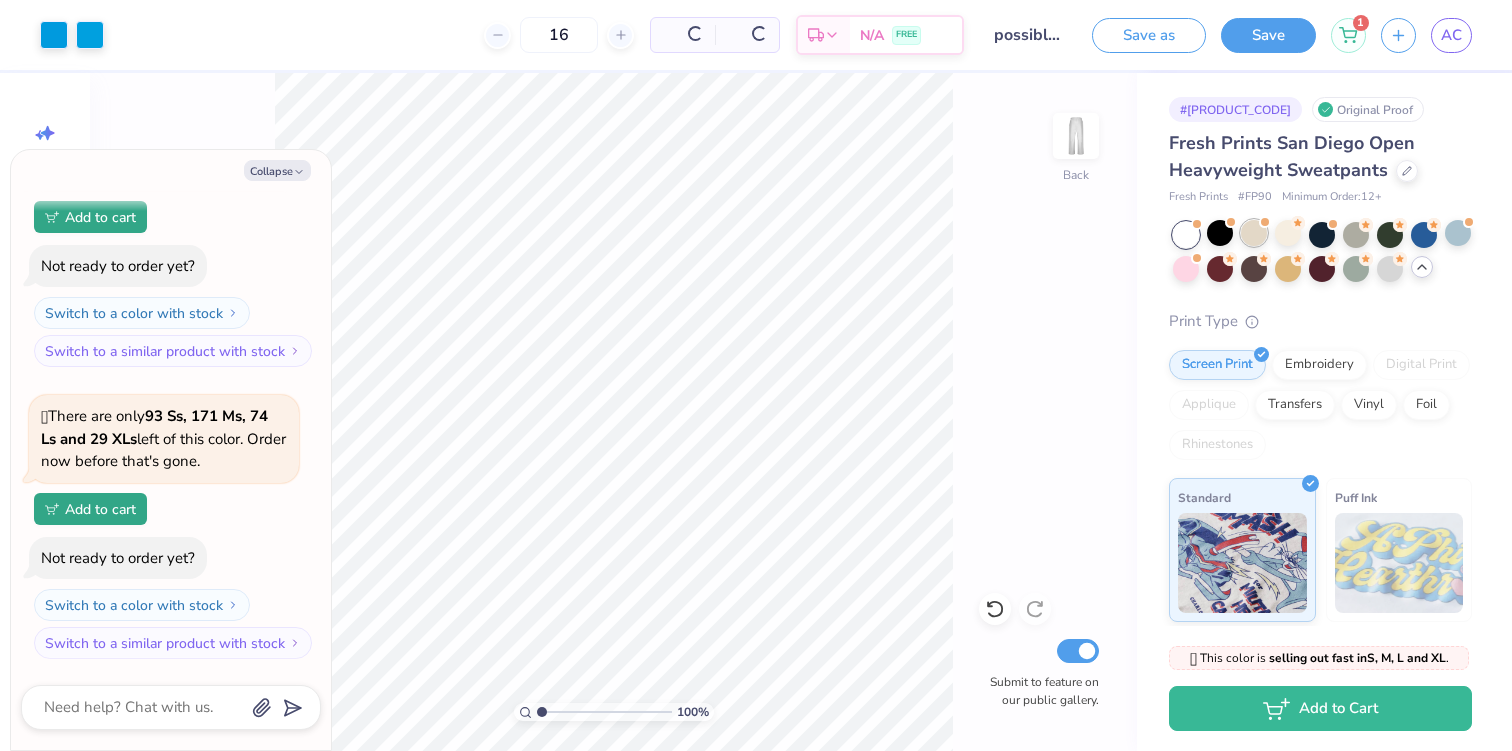 scroll, scrollTop: 1615, scrollLeft: 0, axis: vertical 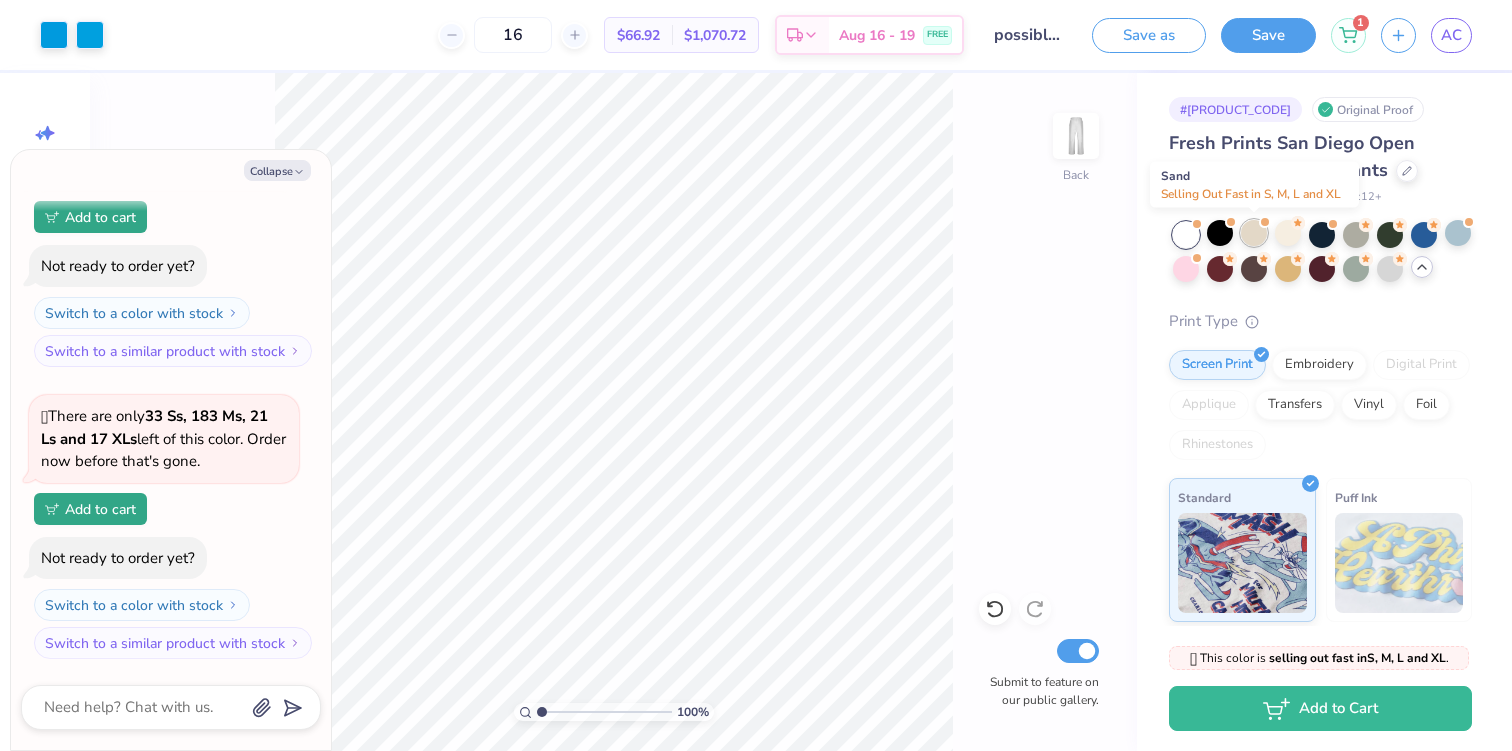click at bounding box center (1254, 233) 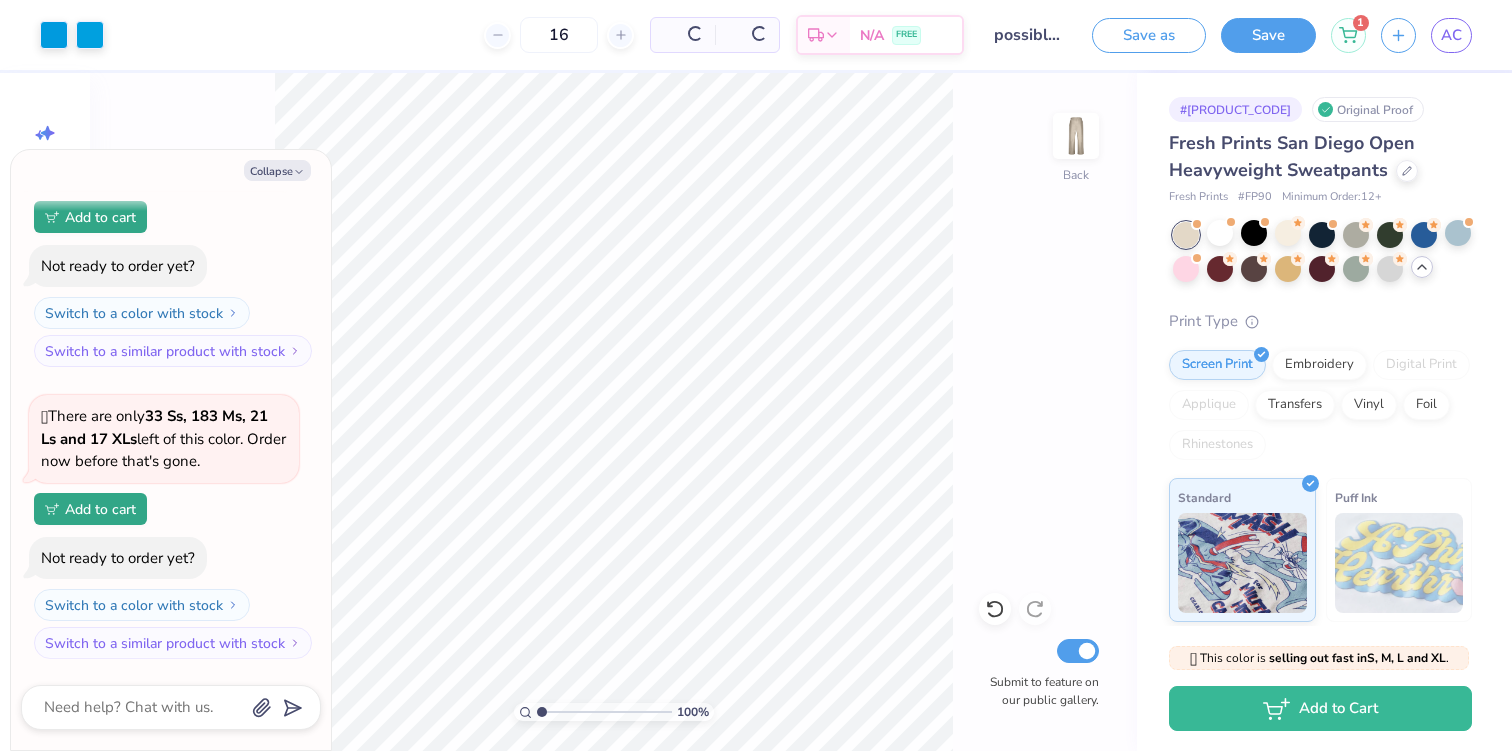 scroll, scrollTop: 1907, scrollLeft: 0, axis: vertical 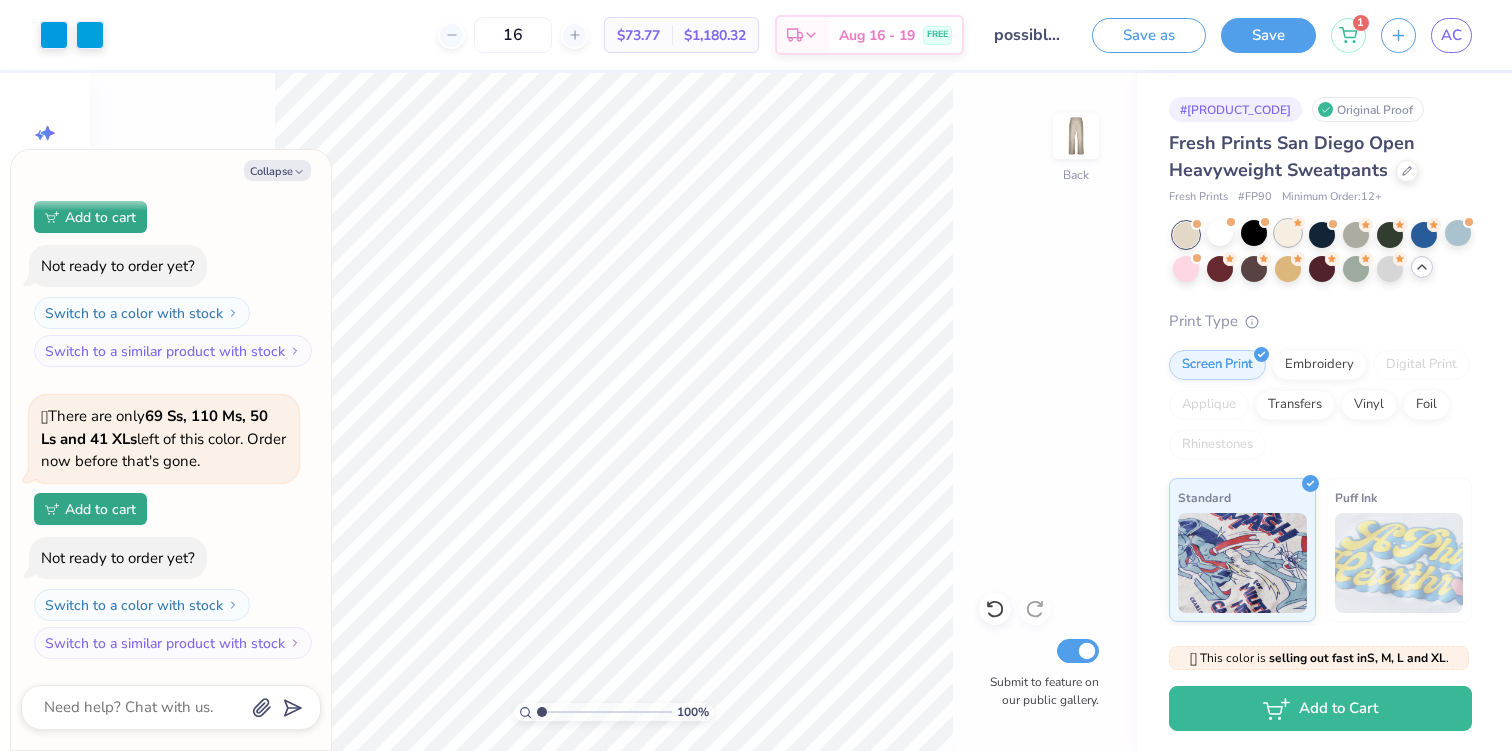 click at bounding box center [1288, 233] 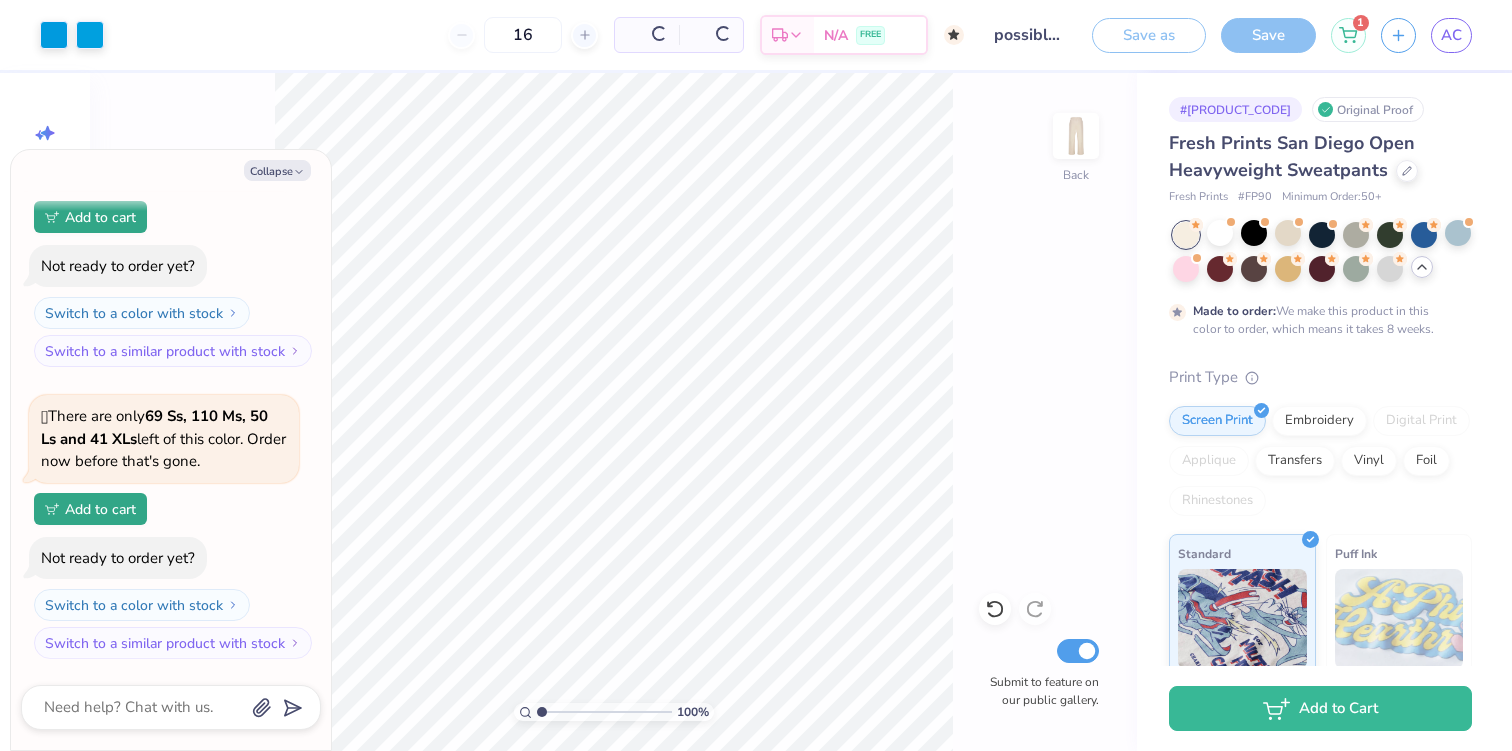 type on "x" 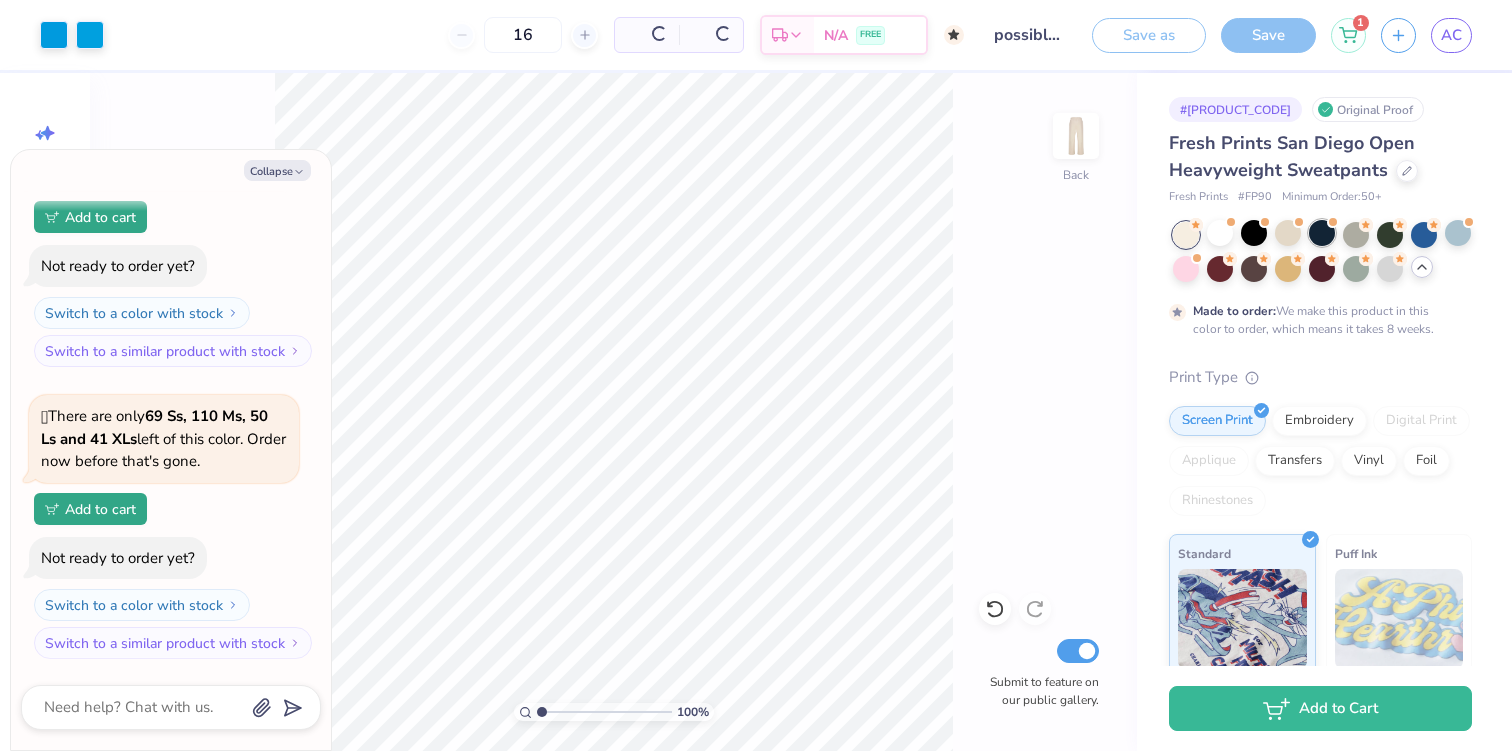 type on "50" 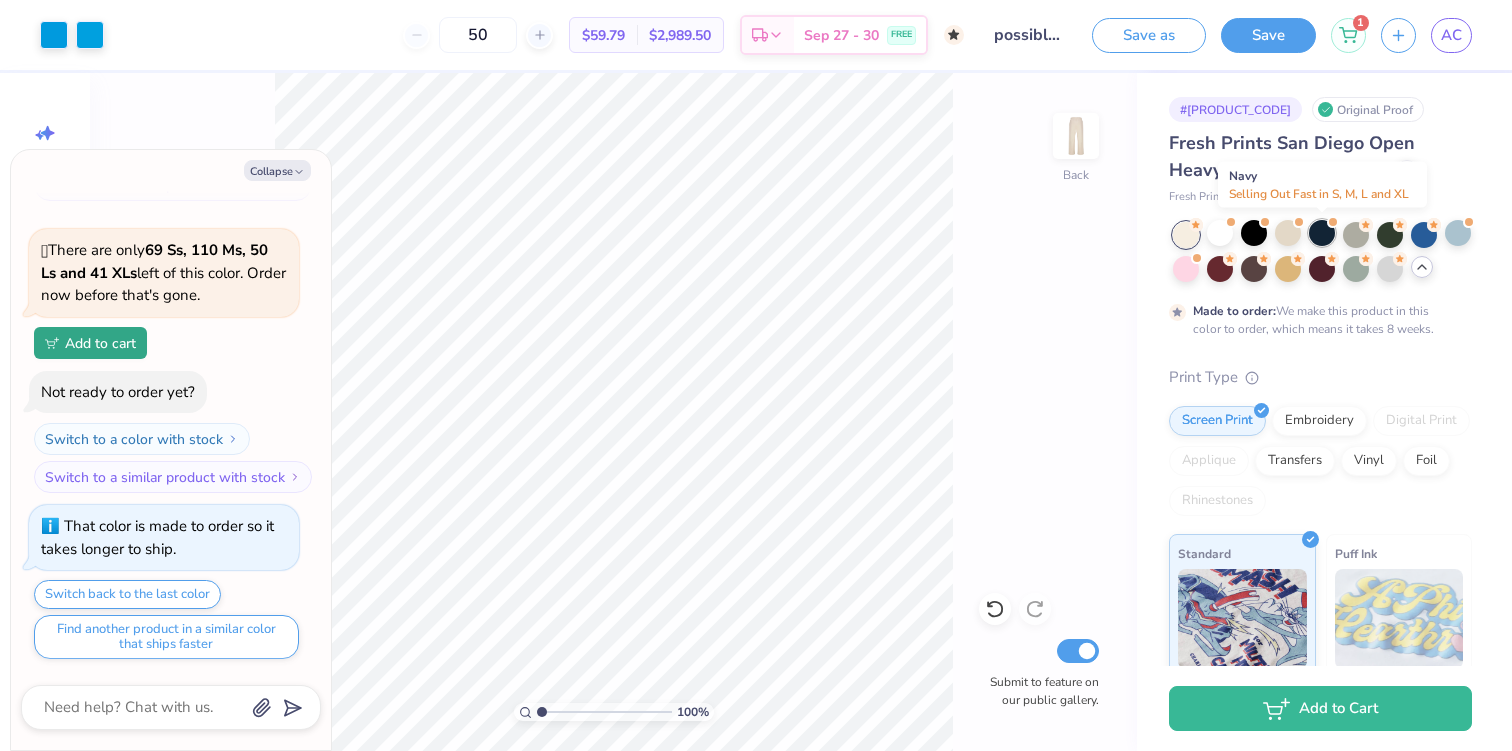 click at bounding box center (1322, 233) 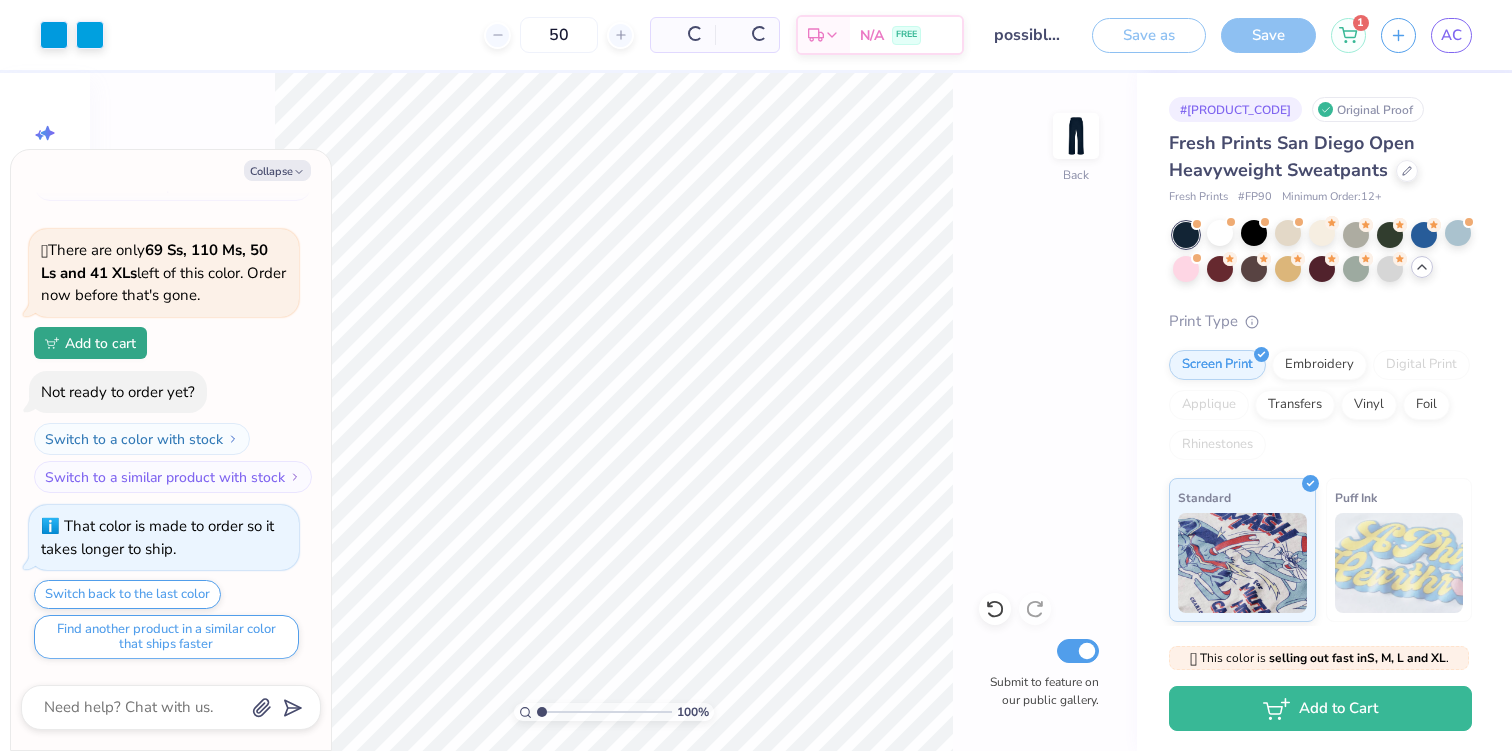 scroll, scrollTop: 2487, scrollLeft: 0, axis: vertical 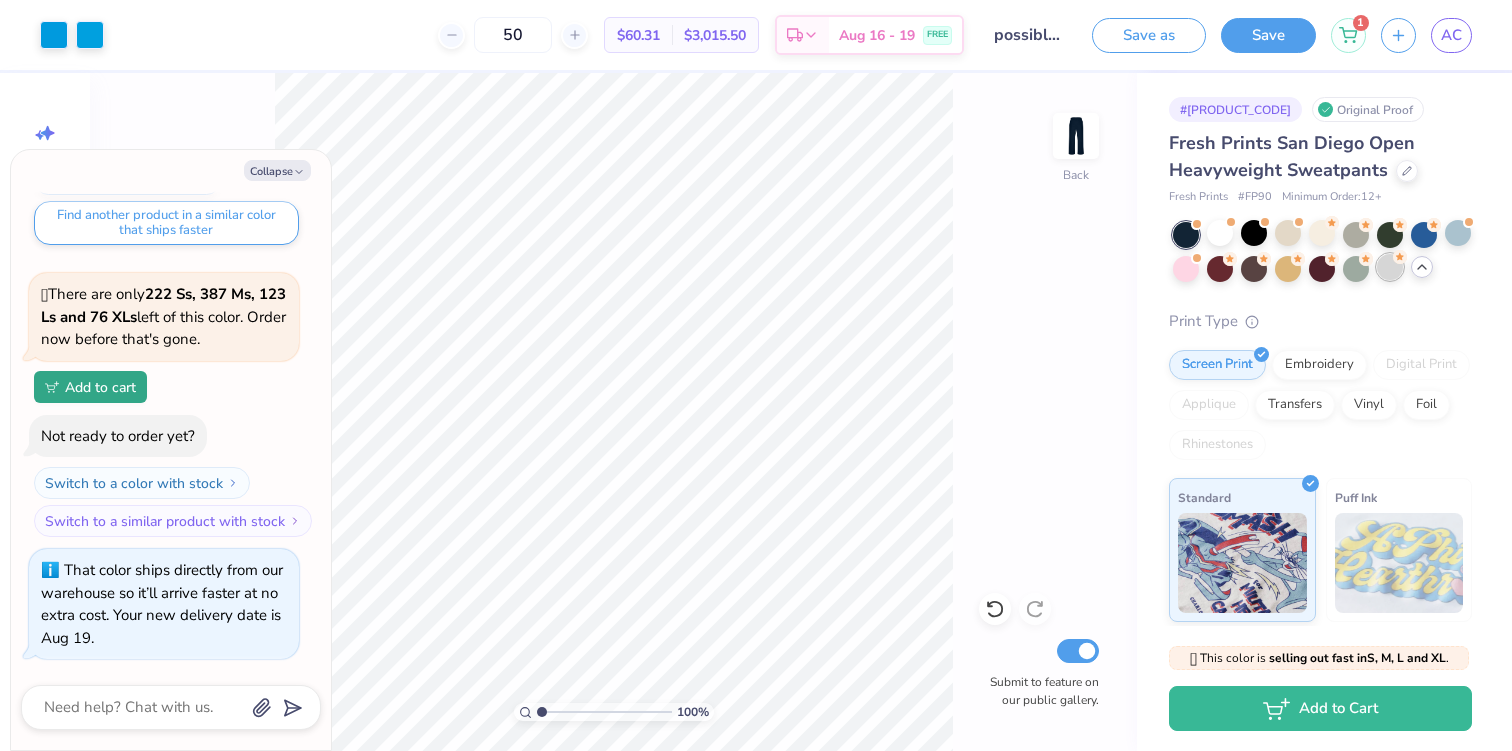 click at bounding box center [1390, 267] 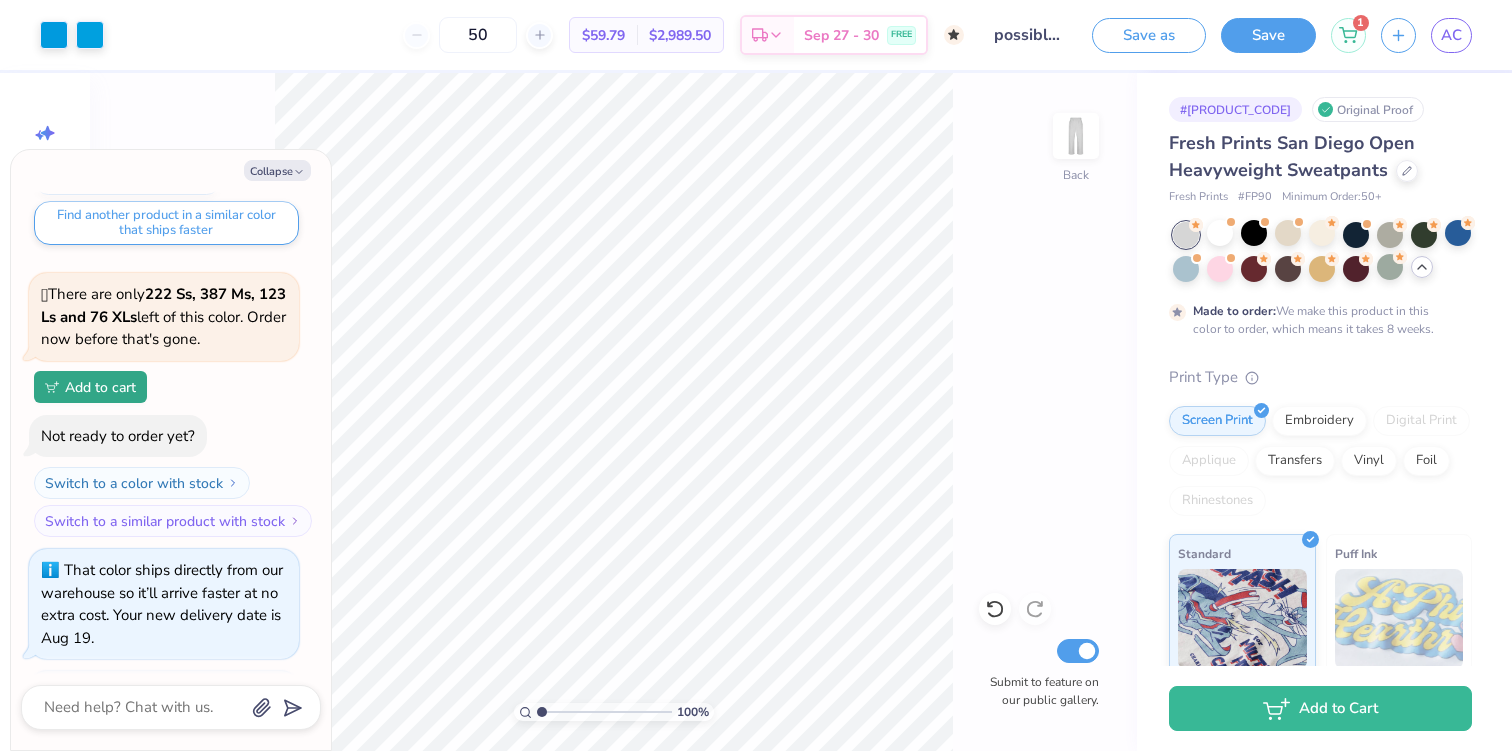 scroll, scrollTop: 2675, scrollLeft: 0, axis: vertical 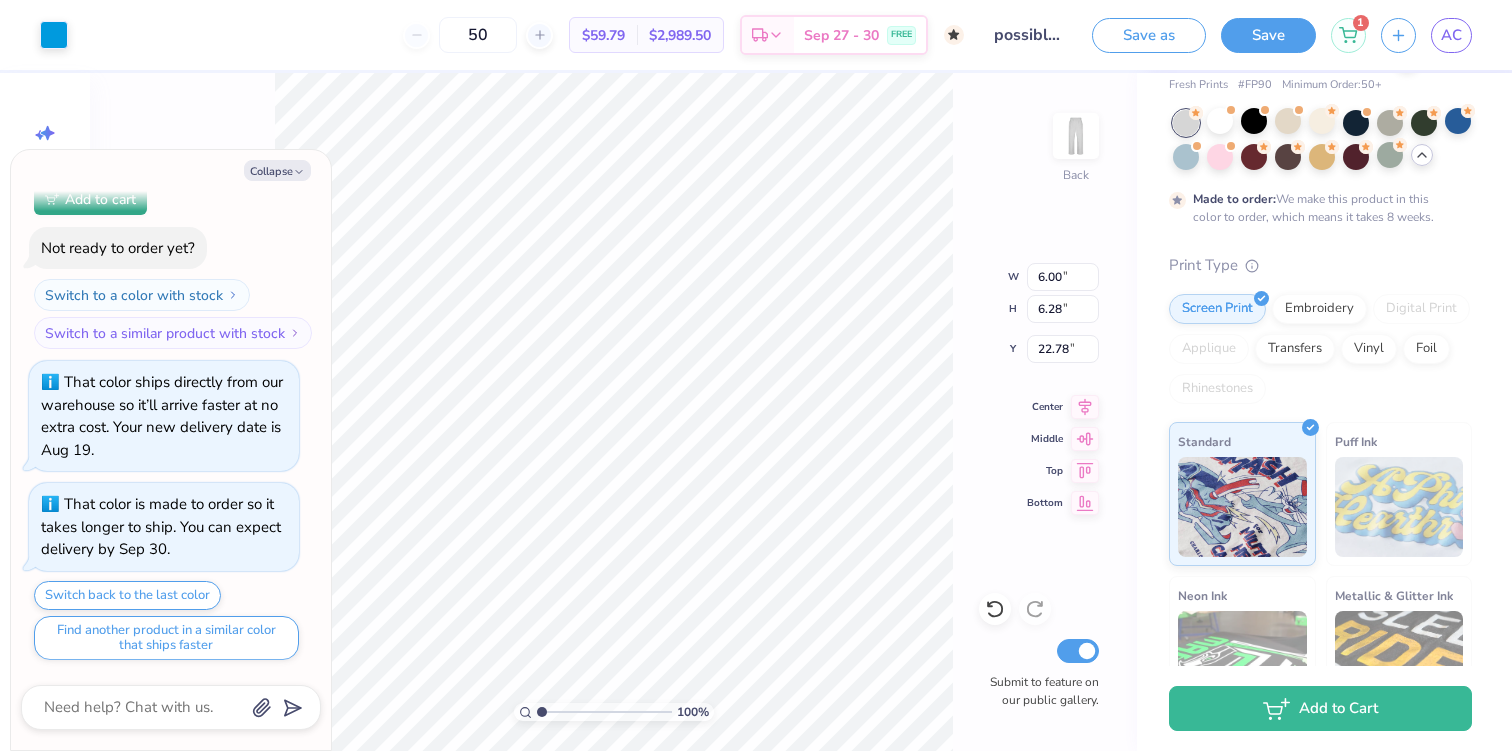 type on "x" 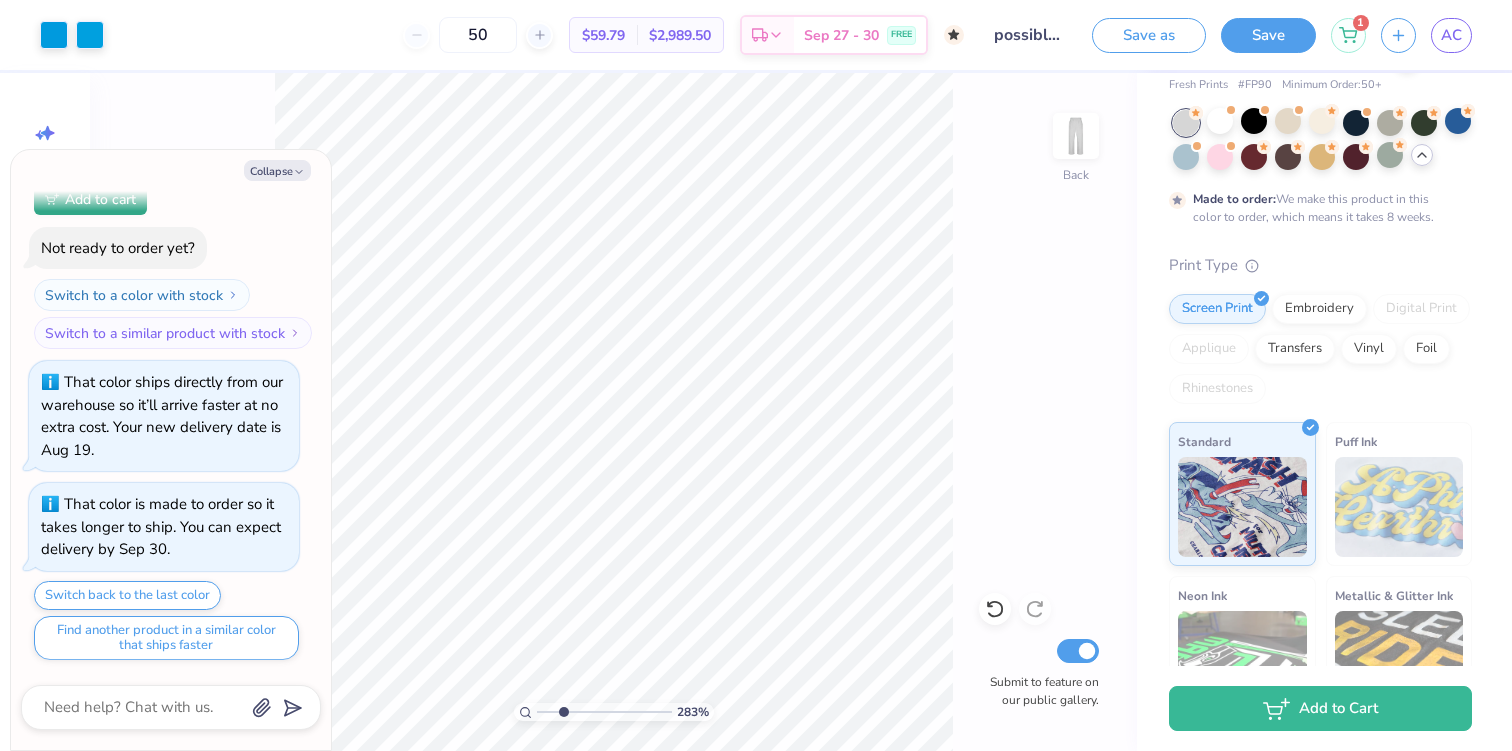 drag, startPoint x: 542, startPoint y: 710, endPoint x: 563, endPoint y: 700, distance: 23.259407 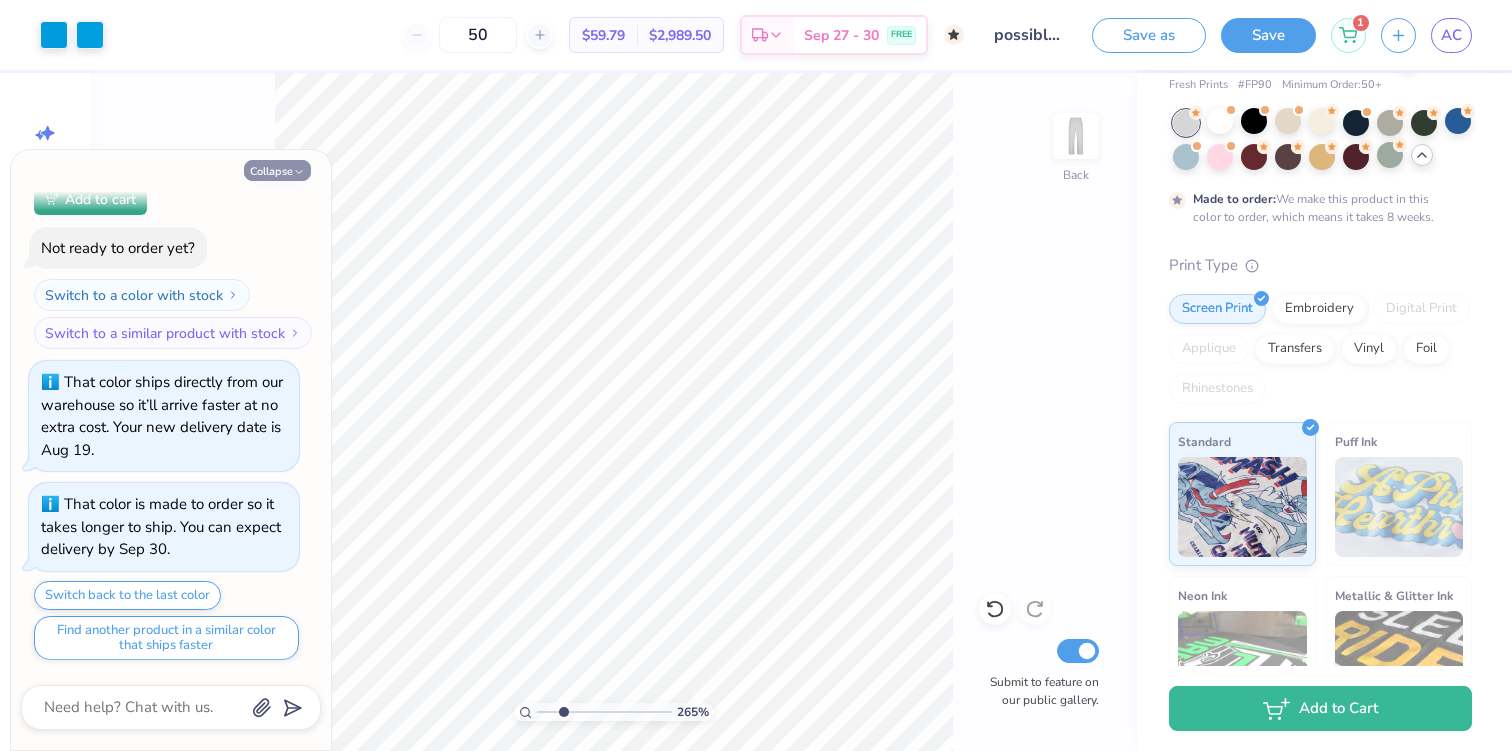 click 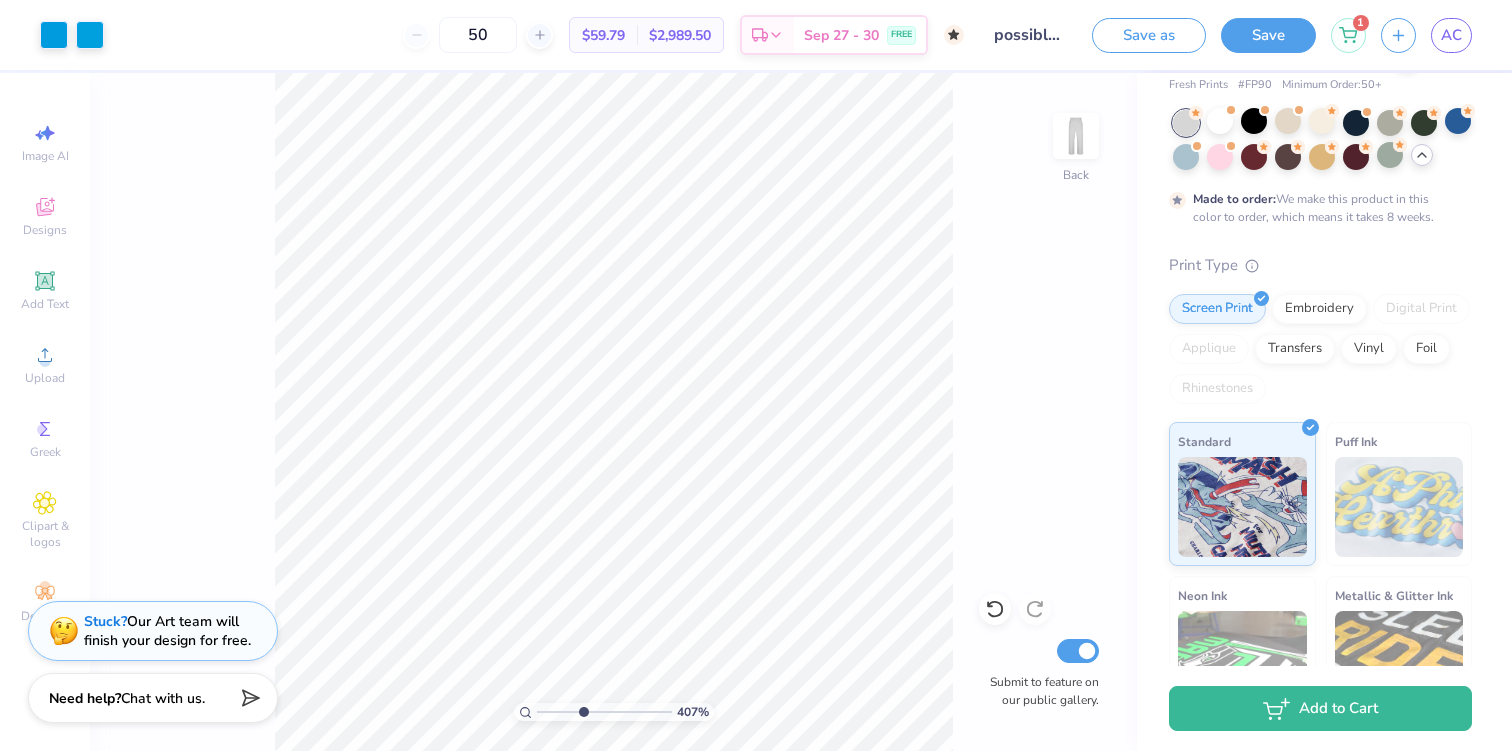 drag, startPoint x: 569, startPoint y: 711, endPoint x: 582, endPoint y: 711, distance: 13 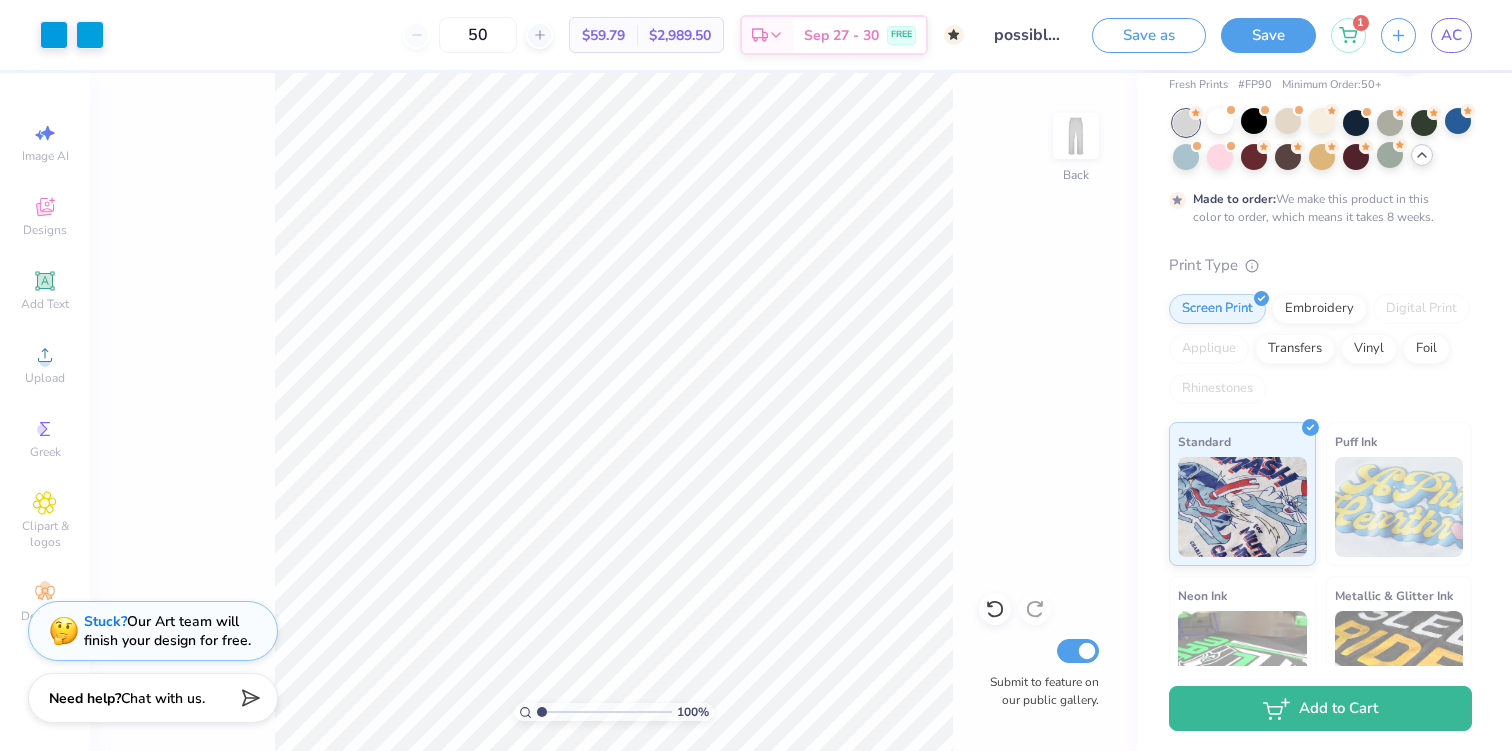drag, startPoint x: 583, startPoint y: 712, endPoint x: 537, endPoint y: 714, distance: 46.043457 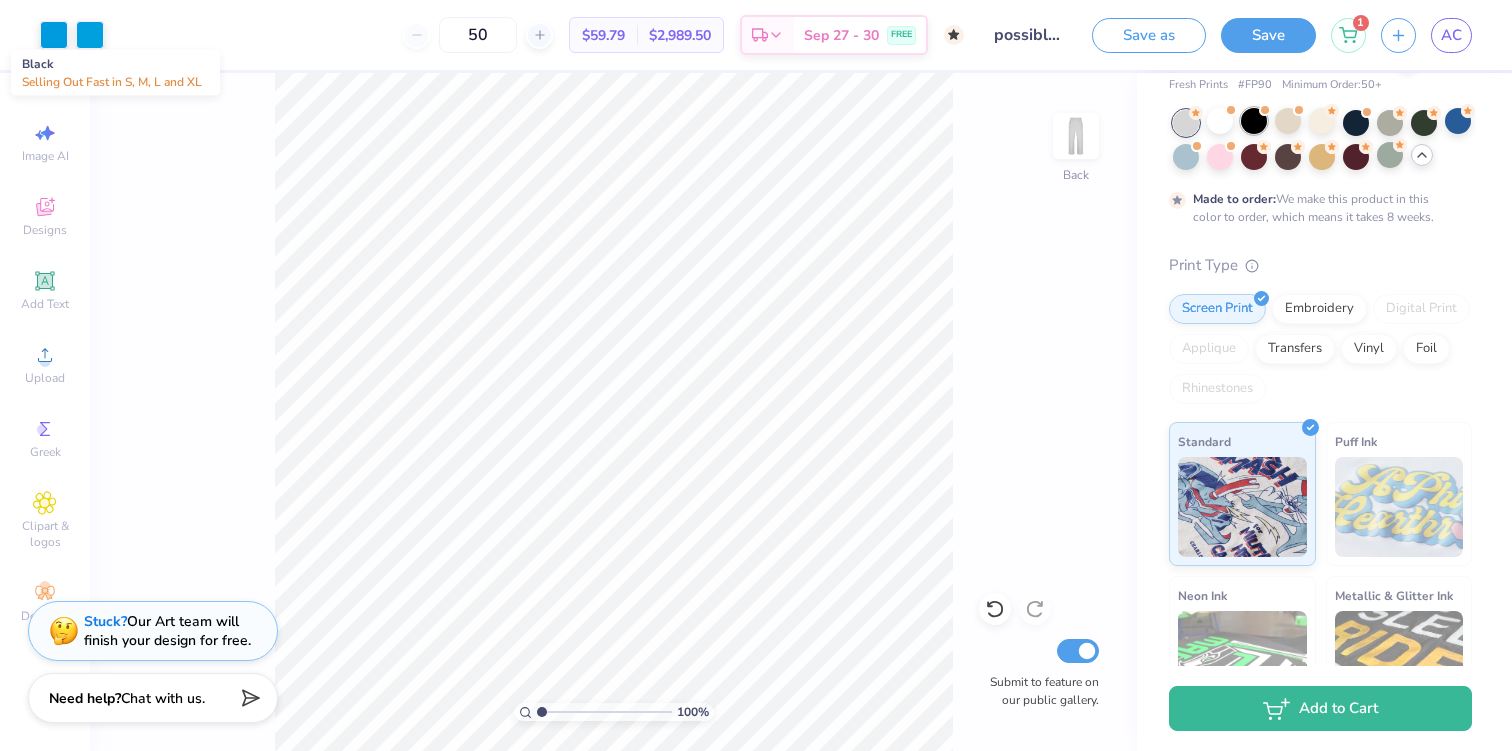 click at bounding box center (1254, 121) 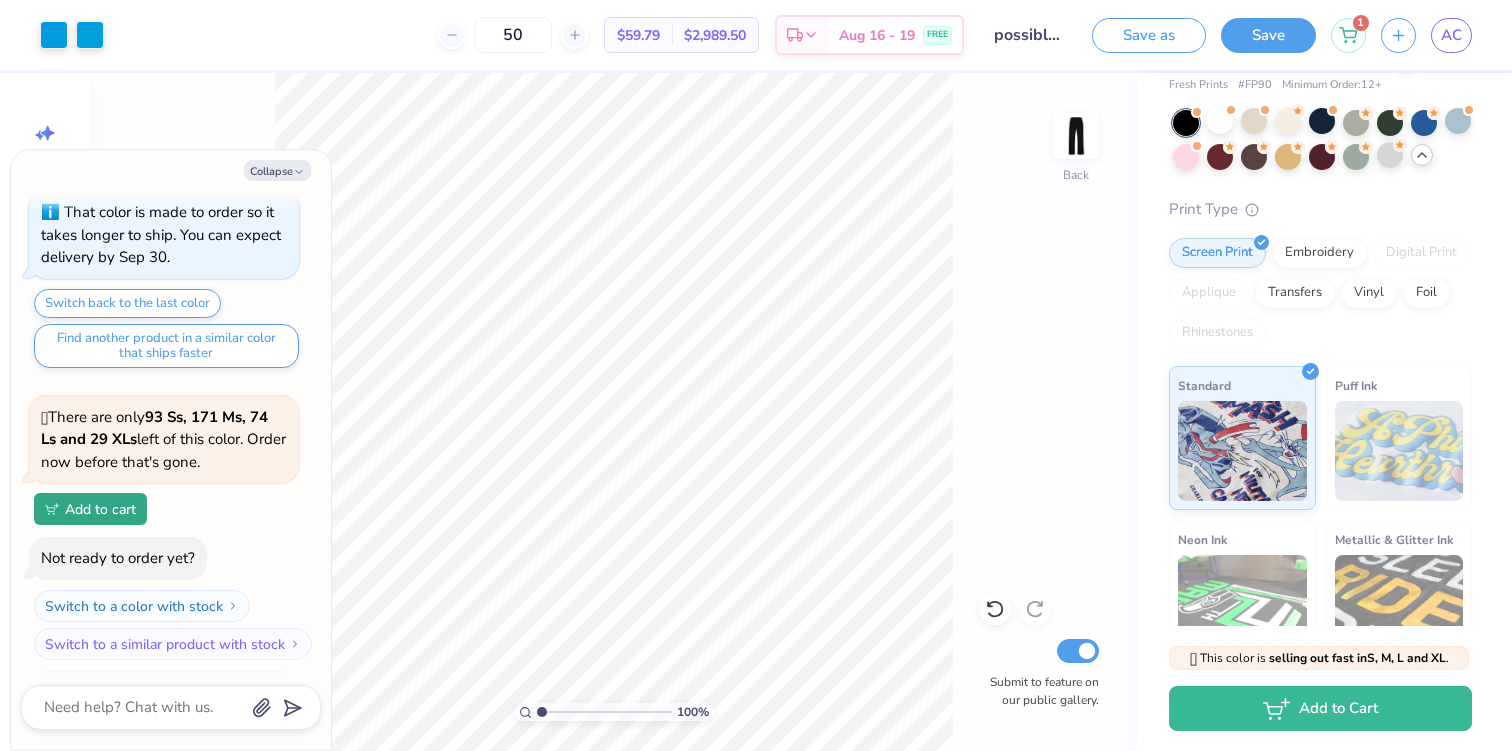 scroll, scrollTop: 3089, scrollLeft: 0, axis: vertical 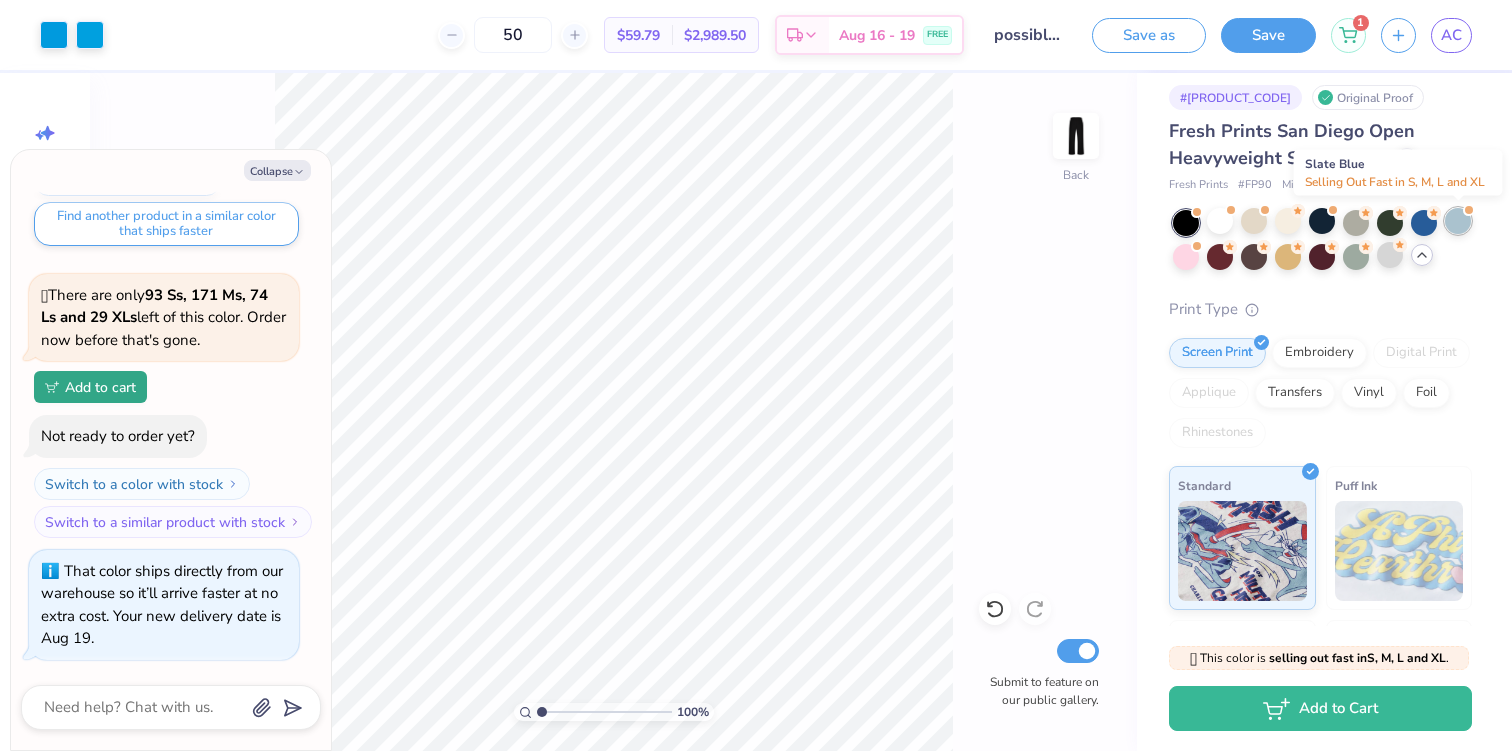 click at bounding box center (1458, 221) 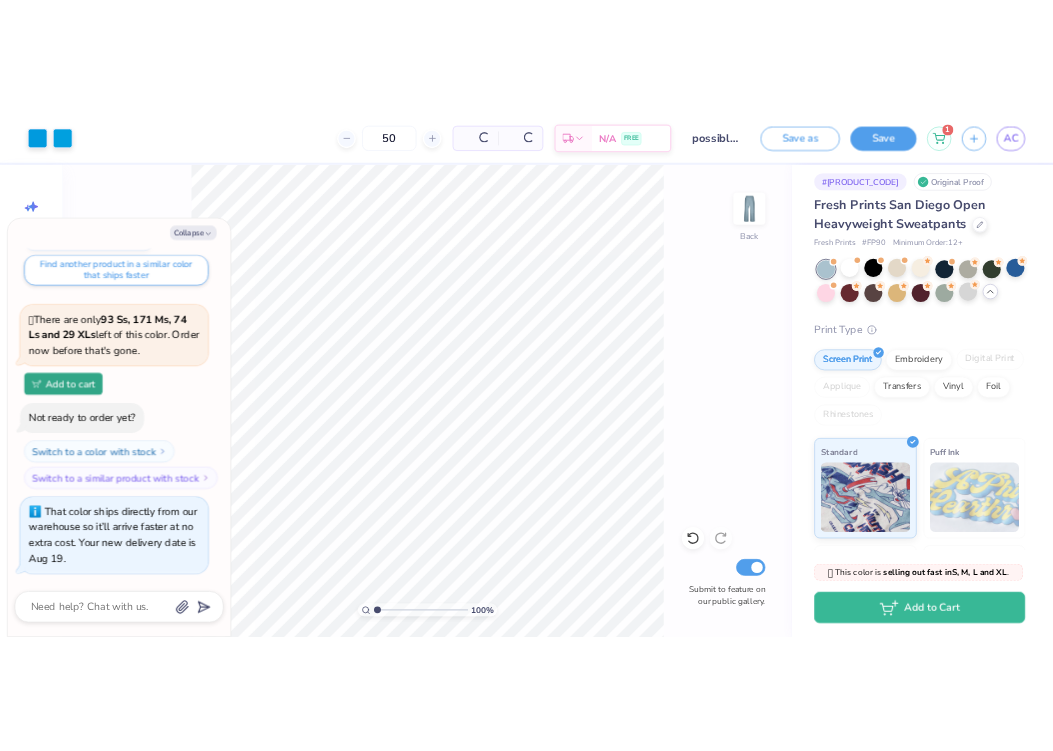 scroll, scrollTop: 3381, scrollLeft: 0, axis: vertical 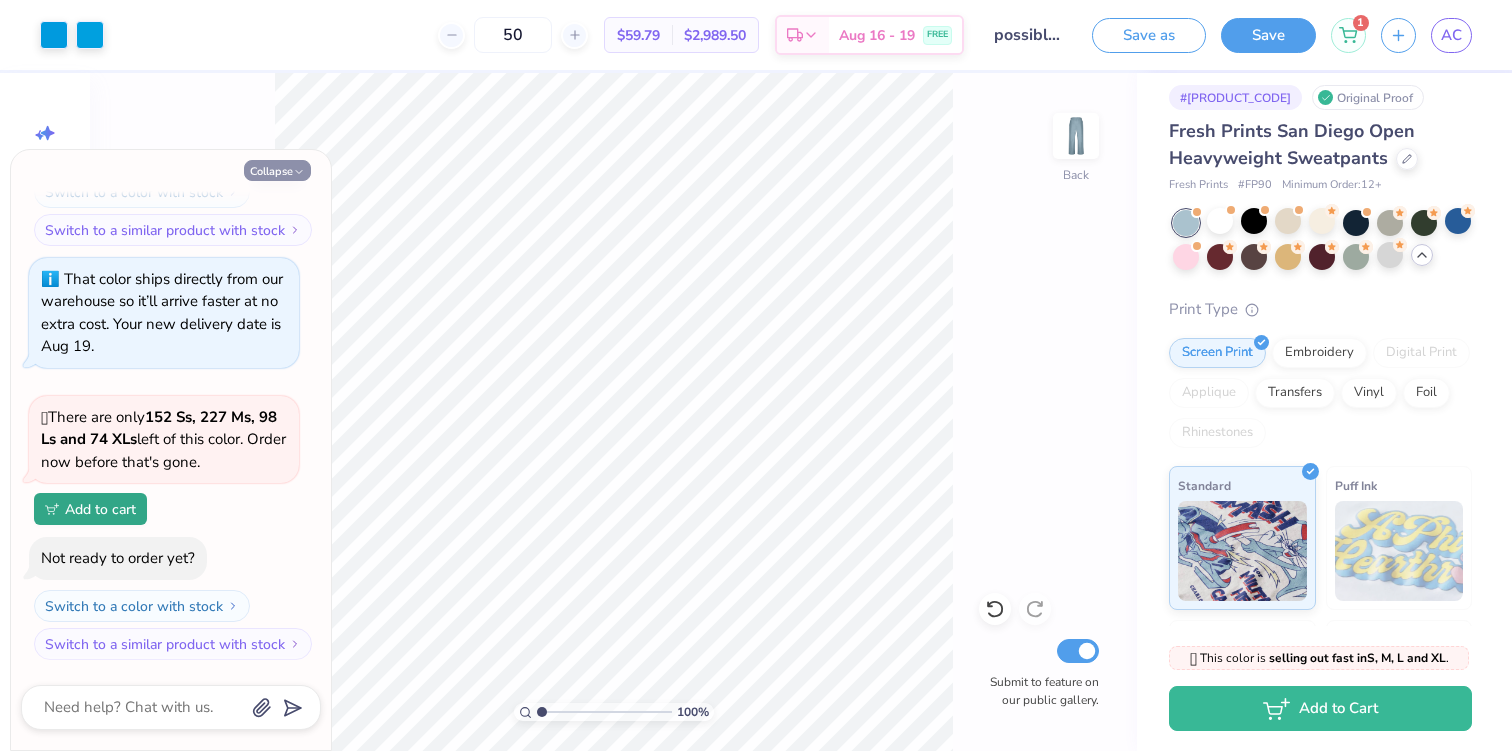 click on "Collapse" at bounding box center [277, 170] 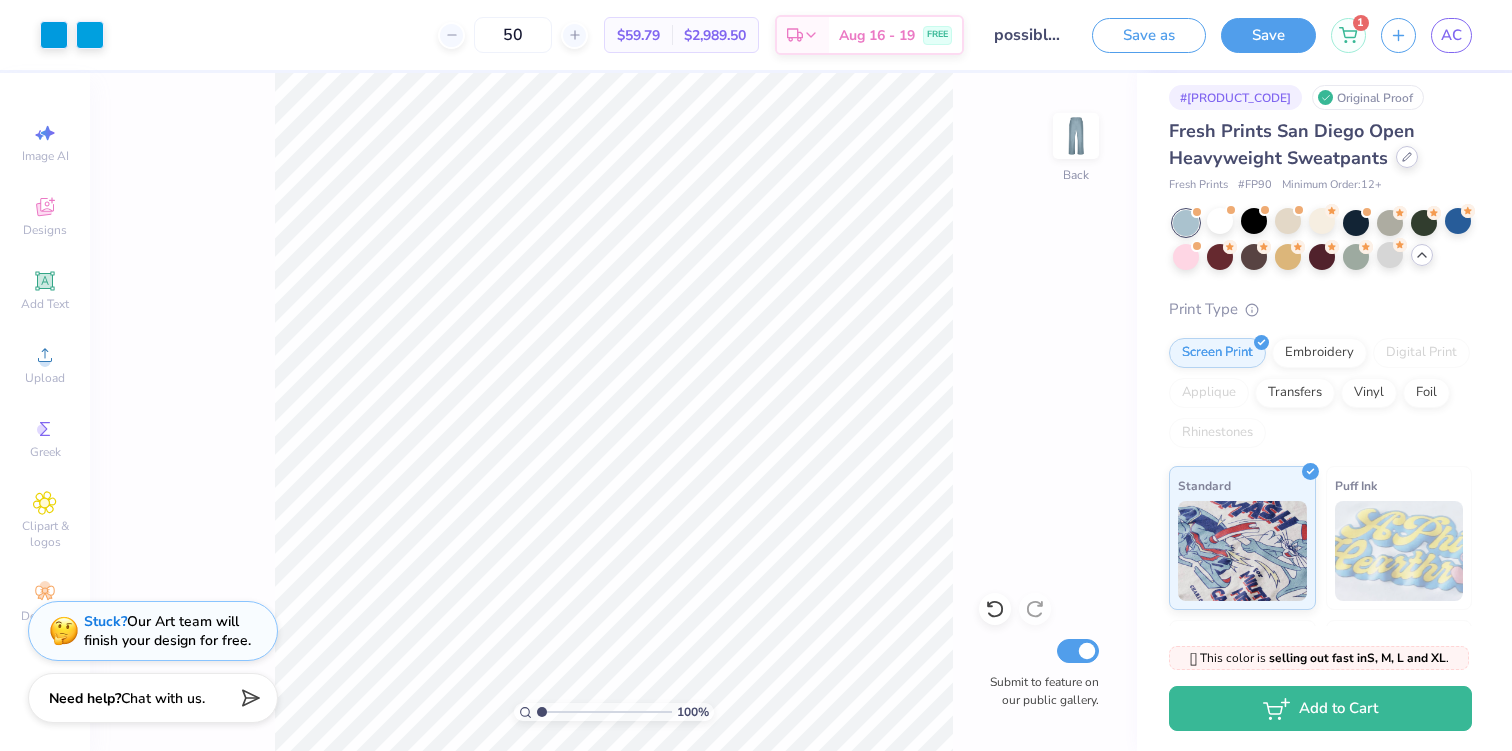 click at bounding box center [1407, 157] 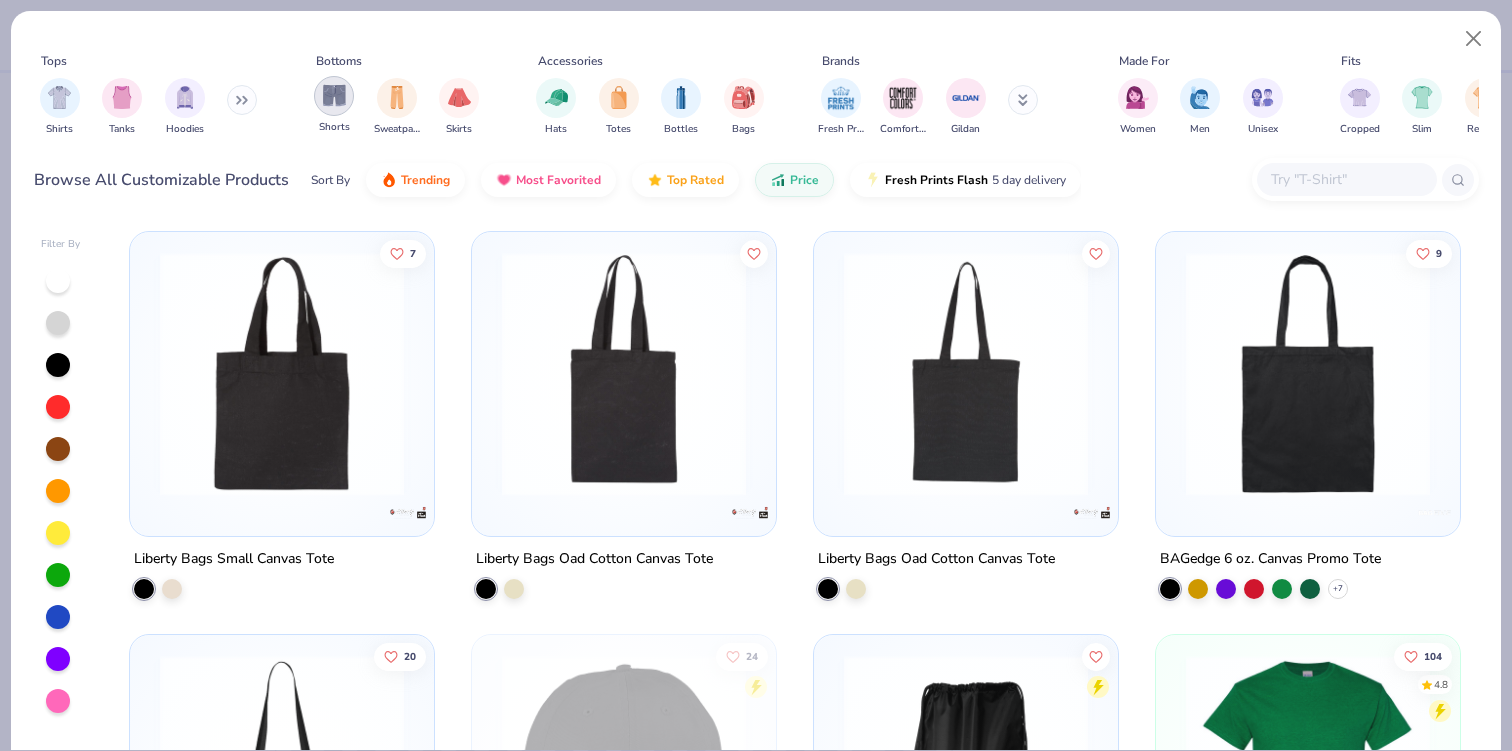 click at bounding box center (397, 97) 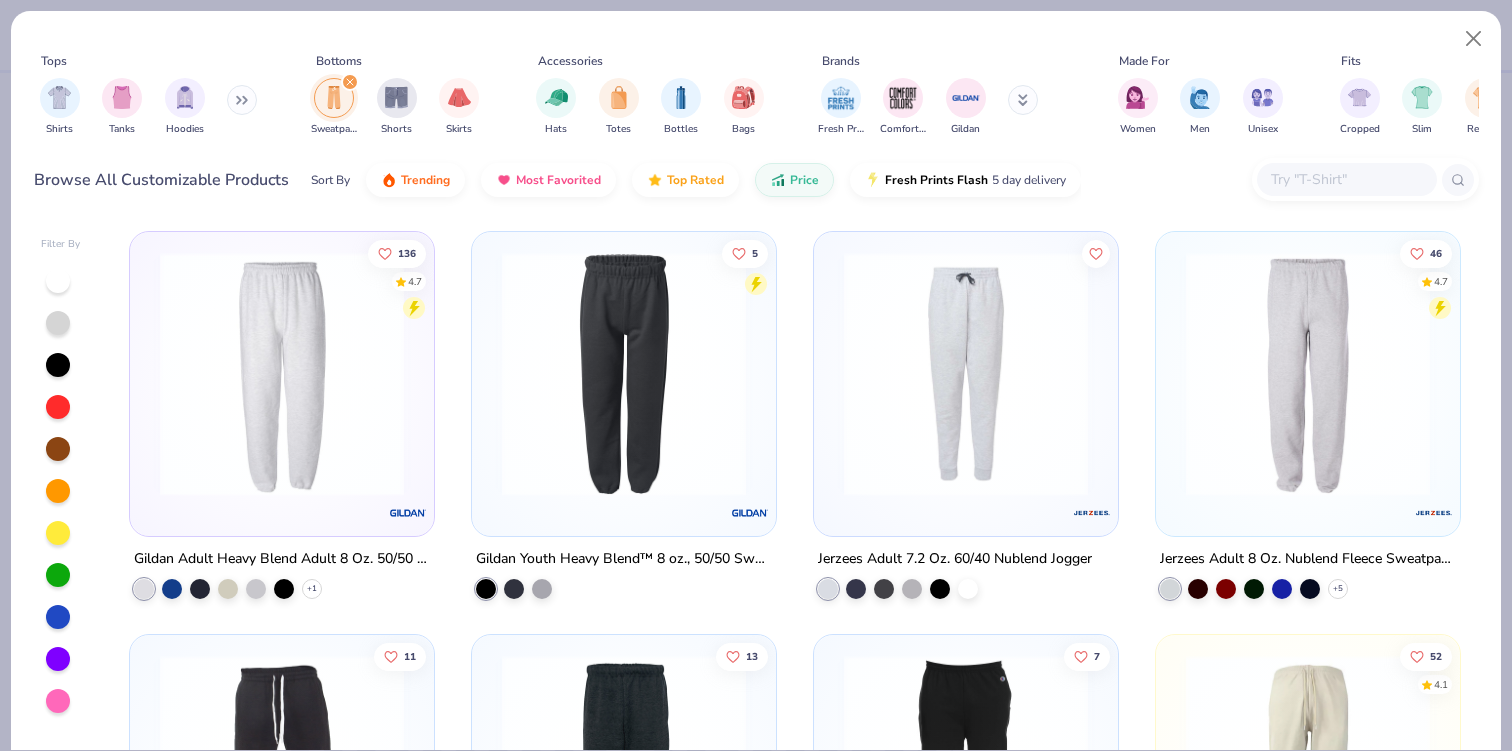click at bounding box center [282, 374] 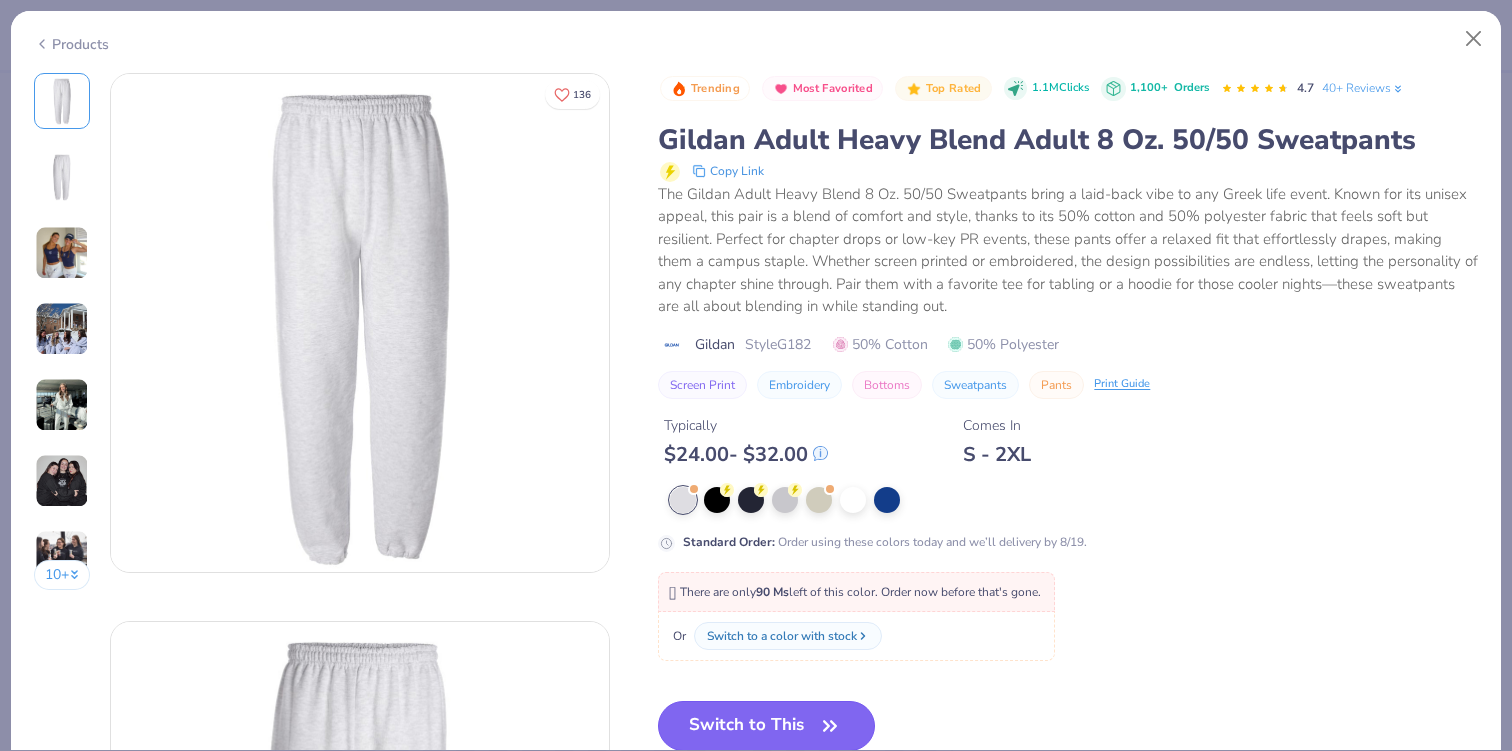 click on "Switch to This" at bounding box center (766, 726) 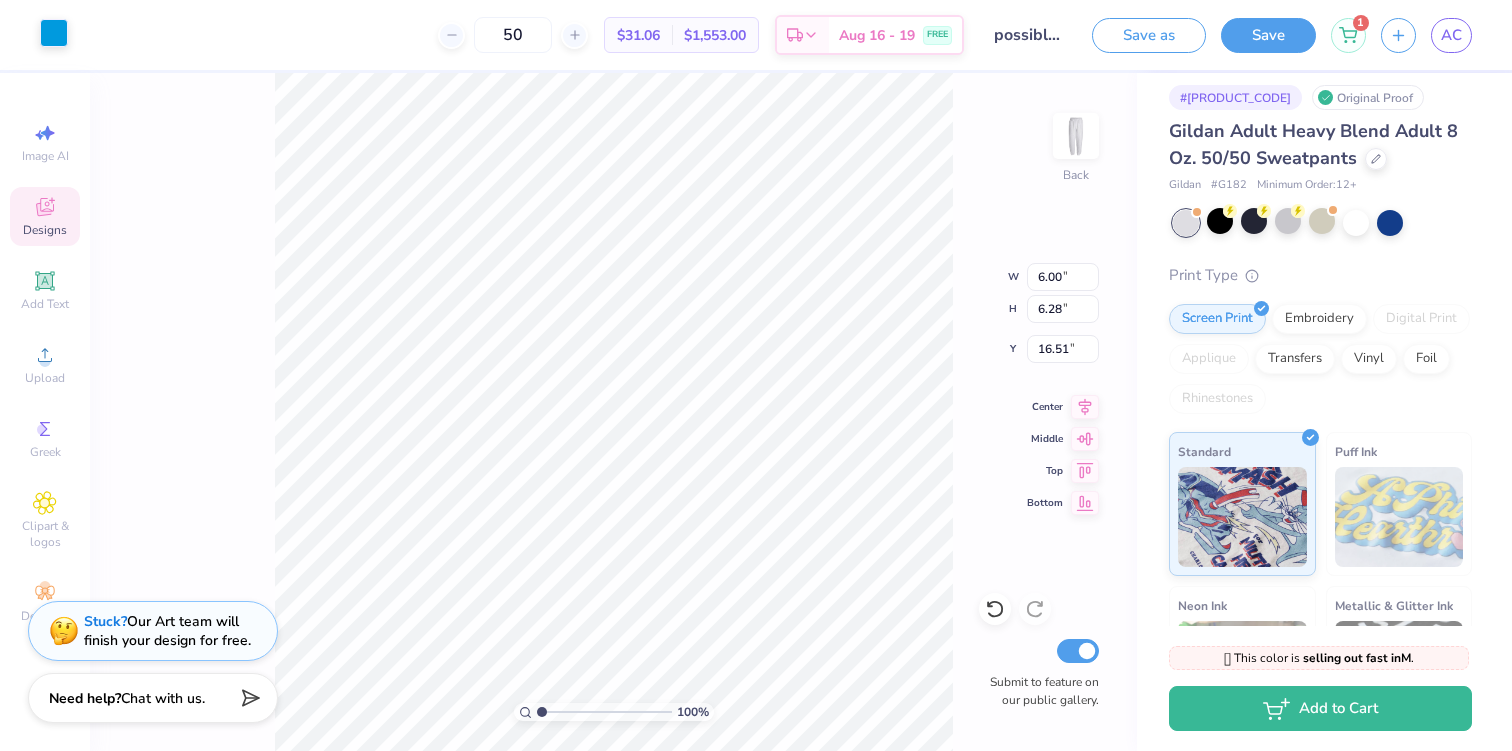click at bounding box center (54, 33) 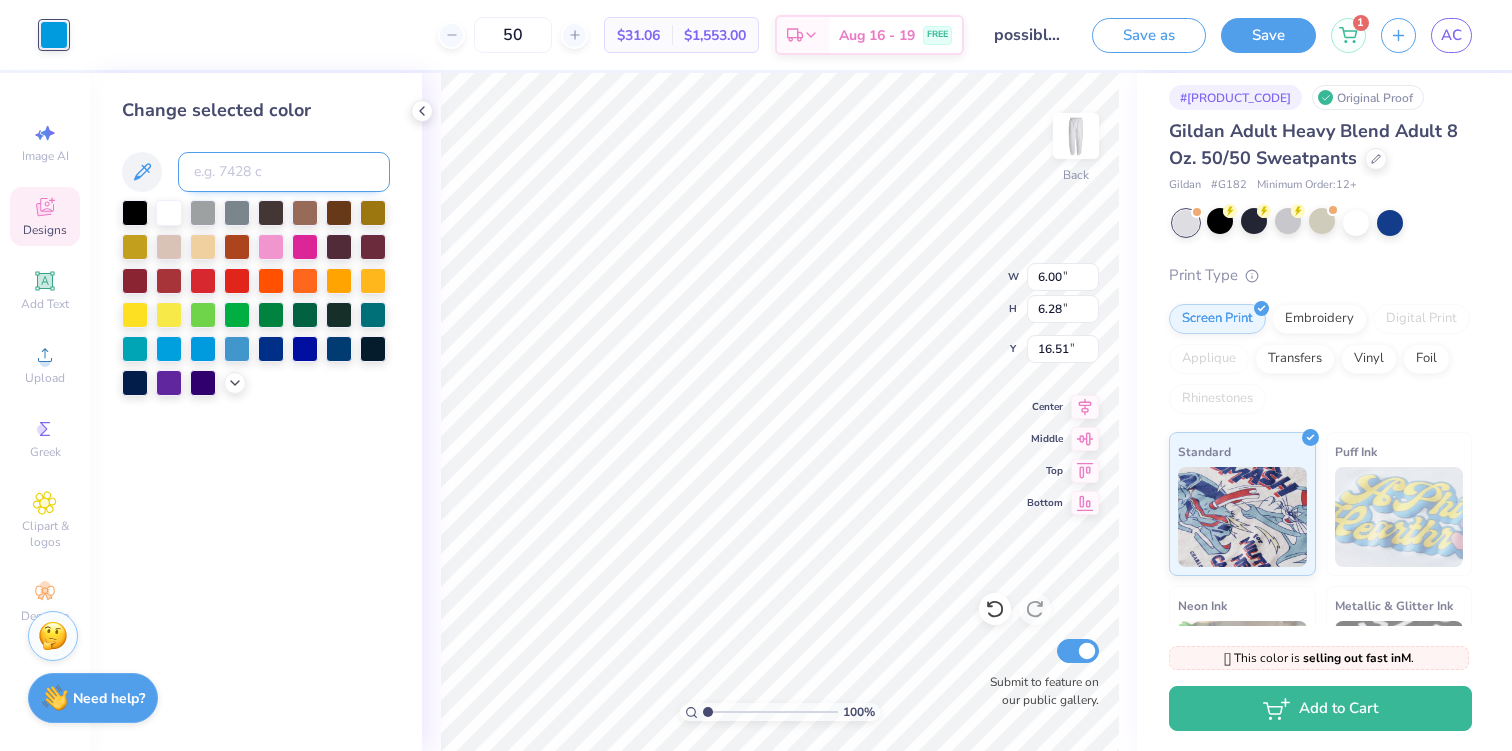 click at bounding box center [284, 172] 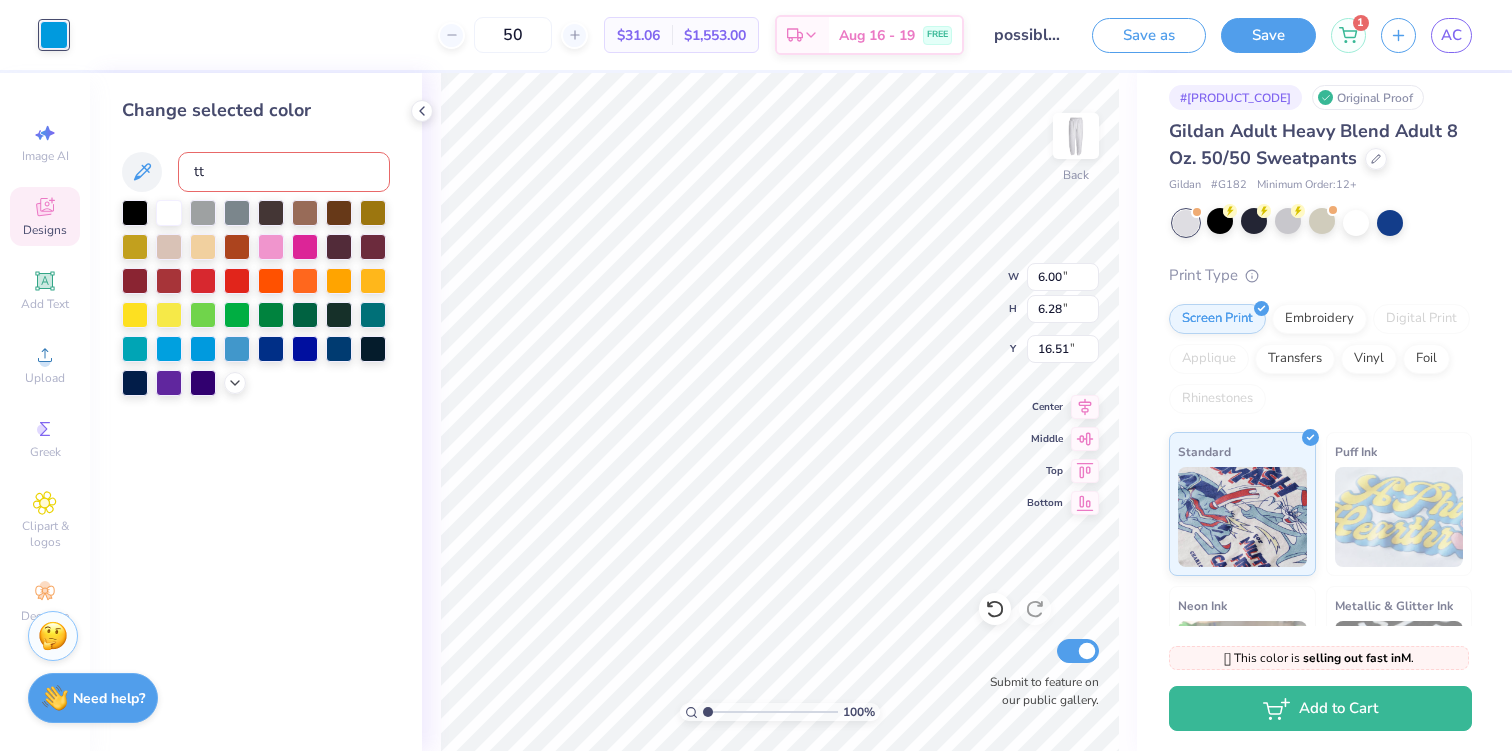 type on "t" 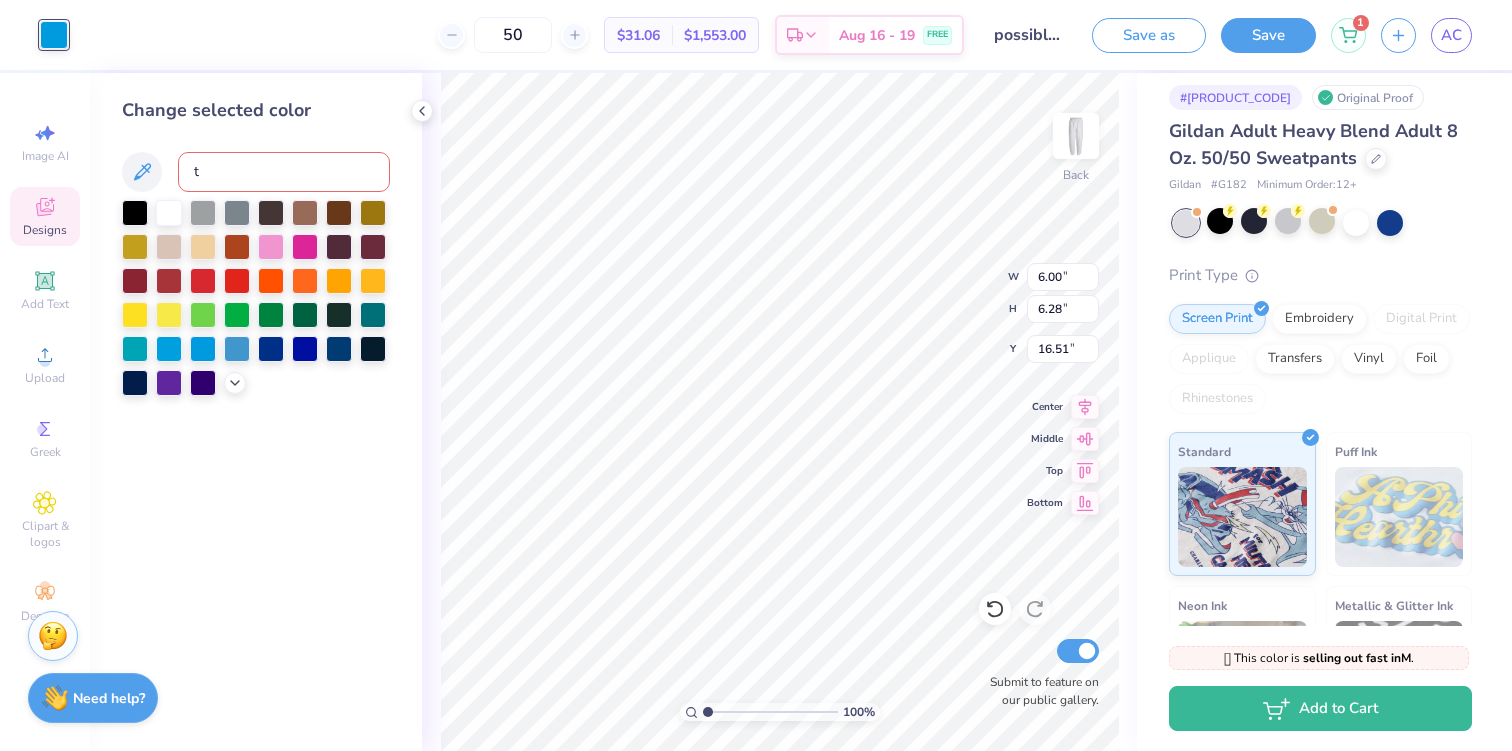 type 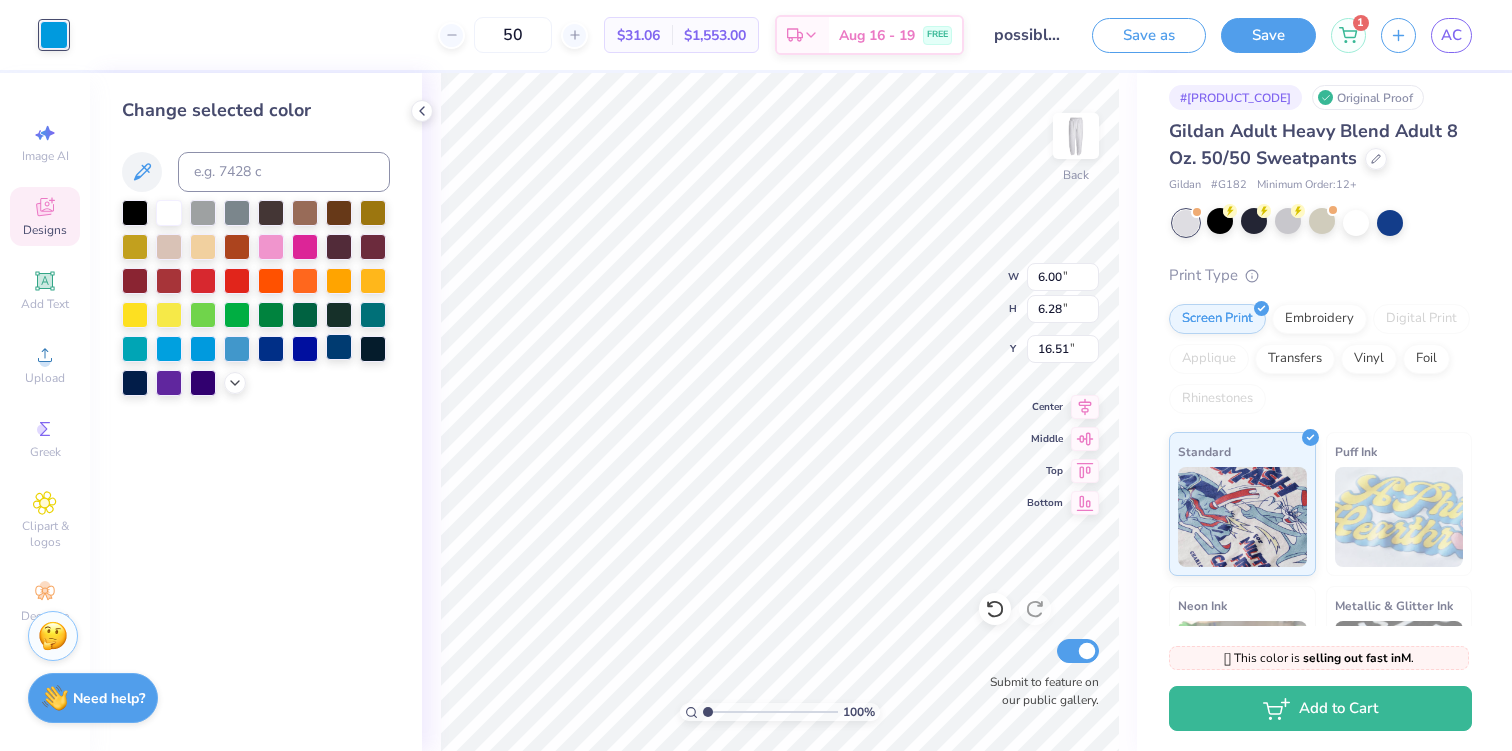 click at bounding box center [339, 347] 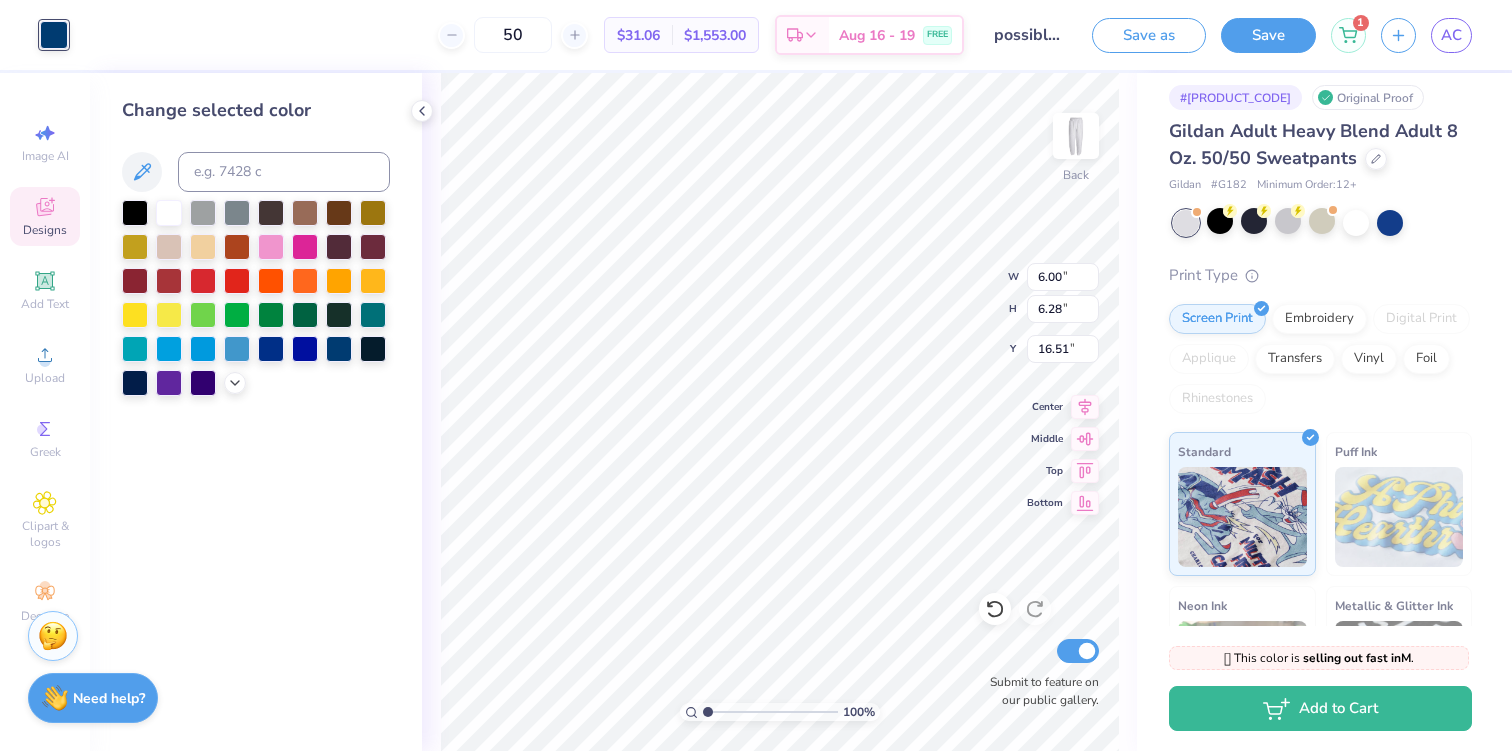 type on "1.04" 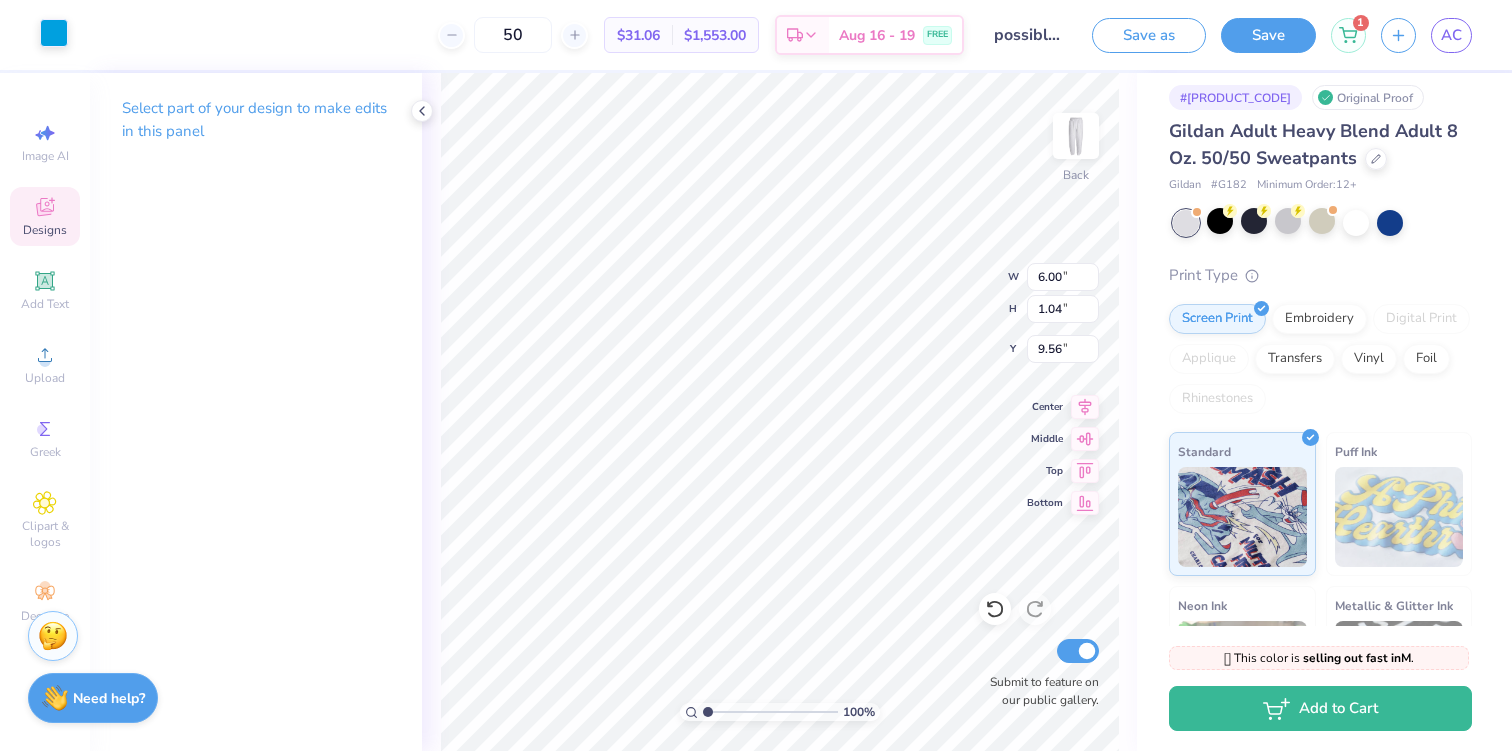 click at bounding box center (54, 33) 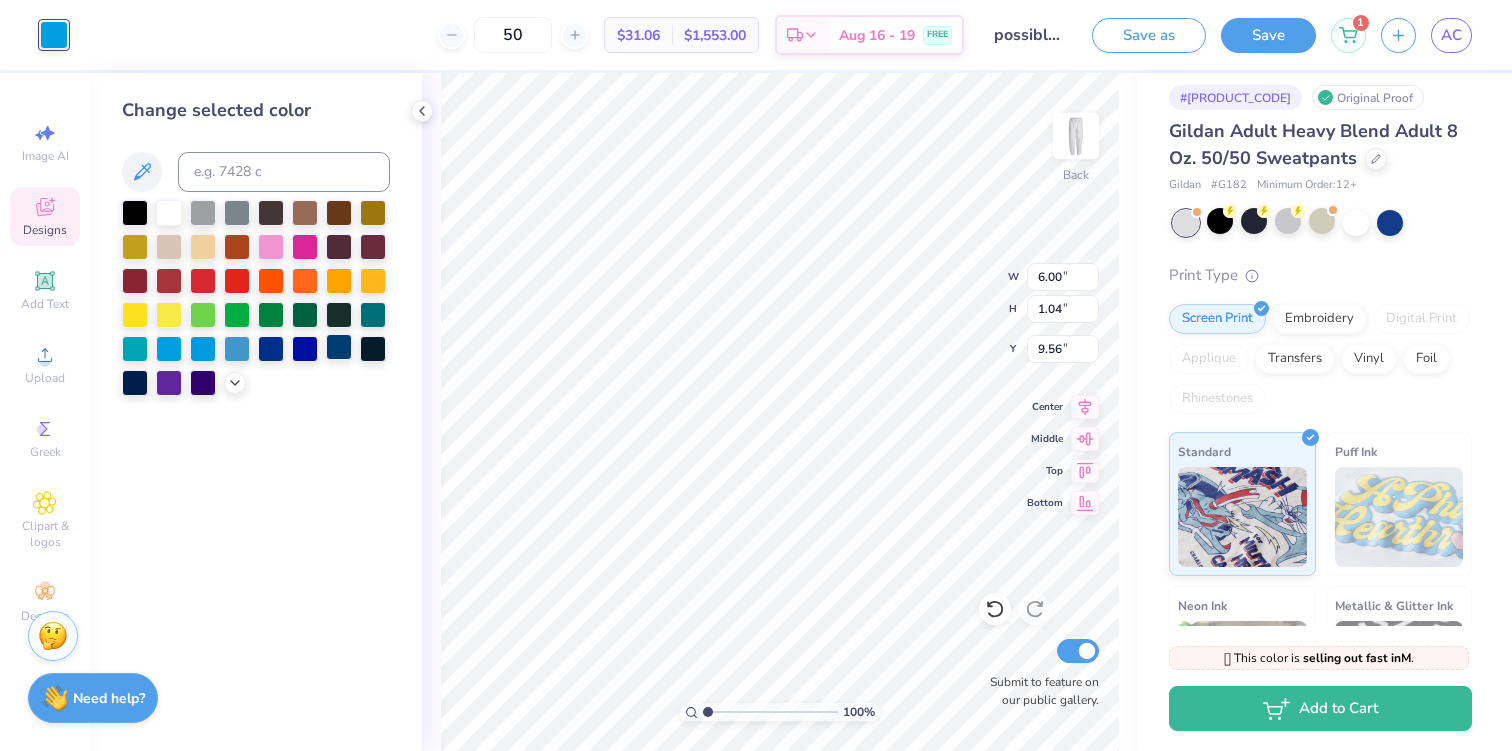 click at bounding box center [339, 347] 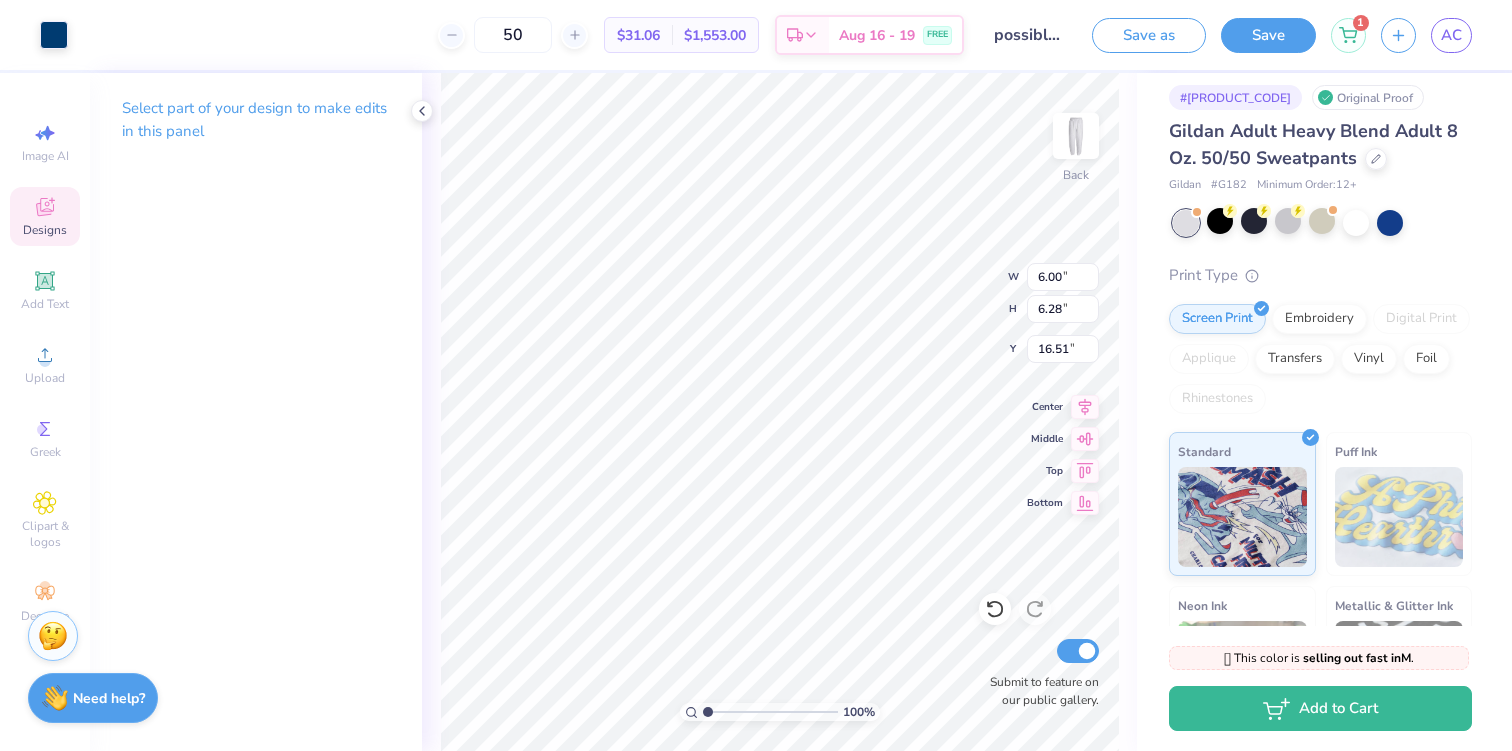 type on "14.72" 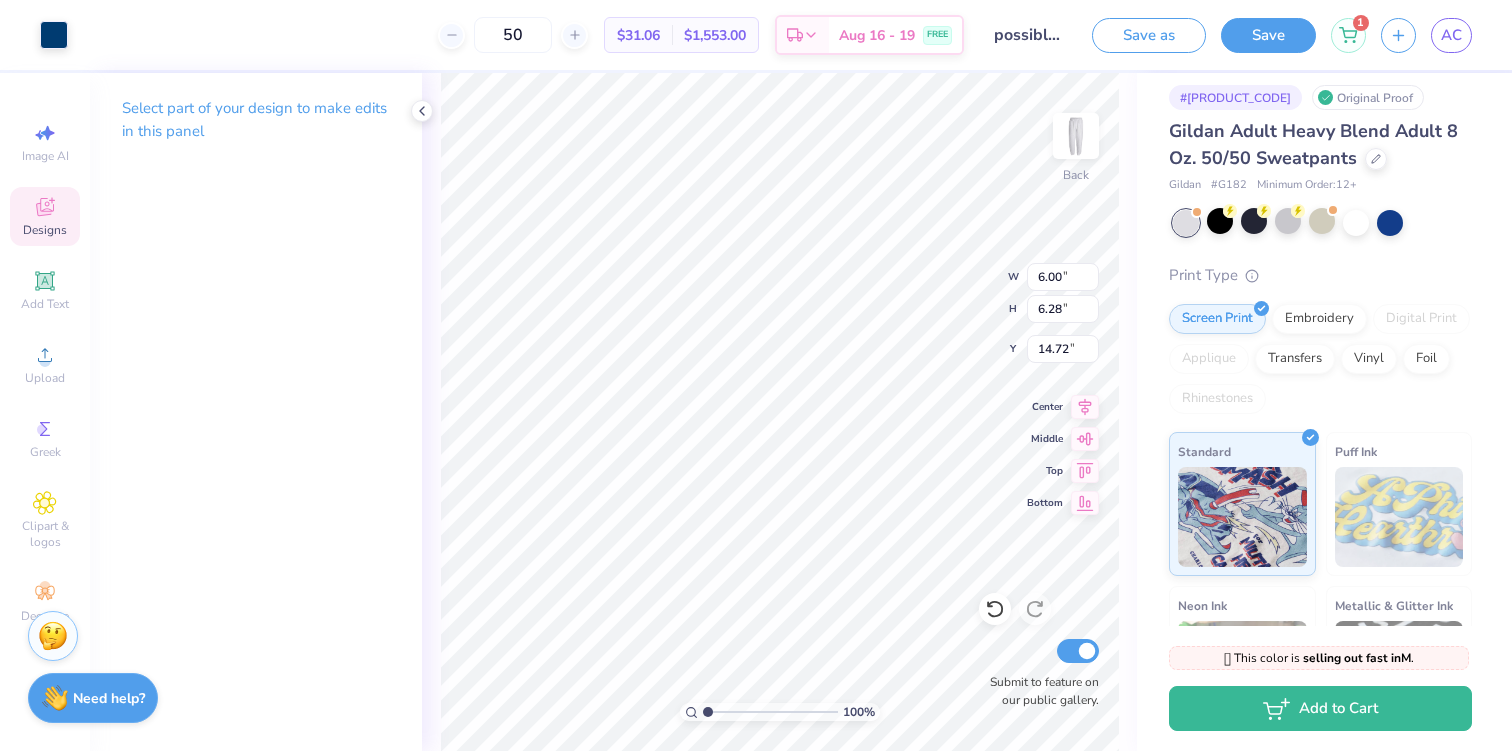type on "4.83" 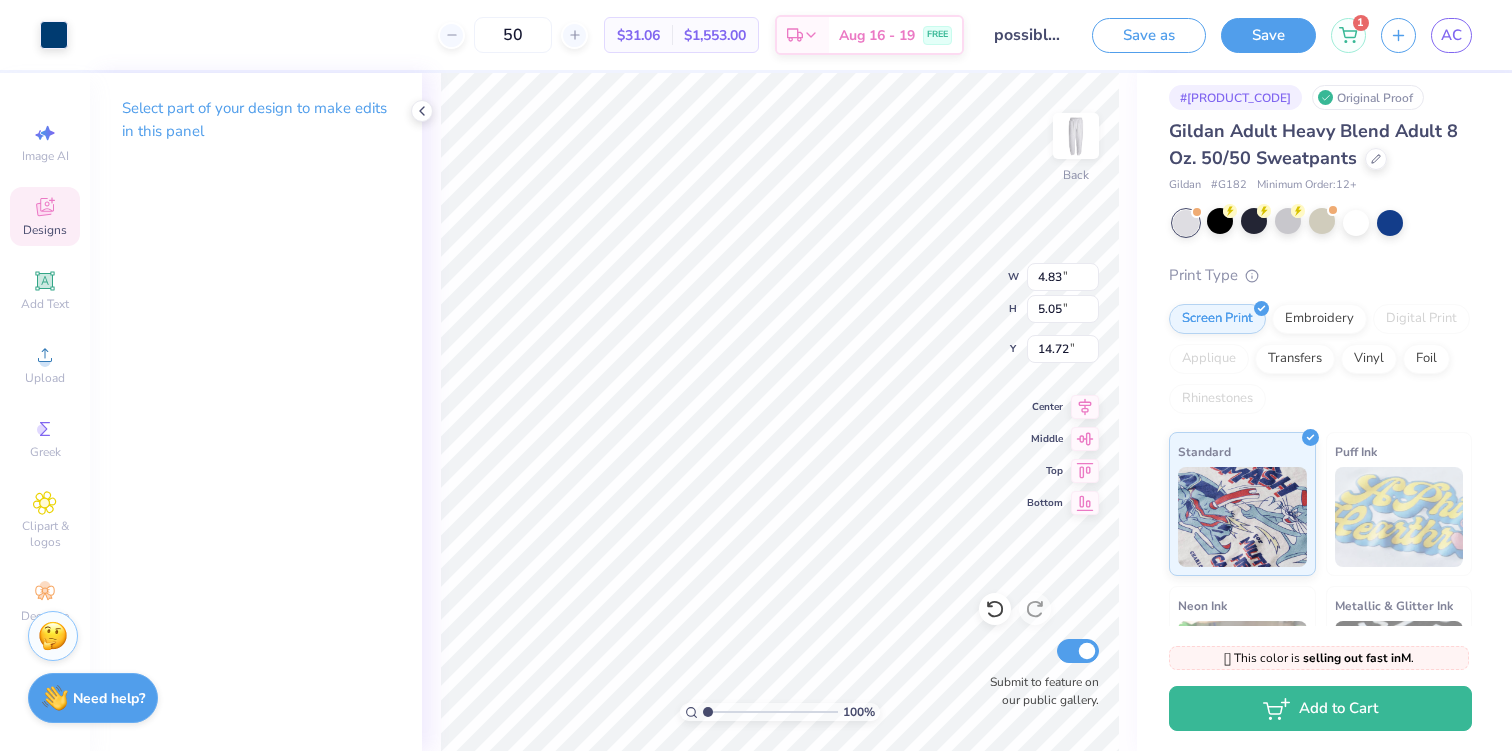 type on "18.10" 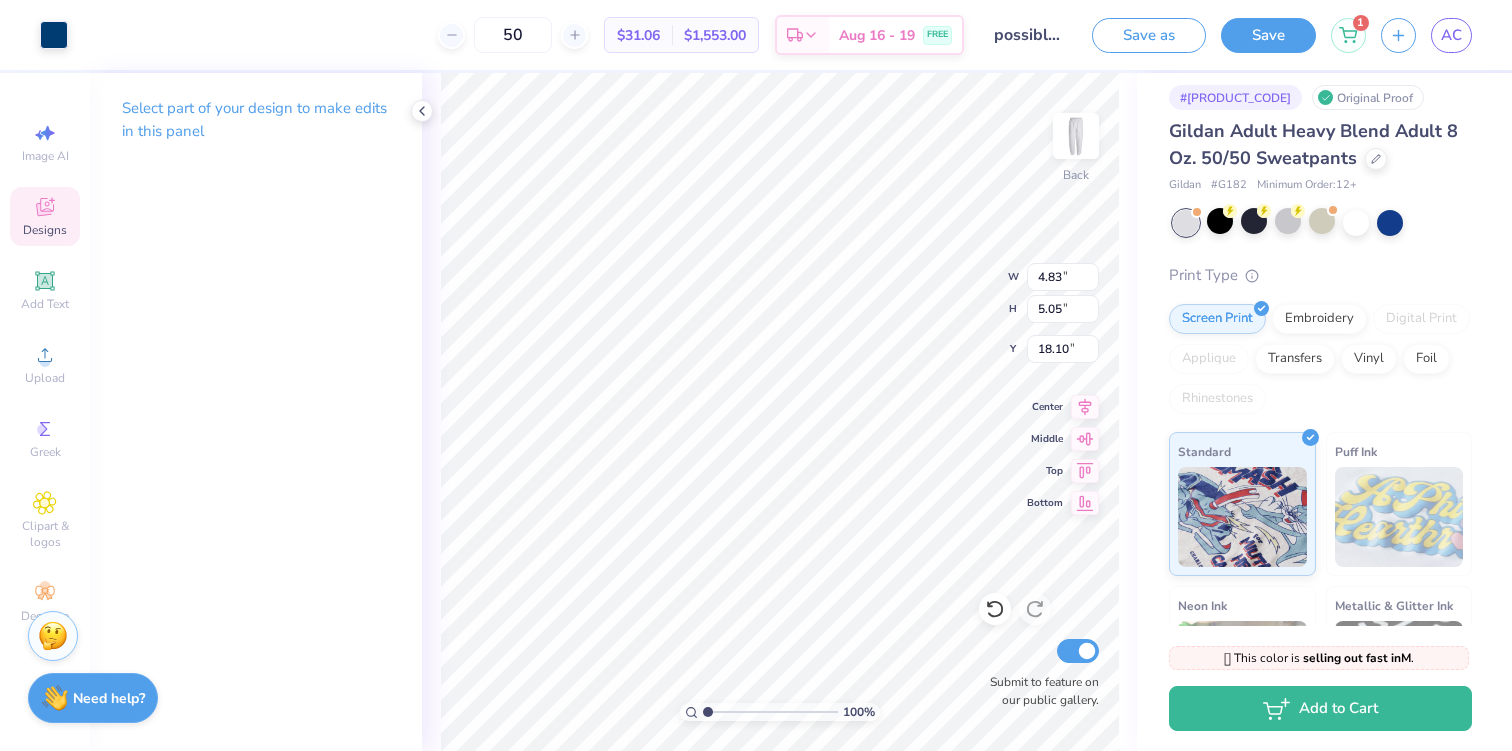 type on "6.00" 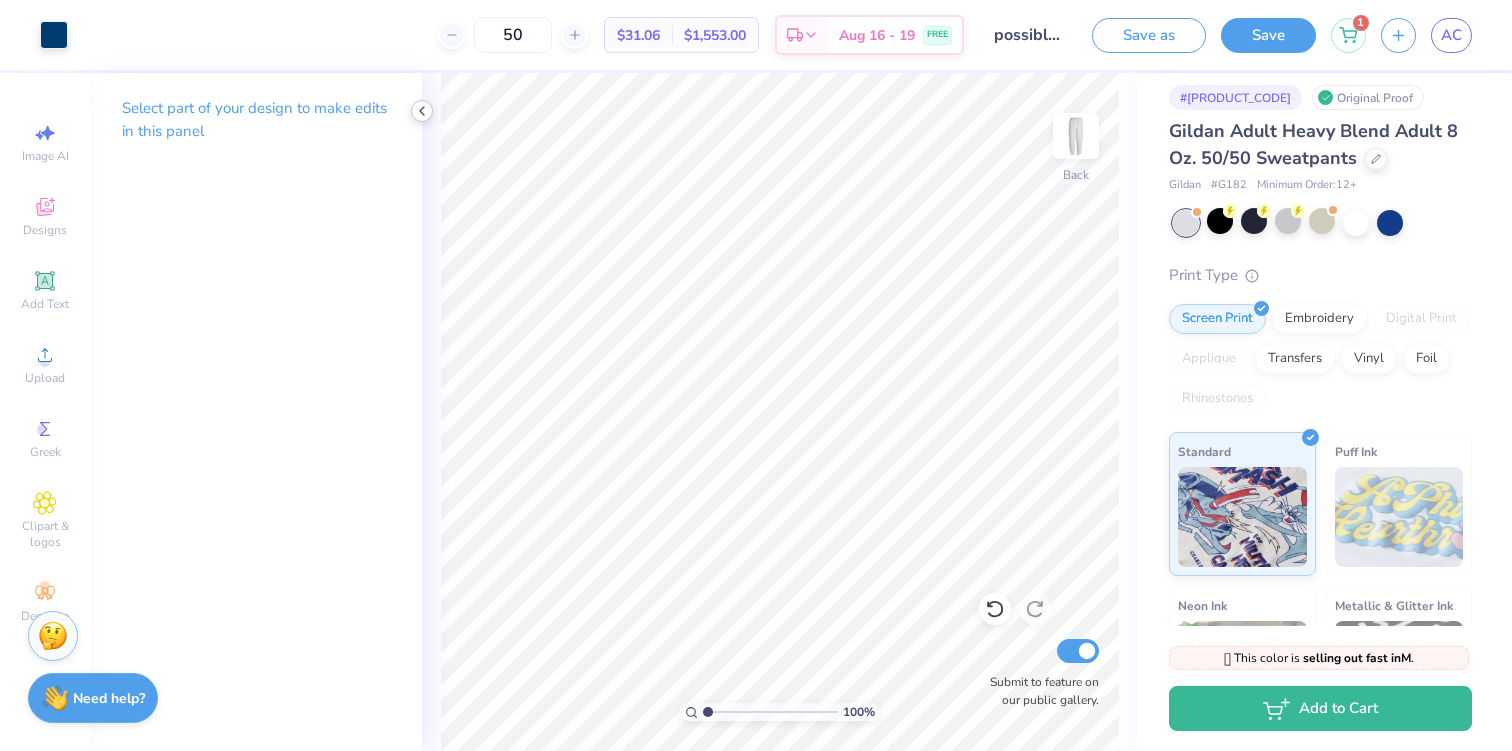 click 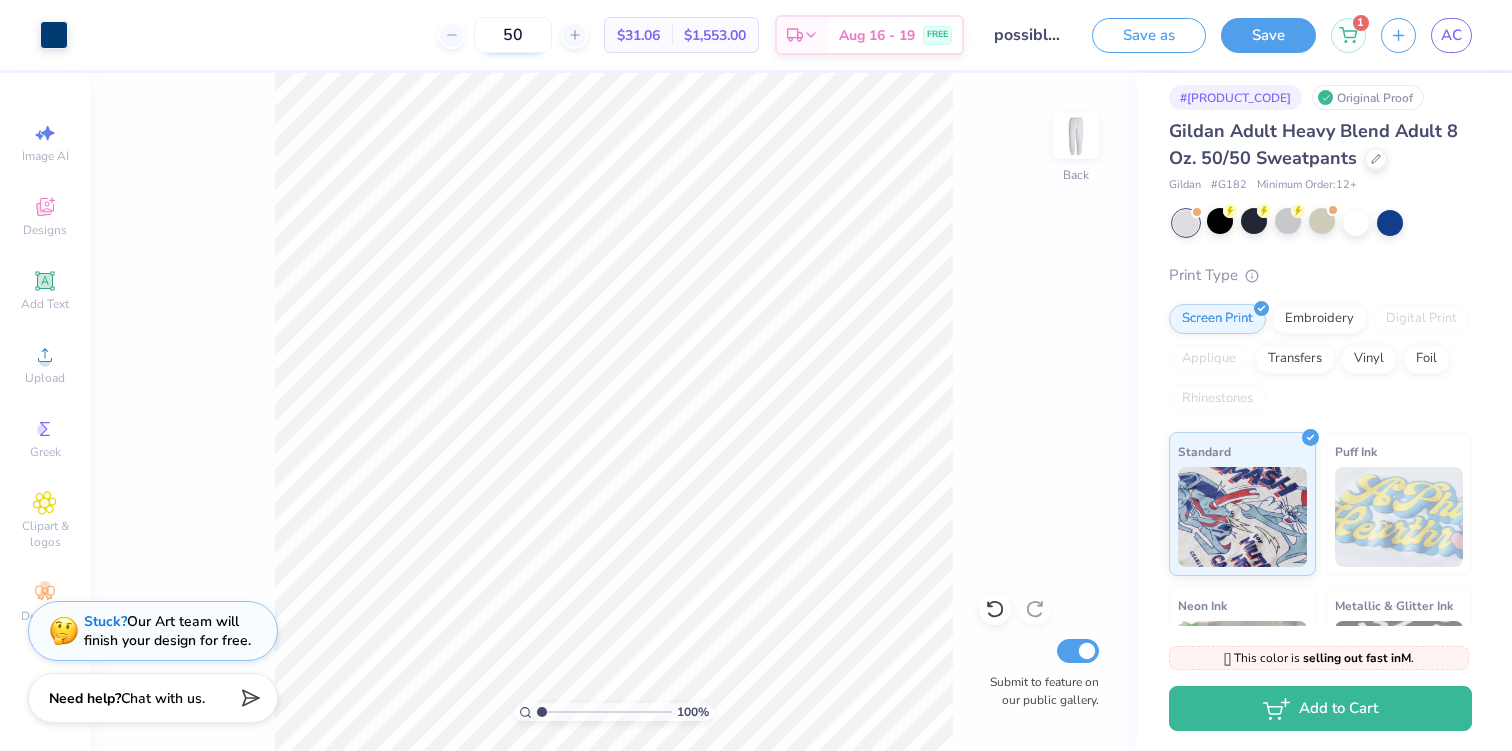 click on "50" at bounding box center (513, 35) 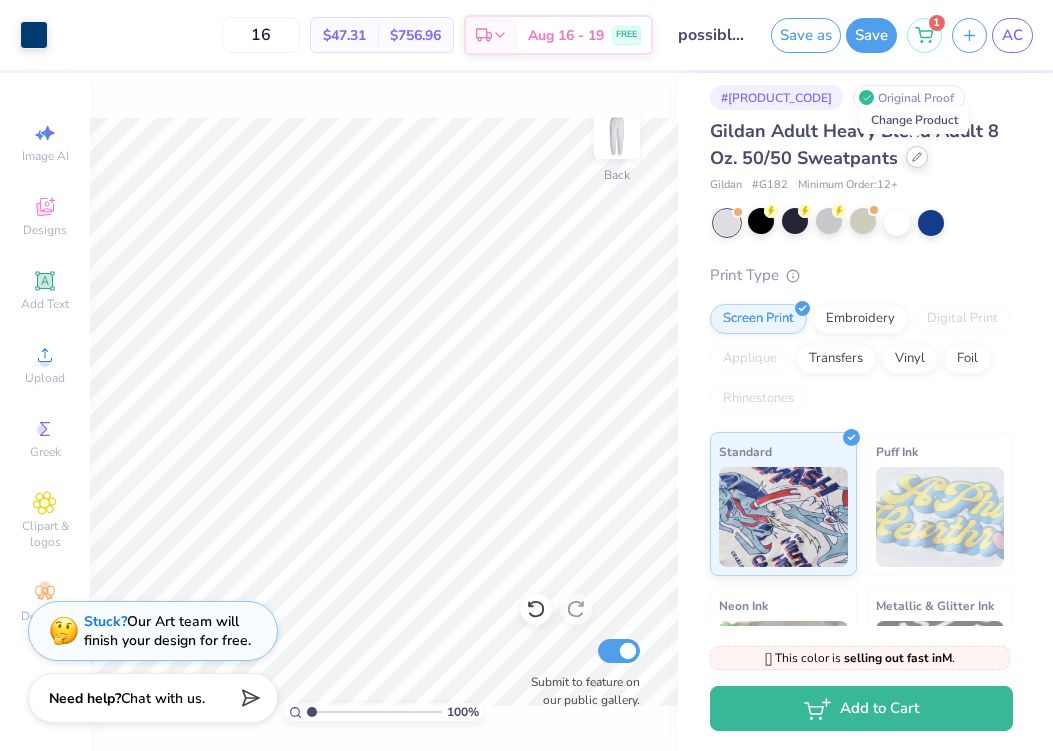 click at bounding box center (917, 157) 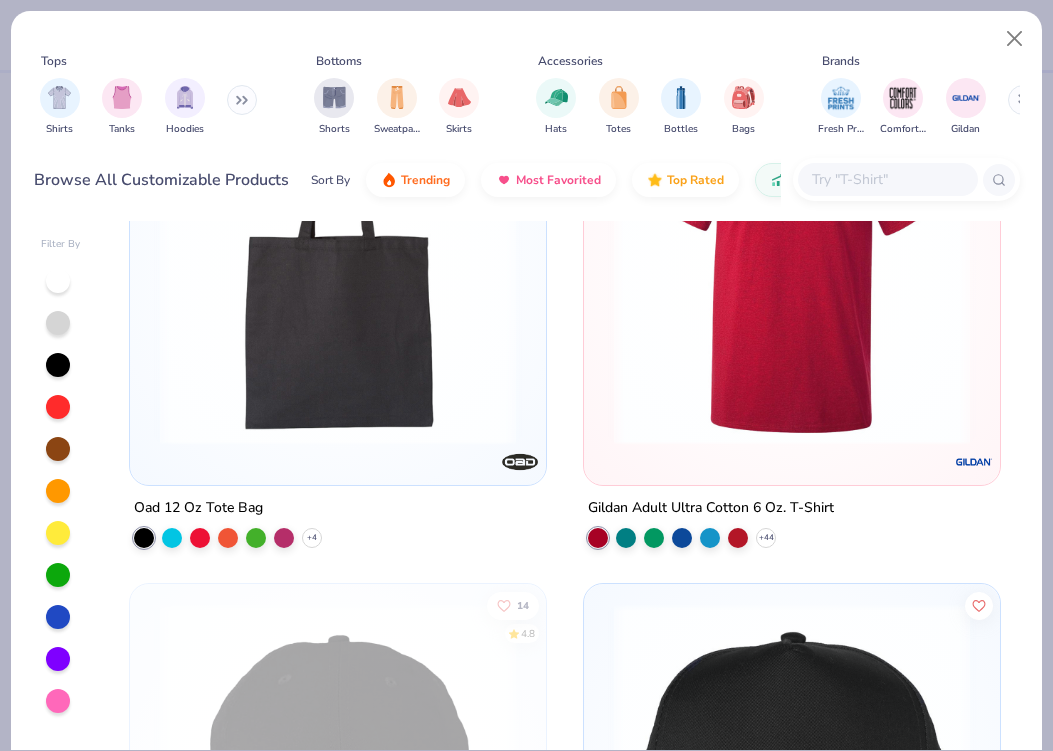 scroll, scrollTop: 3824, scrollLeft: 0, axis: vertical 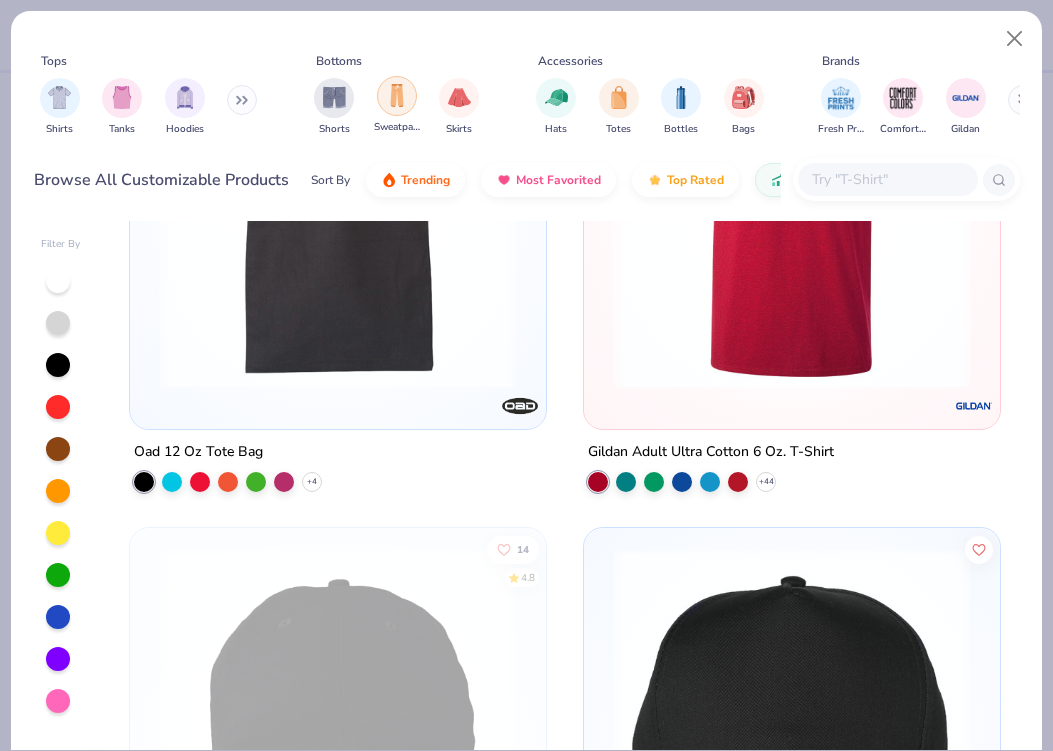 click at bounding box center [397, 95] 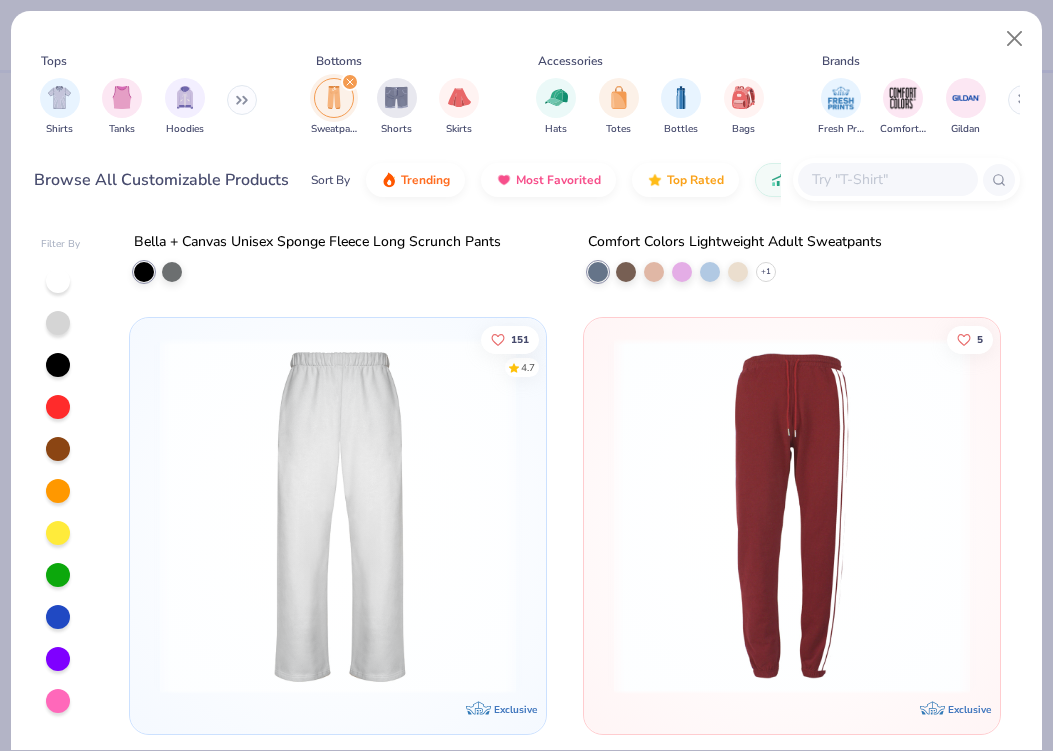 scroll, scrollTop: 3659, scrollLeft: 0, axis: vertical 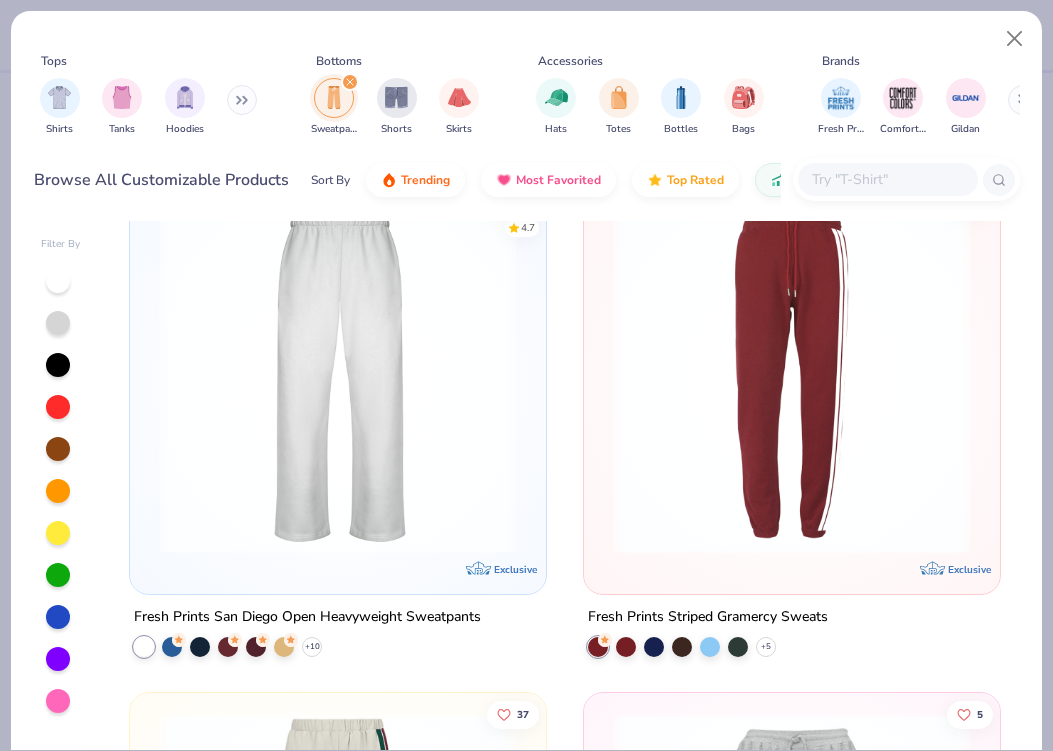 click at bounding box center (338, 376) 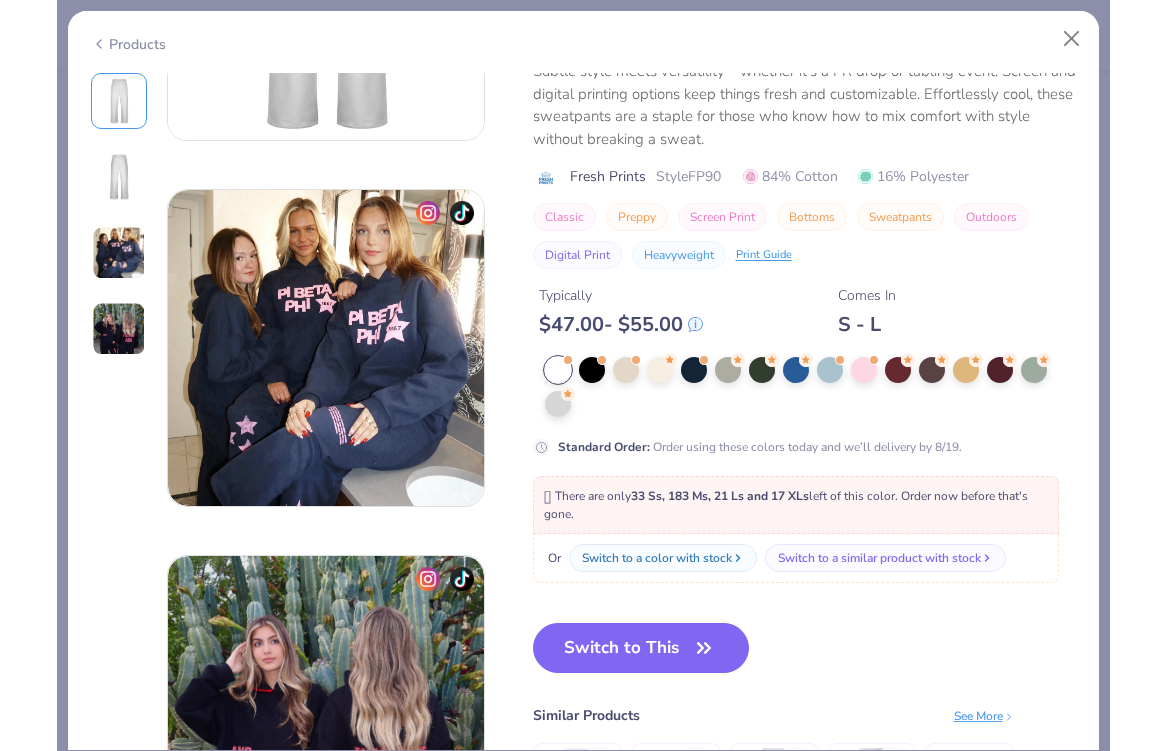 scroll, scrollTop: 784, scrollLeft: 0, axis: vertical 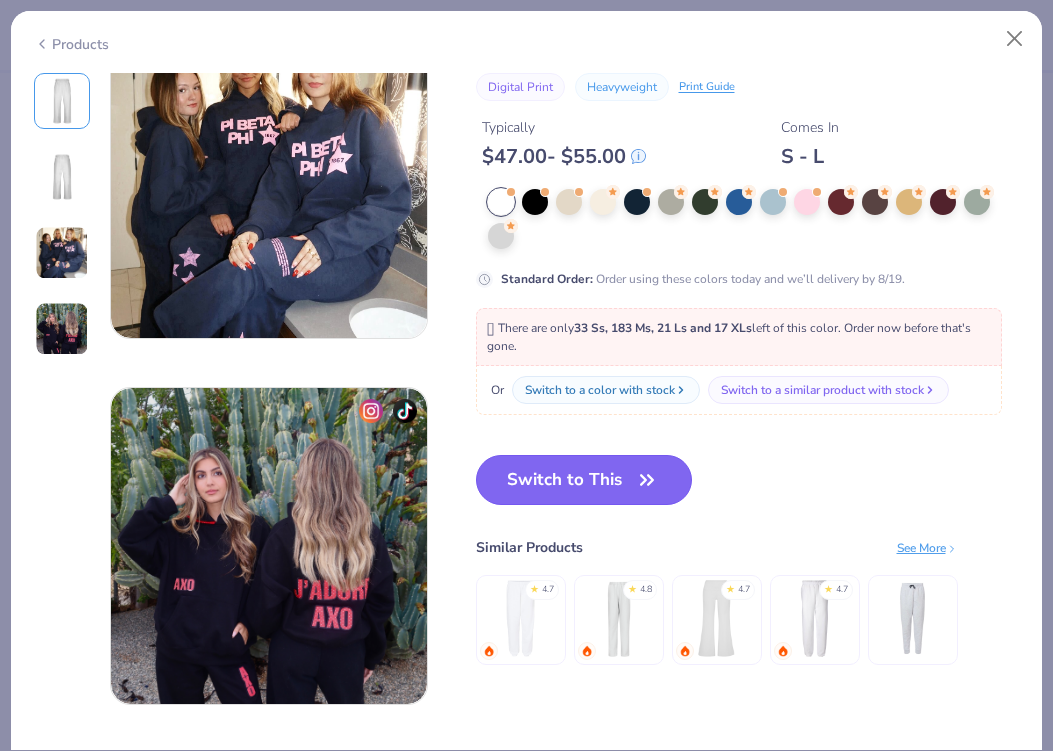 click on "Switch to This" at bounding box center (584, 480) 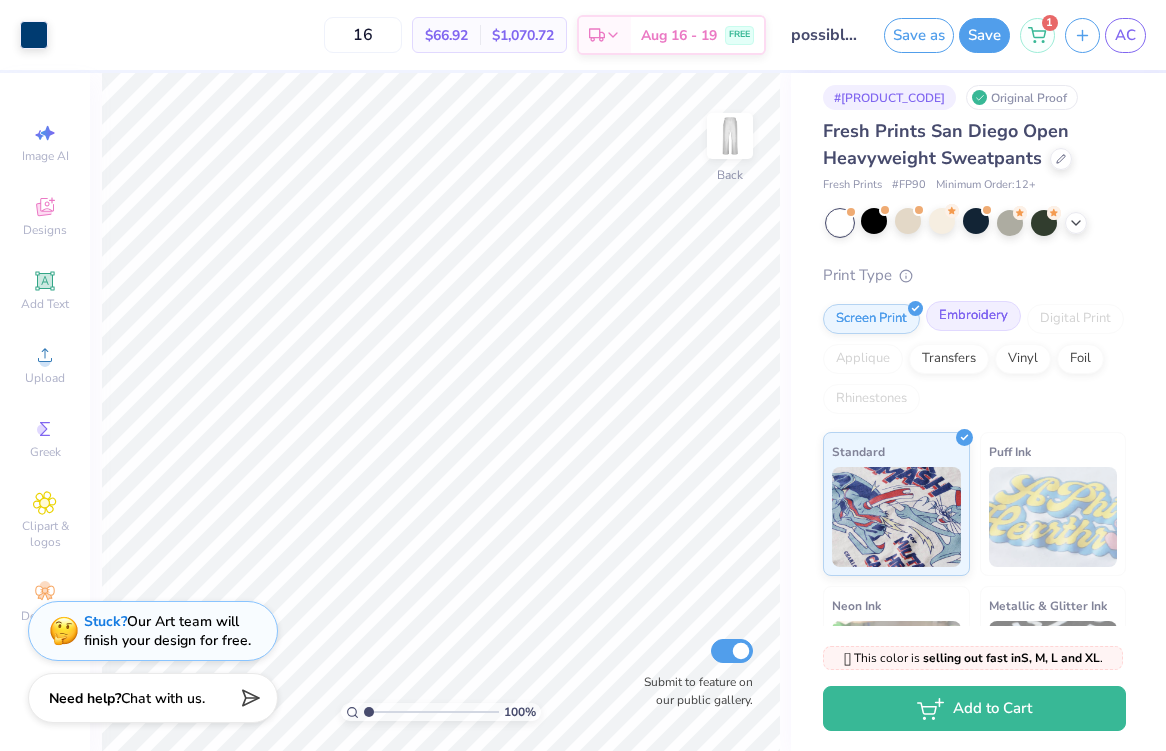 click on "Embroidery" at bounding box center [973, 316] 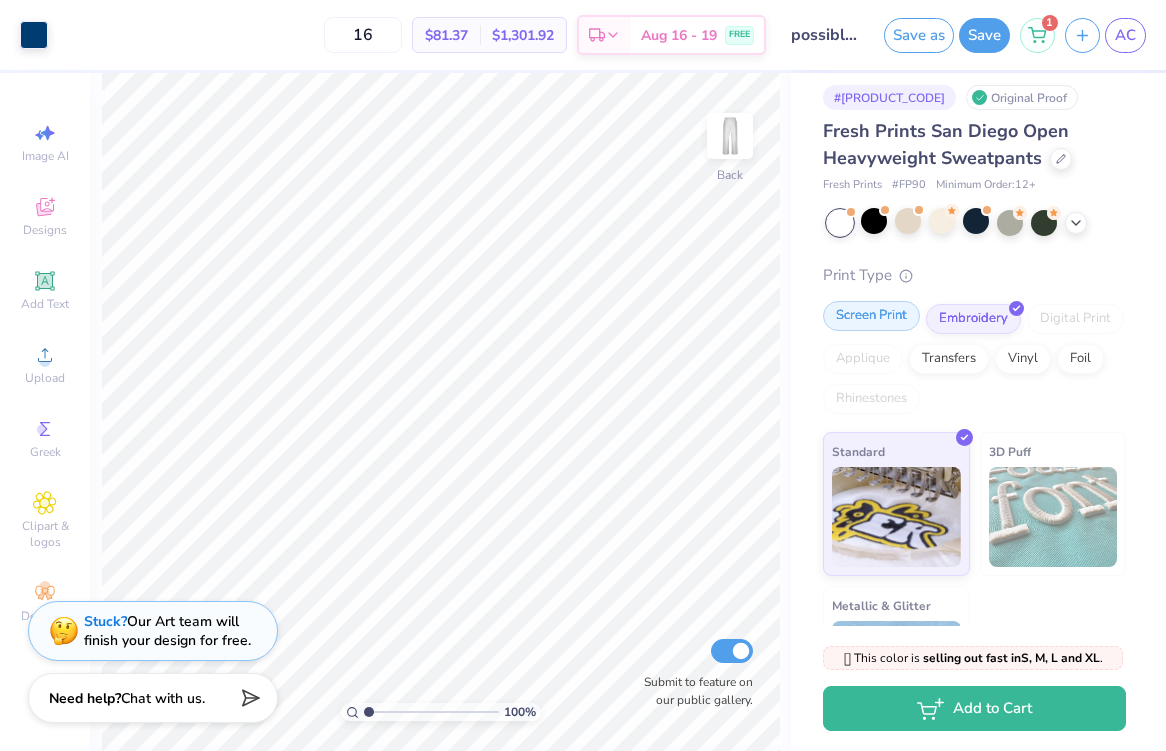 click on "Screen Print" at bounding box center [871, 316] 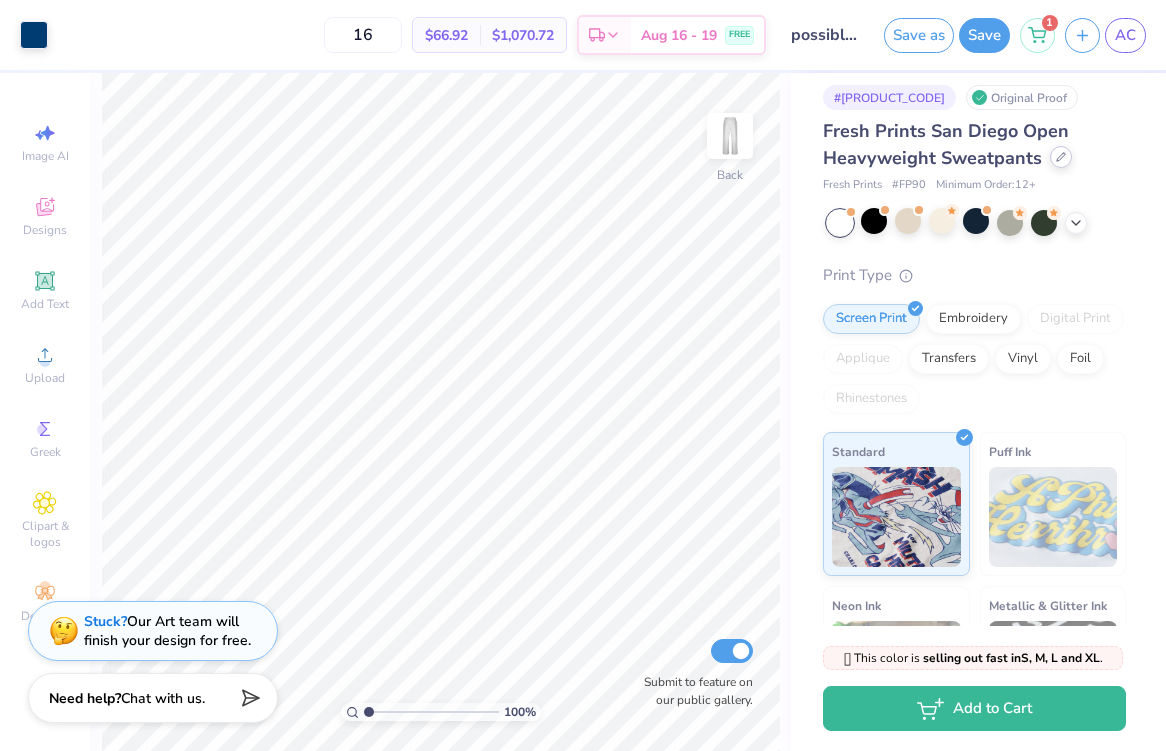 click 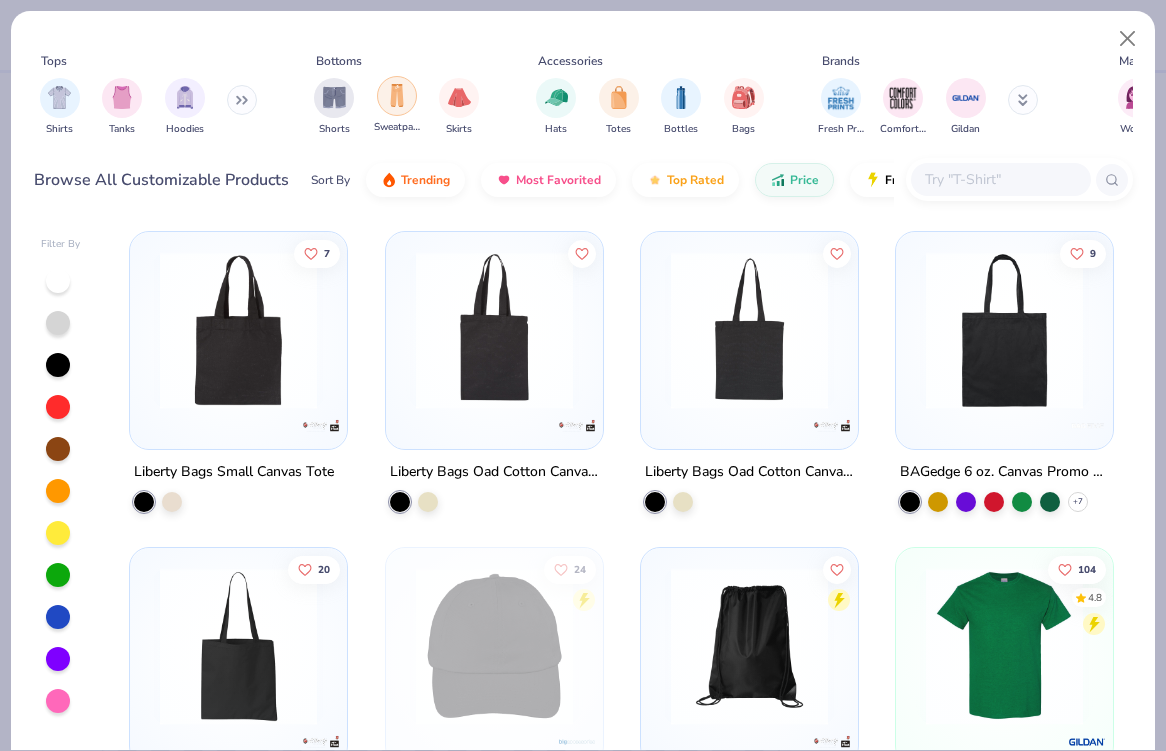 click at bounding box center [397, 95] 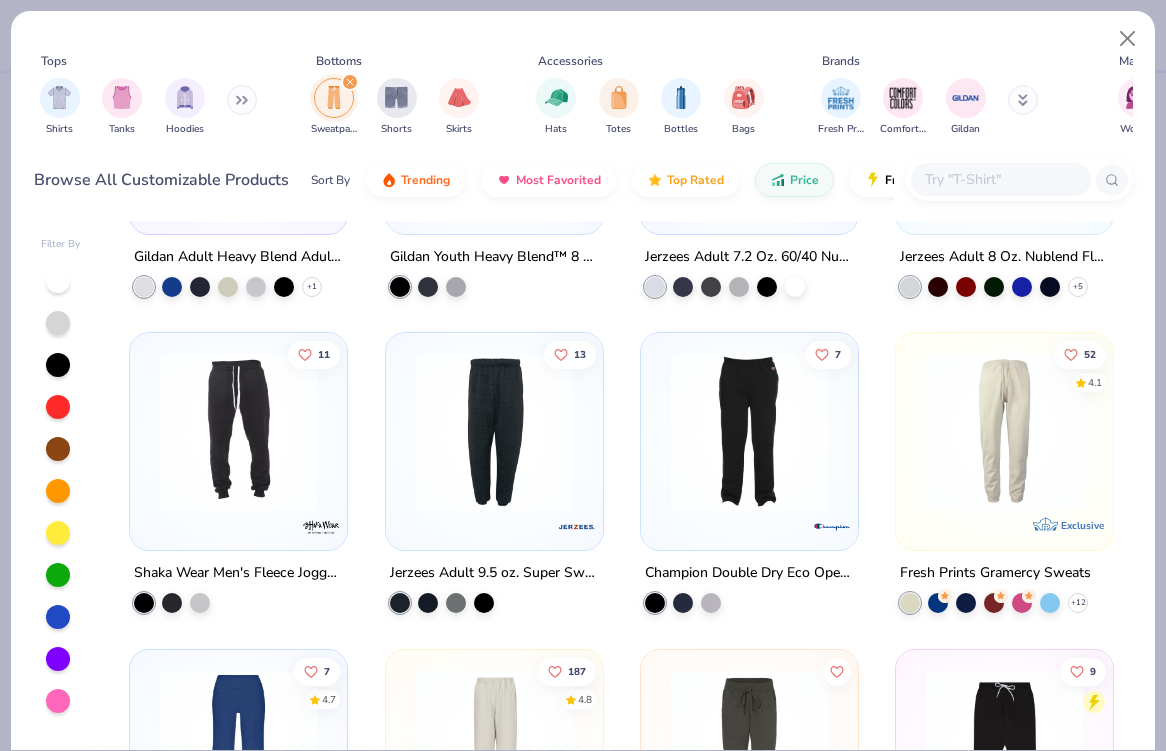 scroll, scrollTop: 12, scrollLeft: 0, axis: vertical 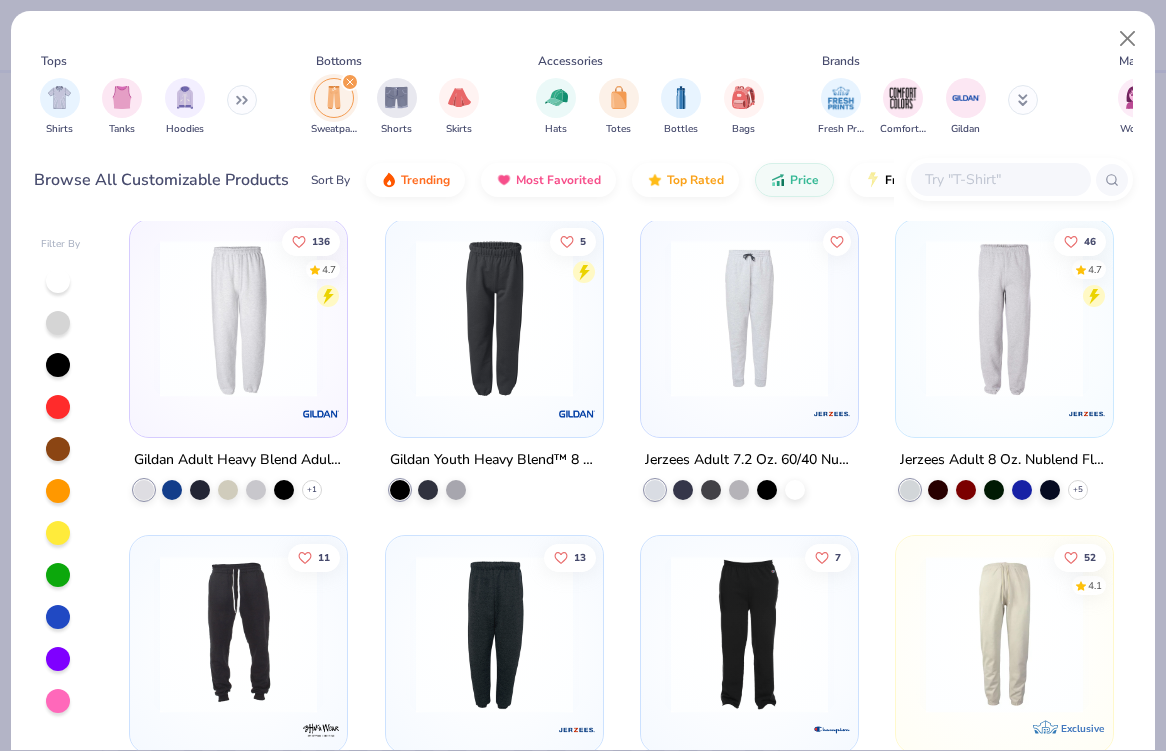 click at bounding box center (238, 318) 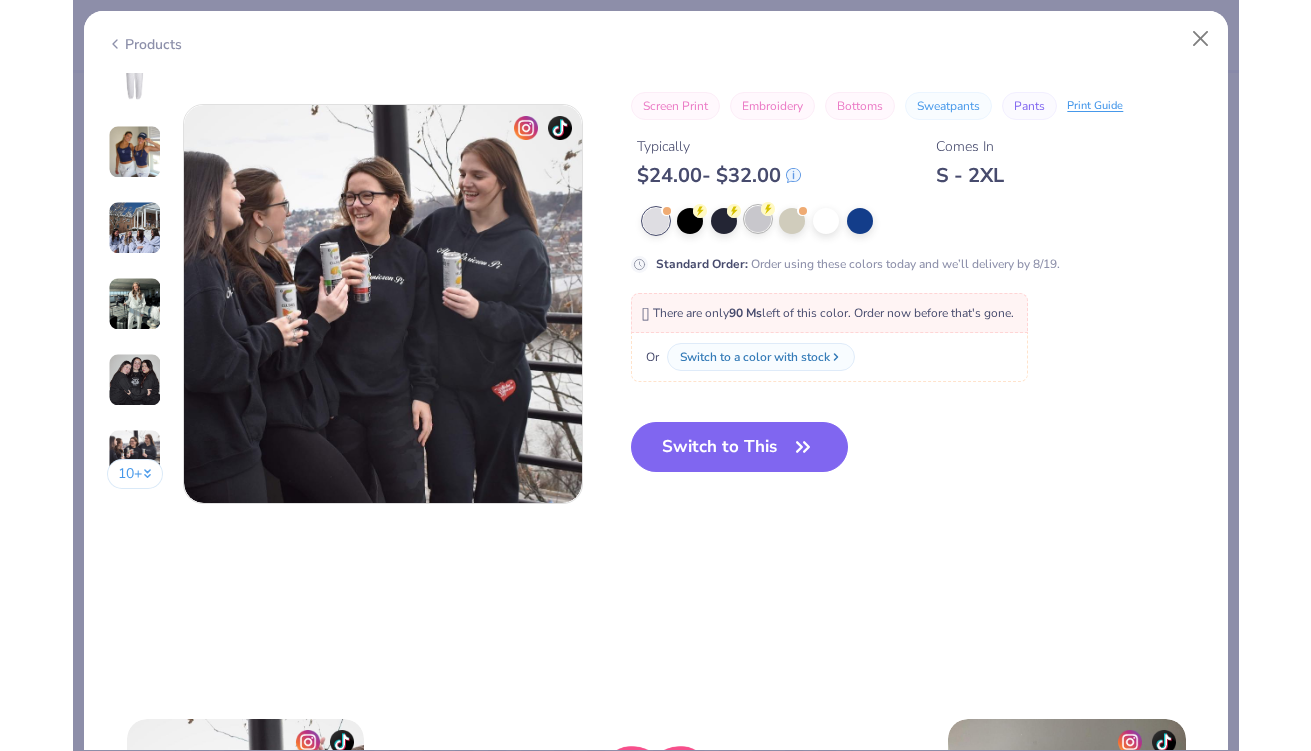 scroll, scrollTop: 2659, scrollLeft: 0, axis: vertical 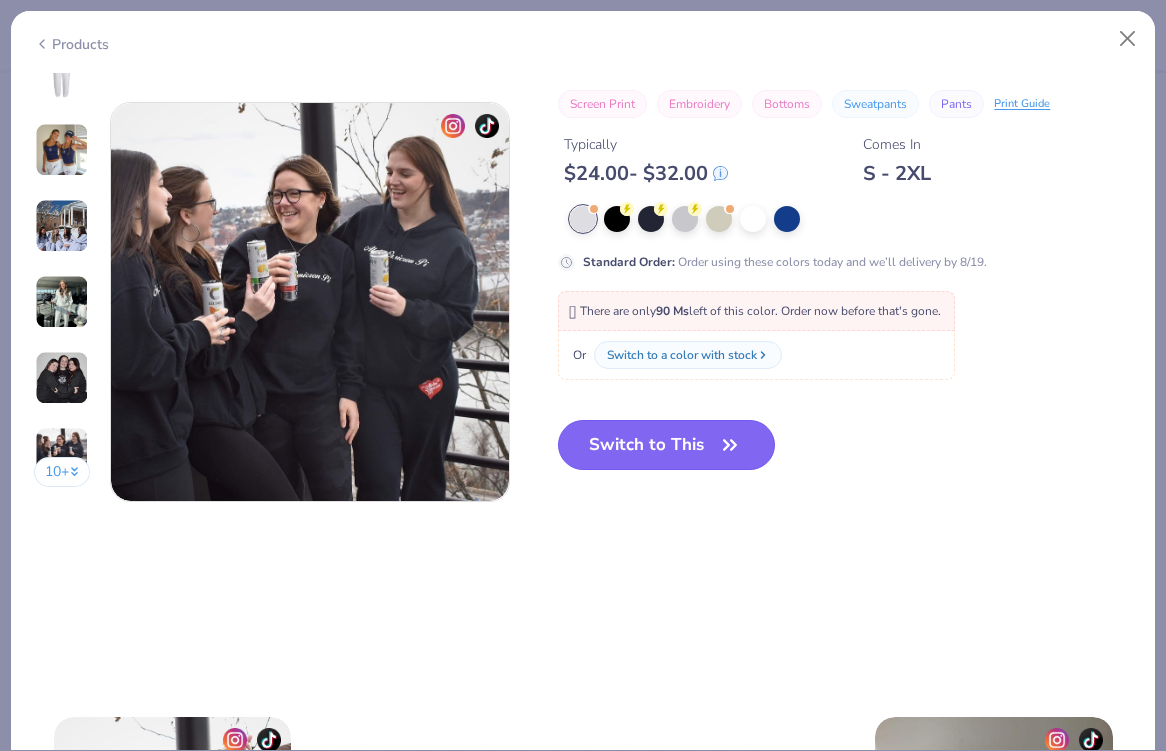 click on "Switch to This" at bounding box center (666, 445) 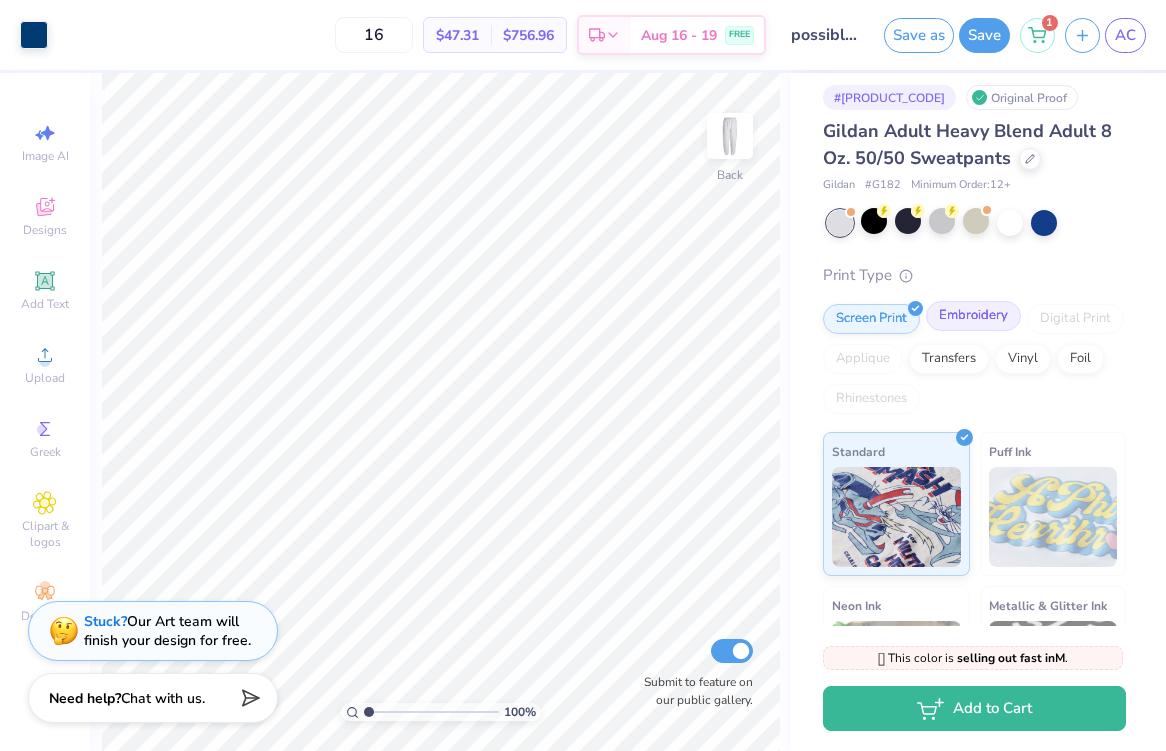 click on "Embroidery" at bounding box center [973, 316] 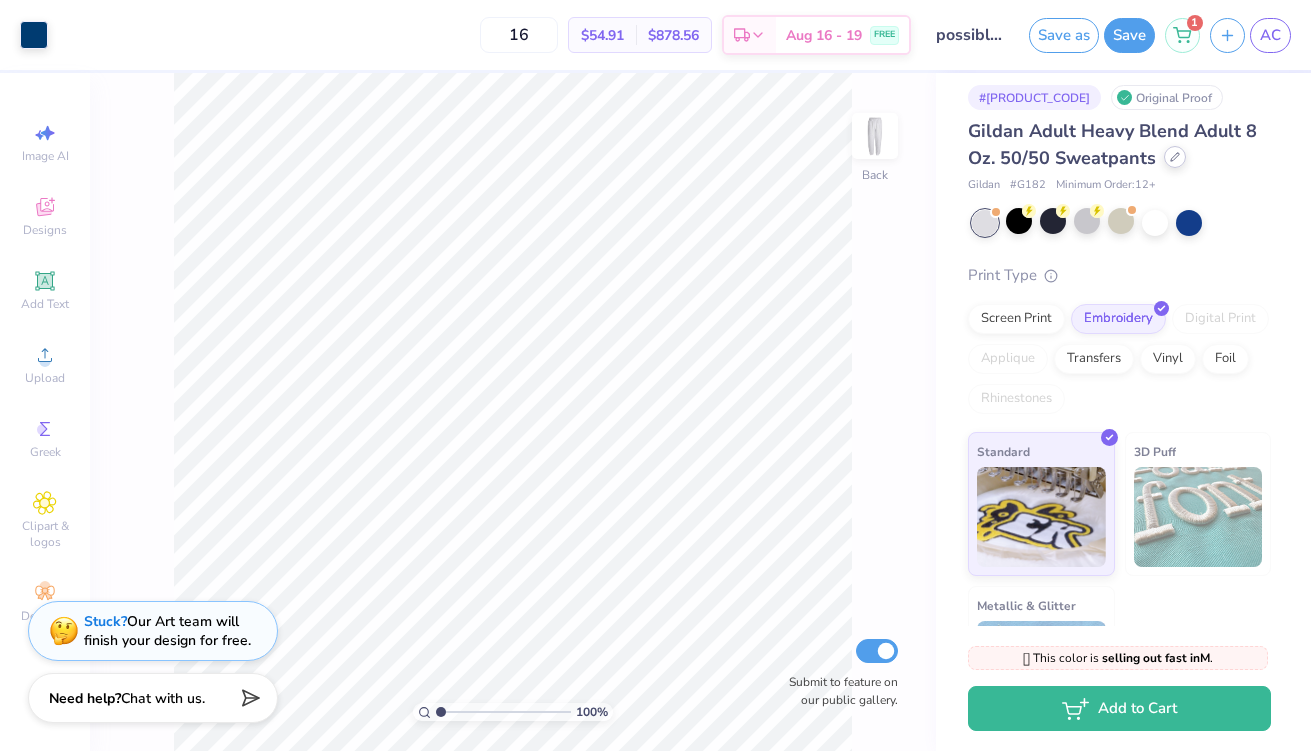 click at bounding box center (1175, 157) 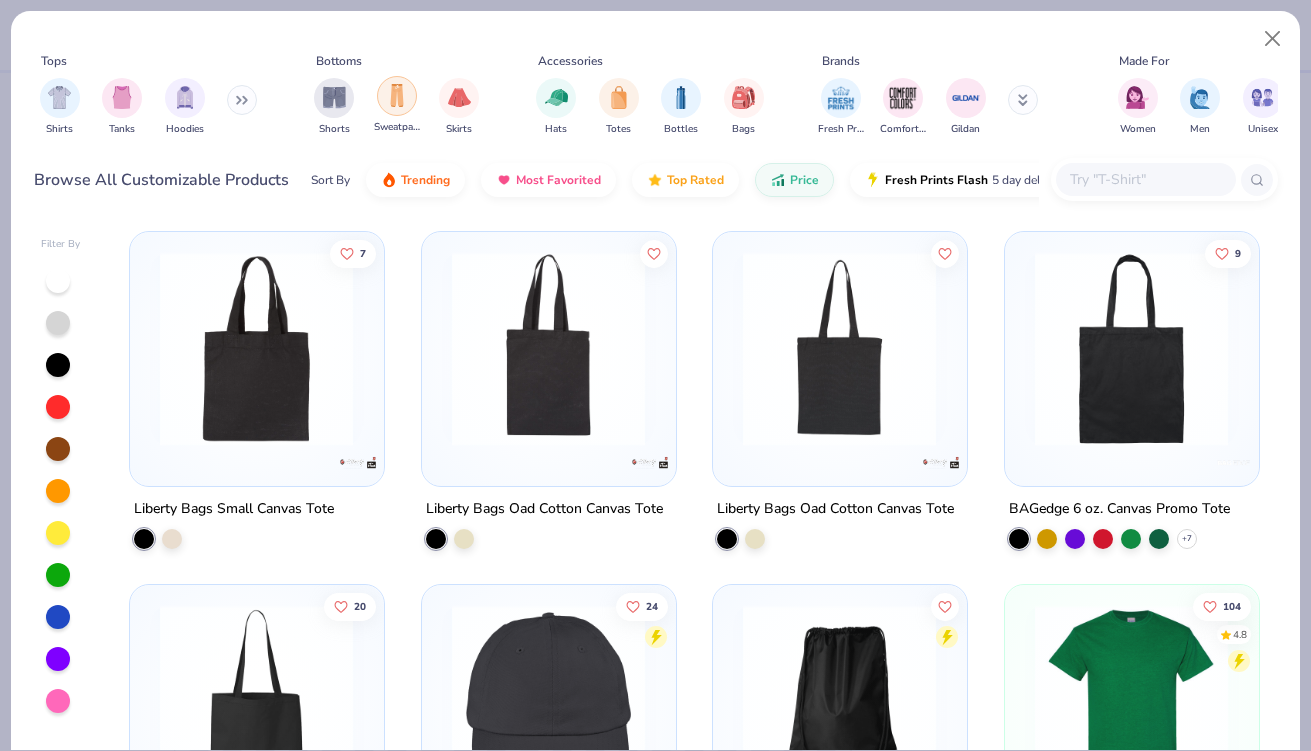 click at bounding box center [397, 95] 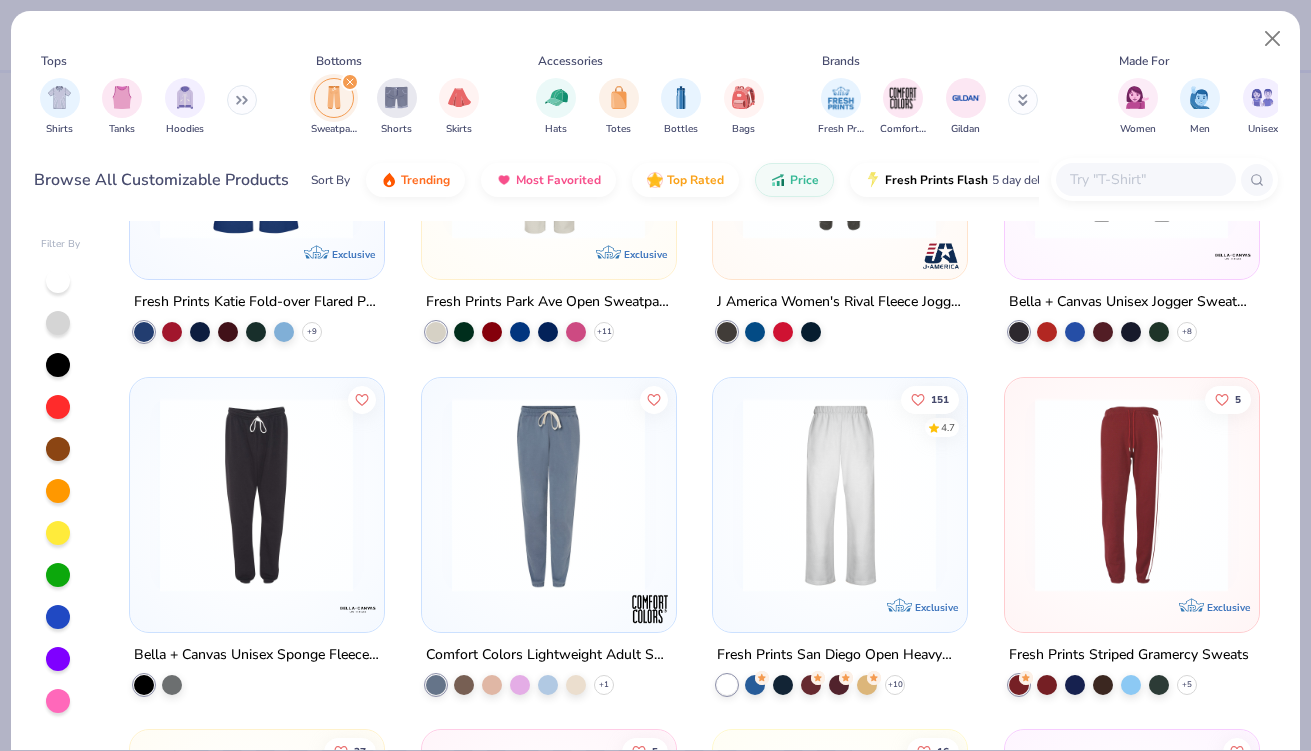 scroll, scrollTop: 934, scrollLeft: 0, axis: vertical 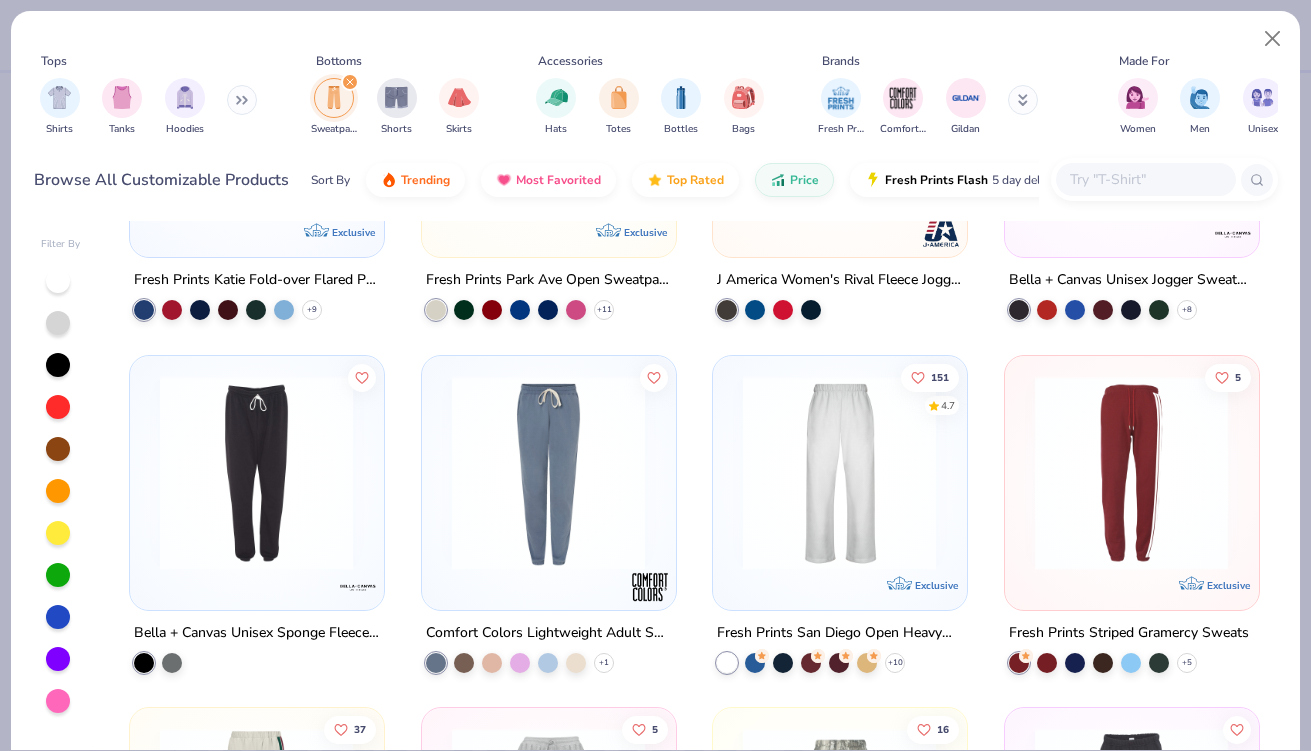 click at bounding box center [839, 472] 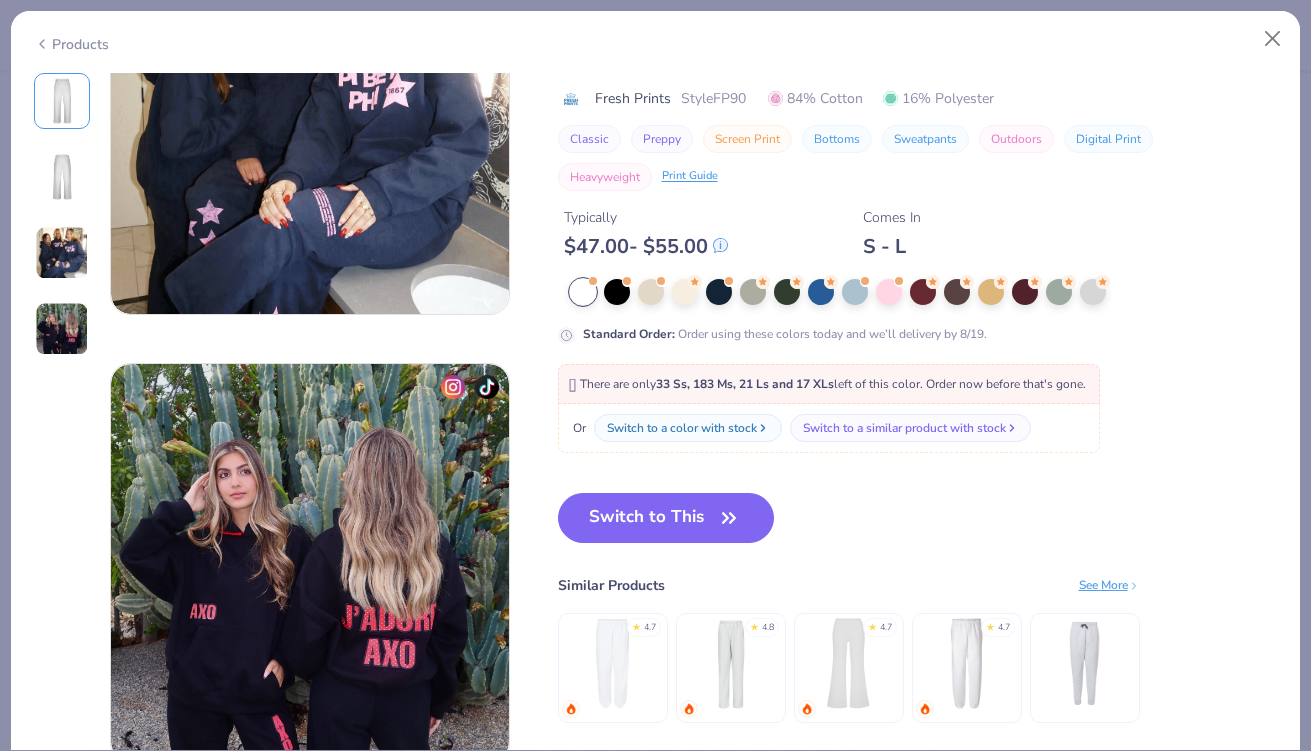scroll, scrollTop: 1192, scrollLeft: 0, axis: vertical 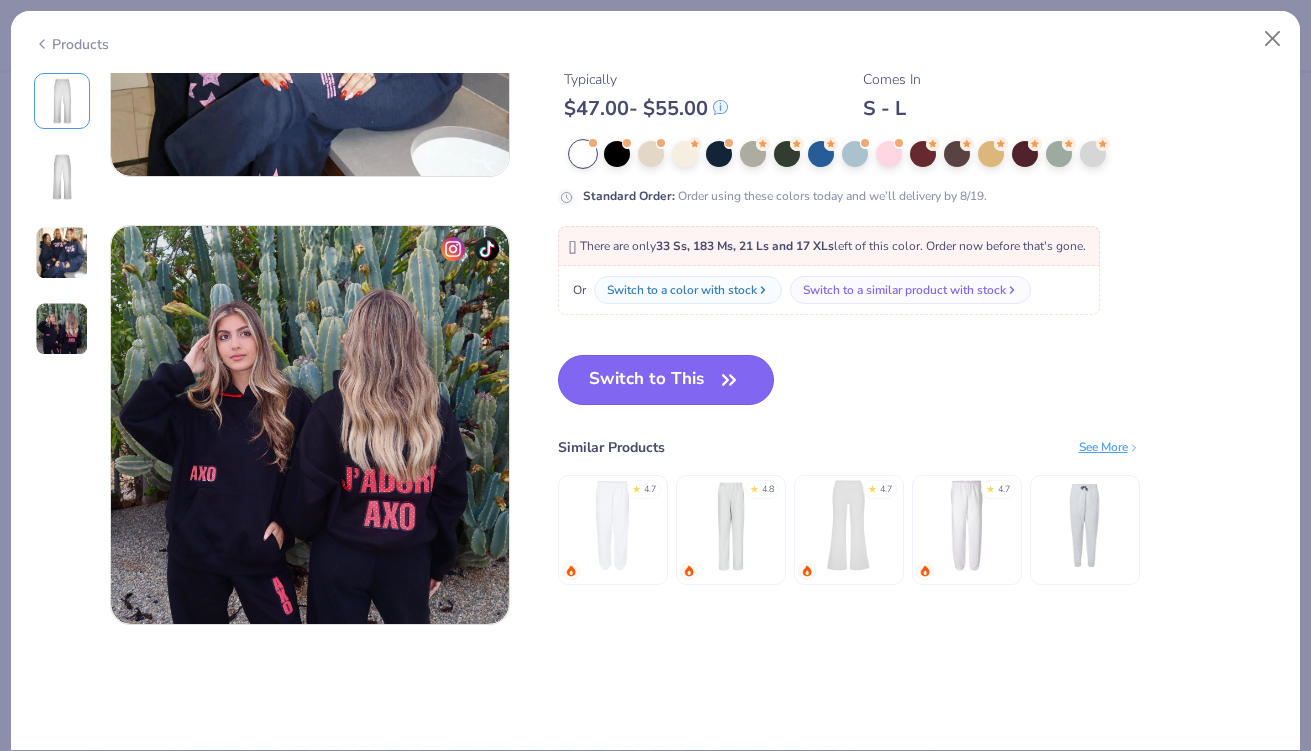 click on "Switch to This" at bounding box center (666, 380) 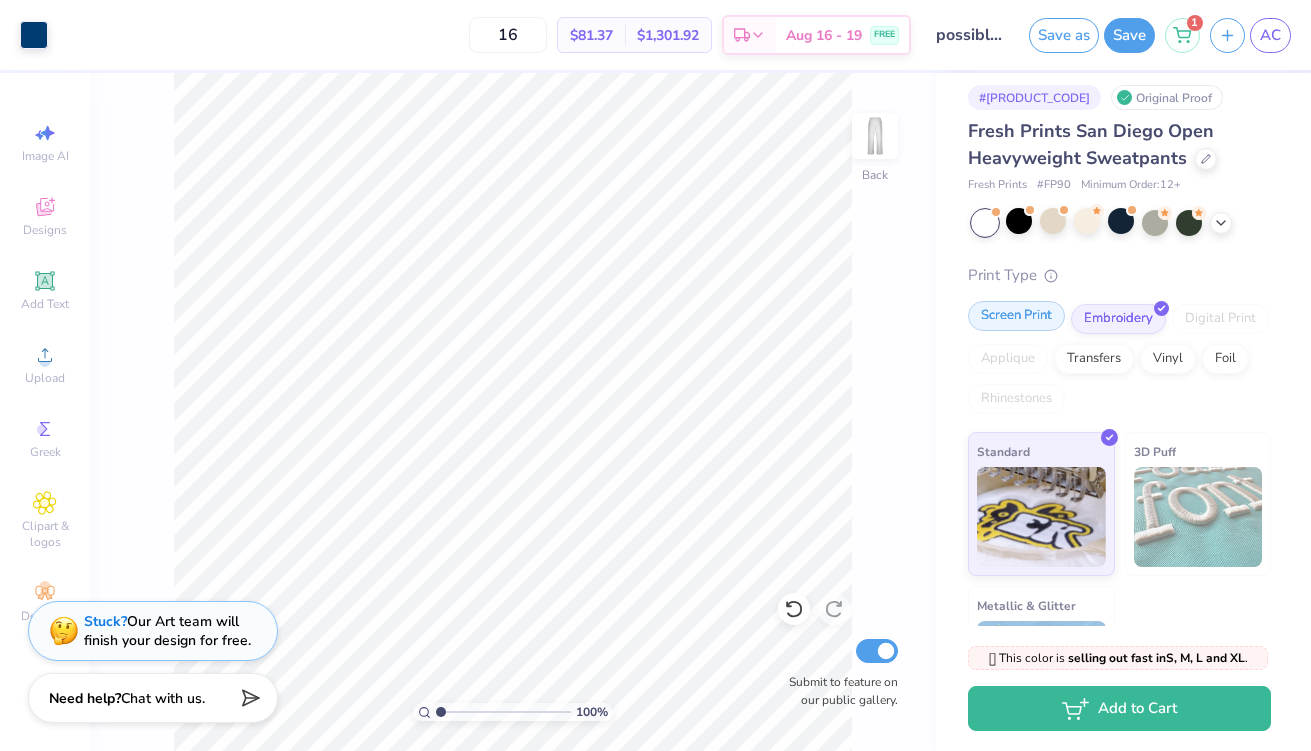 click on "Screen Print" at bounding box center (1016, 316) 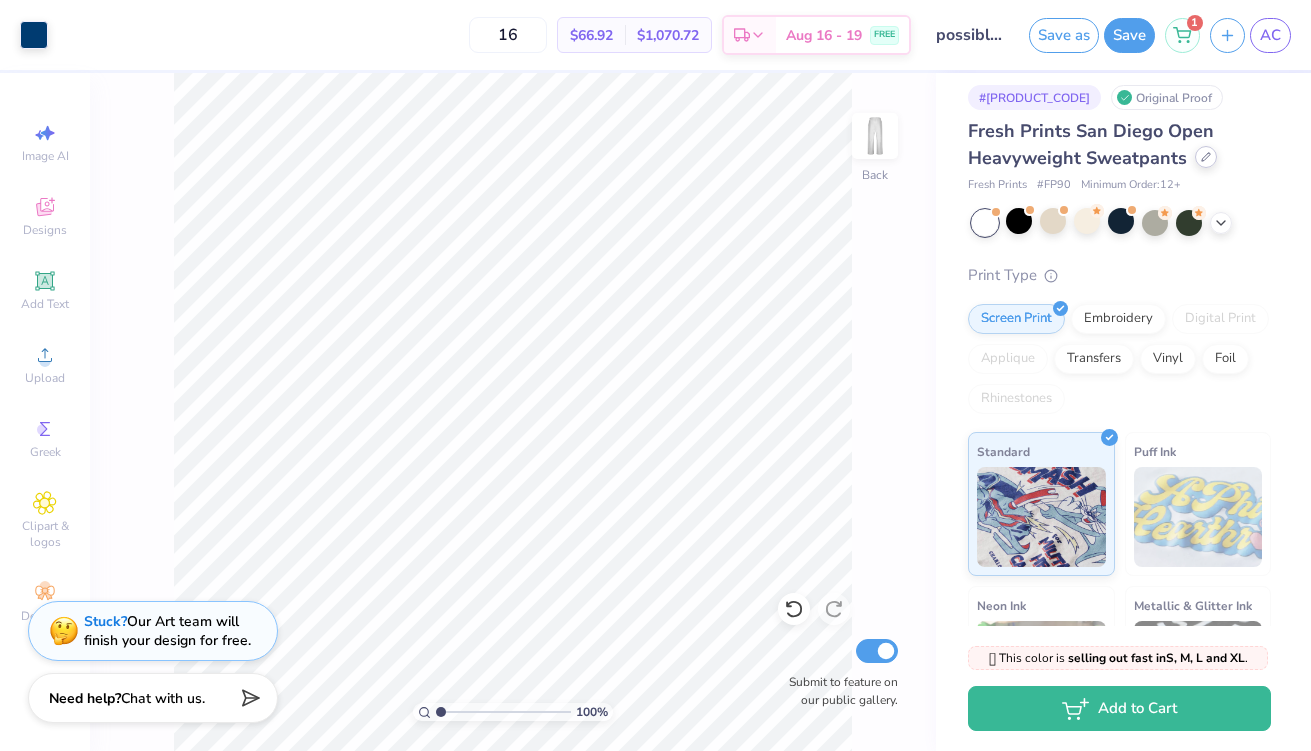 click 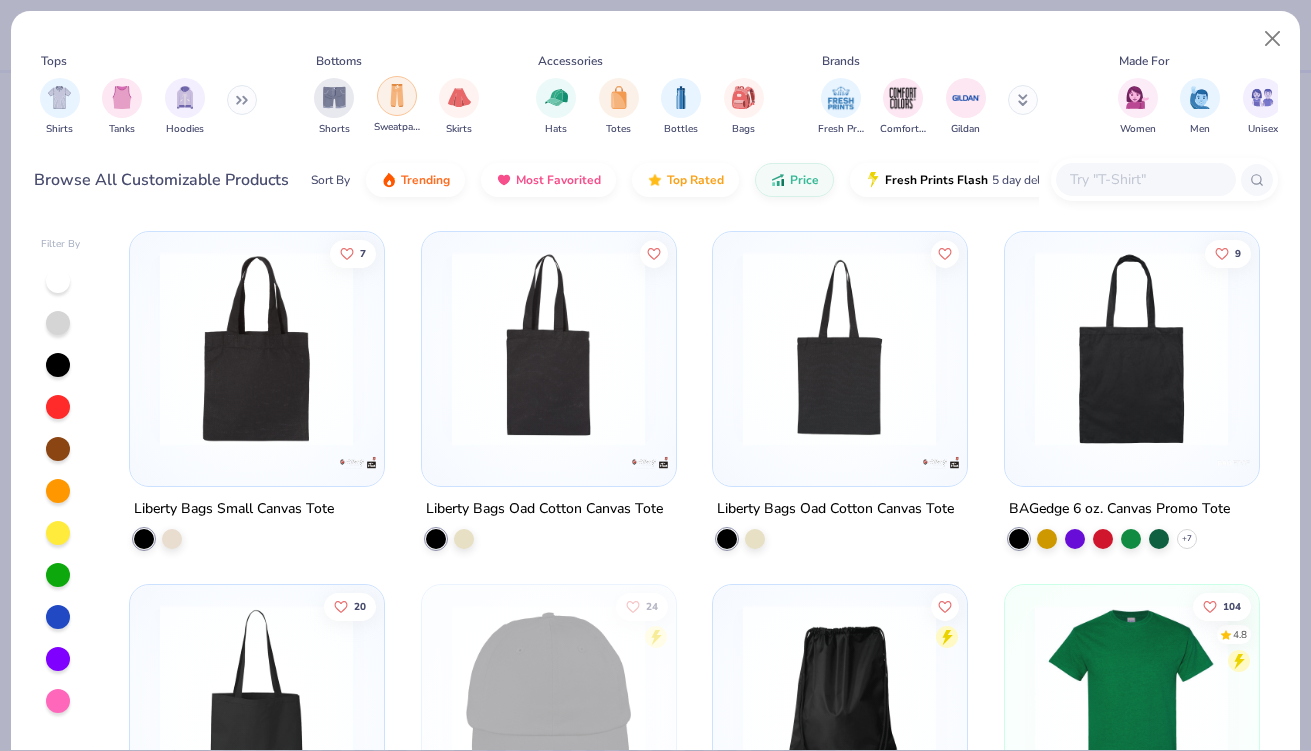 click at bounding box center [397, 95] 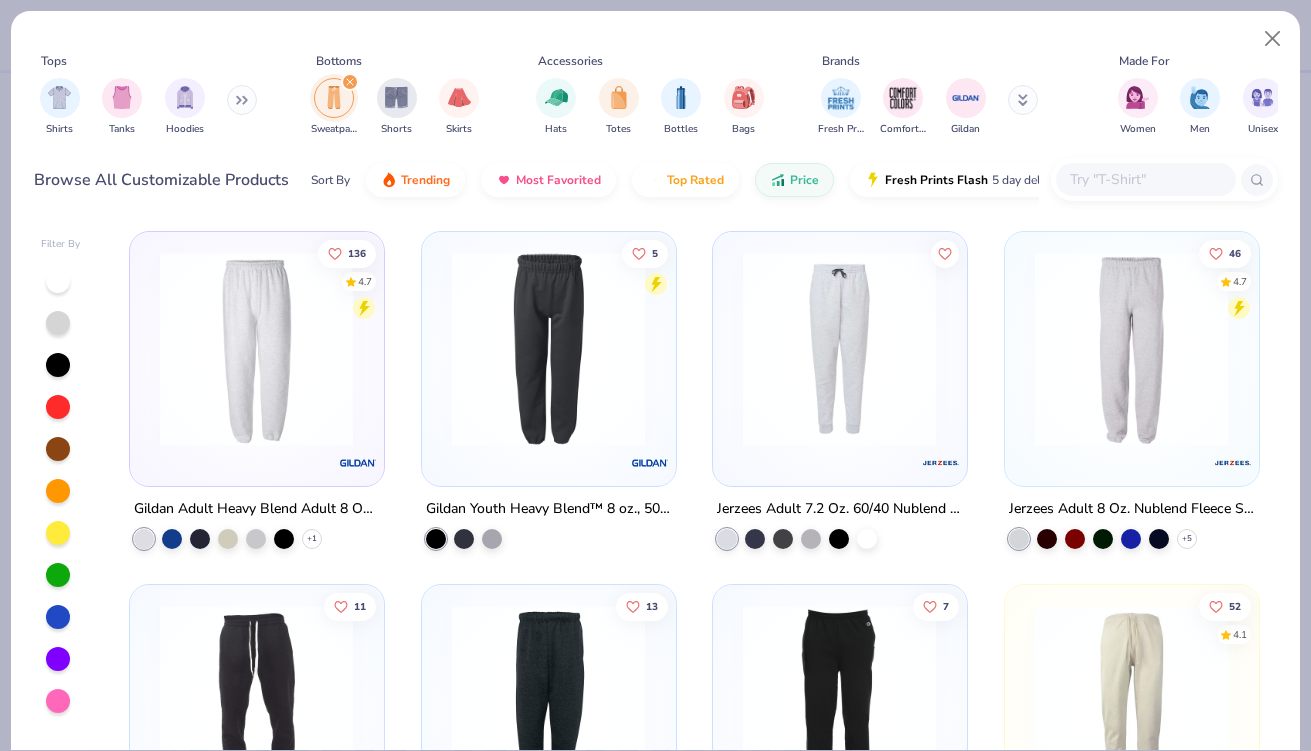 click at bounding box center (256, 349) 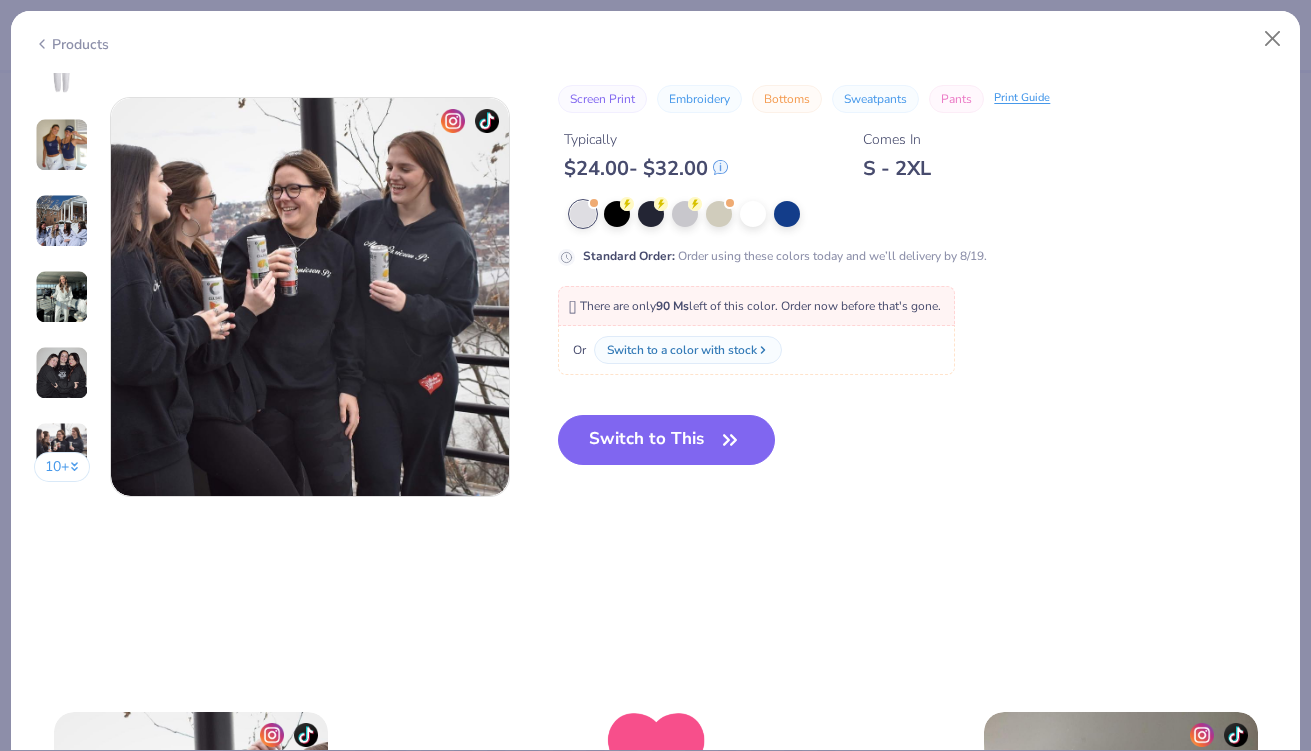 scroll, scrollTop: 2649, scrollLeft: 0, axis: vertical 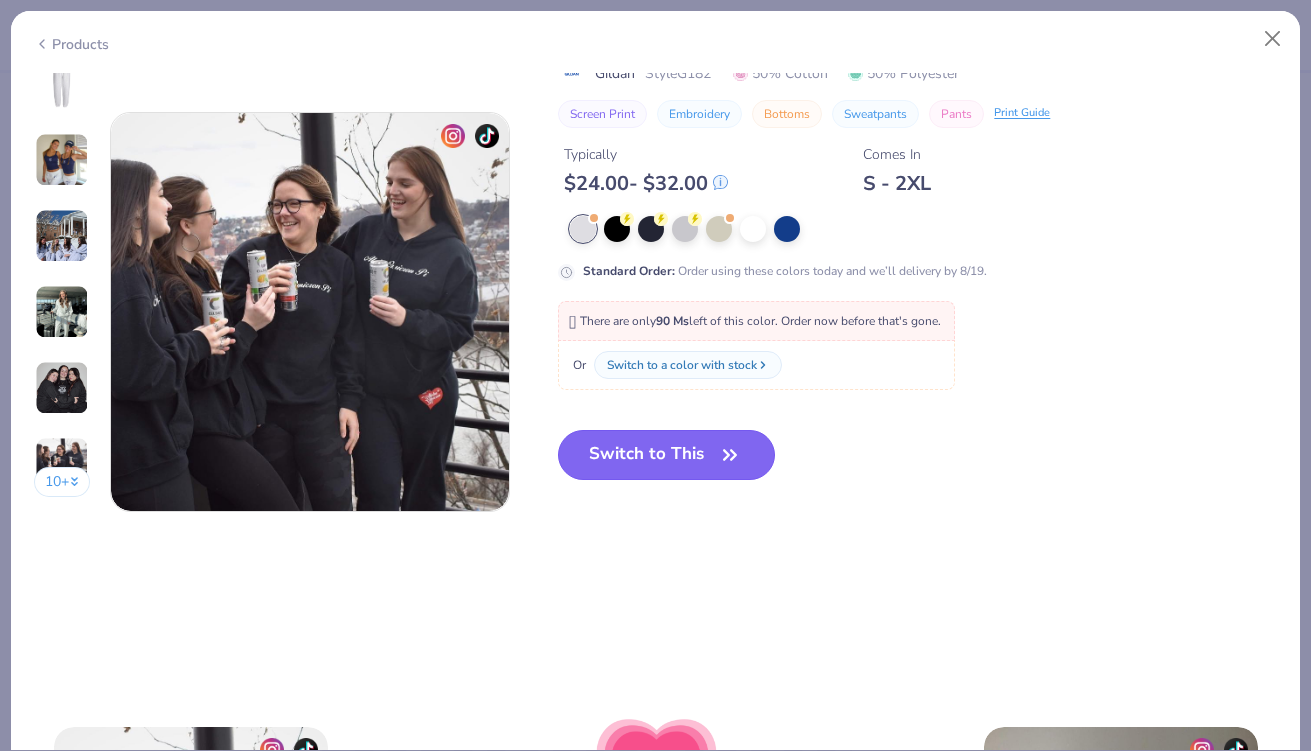 click on "Switch to This" at bounding box center (666, 455) 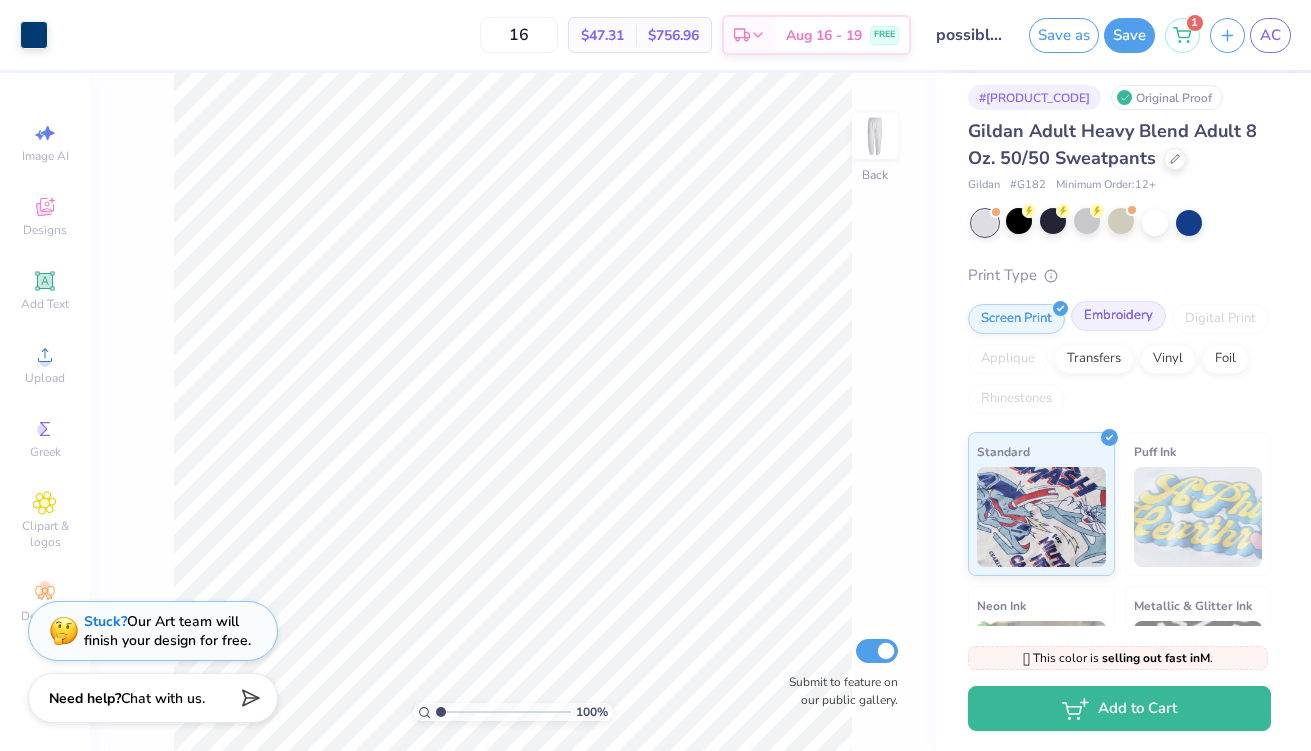 click on "Embroidery" at bounding box center [1118, 316] 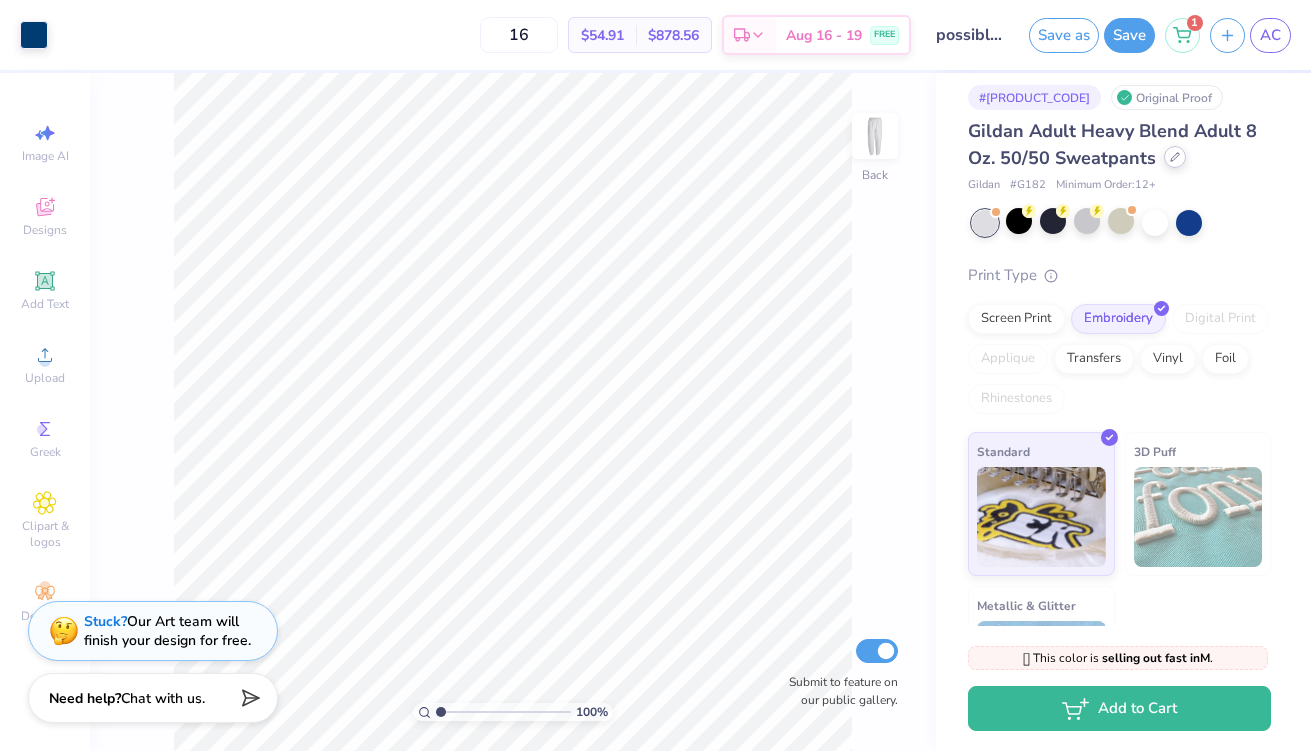 click at bounding box center [1175, 157] 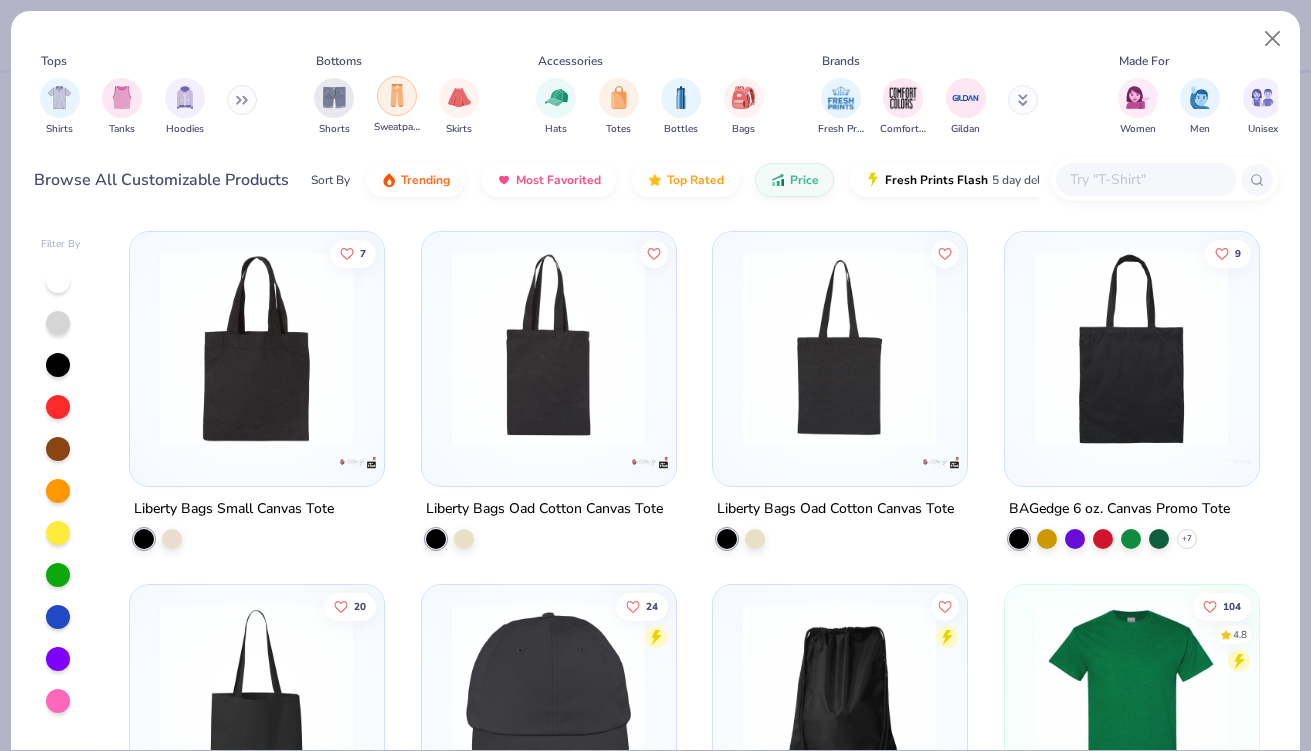 click at bounding box center [397, 95] 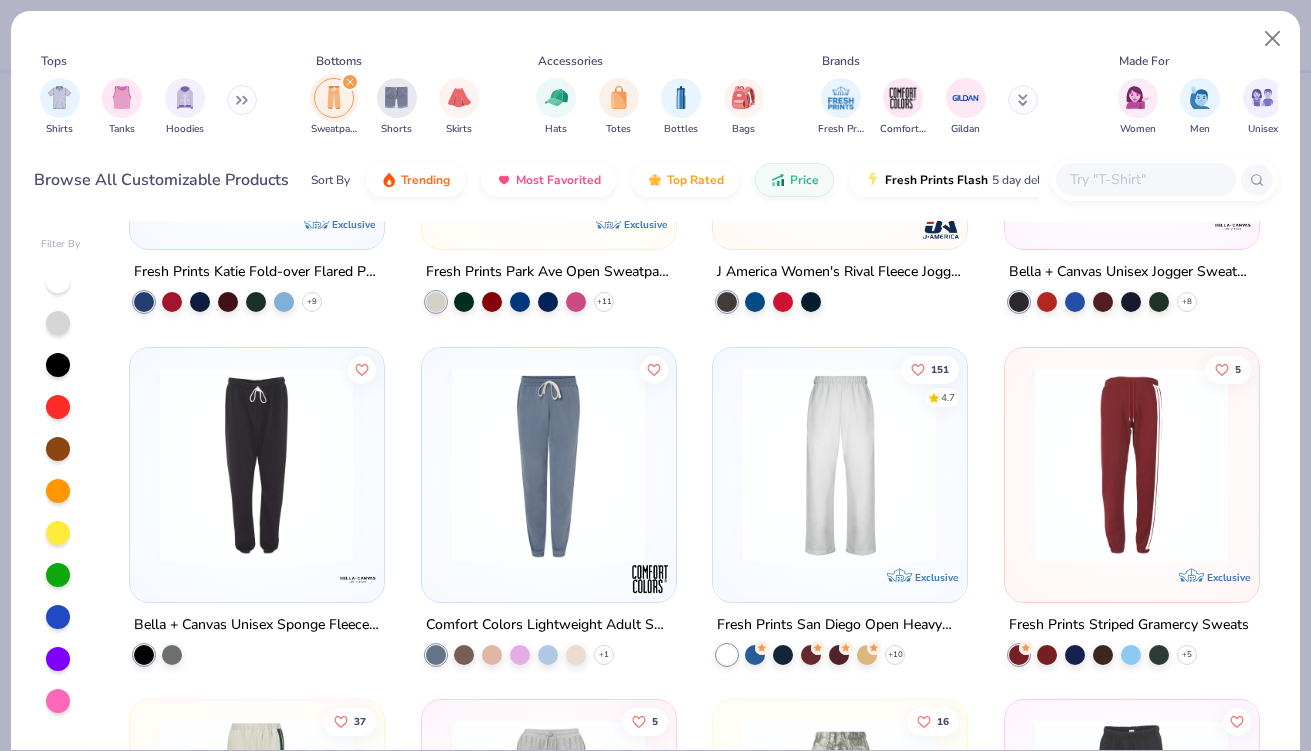 scroll, scrollTop: 1003, scrollLeft: 0, axis: vertical 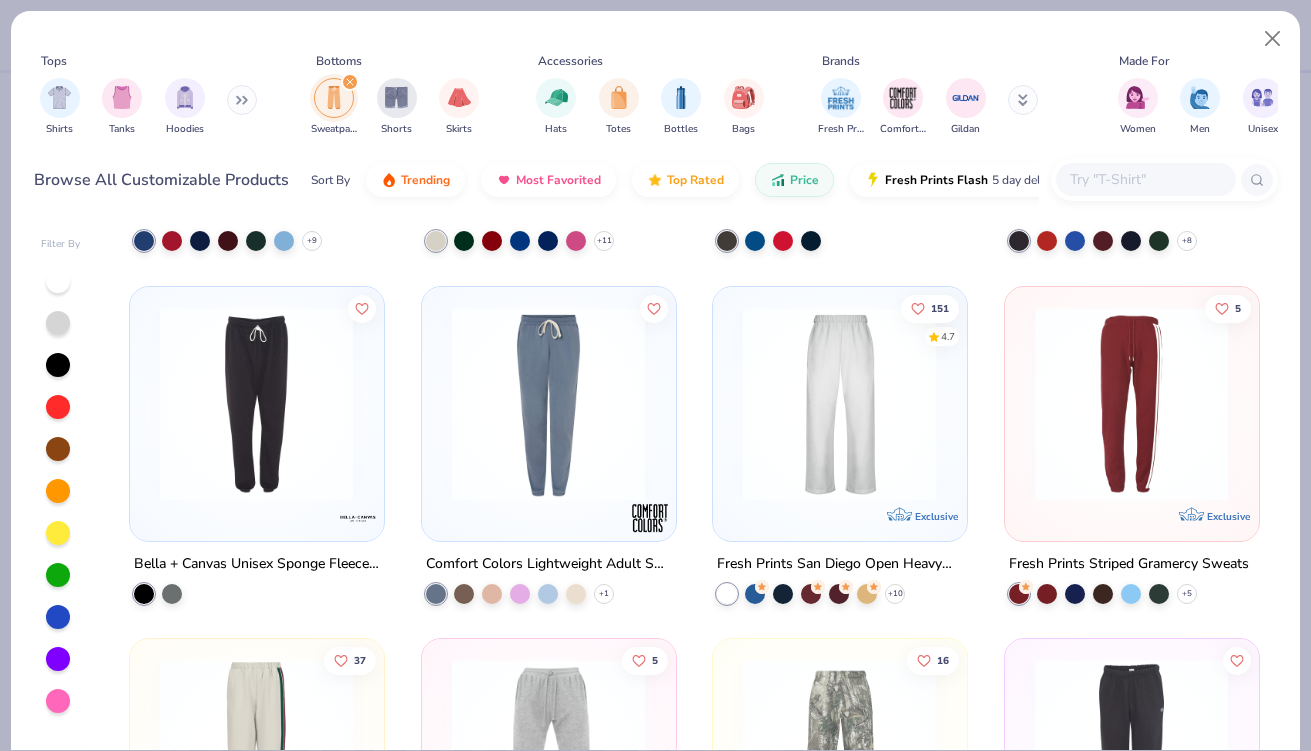 click at bounding box center [839, 403] 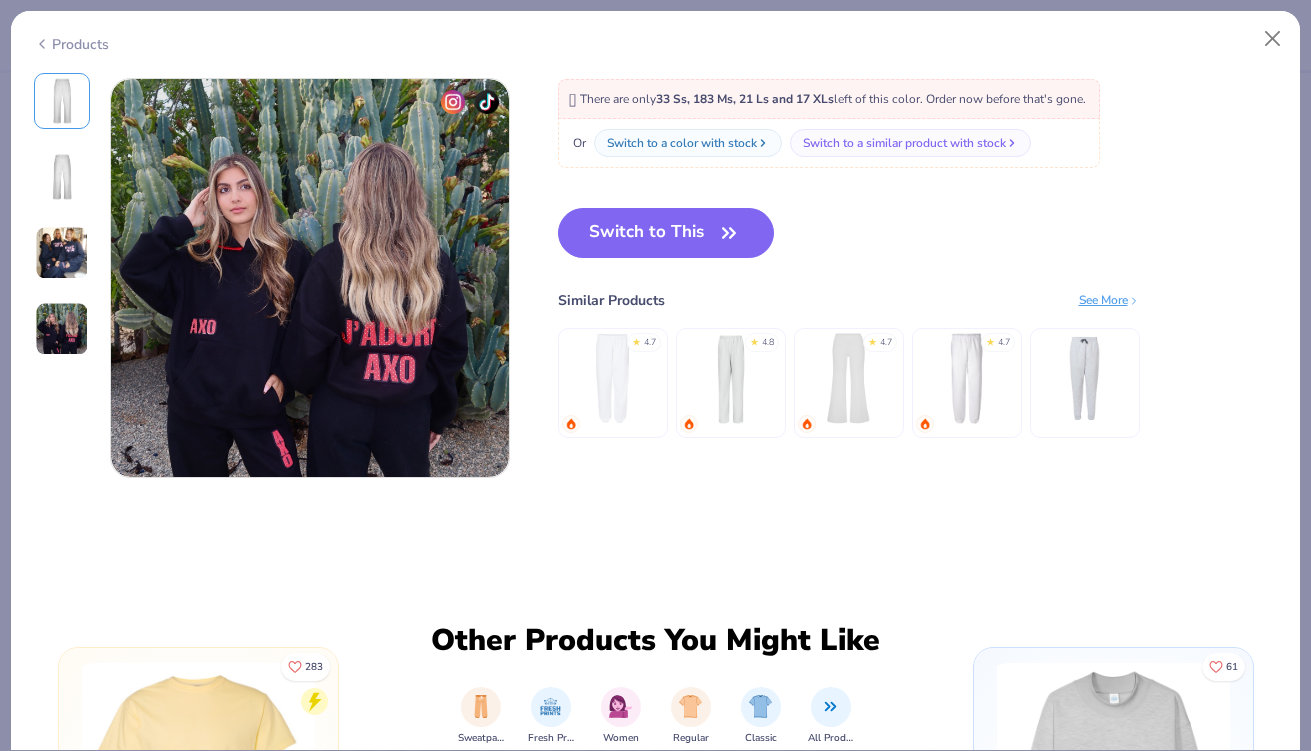 scroll, scrollTop: 1344, scrollLeft: 0, axis: vertical 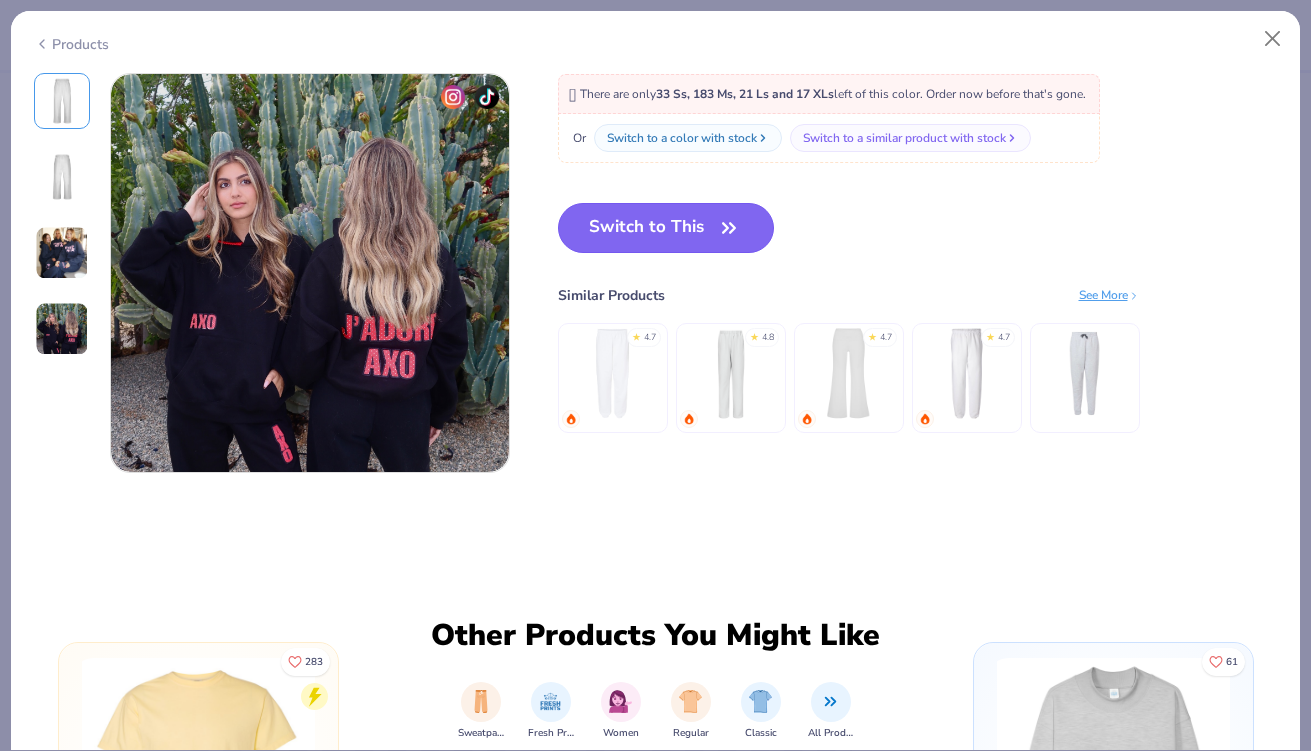 click on "Switch to This" at bounding box center [666, 228] 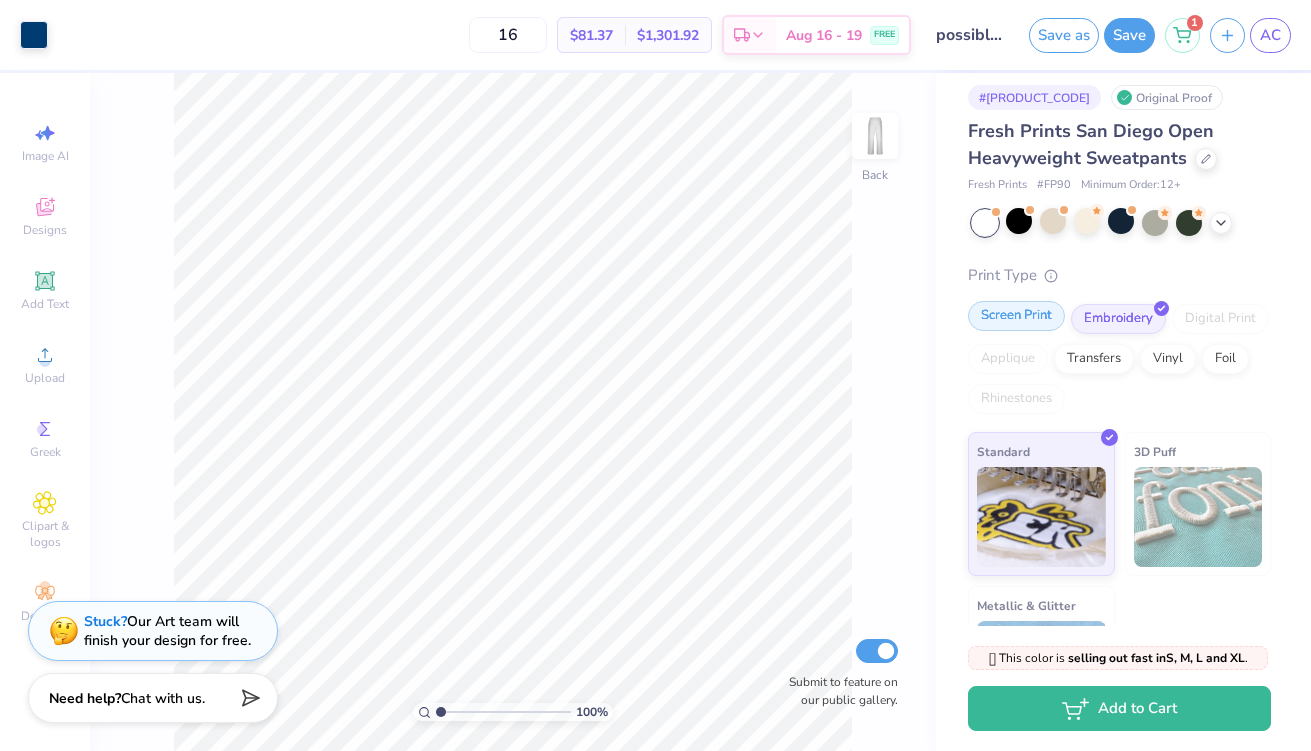 click on "Screen Print" at bounding box center (1016, 316) 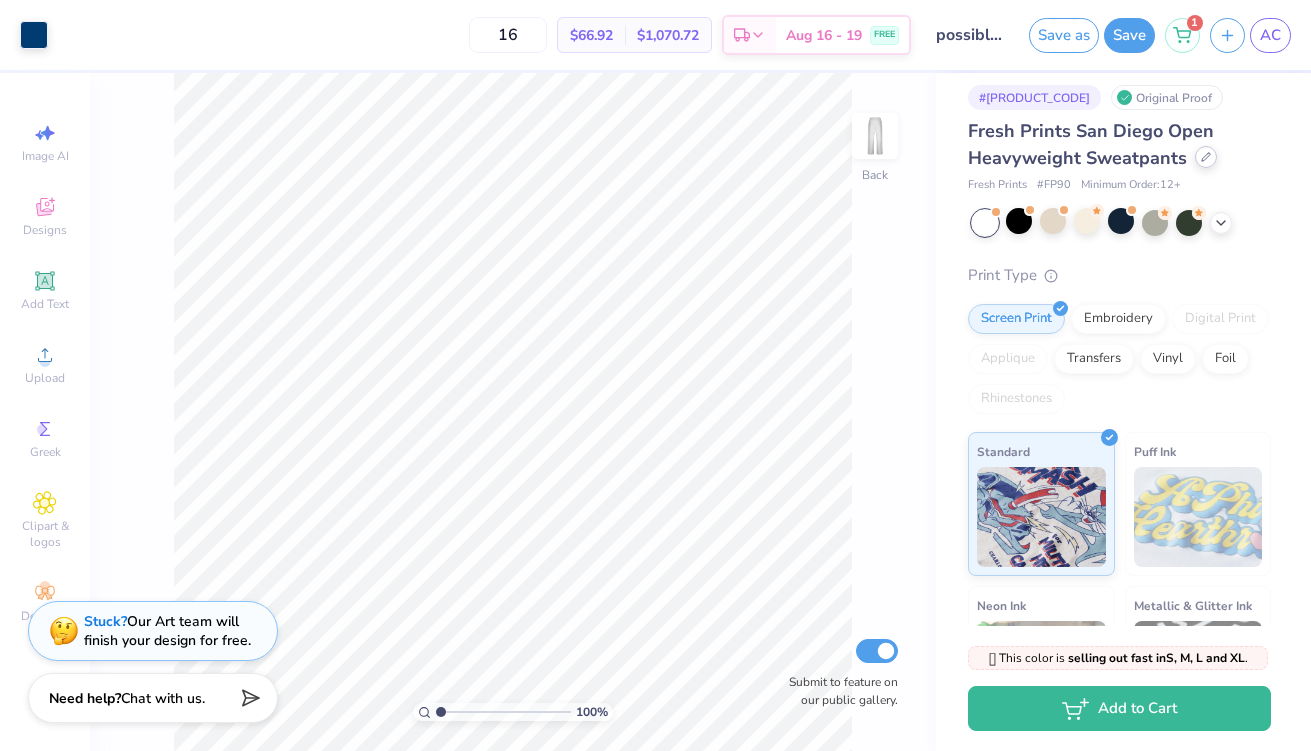 click 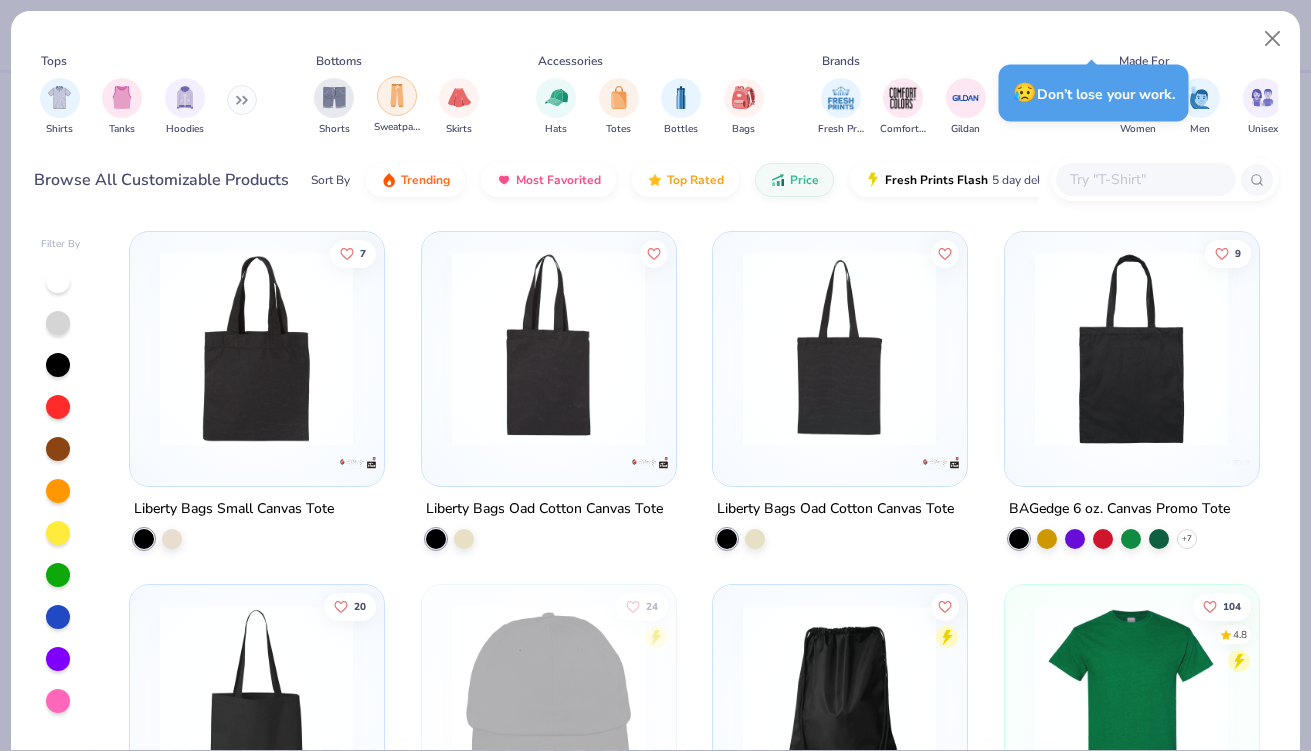 click at bounding box center [397, 96] 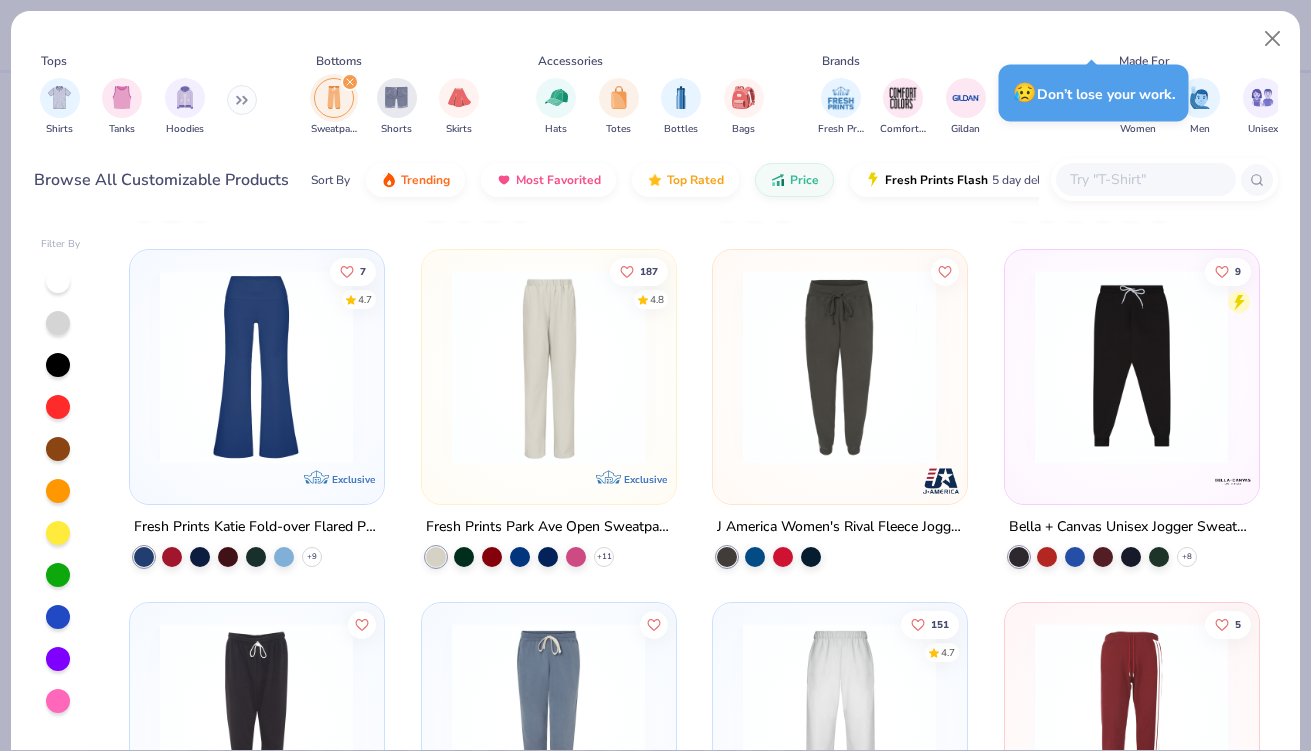 scroll, scrollTop: 612, scrollLeft: 0, axis: vertical 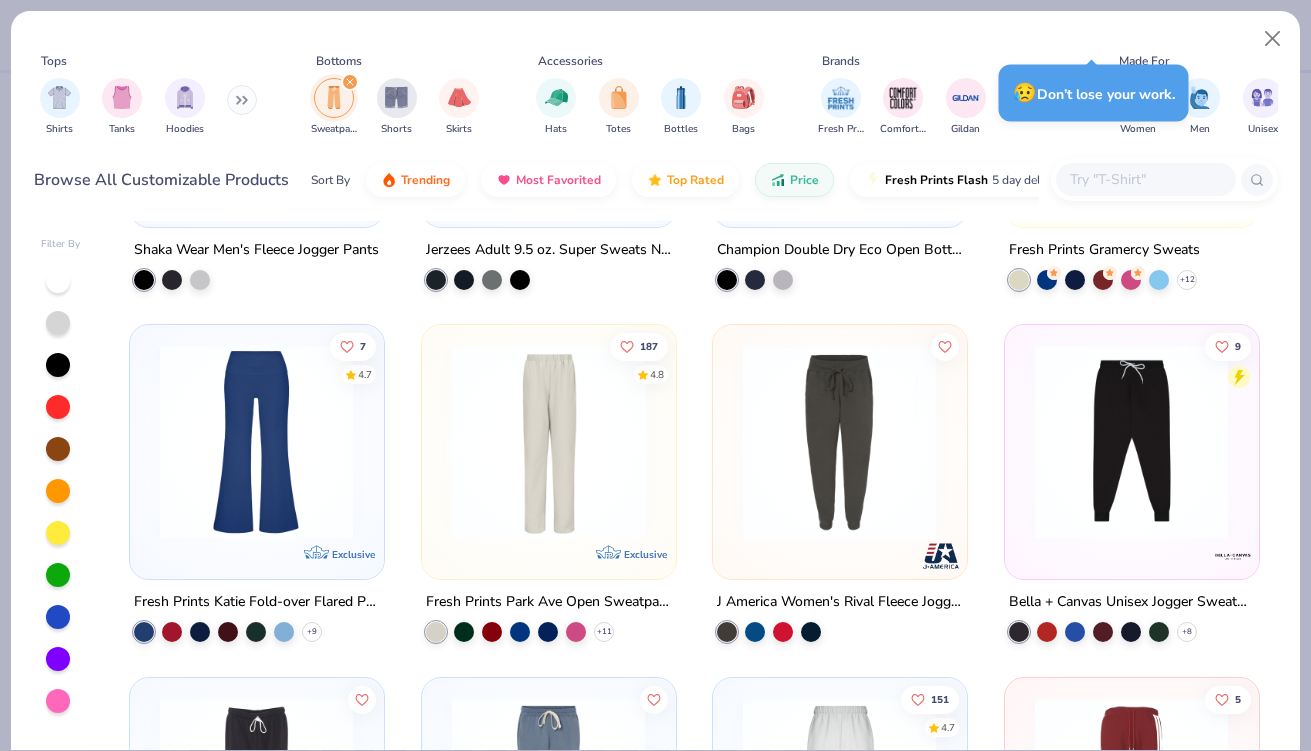 click at bounding box center [548, 442] 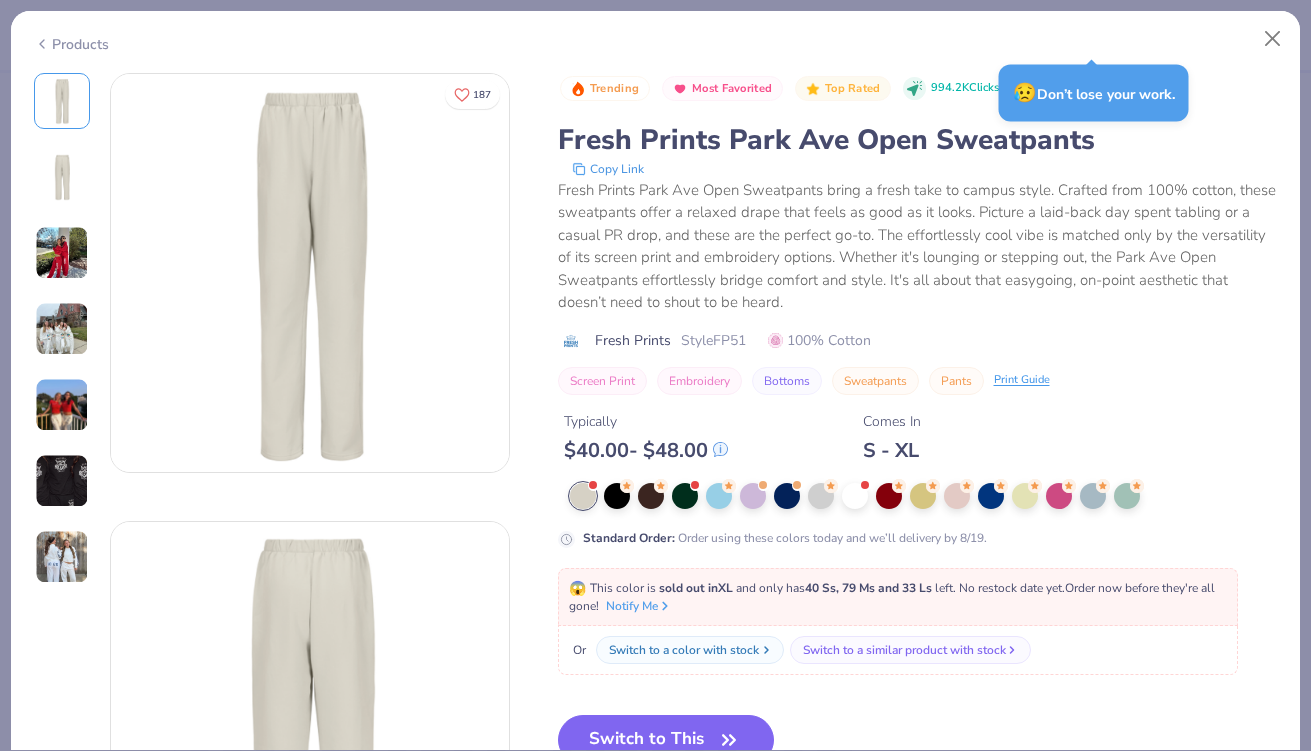 scroll, scrollTop: 87, scrollLeft: 0, axis: vertical 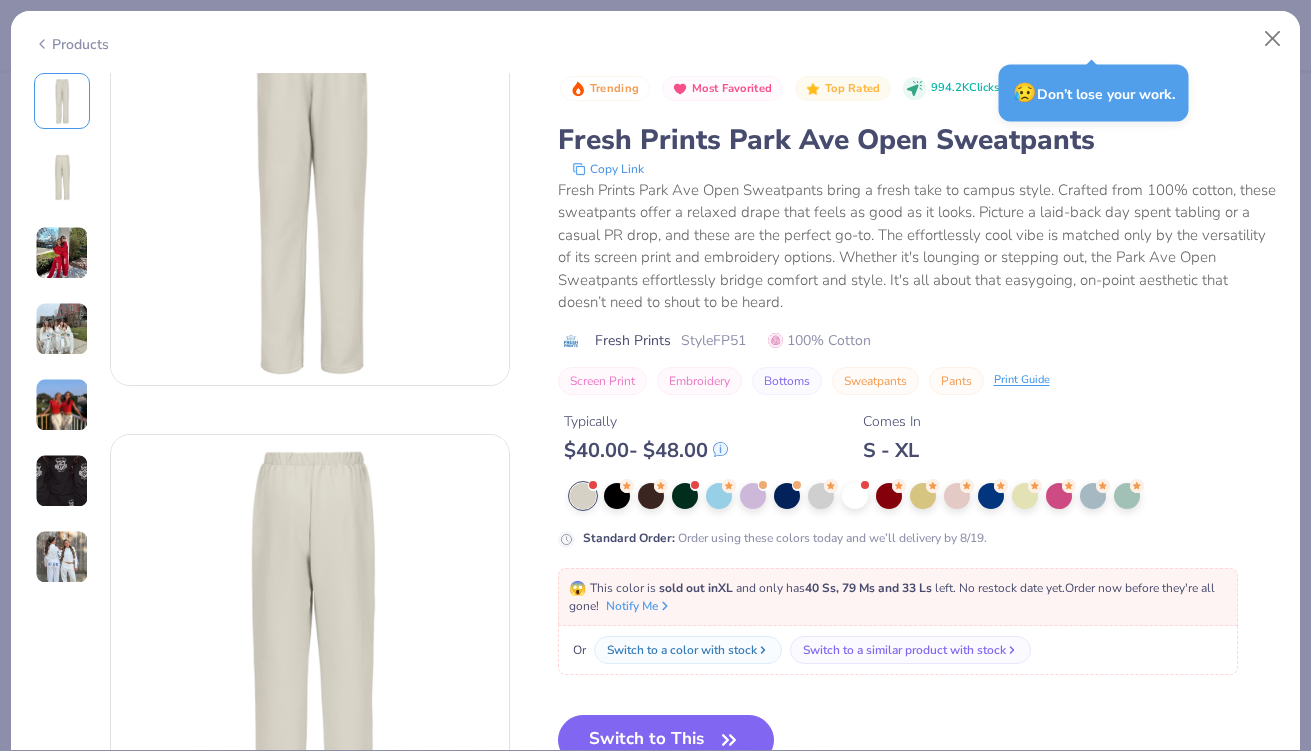 click on "Switch to This" at bounding box center [666, 740] 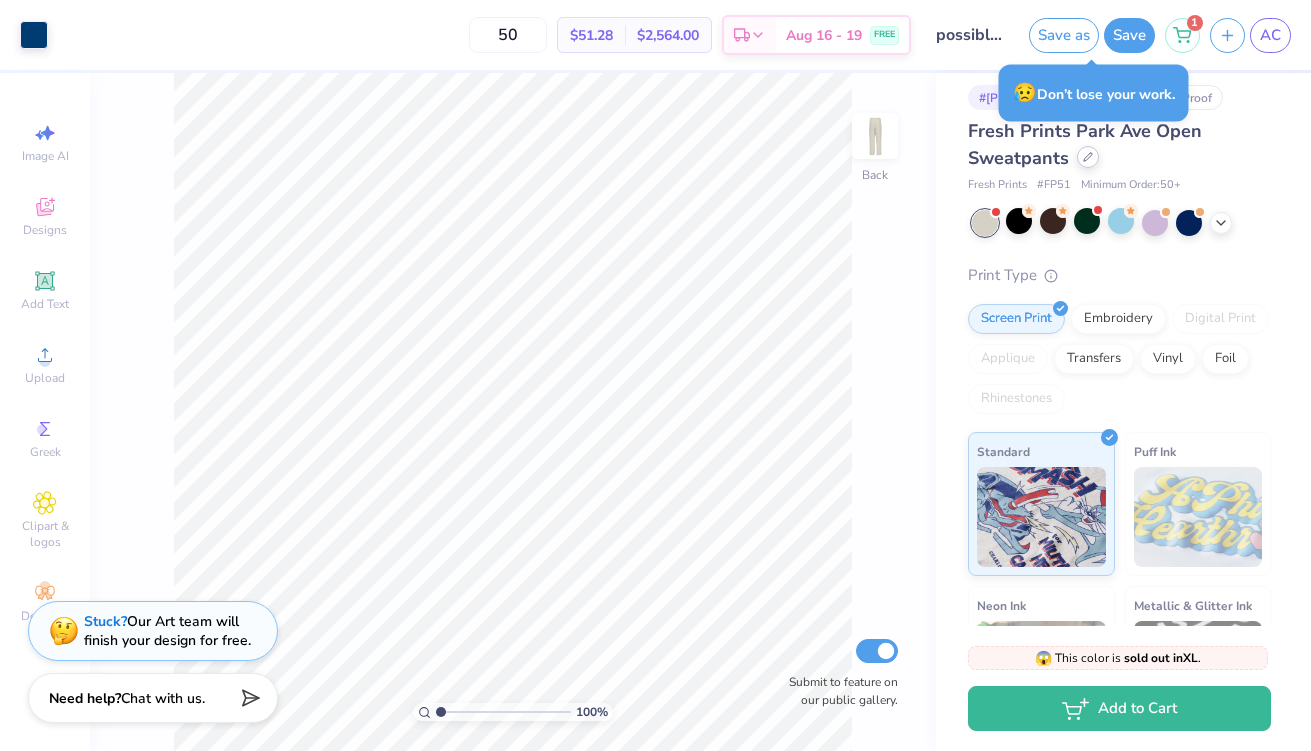 click at bounding box center [1088, 157] 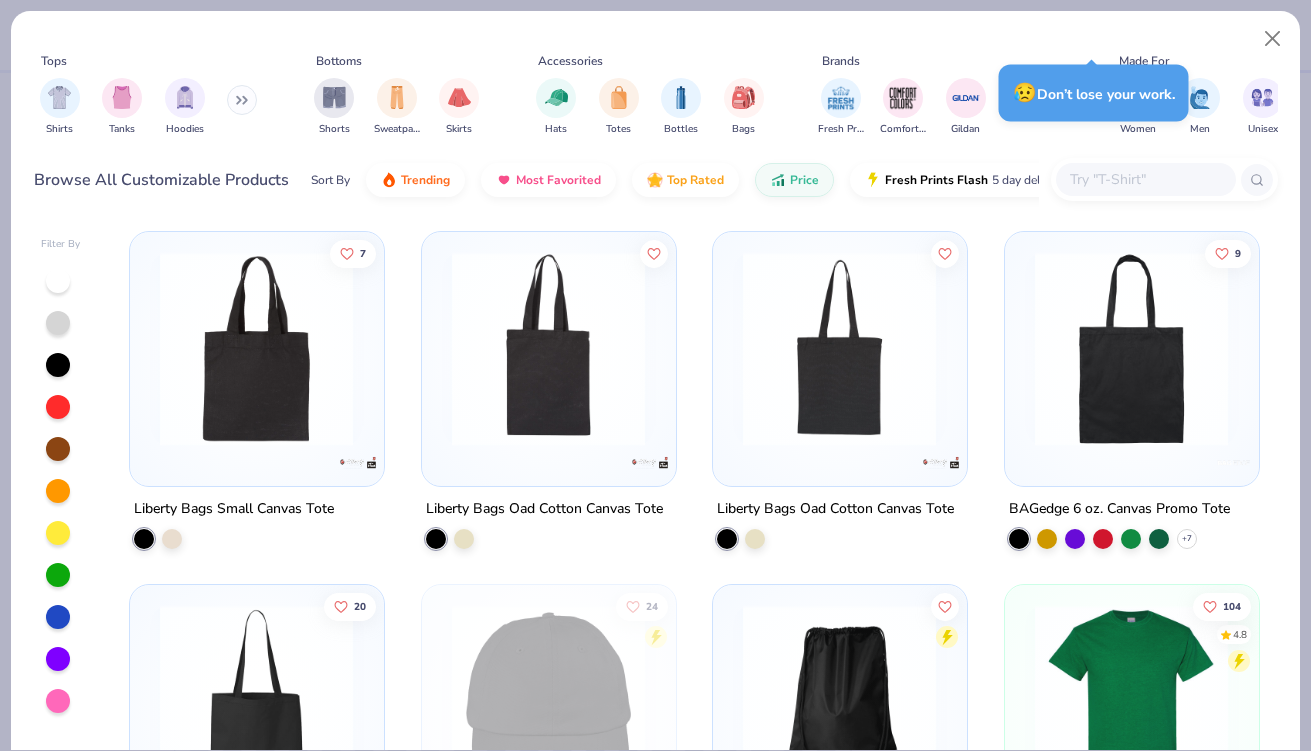 scroll, scrollTop: 5, scrollLeft: 0, axis: vertical 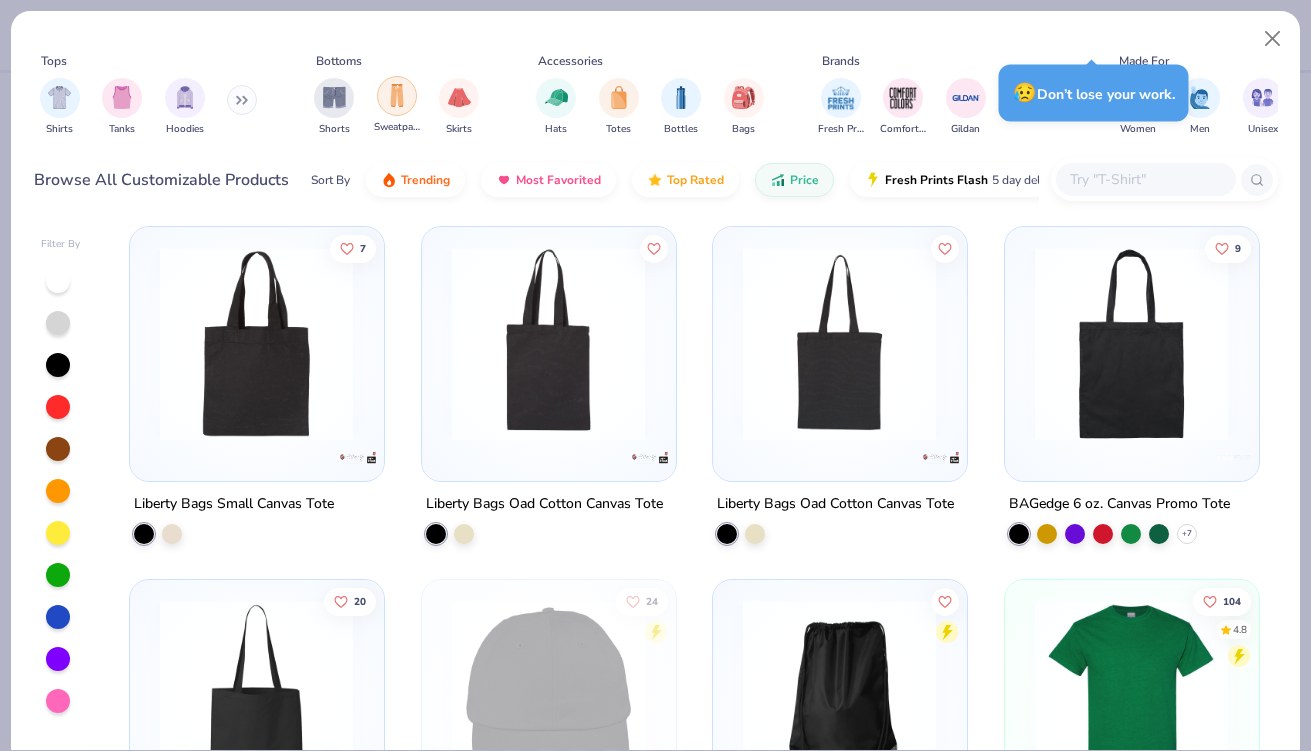 click at bounding box center (397, 95) 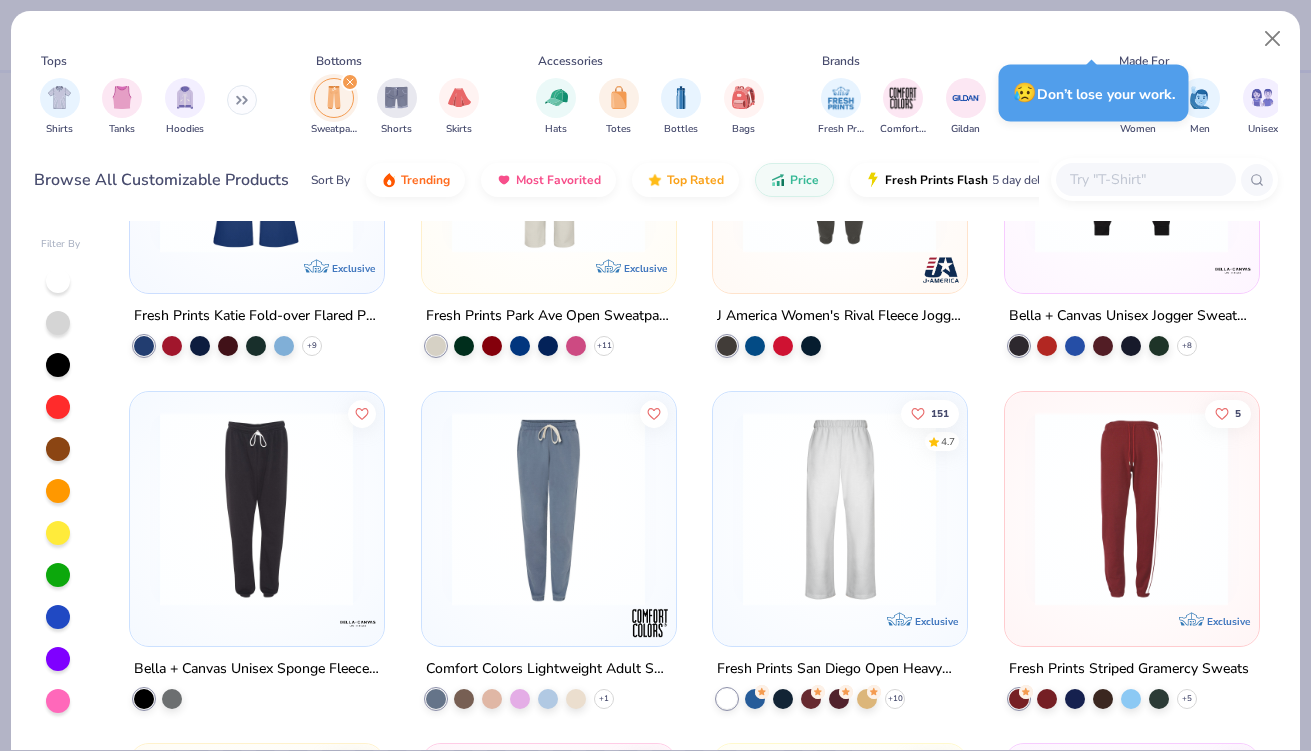 scroll, scrollTop: 1007, scrollLeft: 0, axis: vertical 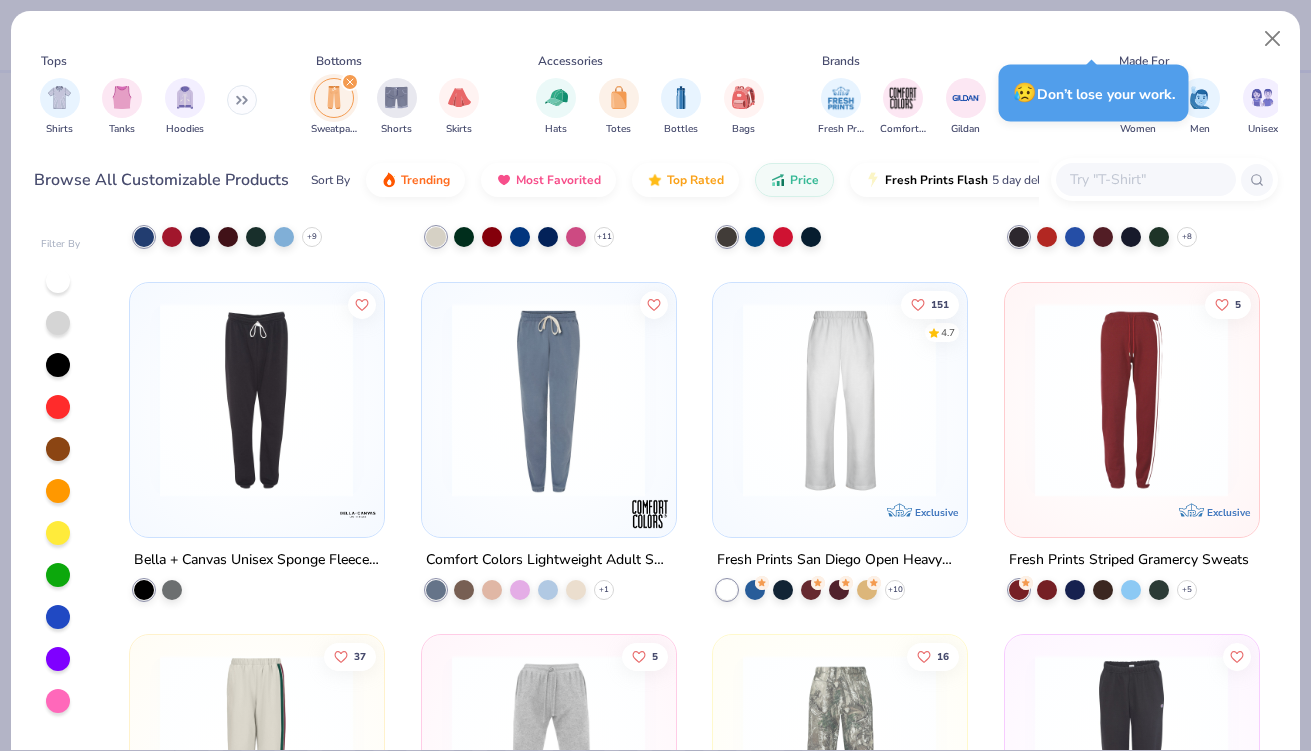 click at bounding box center (839, 399) 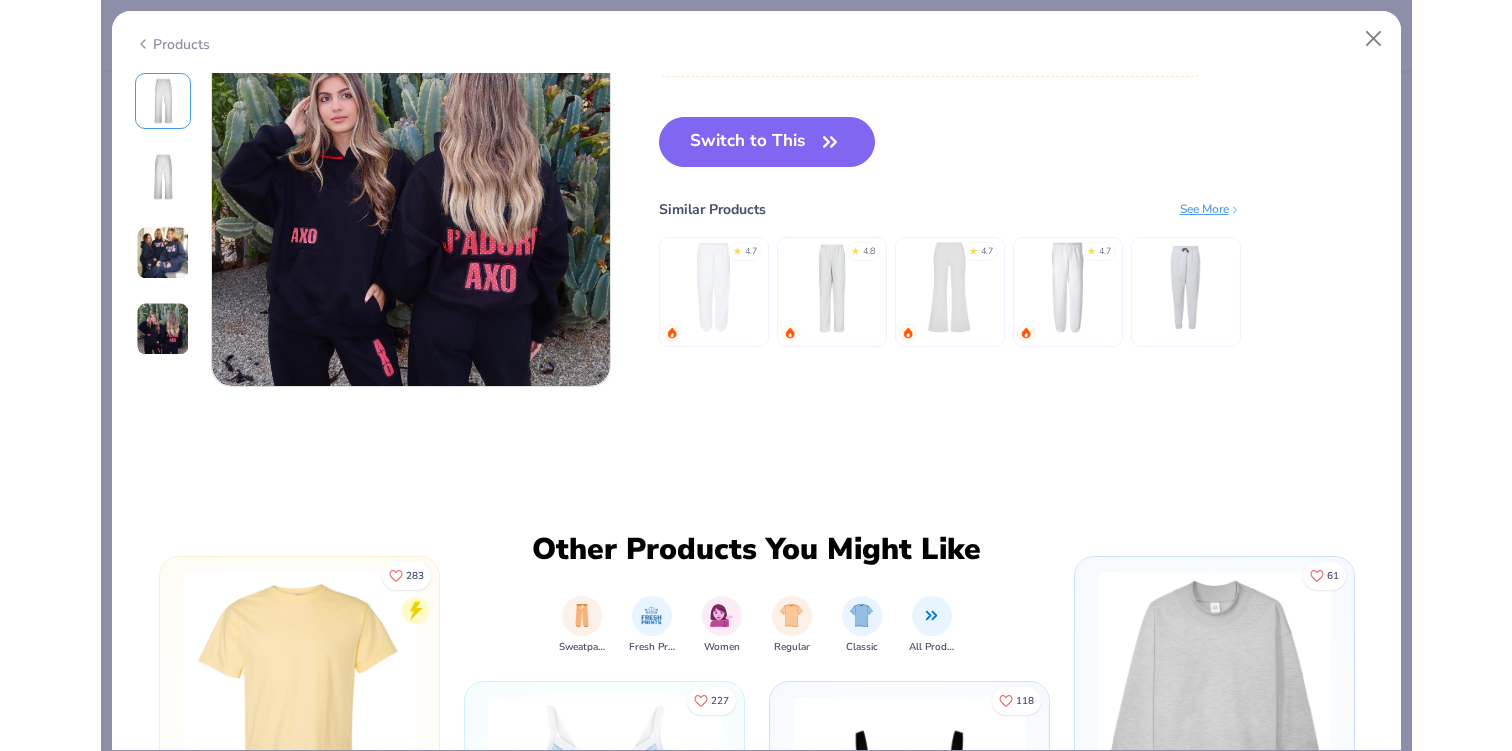 scroll, scrollTop: 1285, scrollLeft: 0, axis: vertical 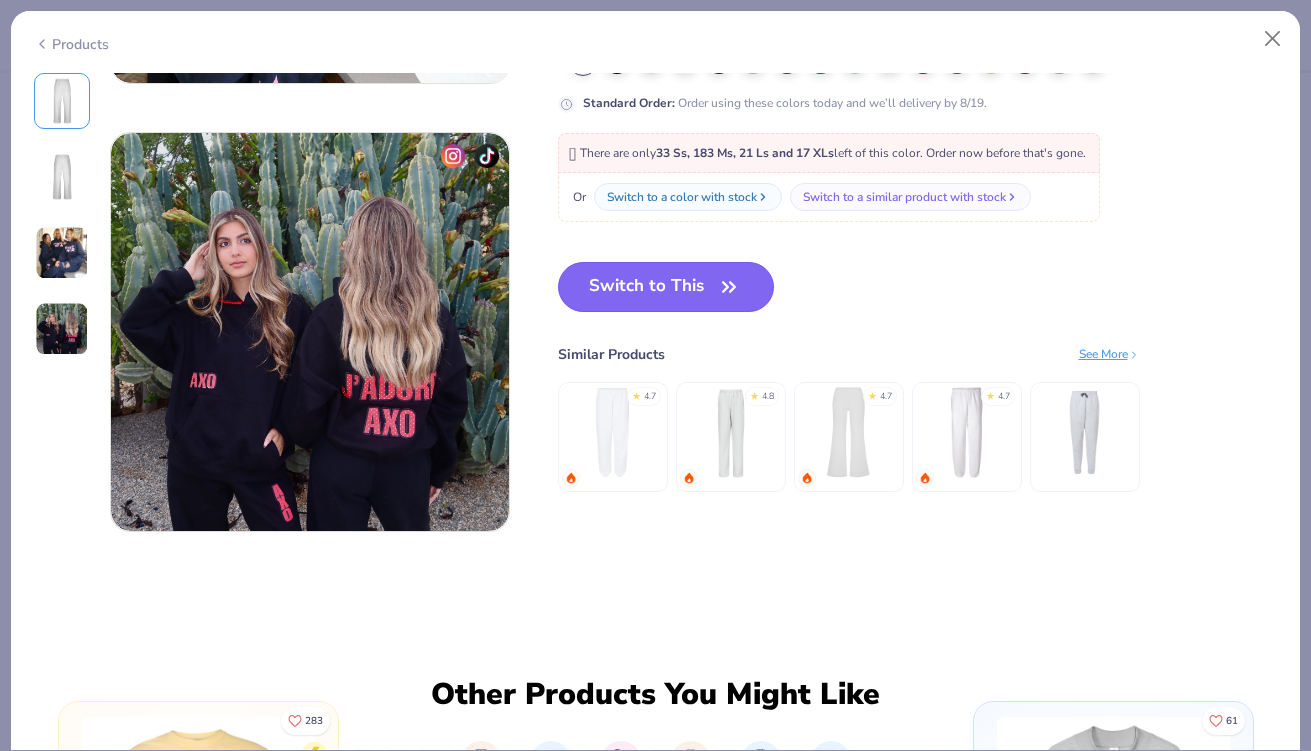 click on "Switch to This" at bounding box center (666, 287) 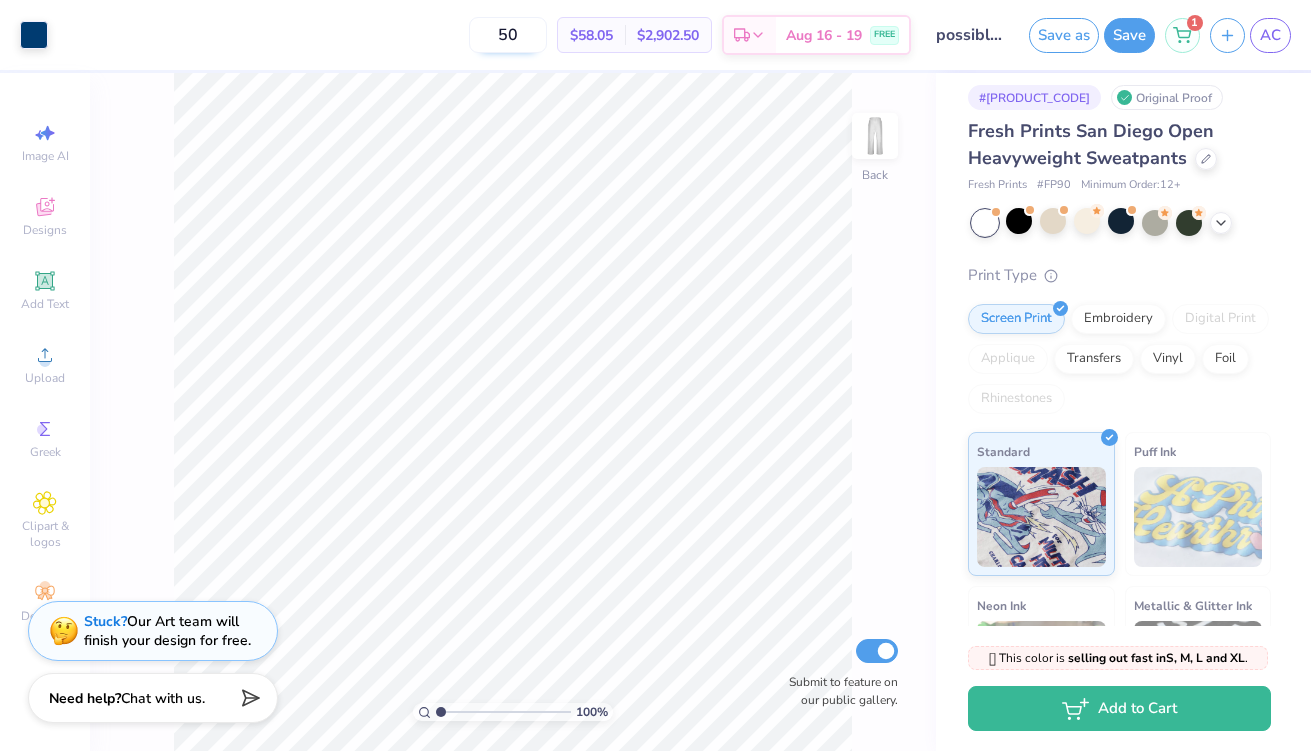 click on "50" at bounding box center [508, 35] 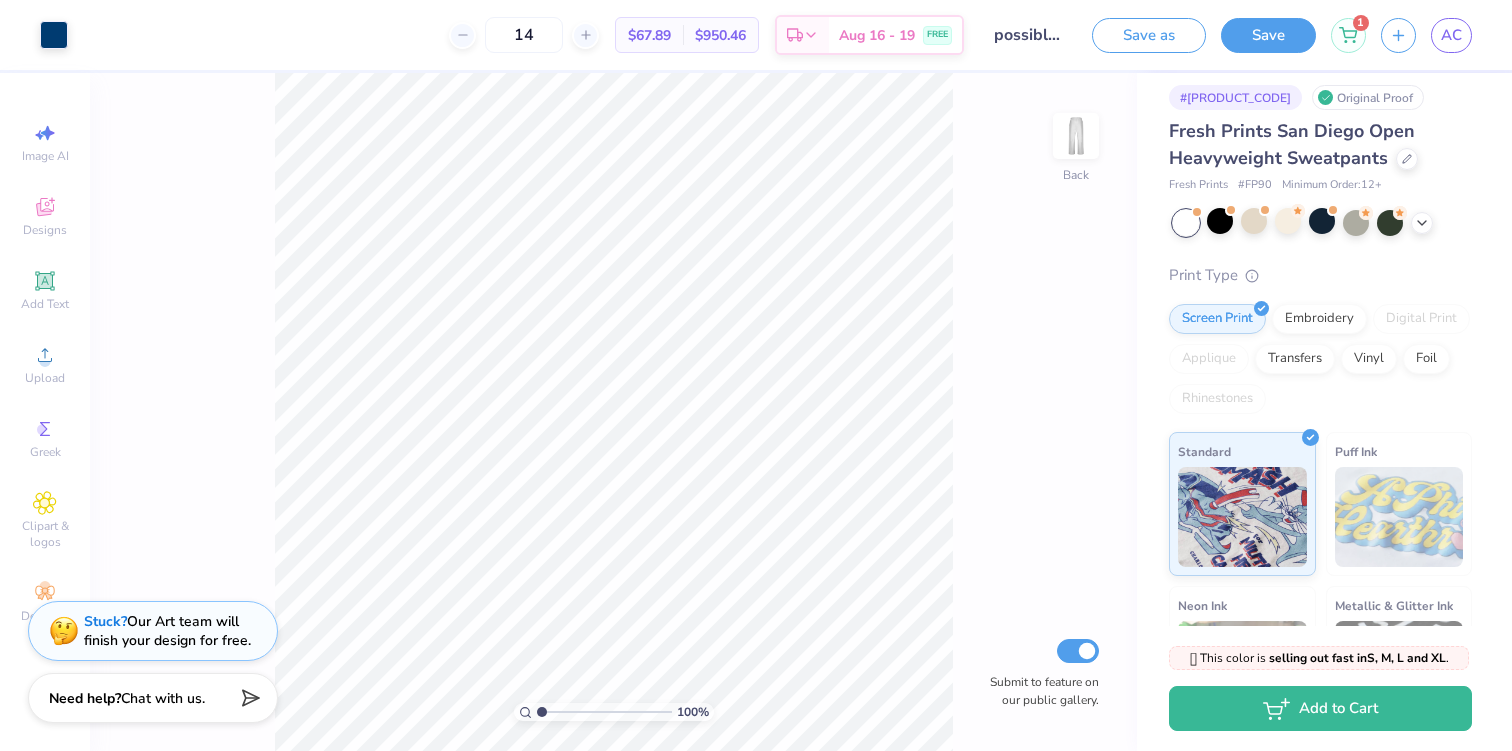type on "14" 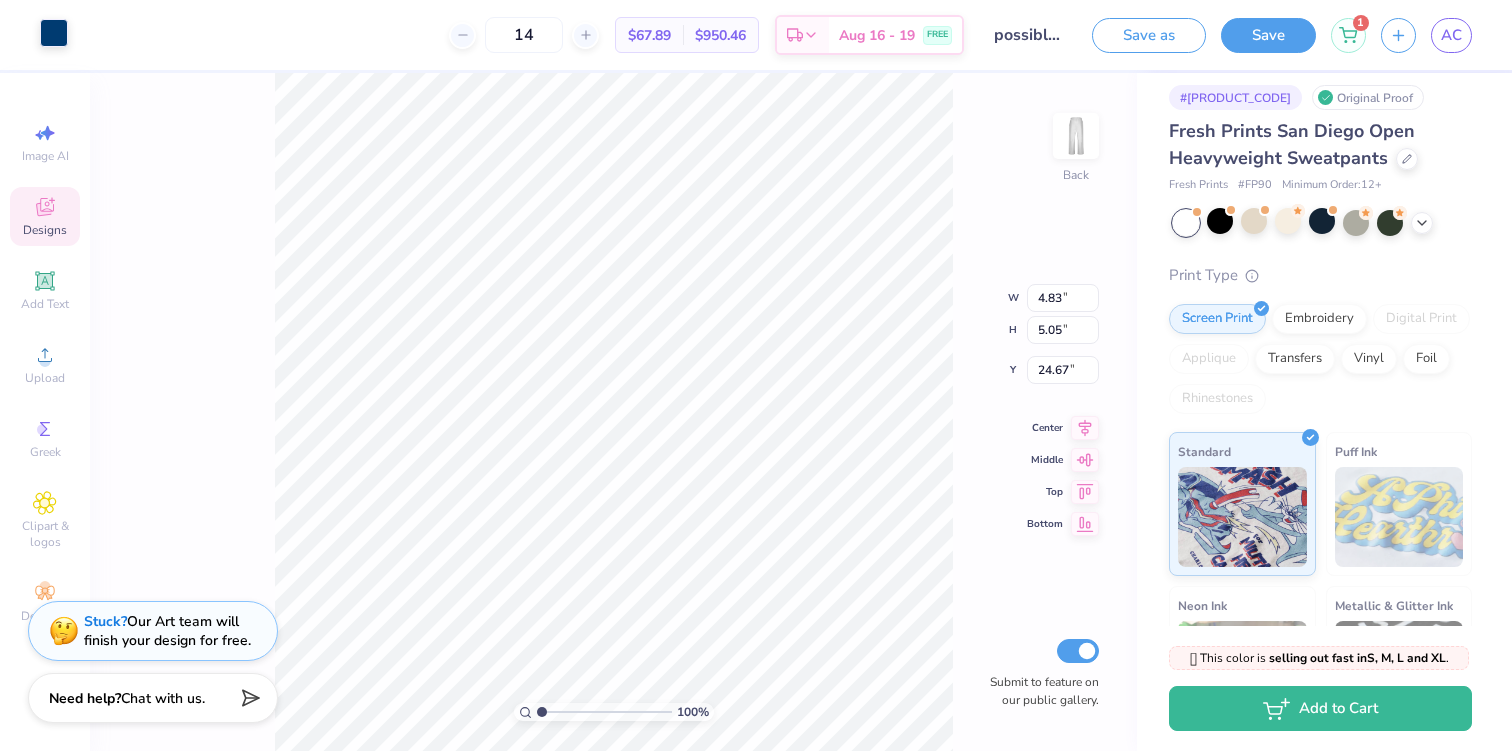 click at bounding box center [54, 33] 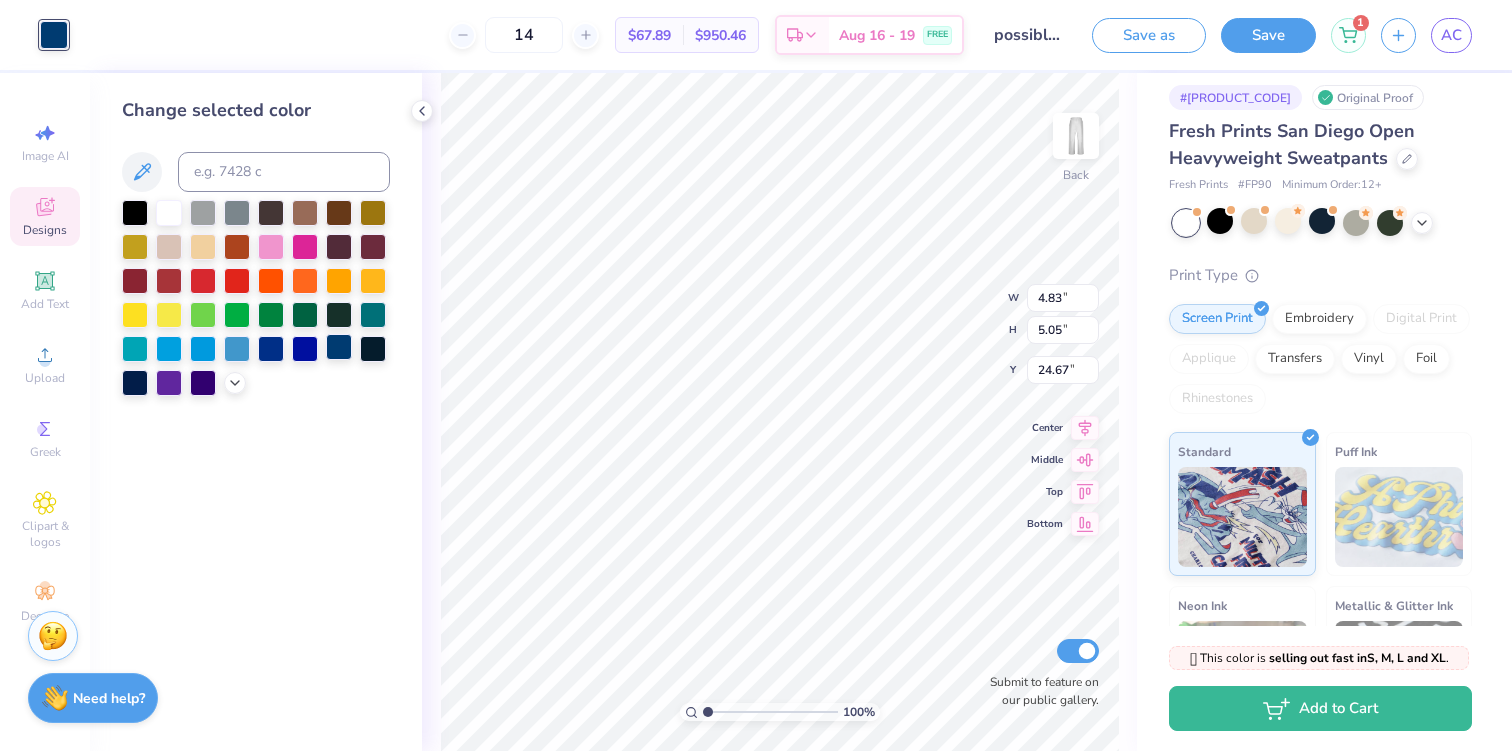 click at bounding box center (339, 347) 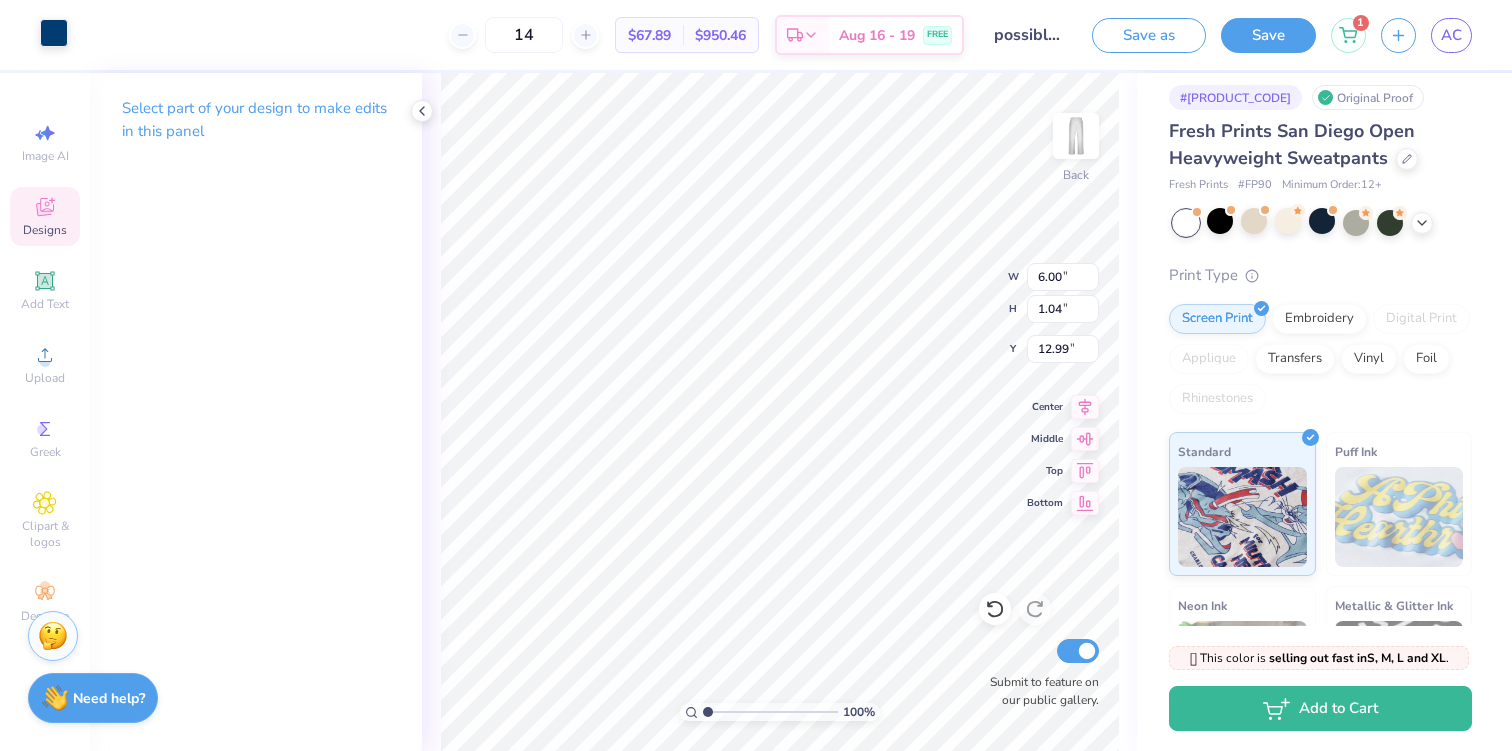 click at bounding box center [54, 33] 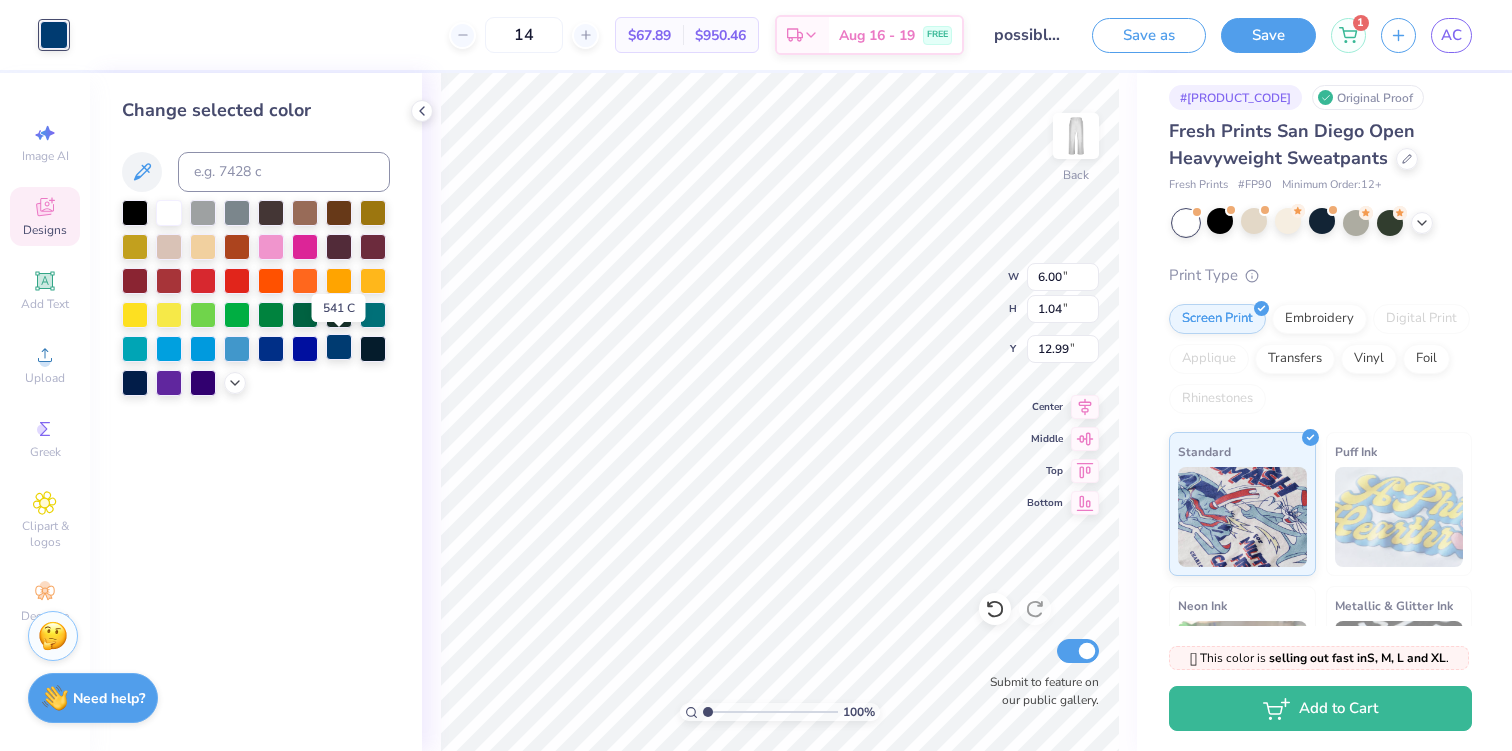 click at bounding box center [339, 347] 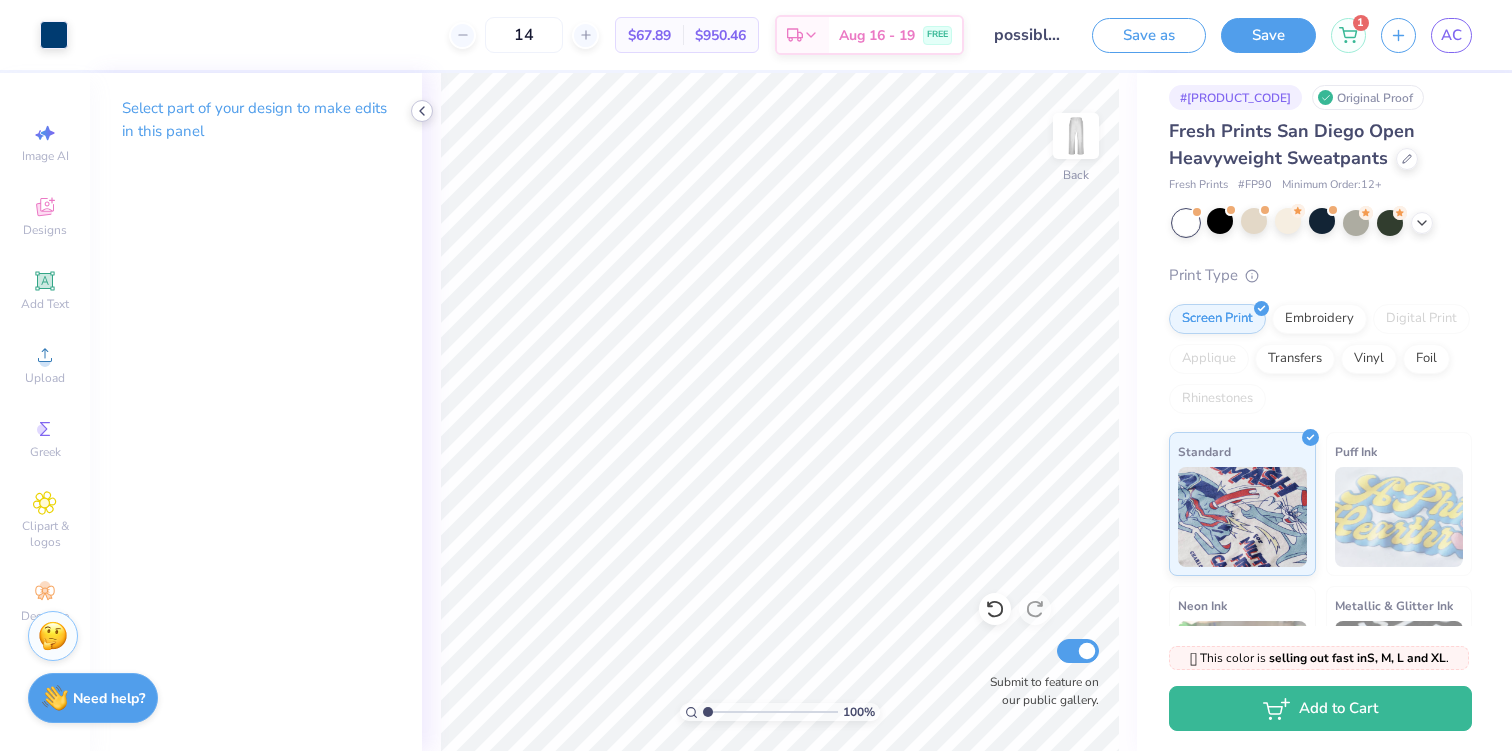 click 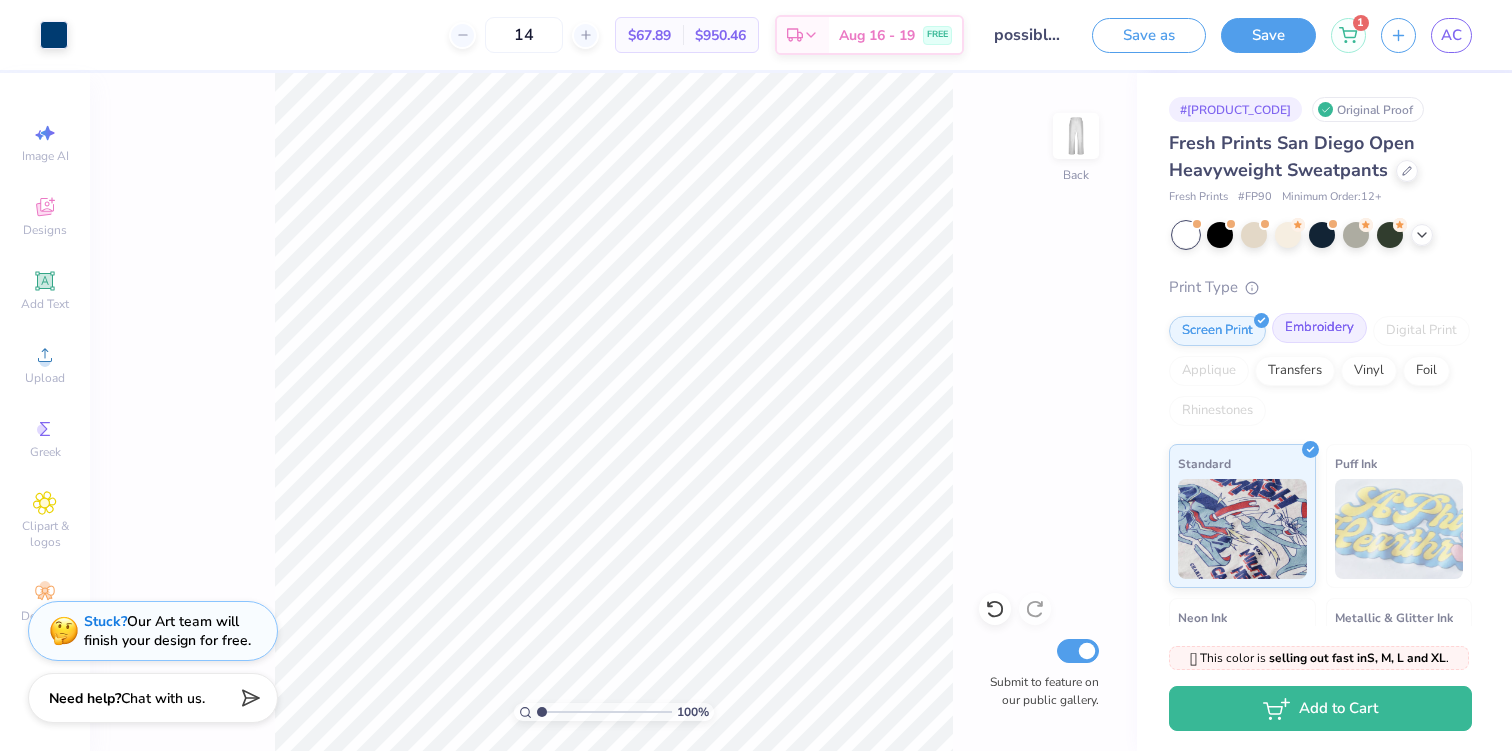 click on "Embroidery" at bounding box center (1319, 328) 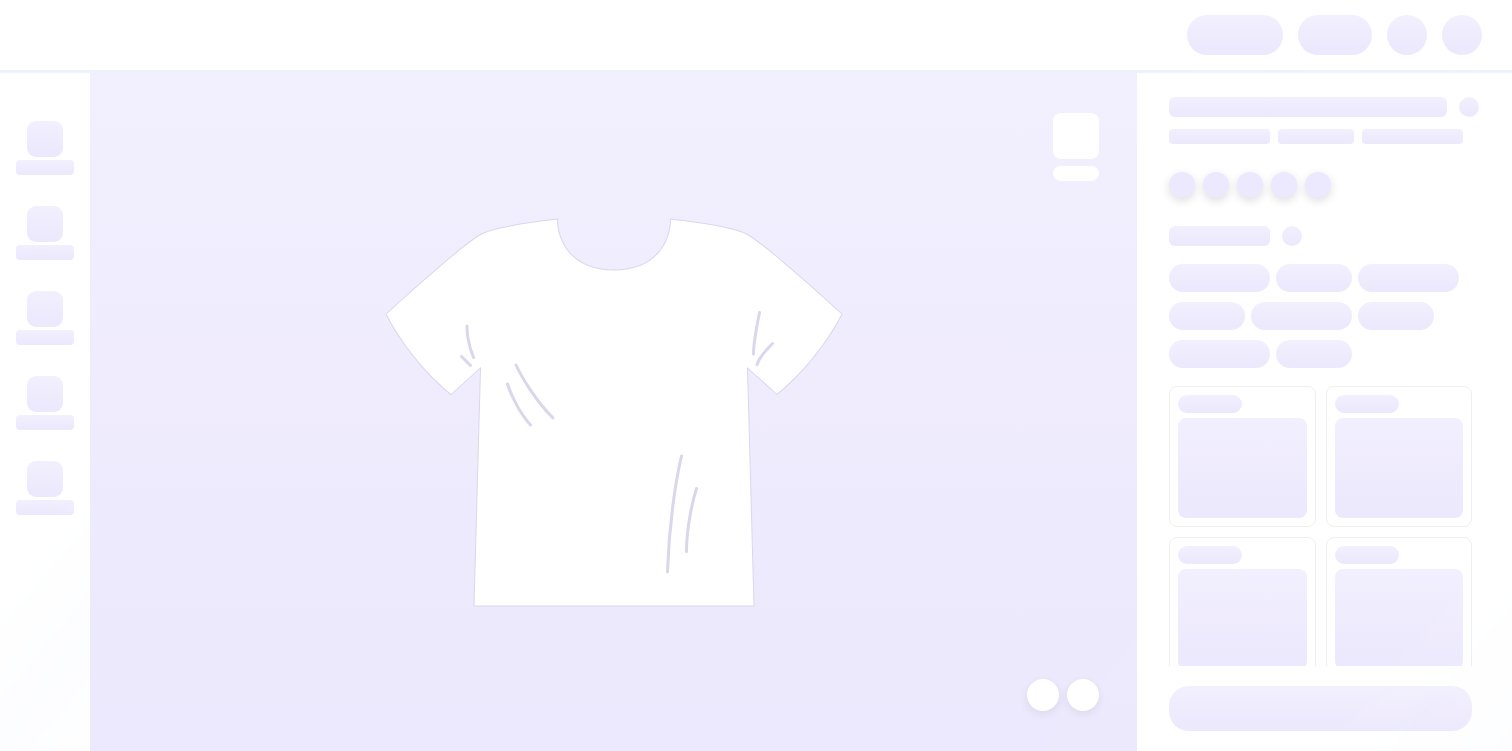 scroll, scrollTop: 0, scrollLeft: 0, axis: both 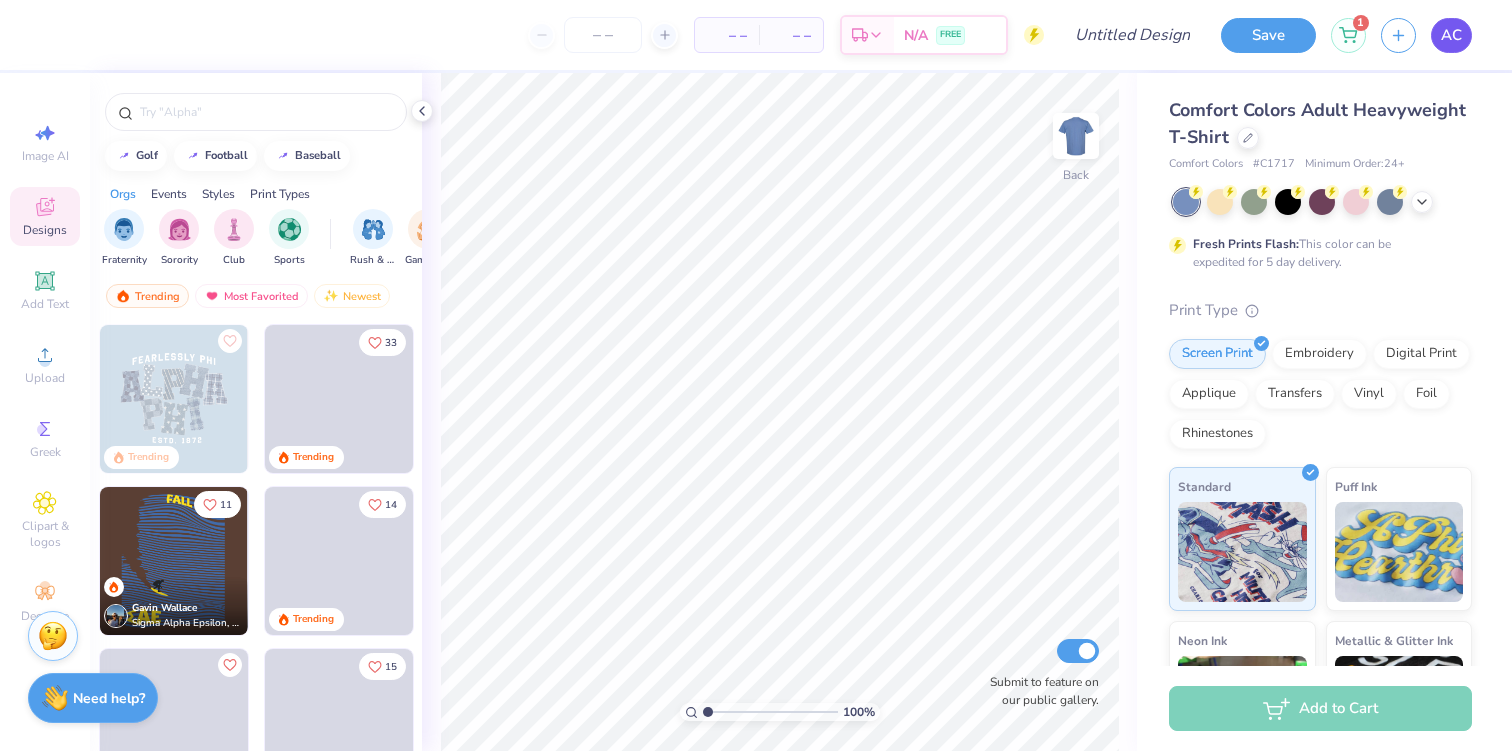 click on "AC" at bounding box center [1451, 35] 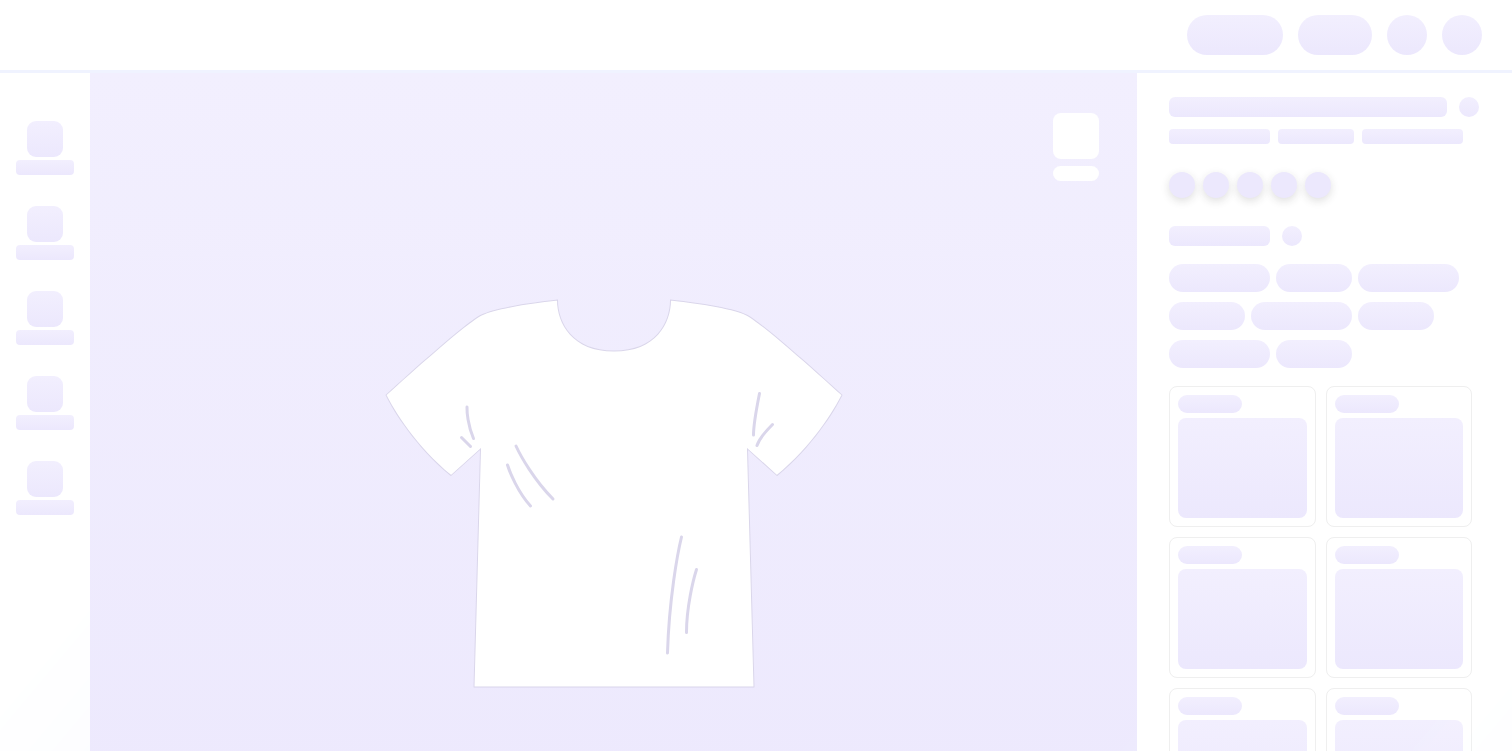 scroll, scrollTop: 0, scrollLeft: 0, axis: both 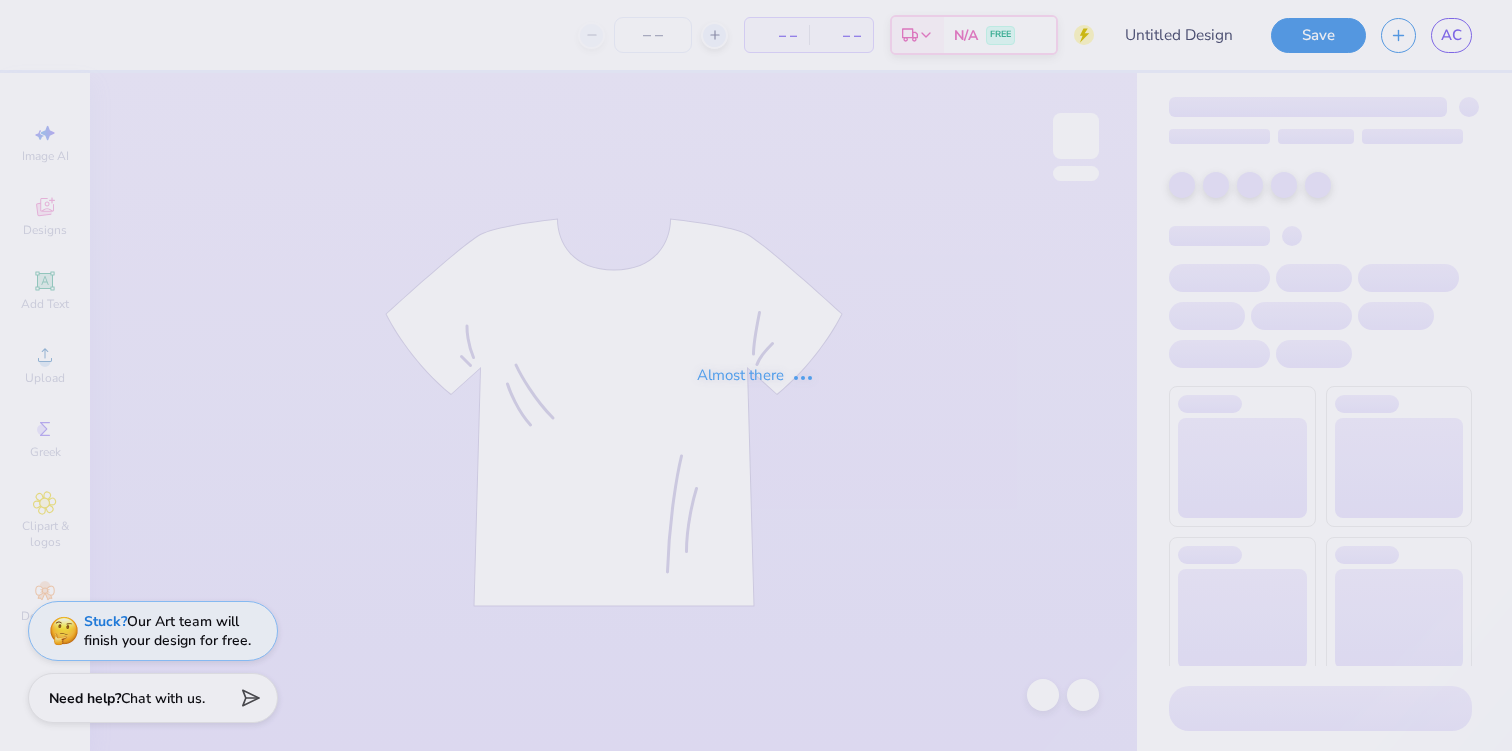 type on "Pi Phi Exec Hoodie" 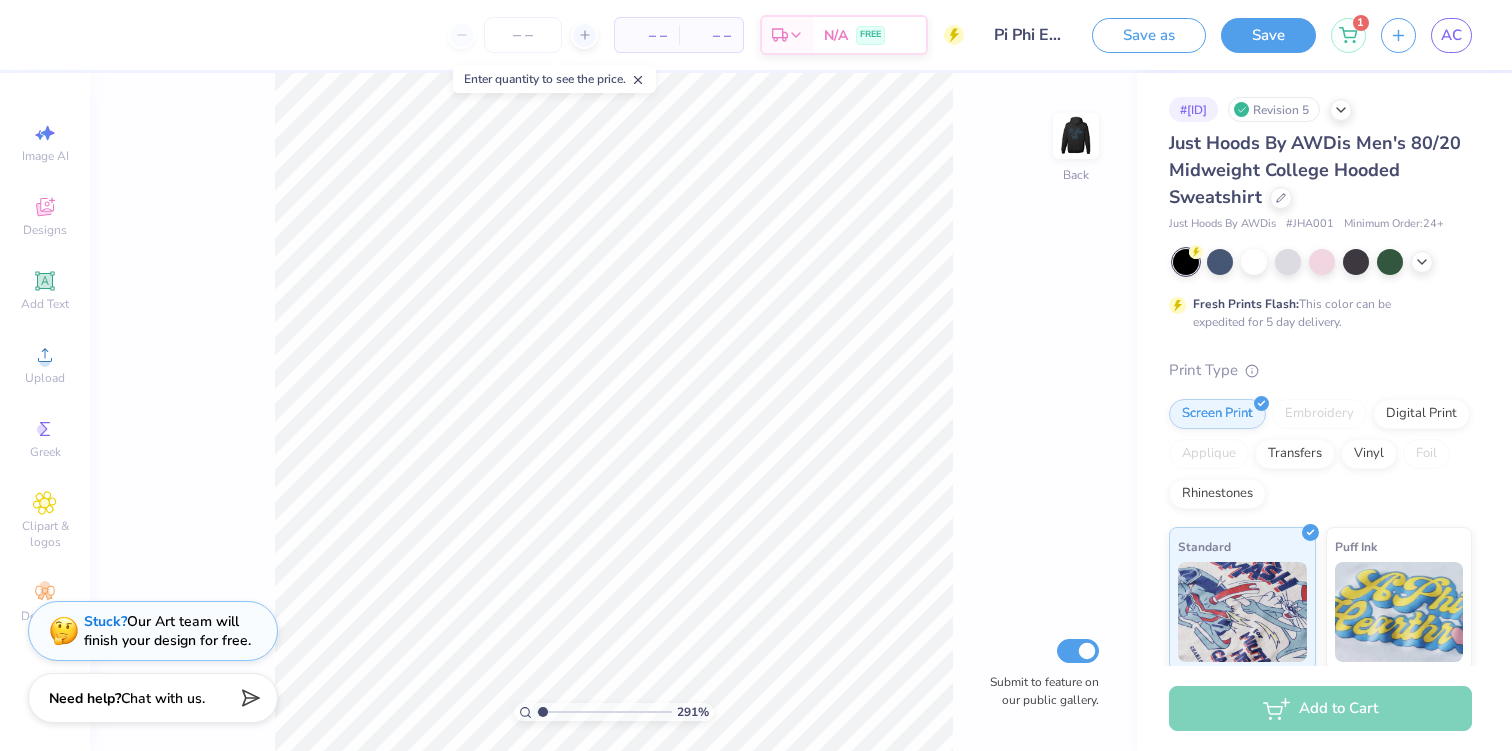 type on "1" 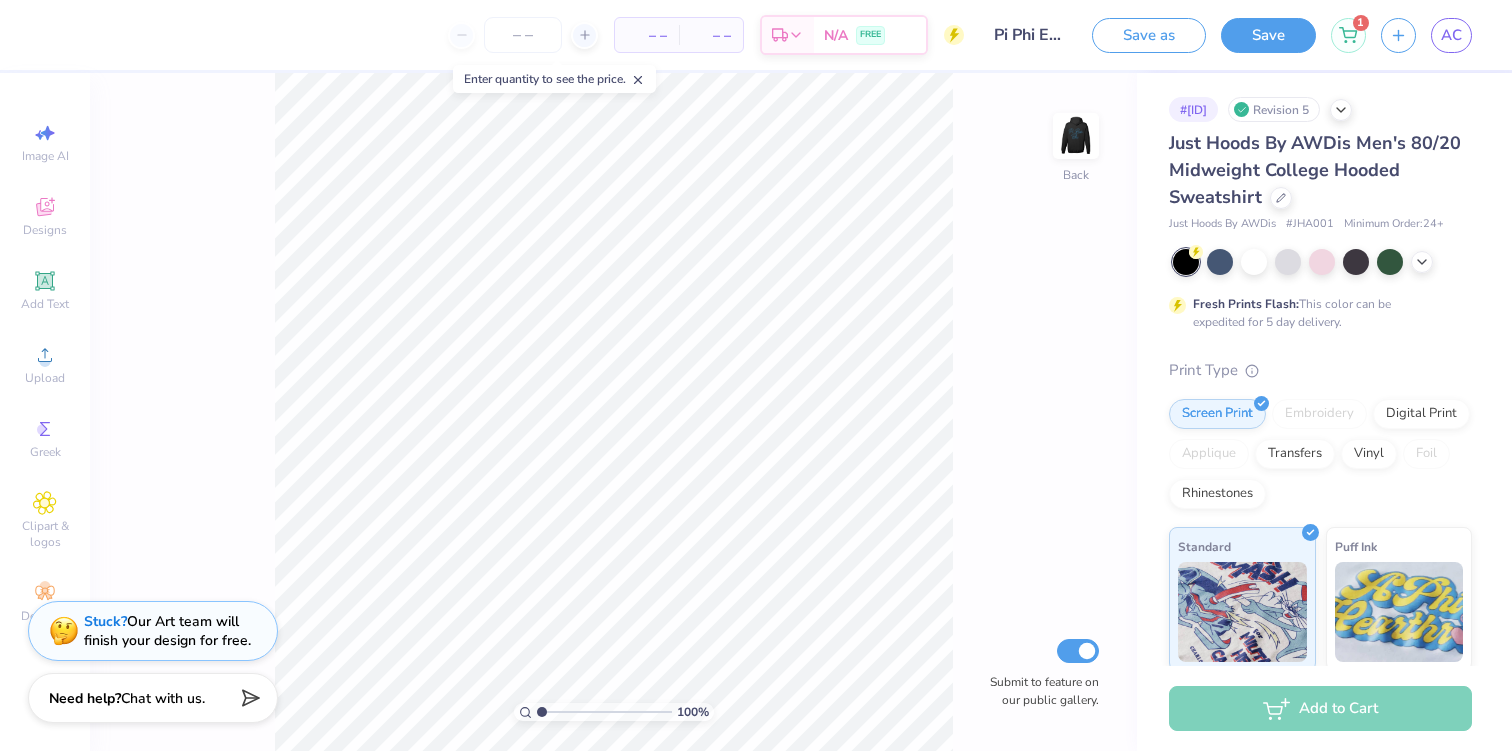drag, startPoint x: 541, startPoint y: 712, endPoint x: 520, endPoint y: 712, distance: 21 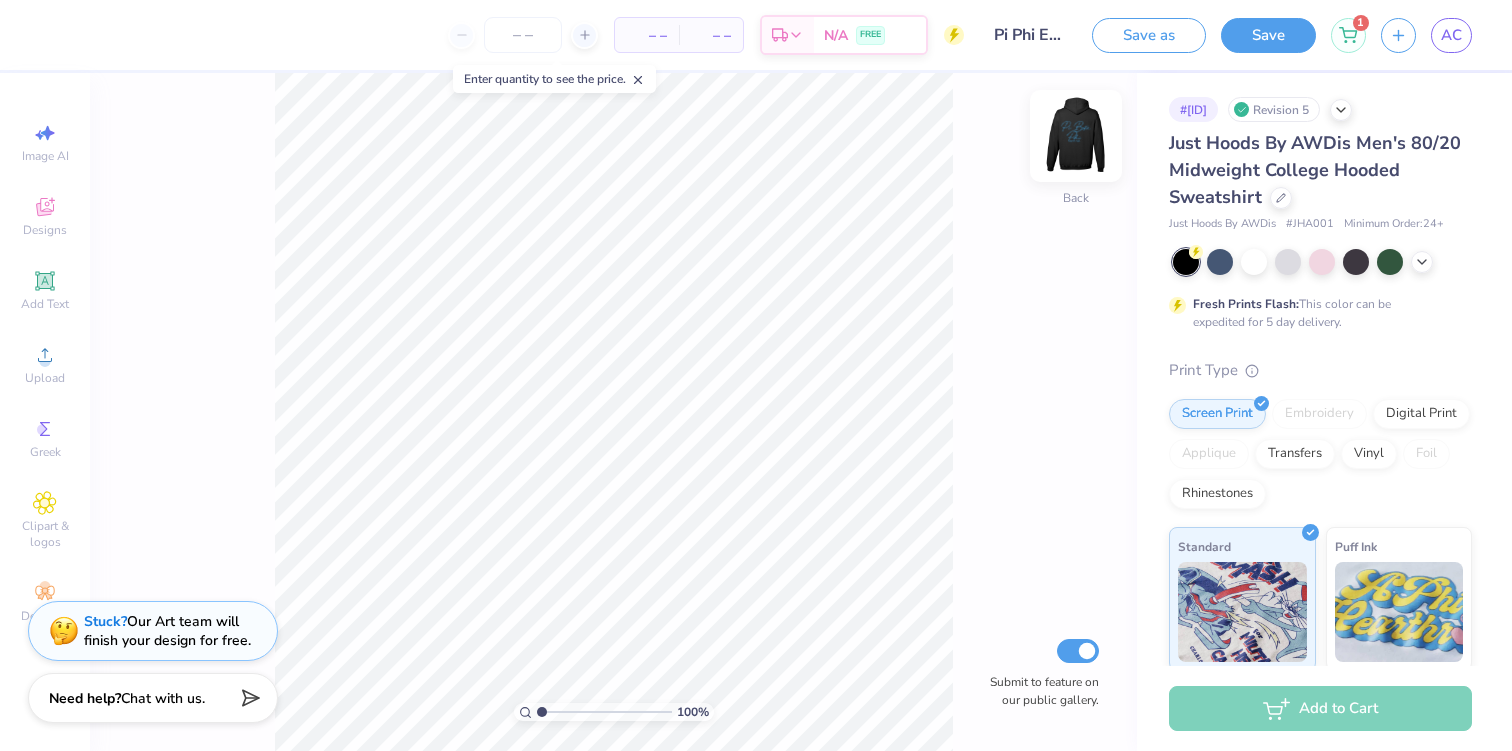 click at bounding box center [1076, 136] 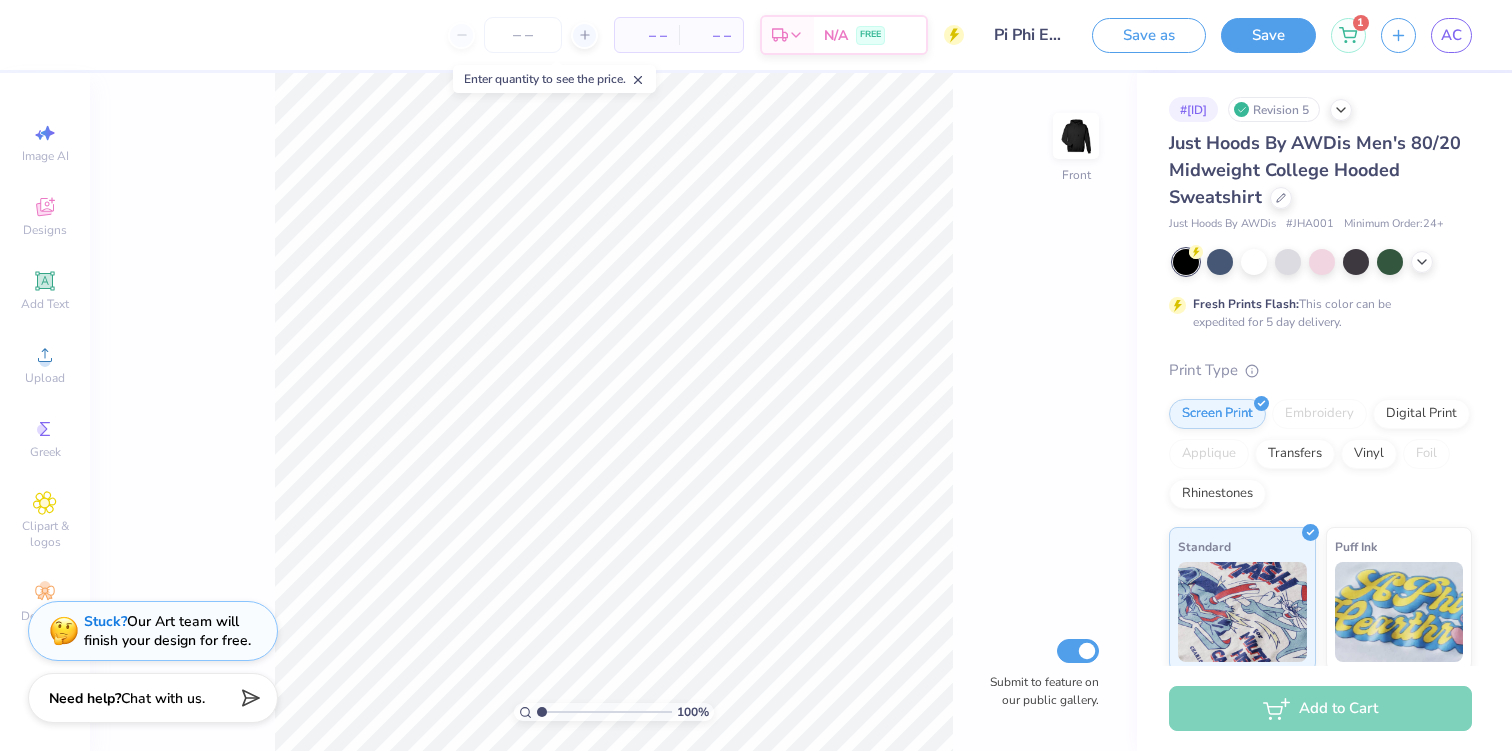 click at bounding box center [1076, 136] 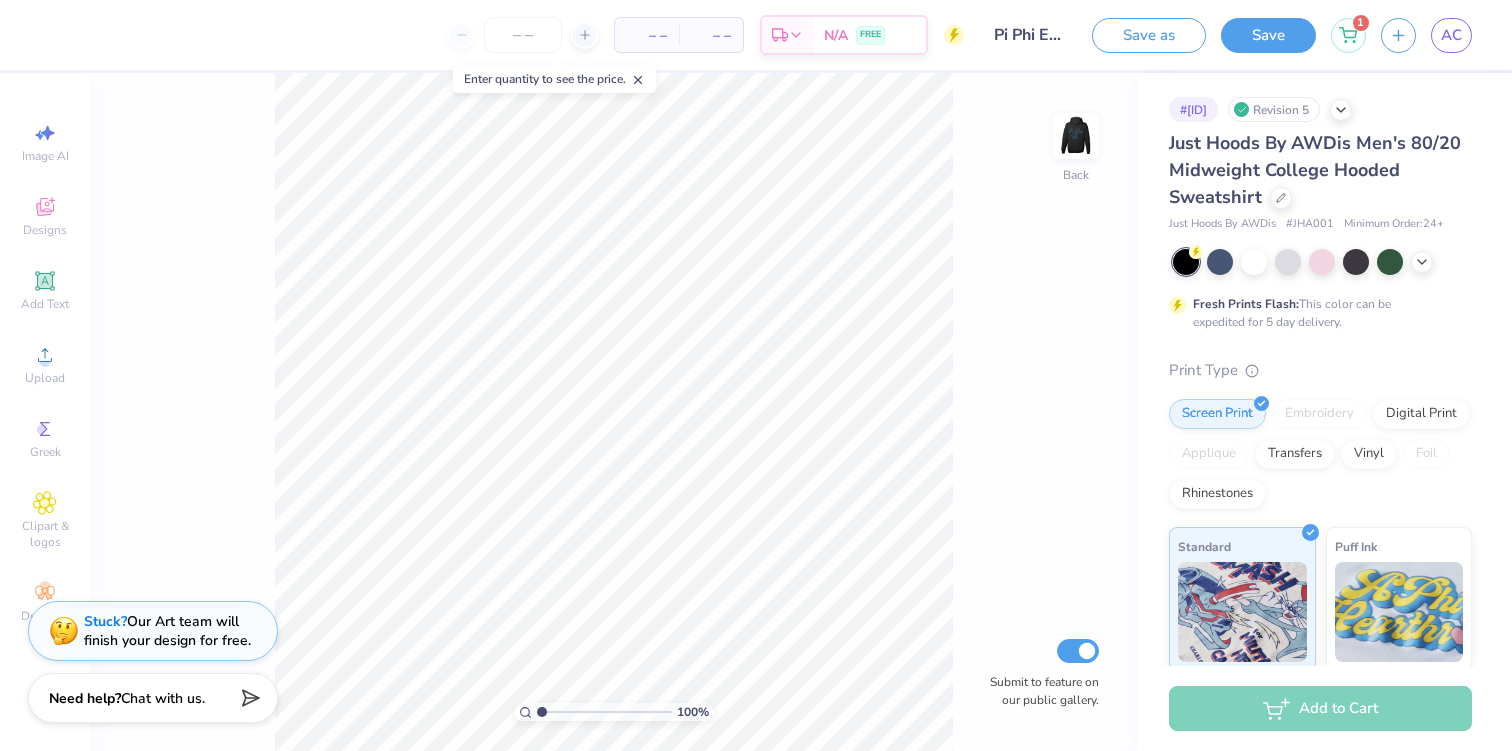 click at bounding box center (1076, 136) 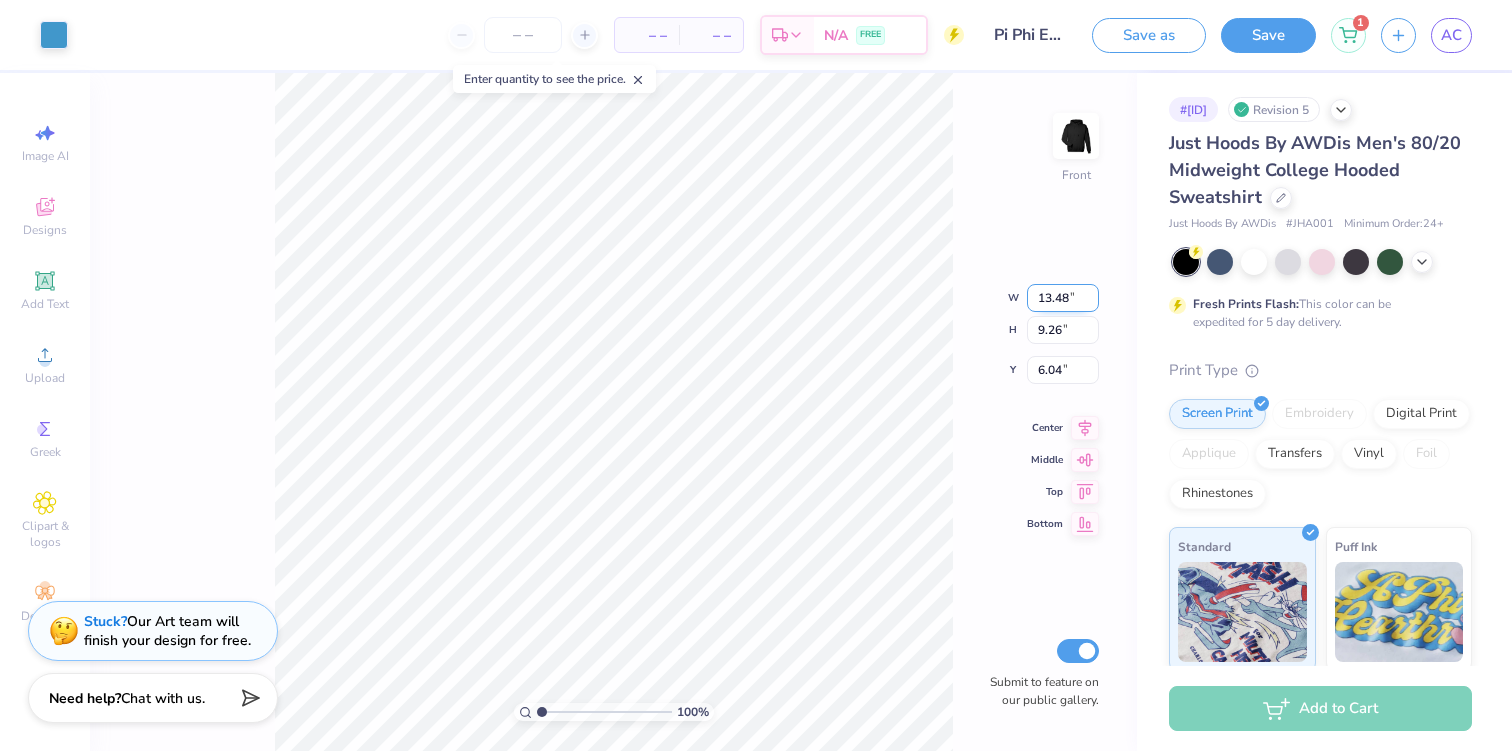 click on "100  % Front W 13.48 13.48 " H 9.26 9.26 " Y 6.04 6.04 " Center Middle Top Bottom Submit to feature on our public gallery." at bounding box center (613, 412) 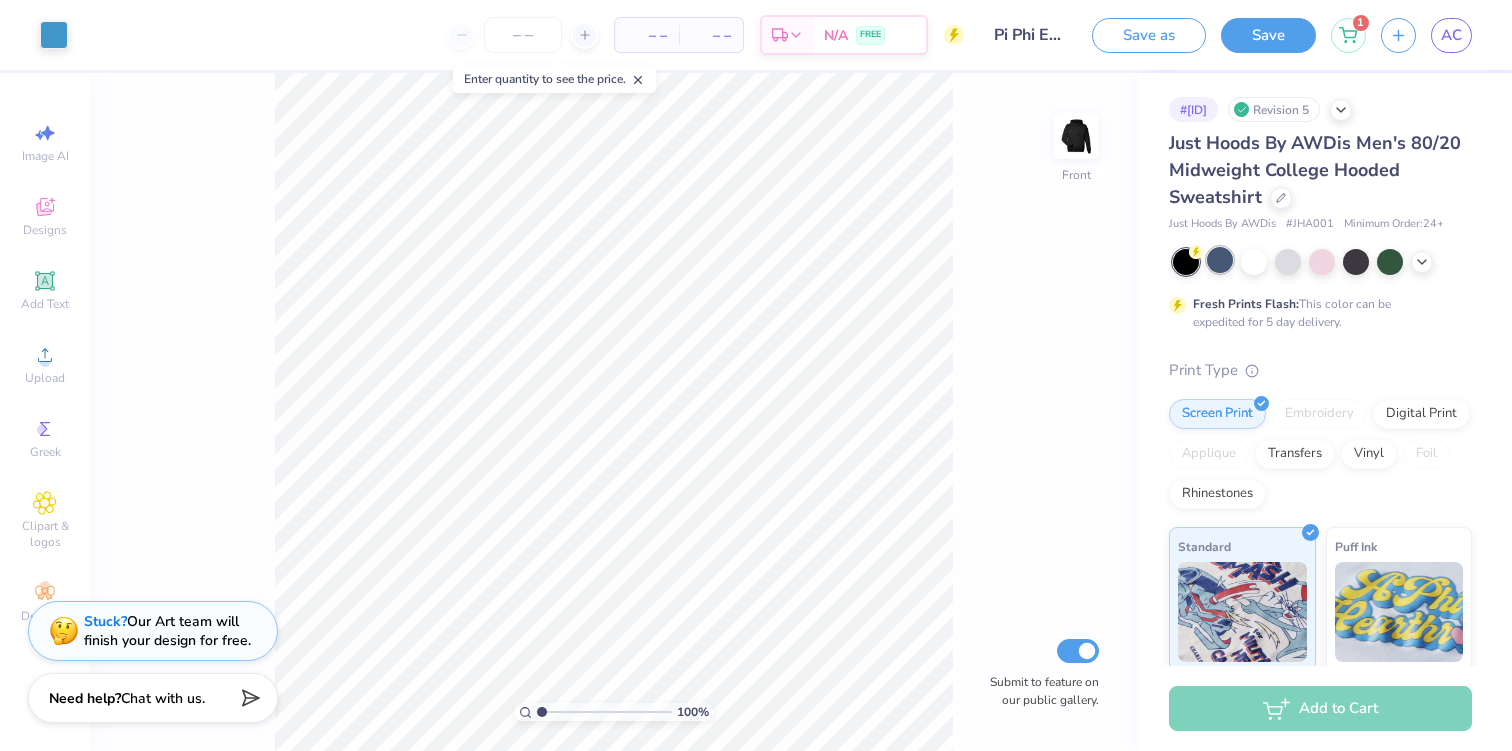 click at bounding box center (1220, 260) 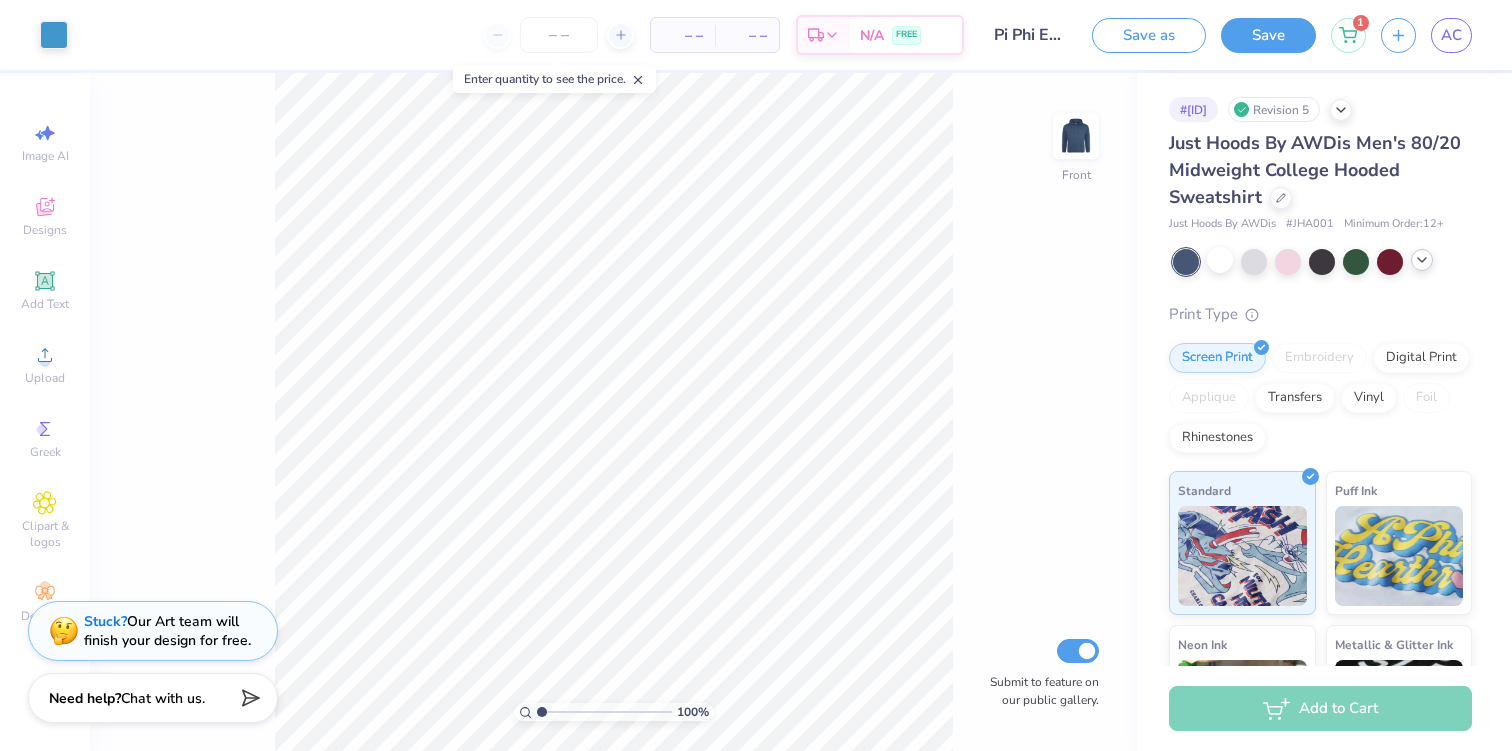 click 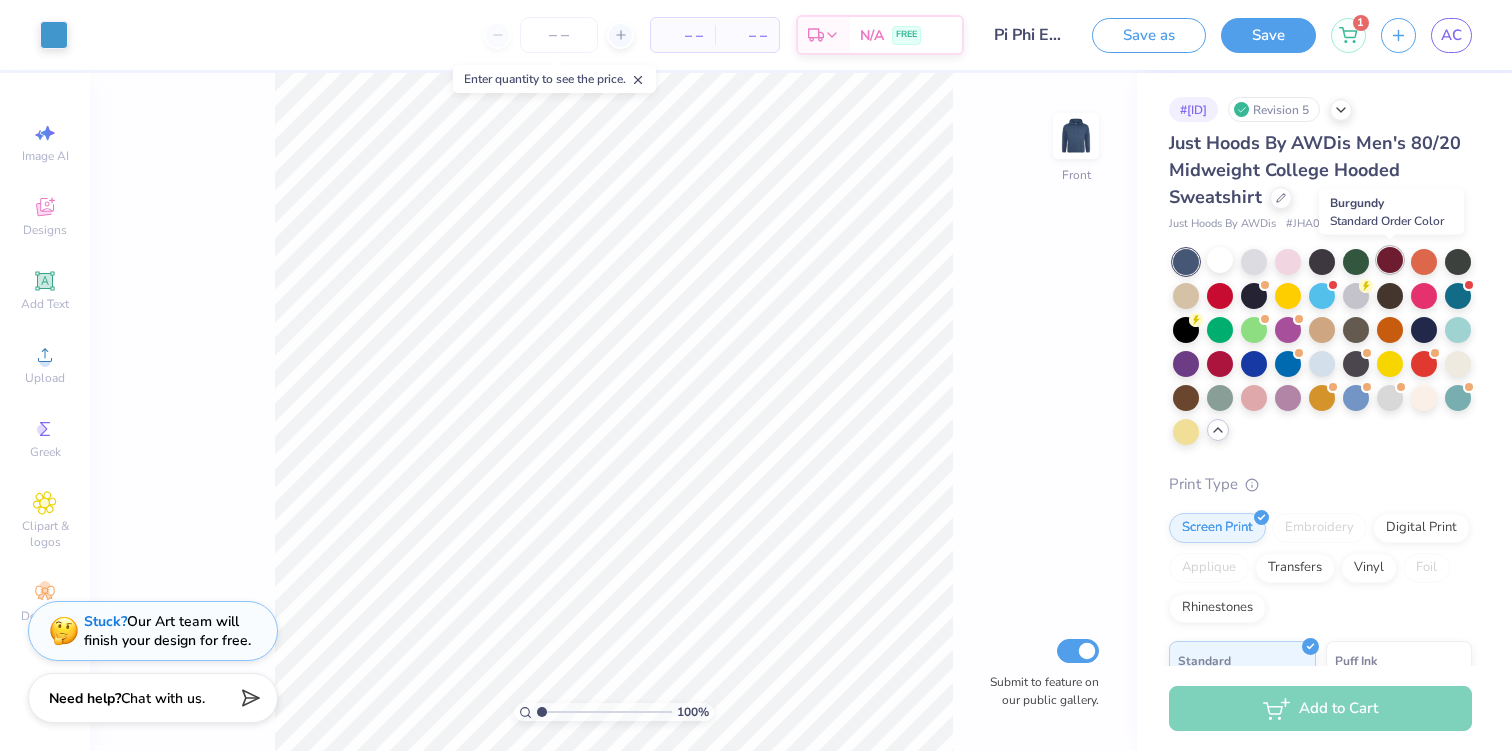 click at bounding box center [1390, 260] 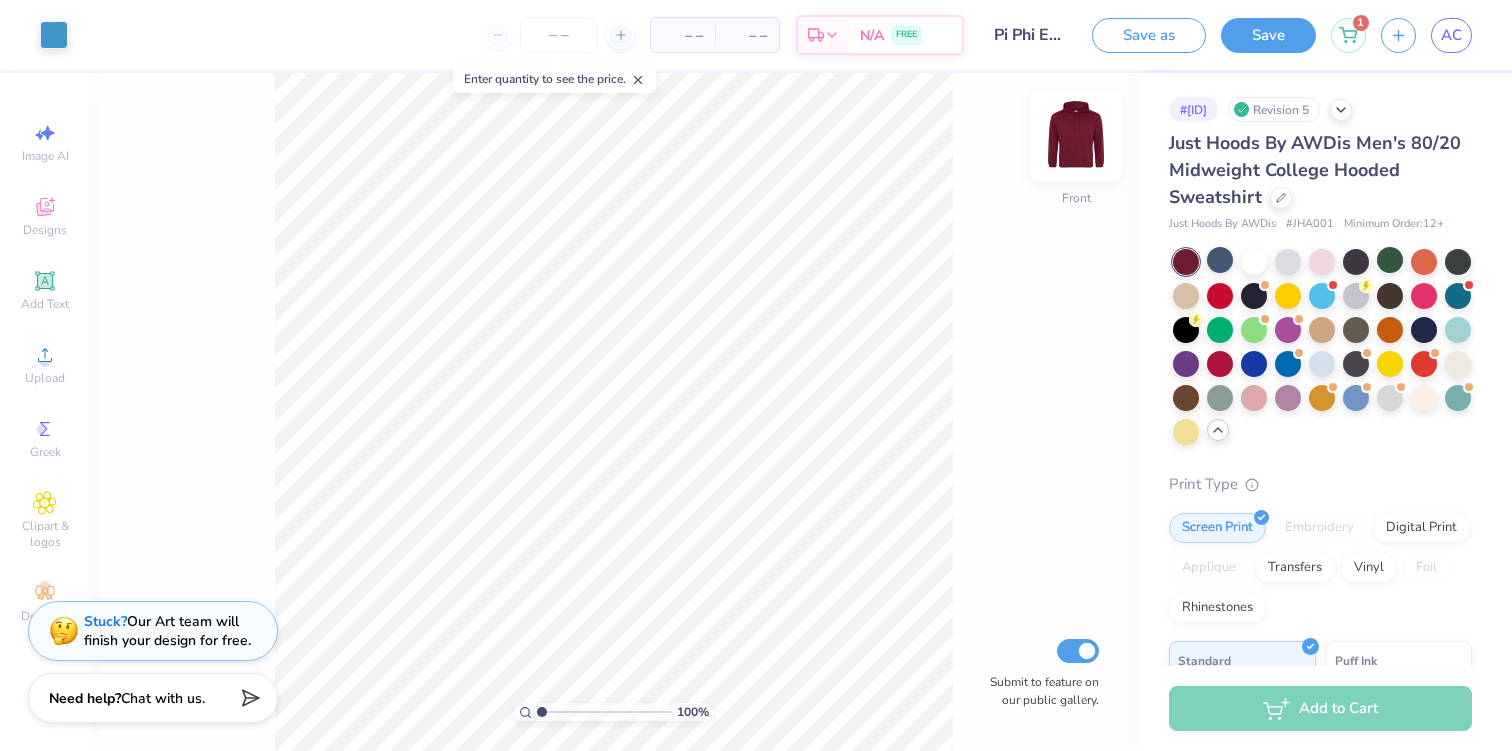 click at bounding box center [1076, 136] 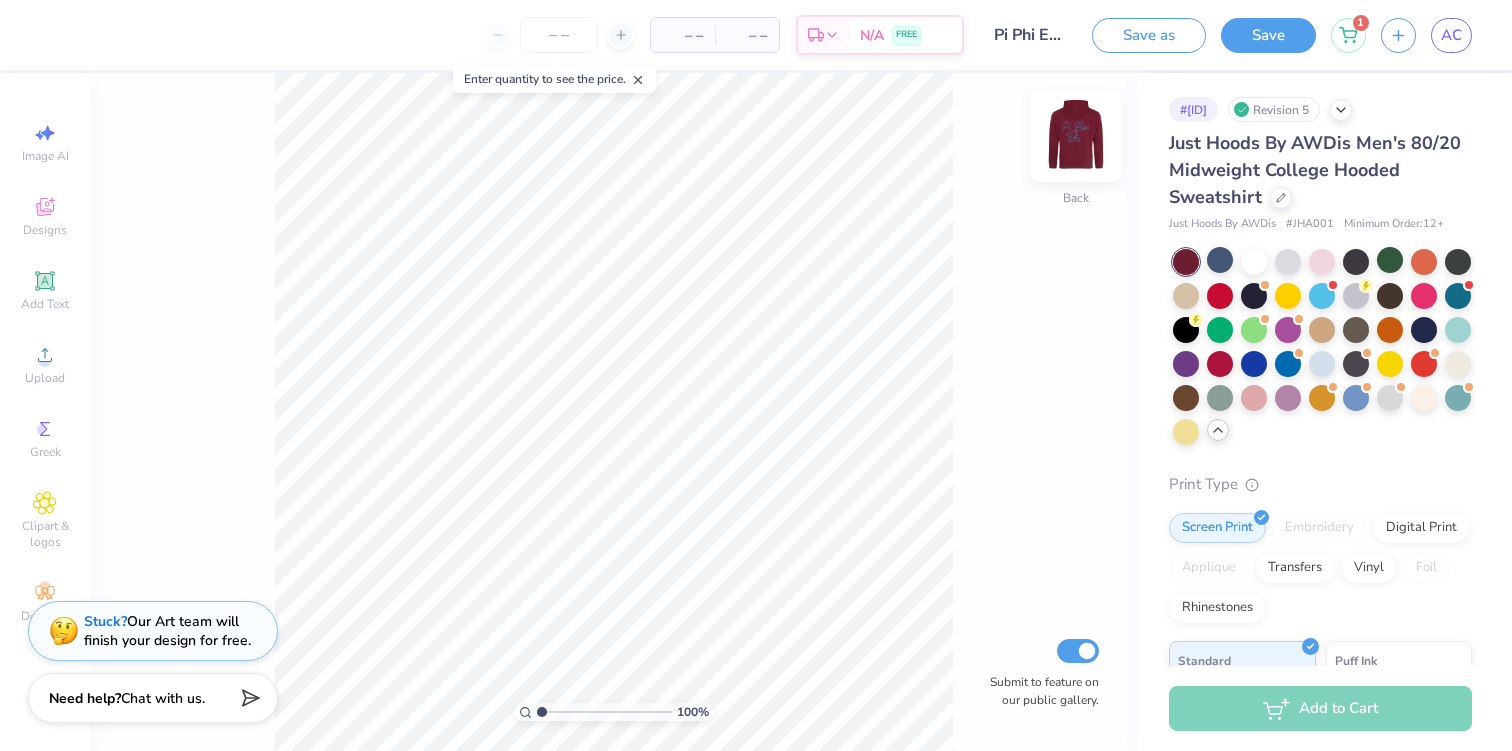 click at bounding box center (1076, 136) 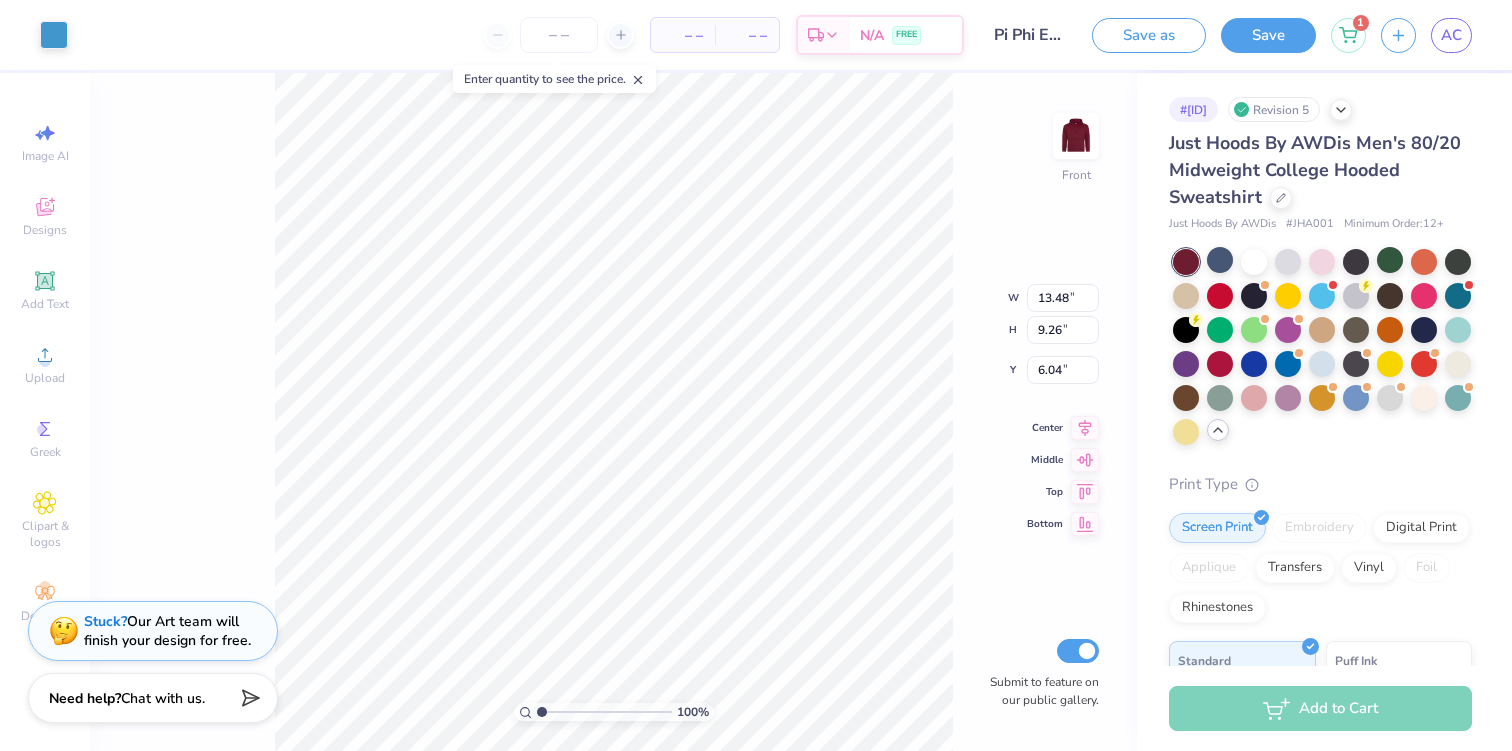 click on "Art colors" at bounding box center (34, 35) 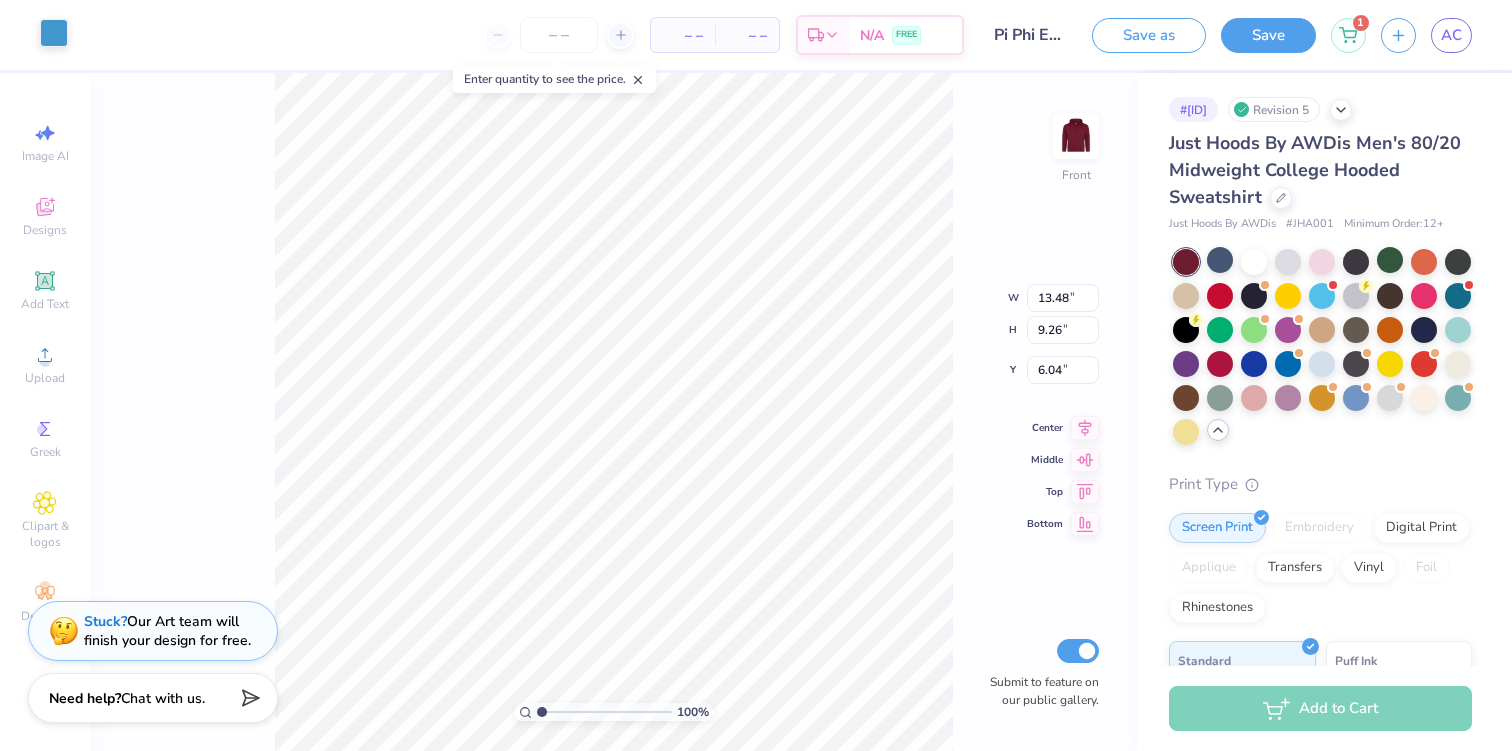 click at bounding box center (54, 33) 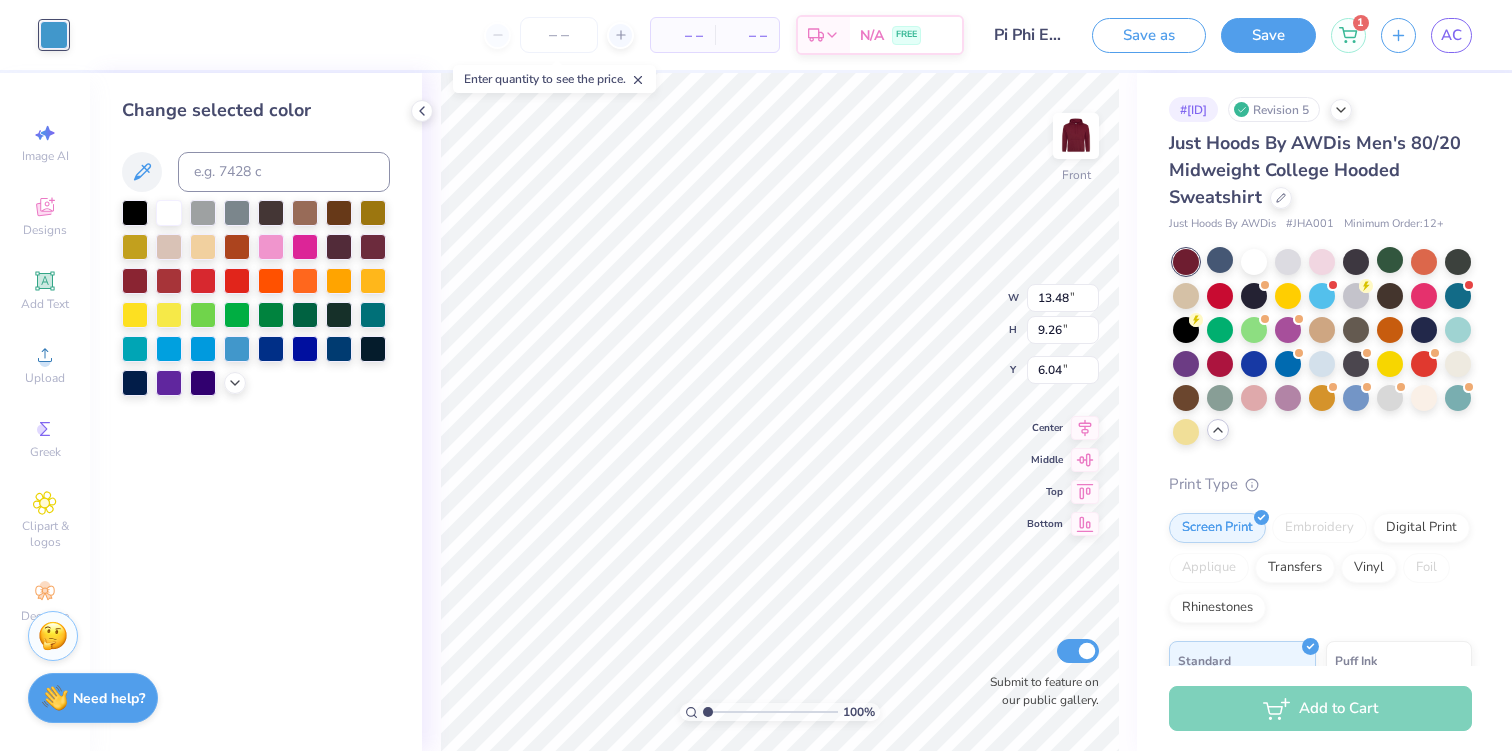 type on "6.00" 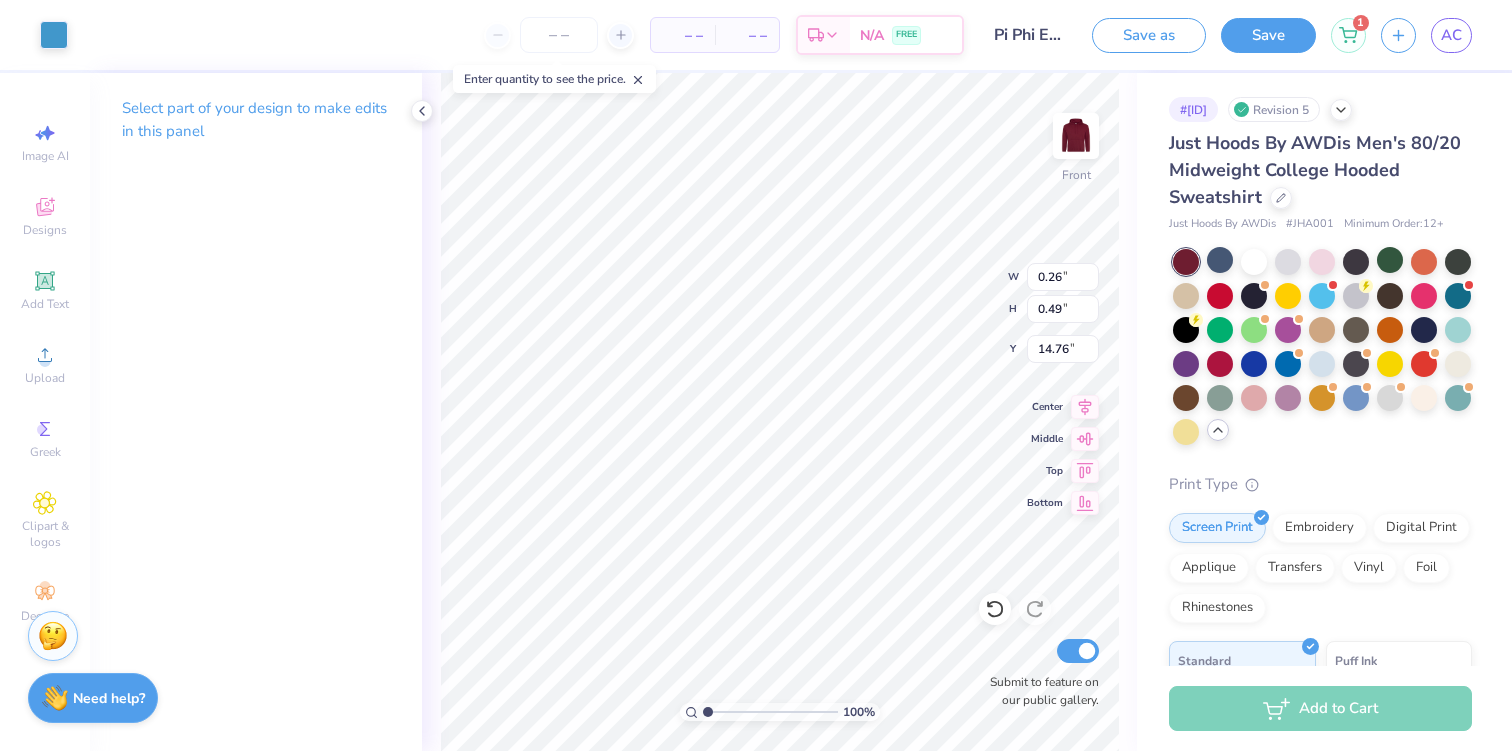 type on "0.25" 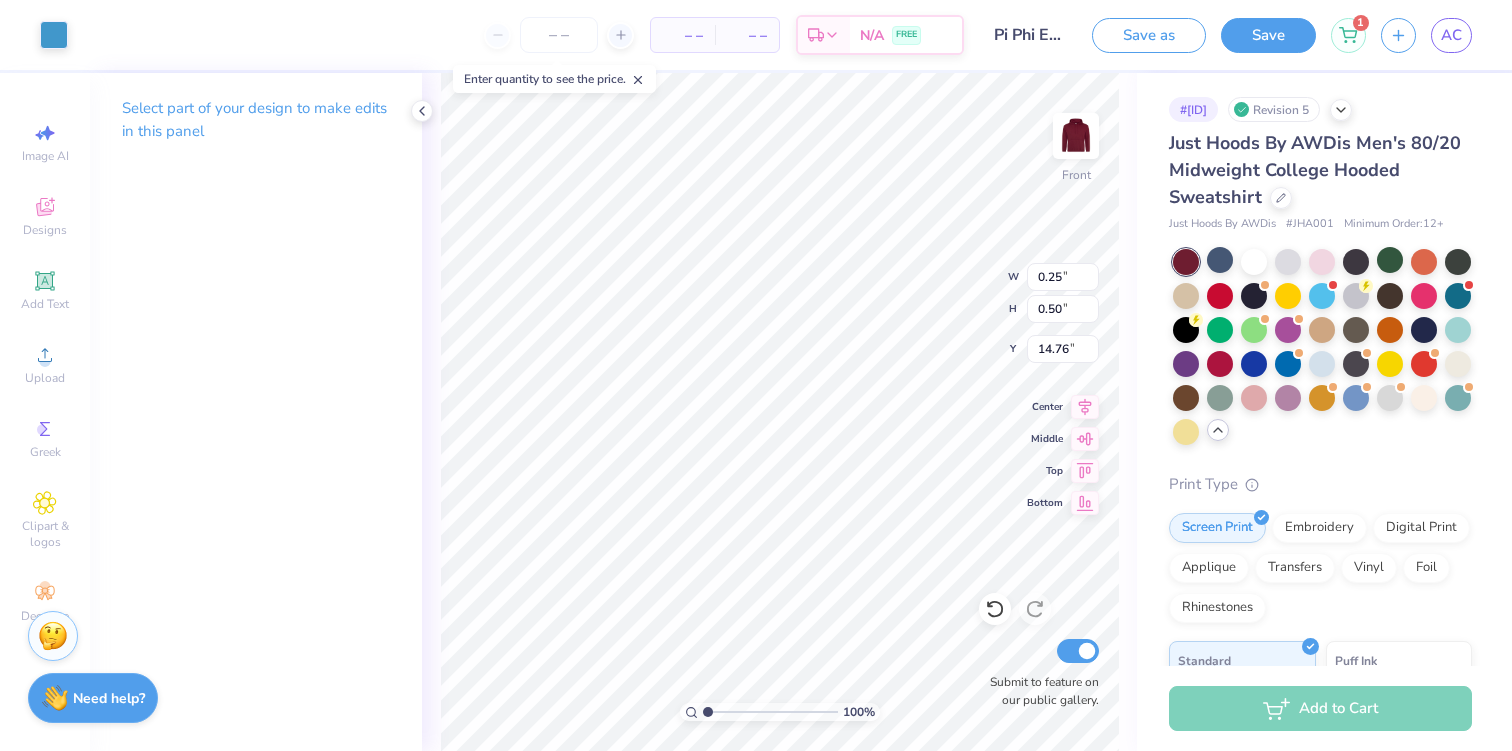 type on "0.27" 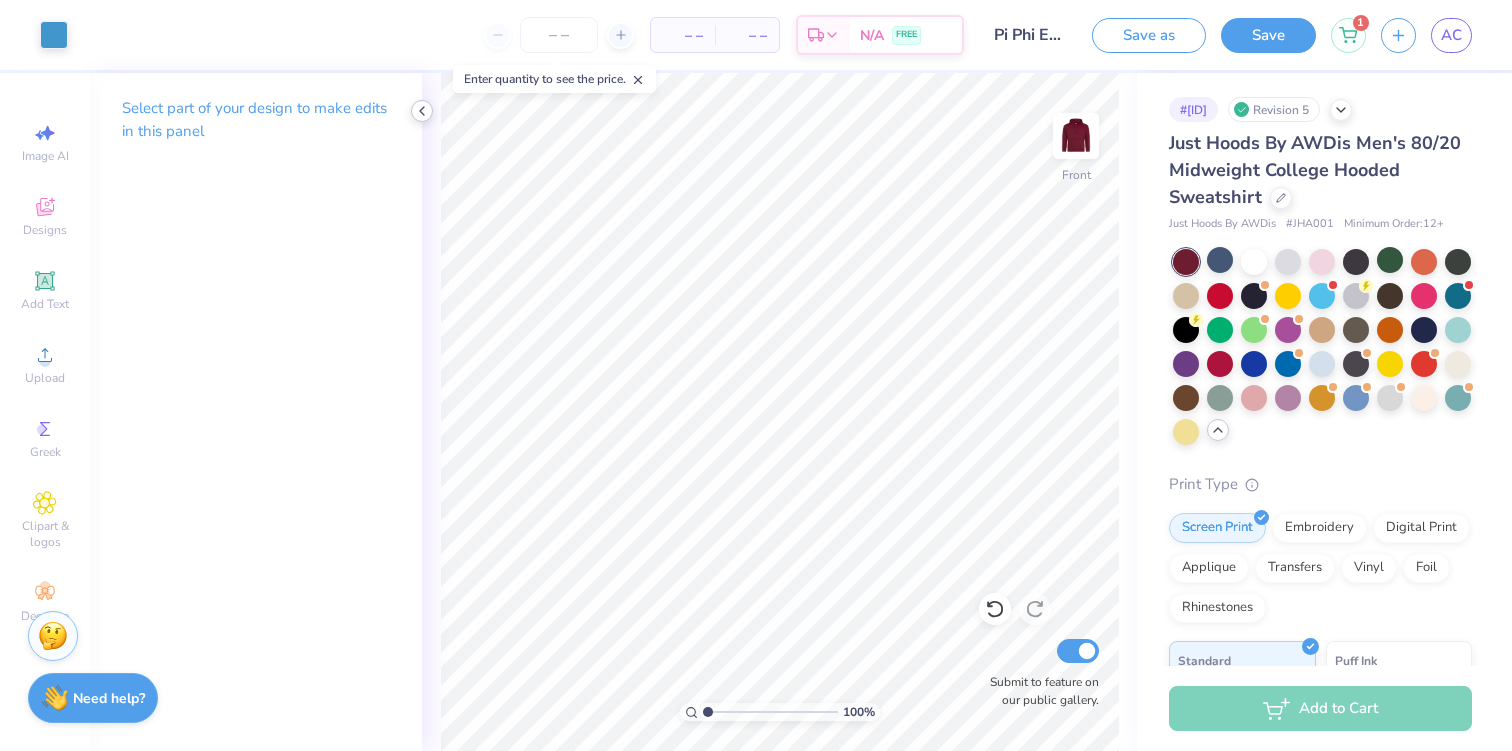 click 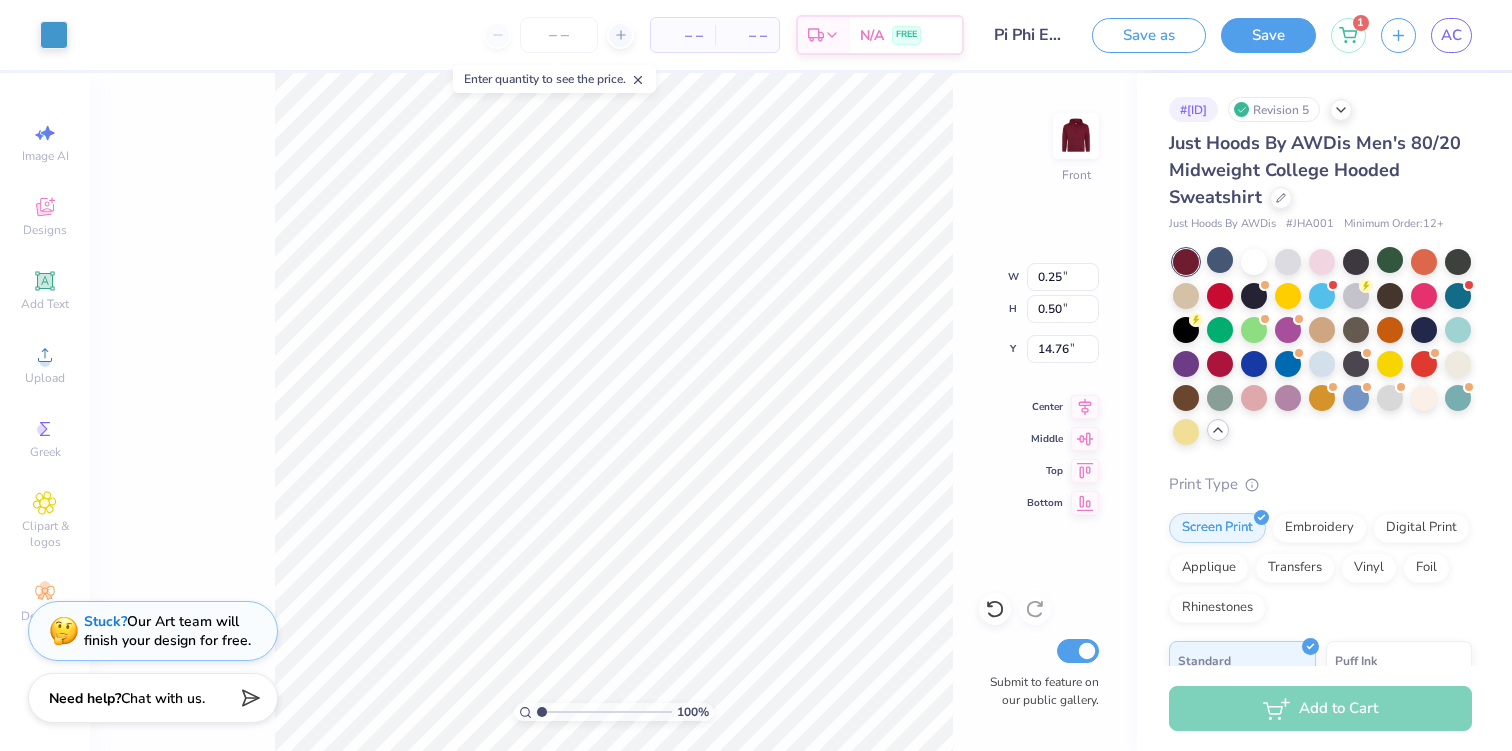 click on "100  % Front W 0.25 0.25 " H 0.50 0.50 " Y 14.76 14.76 " Center Middle Top Bottom Submit to feature on our public gallery." at bounding box center [613, 412] 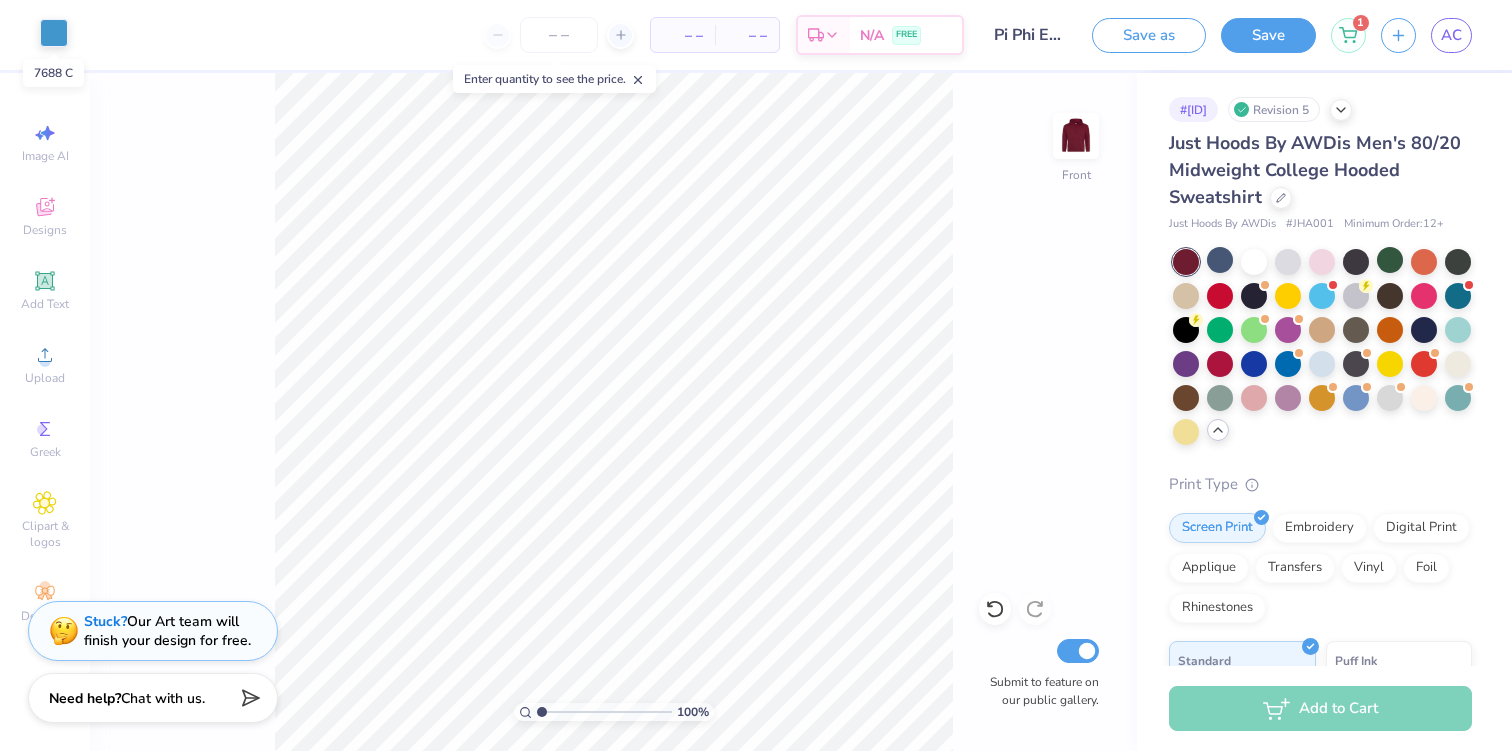 click at bounding box center [54, 33] 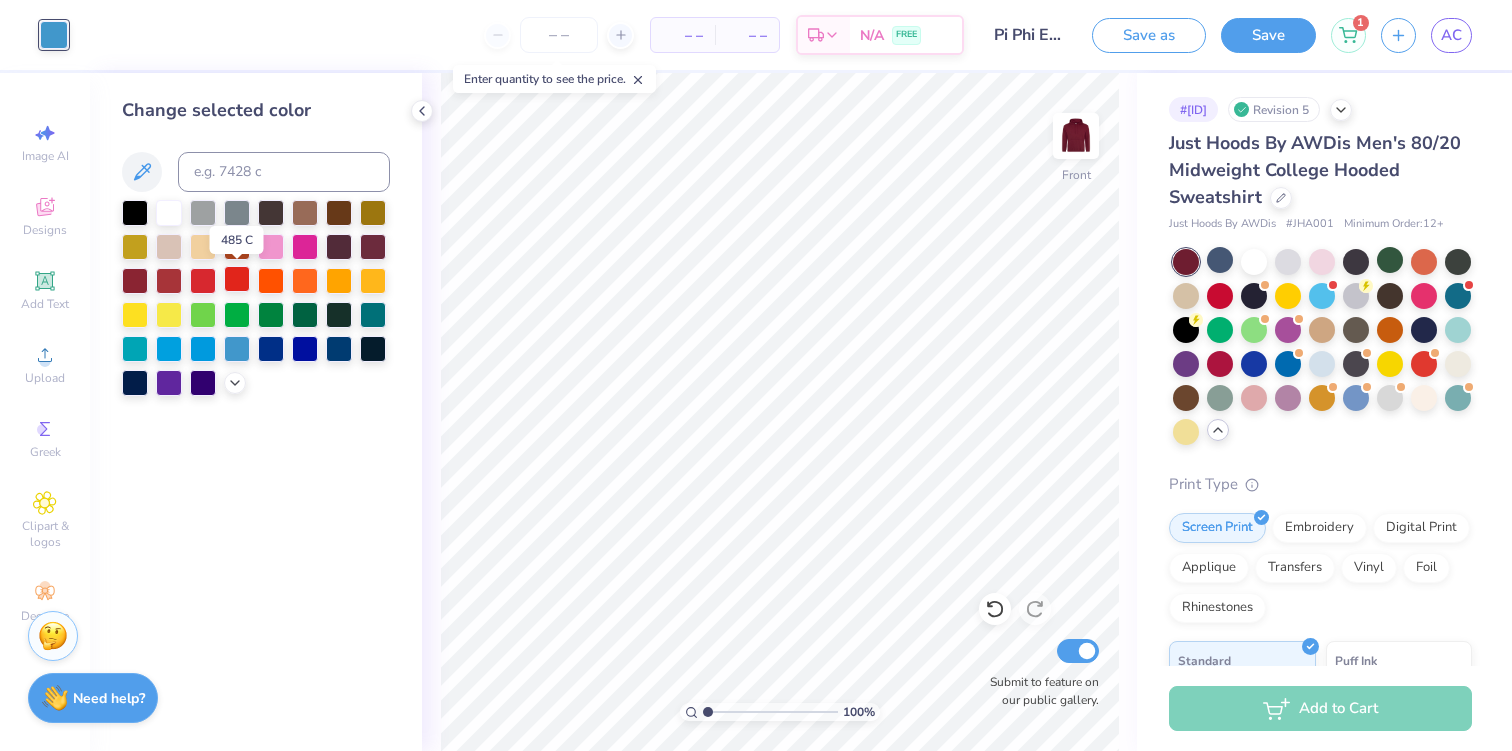 click at bounding box center (237, 279) 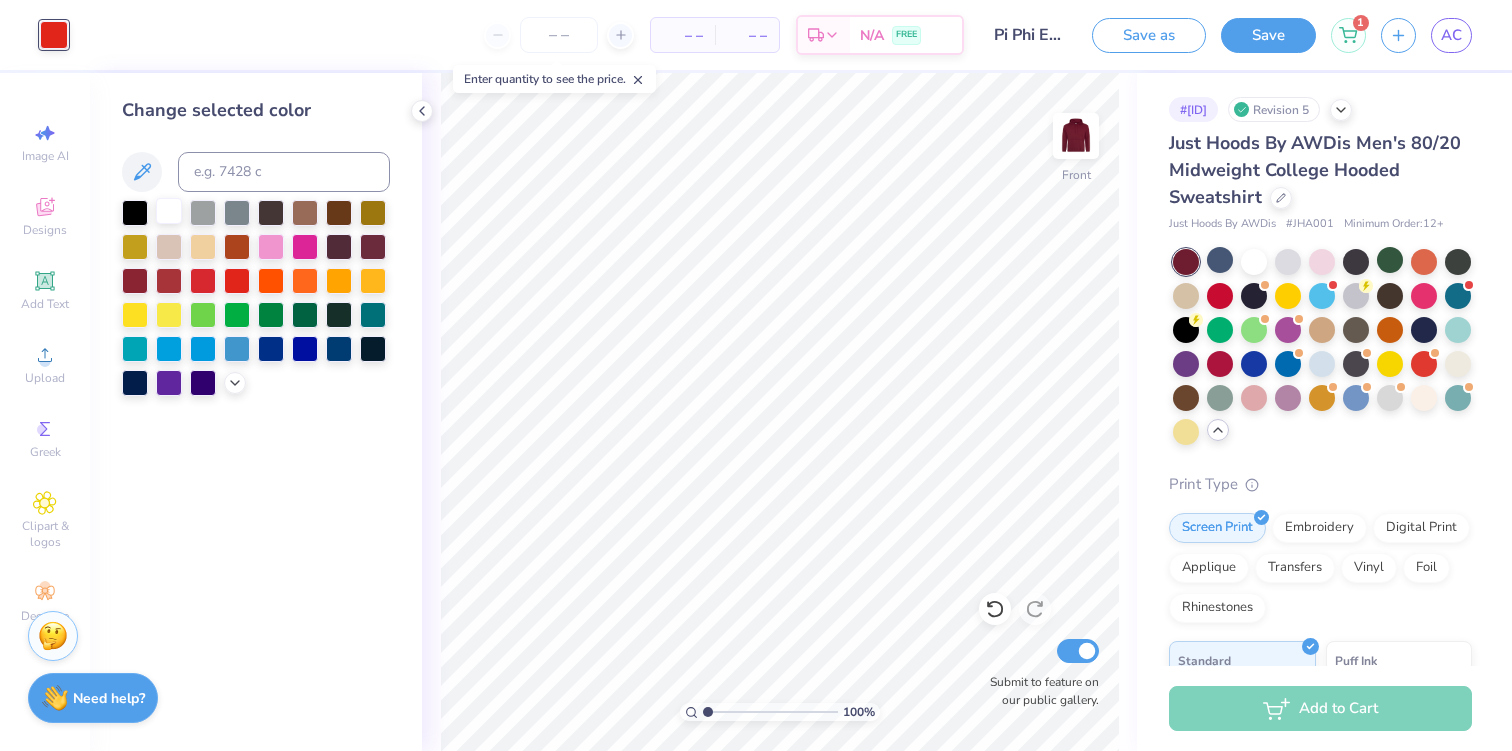 click at bounding box center [169, 211] 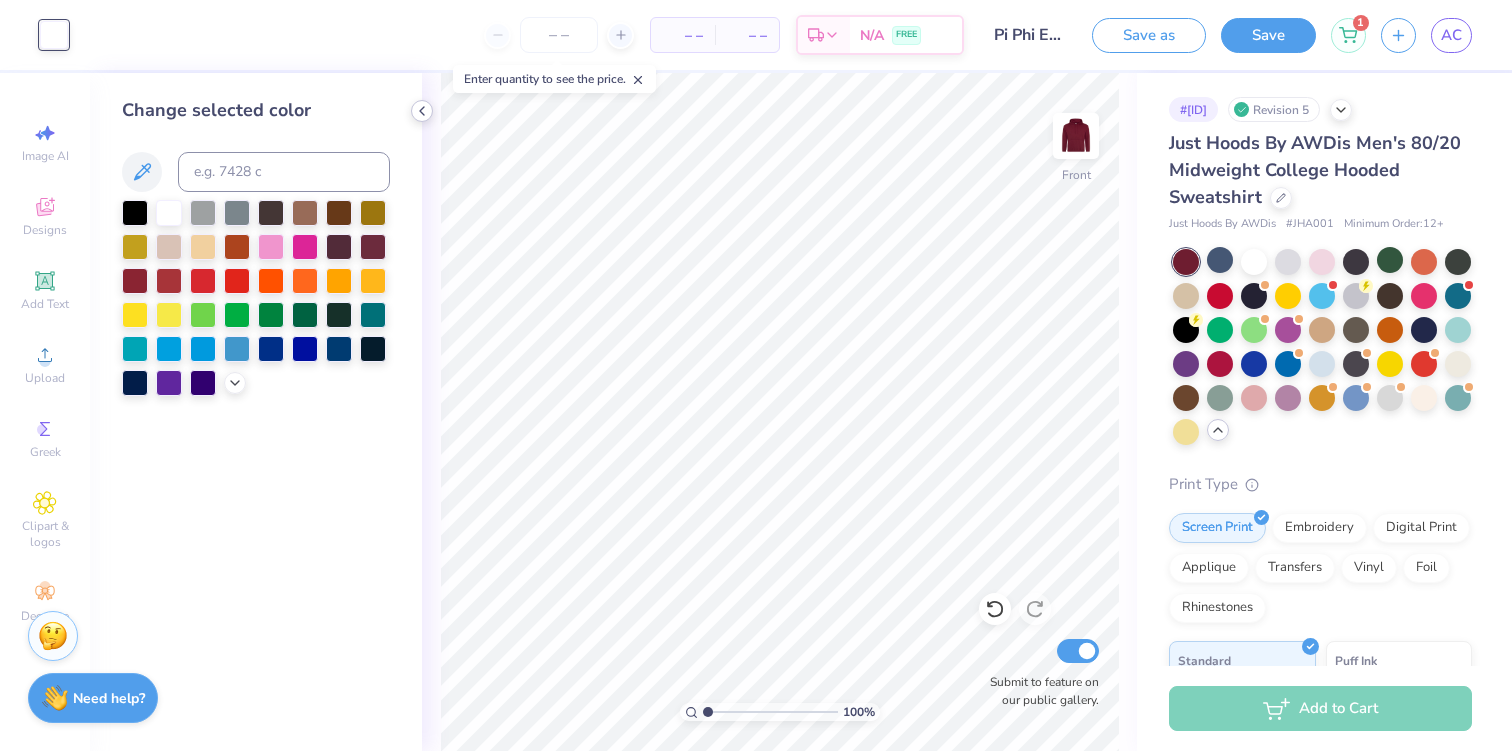 click 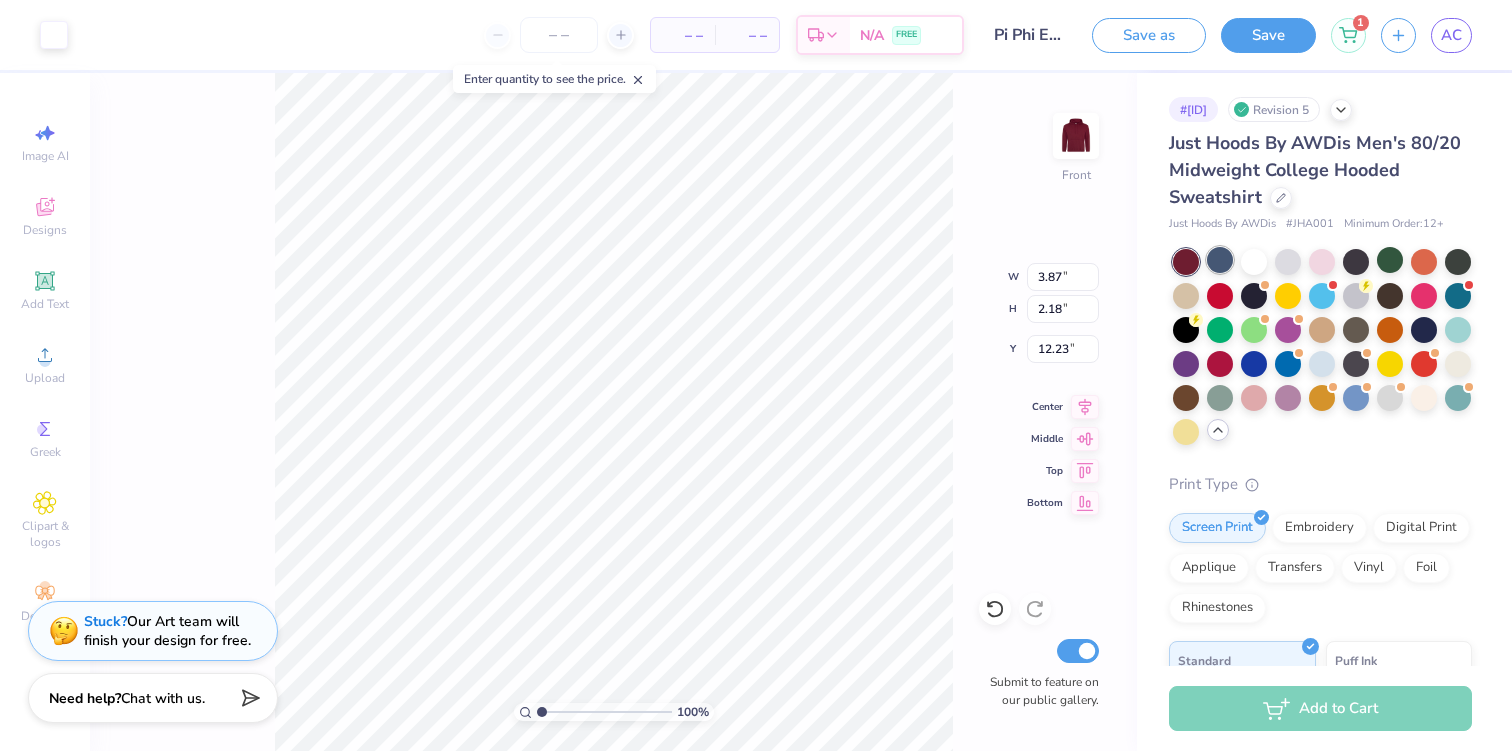 click at bounding box center [1220, 260] 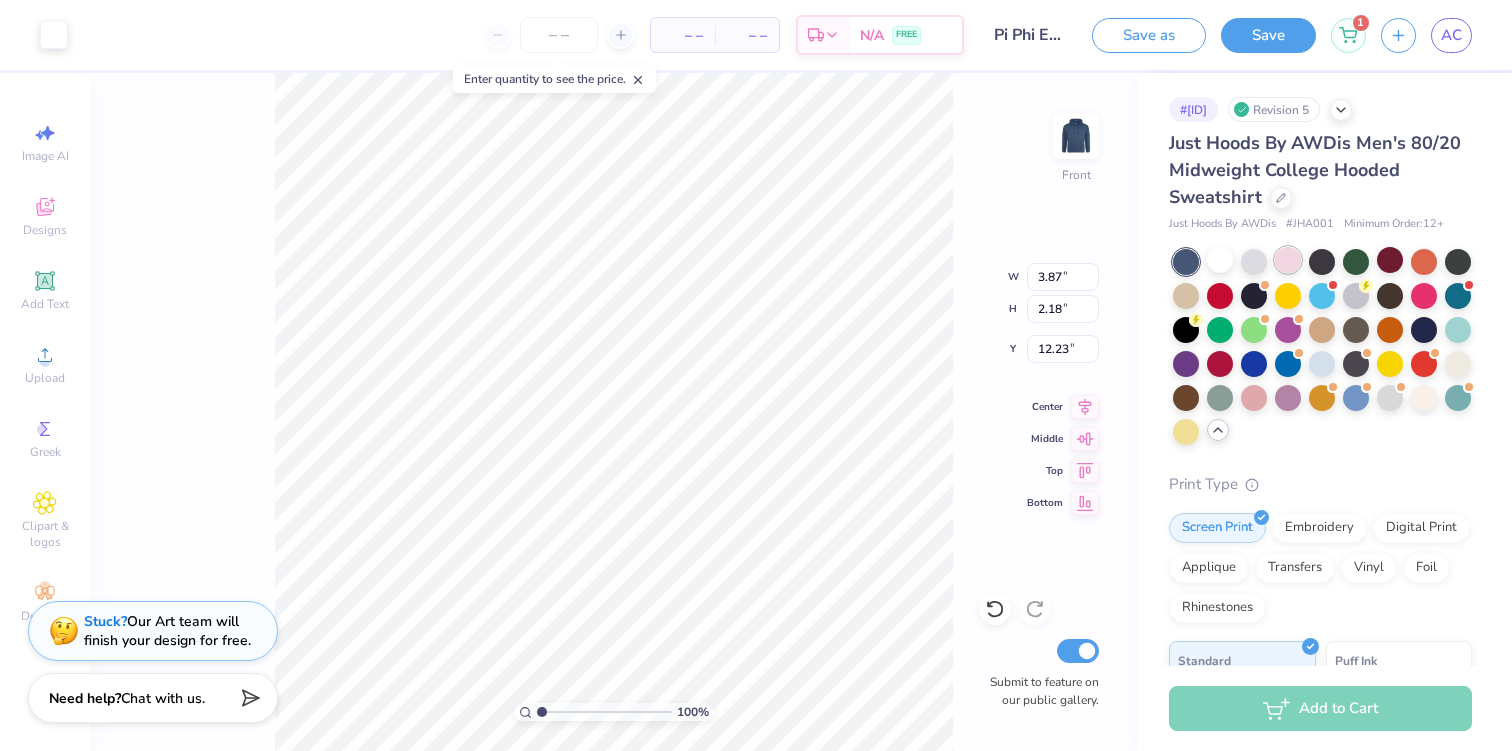 click at bounding box center [1288, 260] 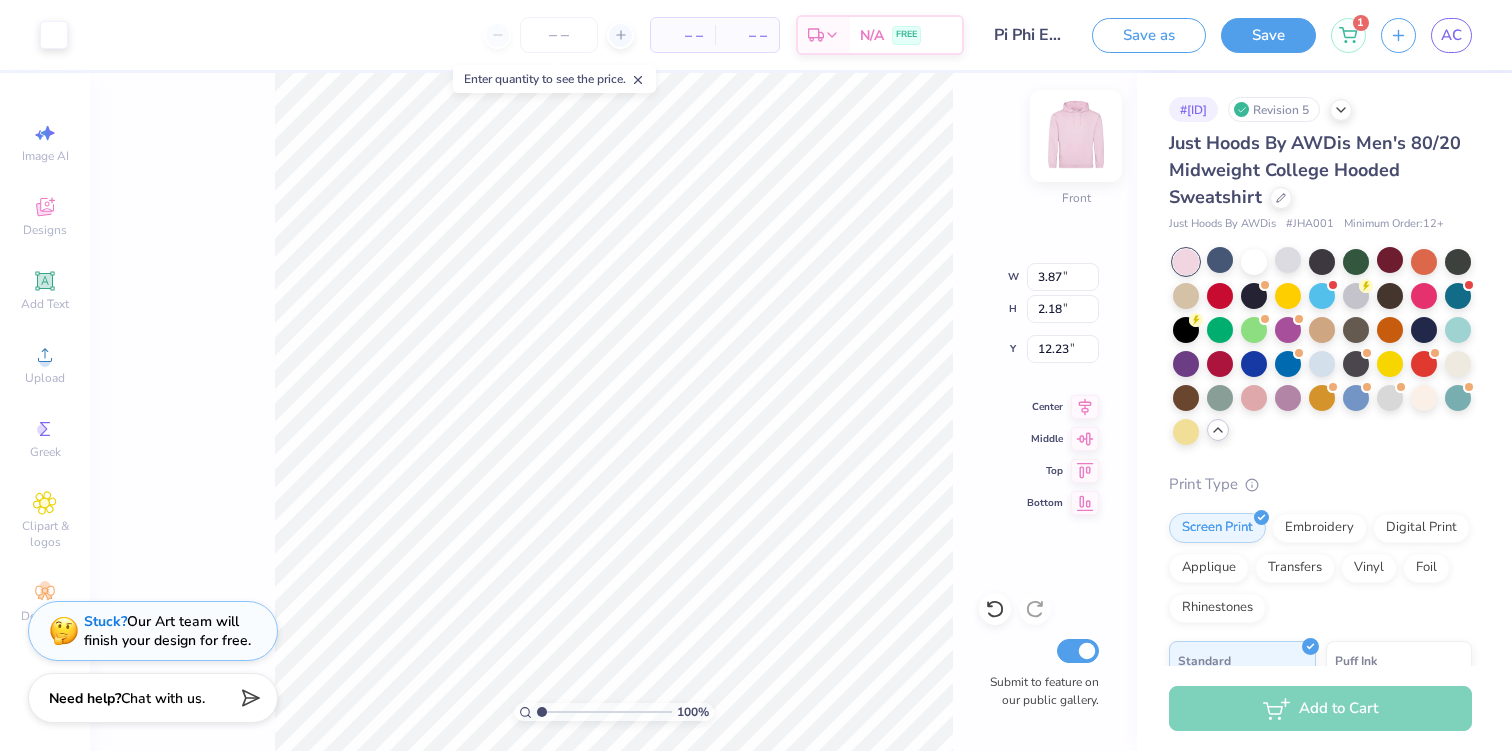 click at bounding box center (1076, 136) 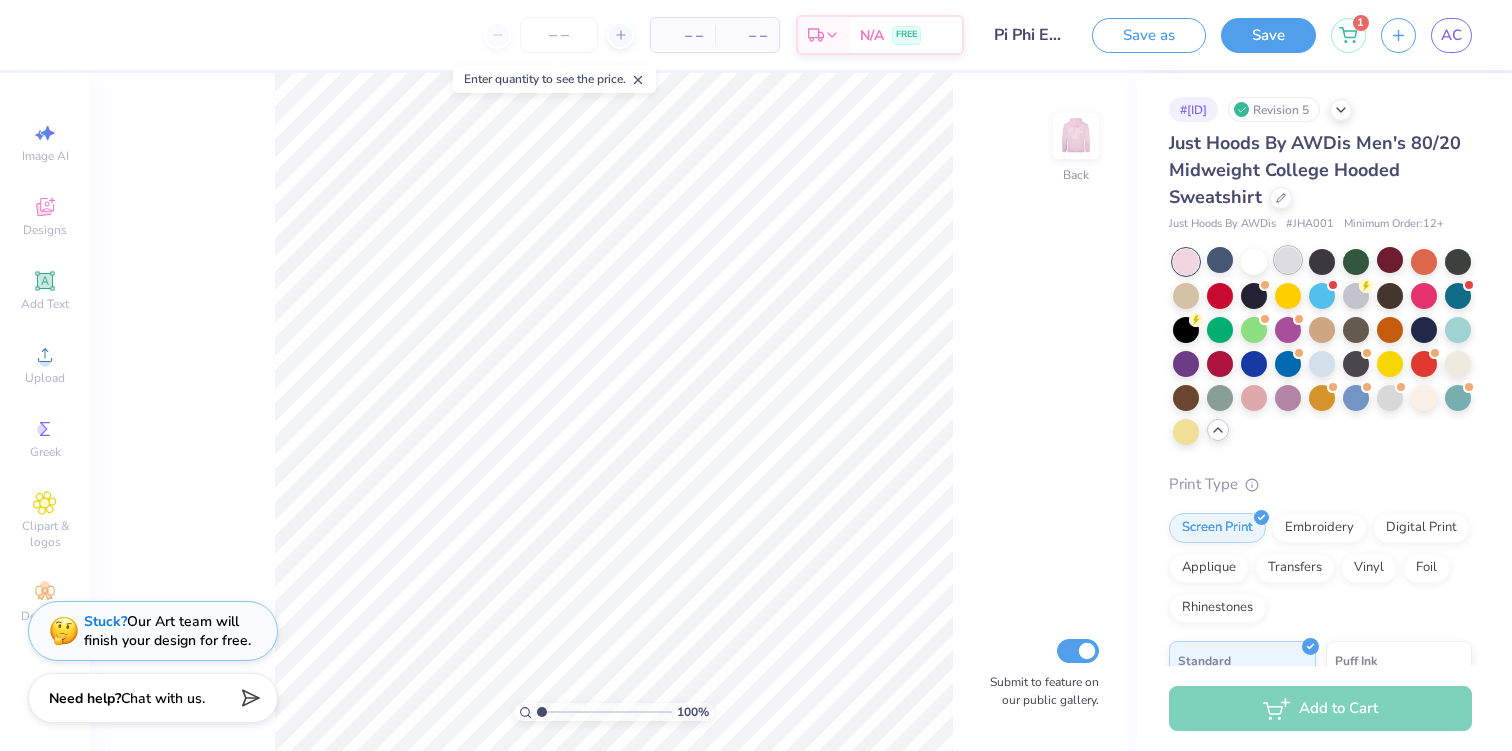 click at bounding box center (1288, 260) 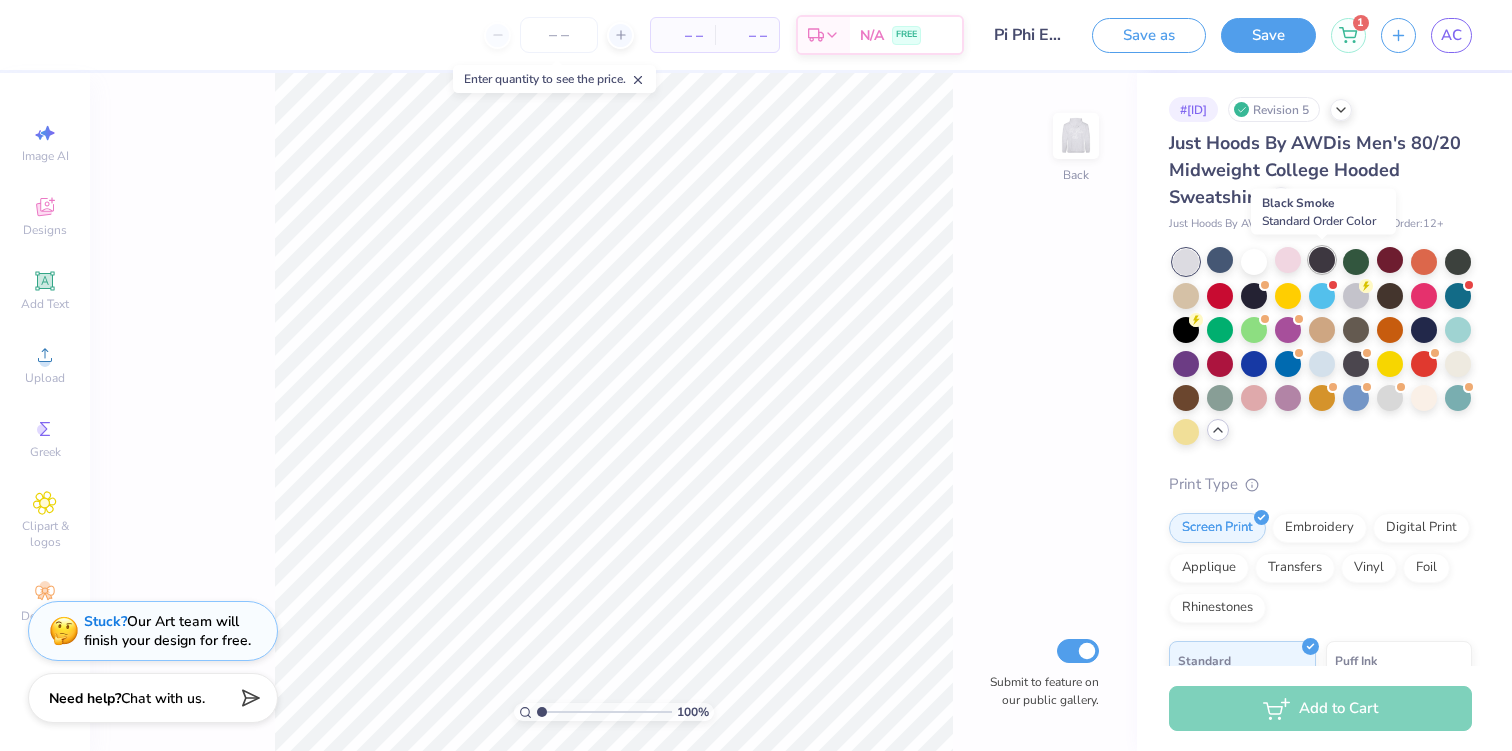 click at bounding box center (1322, 260) 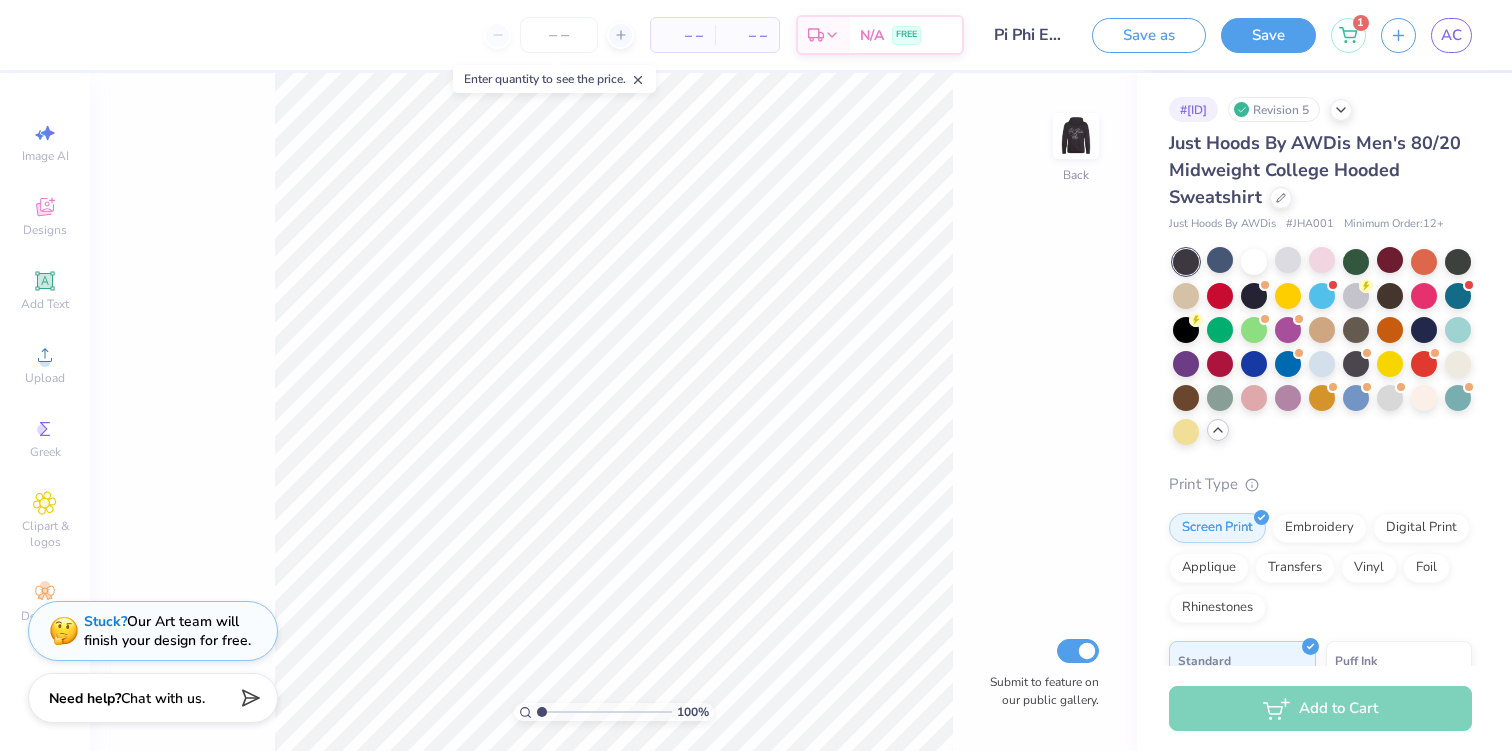 click on "Revision 5" at bounding box center (1274, 109) 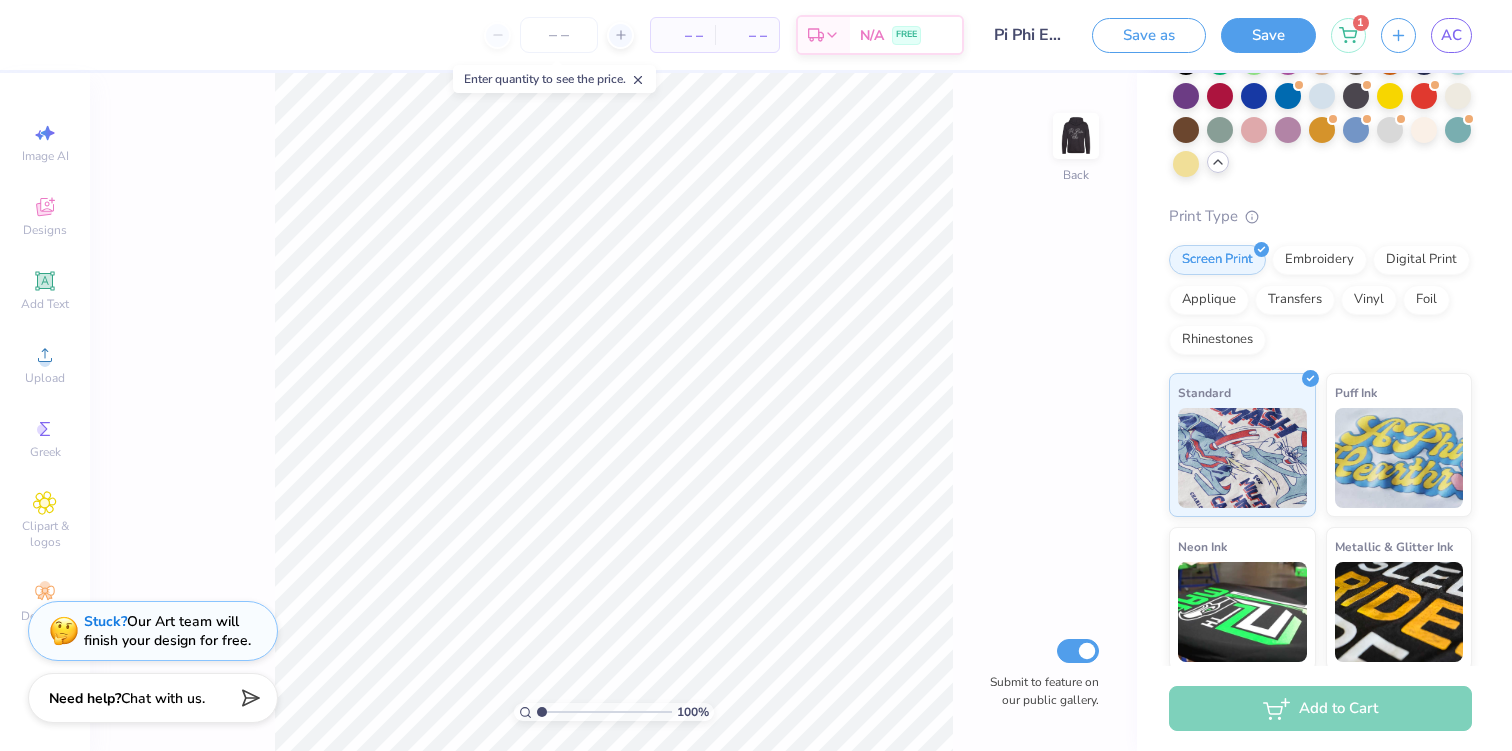 scroll, scrollTop: 427, scrollLeft: 0, axis: vertical 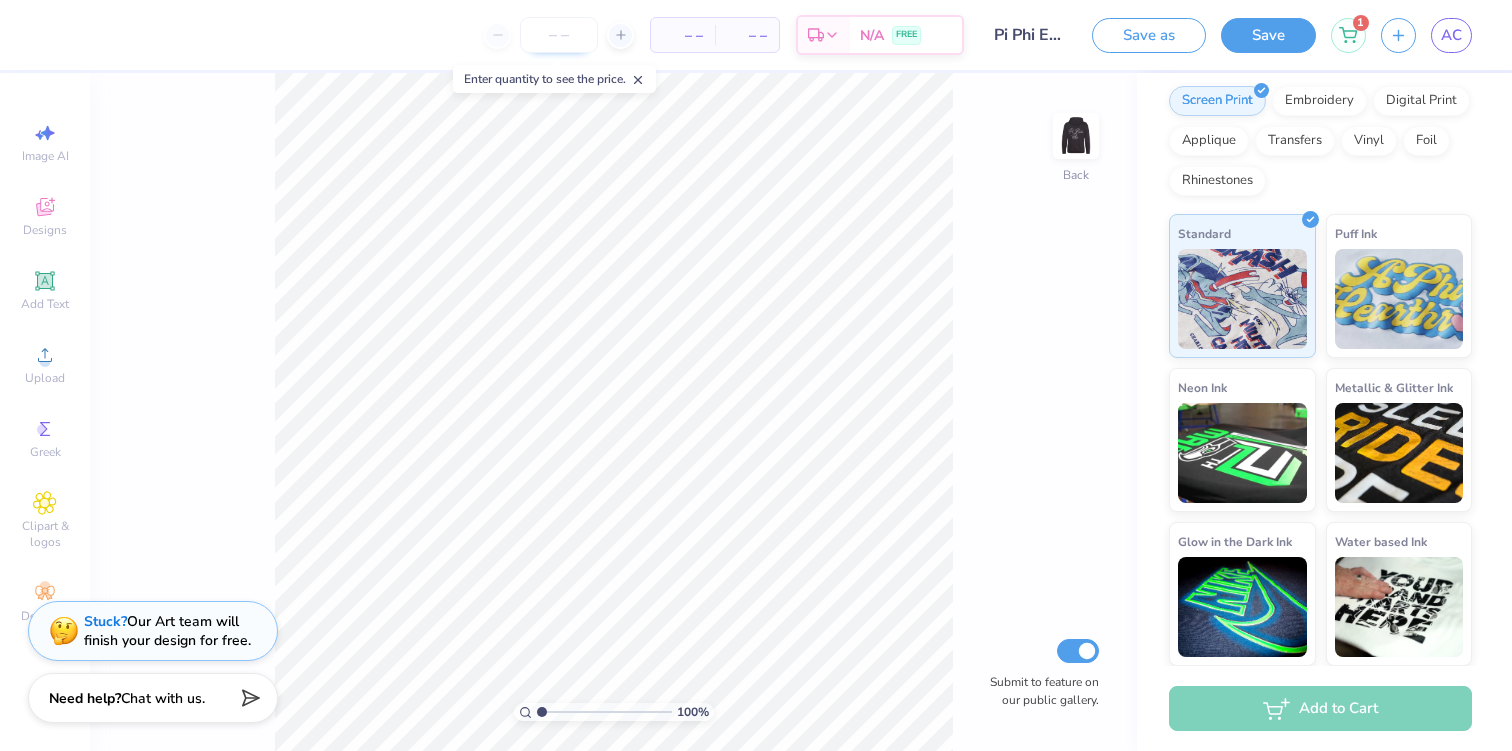 click at bounding box center [559, 35] 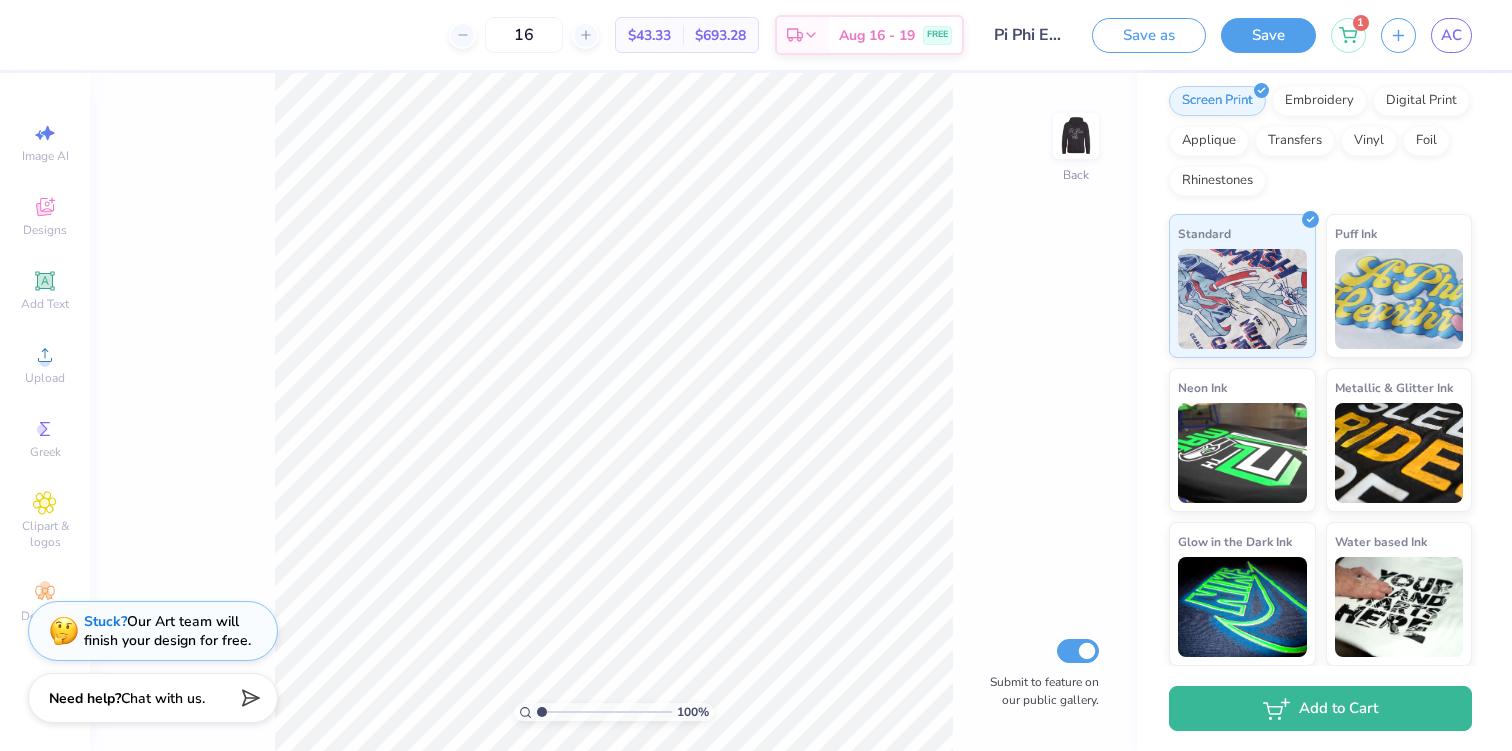 type on "16" 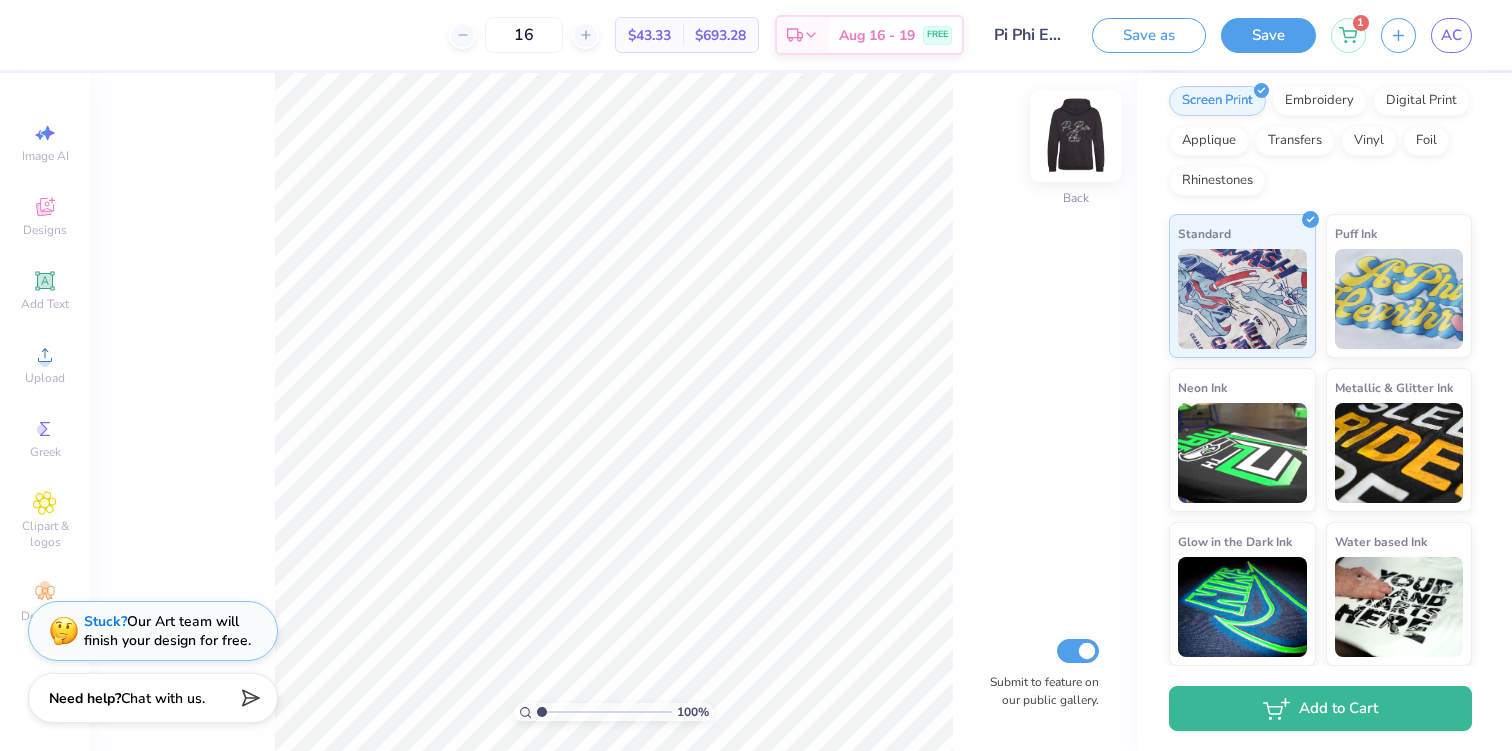 click at bounding box center (1076, 136) 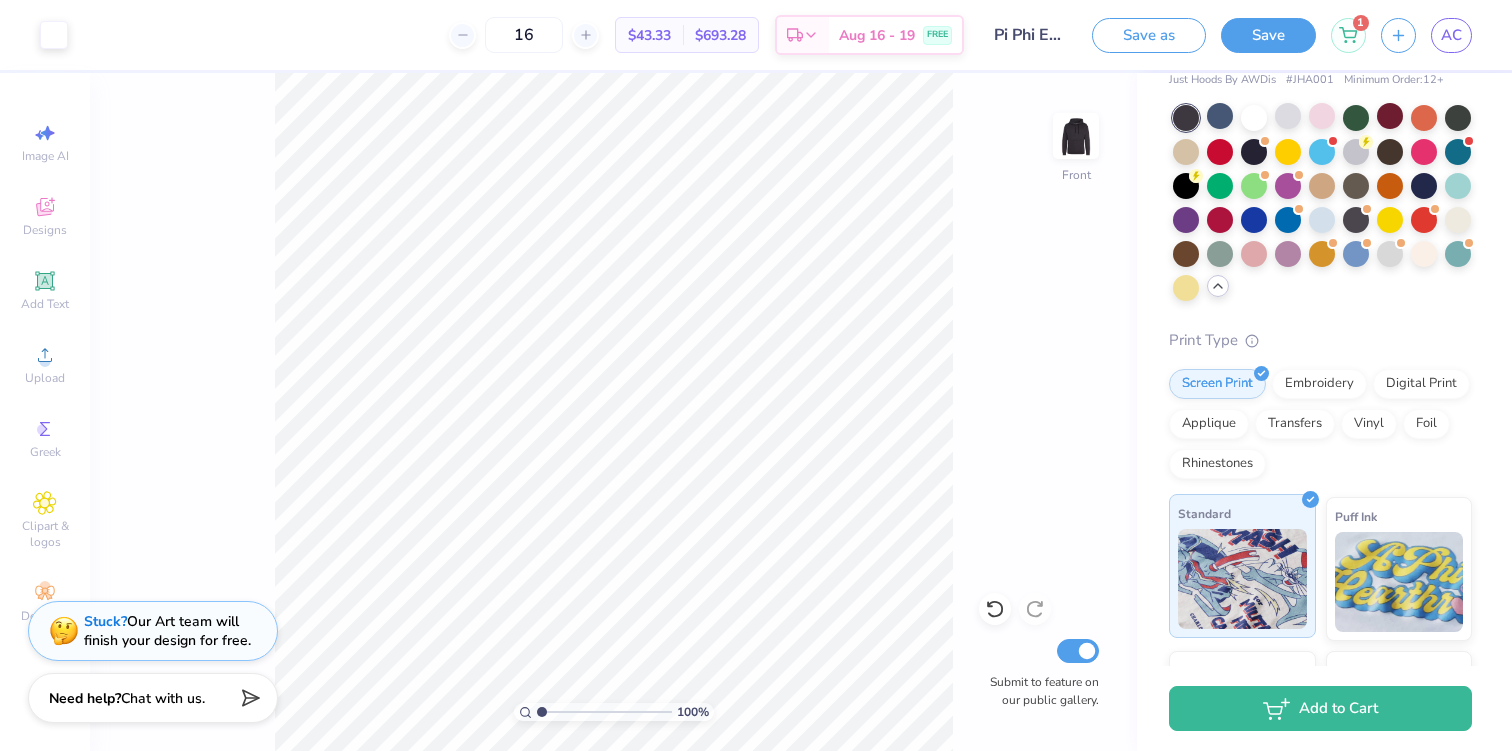 scroll, scrollTop: 0, scrollLeft: 0, axis: both 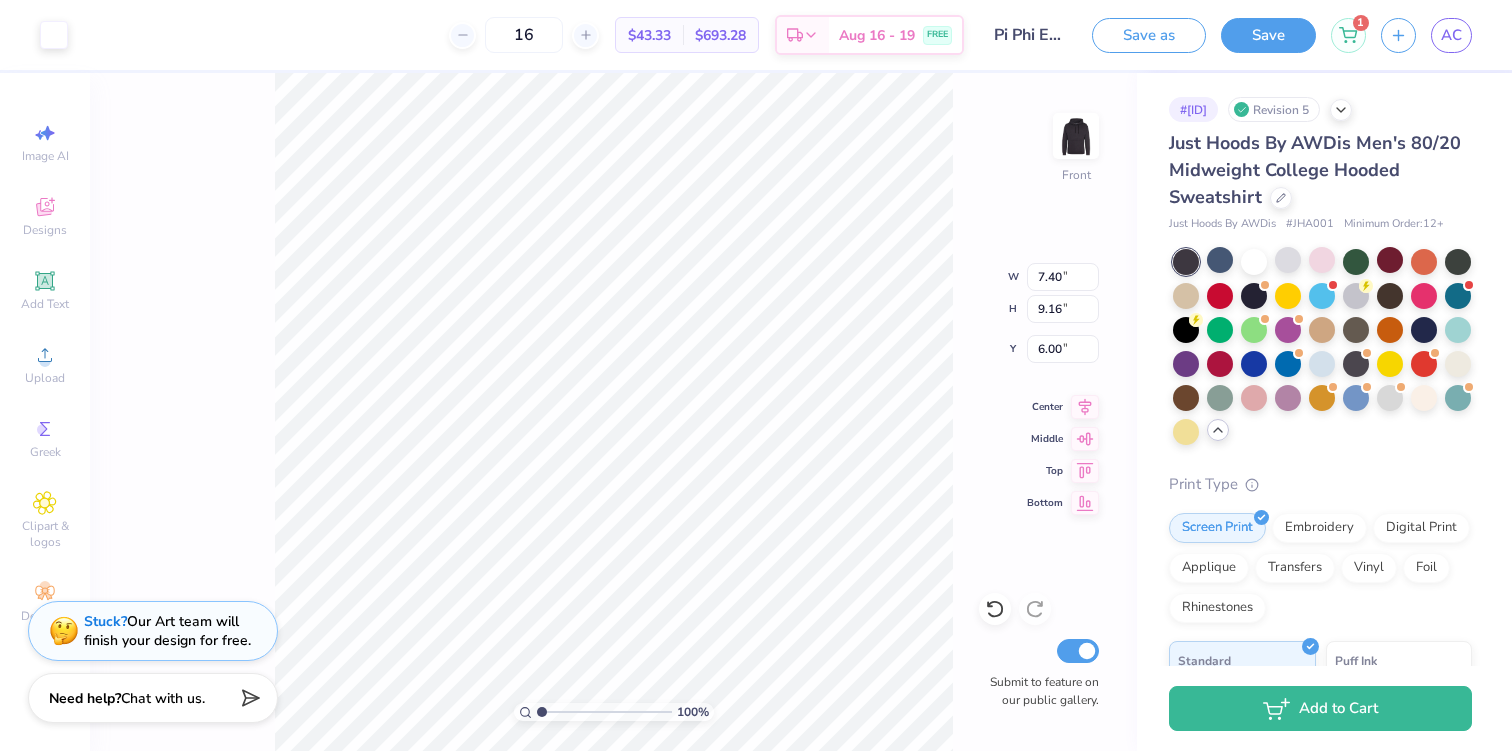 type on "0.25" 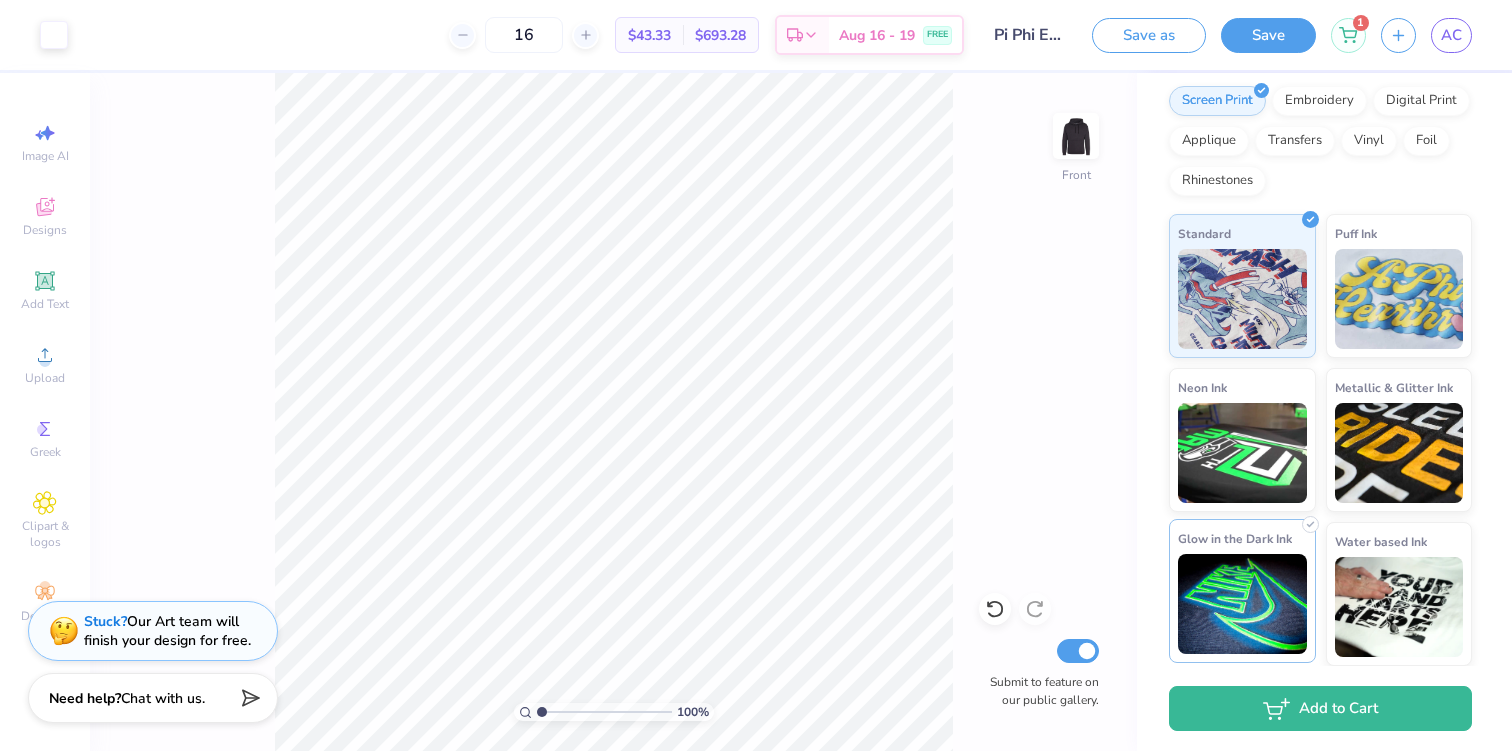 scroll, scrollTop: 0, scrollLeft: 0, axis: both 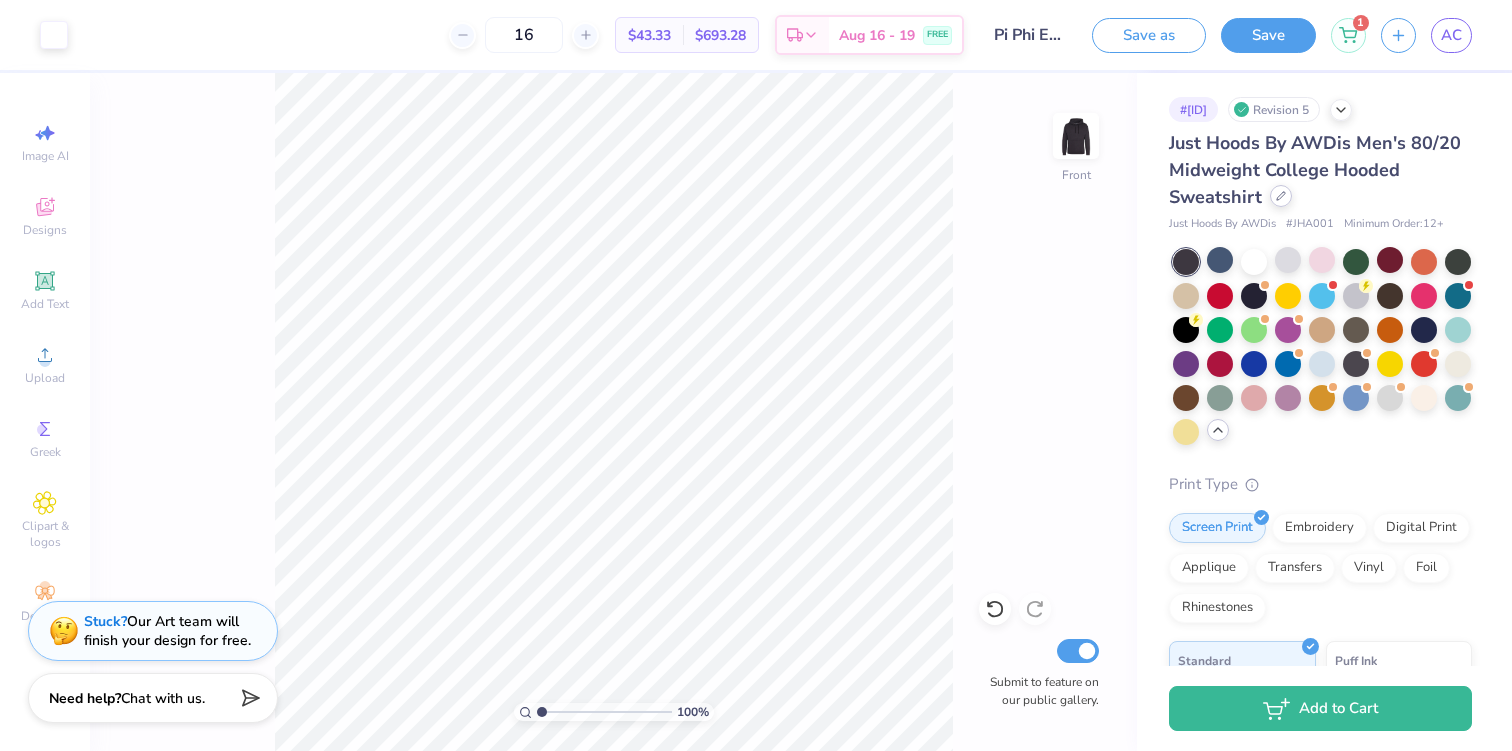 click at bounding box center (1281, 196) 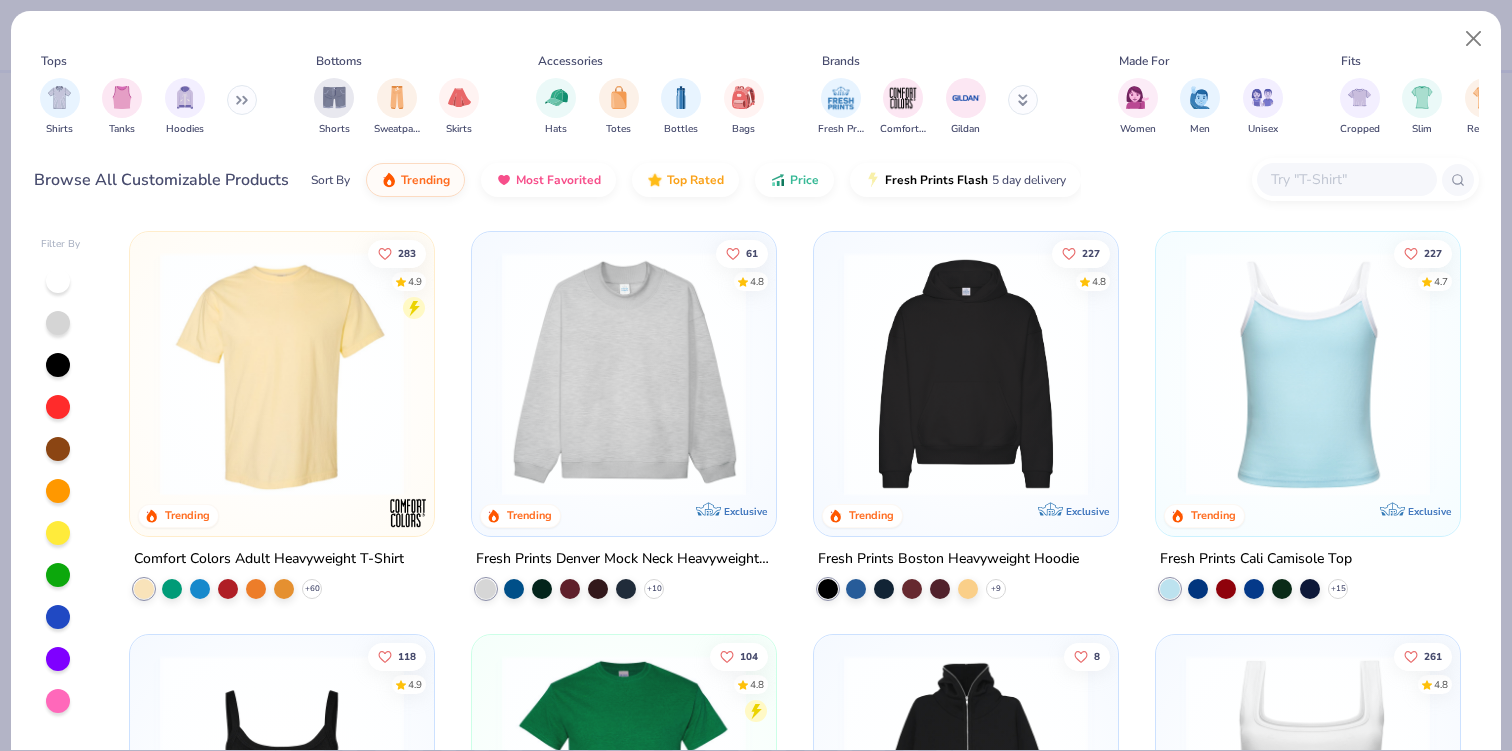 click 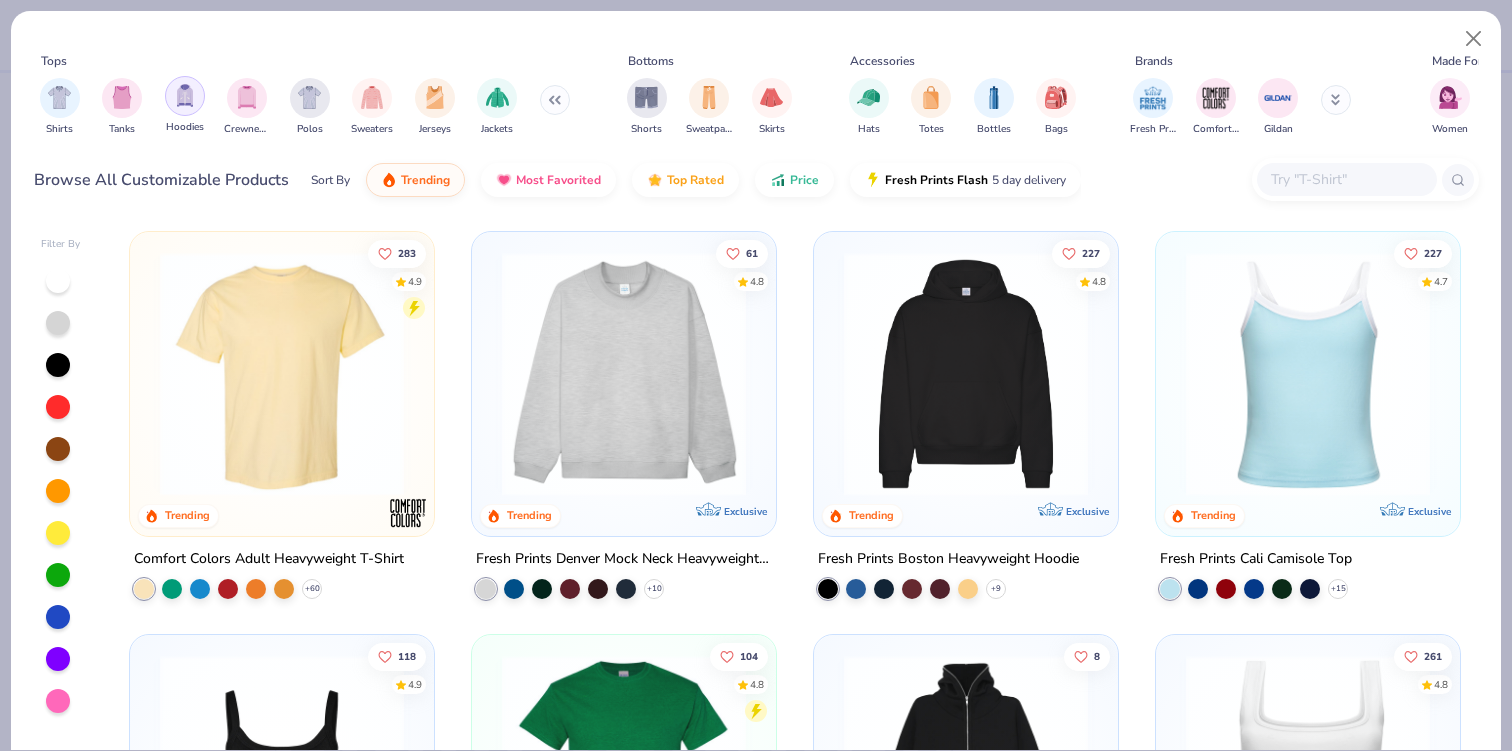 click at bounding box center [185, 95] 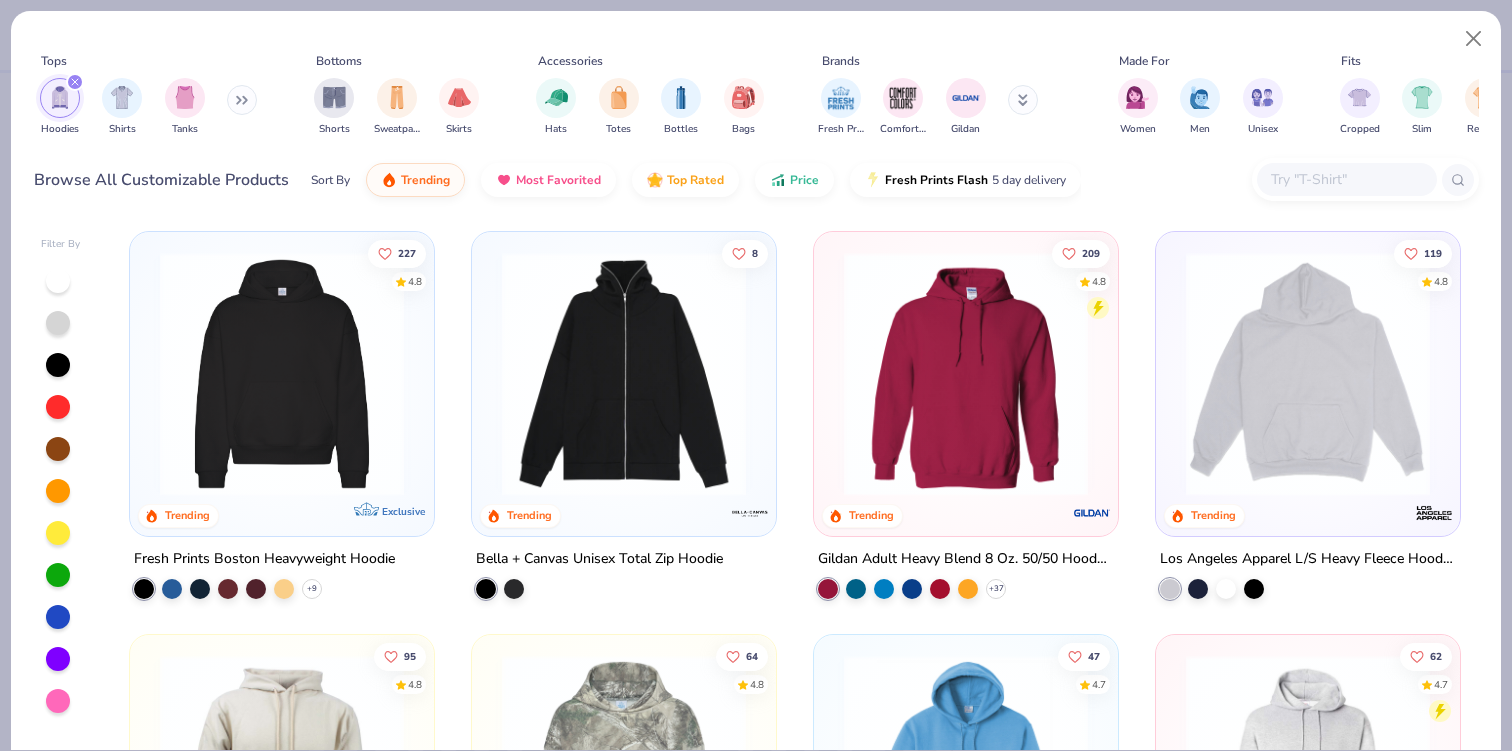 click at bounding box center (282, 374) 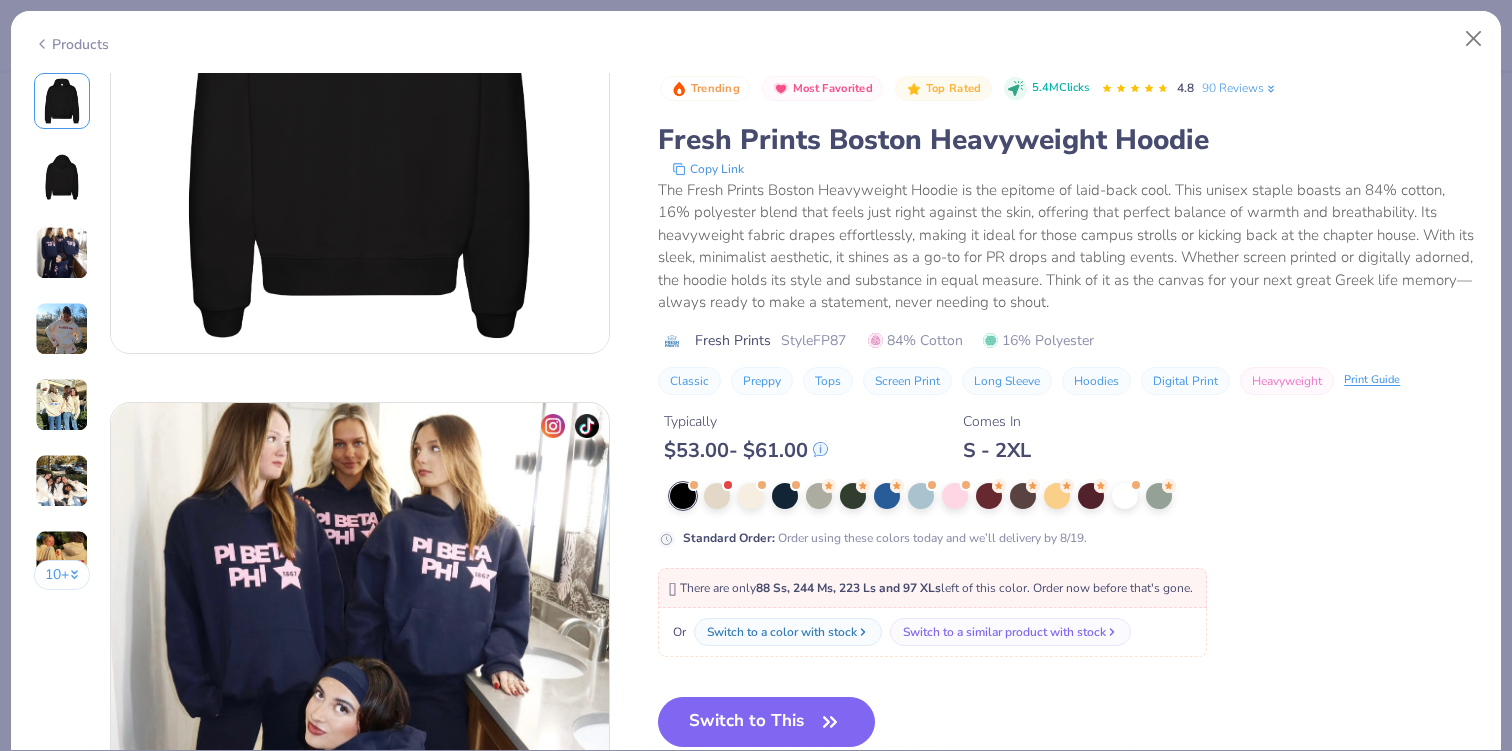 scroll, scrollTop: 1108, scrollLeft: 0, axis: vertical 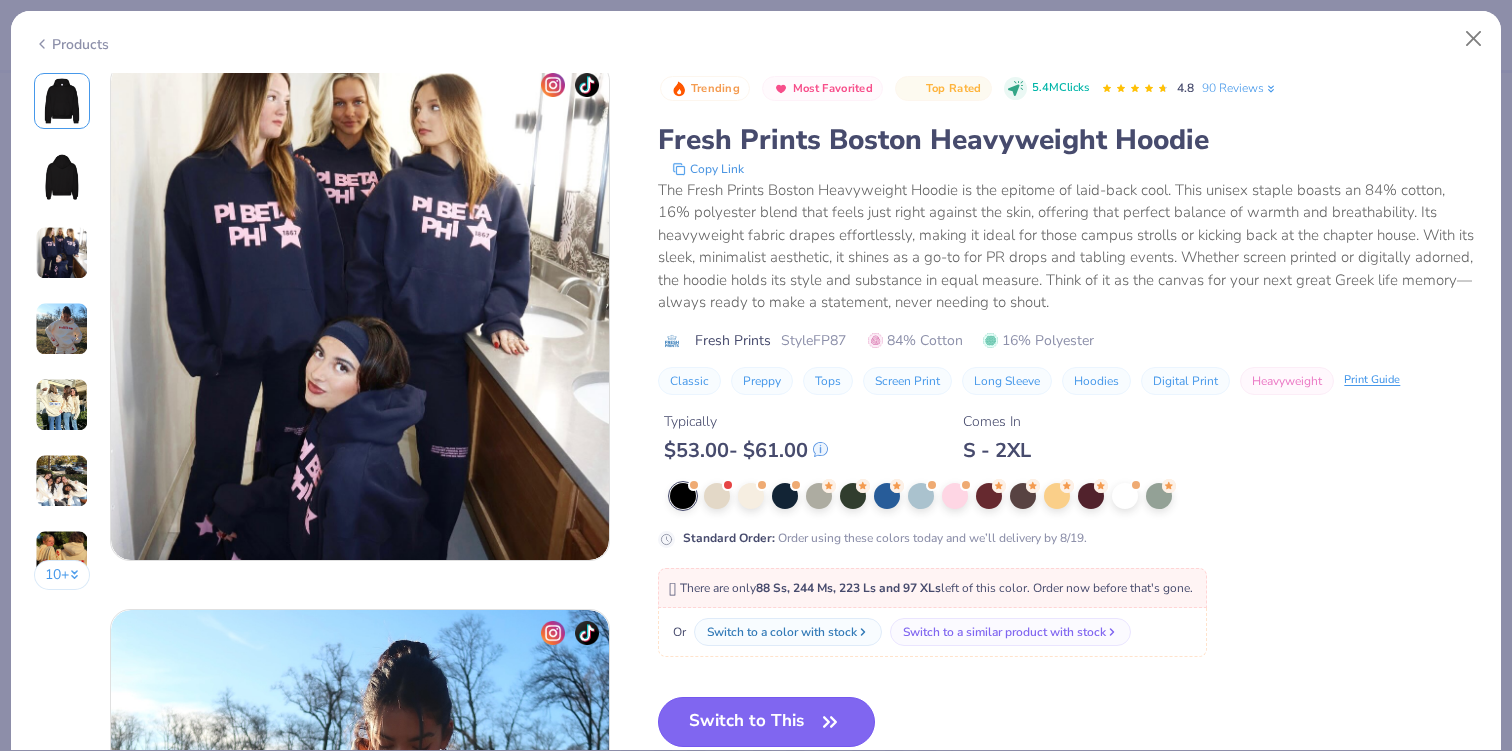 click 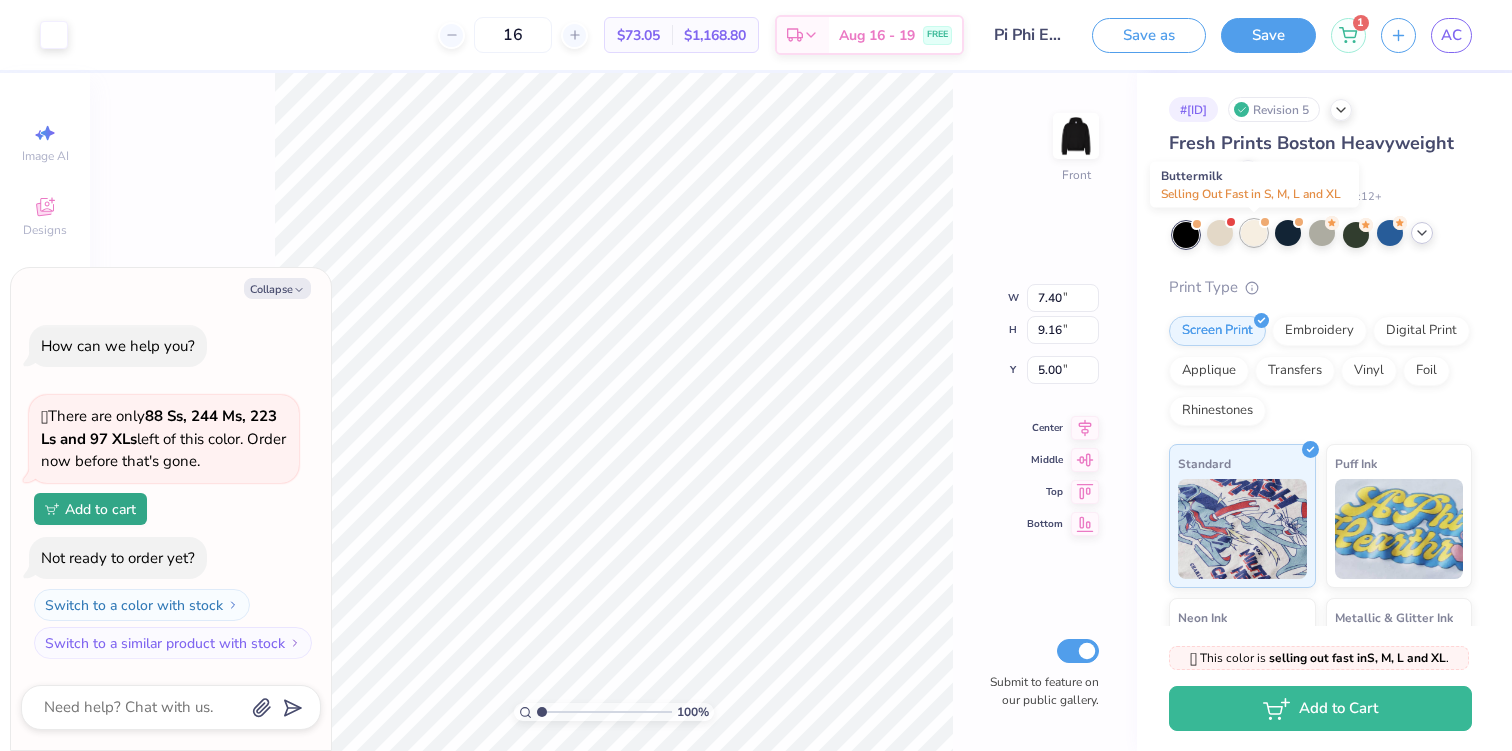 click at bounding box center [1254, 233] 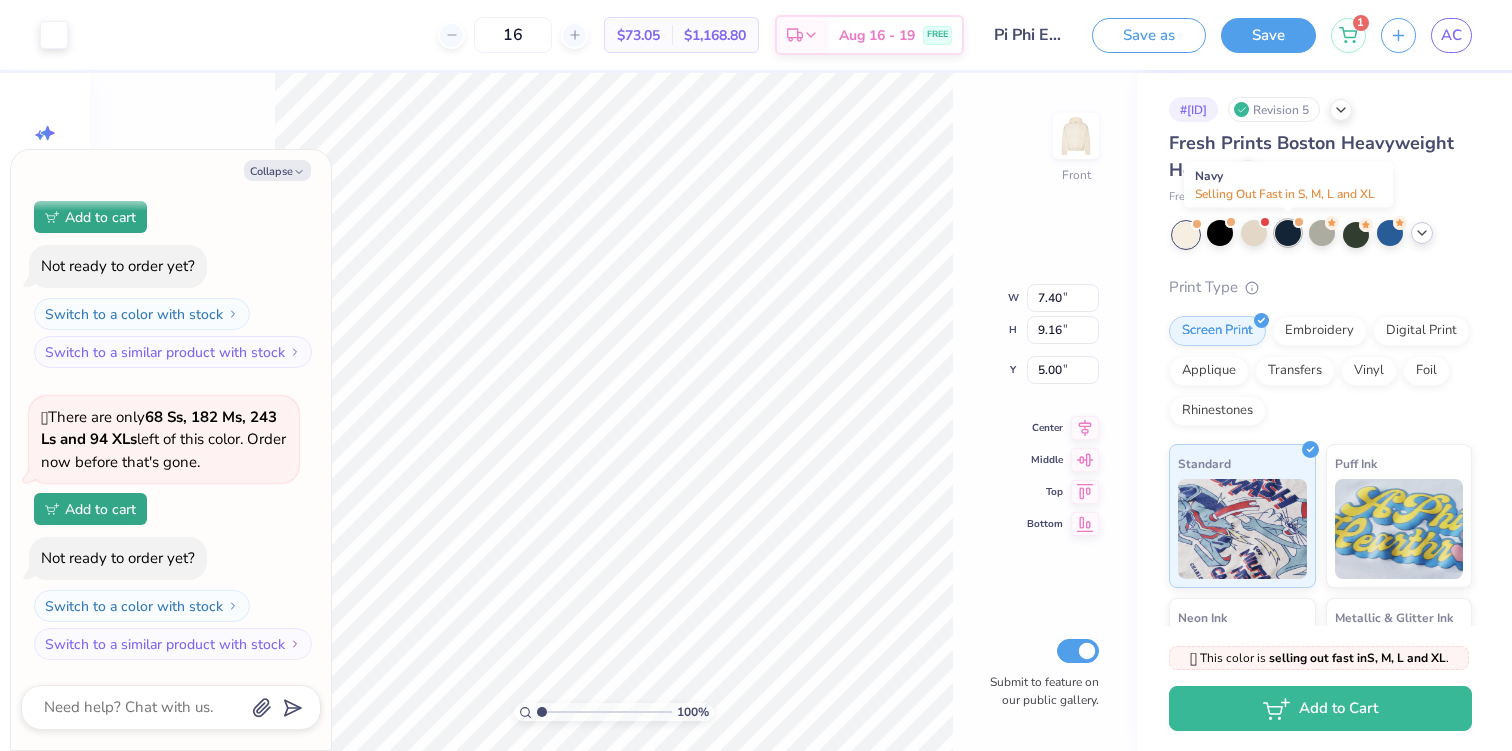 click at bounding box center (1288, 233) 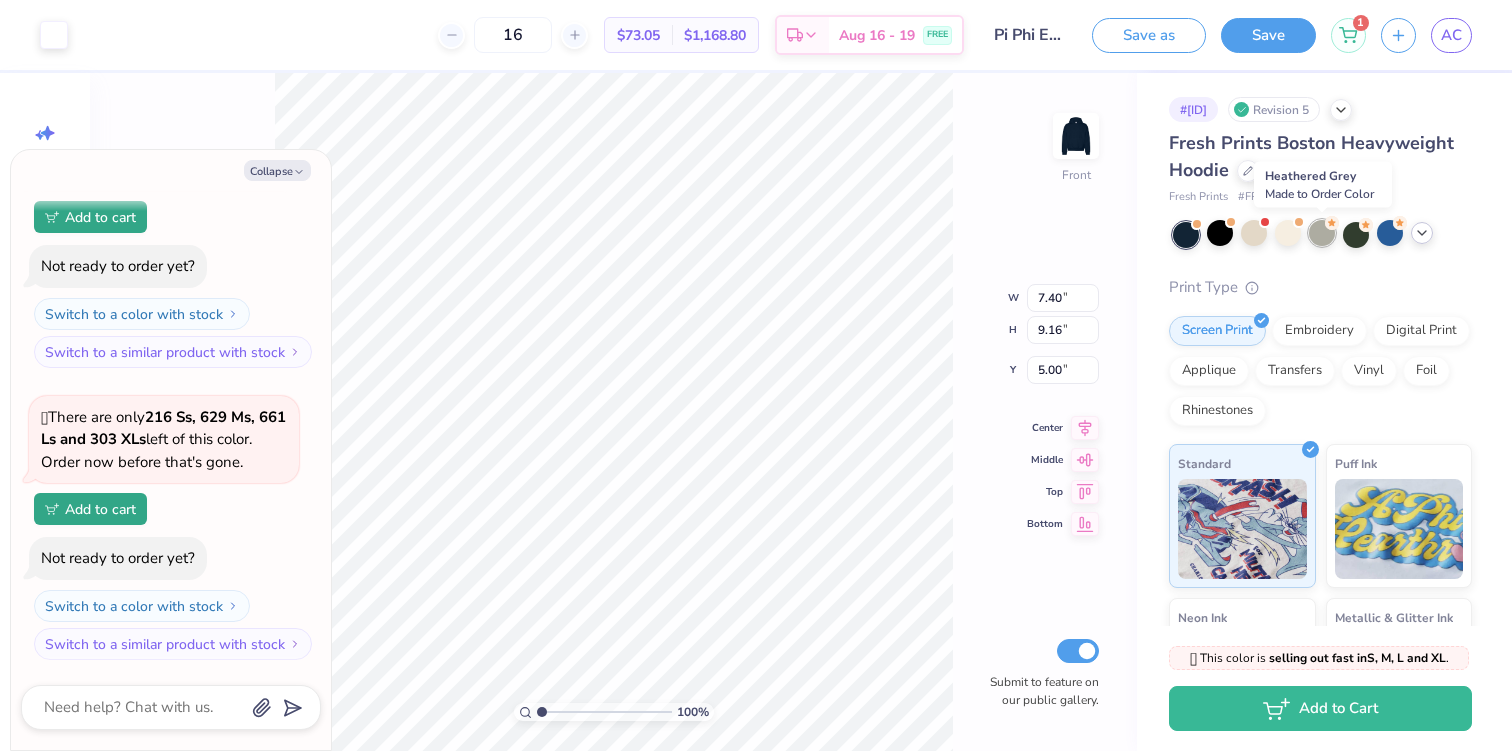 click at bounding box center (1322, 233) 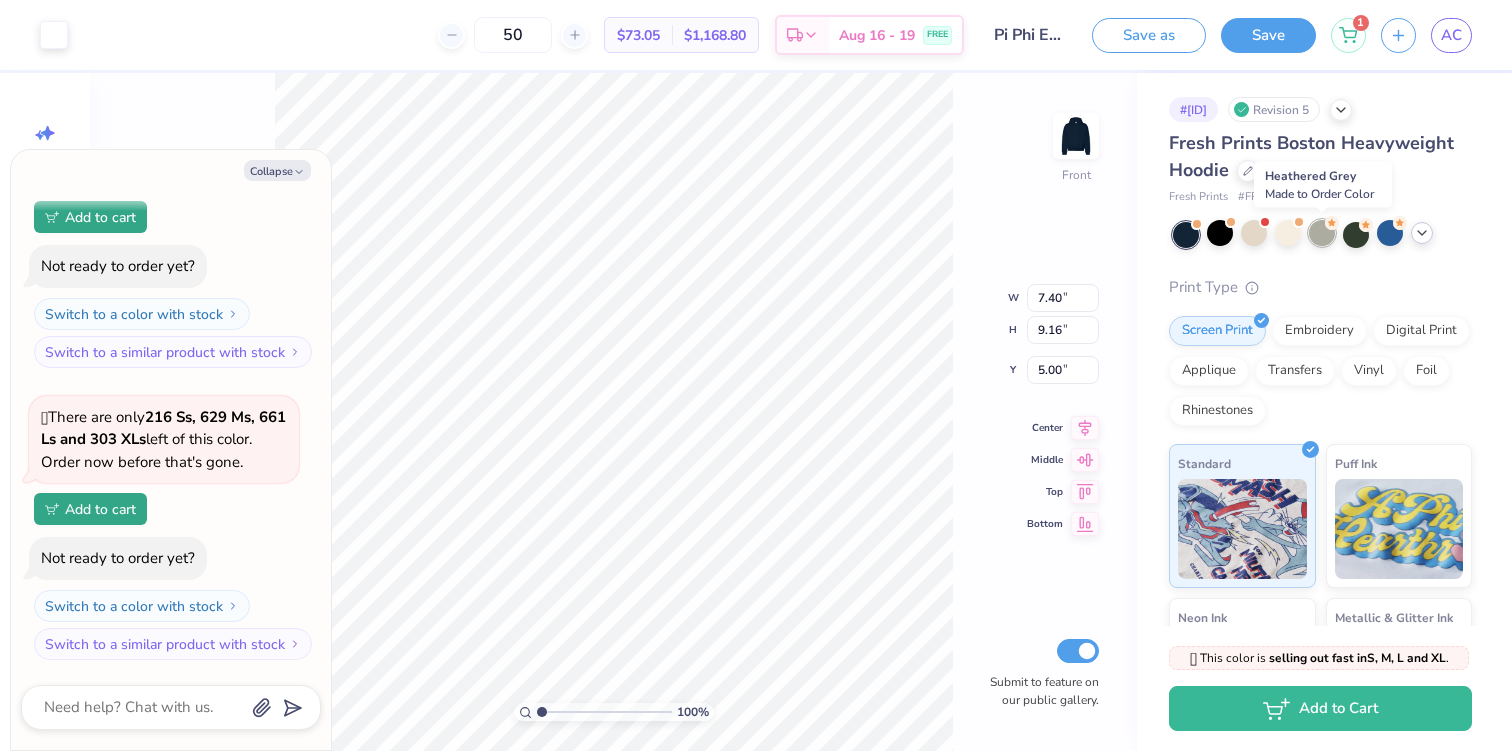scroll, scrollTop: 632, scrollLeft: 0, axis: vertical 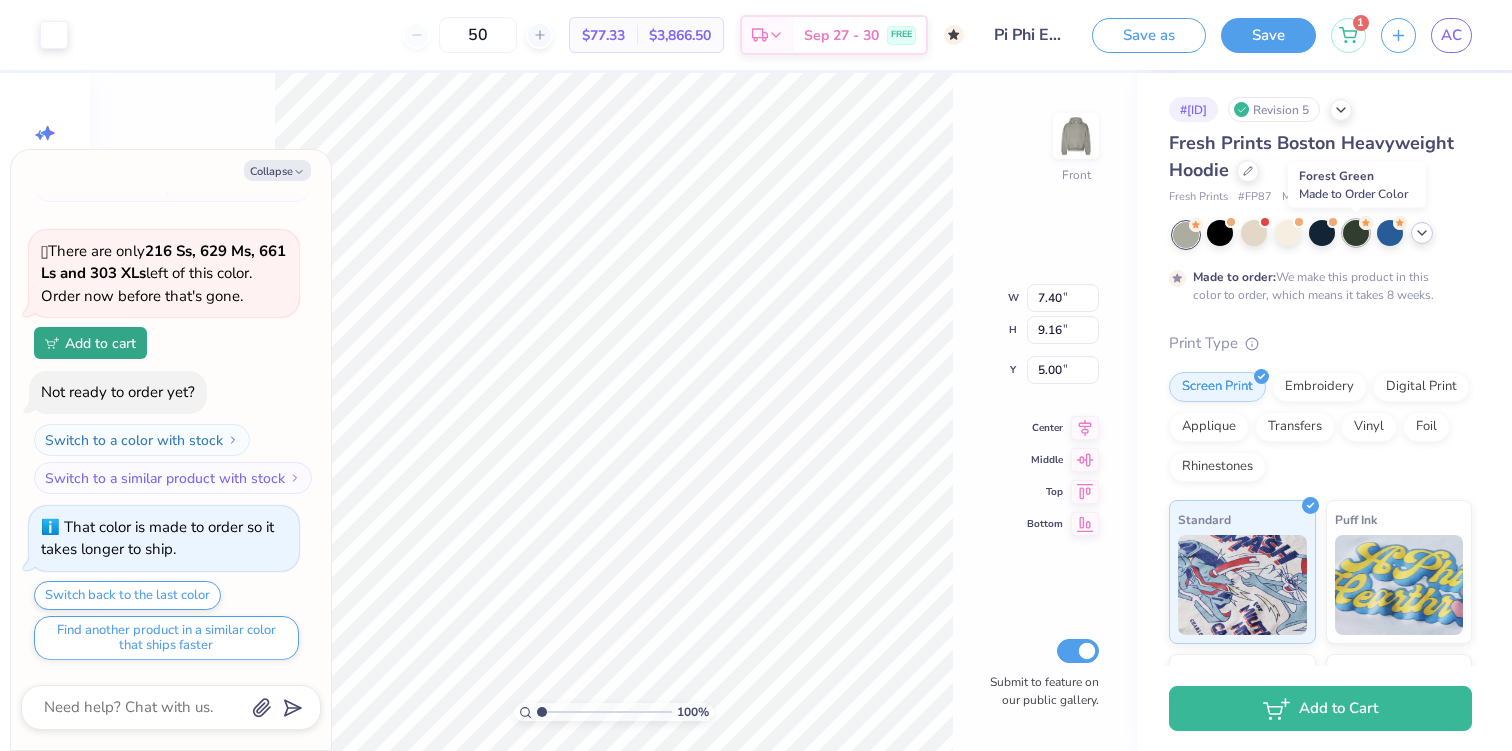 click at bounding box center (1356, 233) 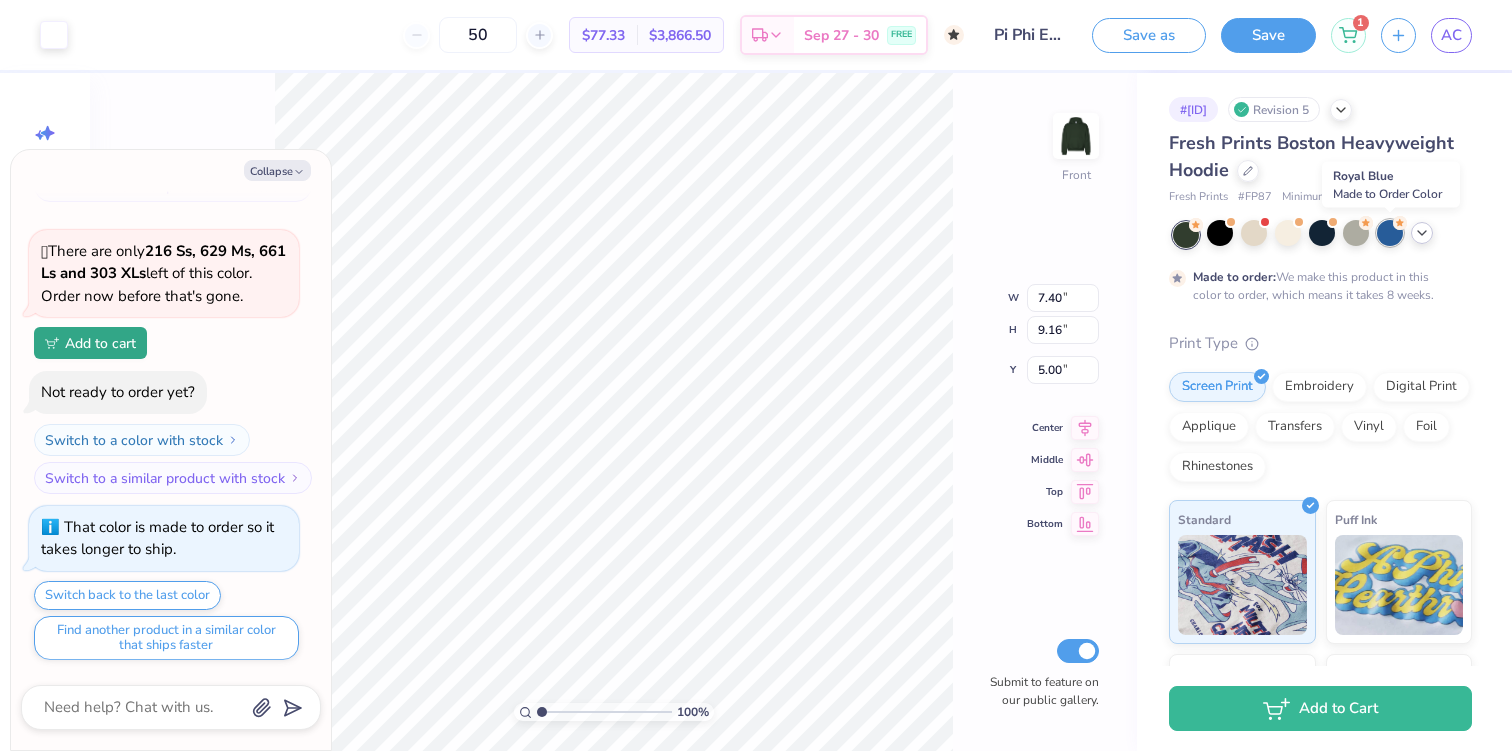 click at bounding box center [1390, 233] 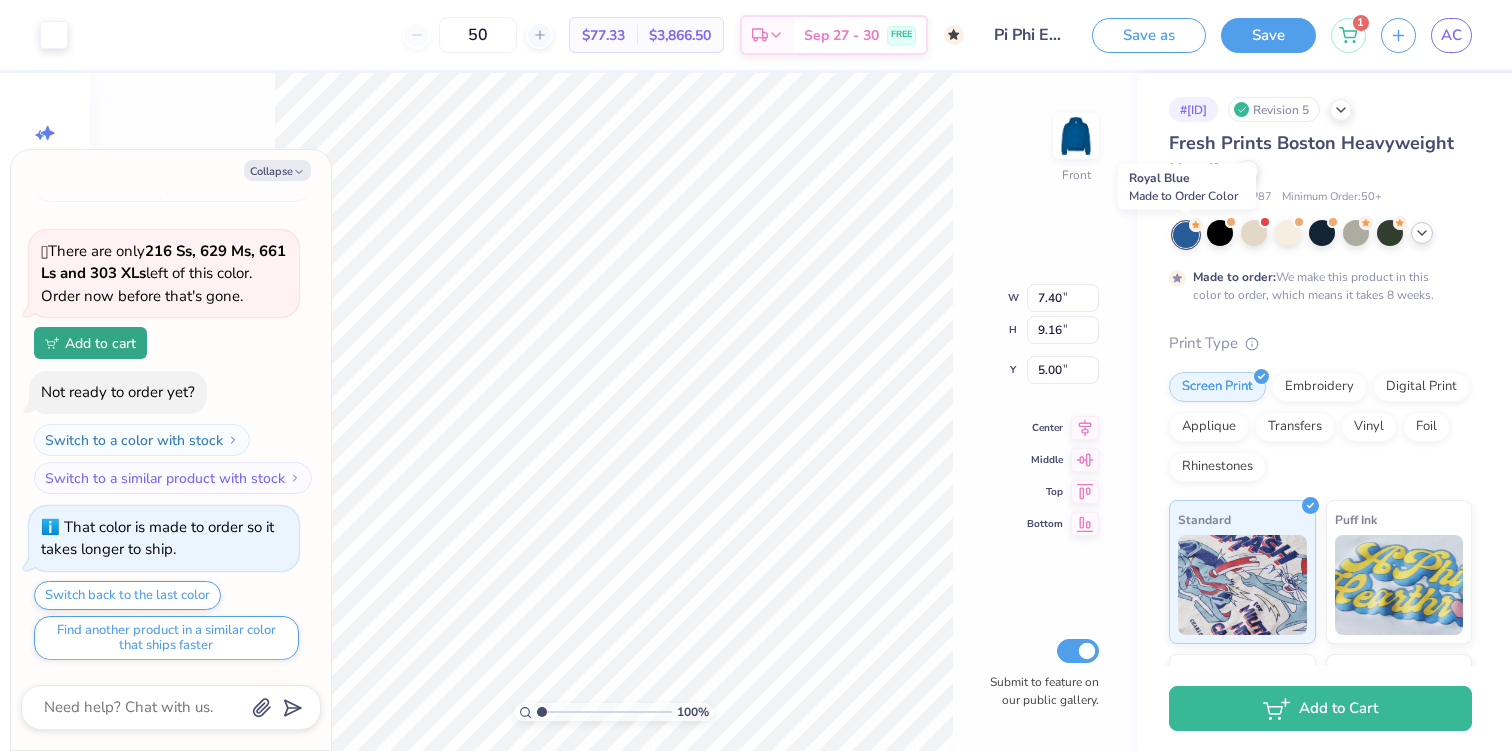 click at bounding box center (1186, 235) 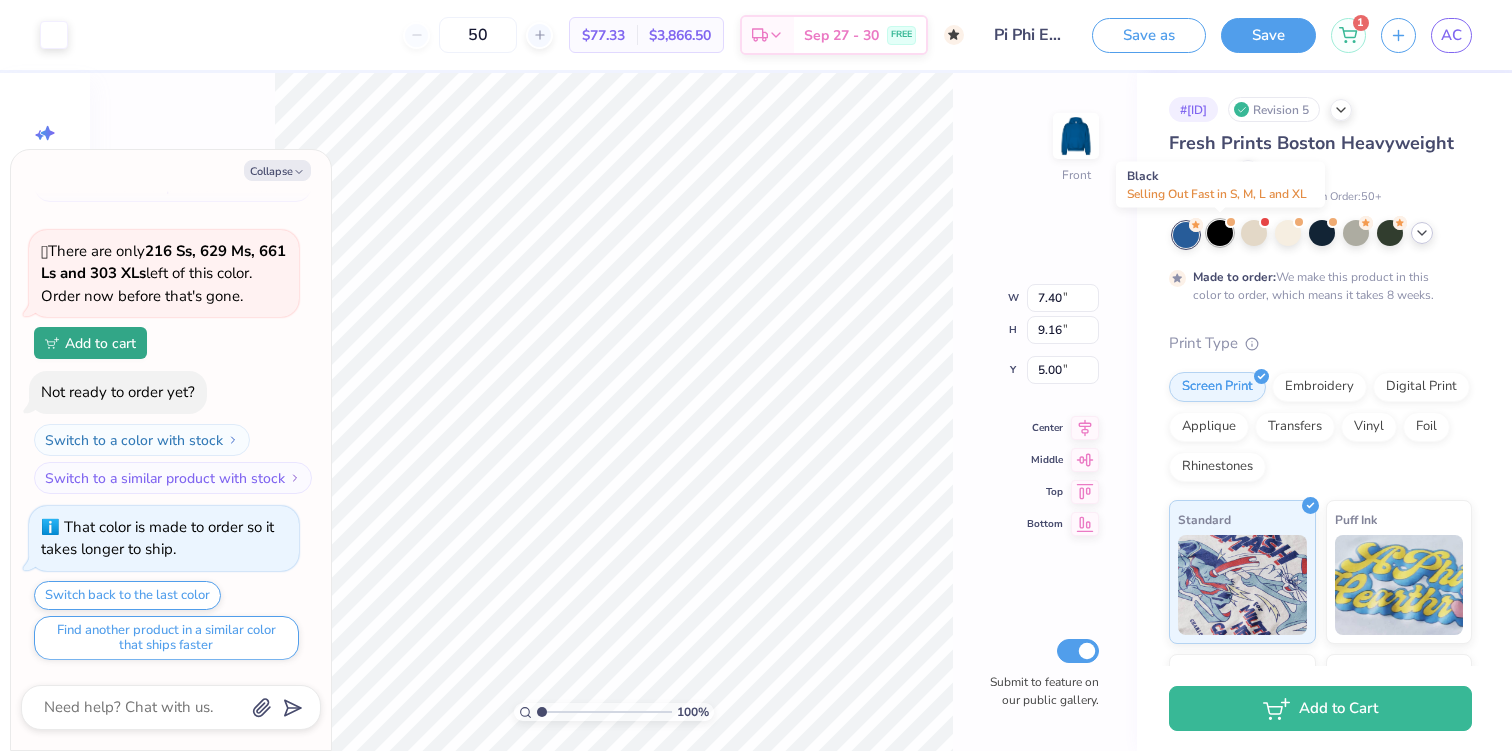 click at bounding box center (1220, 233) 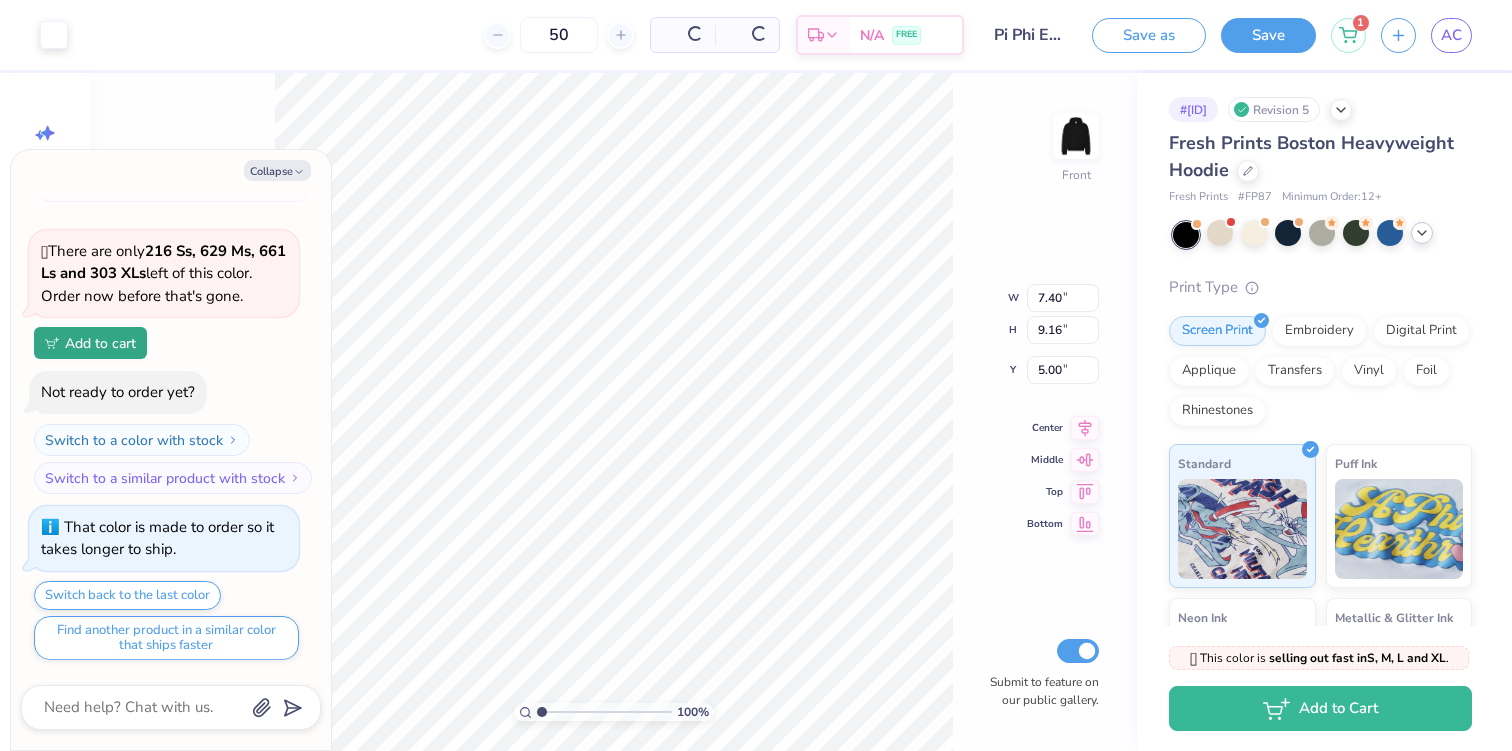scroll, scrollTop: 1046, scrollLeft: 0, axis: vertical 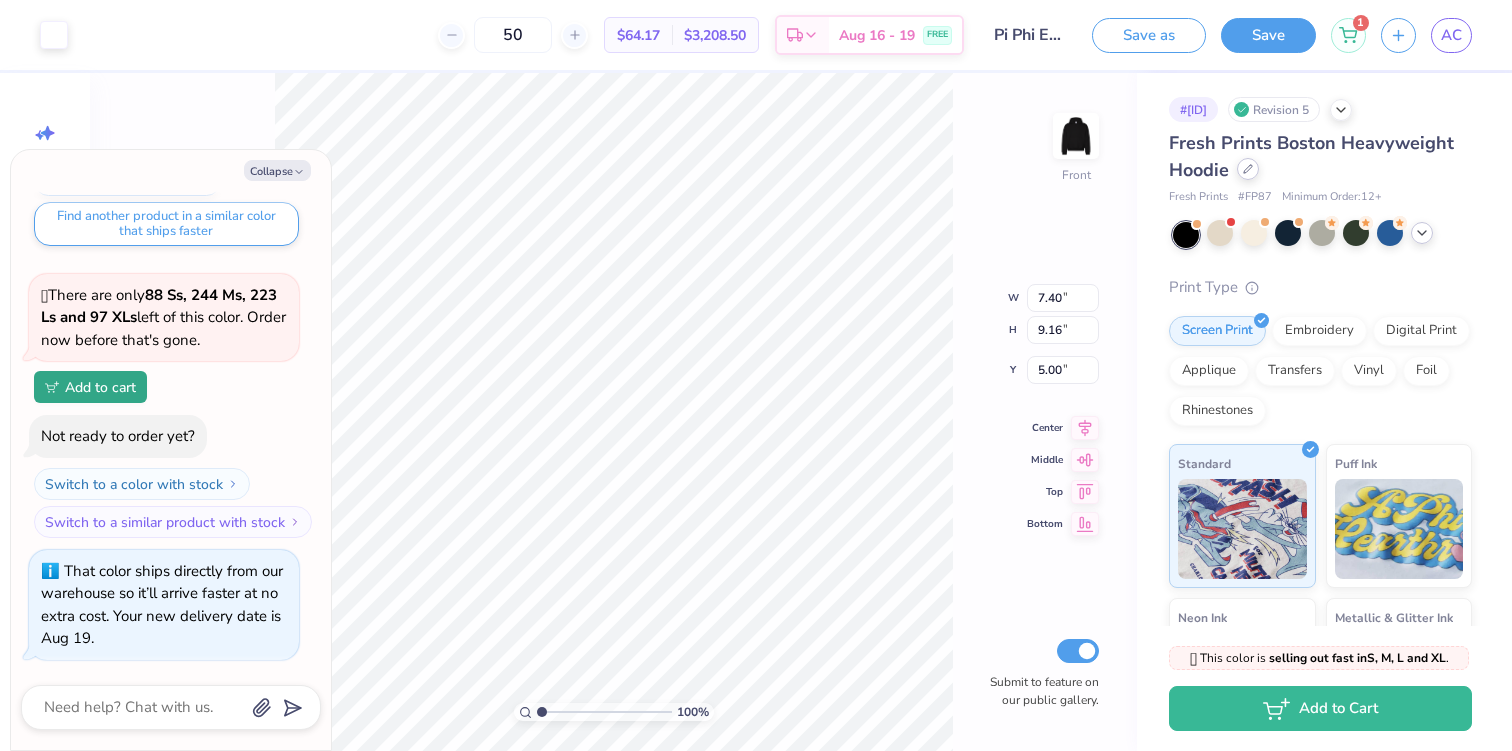 click 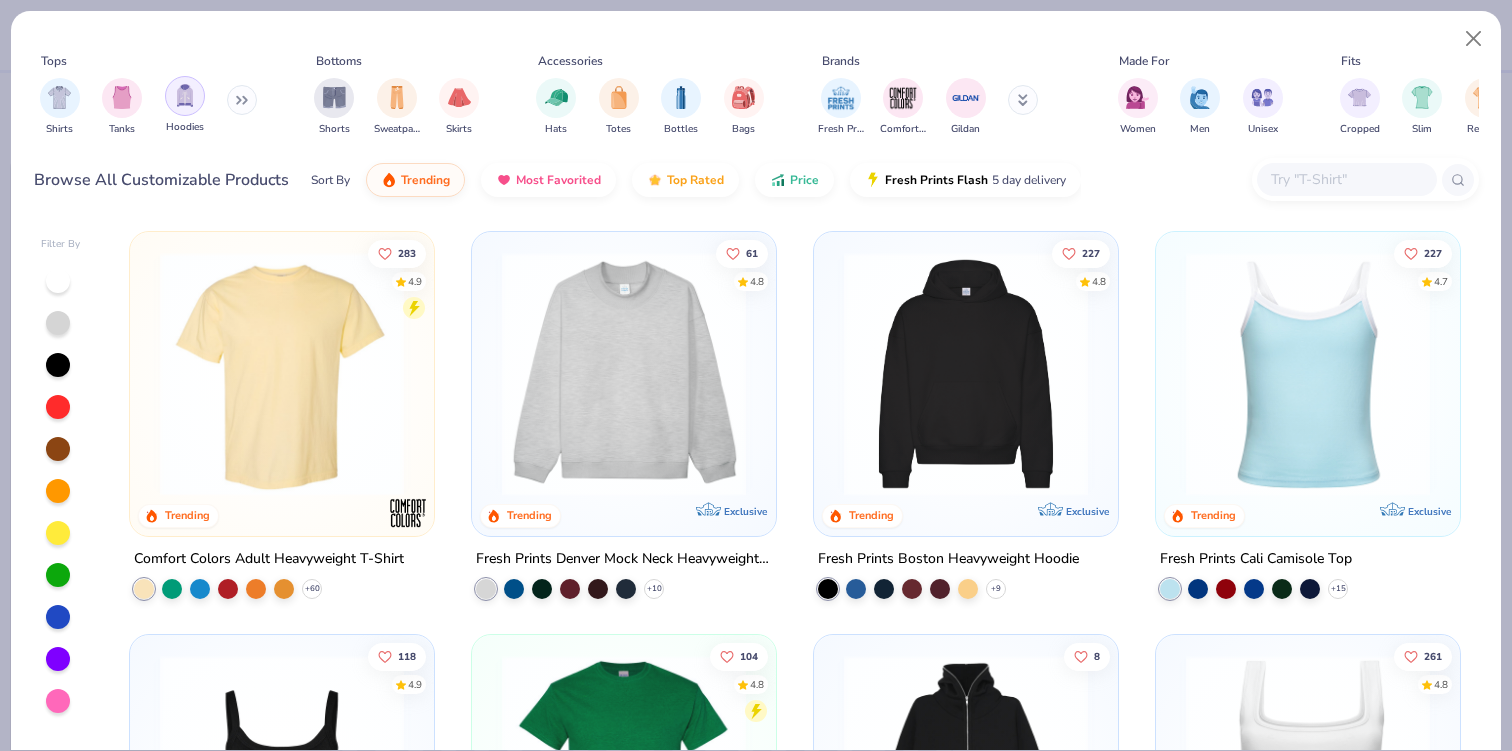 click at bounding box center [185, 95] 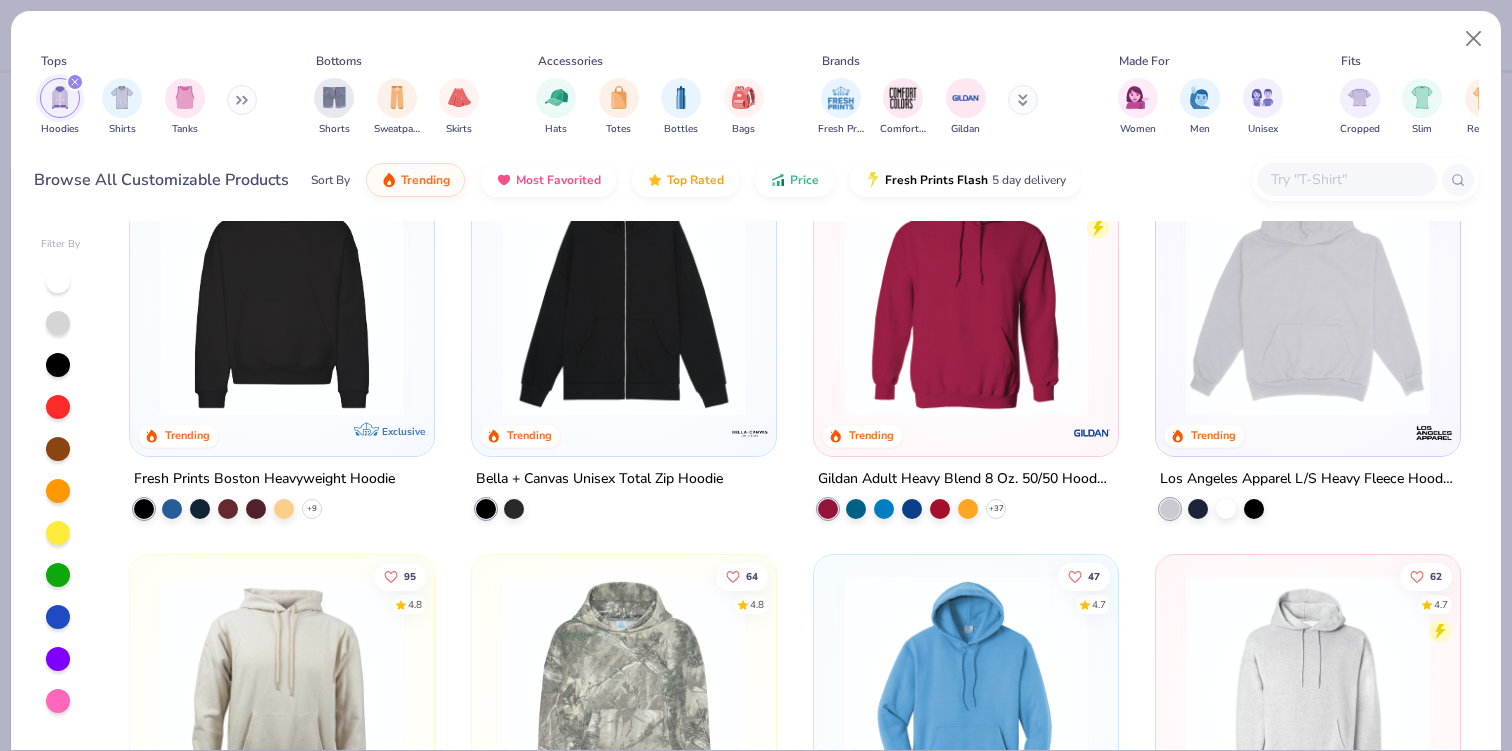 scroll, scrollTop: 0, scrollLeft: 0, axis: both 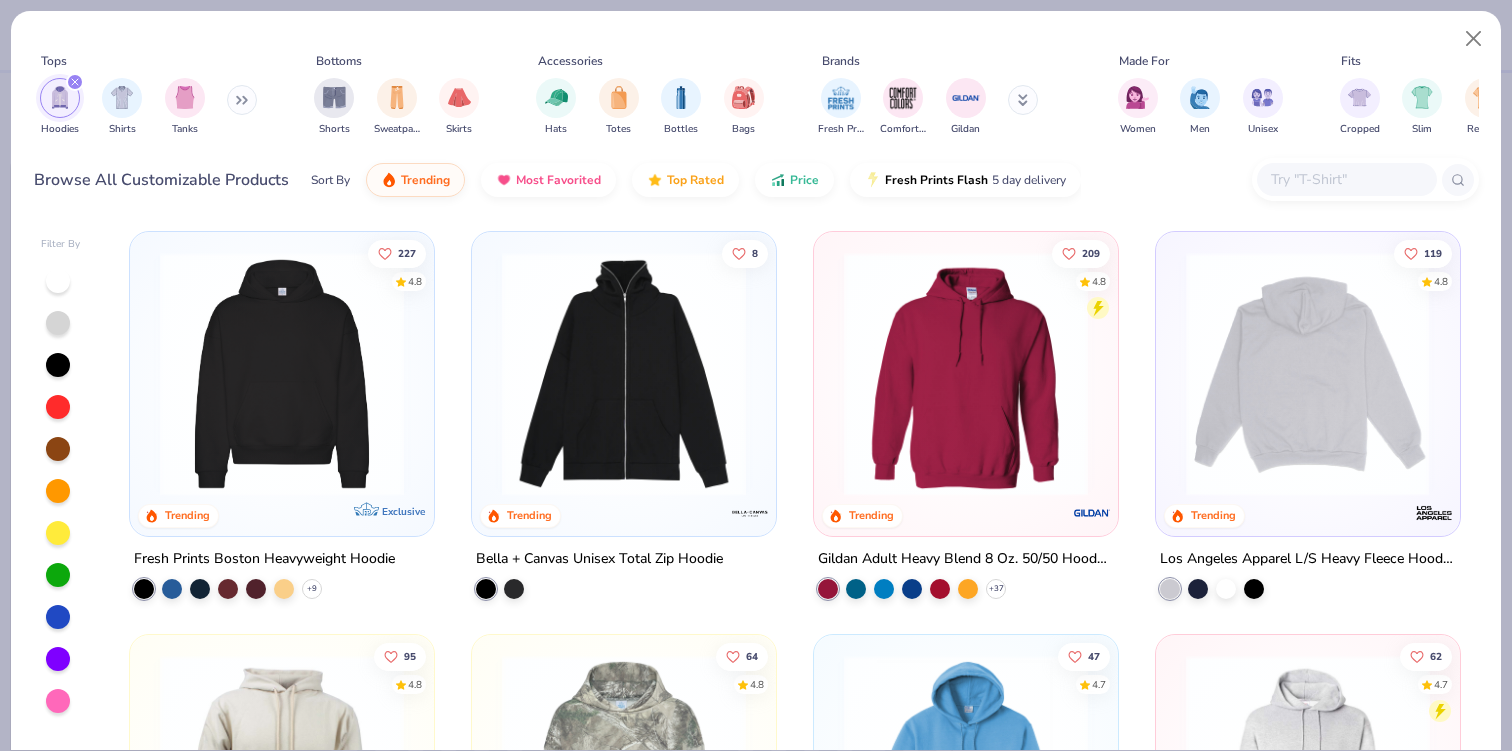 click at bounding box center [1044, 374] 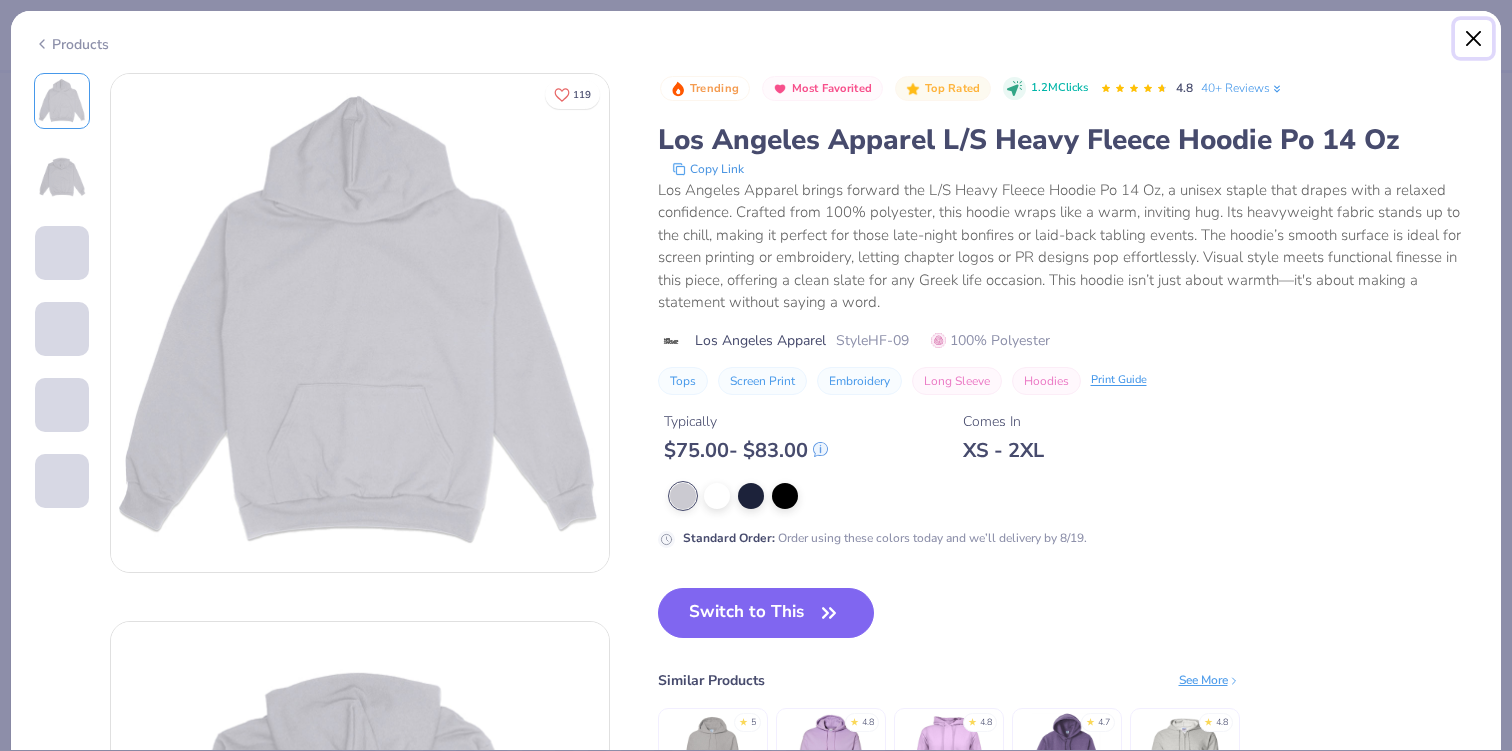 click at bounding box center (1474, 39) 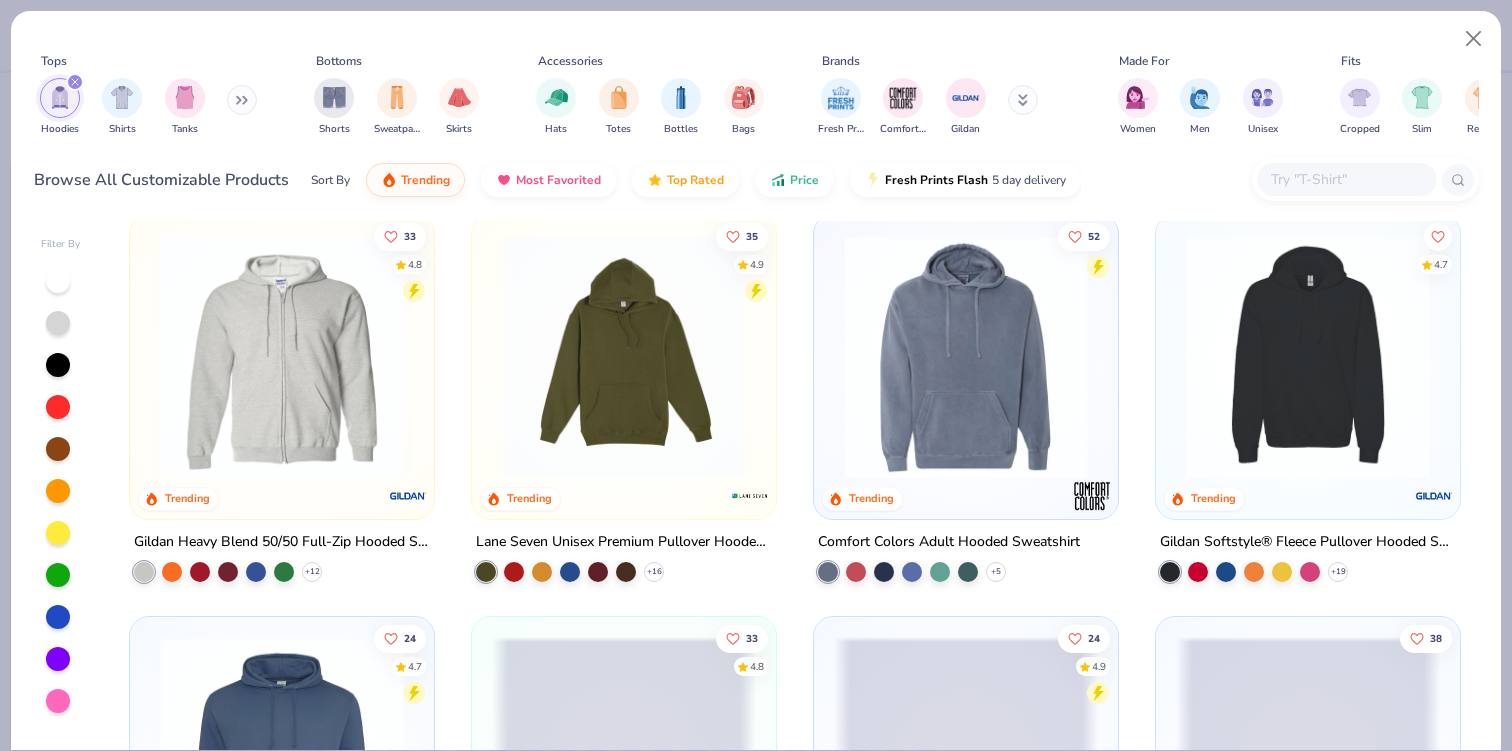 scroll, scrollTop: 825, scrollLeft: 0, axis: vertical 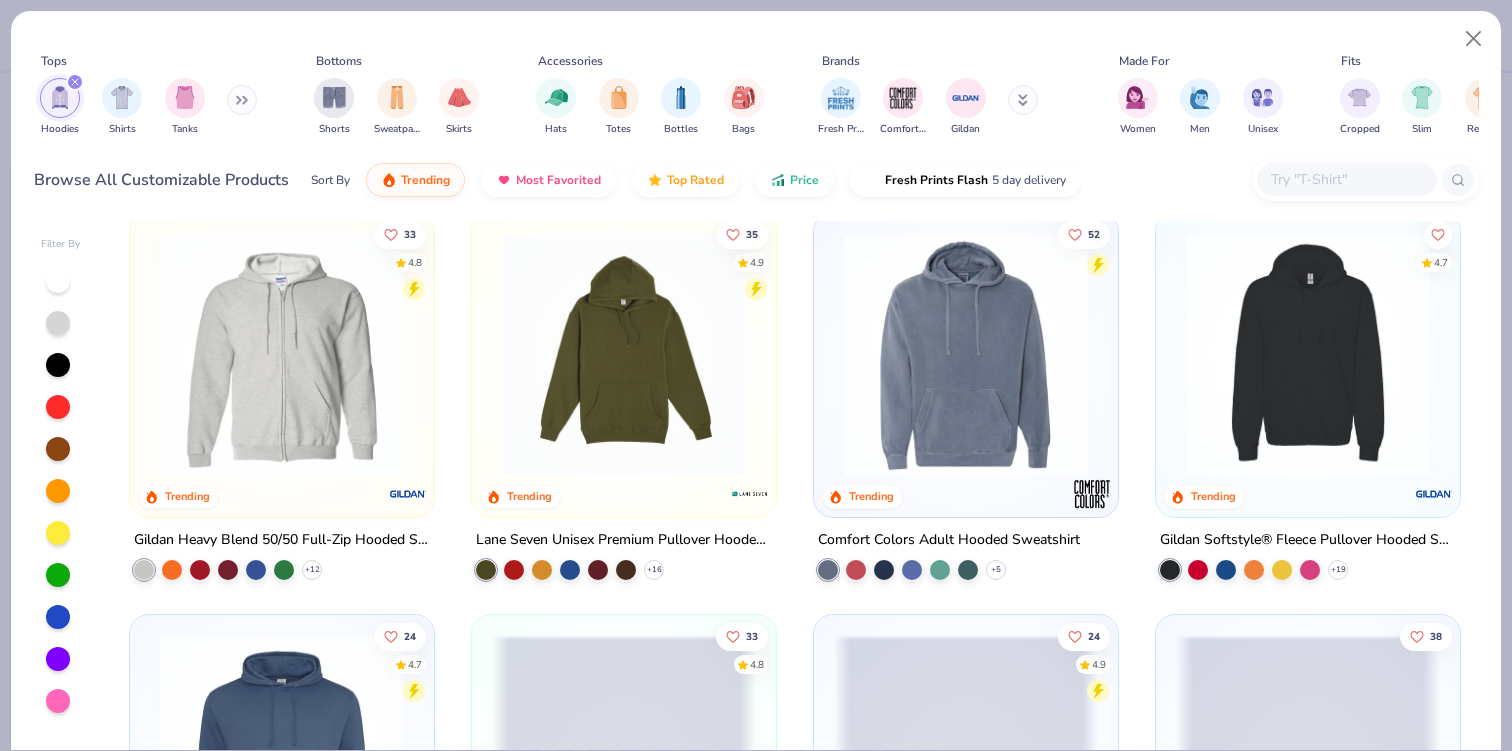 click at bounding box center [966, 354] 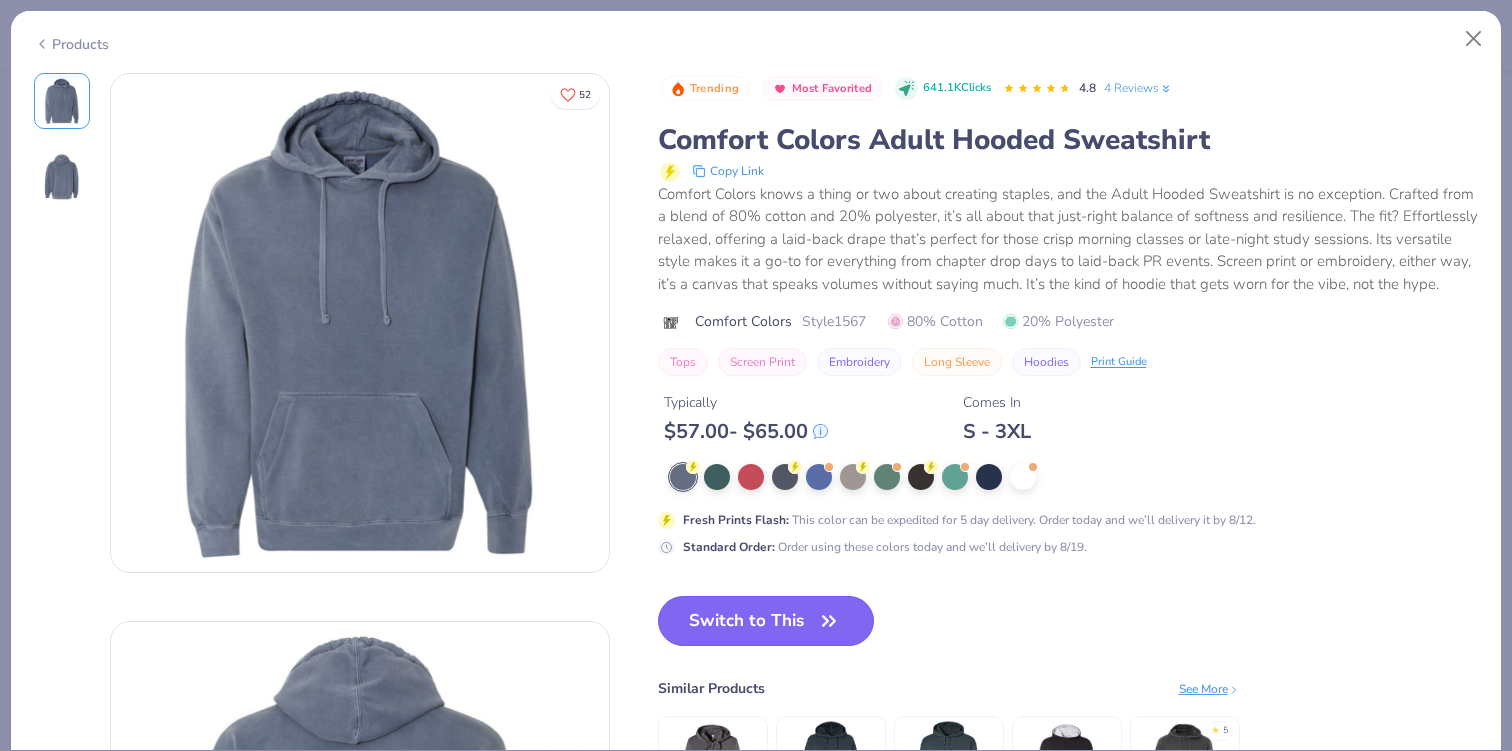click on "Switch to This" at bounding box center [766, 621] 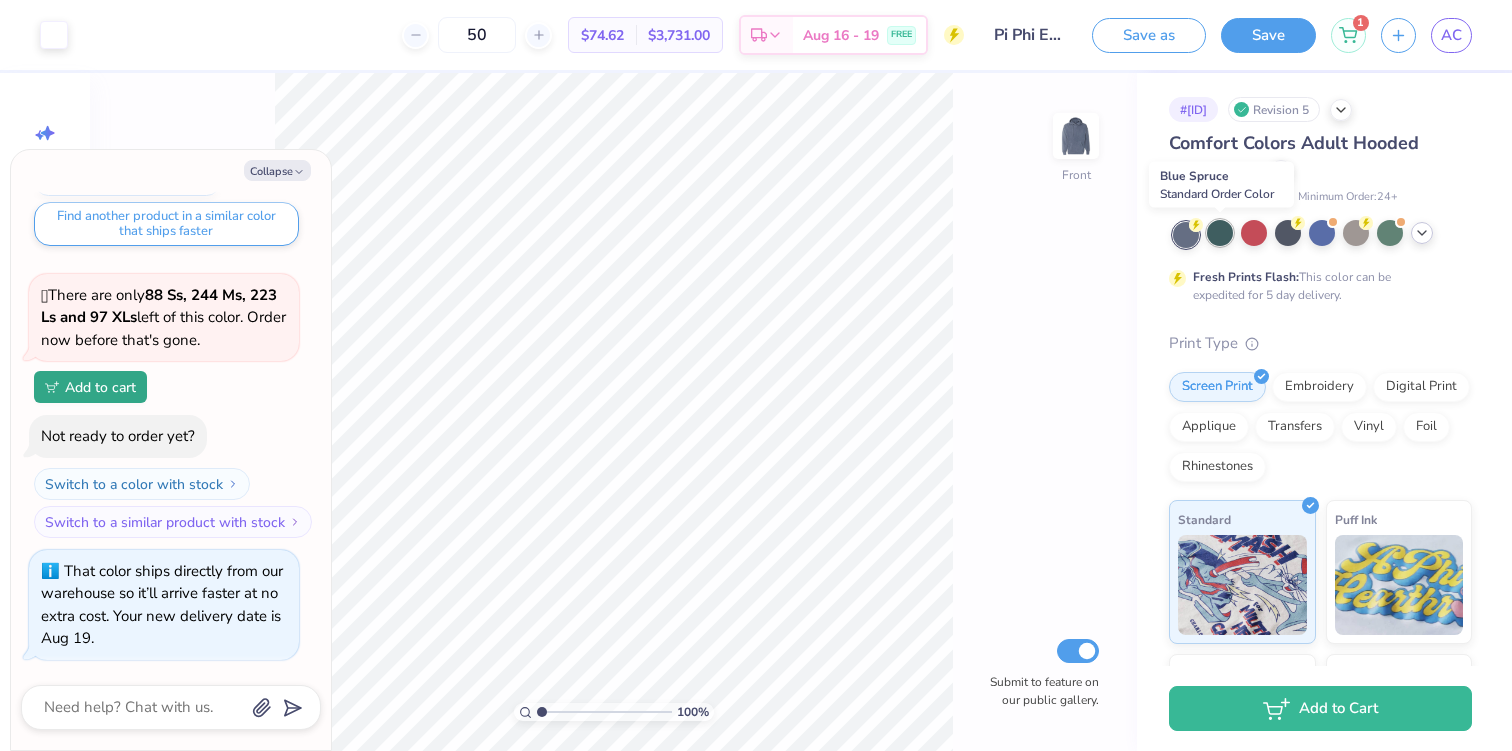 click at bounding box center (1220, 233) 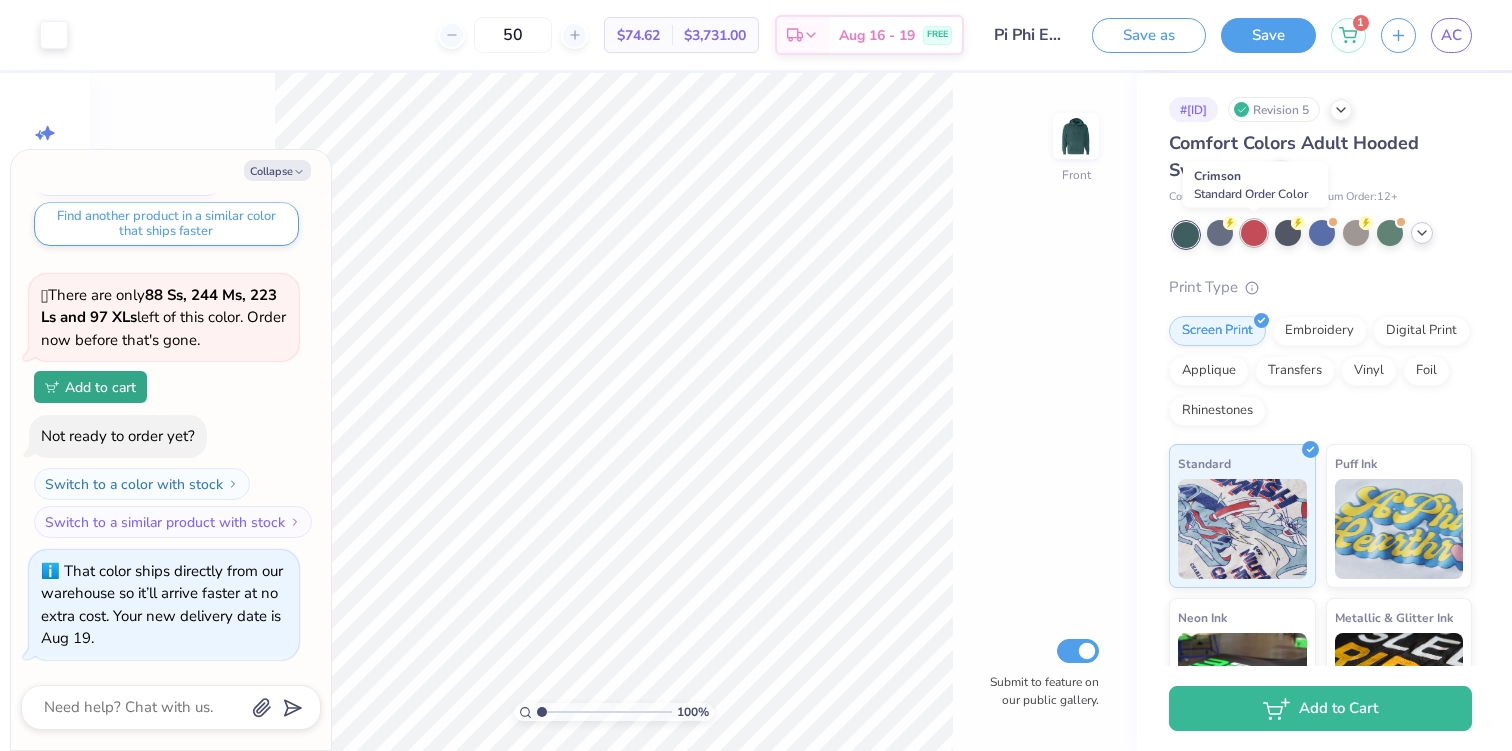 click at bounding box center (1254, 233) 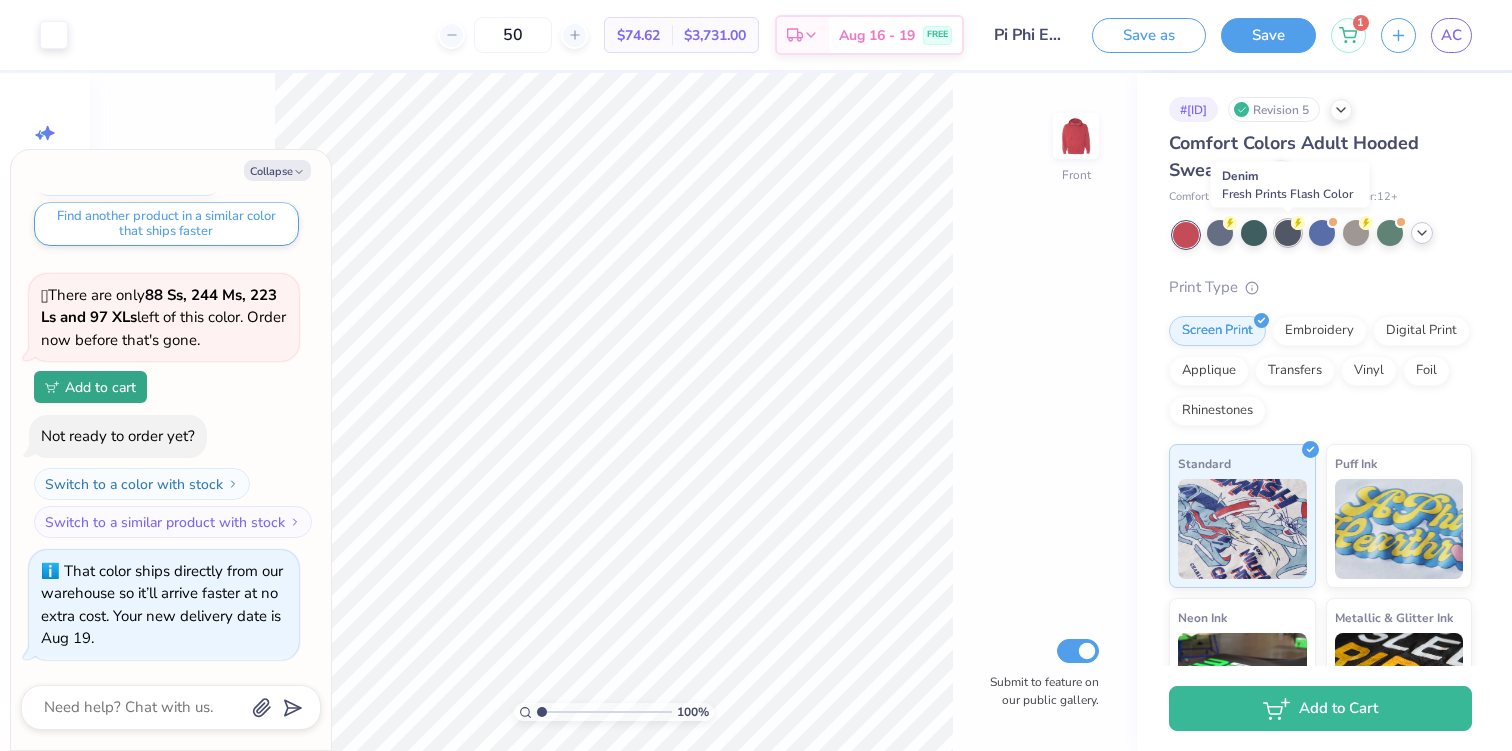 click at bounding box center (1288, 233) 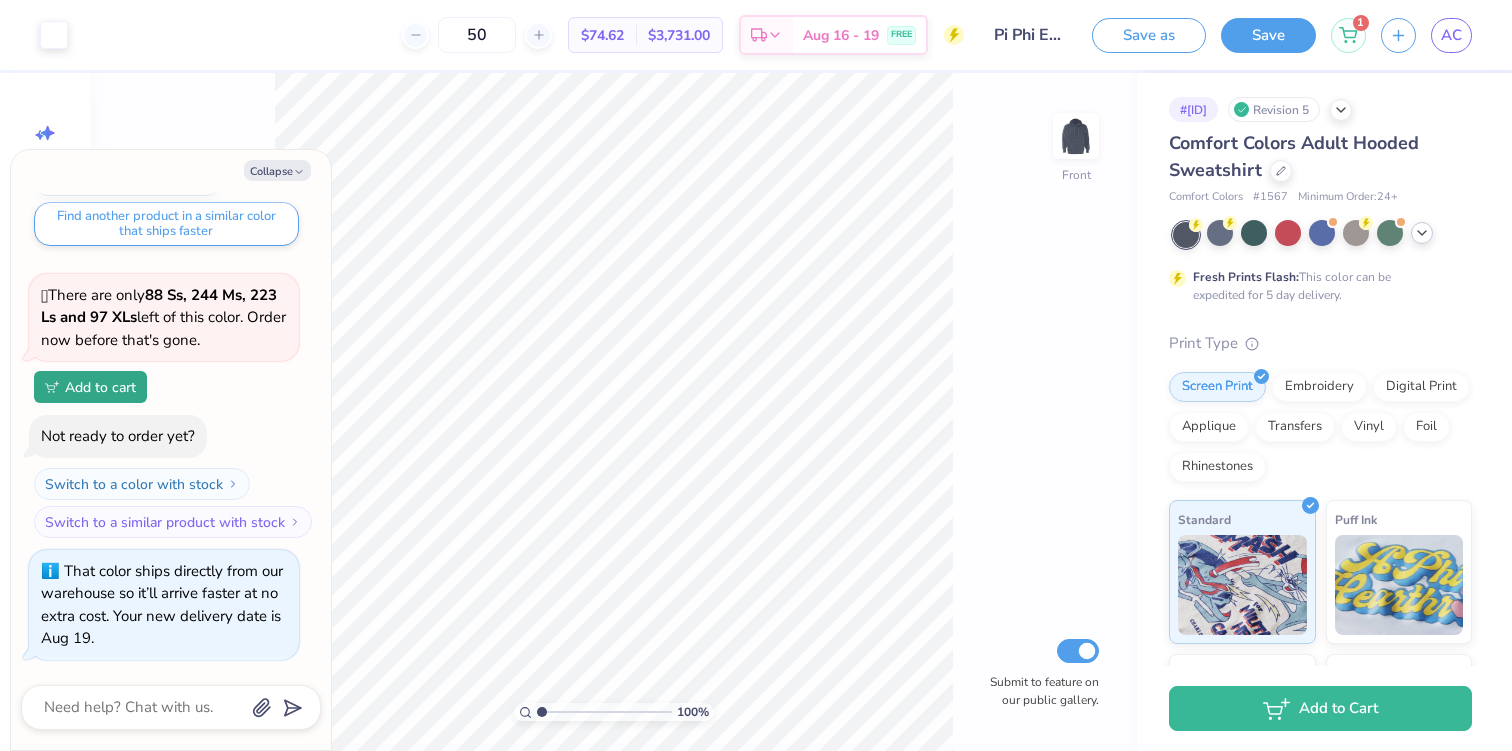 click at bounding box center [1322, 235] 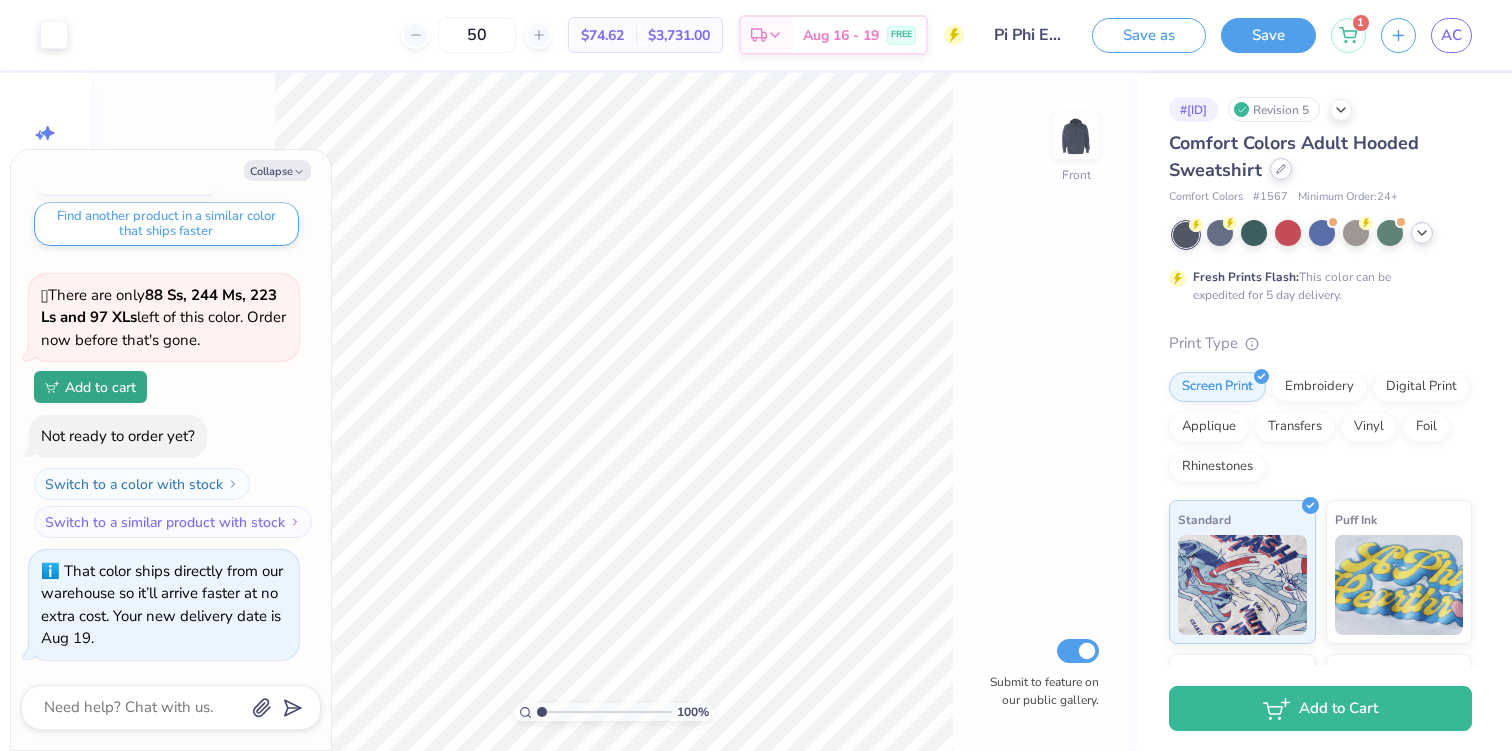 click 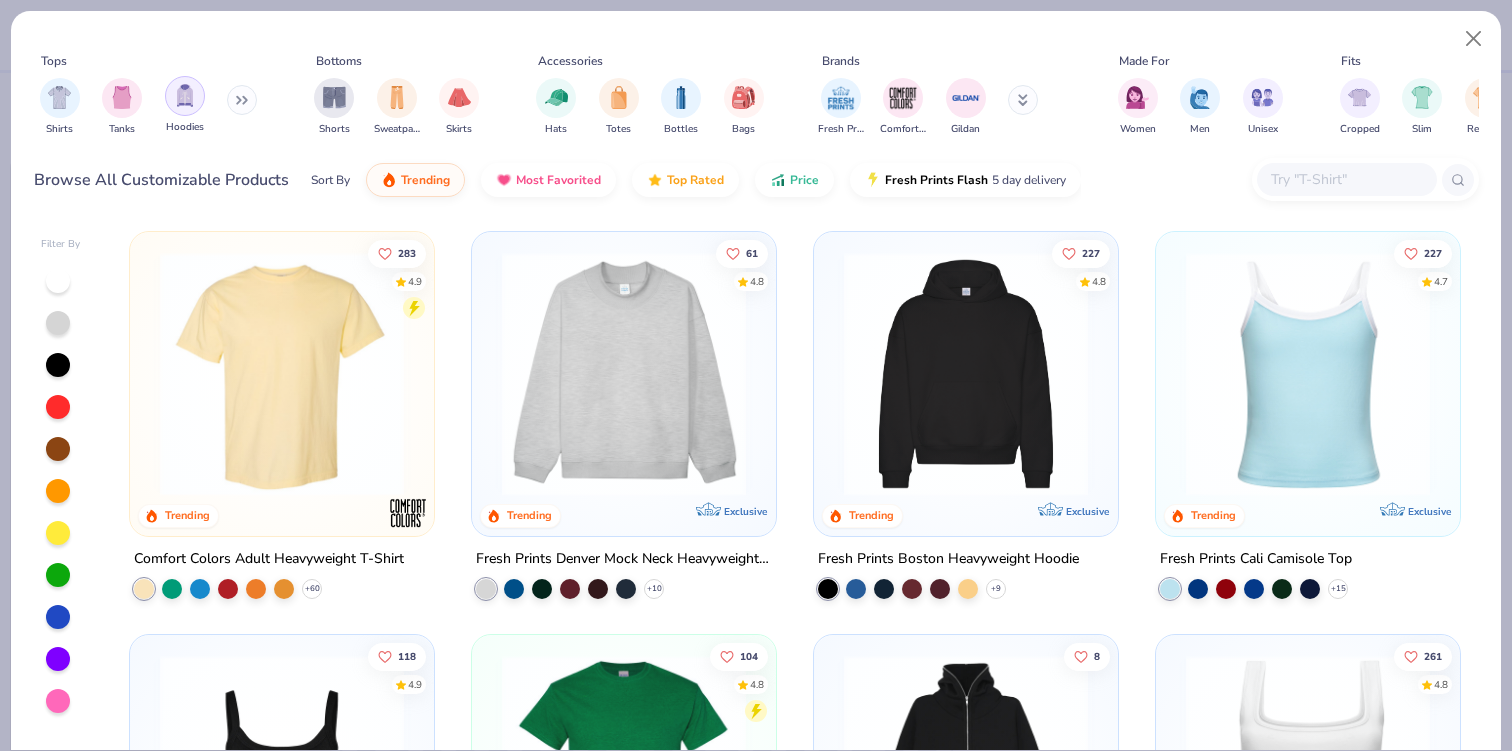 click at bounding box center [185, 95] 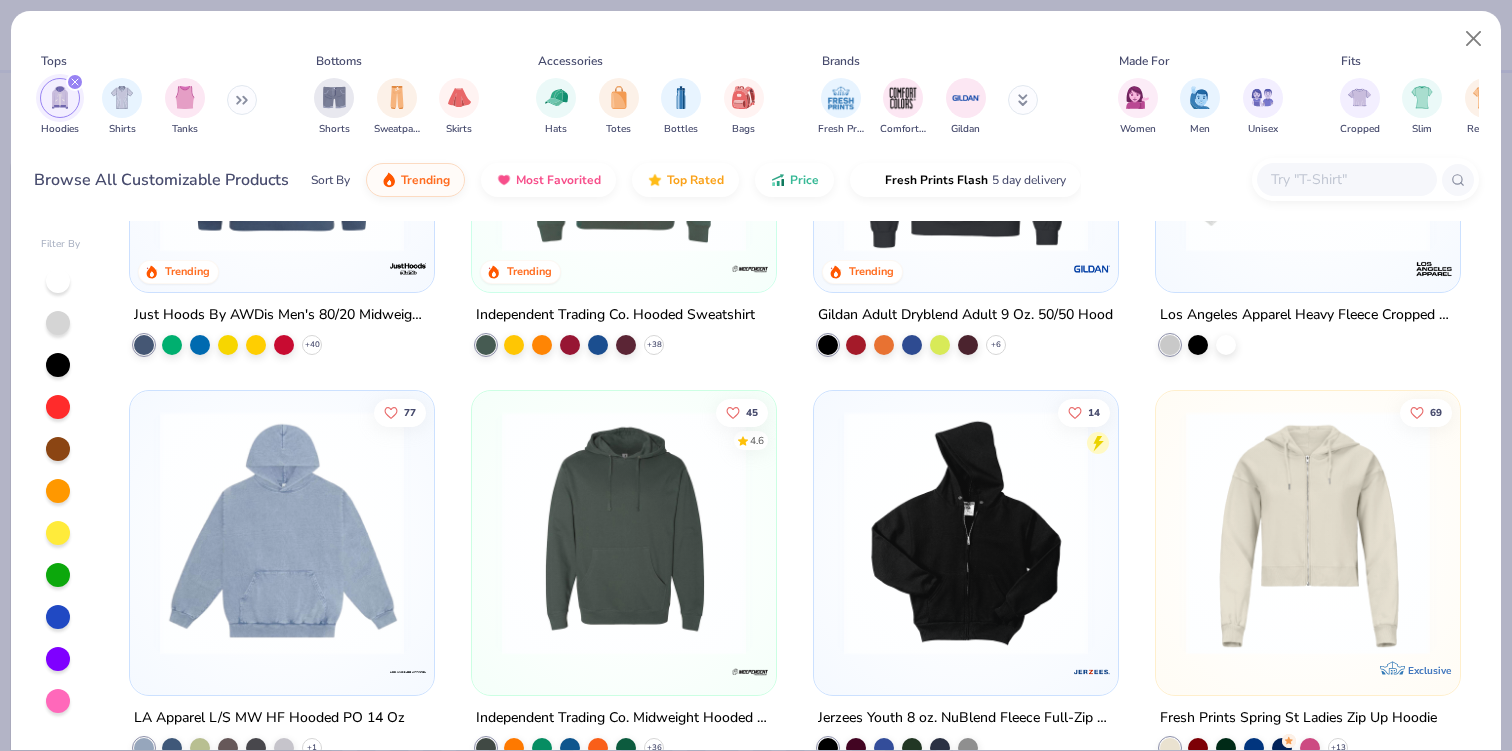 scroll, scrollTop: 1649, scrollLeft: 0, axis: vertical 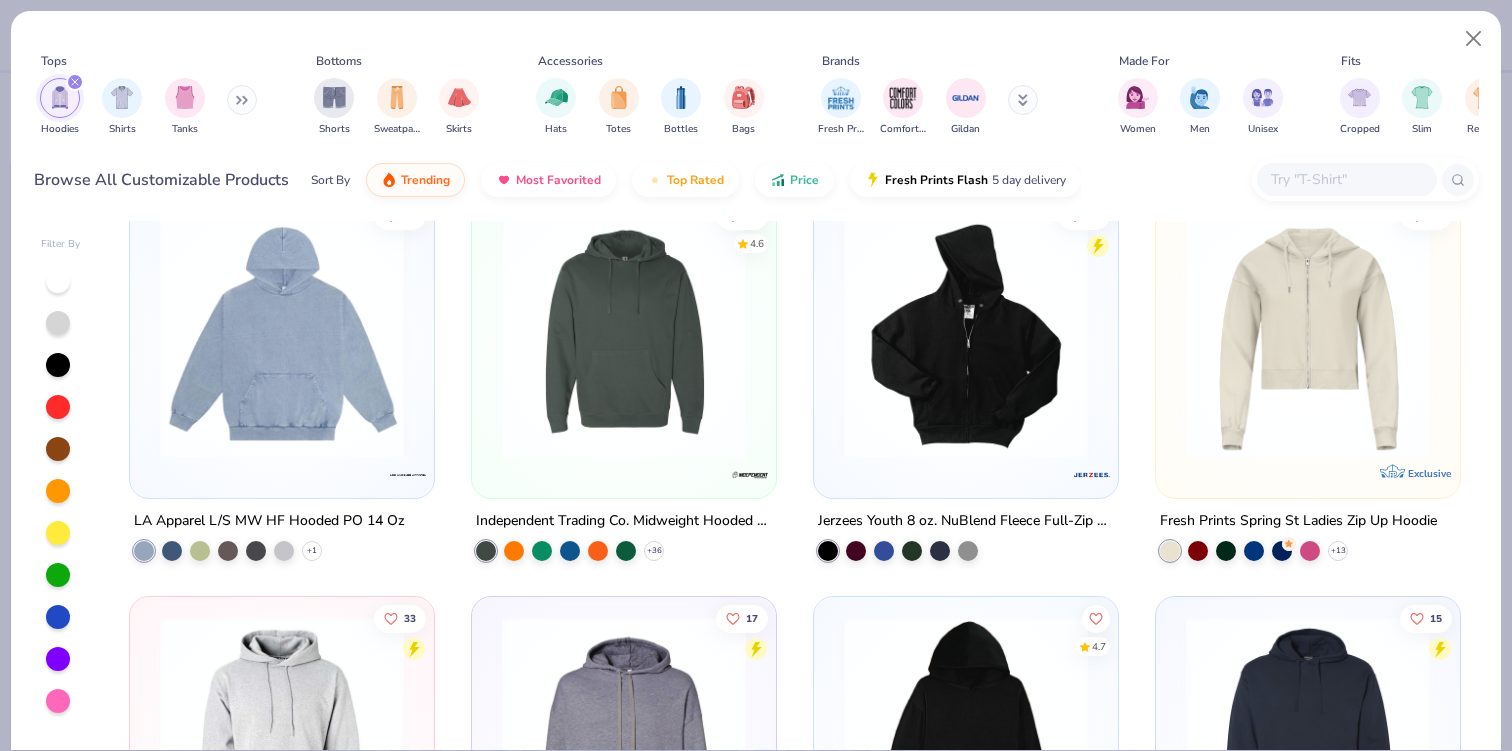 click at bounding box center [282, 336] 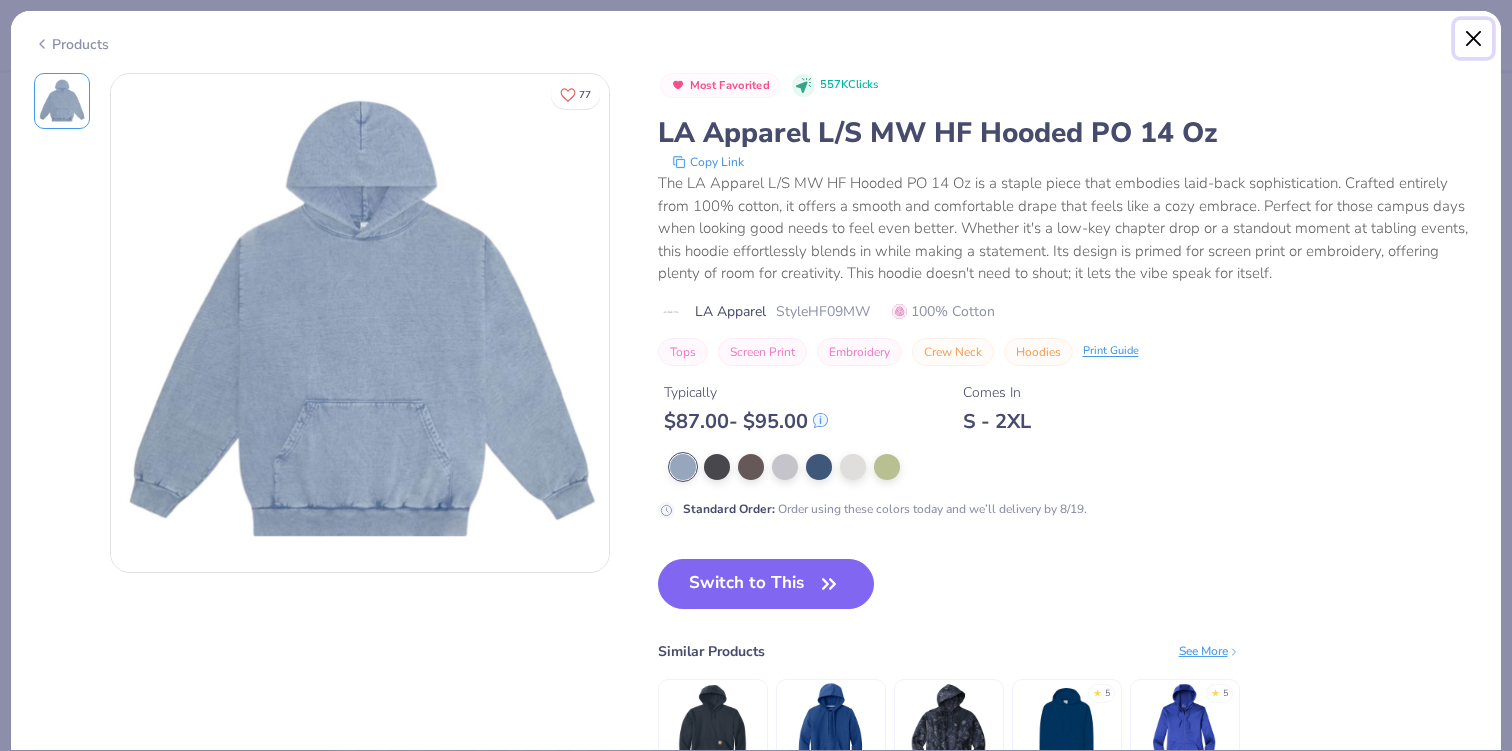 click at bounding box center (1474, 39) 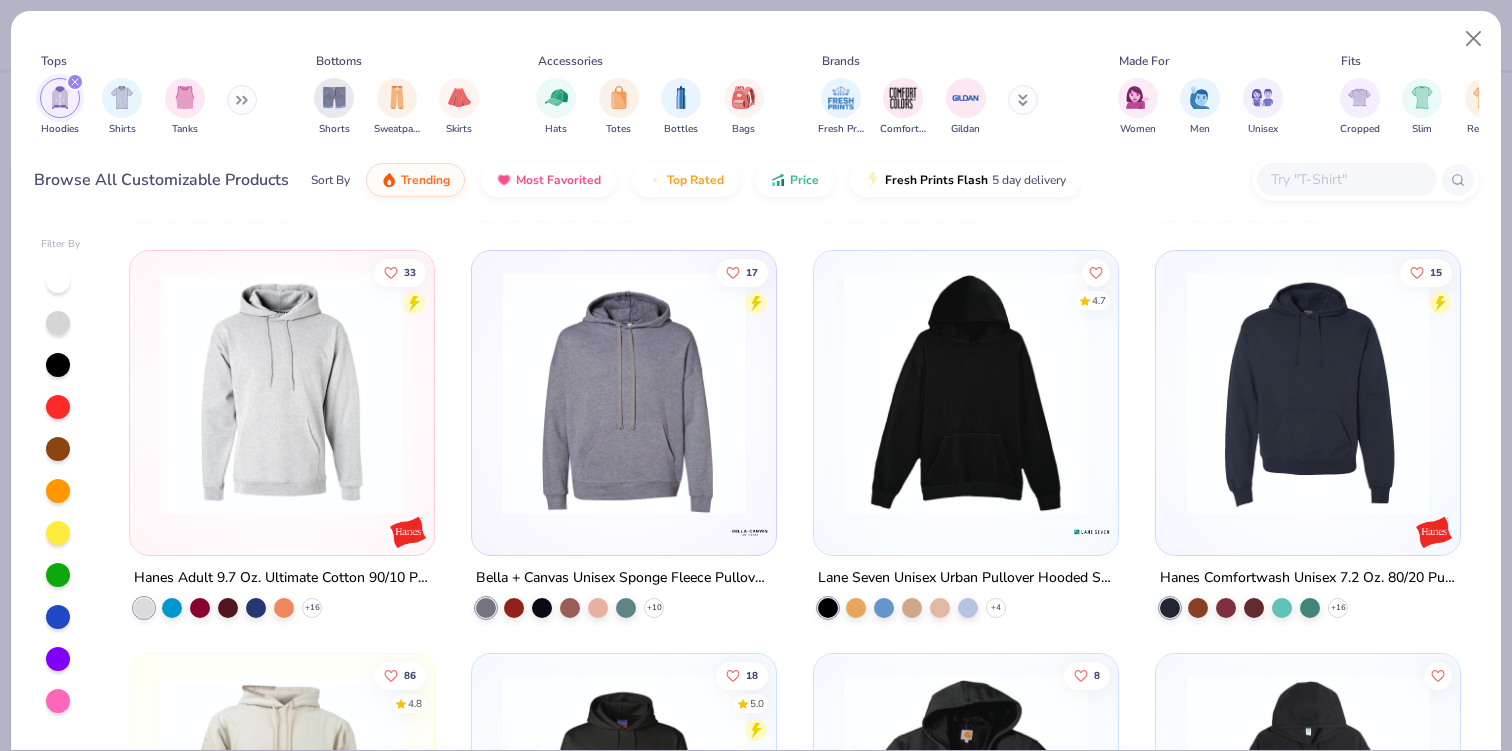 scroll, scrollTop: 1978, scrollLeft: 0, axis: vertical 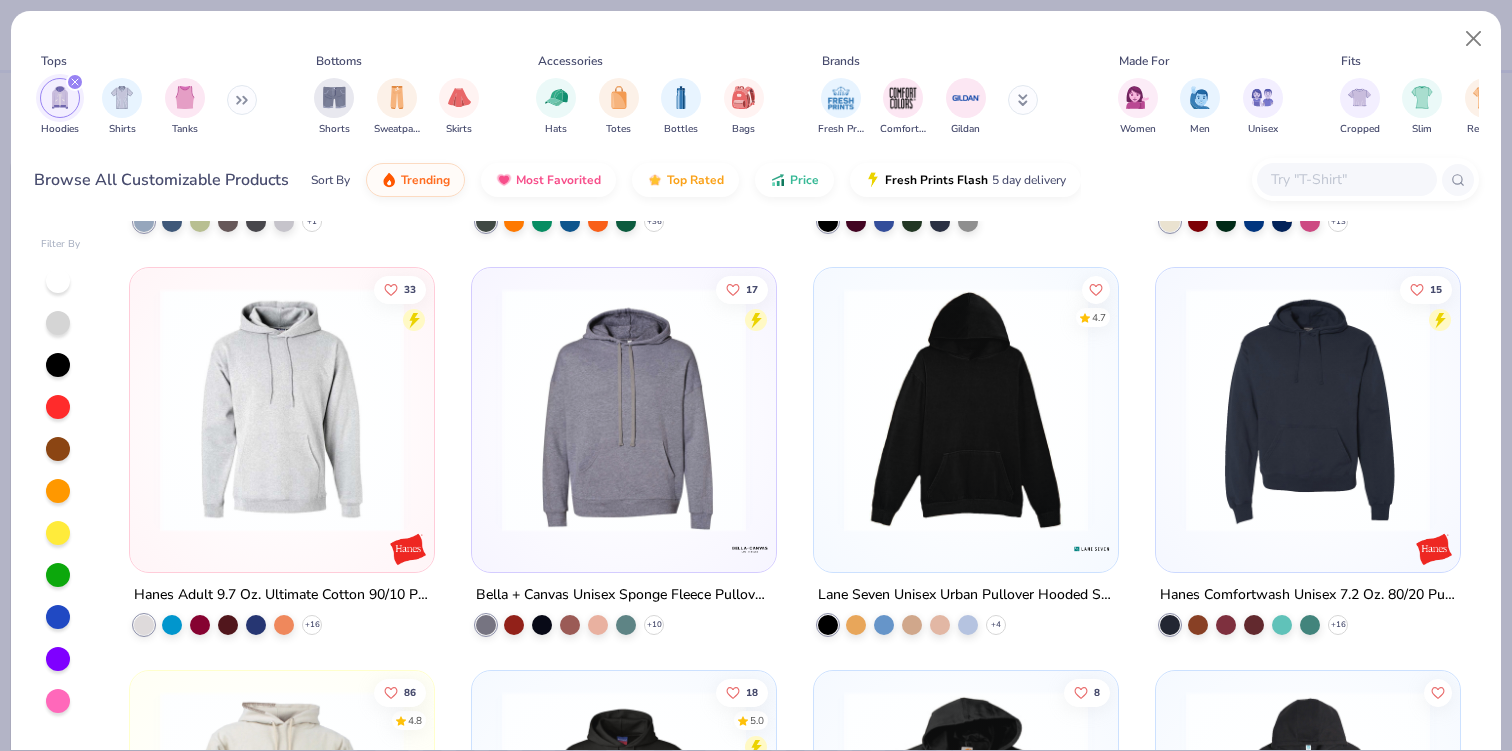 click at bounding box center [966, 410] 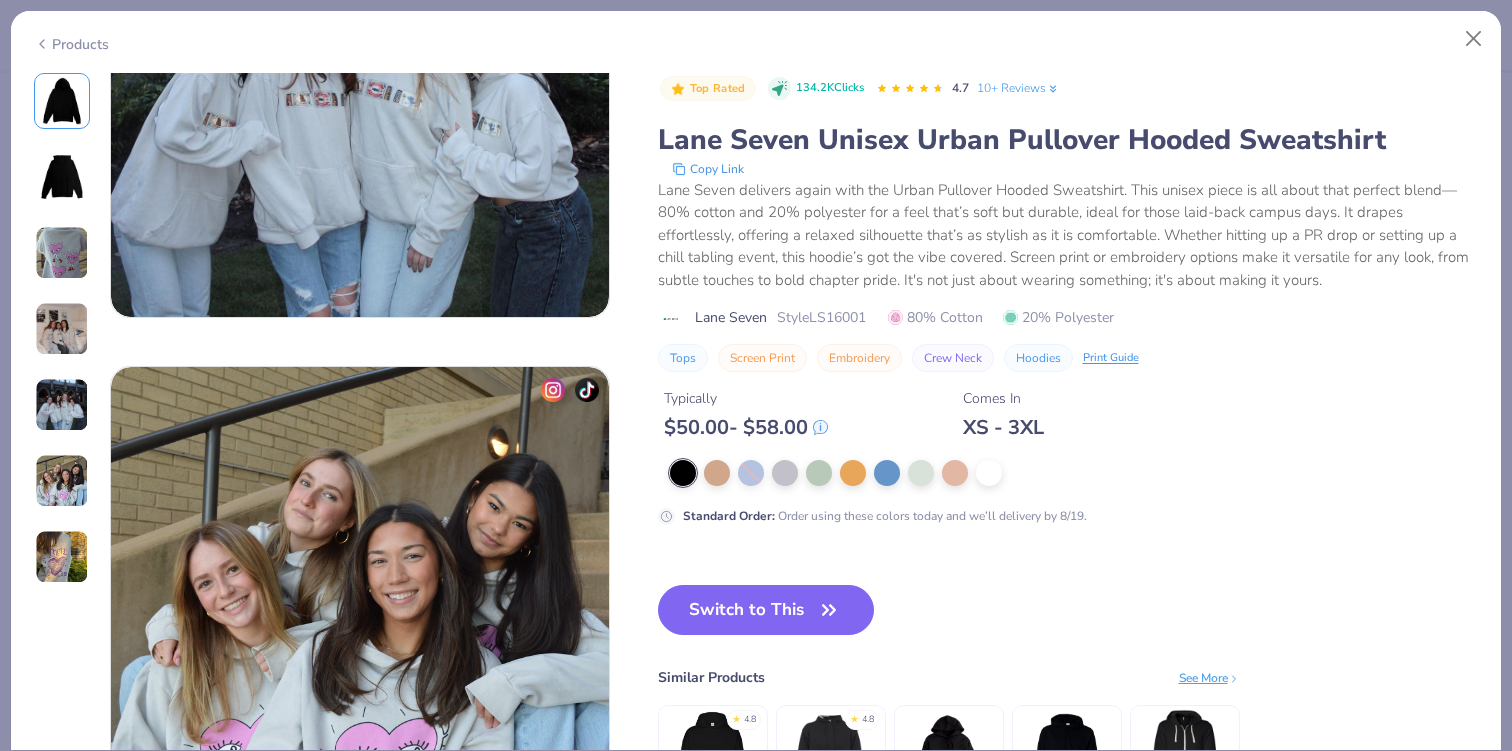 scroll, scrollTop: 2793, scrollLeft: 0, axis: vertical 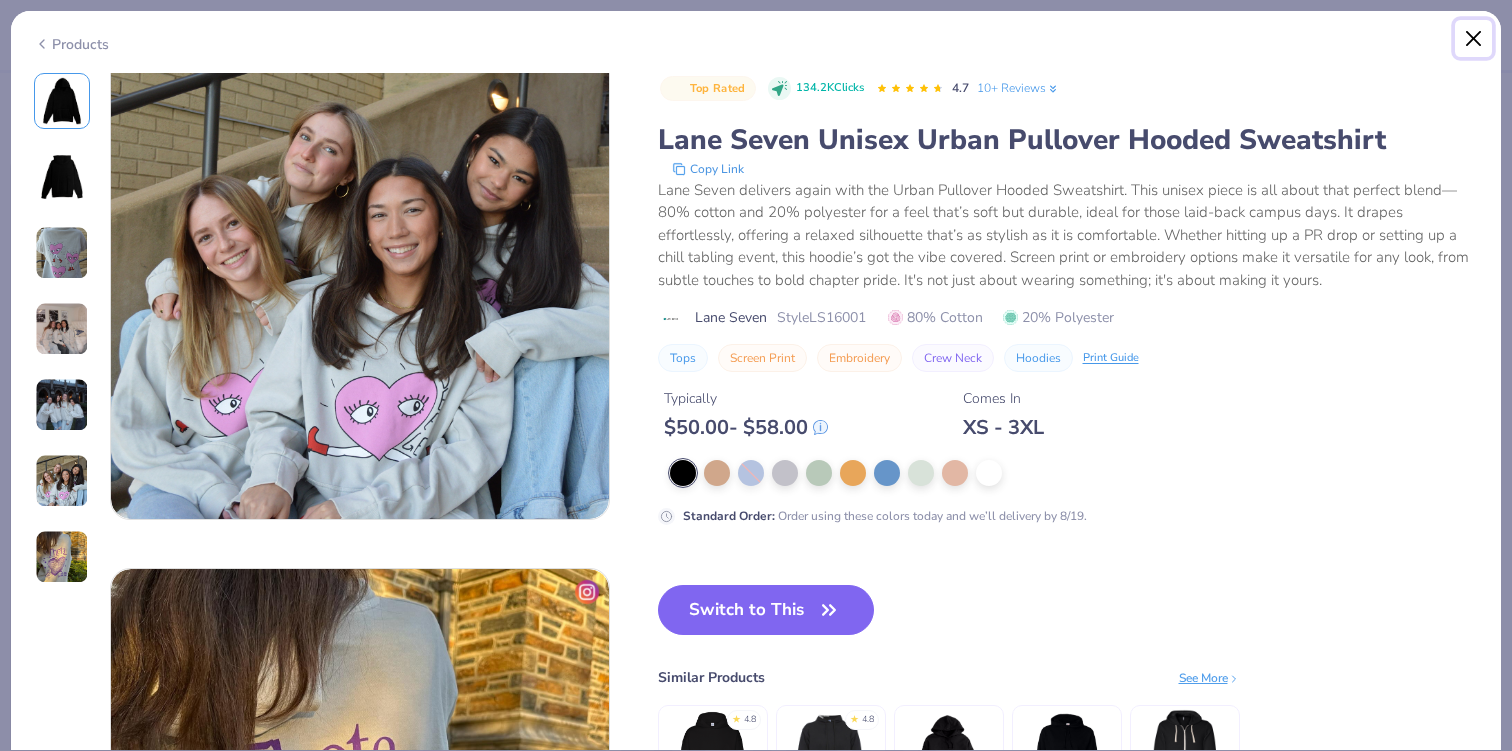 click at bounding box center [1474, 39] 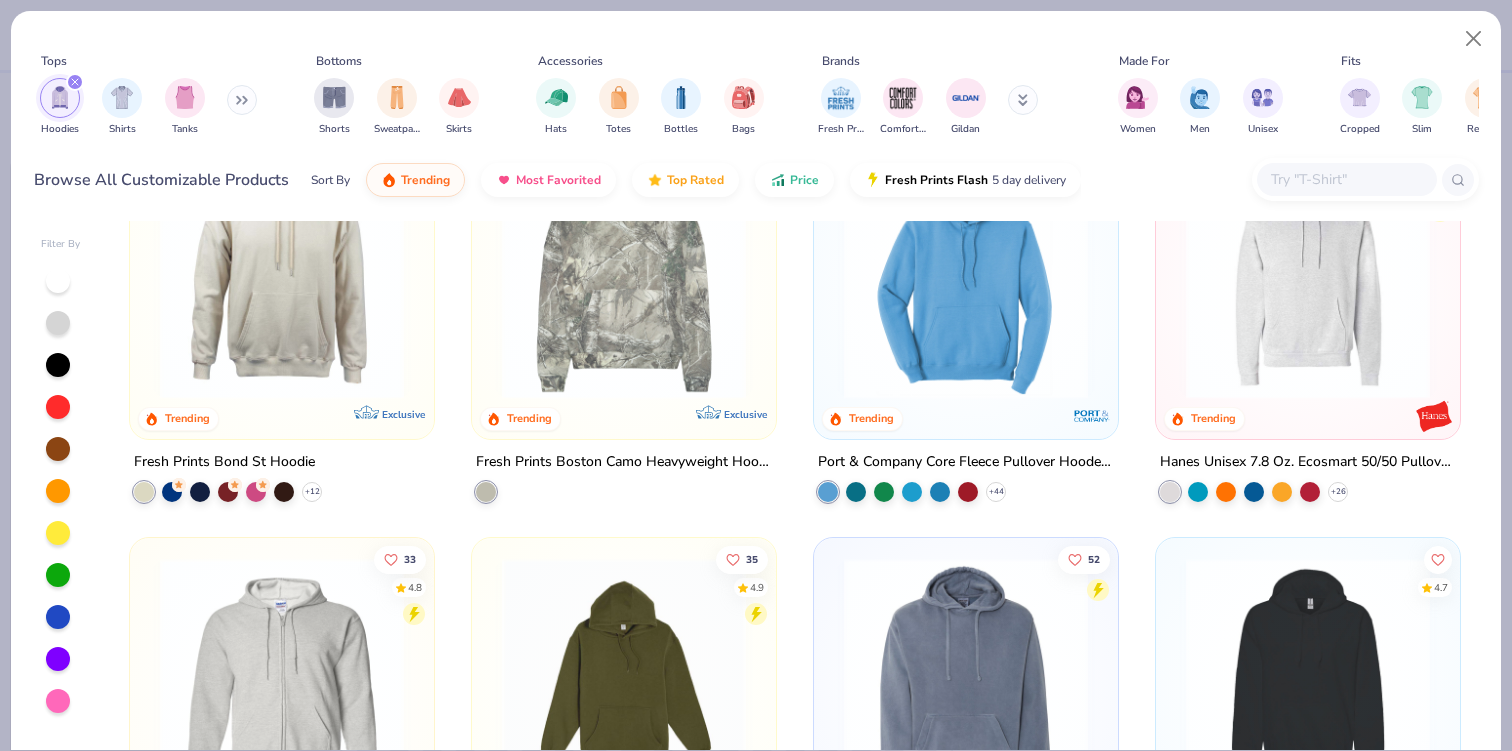 scroll, scrollTop: 177, scrollLeft: 0, axis: vertical 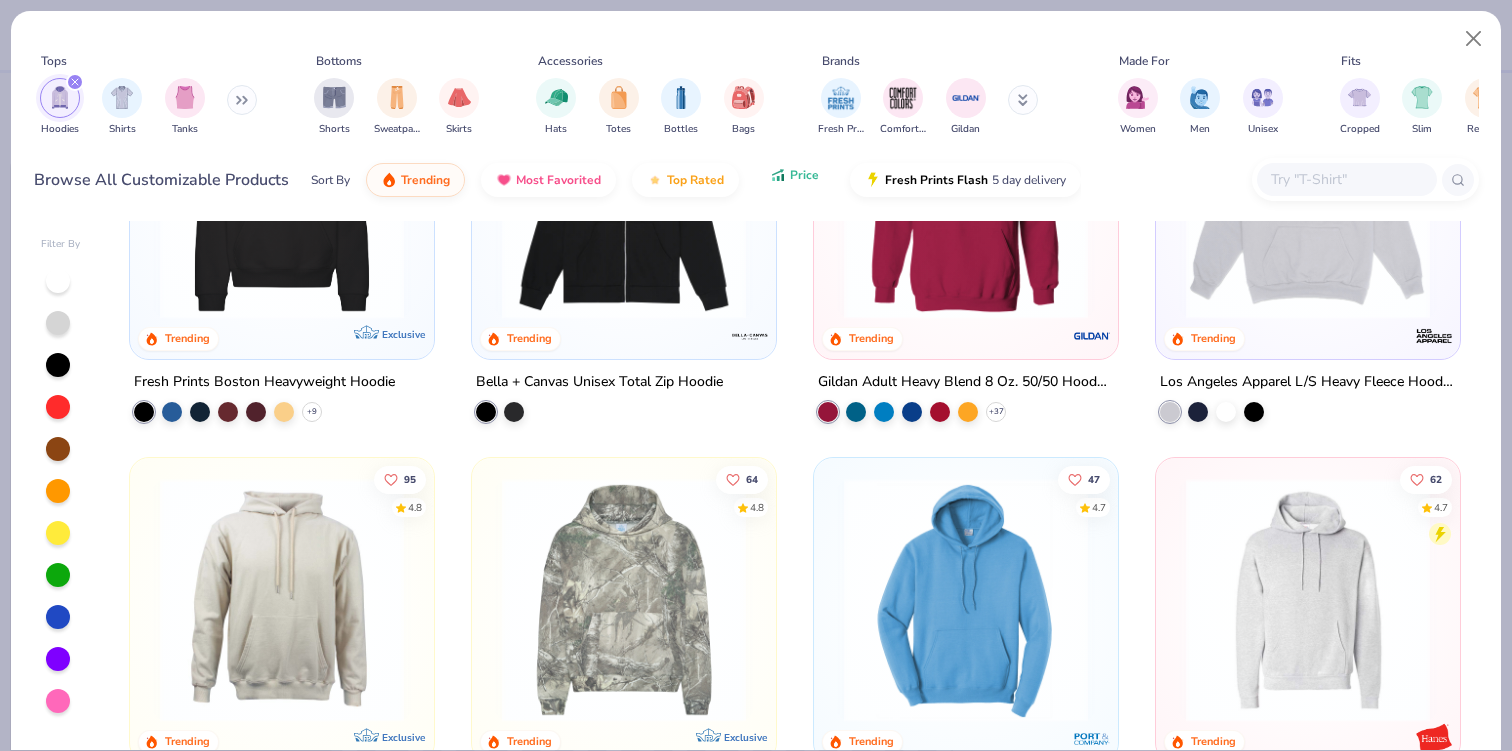 click on "Price" at bounding box center (794, 175) 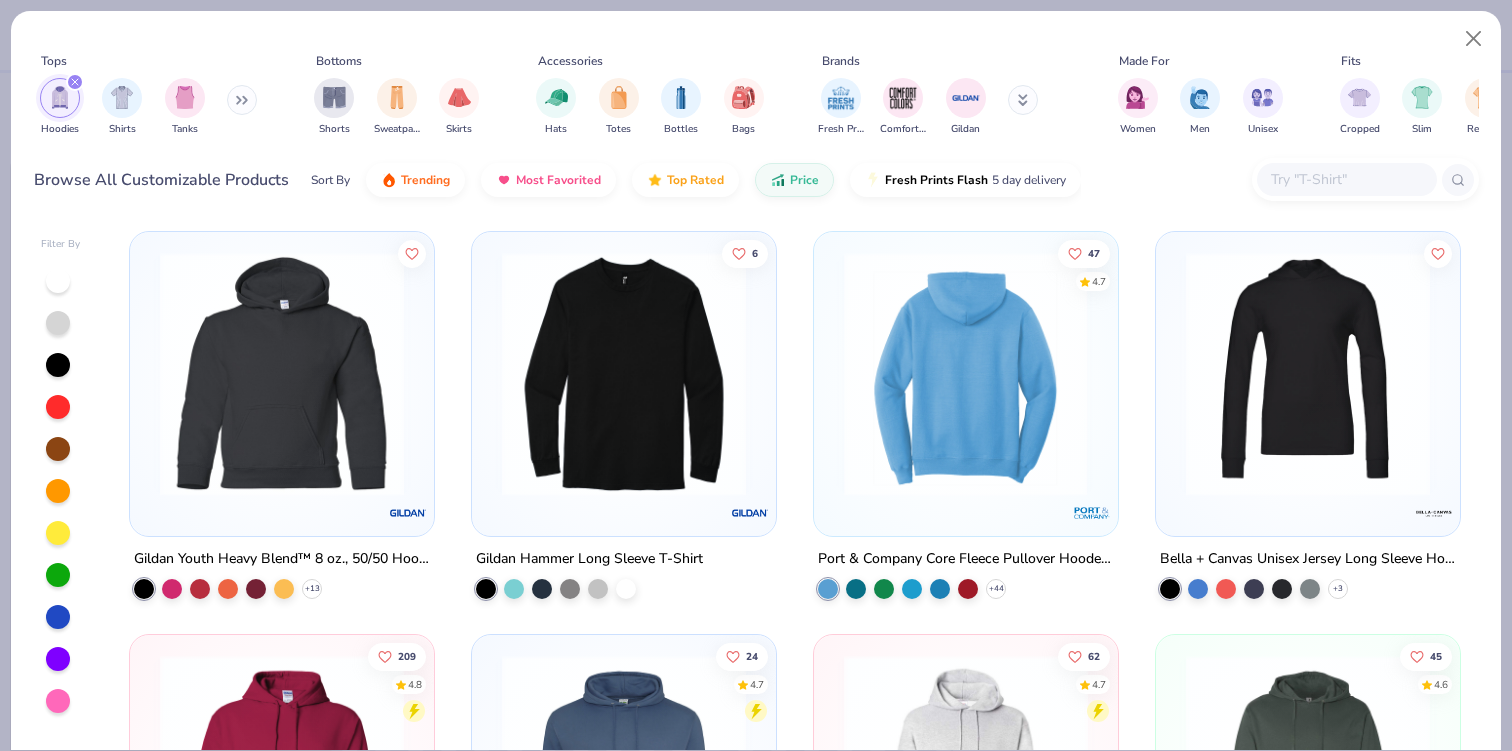 click at bounding box center [702, 374] 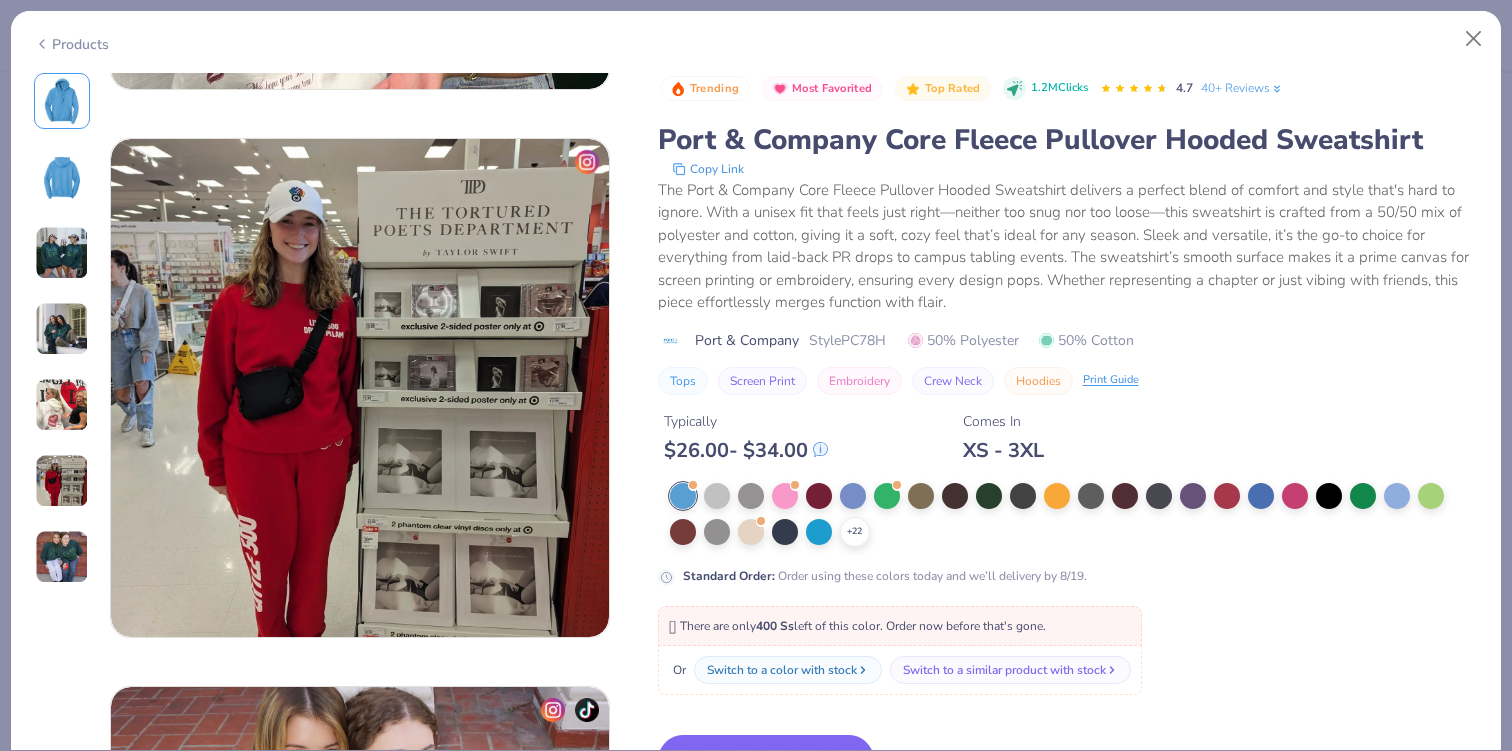 scroll, scrollTop: 2881, scrollLeft: 0, axis: vertical 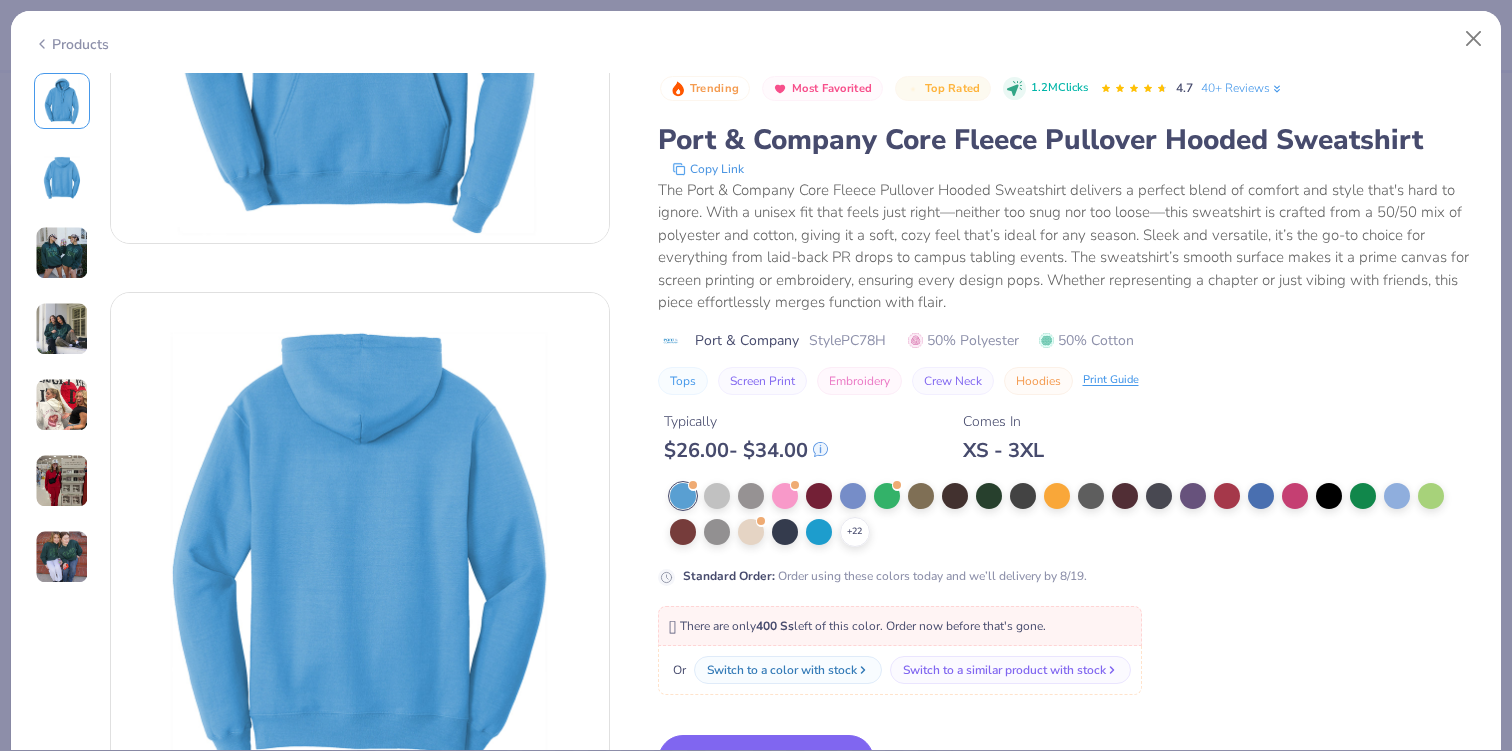 click at bounding box center [62, 177] 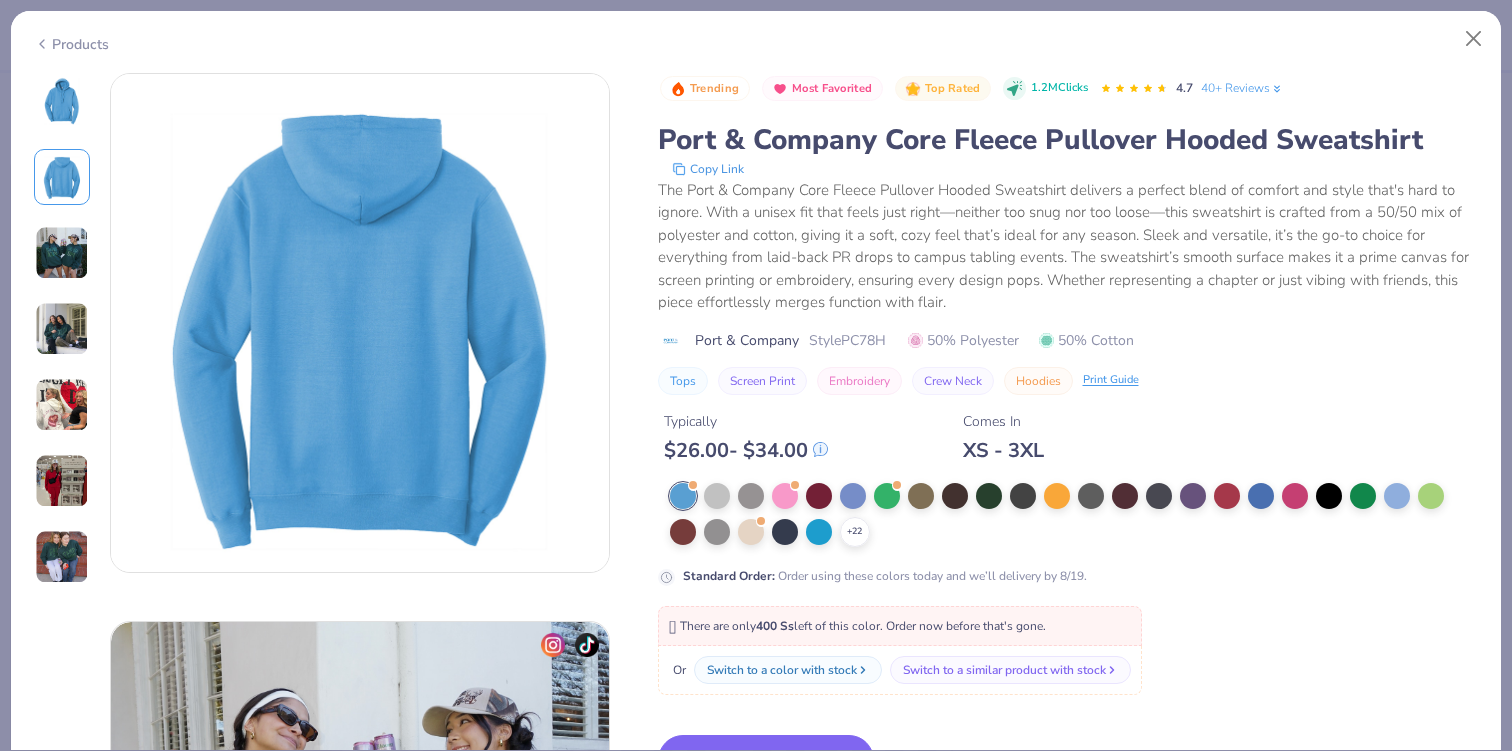click at bounding box center (62, 253) 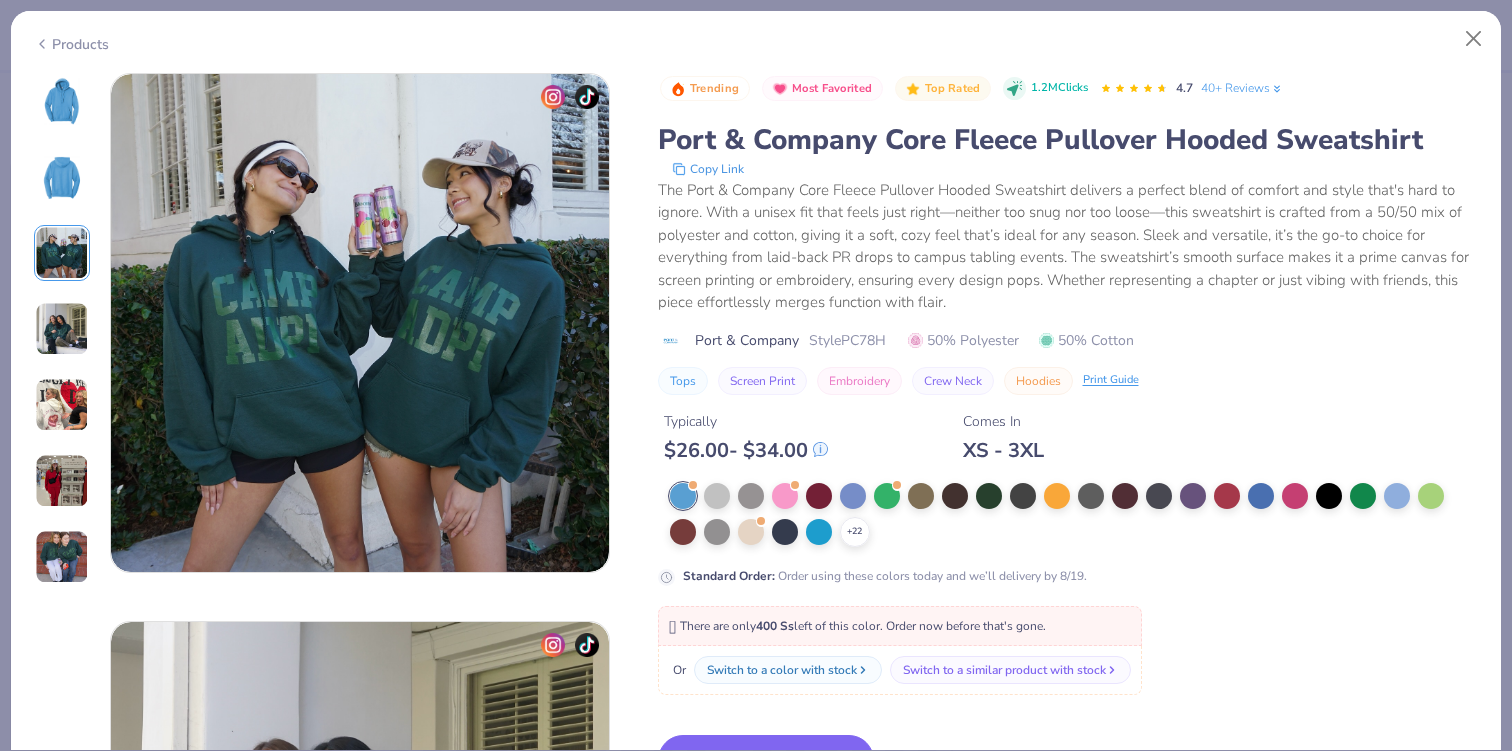 click at bounding box center (62, 329) 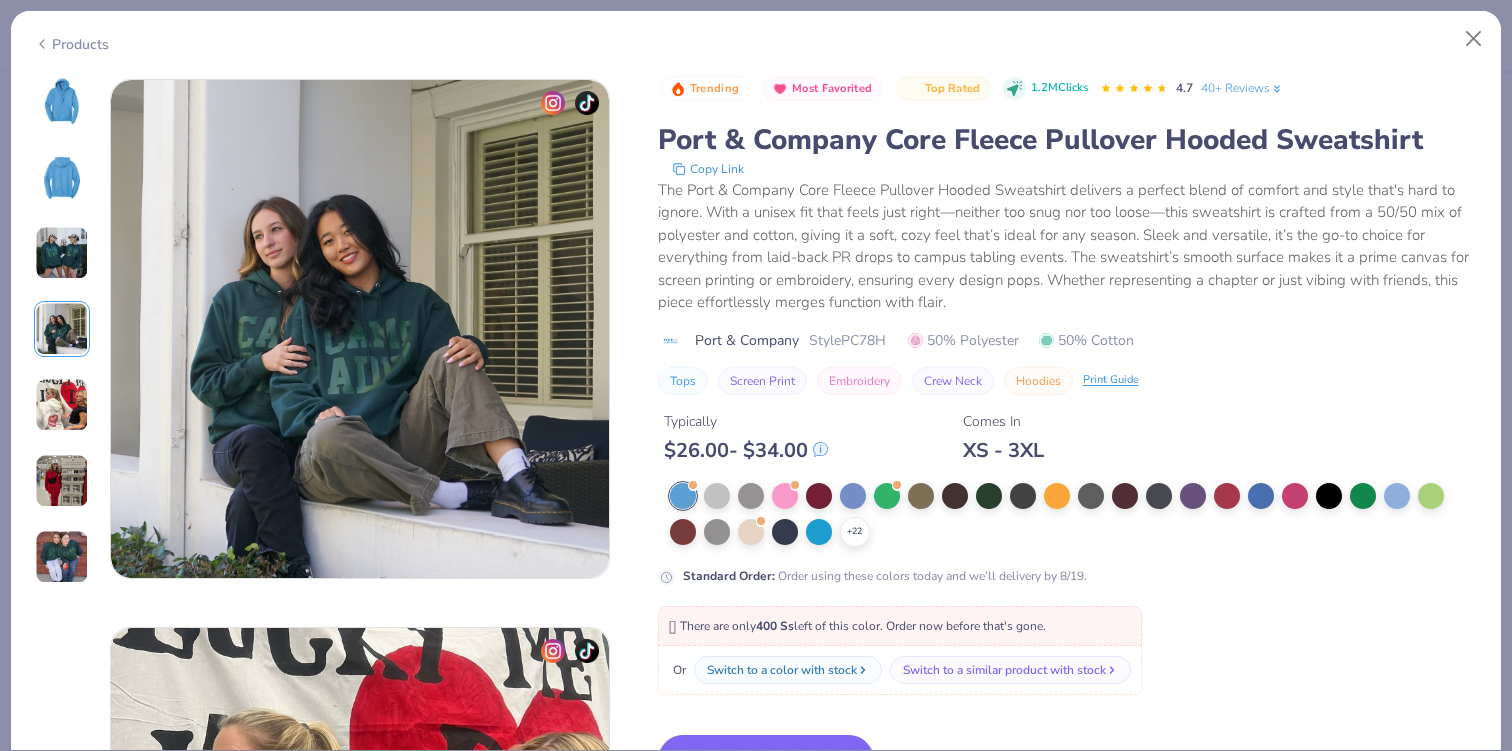 click at bounding box center [62, 405] 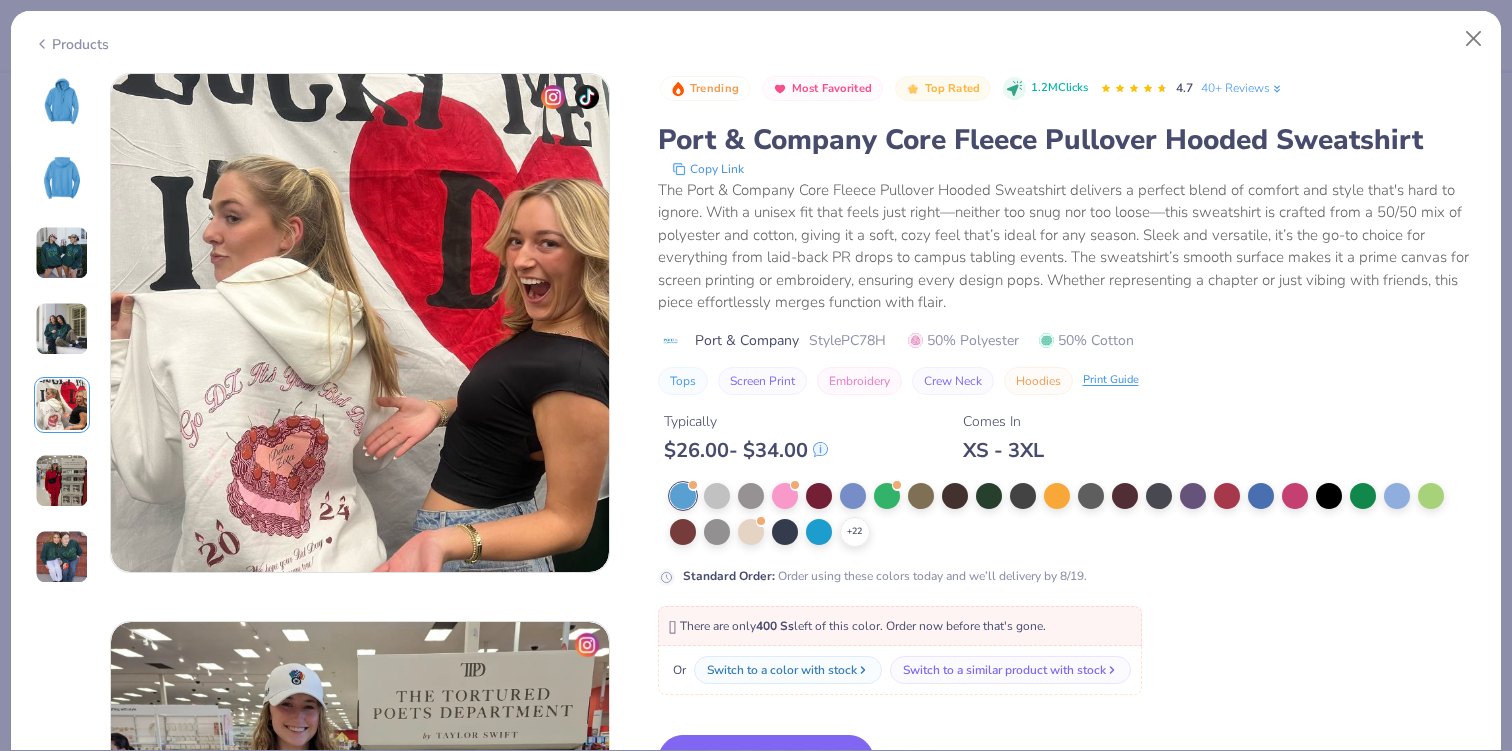 click at bounding box center [62, 481] 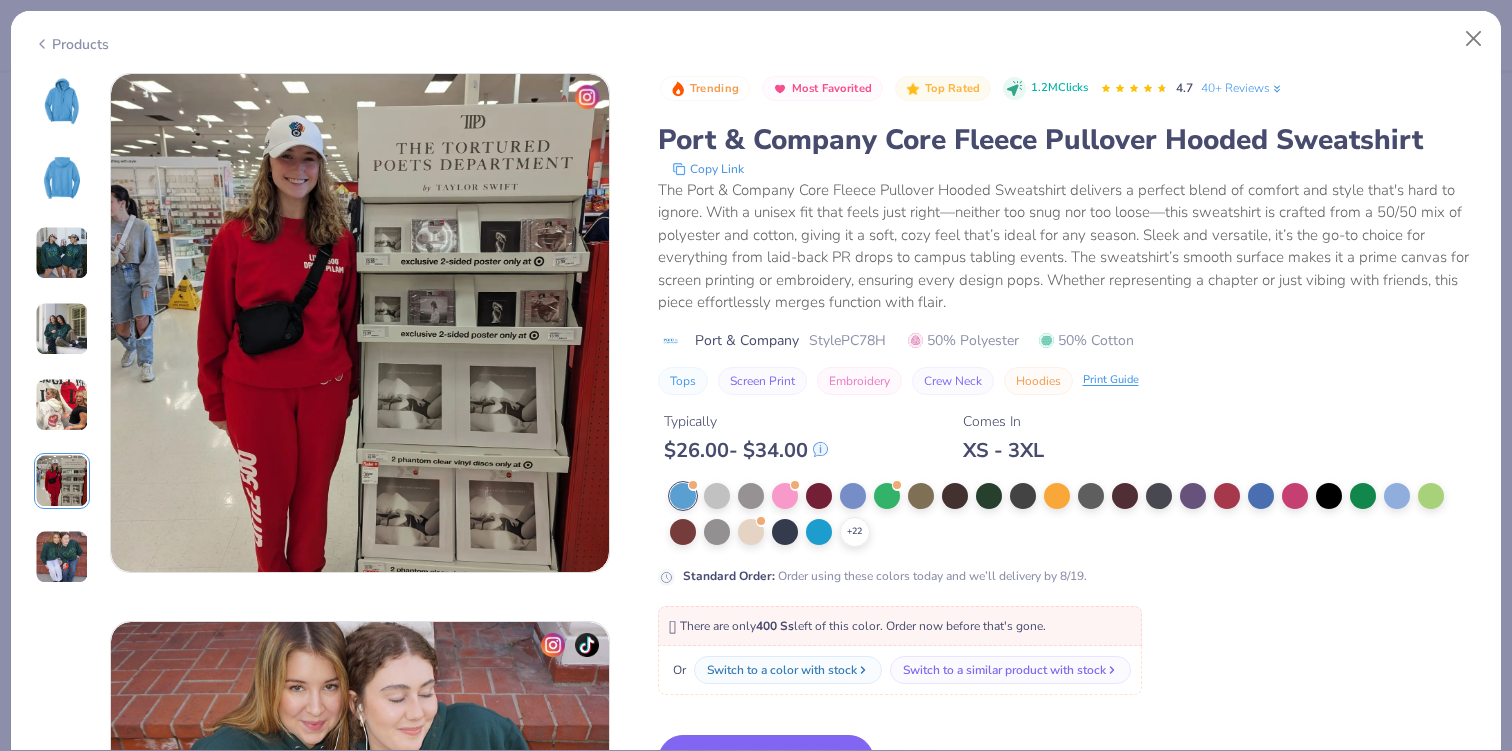 click at bounding box center [62, 557] 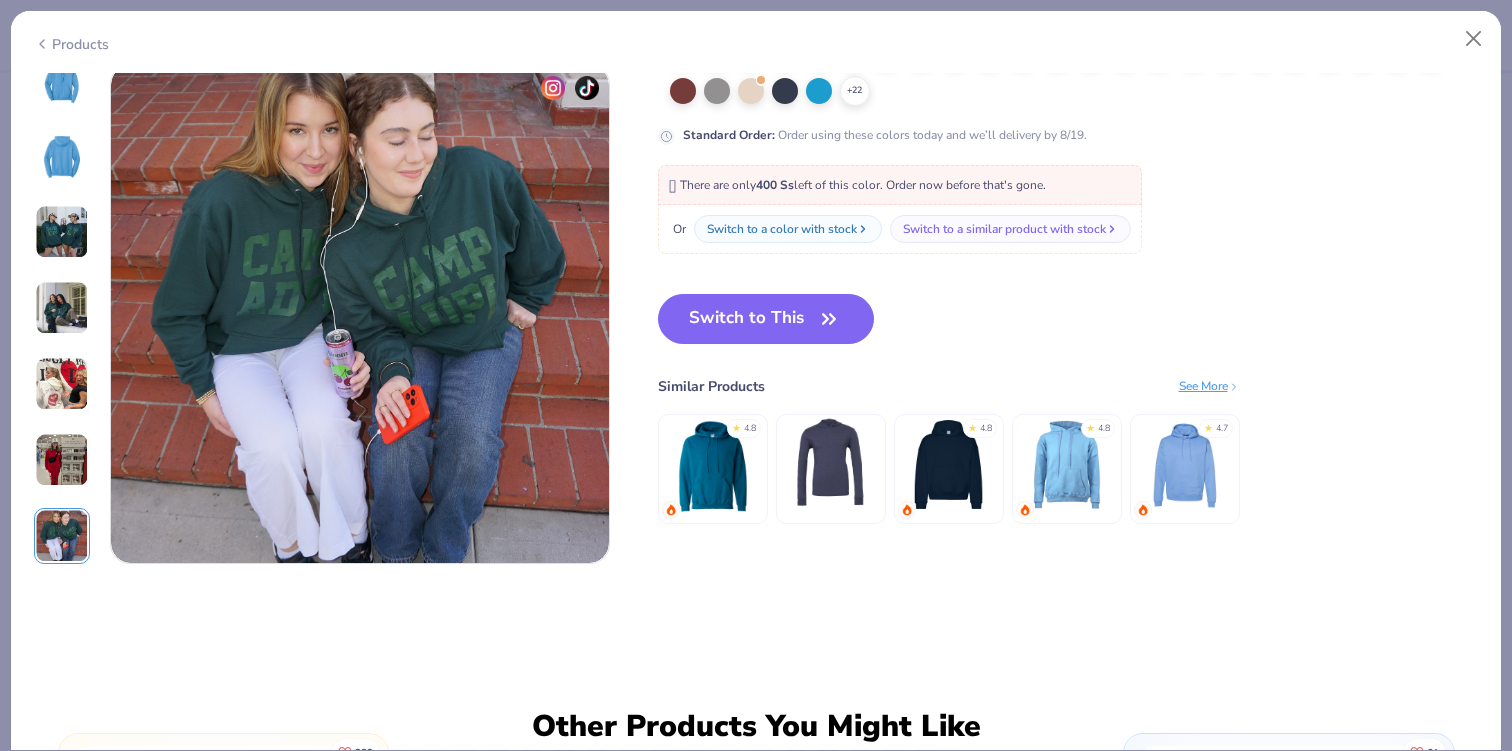 scroll, scrollTop: 3311, scrollLeft: 0, axis: vertical 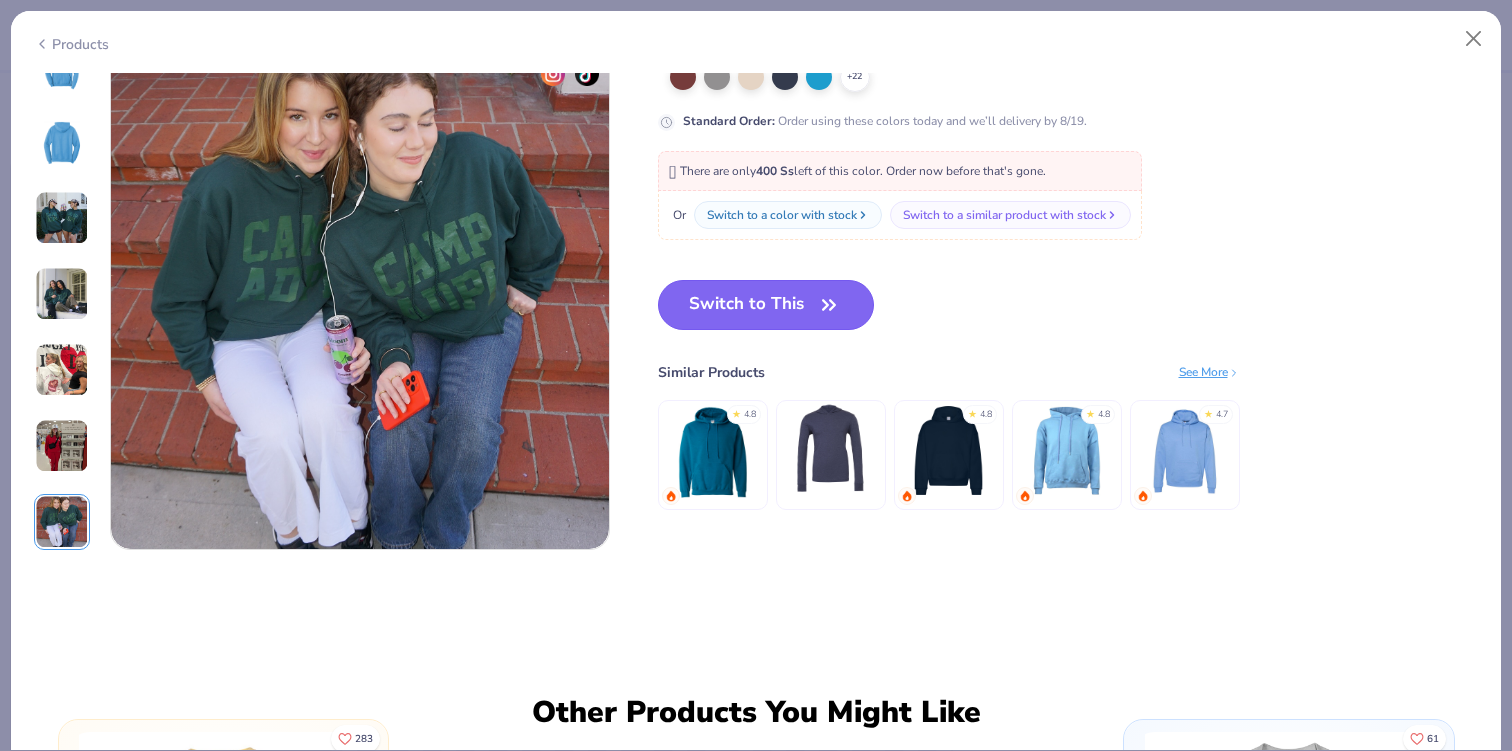 click on "Switch to This" at bounding box center (766, 305) 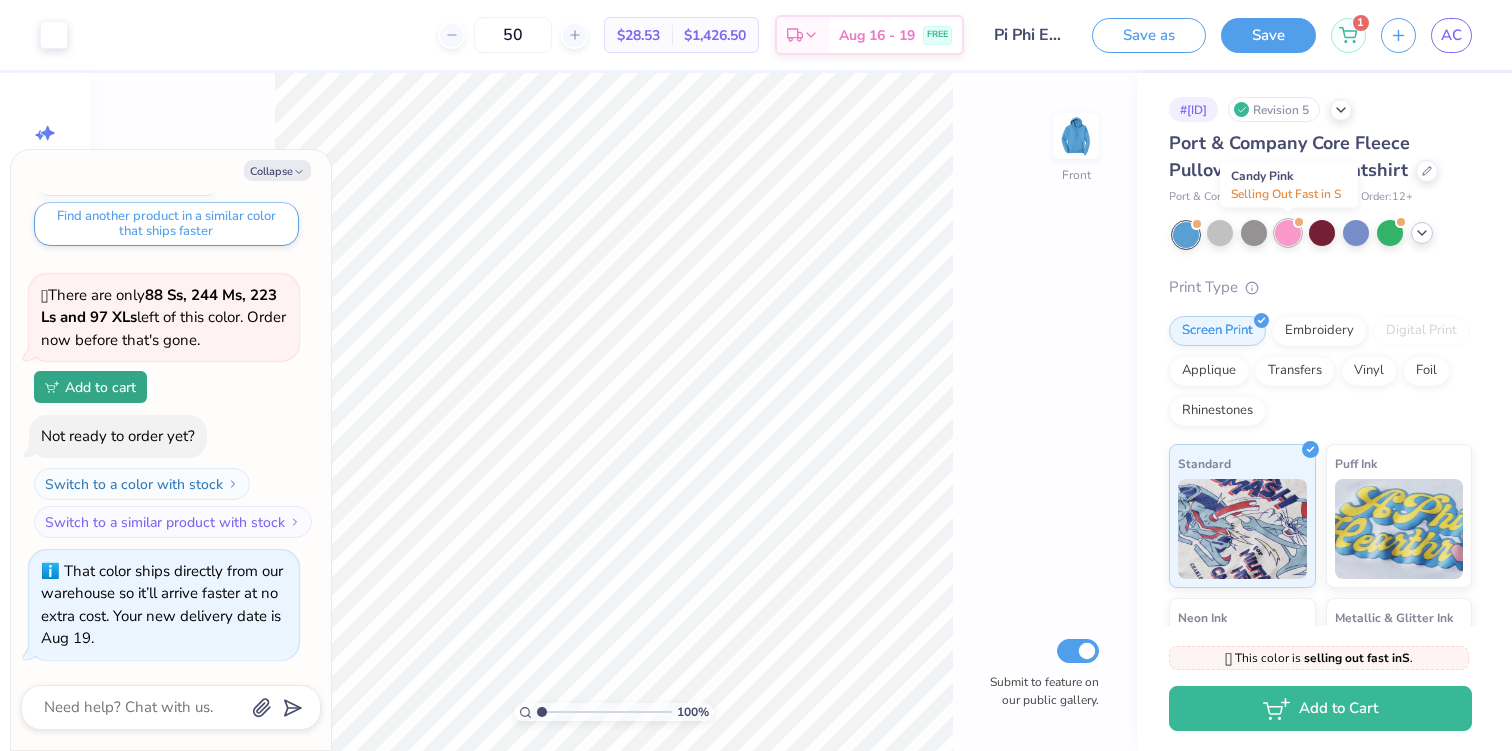 click at bounding box center (1288, 233) 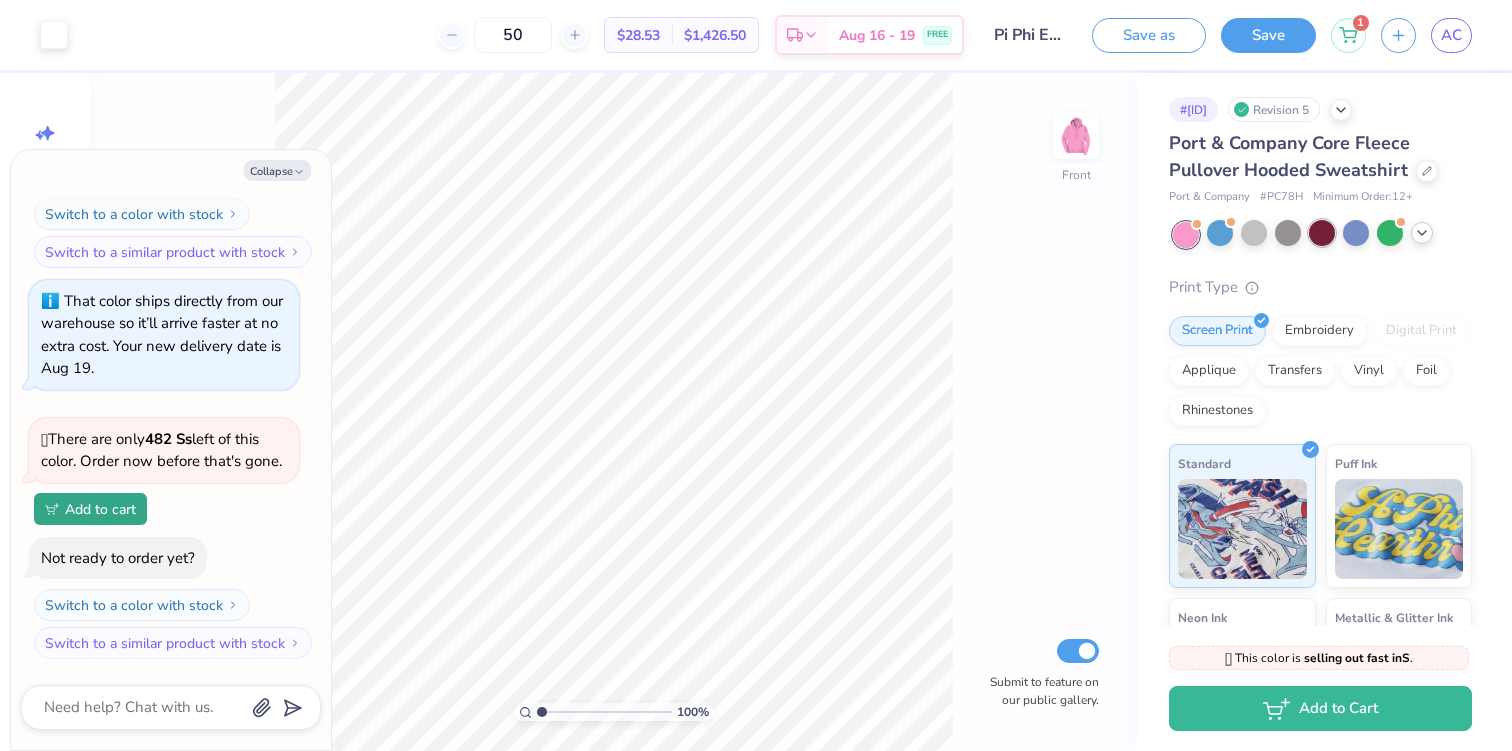 click at bounding box center (1322, 233) 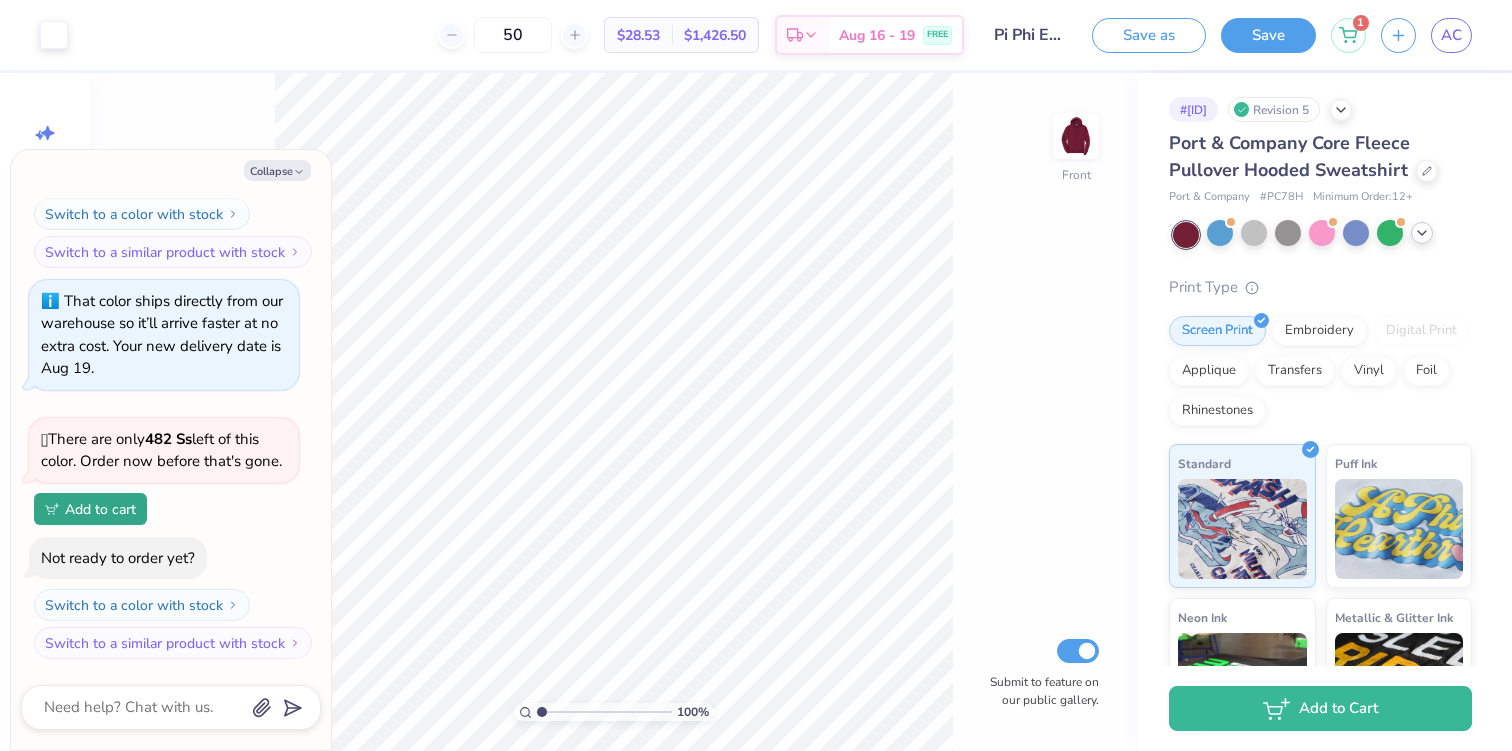 click 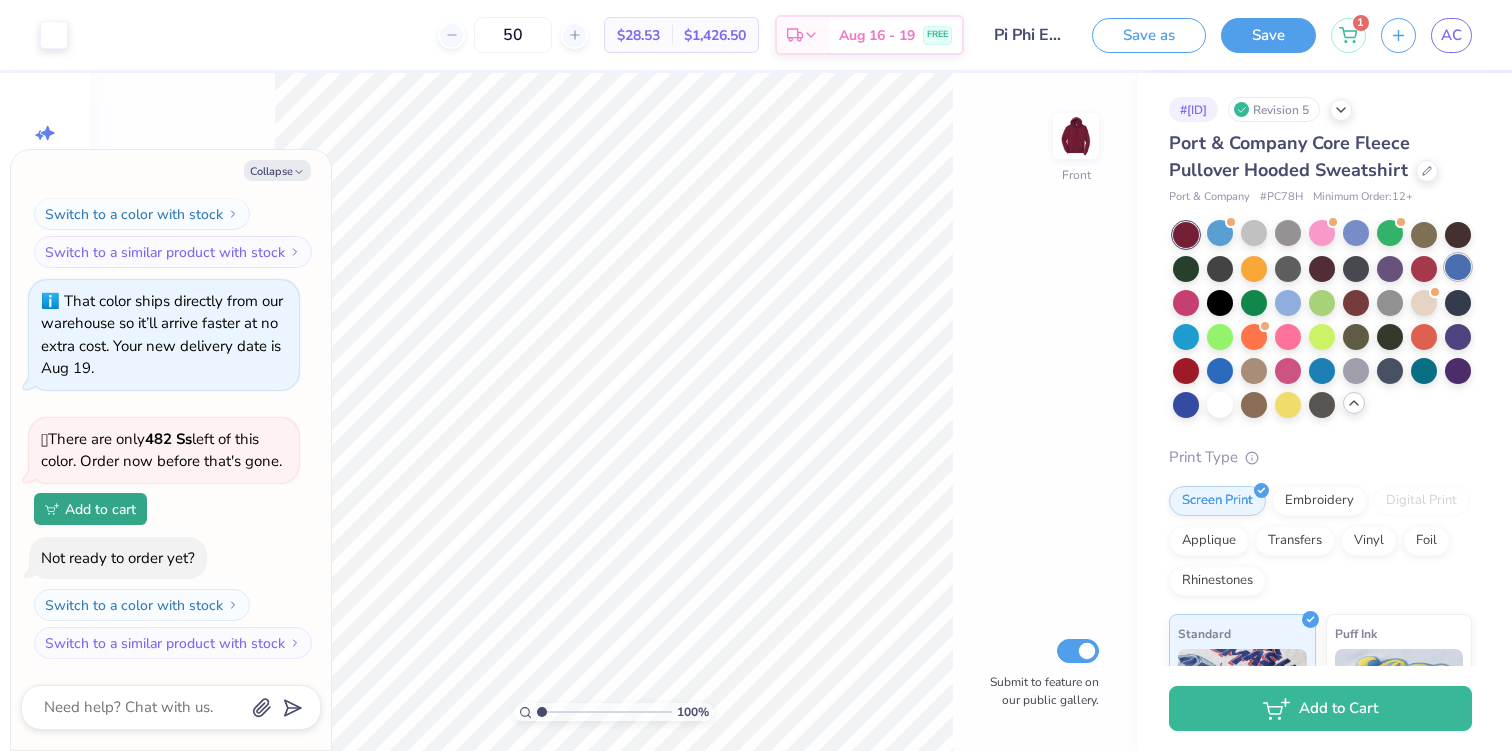 click at bounding box center [1458, 267] 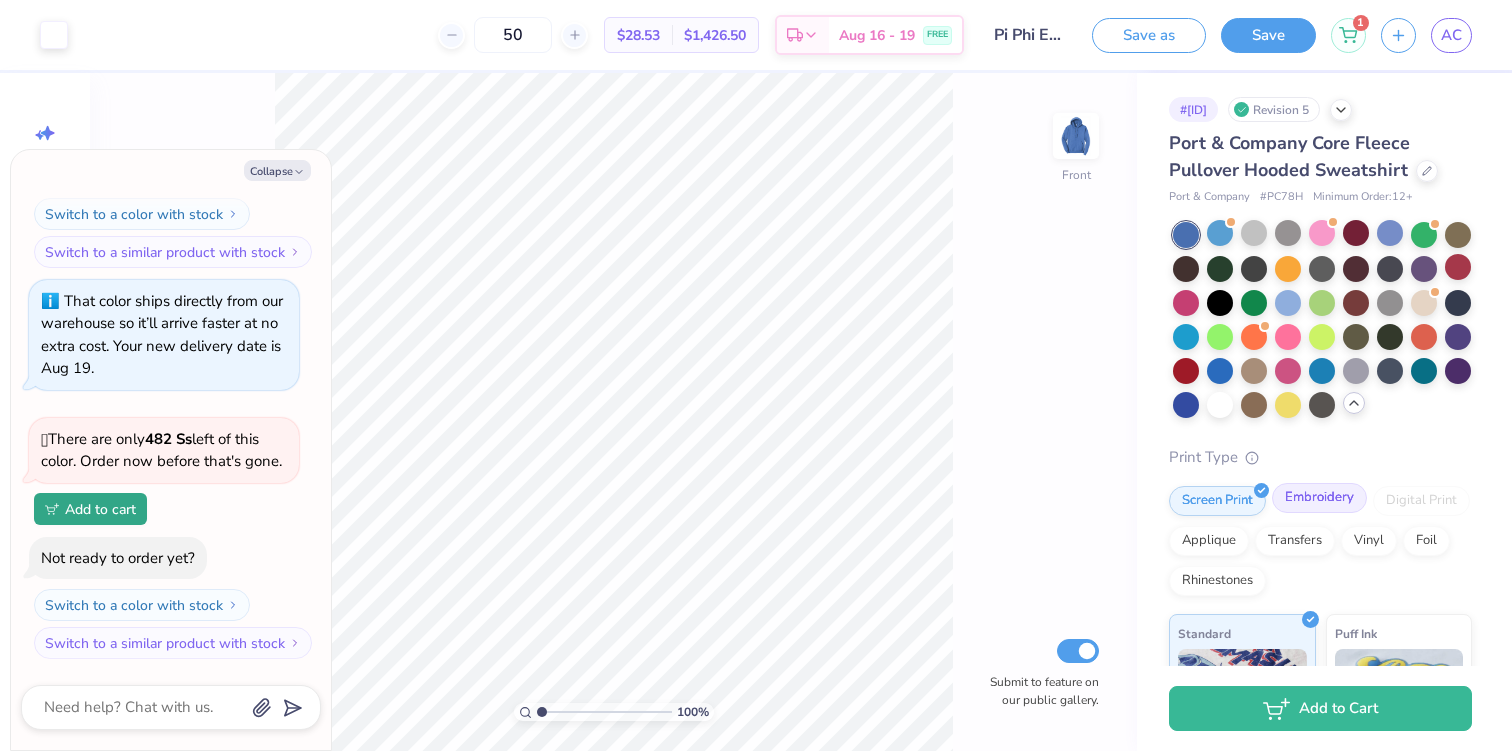 click on "Embroidery" at bounding box center [1319, 498] 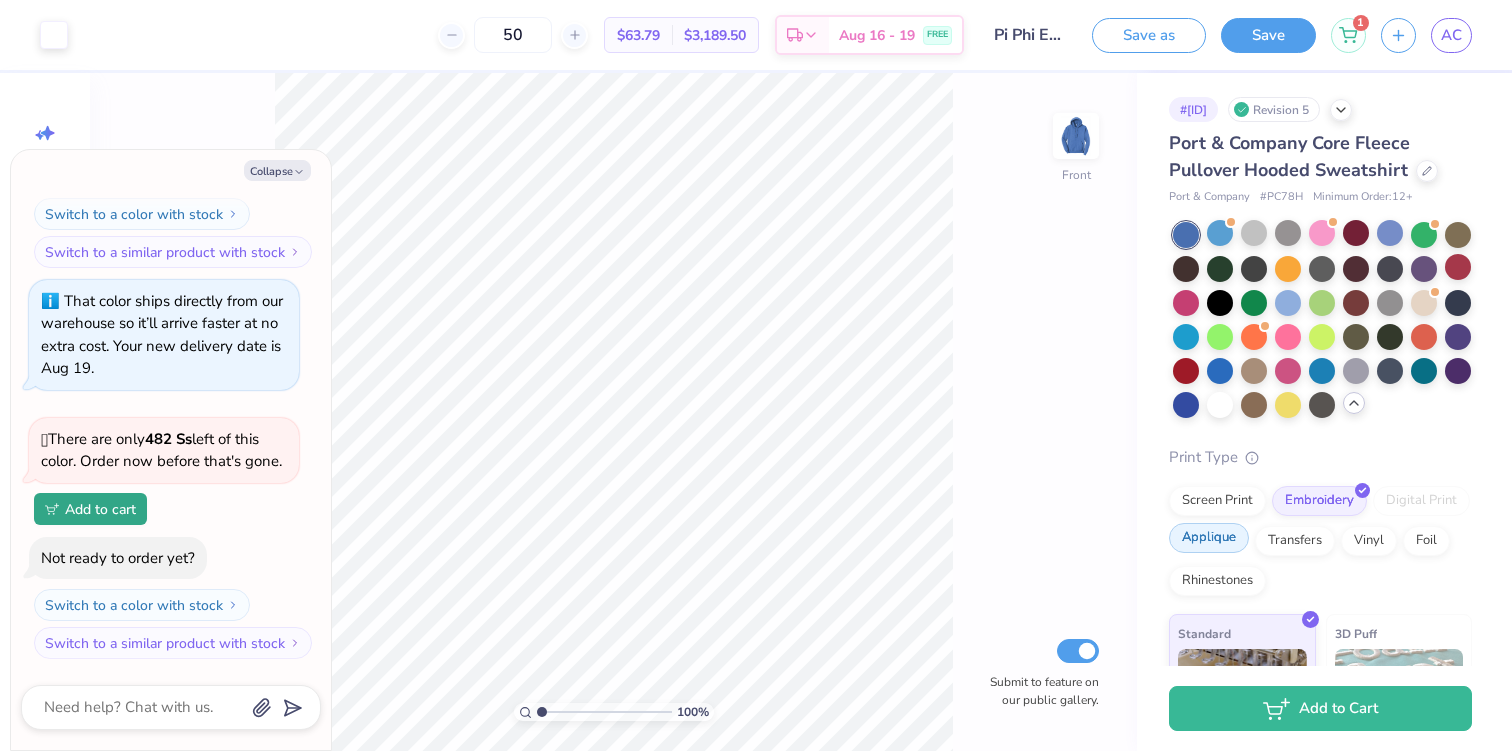 click on "Applique" at bounding box center [1209, 538] 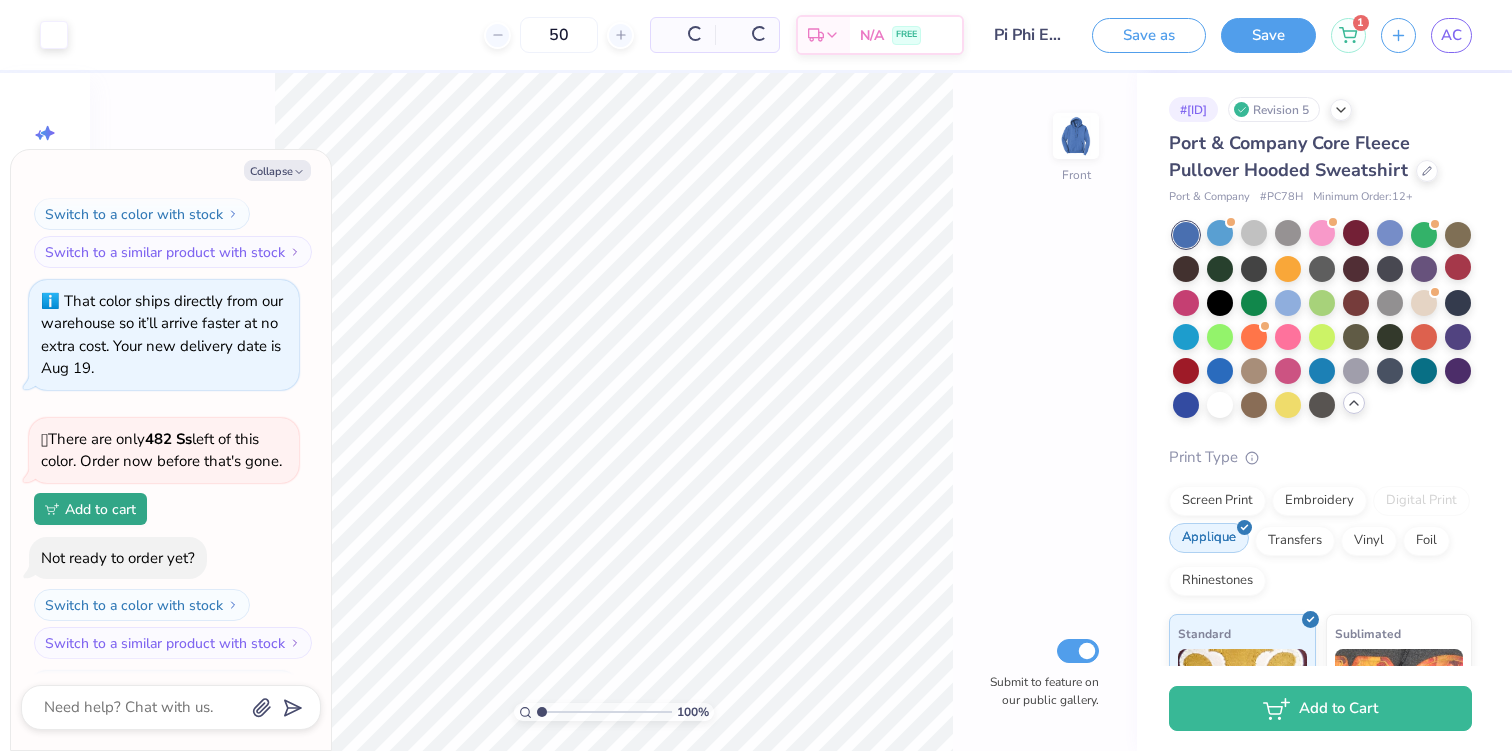 scroll, scrollTop: 1438, scrollLeft: 0, axis: vertical 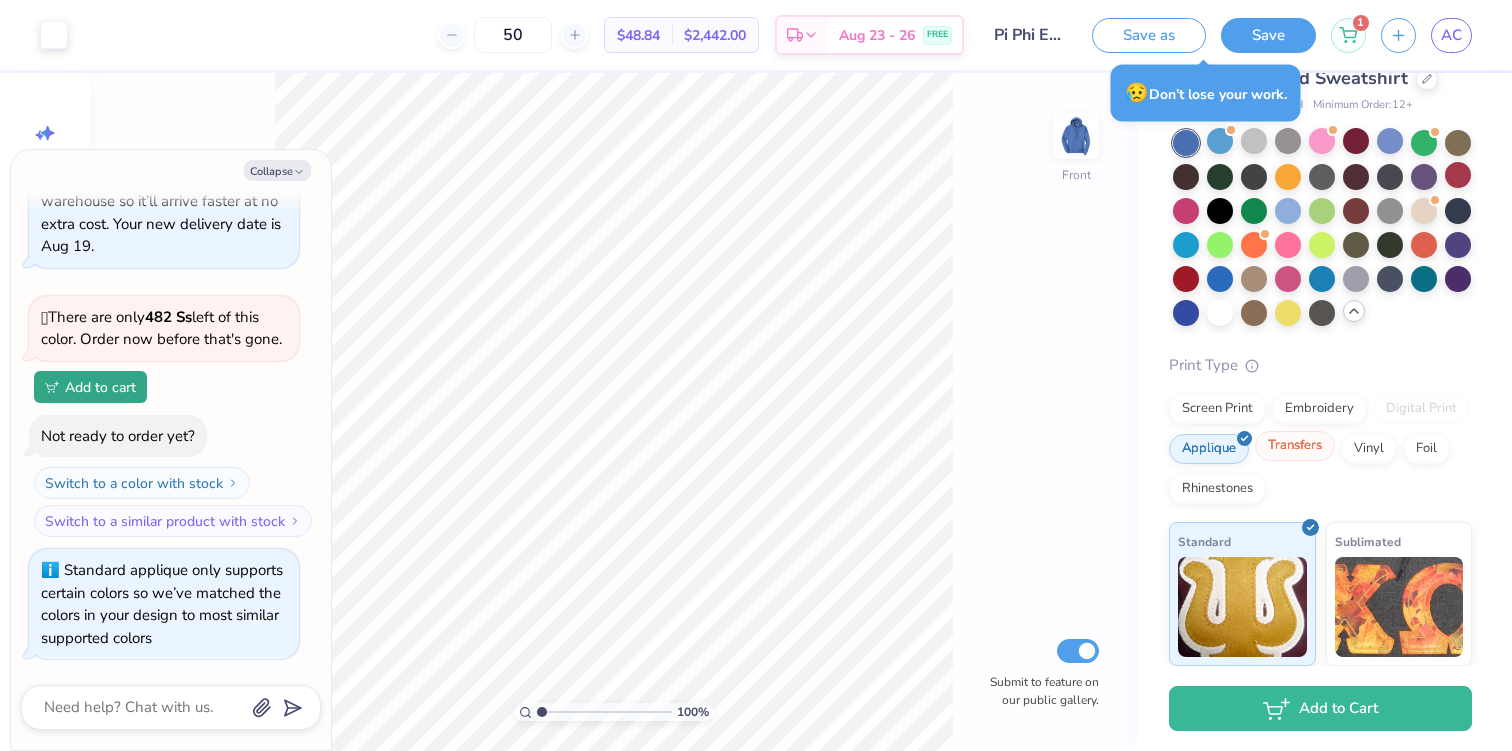 click on "Transfers" at bounding box center [1295, 446] 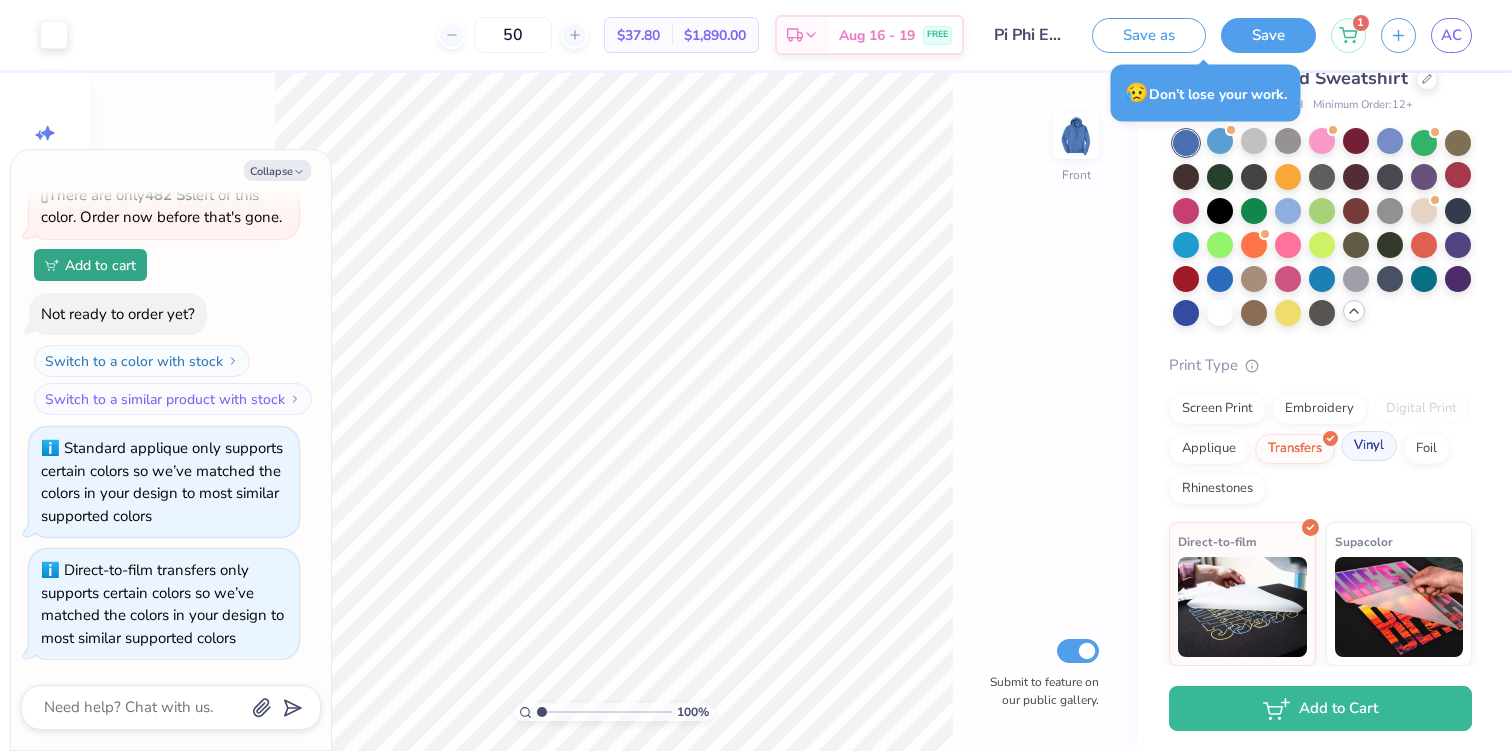 click on "Vinyl" at bounding box center [1369, 446] 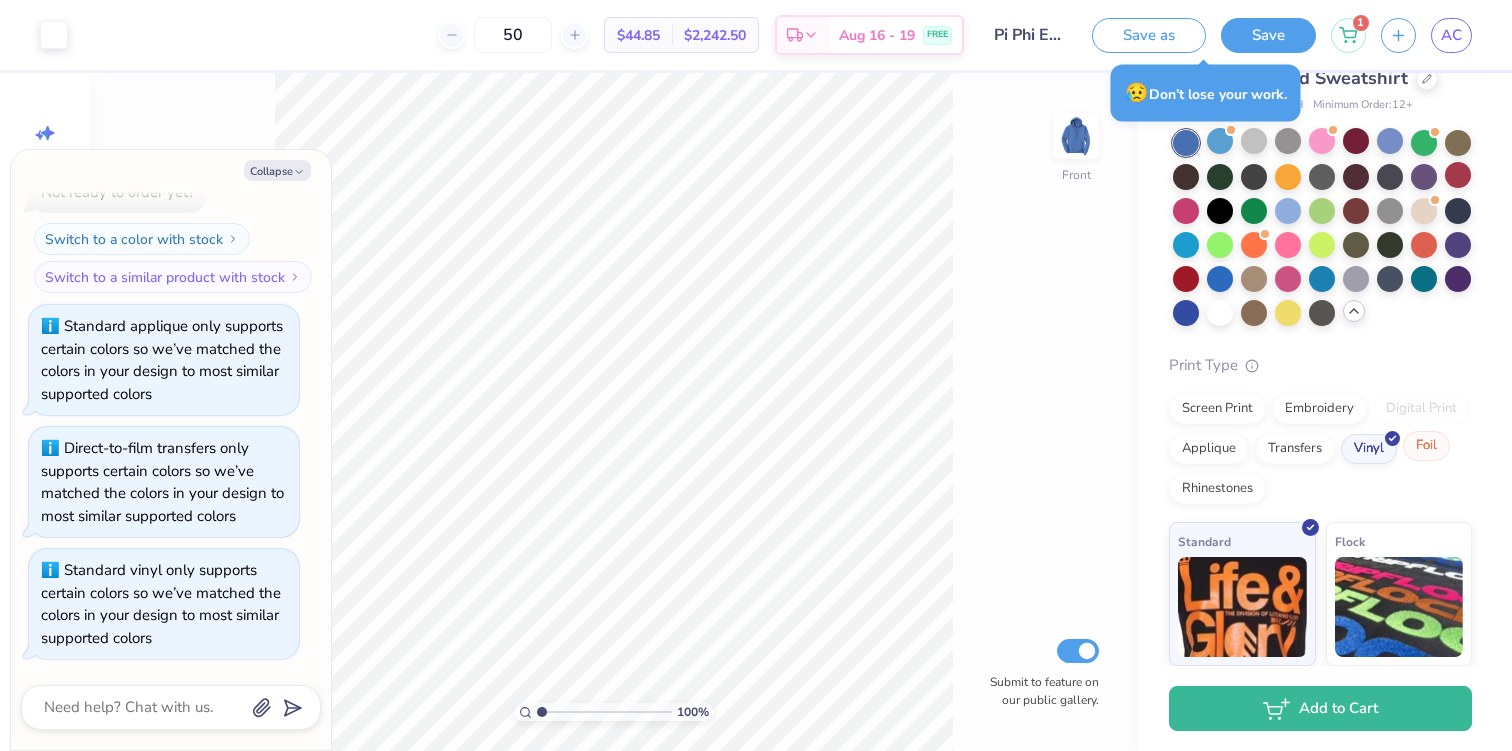 click on "Foil" at bounding box center (1426, 446) 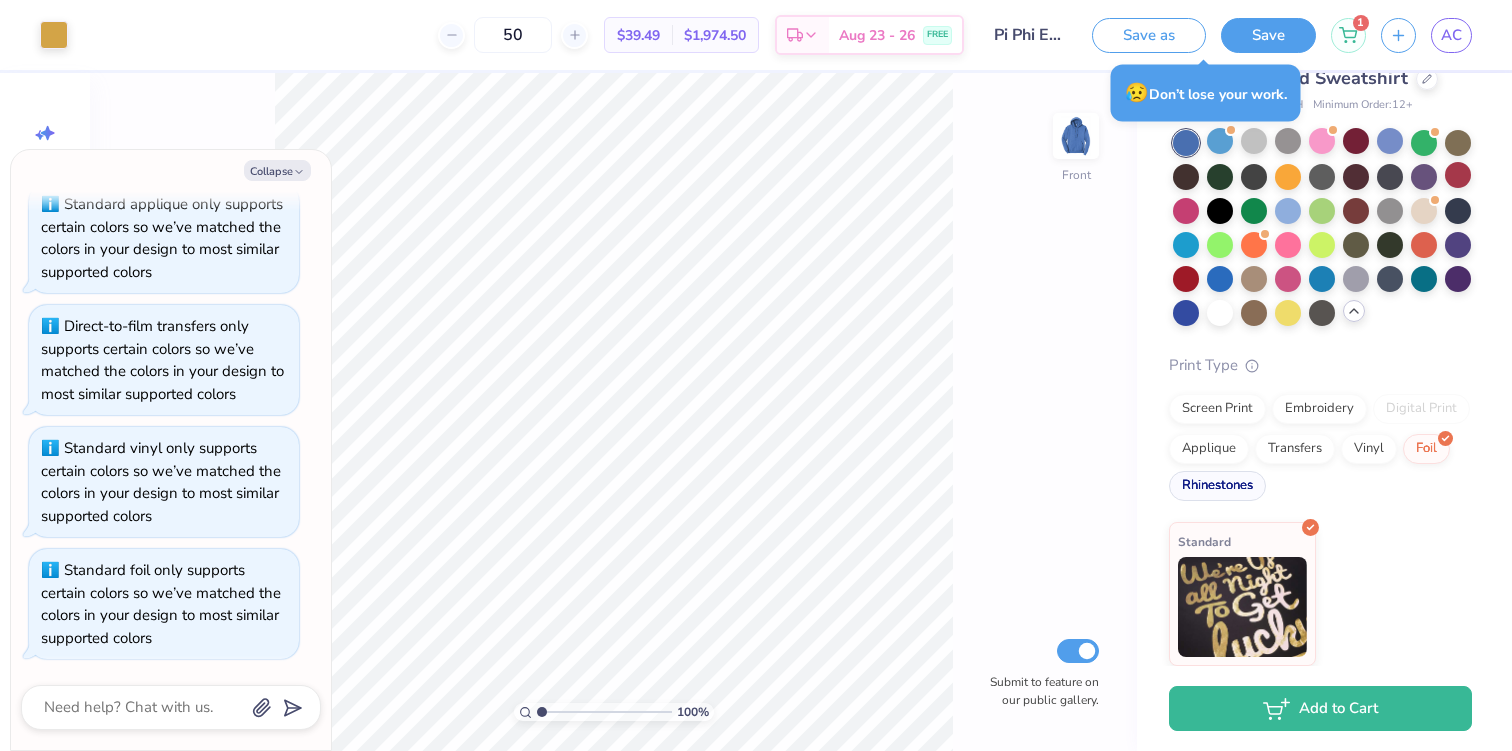 click on "Rhinestones" at bounding box center (1217, 486) 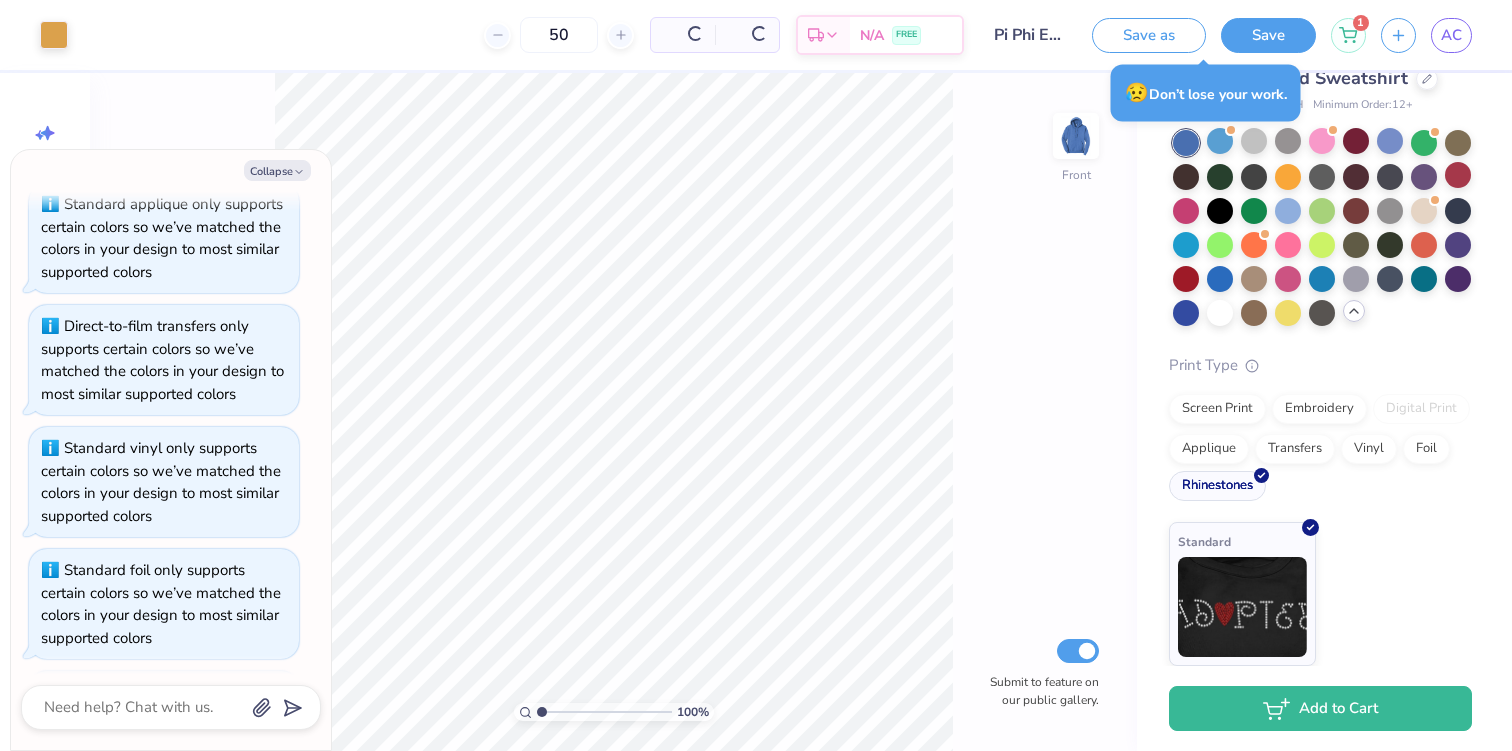 scroll, scrollTop: 1926, scrollLeft: 0, axis: vertical 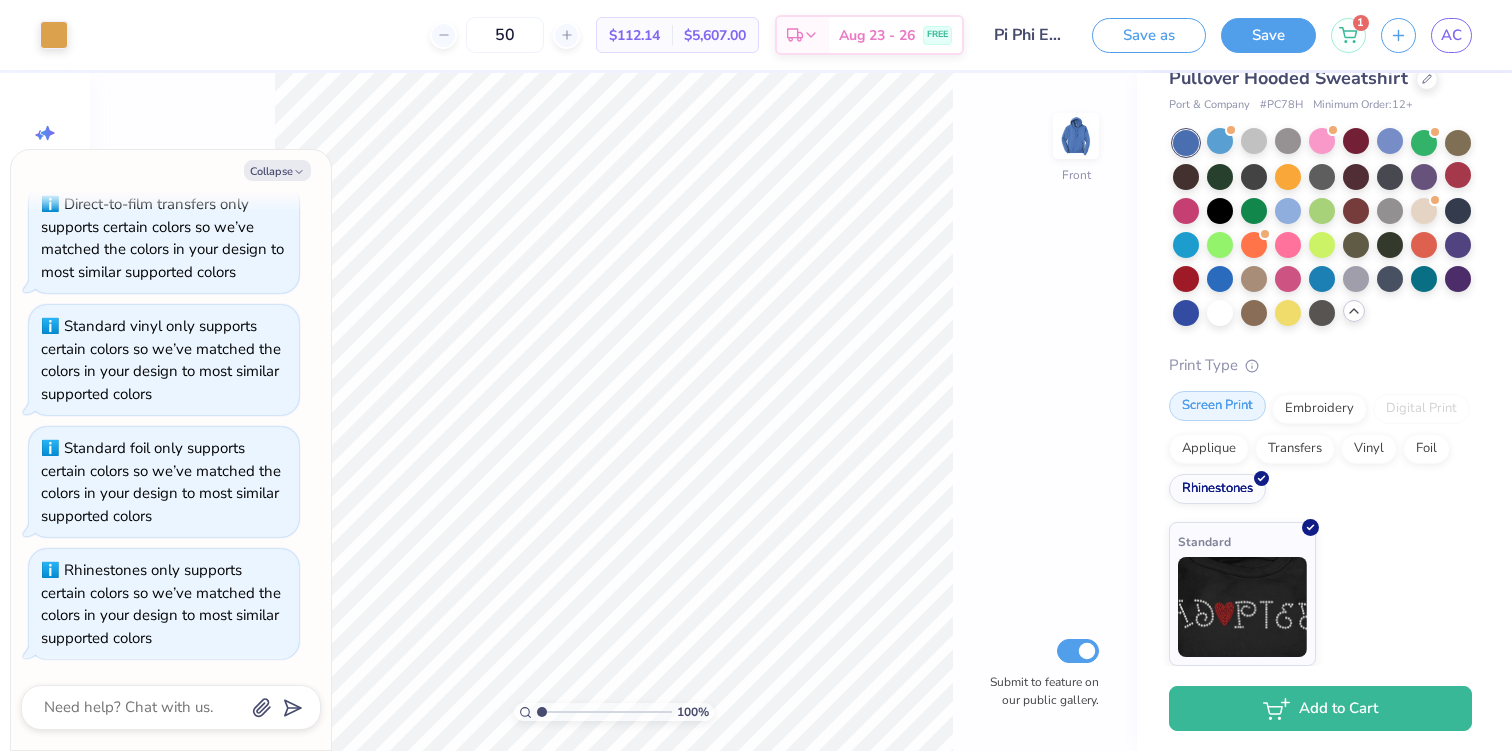 click on "Screen Print" at bounding box center [1217, 406] 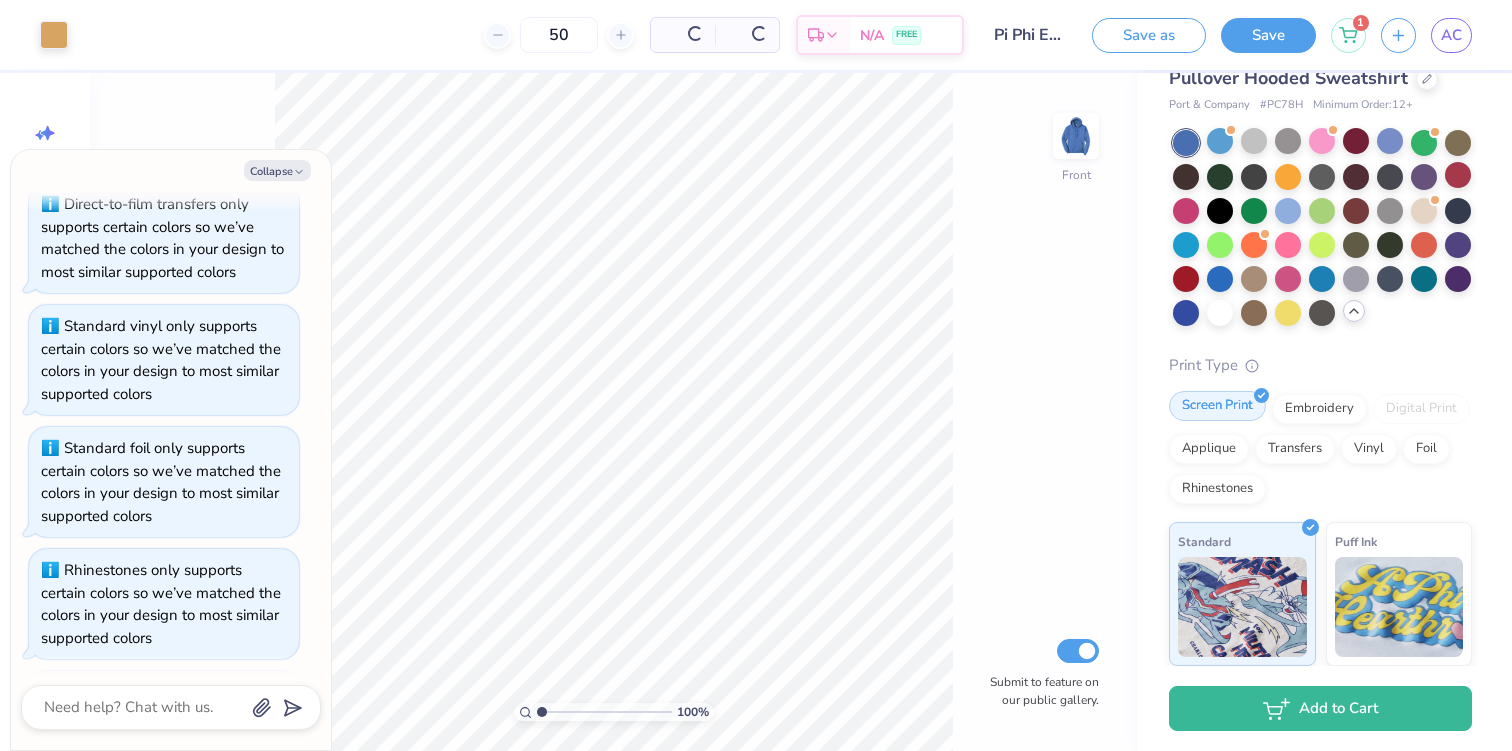 scroll, scrollTop: 2048, scrollLeft: 0, axis: vertical 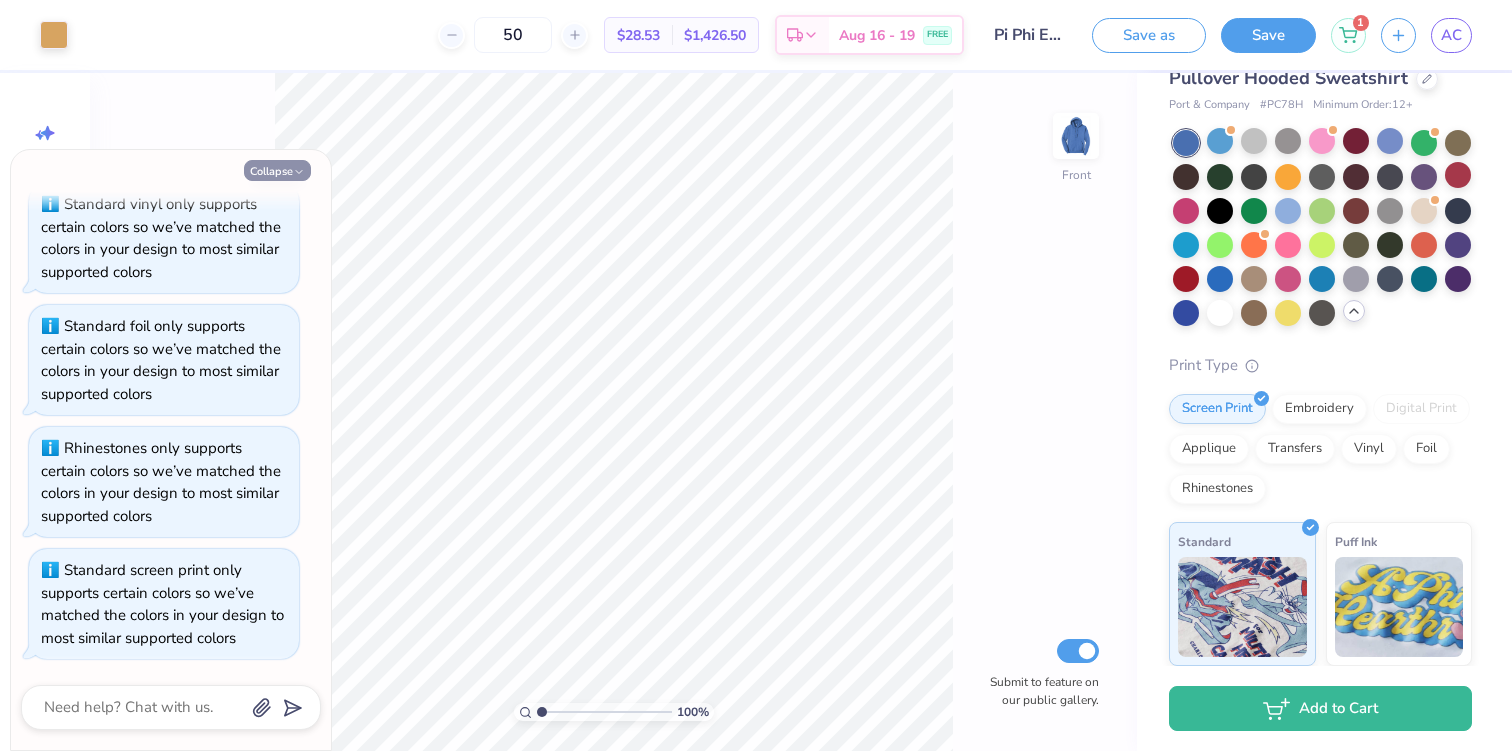 click on "Collapse" at bounding box center [277, 170] 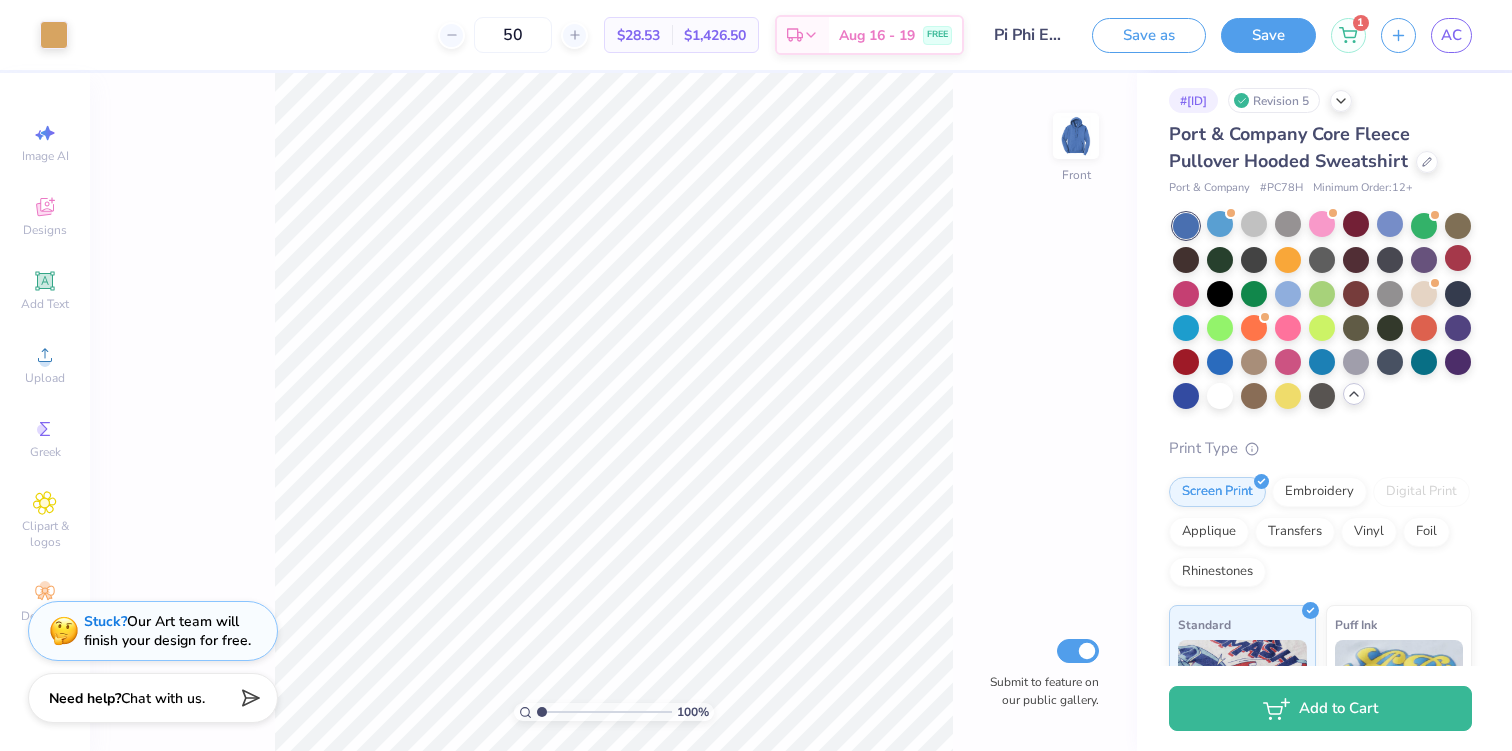 scroll, scrollTop: 0, scrollLeft: 0, axis: both 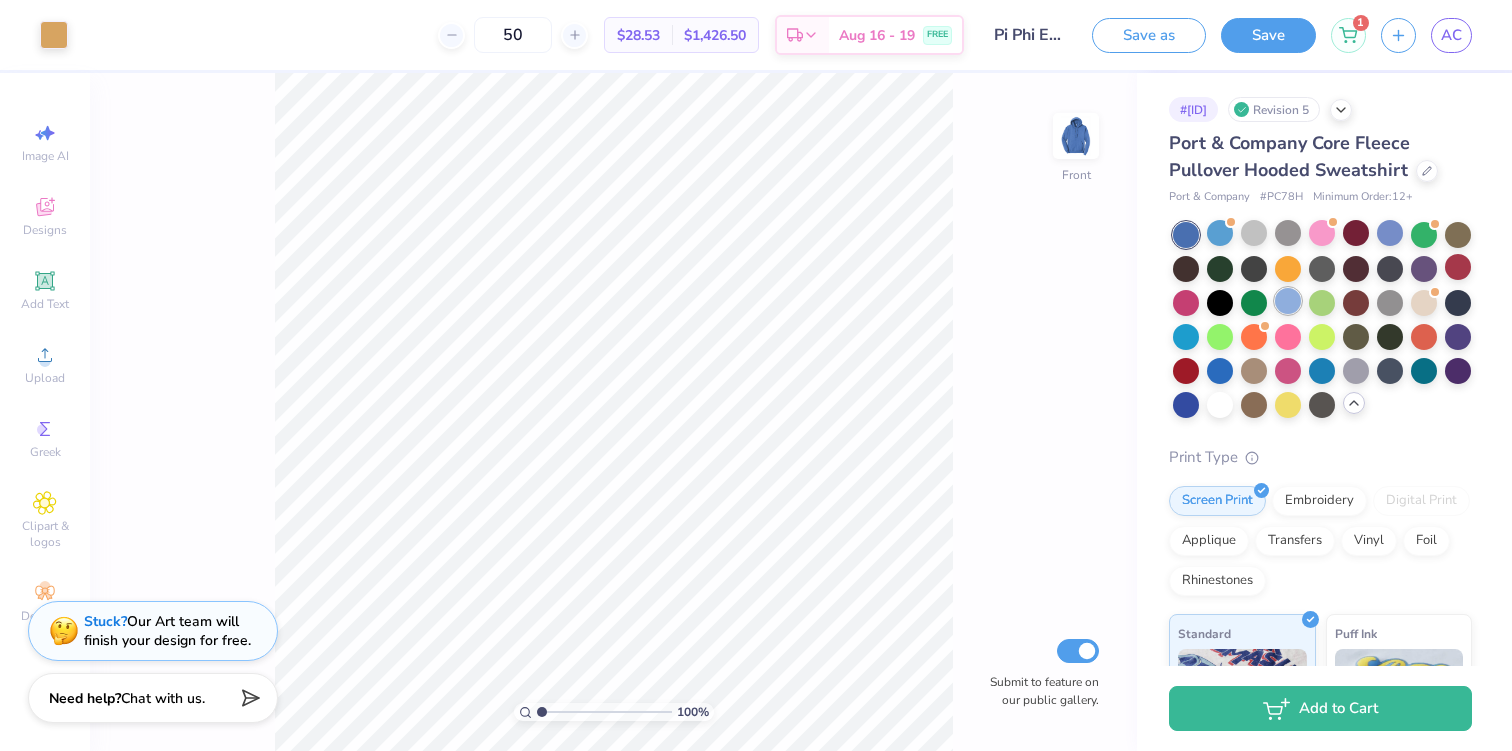 click at bounding box center (1288, 301) 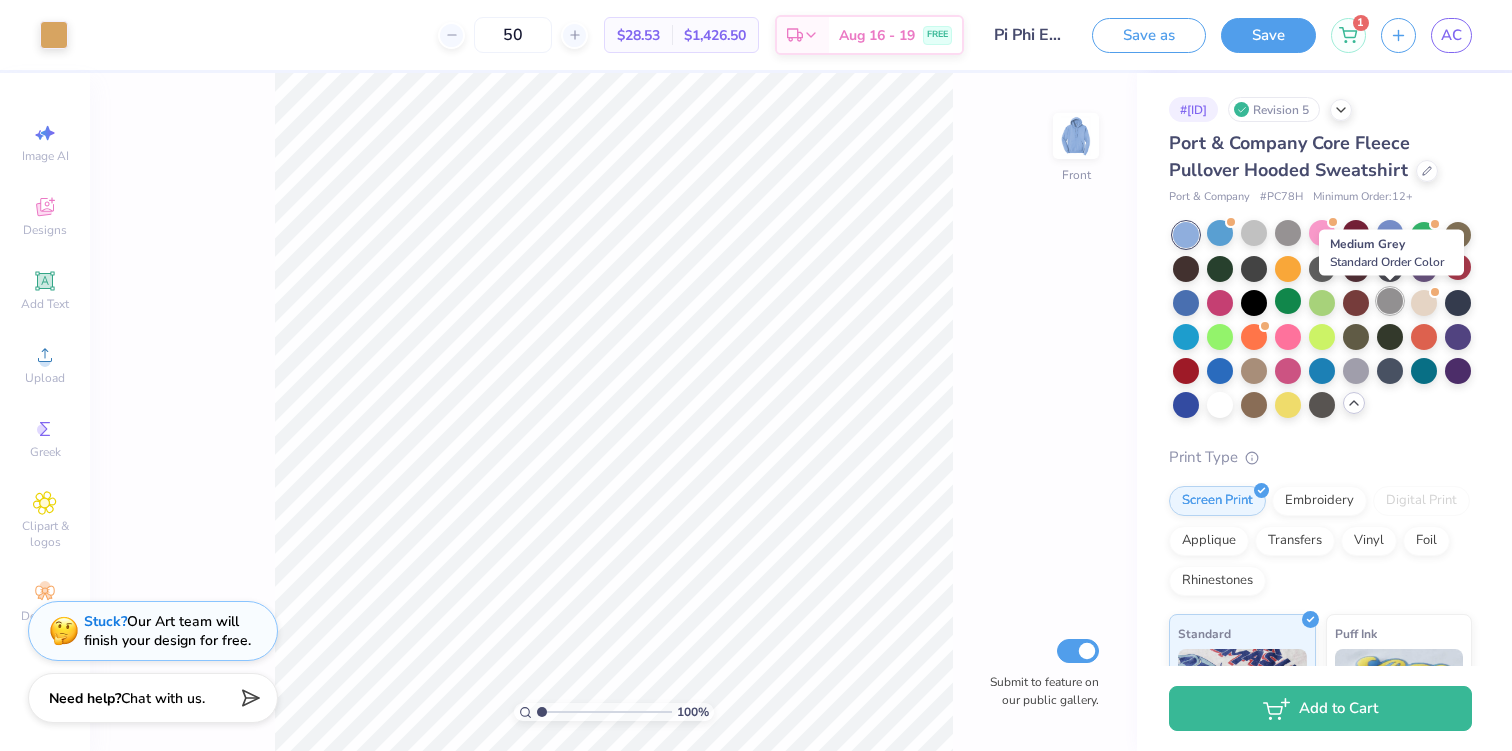 click at bounding box center (1390, 301) 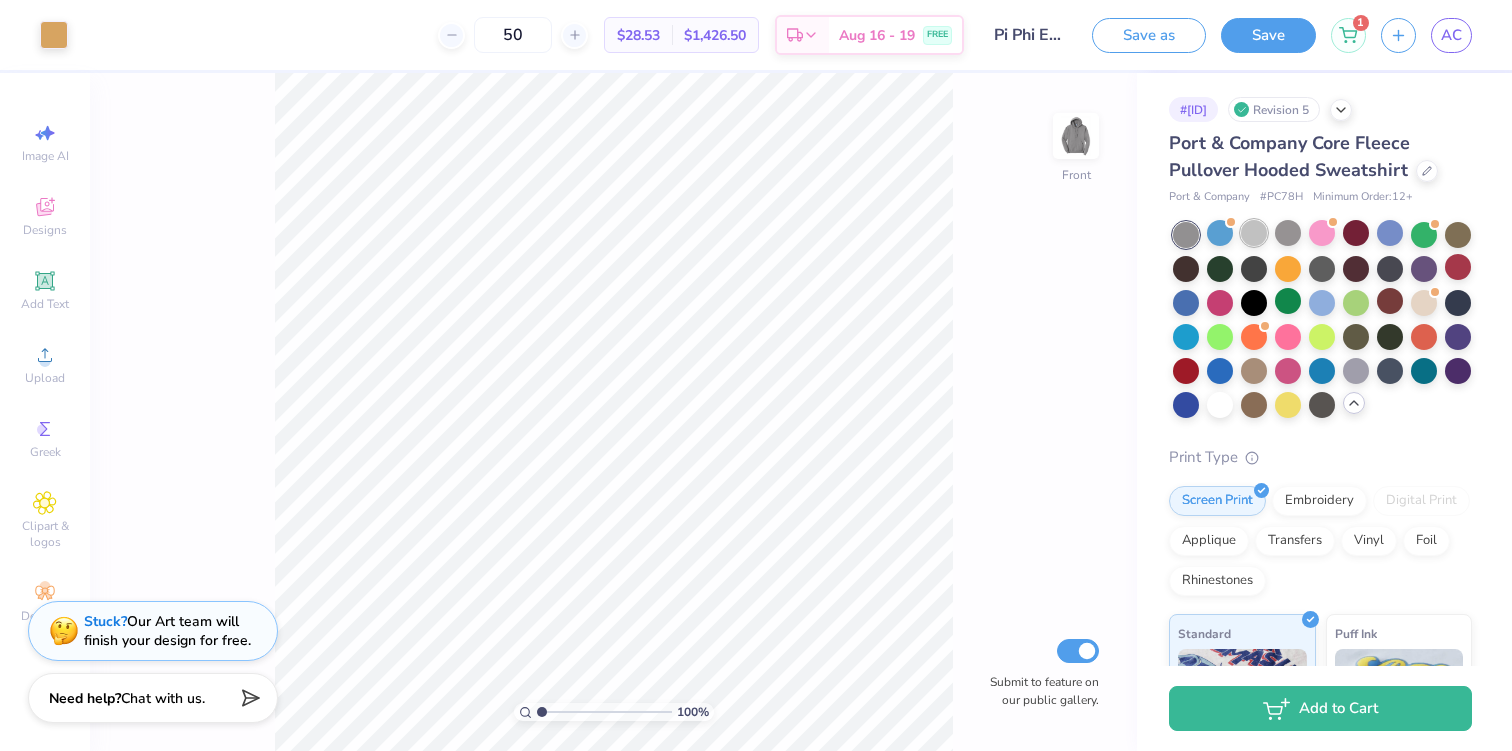 click at bounding box center [1254, 233] 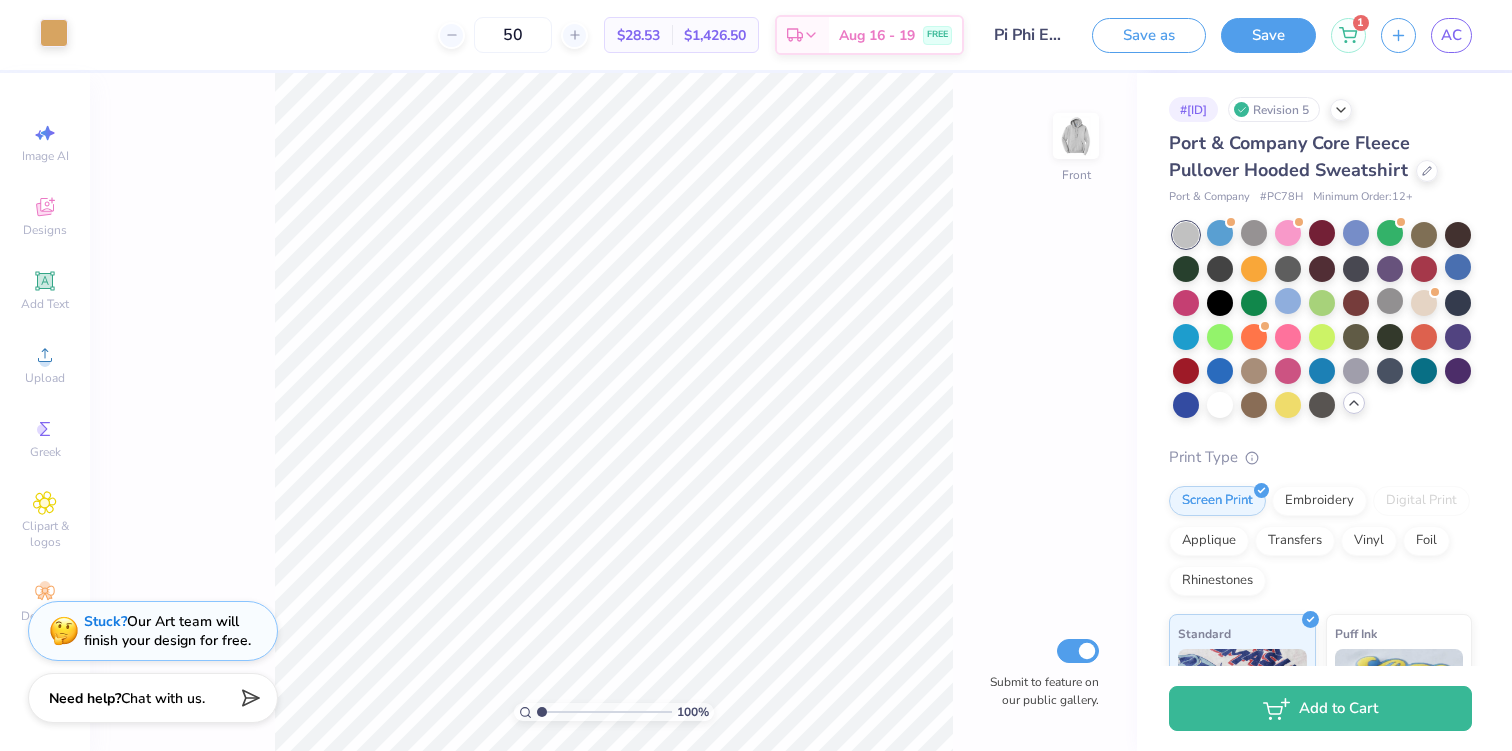 click at bounding box center [54, 33] 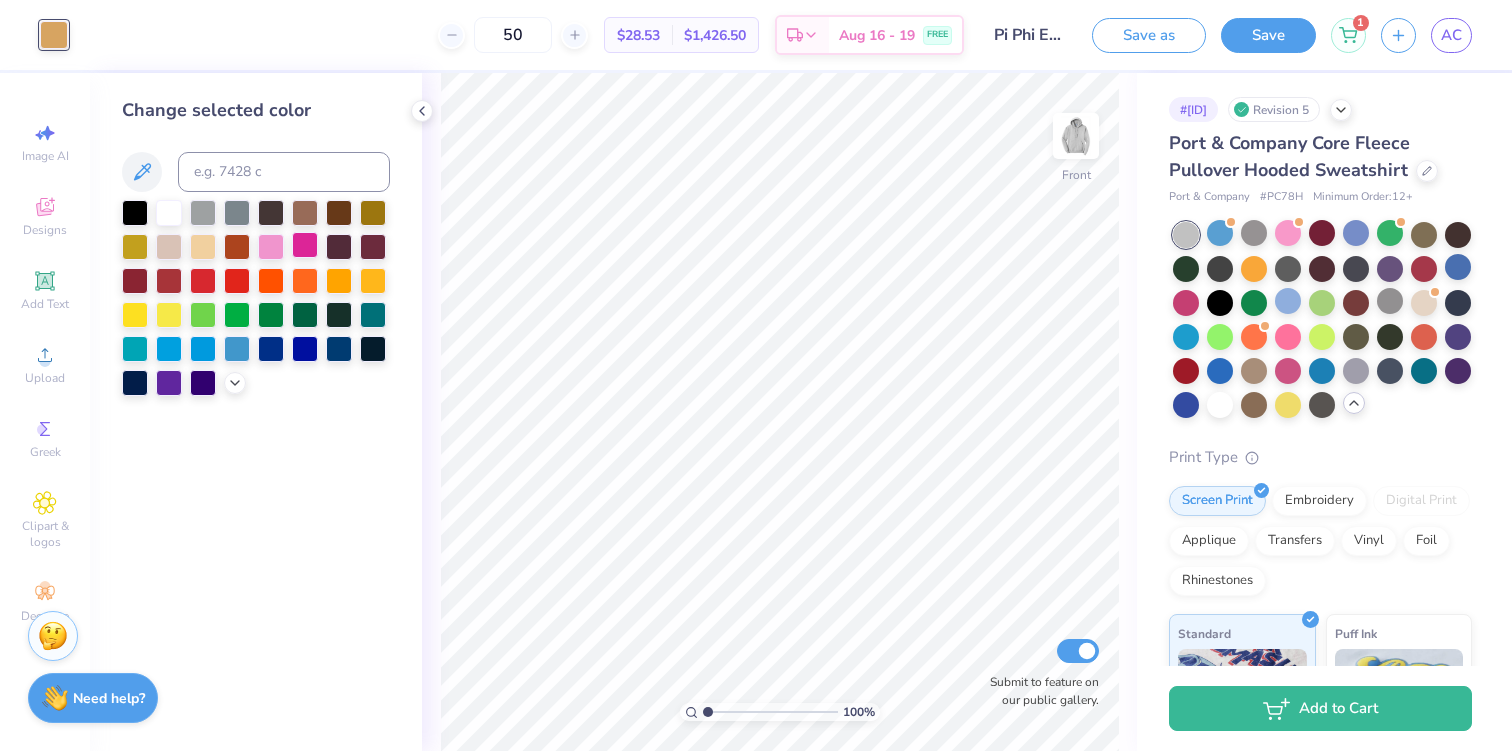 click at bounding box center (305, 245) 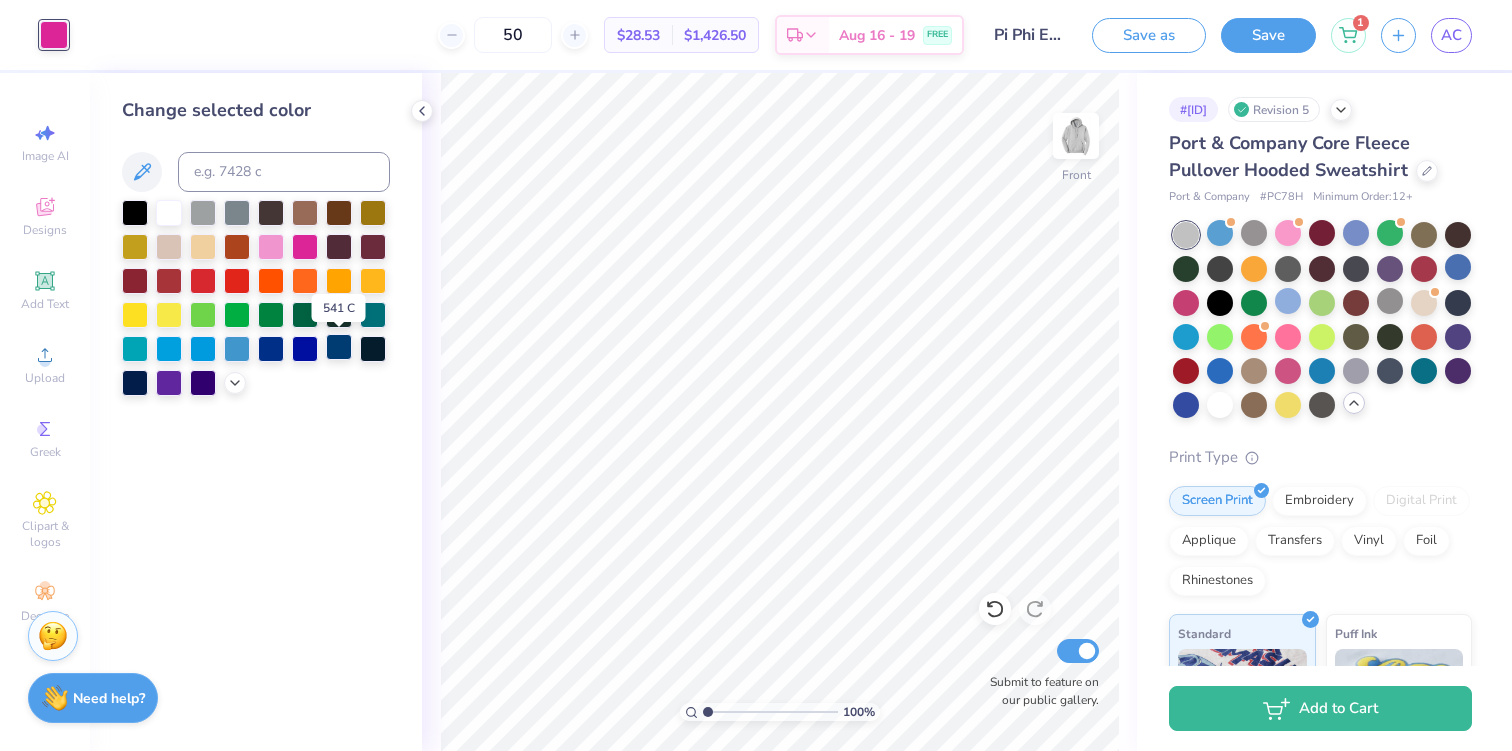 click at bounding box center (339, 347) 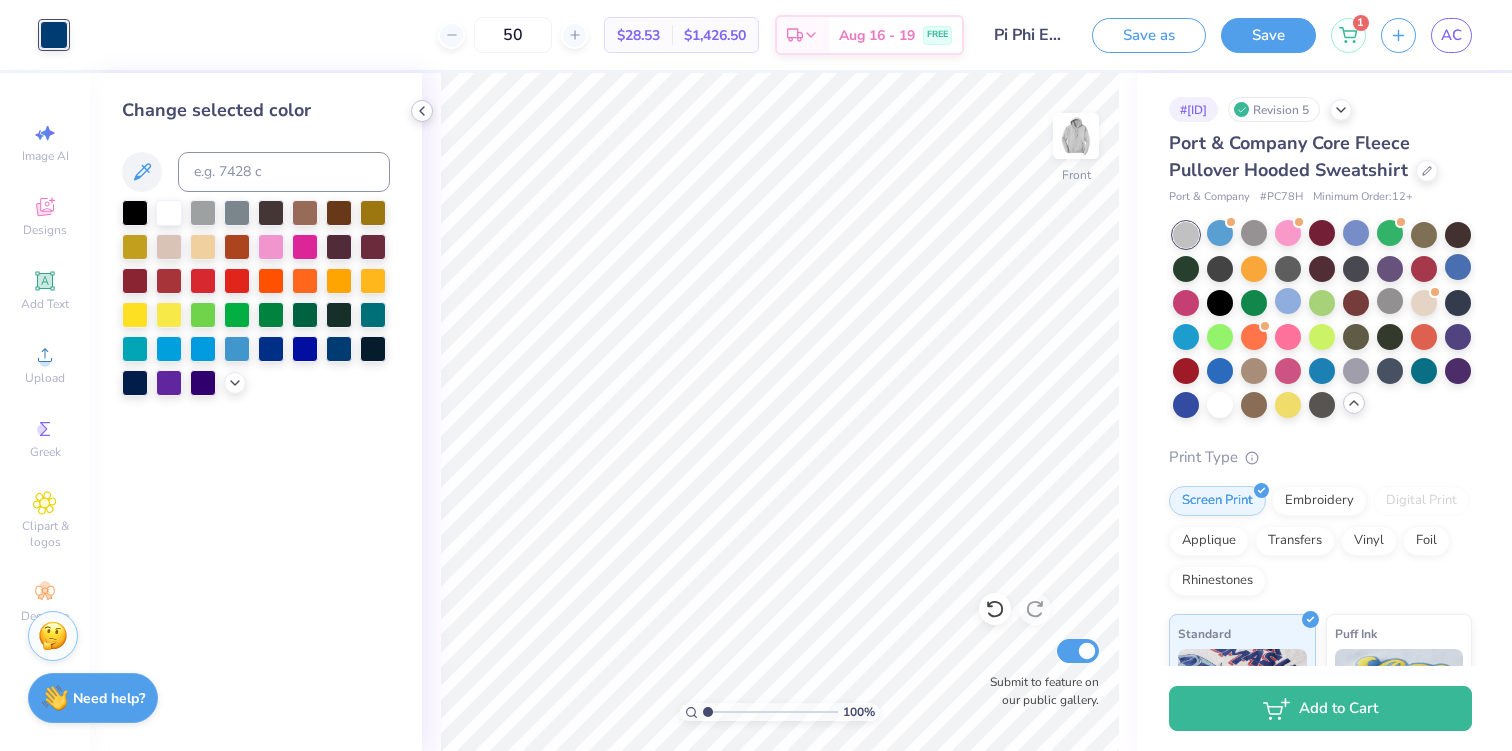click 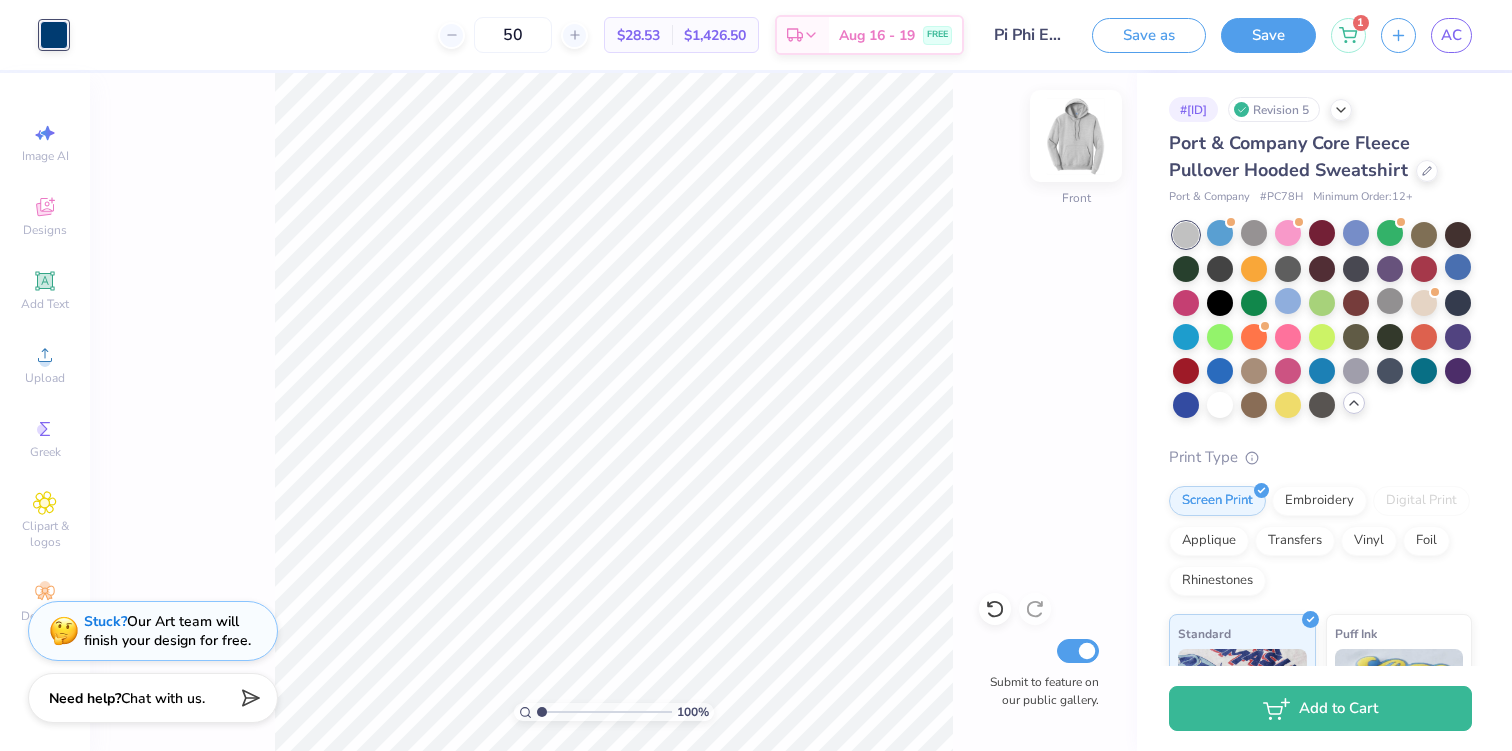 click at bounding box center [1076, 136] 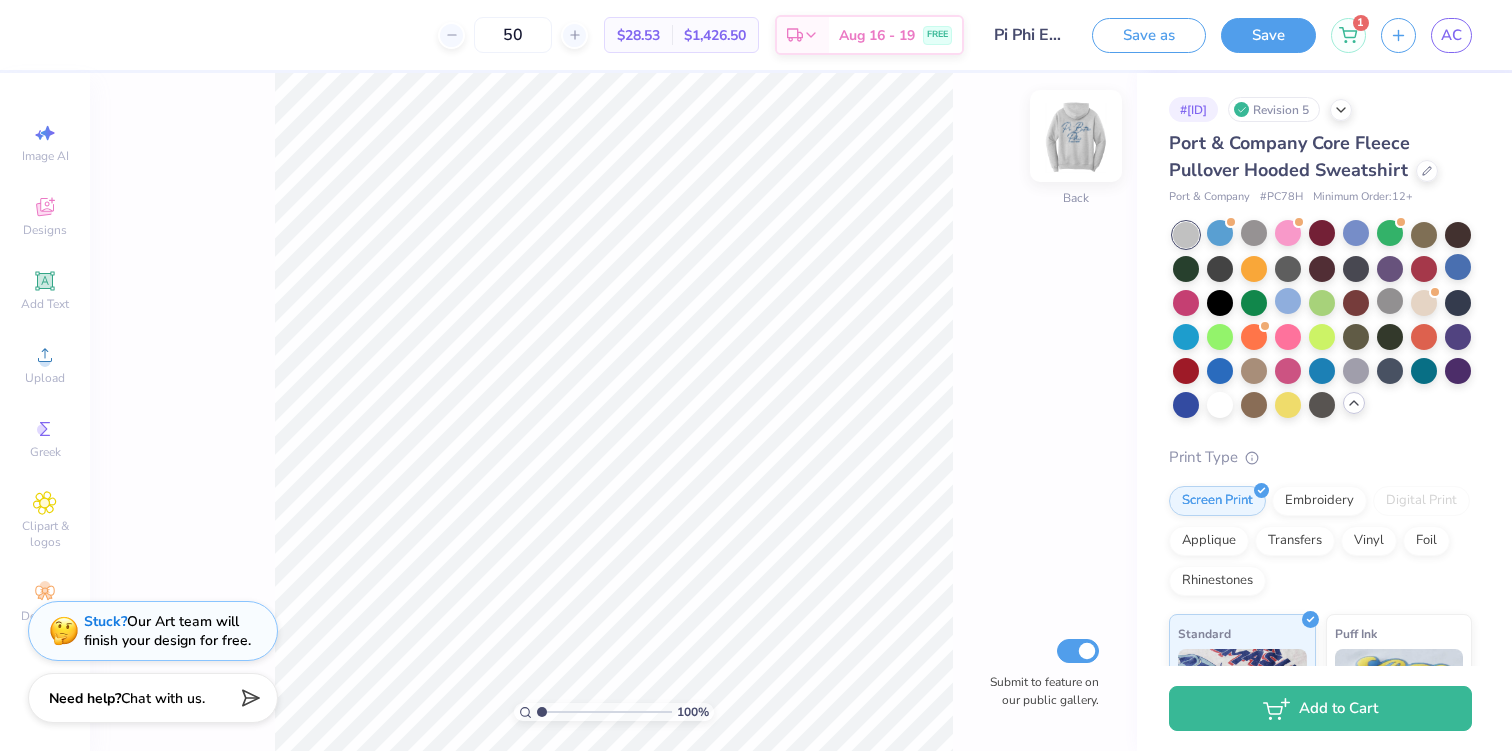 click at bounding box center (1076, 136) 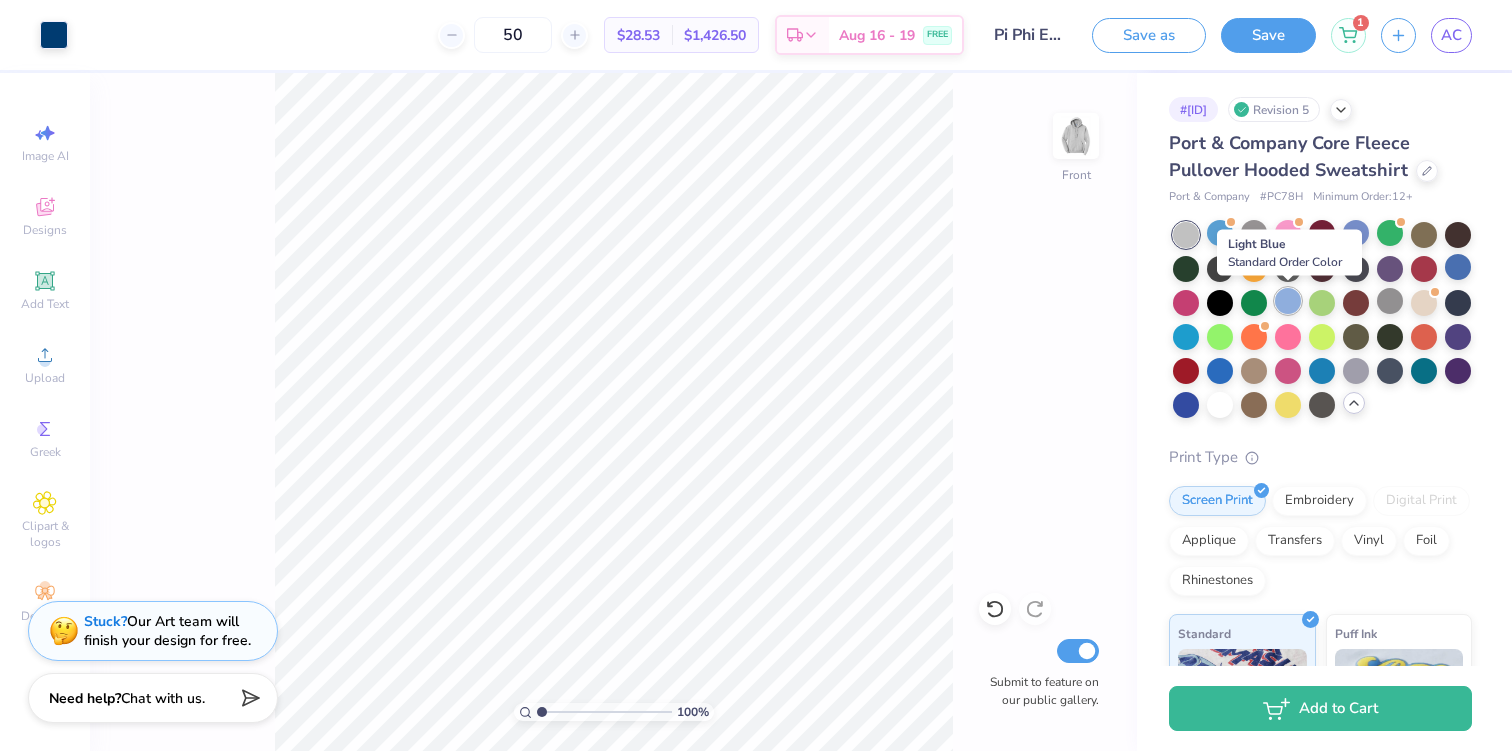 click at bounding box center (1288, 301) 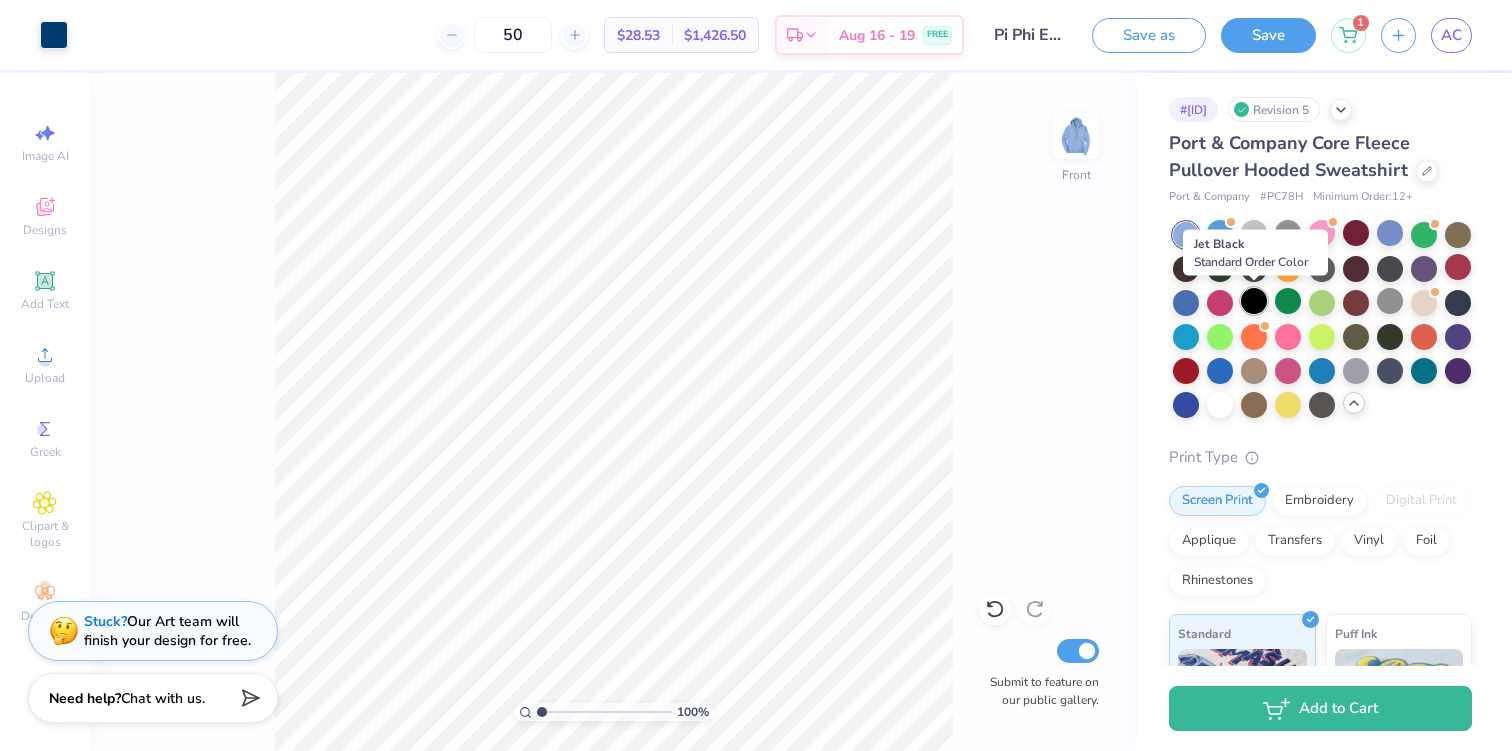 click at bounding box center (1254, 301) 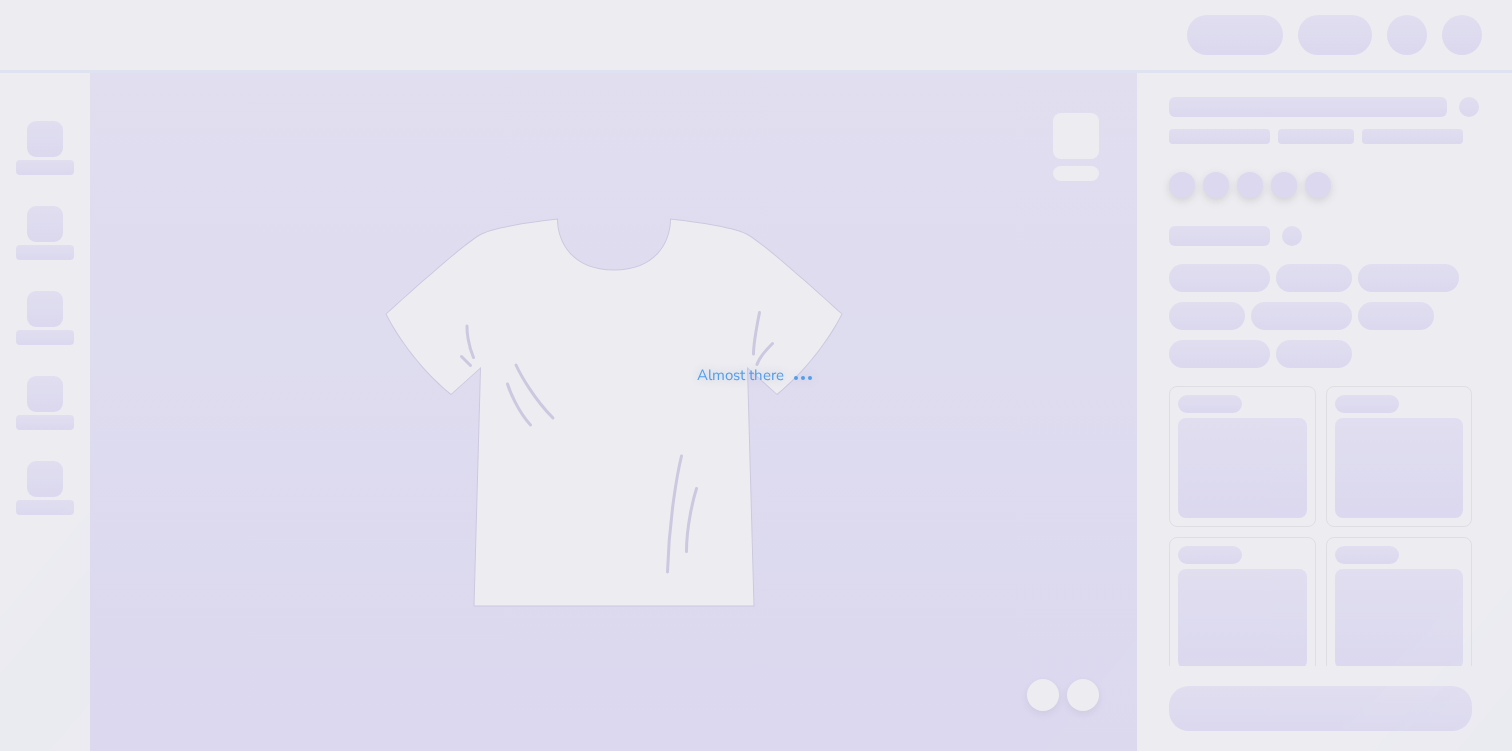 scroll, scrollTop: 0, scrollLeft: 0, axis: both 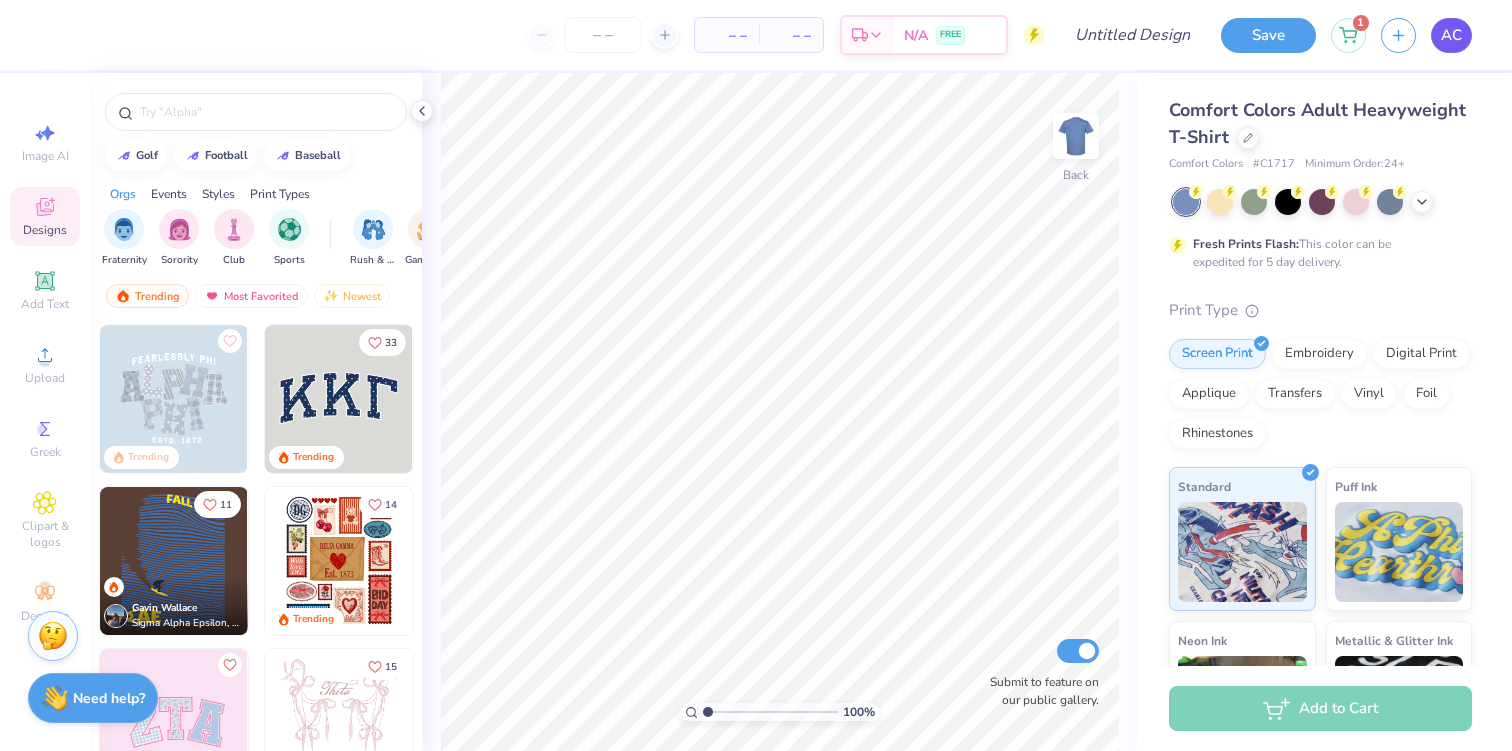 click on "AC" at bounding box center (1451, 35) 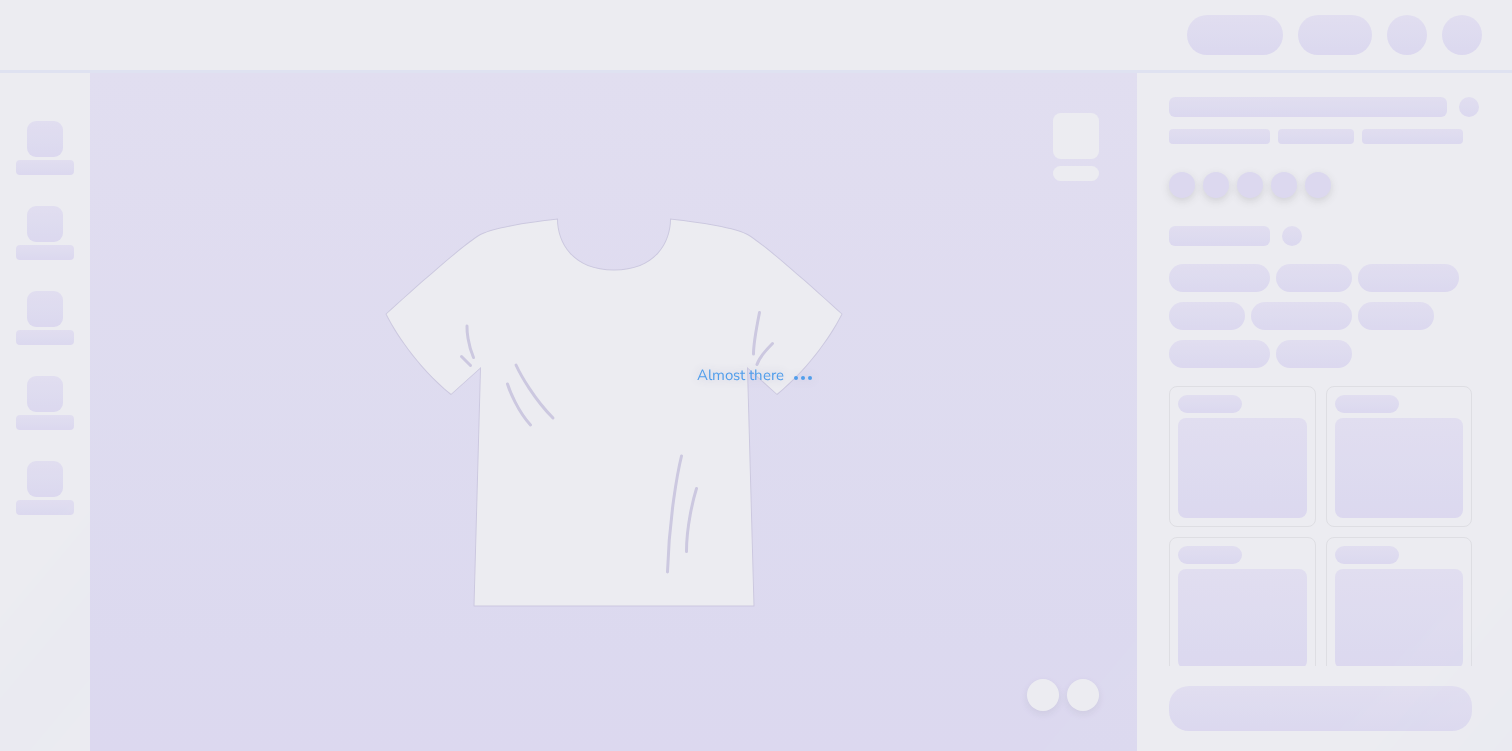 scroll, scrollTop: 0, scrollLeft: 0, axis: both 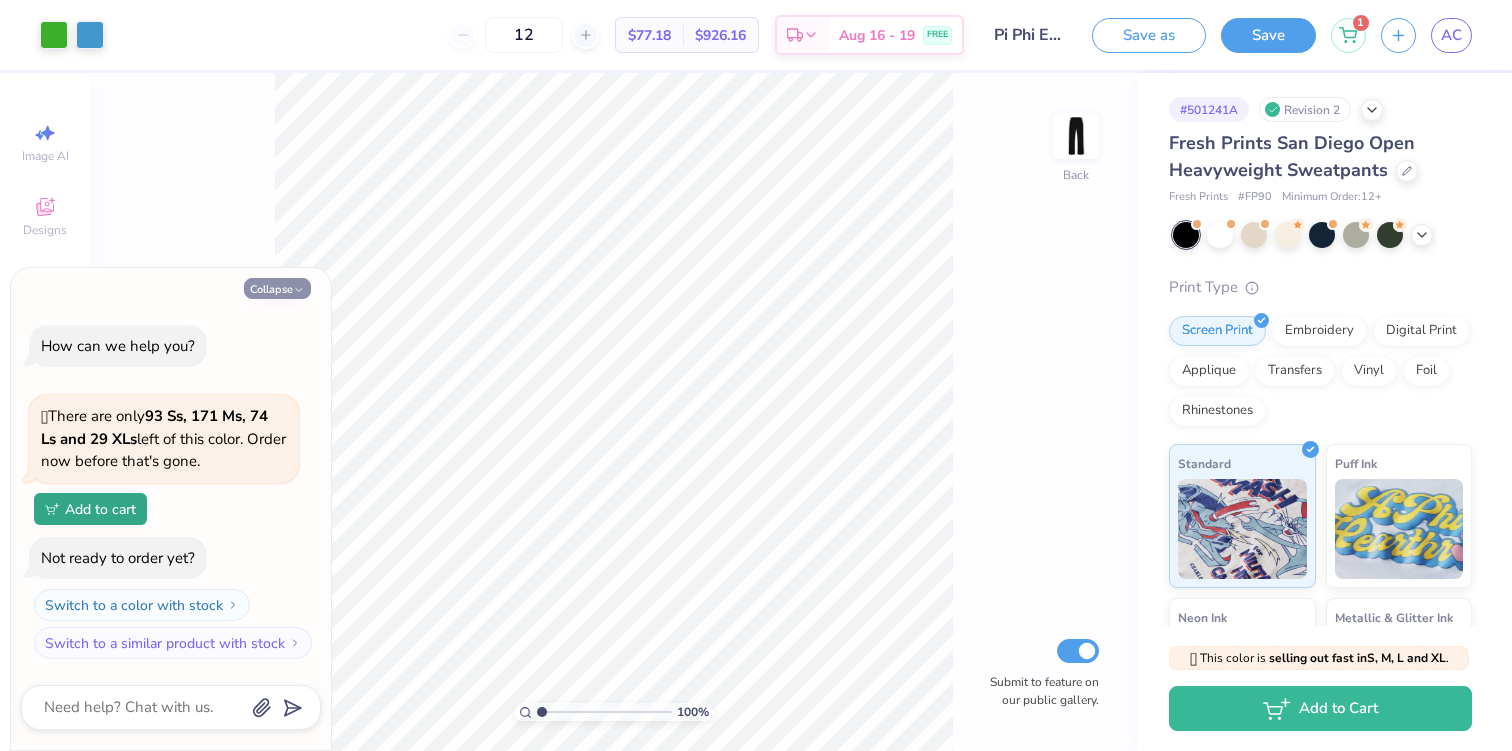 click on "Collapse" at bounding box center (277, 288) 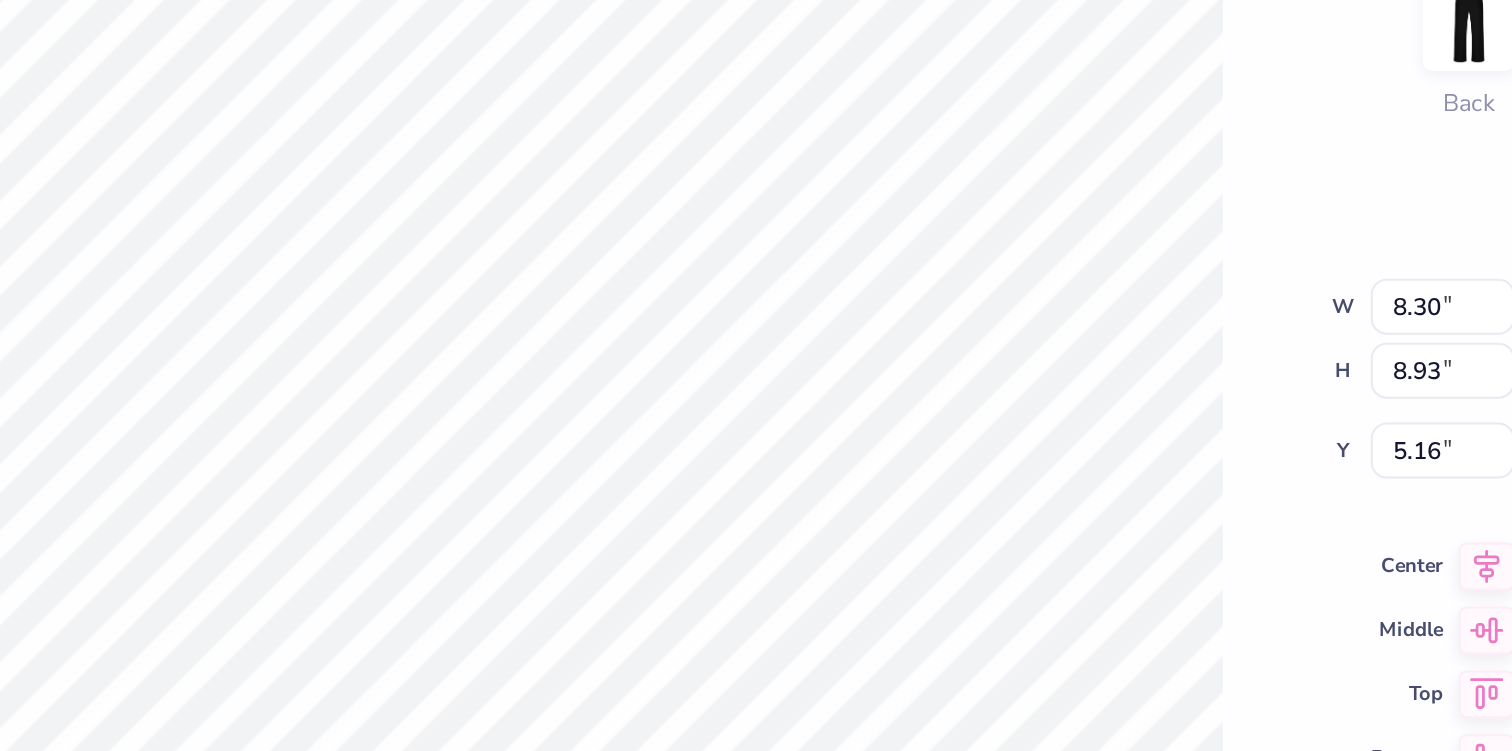 type on "4.86" 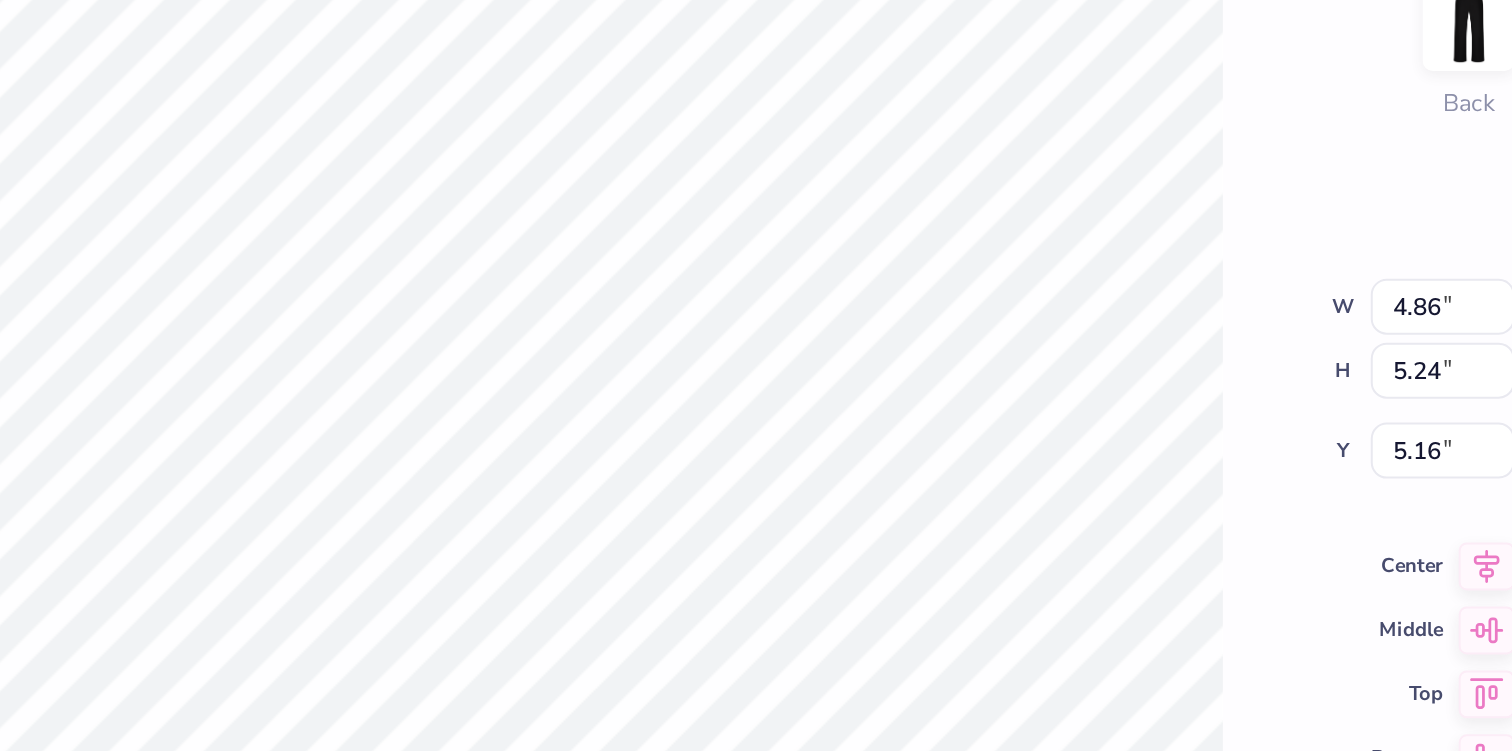 type on "5.11" 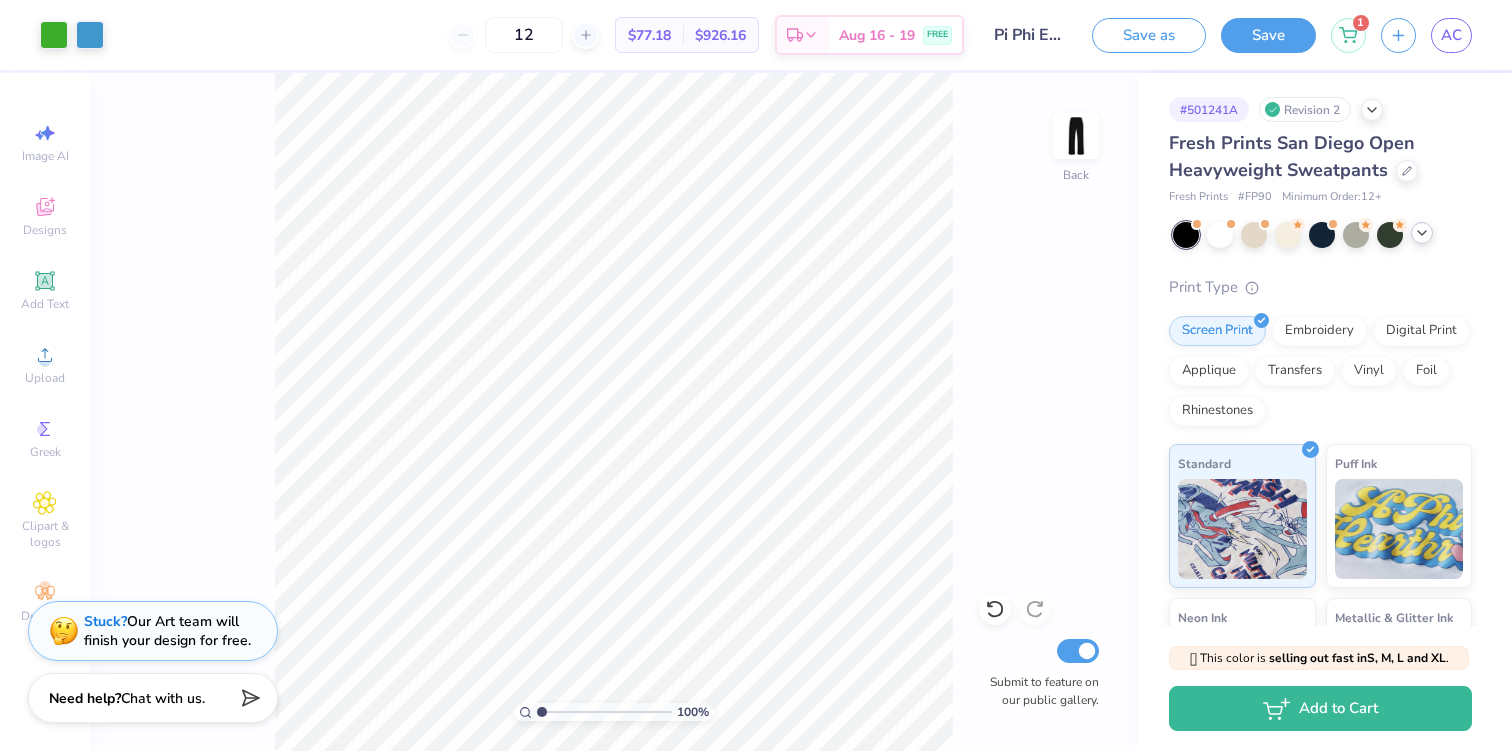 click 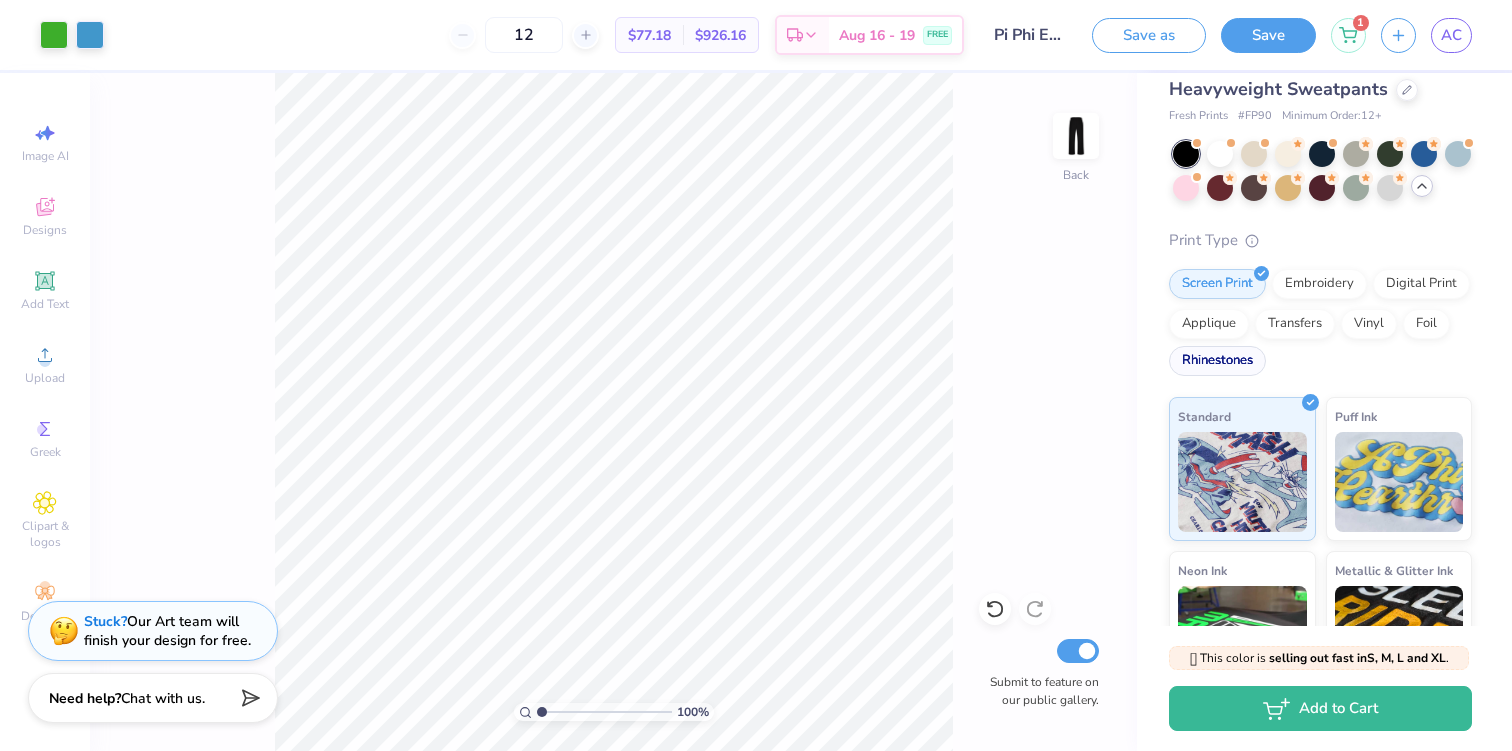 scroll, scrollTop: 0, scrollLeft: 0, axis: both 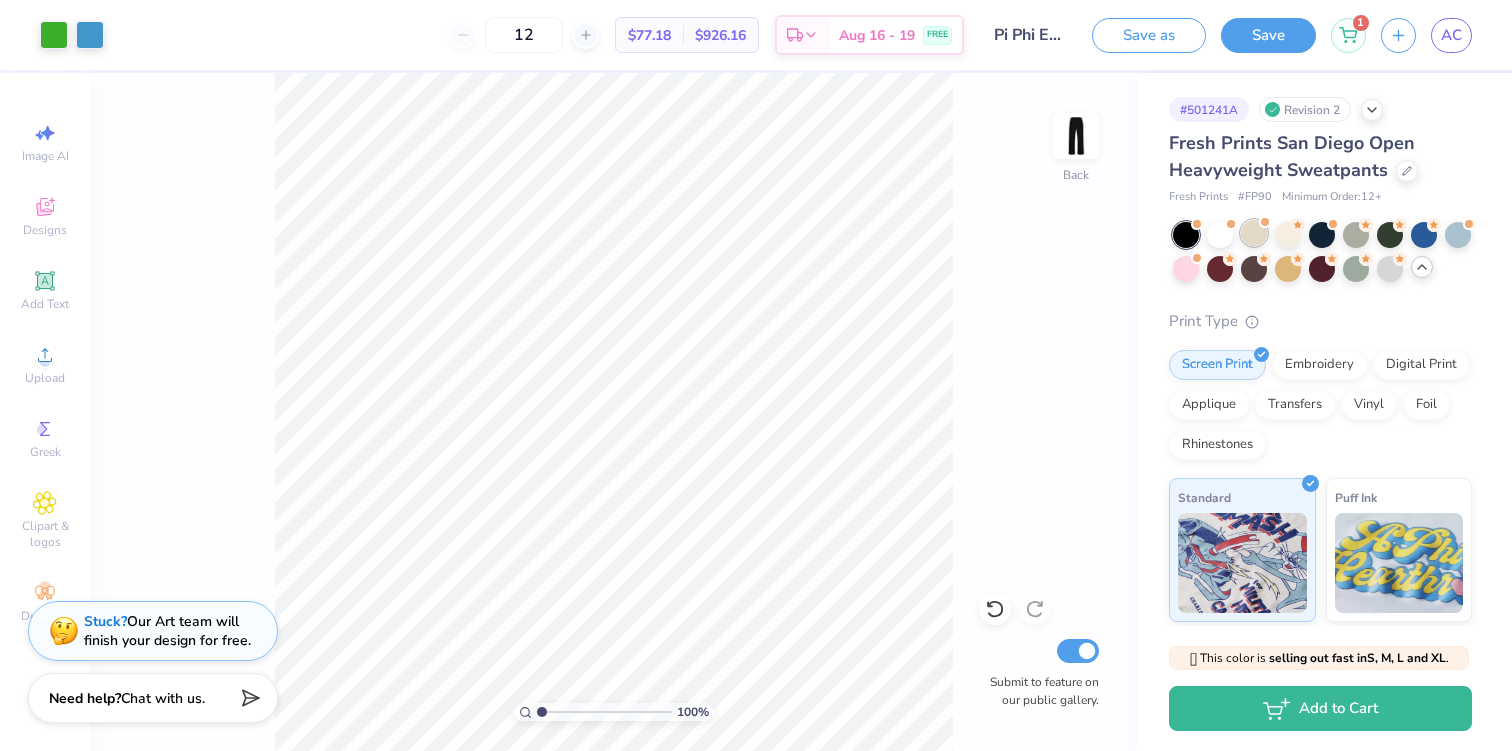 click at bounding box center (1254, 233) 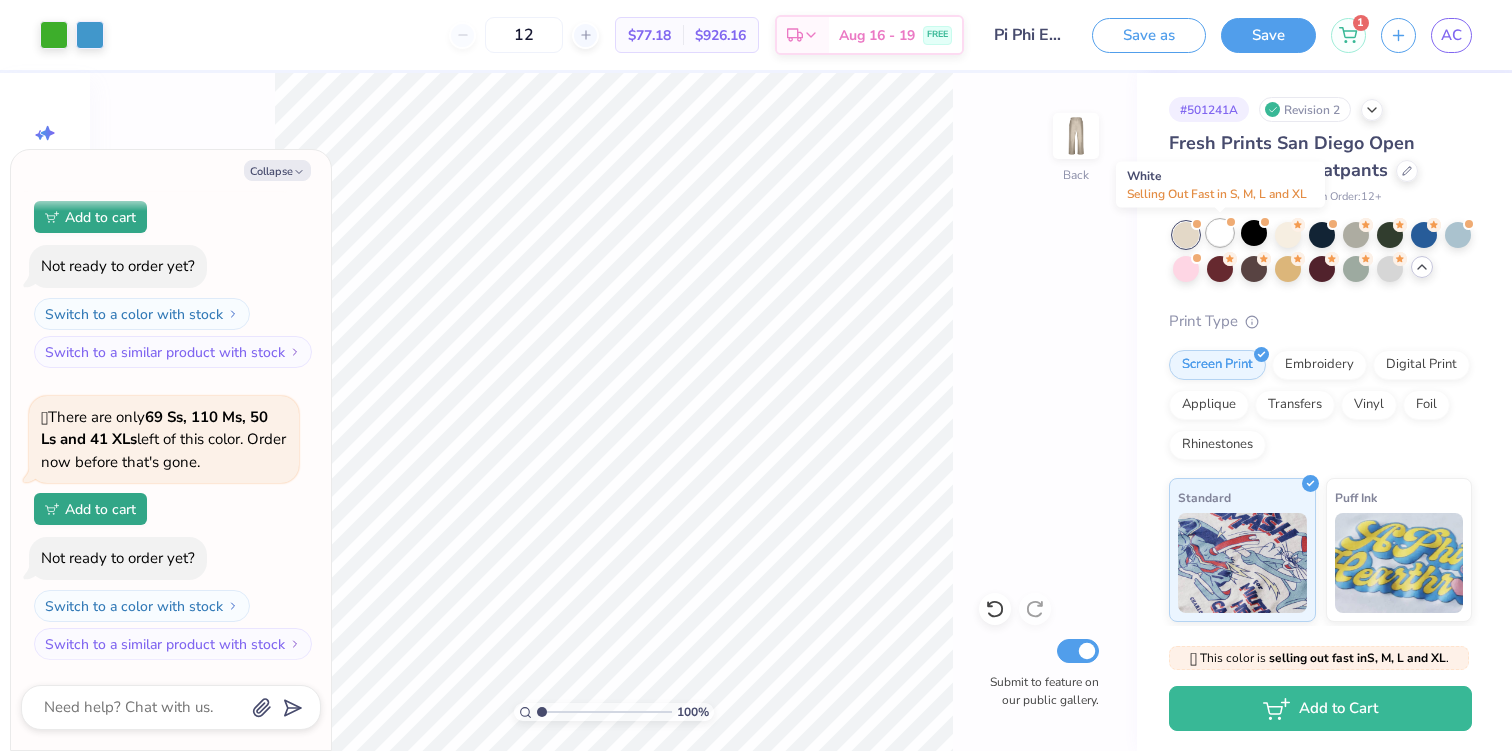 click at bounding box center [1220, 233] 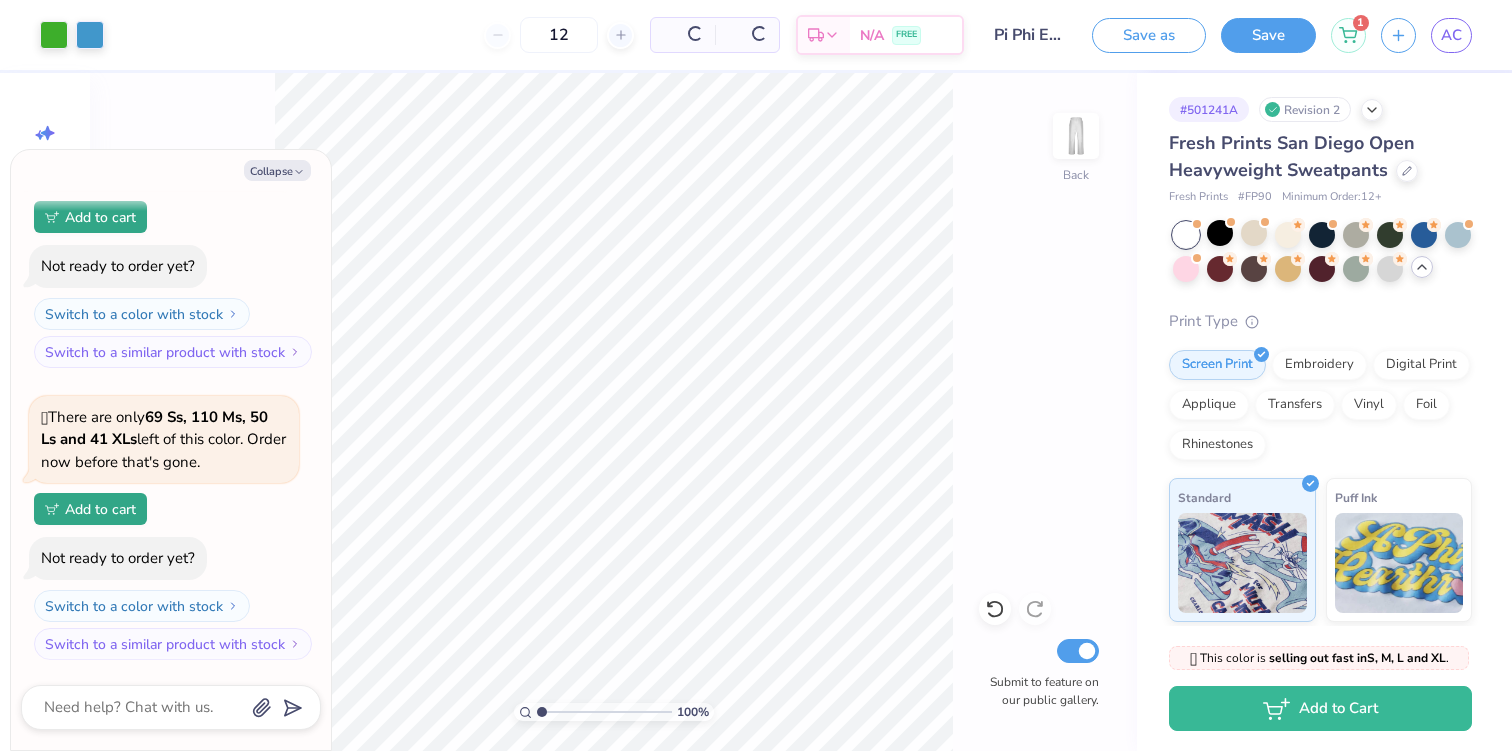 scroll, scrollTop: 466, scrollLeft: 0, axis: vertical 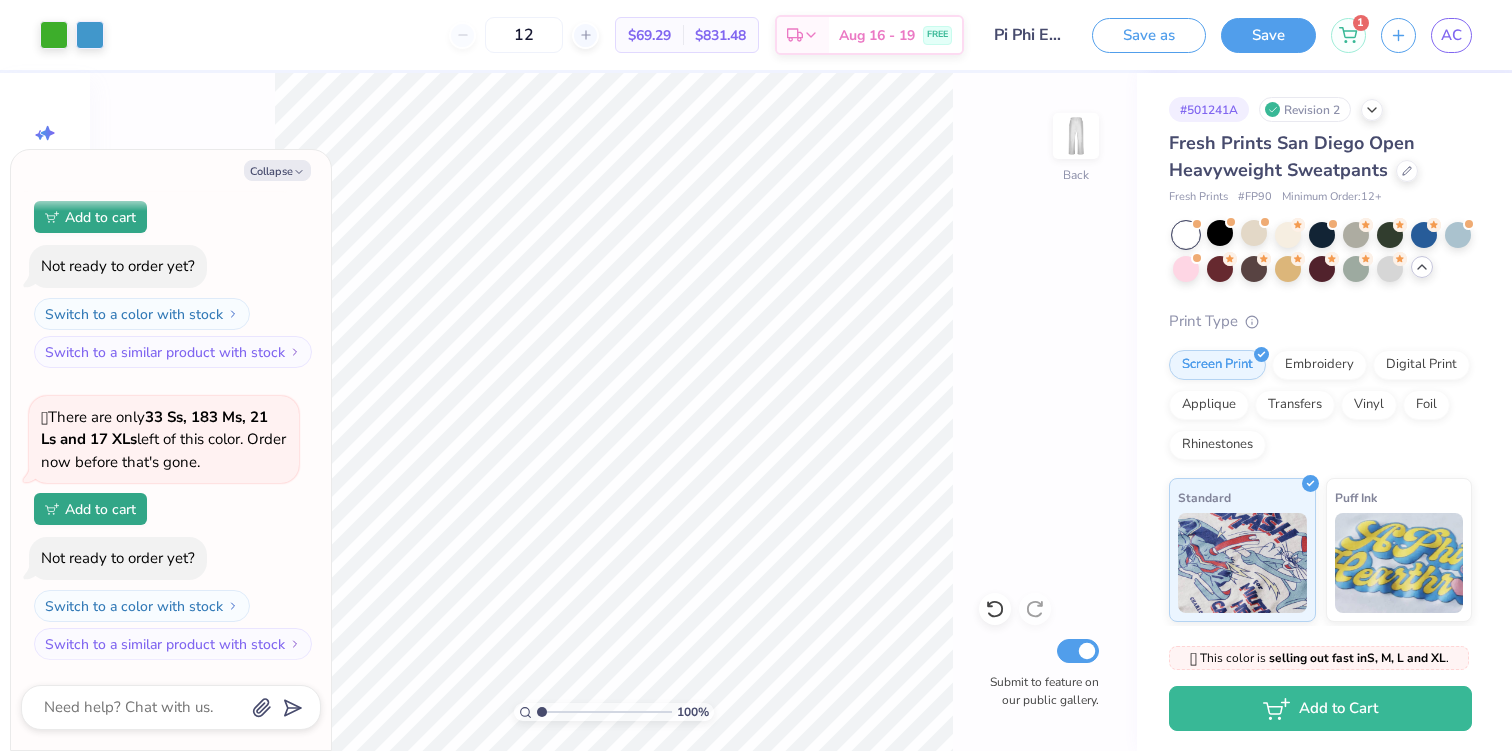 click at bounding box center [1186, 235] 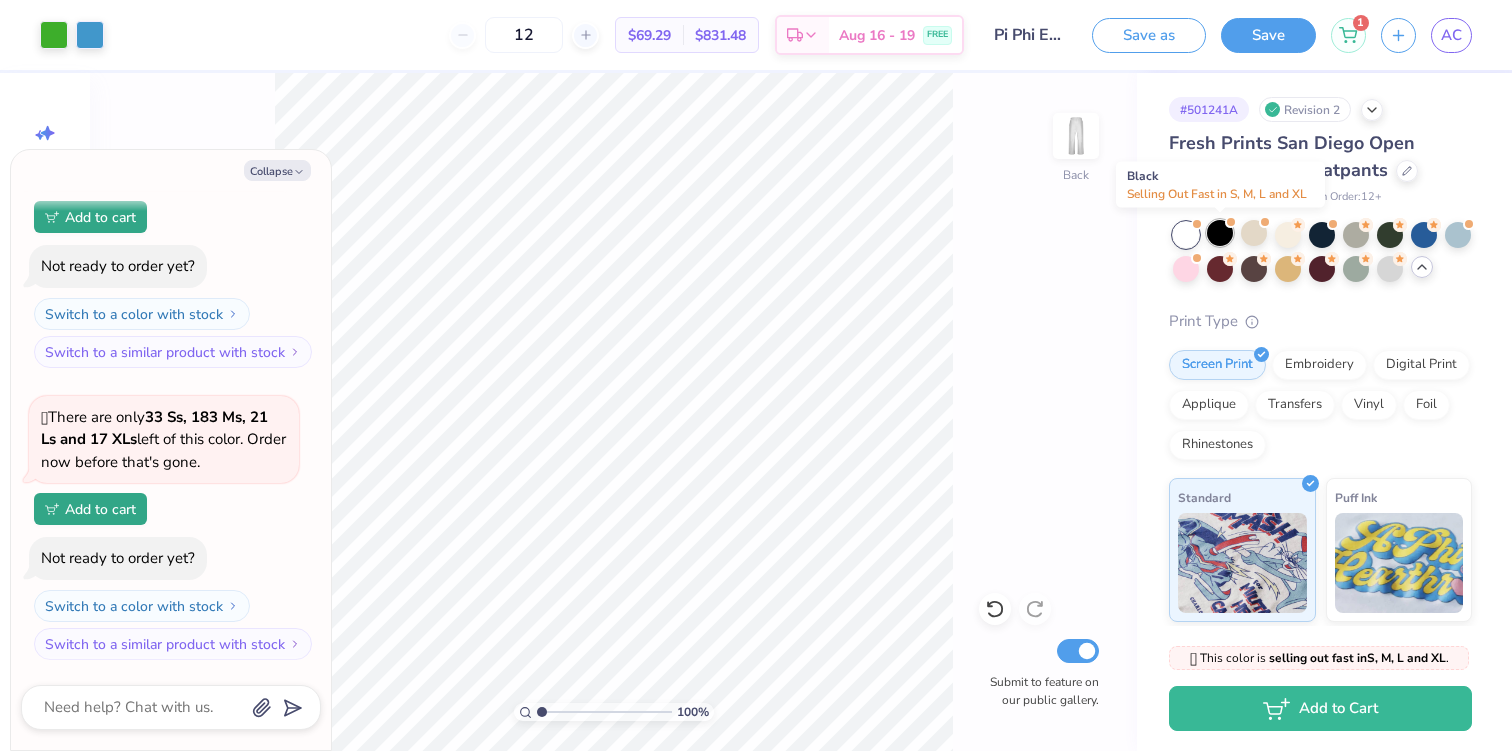click at bounding box center [1220, 233] 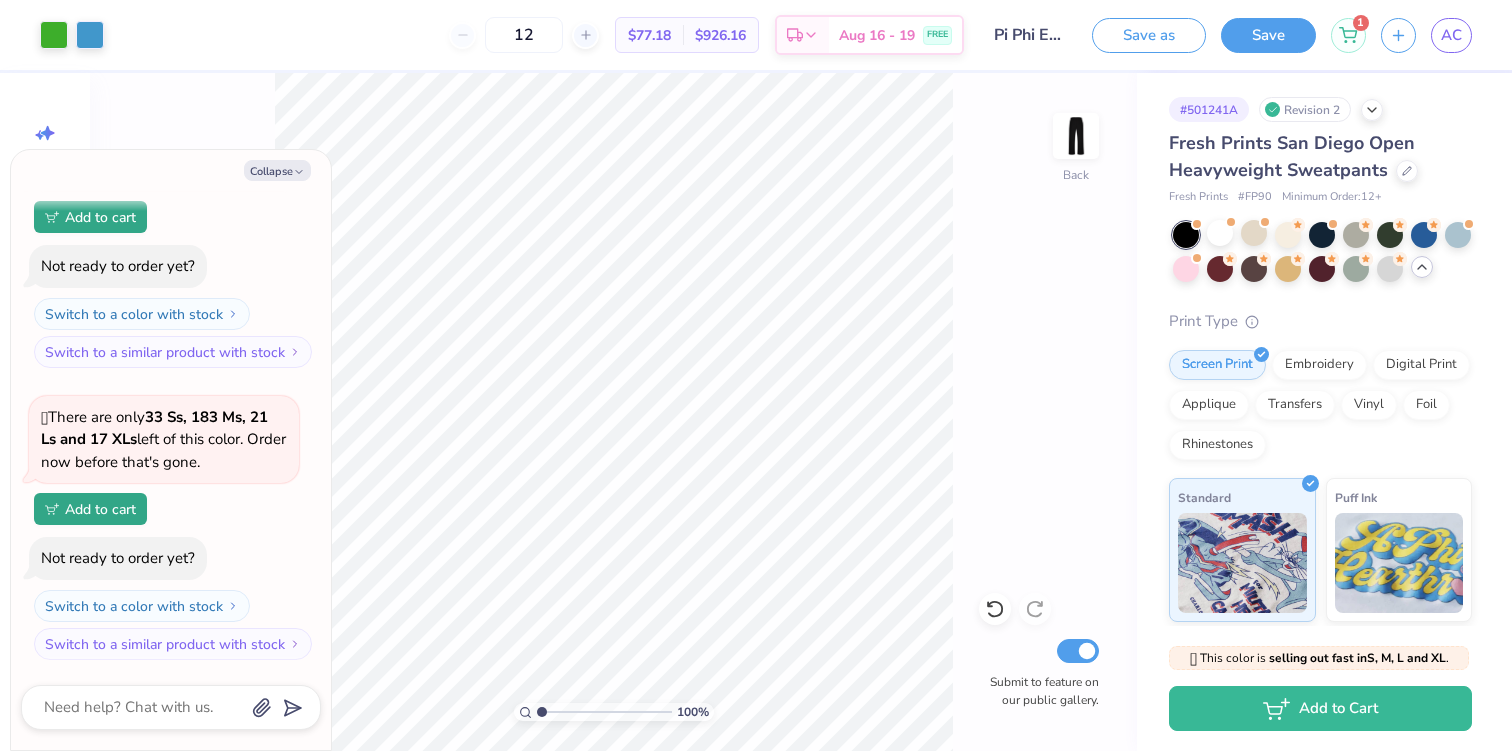 scroll, scrollTop: 1050, scrollLeft: 0, axis: vertical 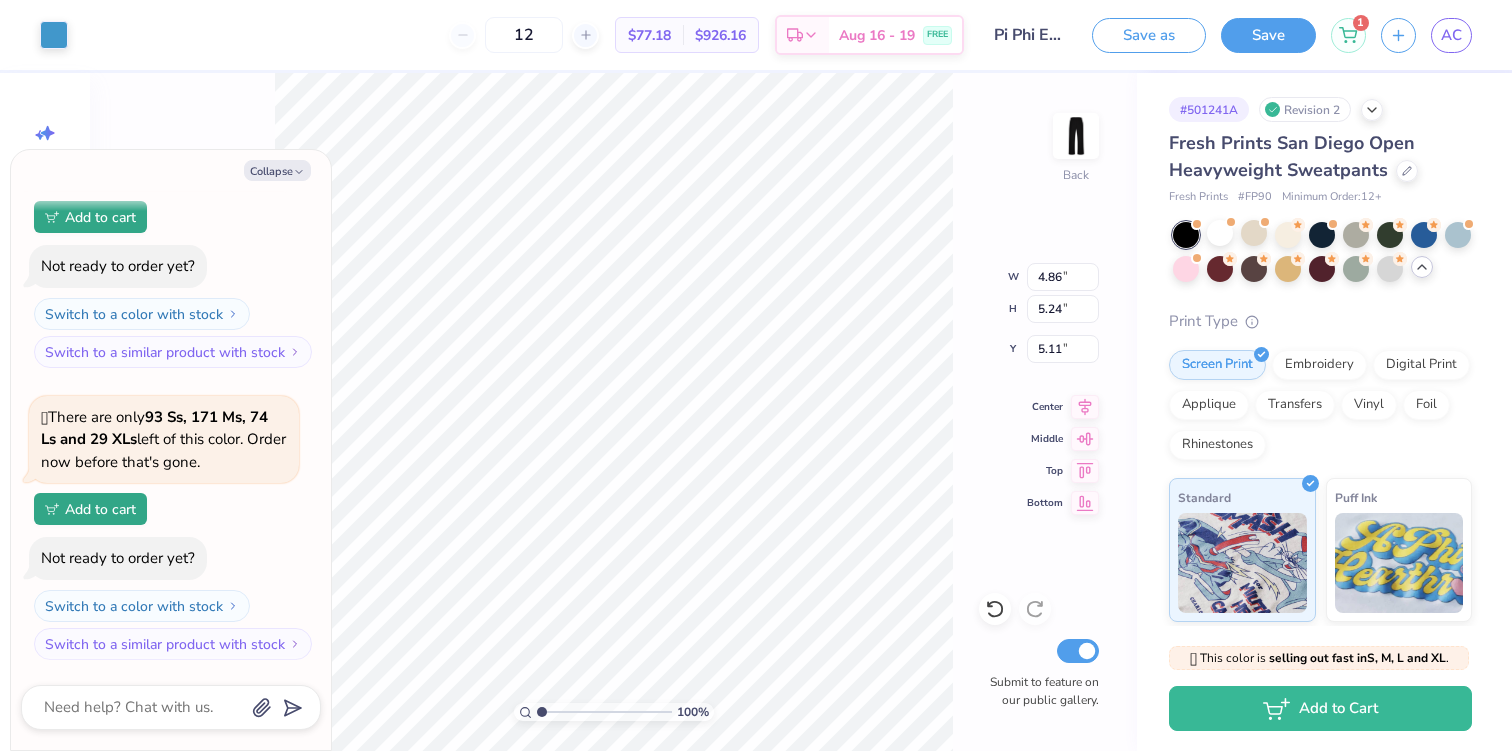 type on "x" 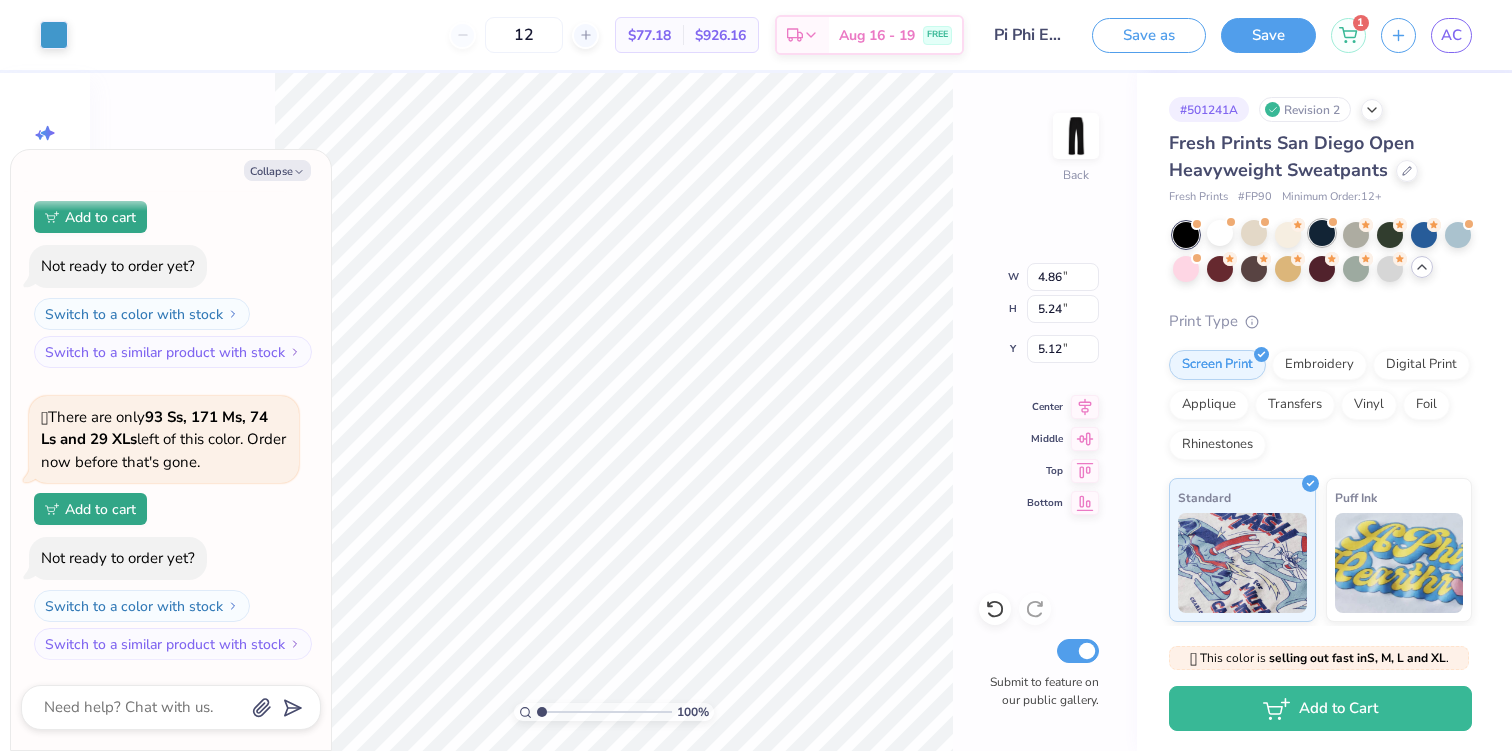 click at bounding box center [1322, 233] 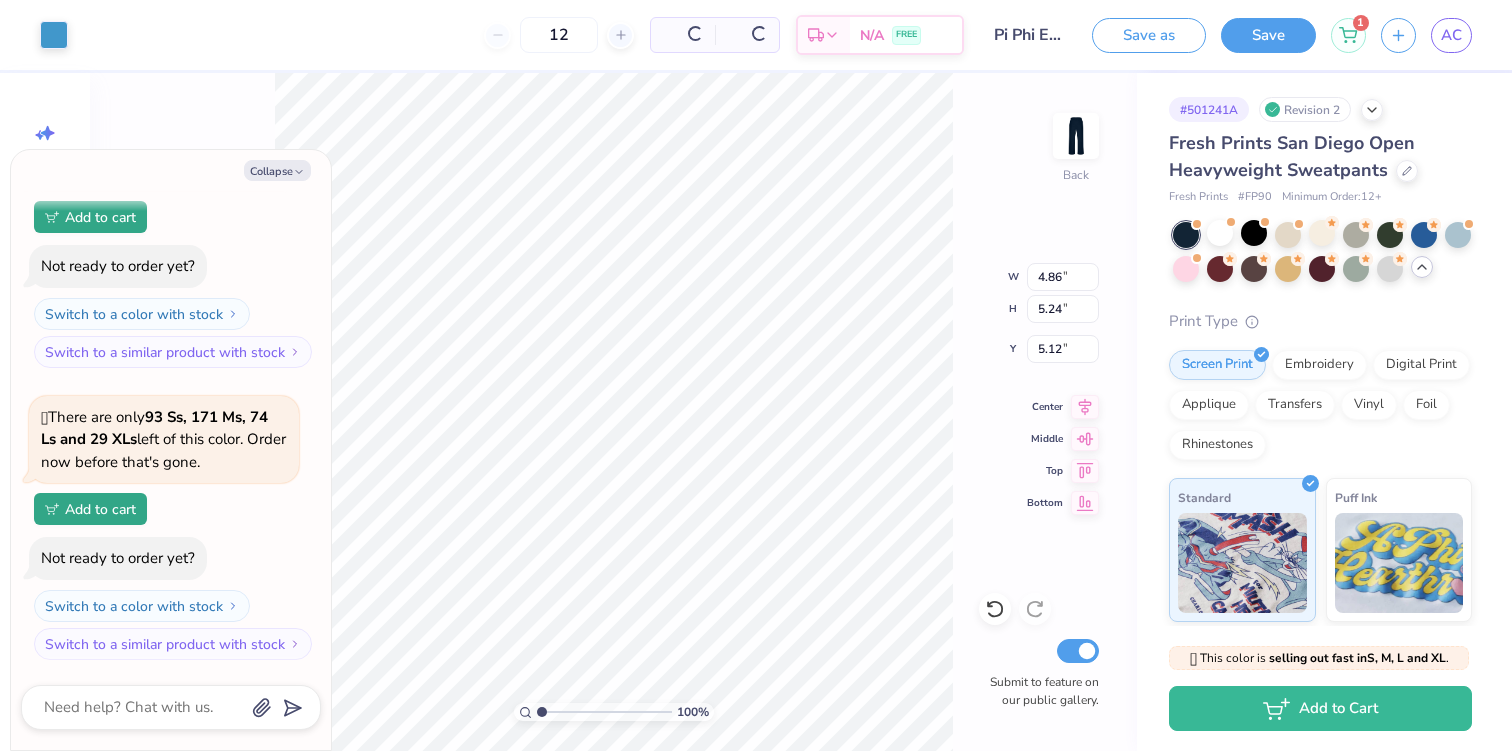scroll, scrollTop: 1342, scrollLeft: 0, axis: vertical 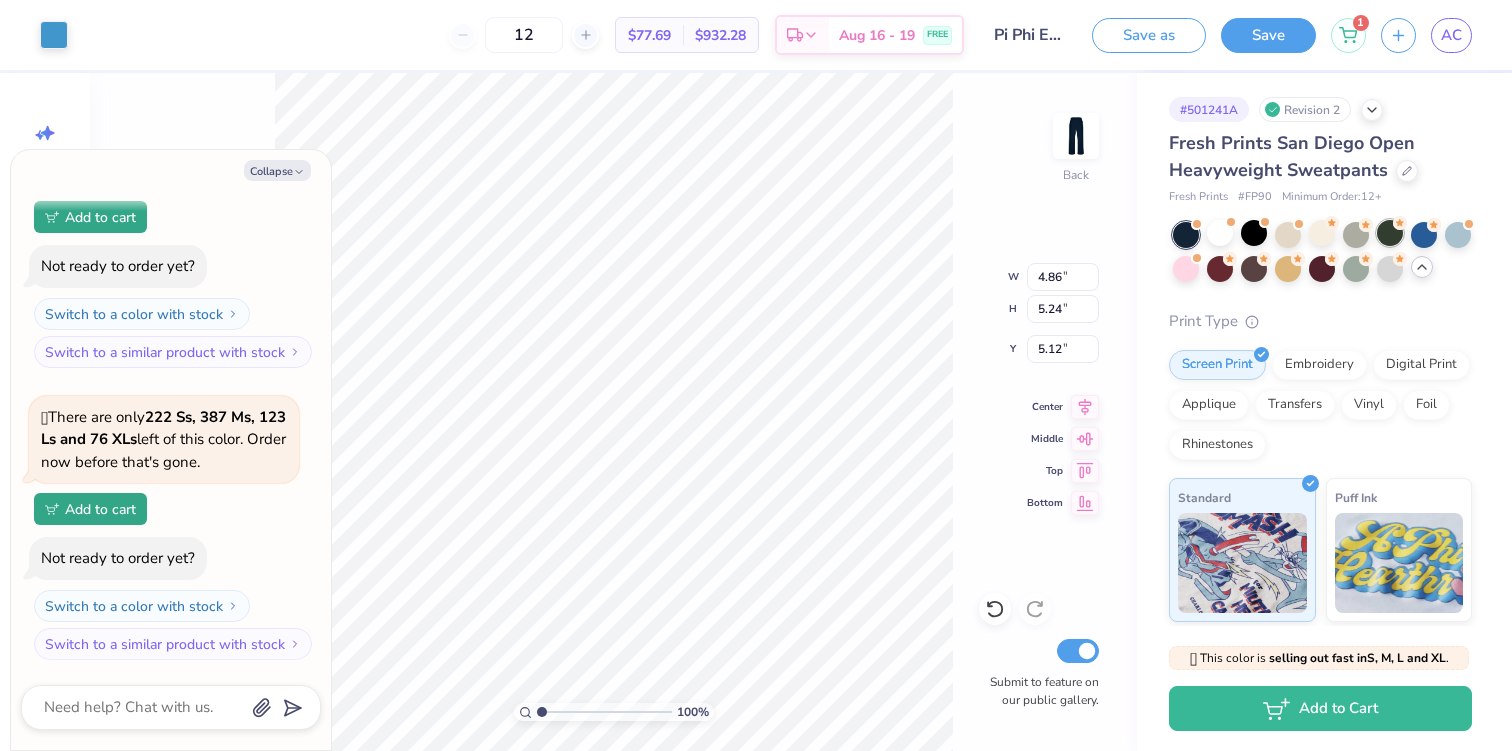 click at bounding box center (1390, 233) 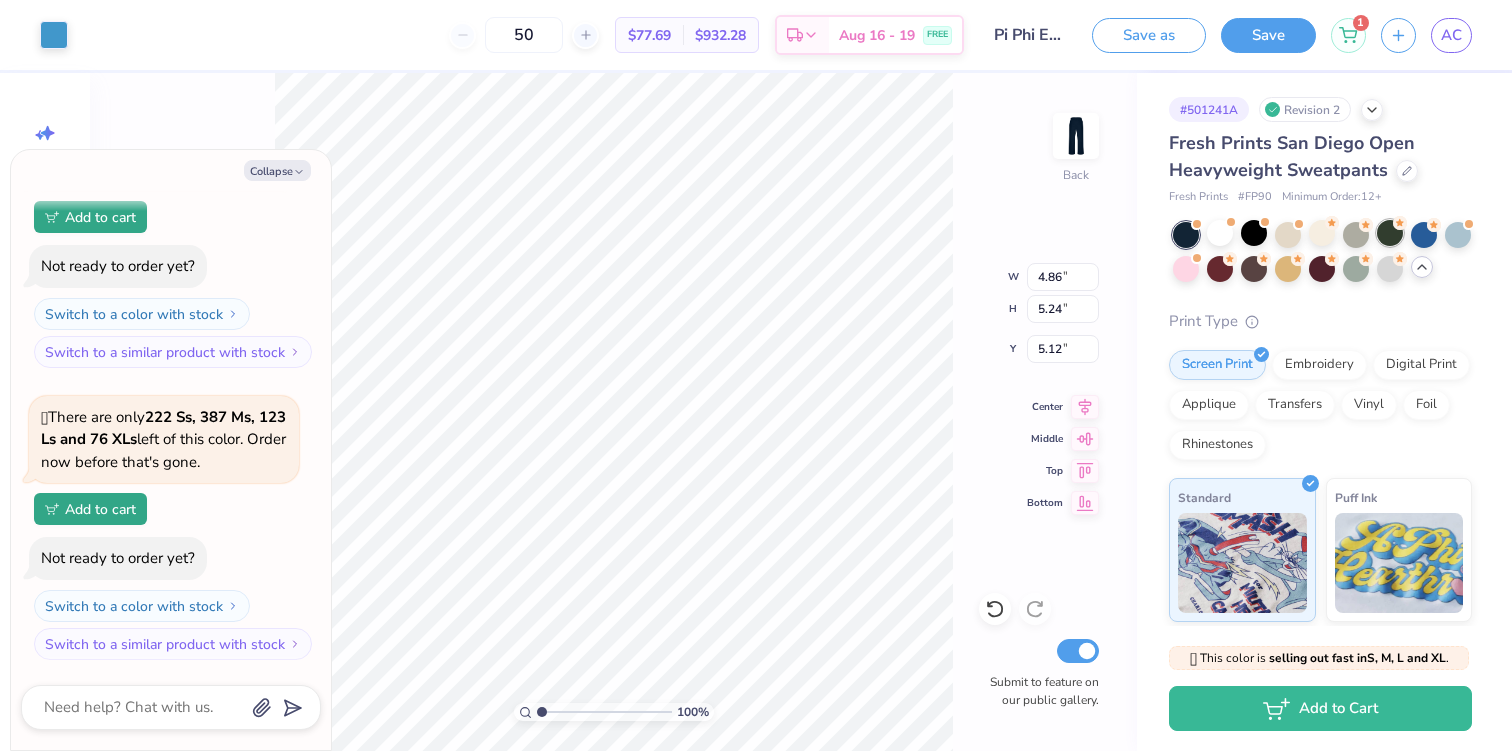 scroll, scrollTop: 1508, scrollLeft: 0, axis: vertical 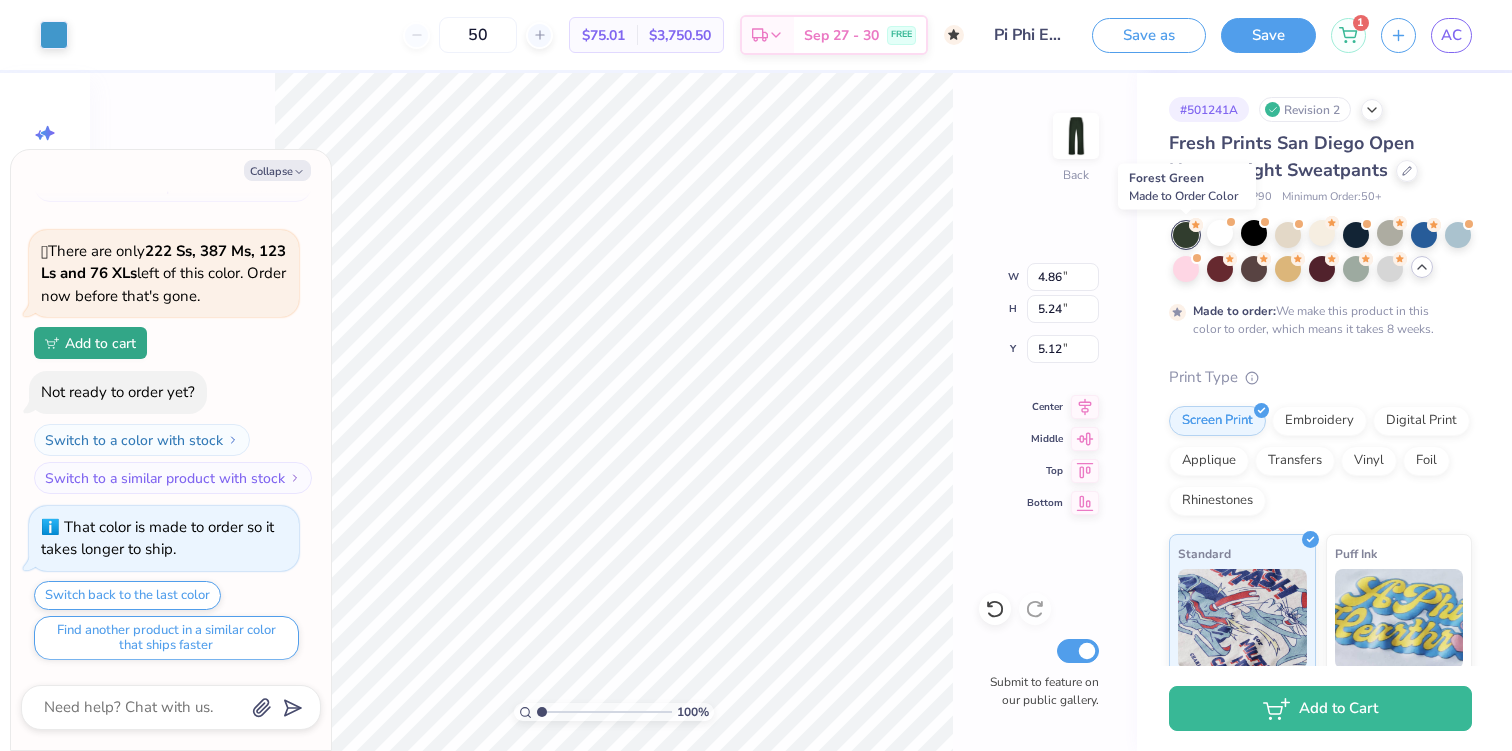 click at bounding box center (1186, 235) 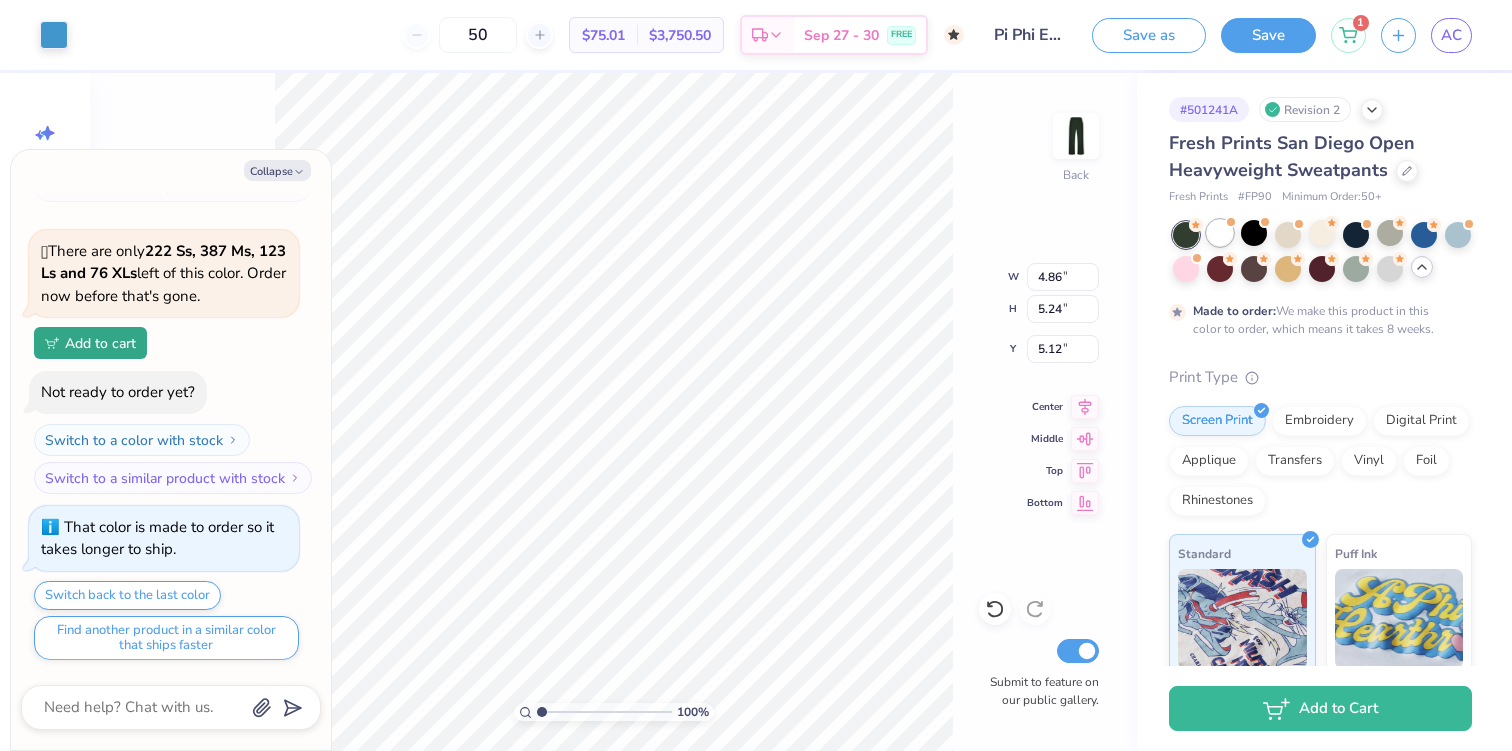 click at bounding box center [1220, 233] 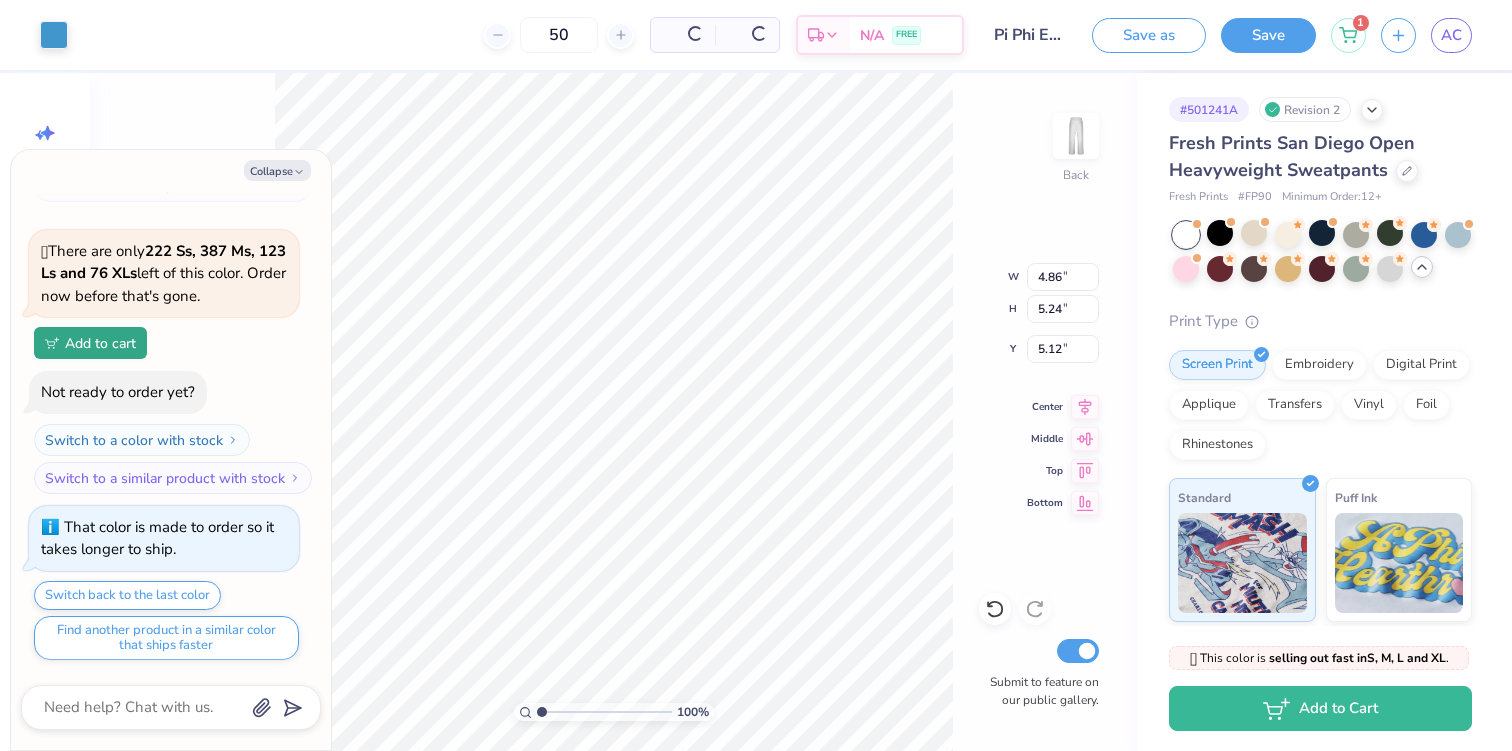 scroll, scrollTop: 1922, scrollLeft: 0, axis: vertical 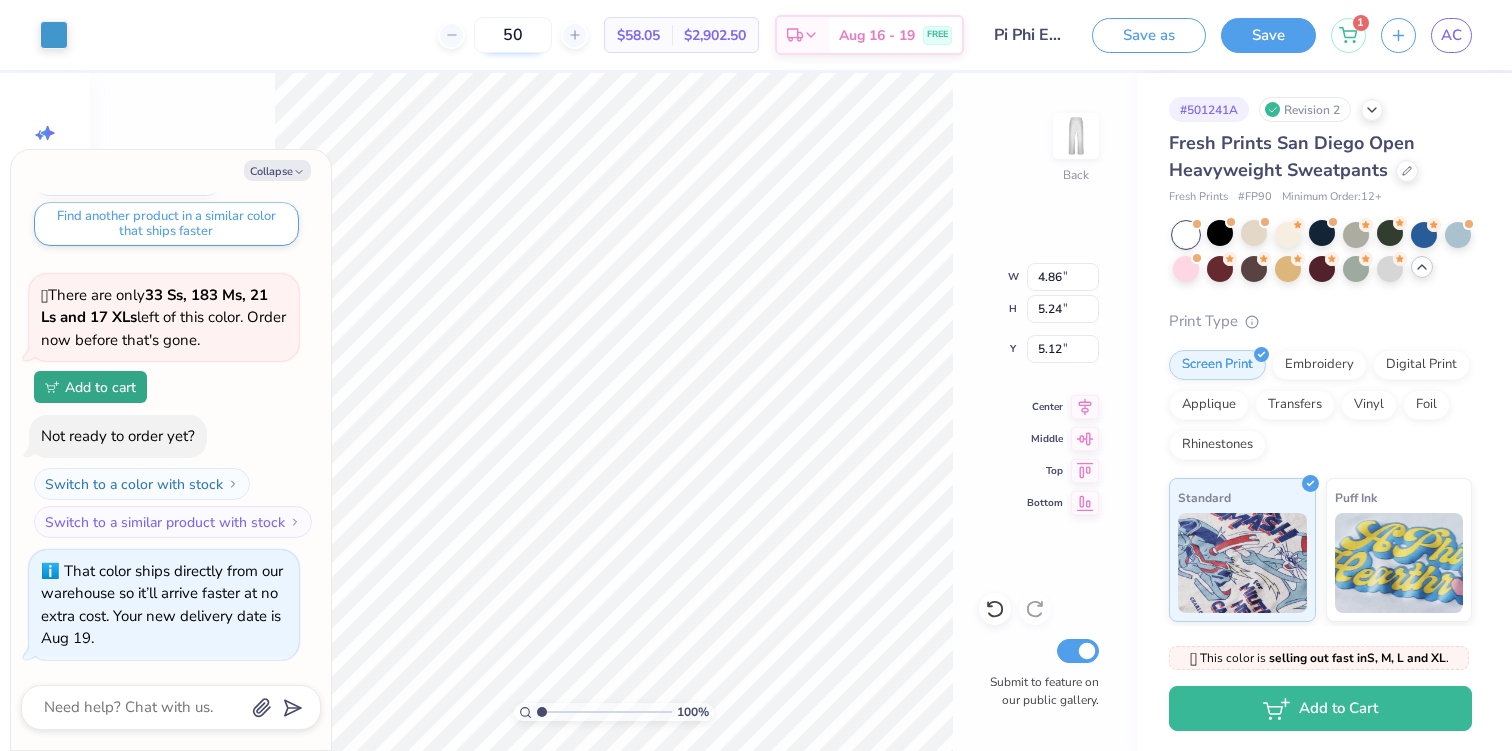 click on "50" at bounding box center [513, 35] 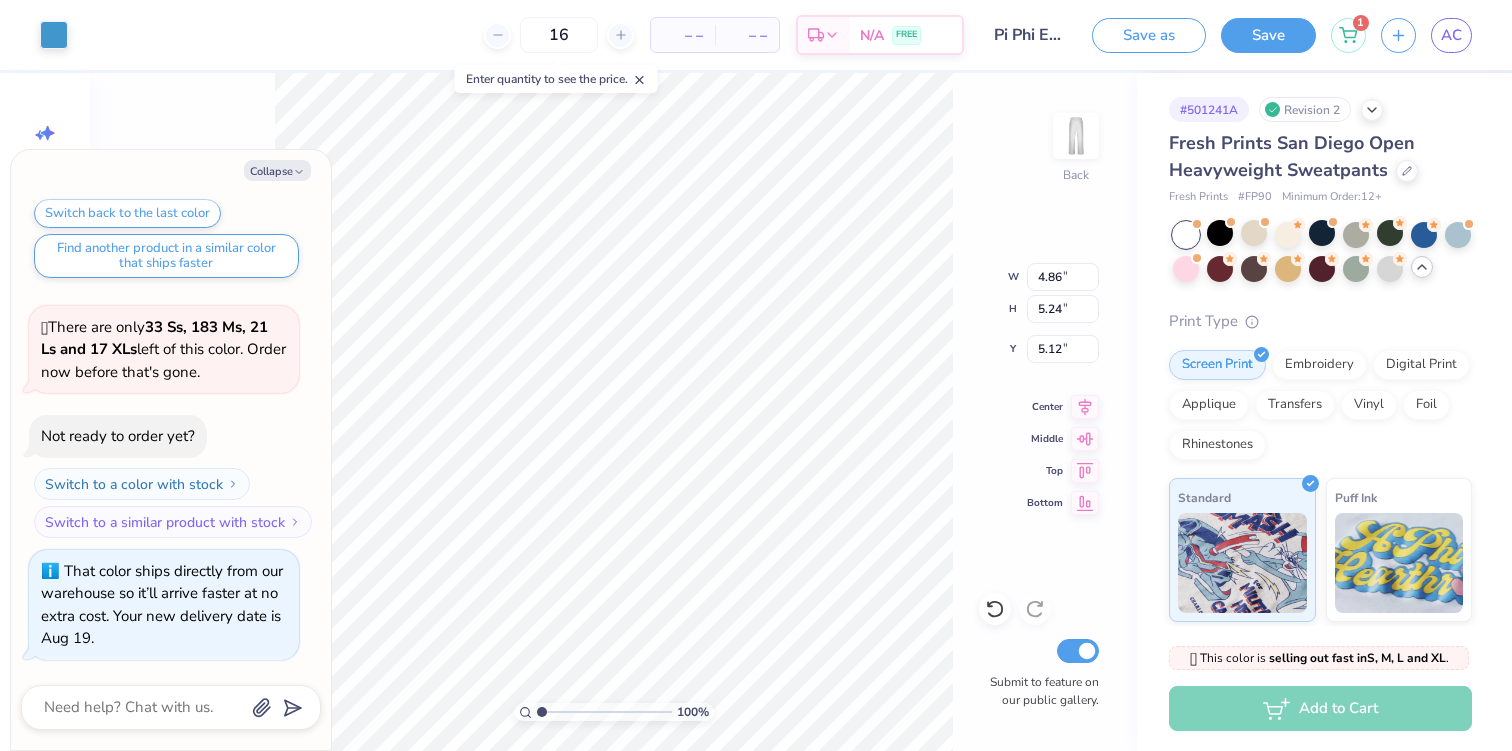 scroll, scrollTop: 1922, scrollLeft: 0, axis: vertical 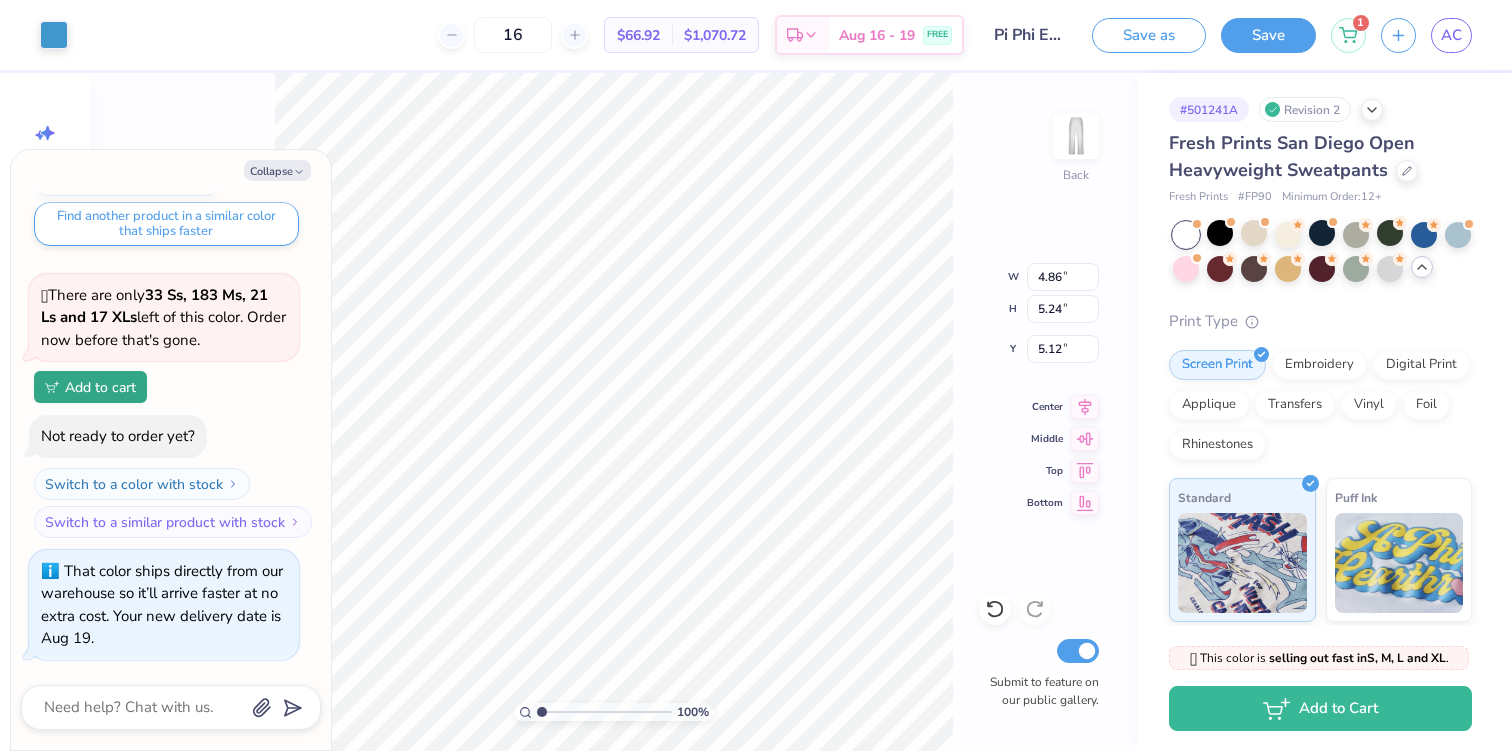 type on "16" 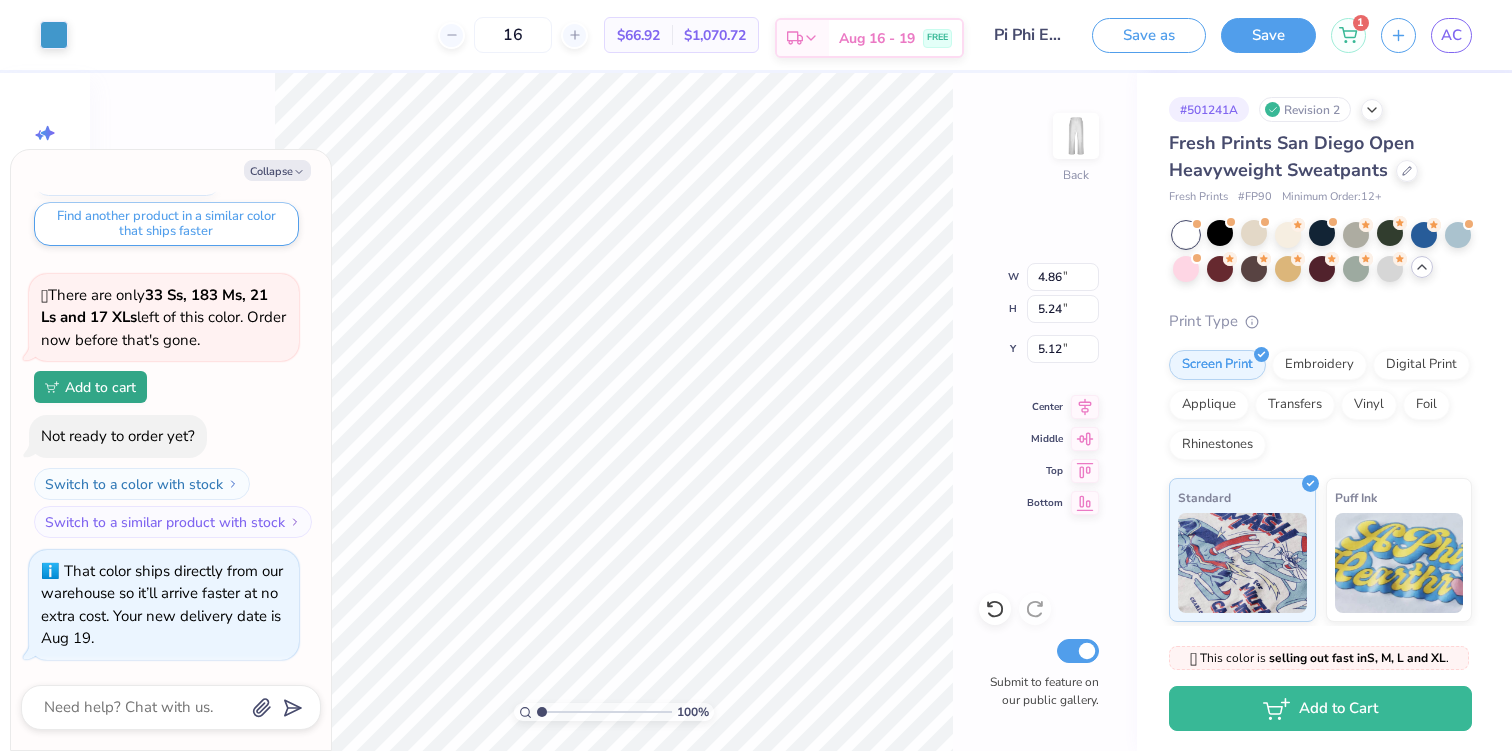 type on "x" 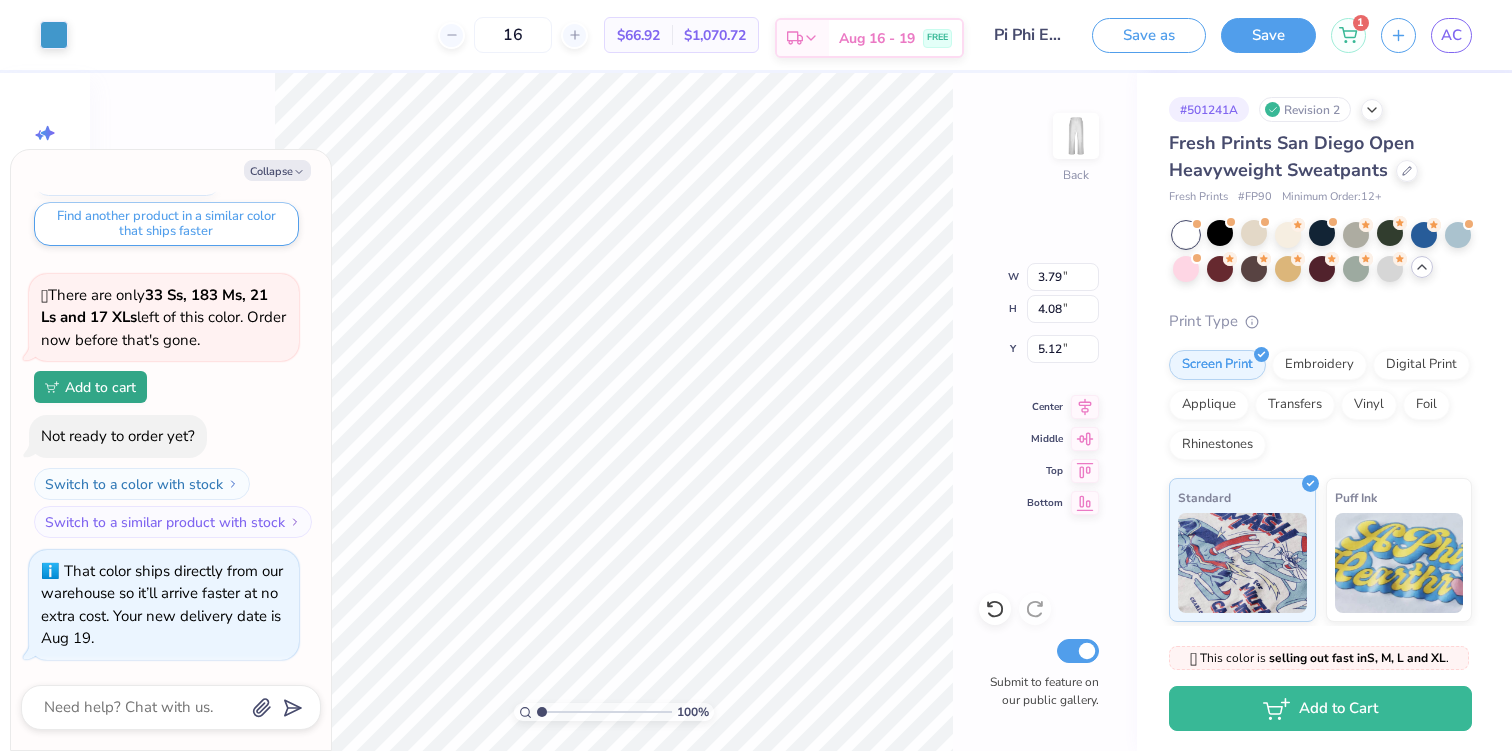type on "x" 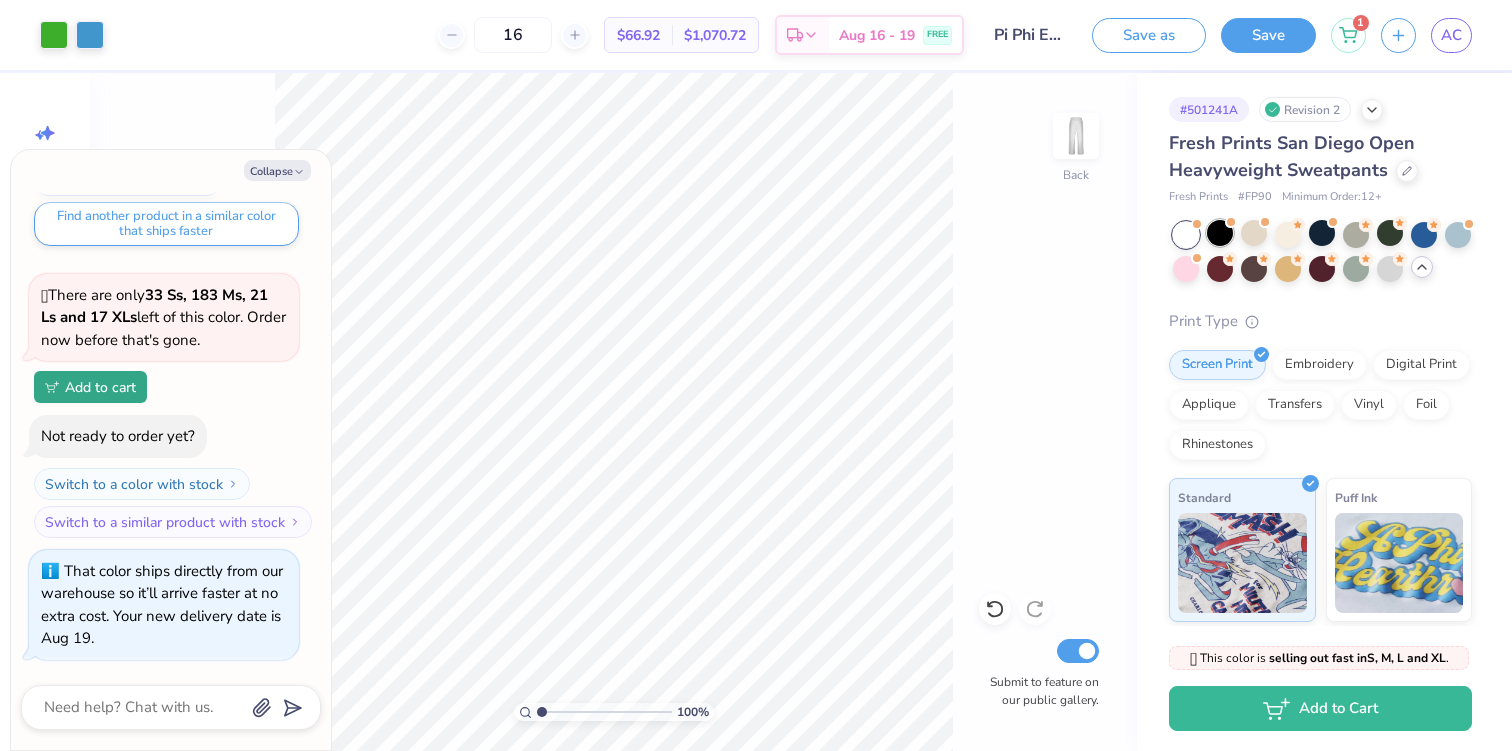click at bounding box center [1220, 233] 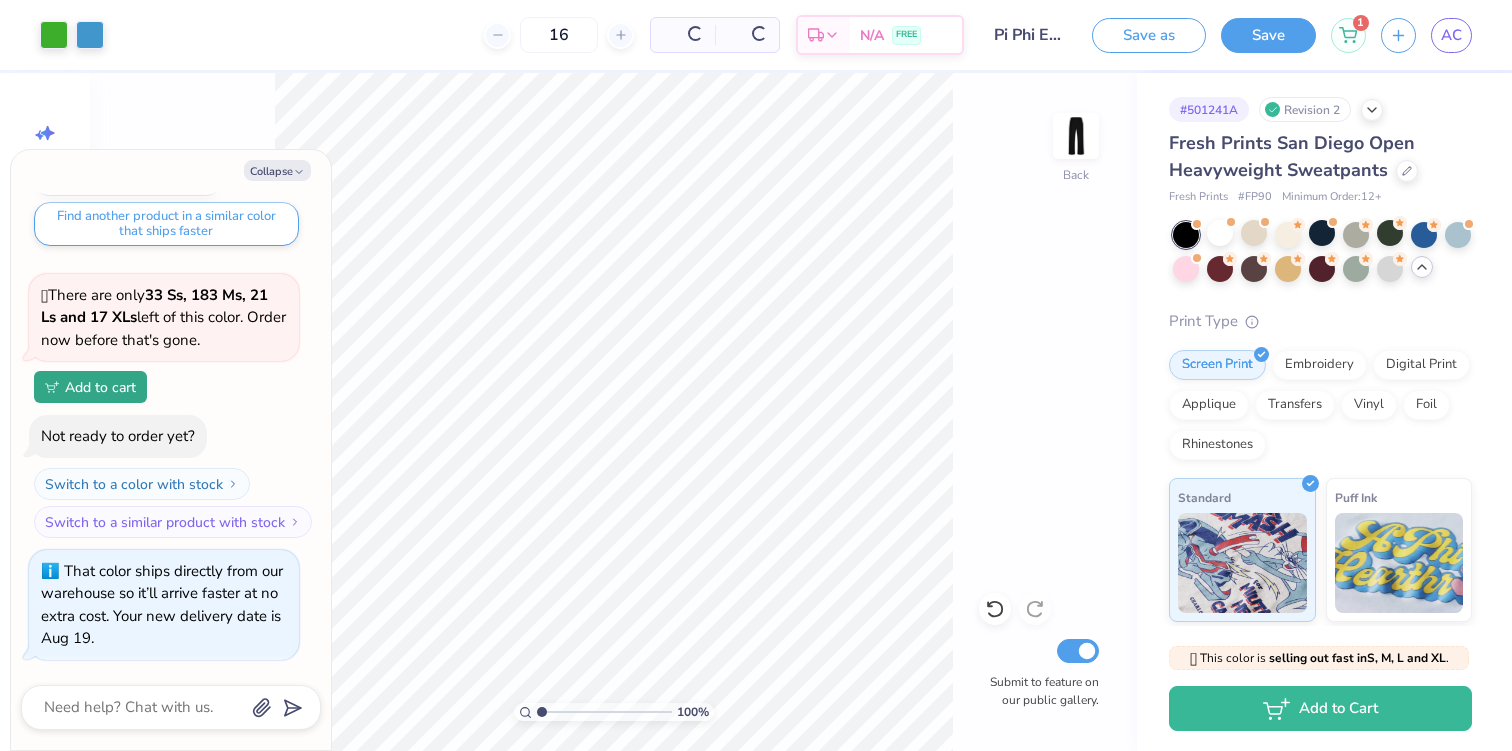 scroll, scrollTop: 2214, scrollLeft: 0, axis: vertical 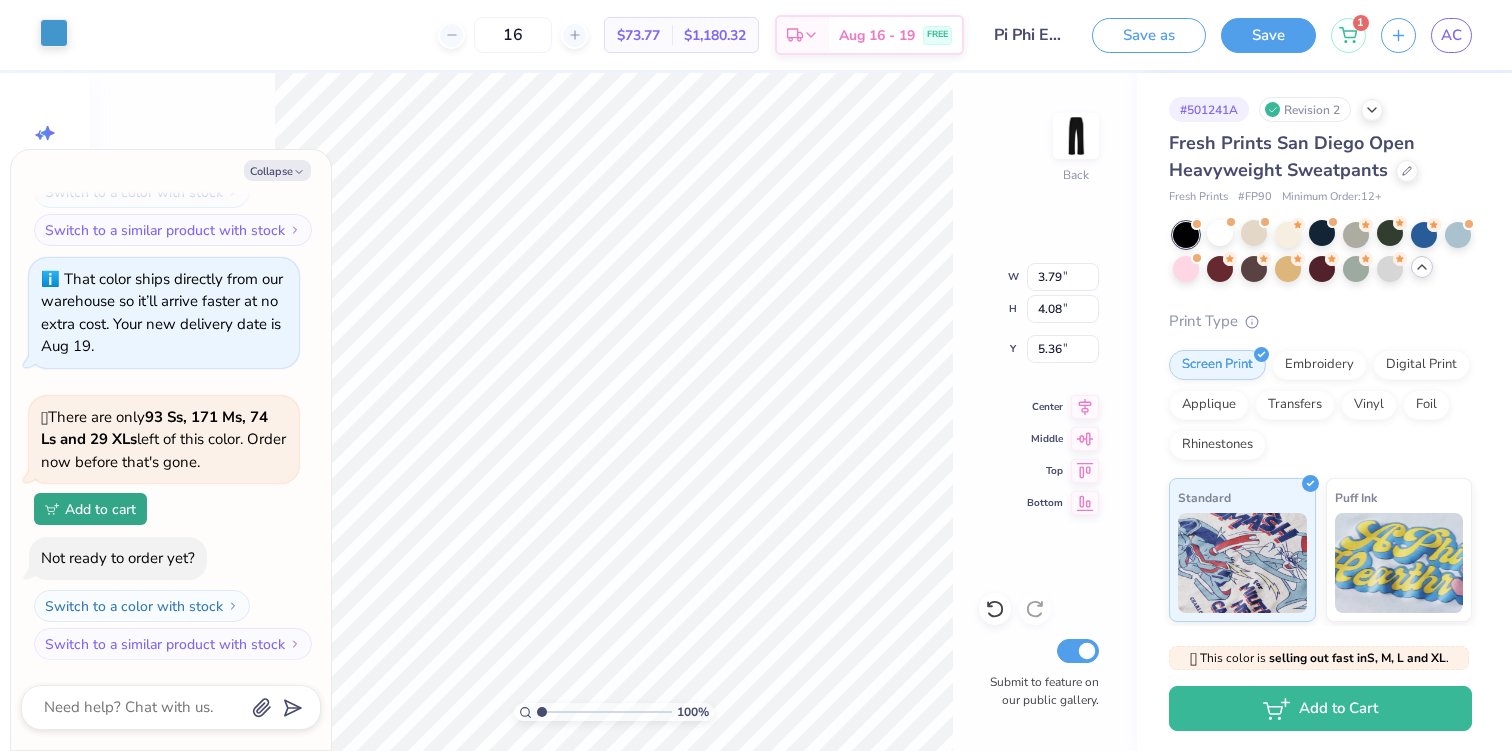 click at bounding box center [54, 33] 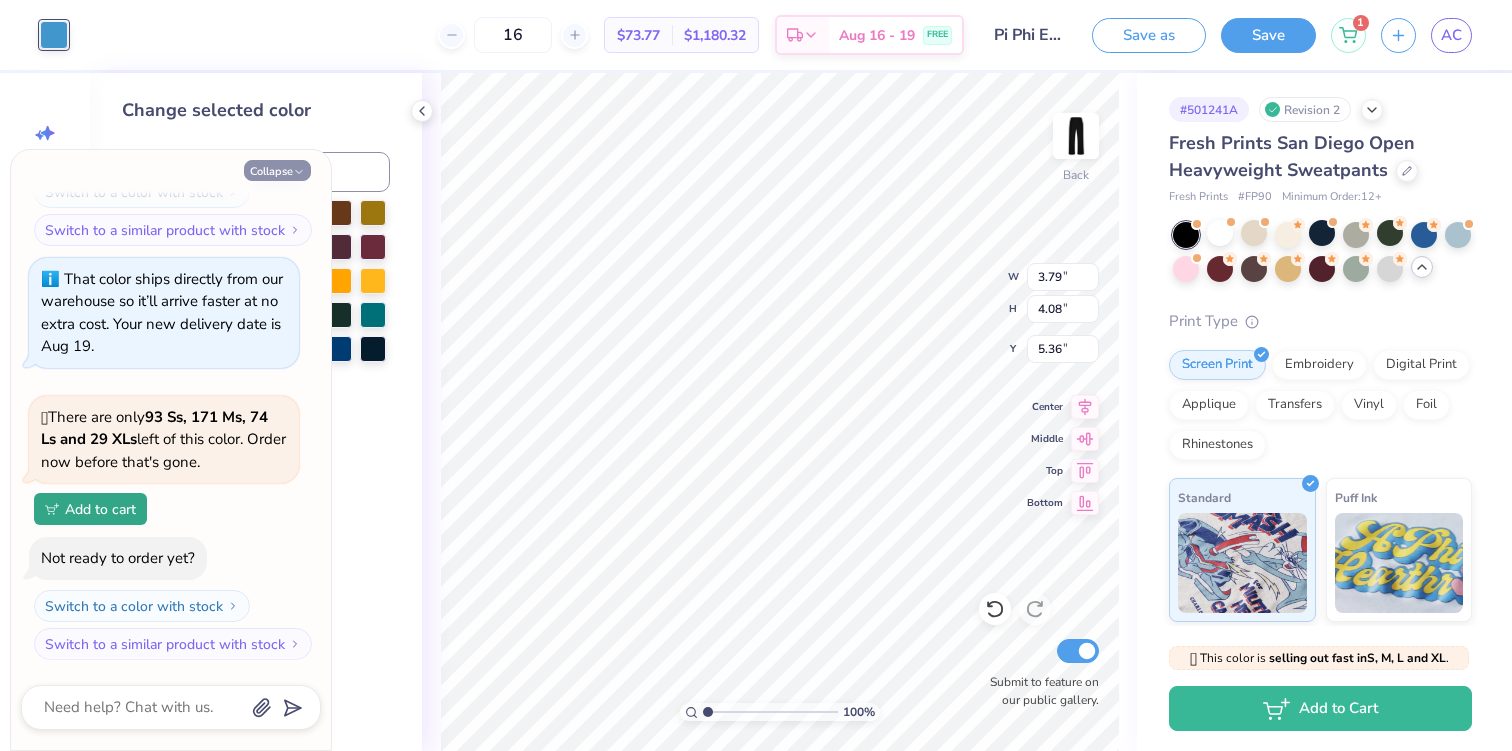 click on "Collapse" at bounding box center [277, 170] 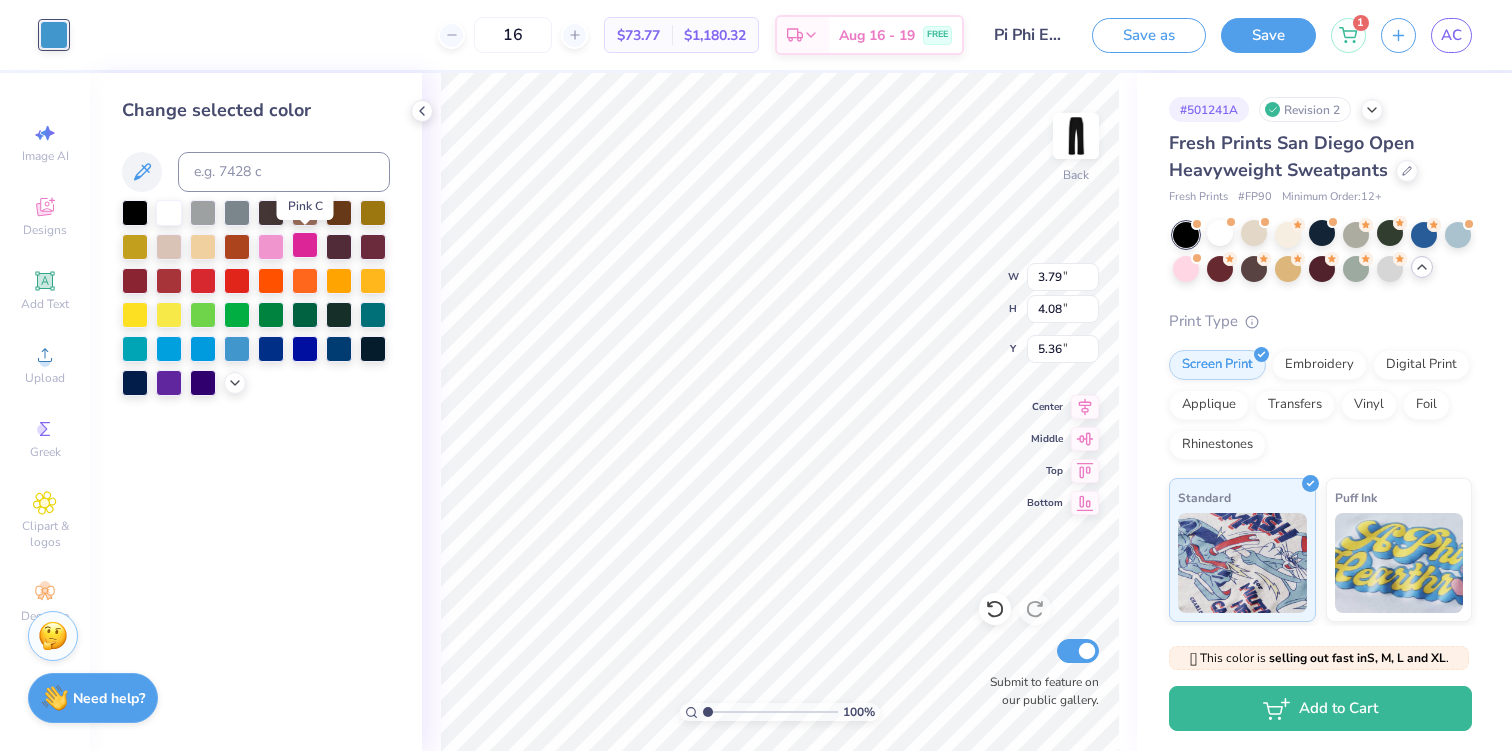 click at bounding box center [305, 245] 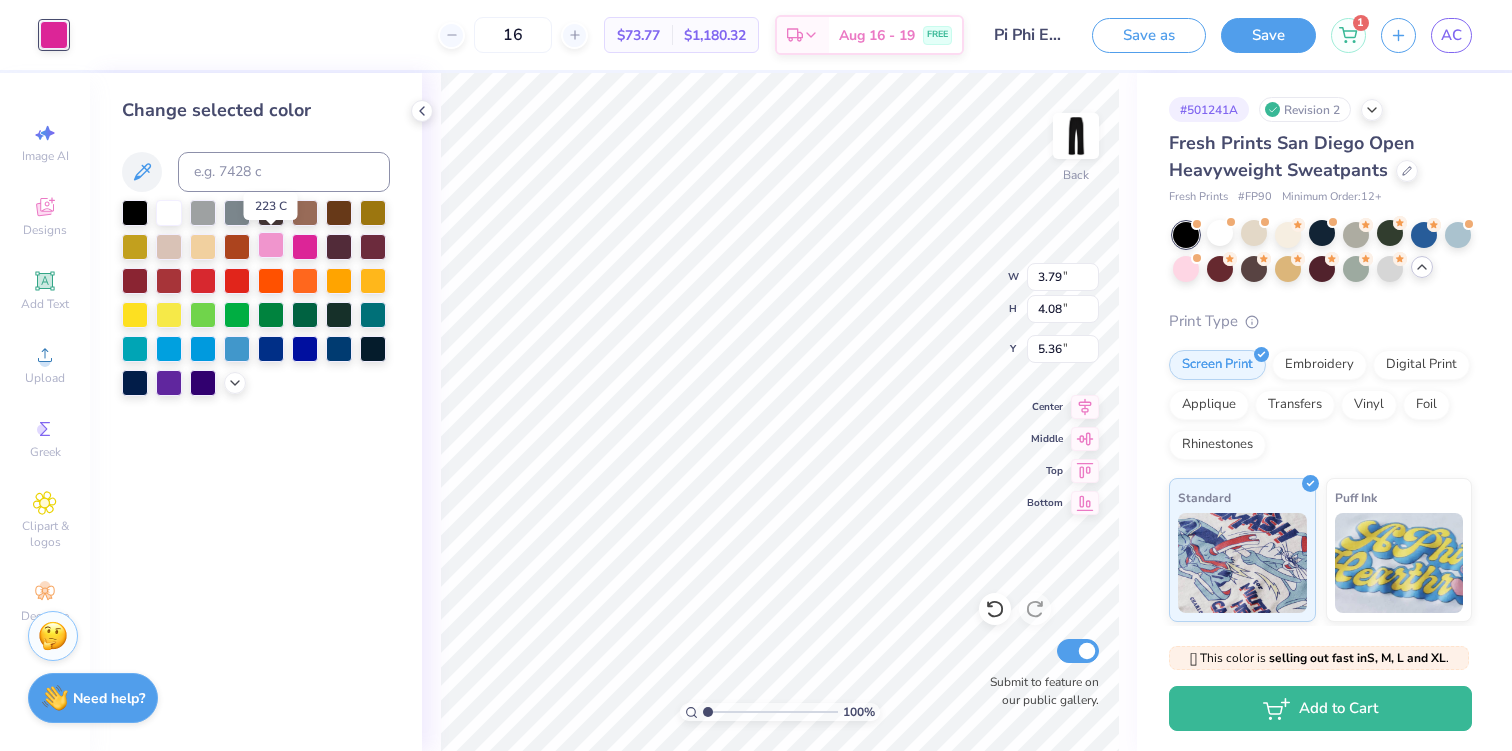 click at bounding box center [271, 245] 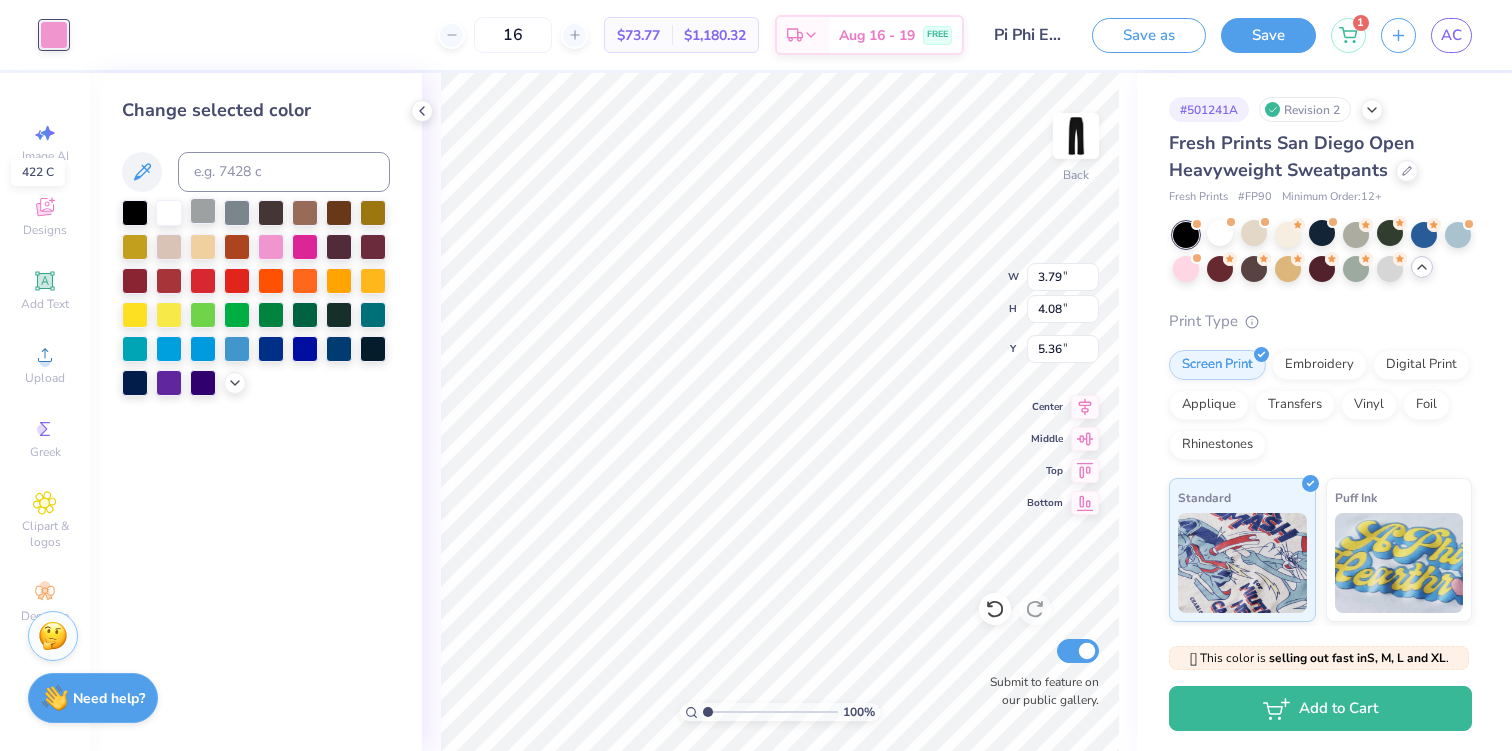 click at bounding box center [203, 211] 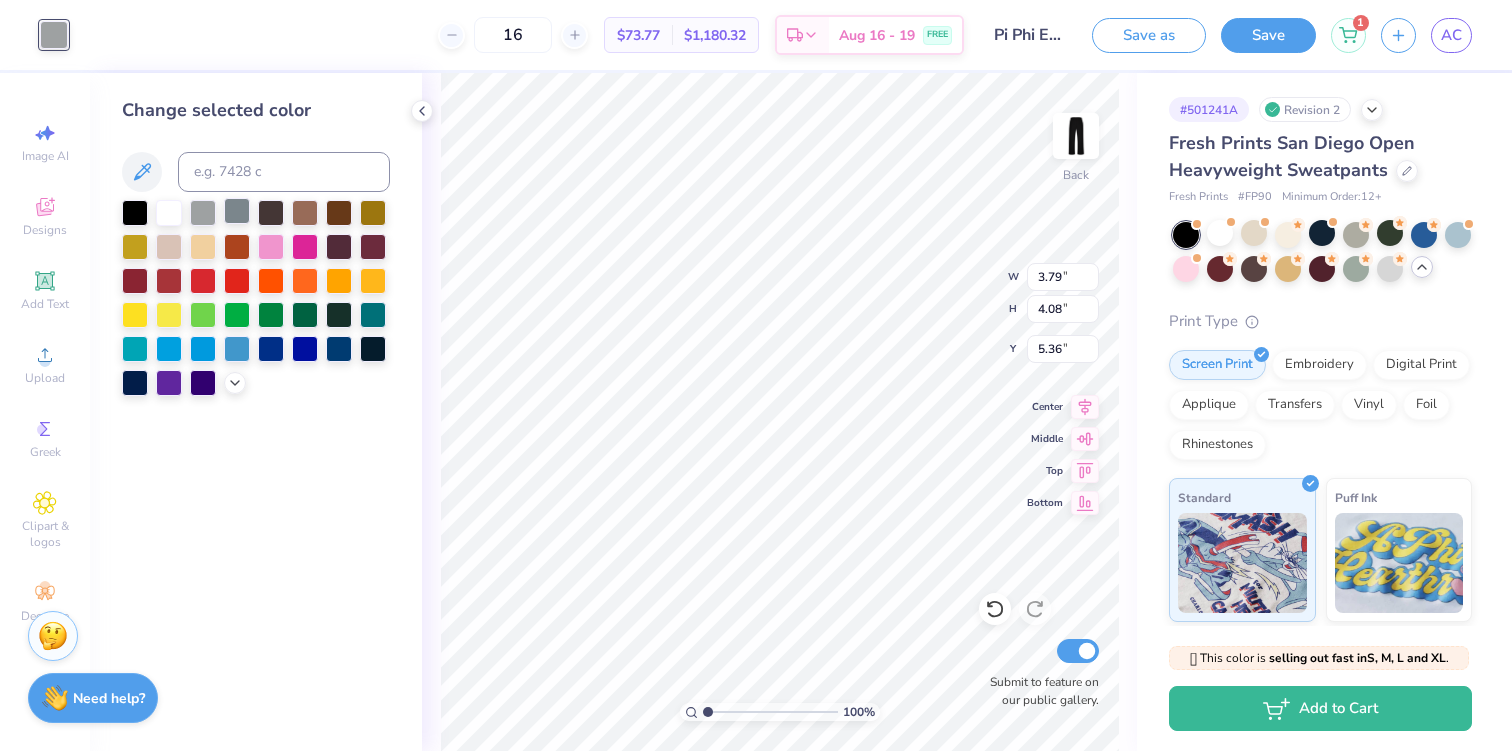 click at bounding box center (237, 211) 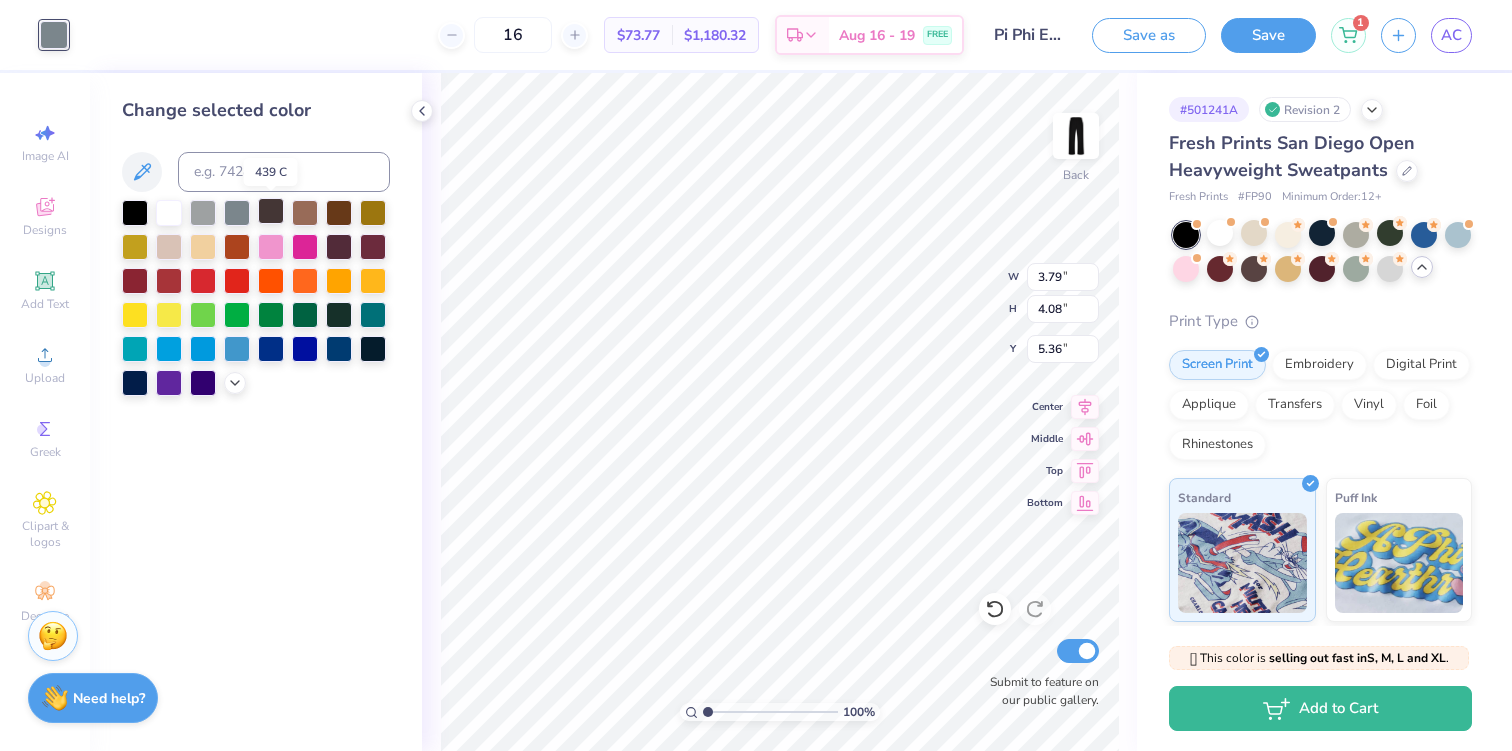 click at bounding box center (271, 211) 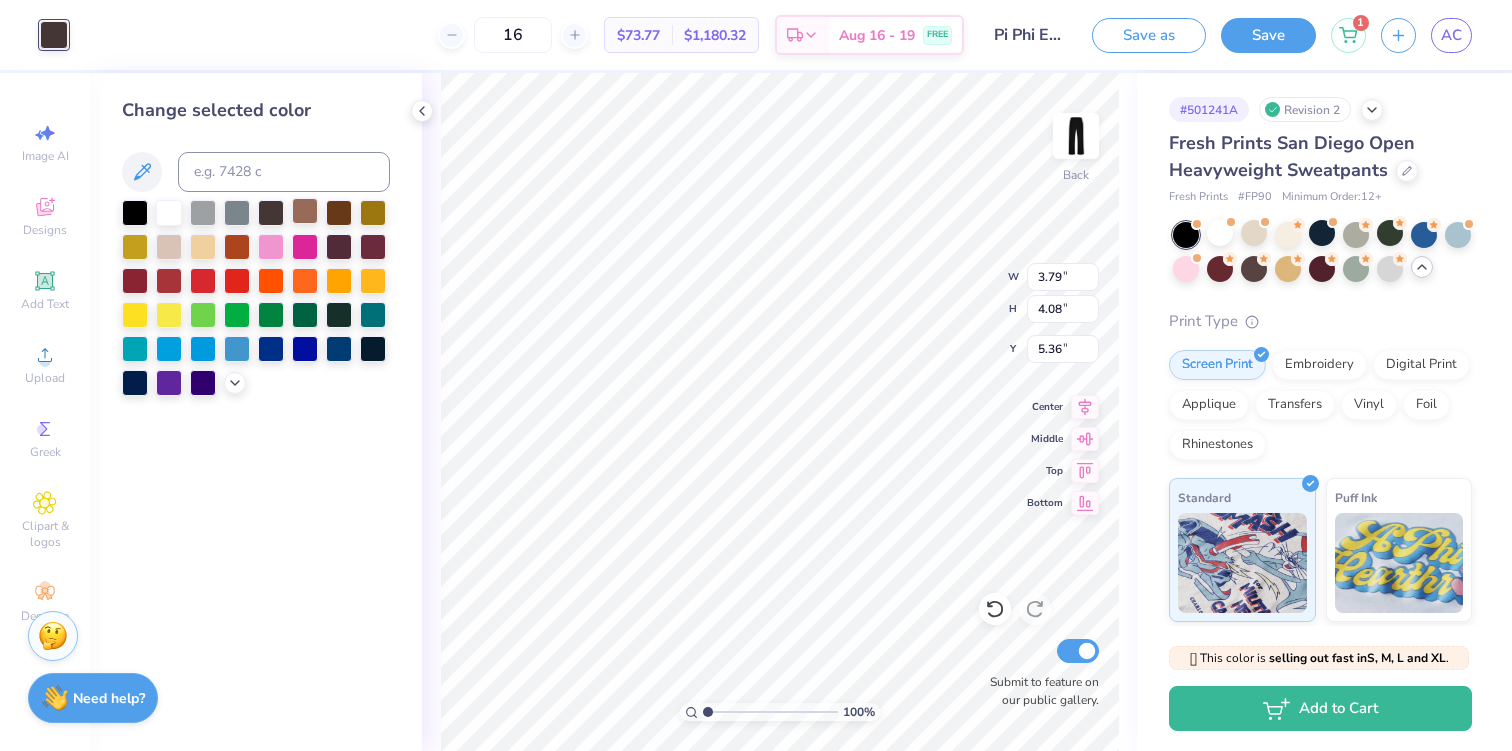 click at bounding box center (305, 211) 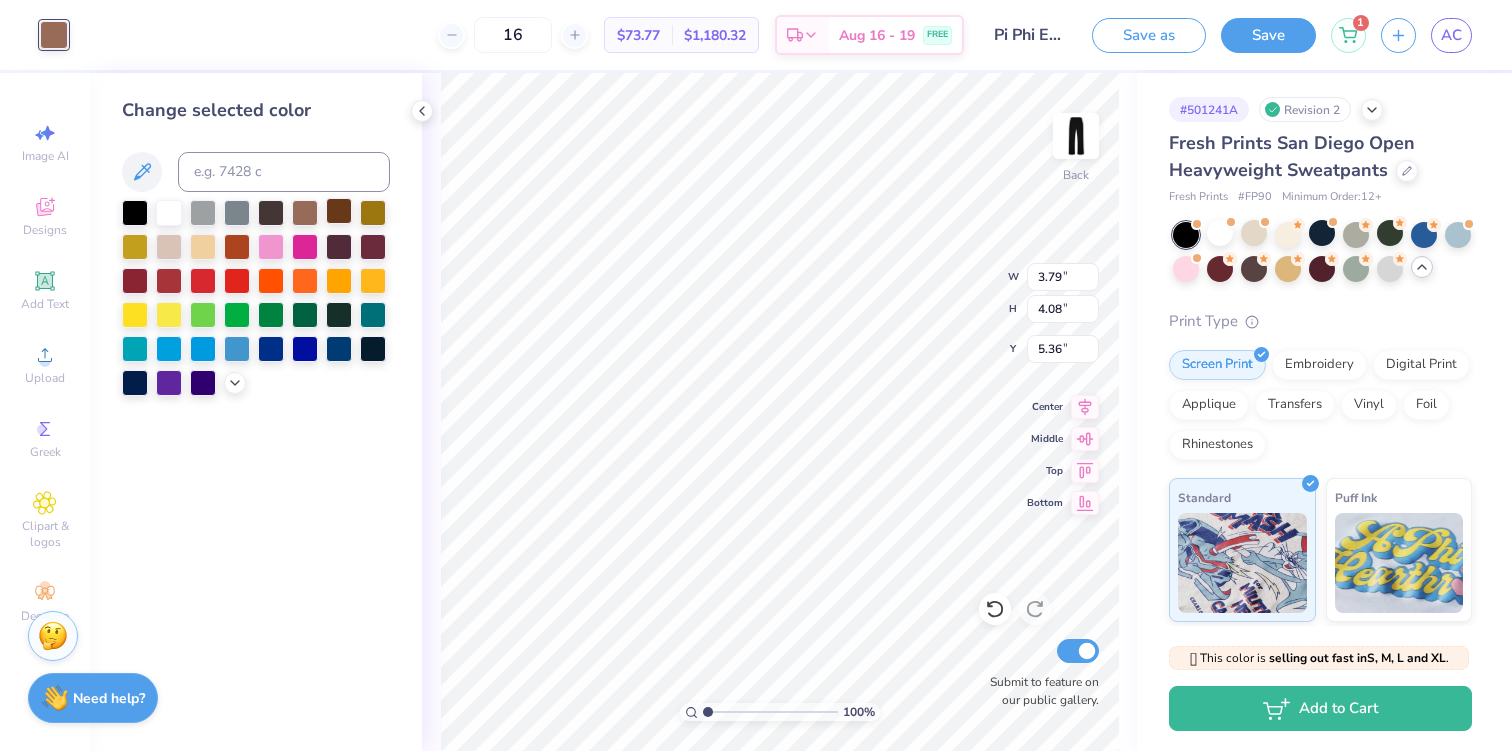 click at bounding box center [339, 211] 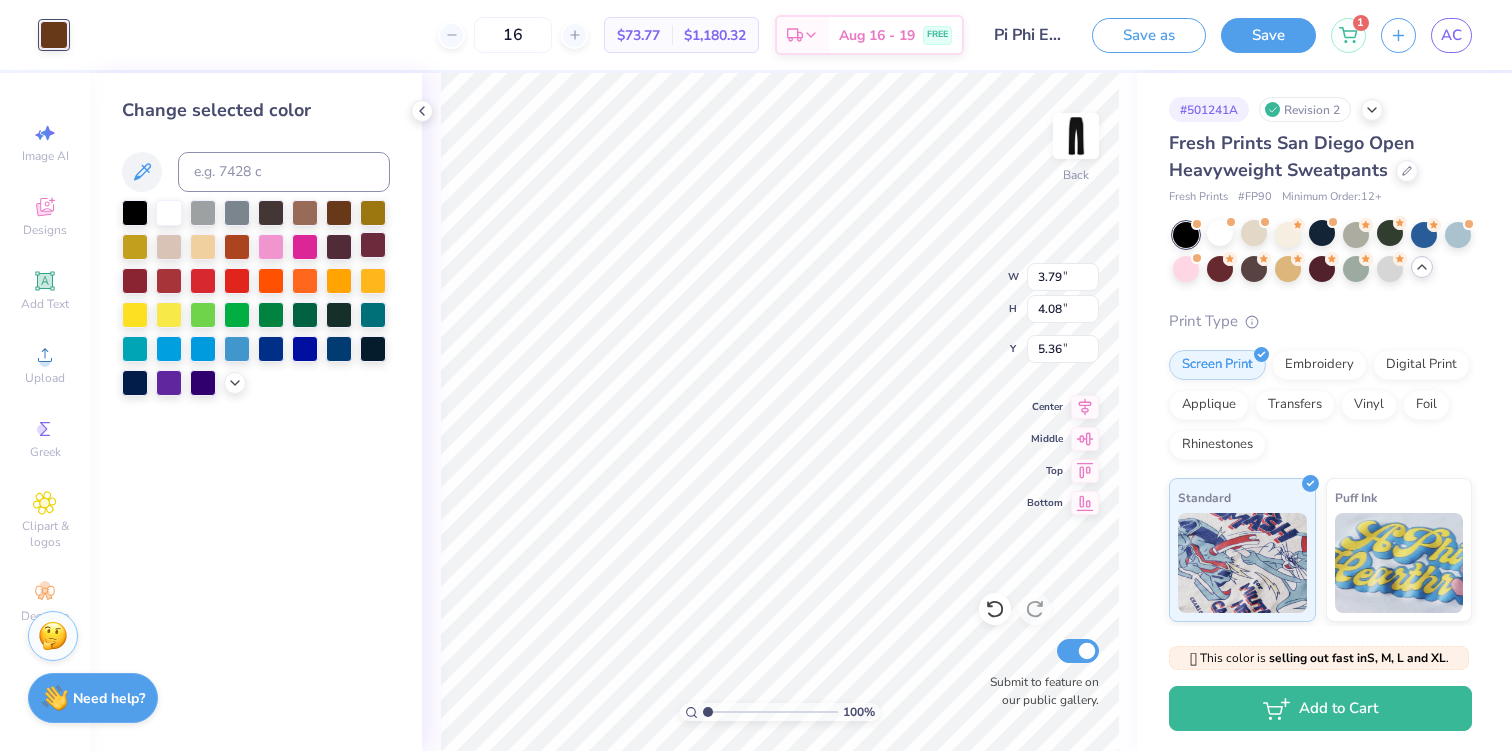 click at bounding box center (373, 245) 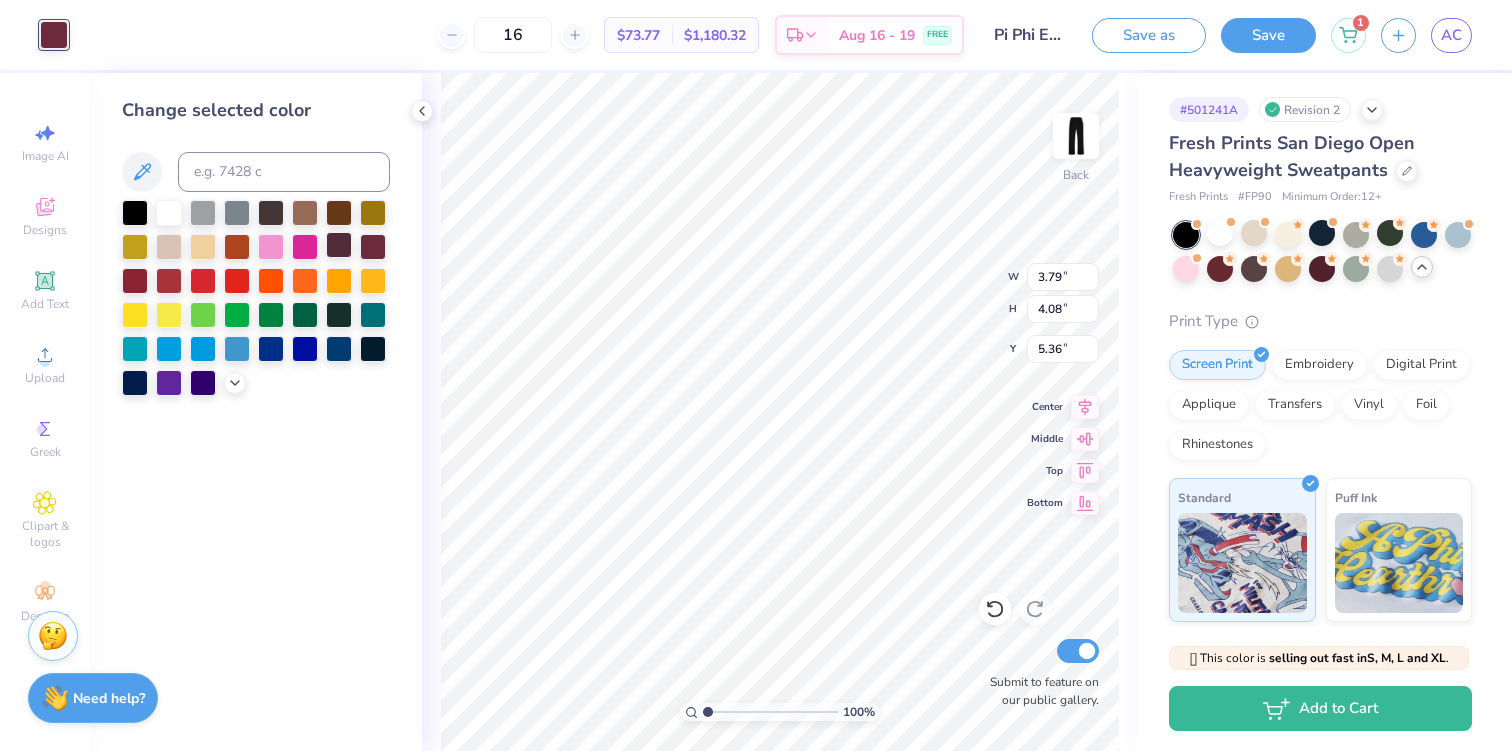 click at bounding box center (339, 245) 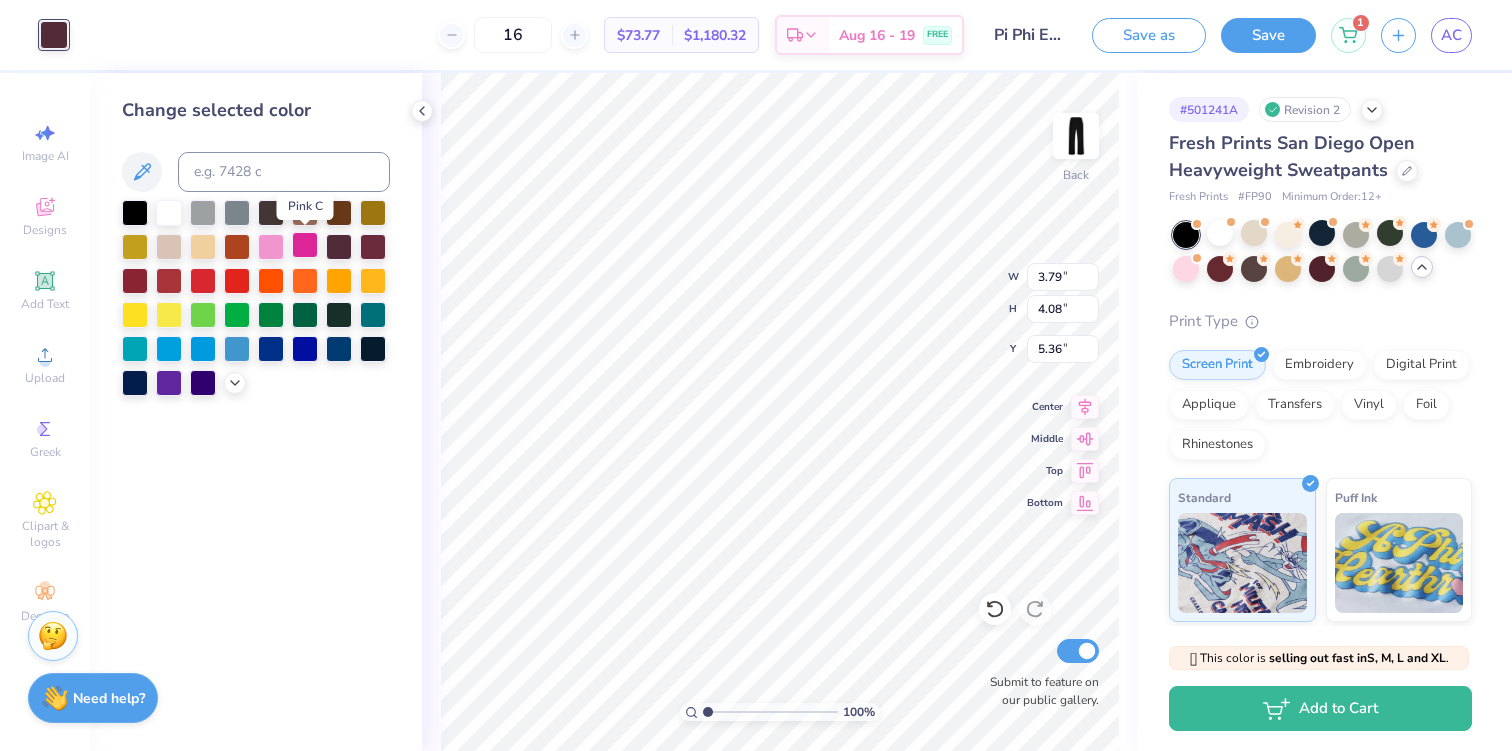 click at bounding box center (305, 245) 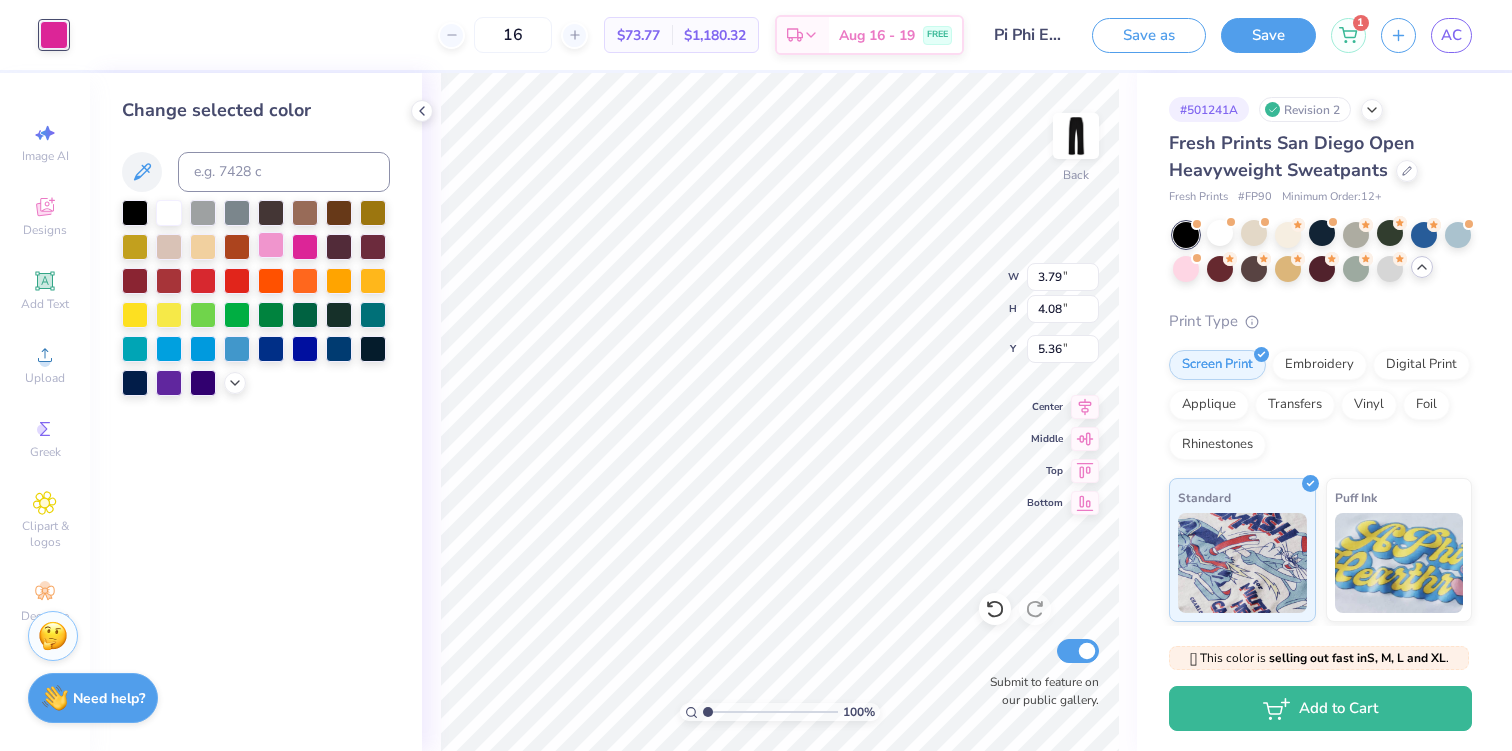click at bounding box center (271, 245) 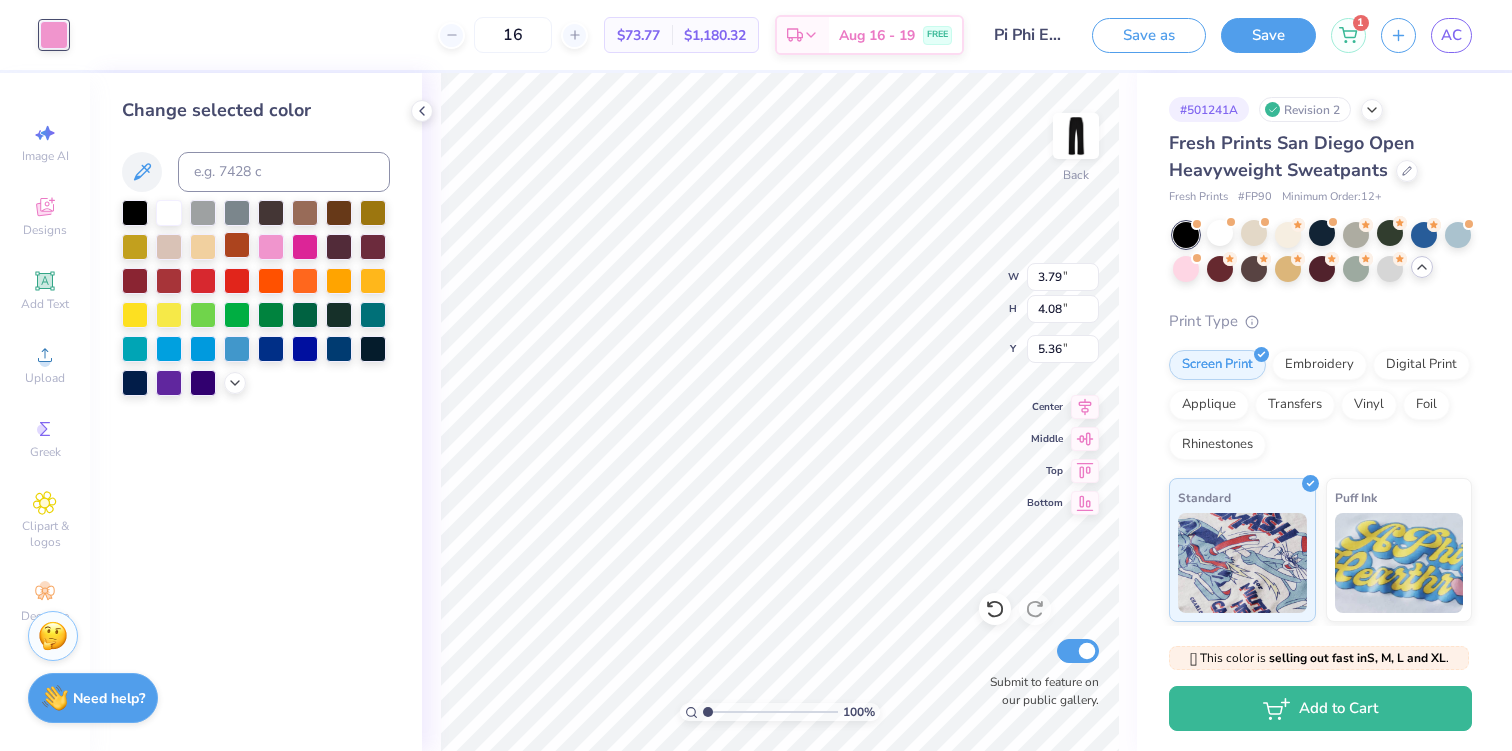 click at bounding box center [237, 245] 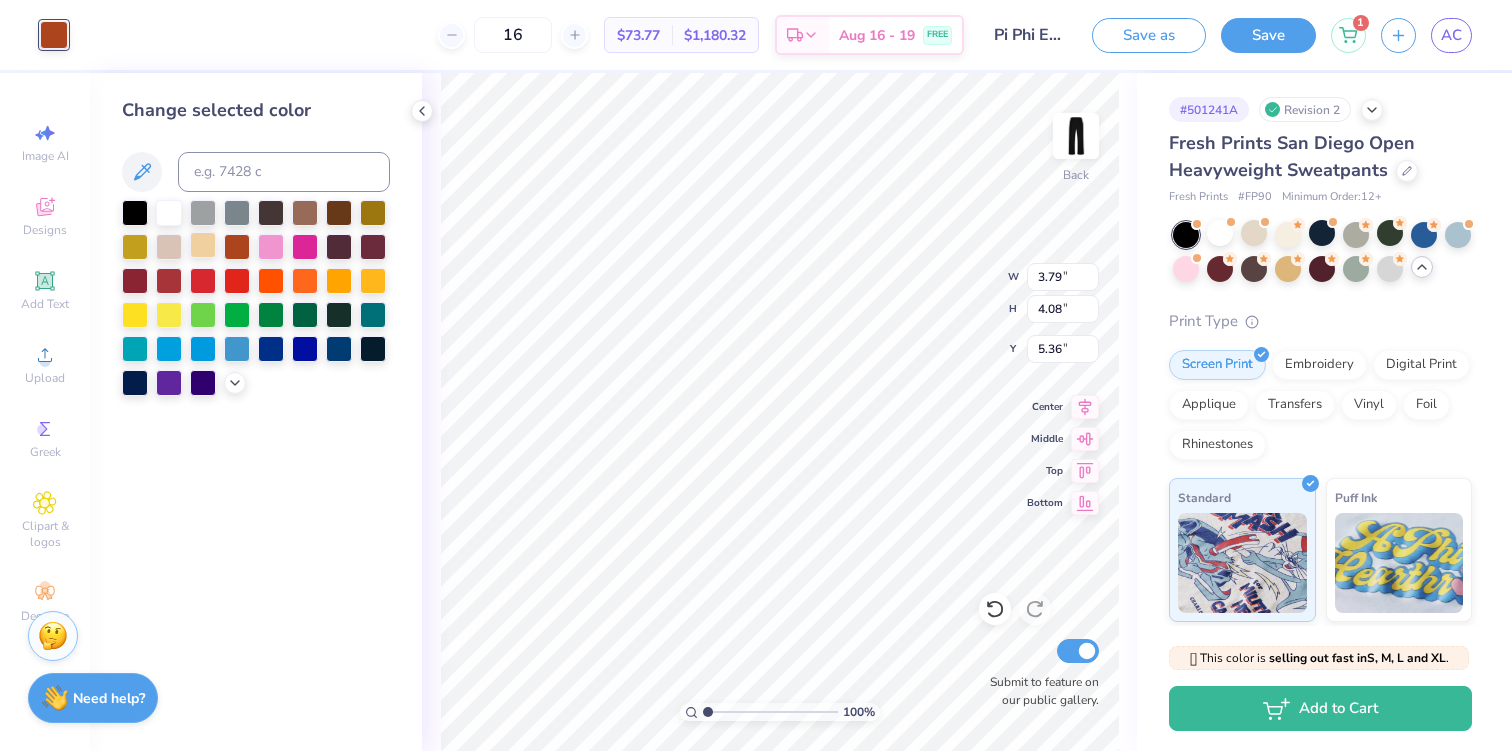 click at bounding box center [203, 245] 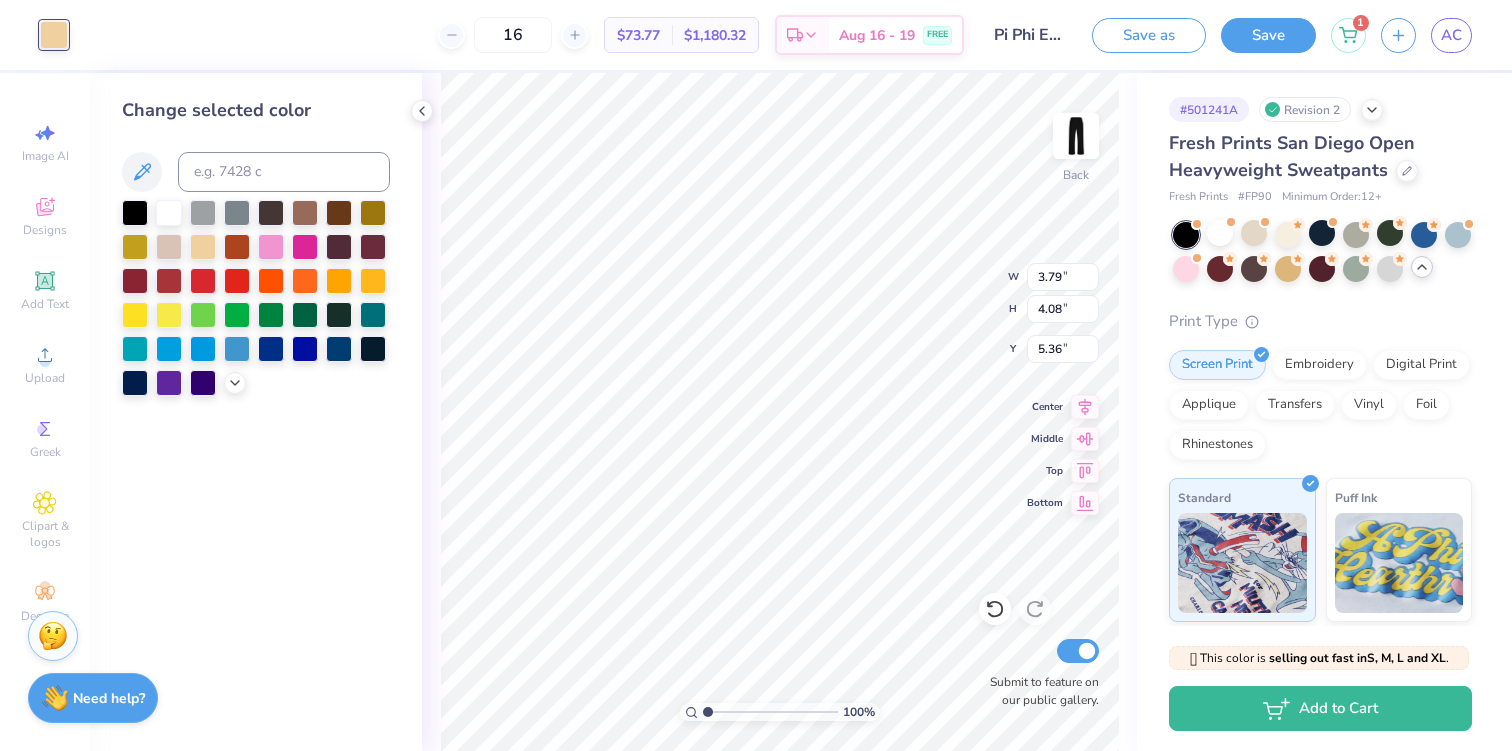 click at bounding box center (256, 298) 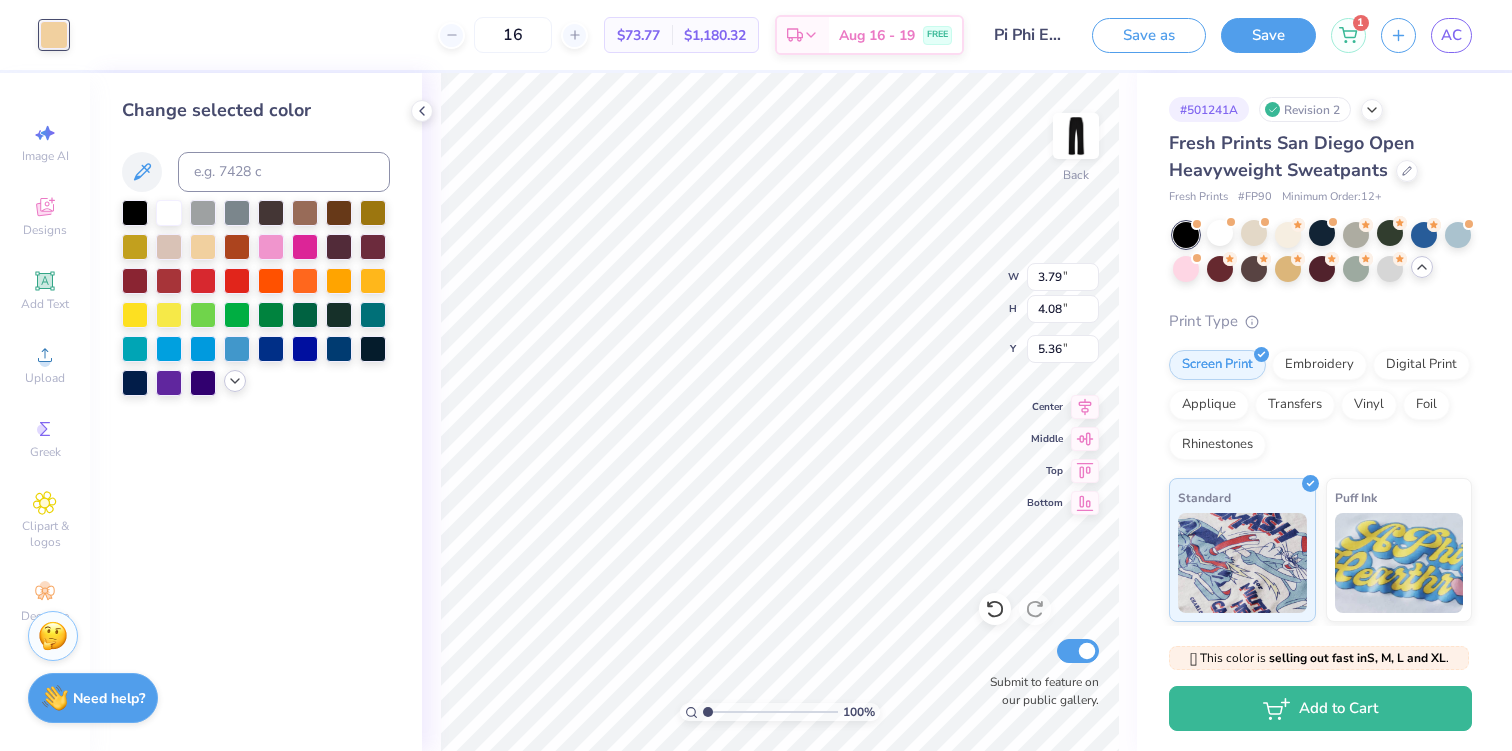 click at bounding box center (235, 381) 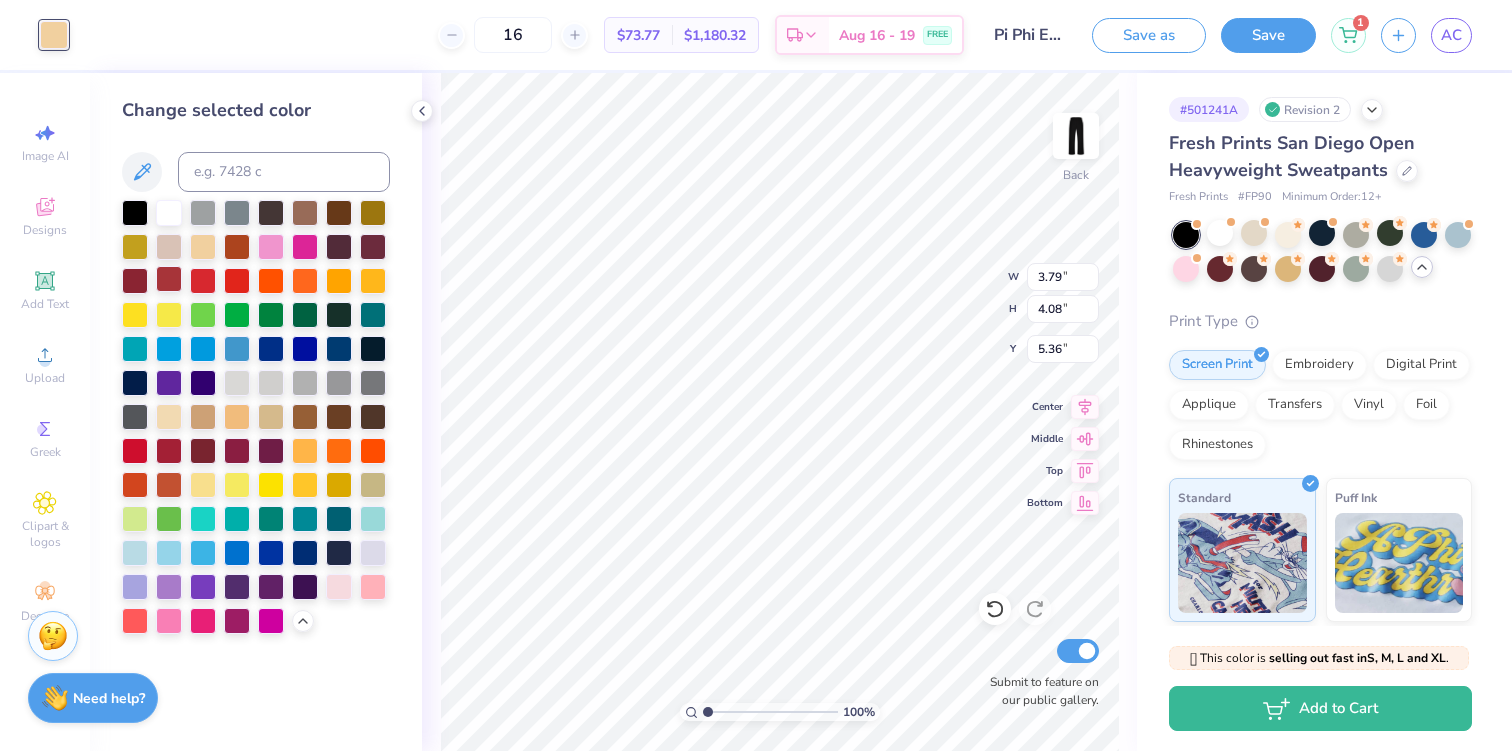 click at bounding box center [169, 279] 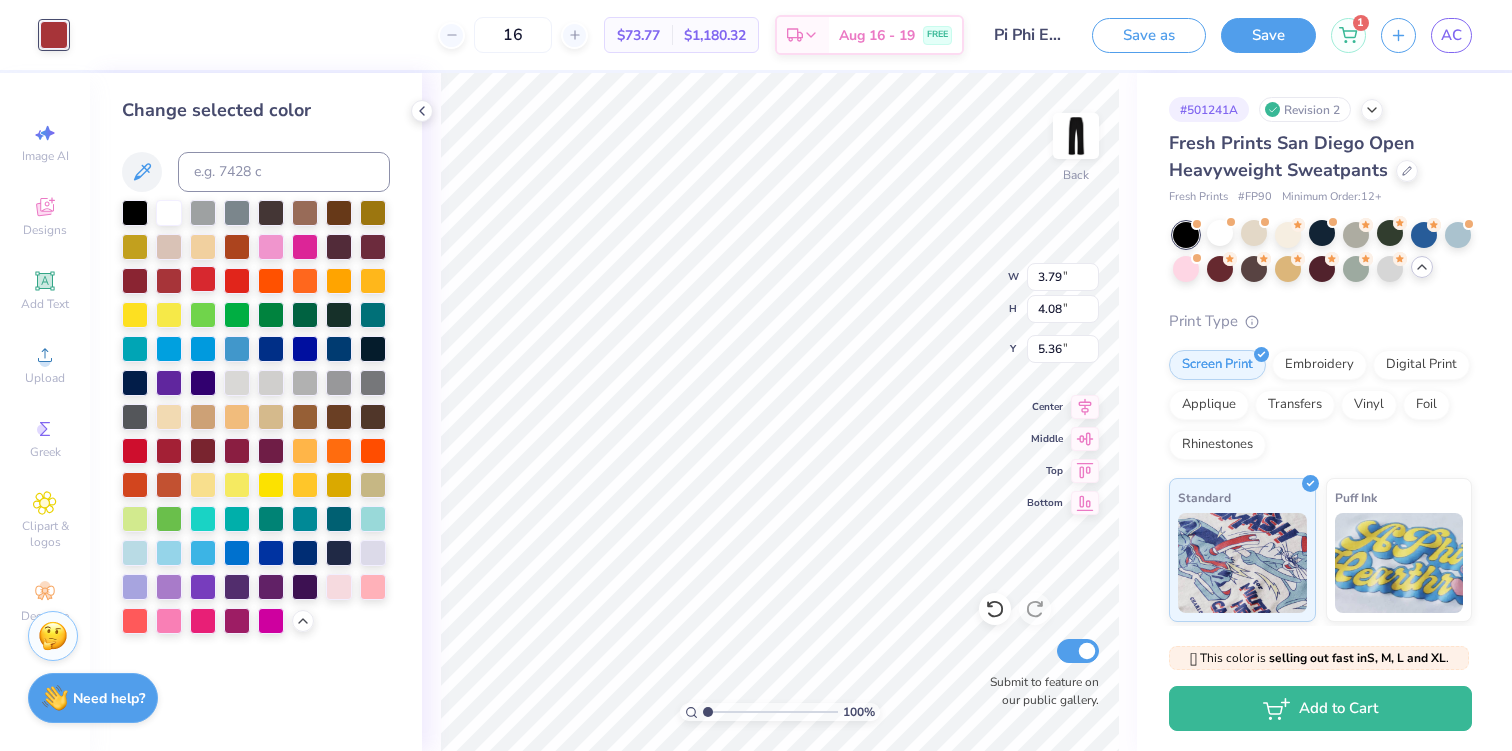 click at bounding box center (203, 279) 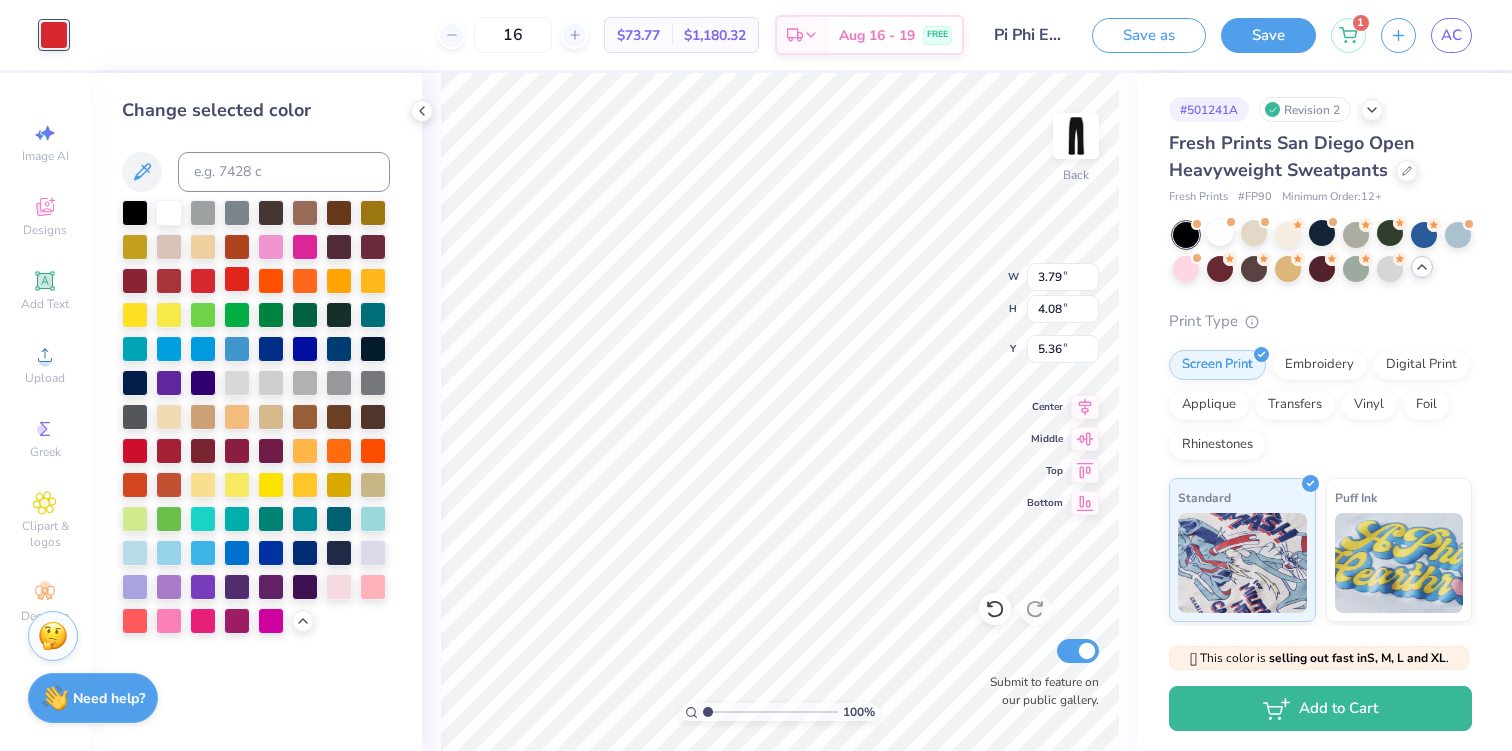 click at bounding box center (237, 279) 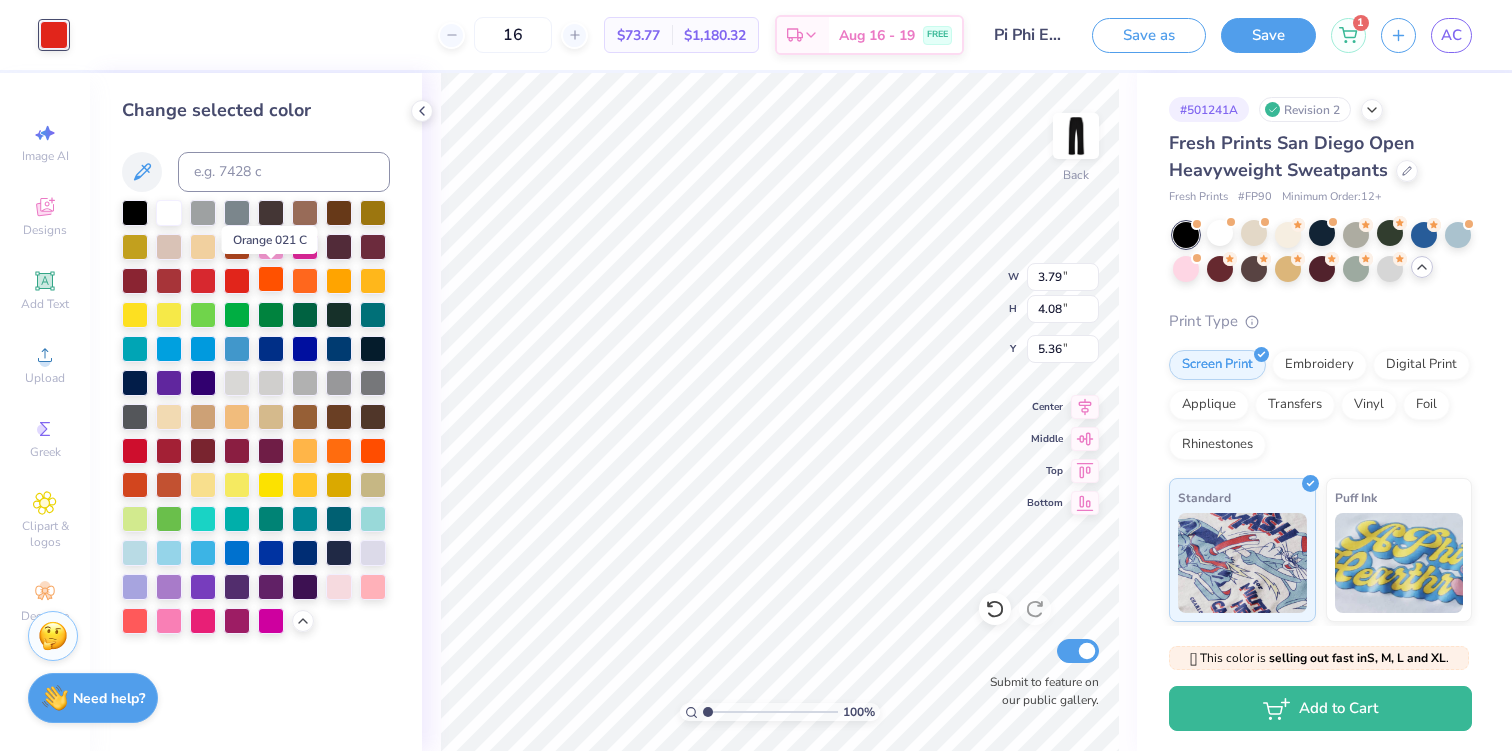 click at bounding box center (271, 279) 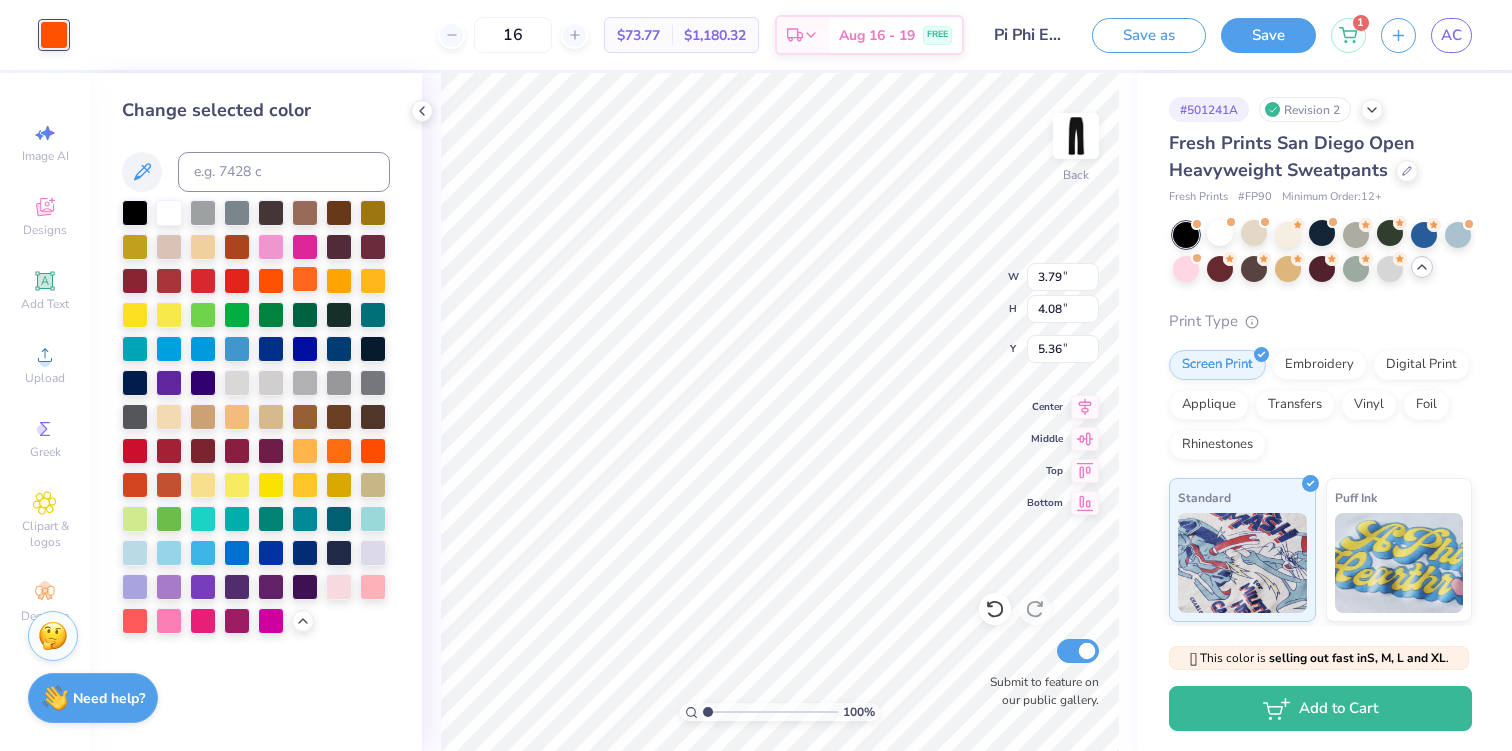 click at bounding box center [305, 279] 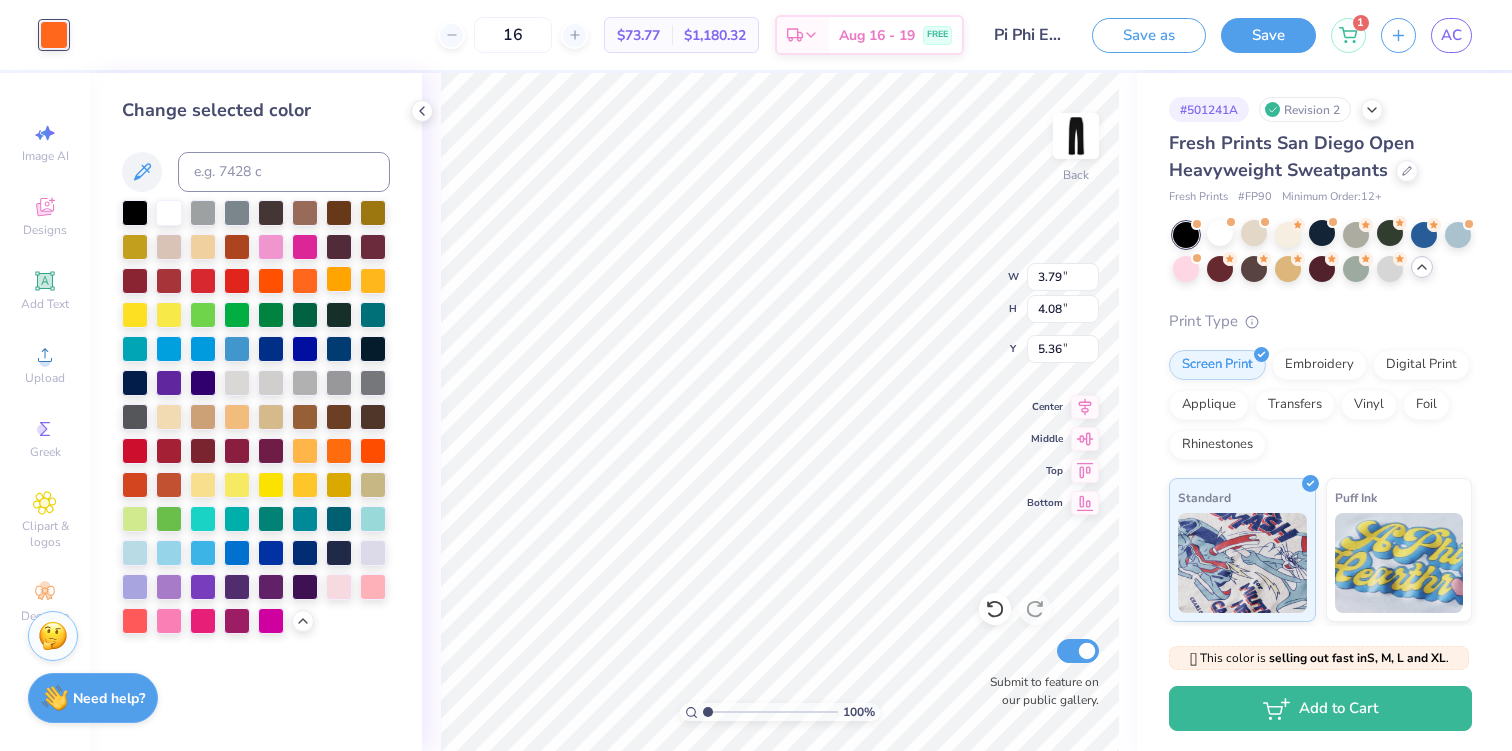 click at bounding box center [339, 279] 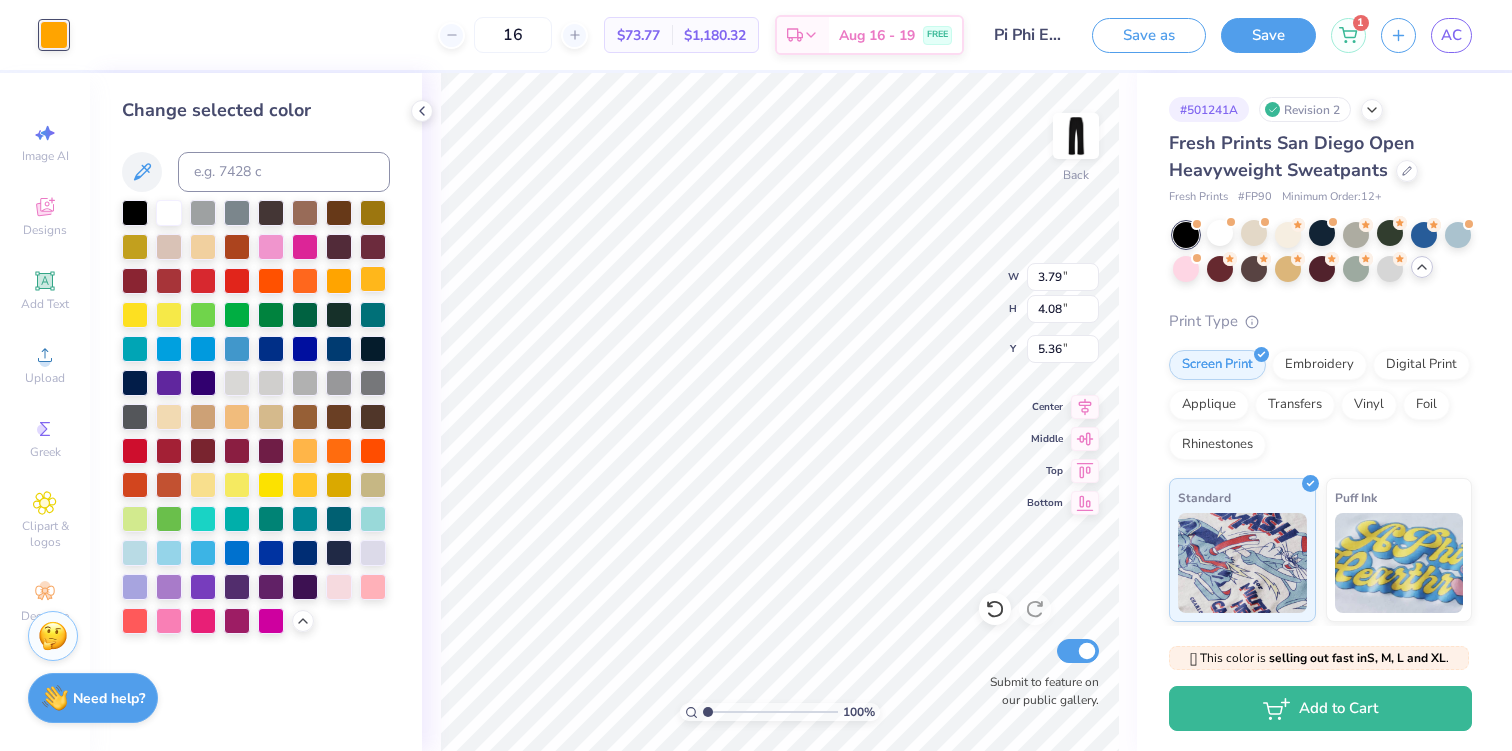click at bounding box center (373, 279) 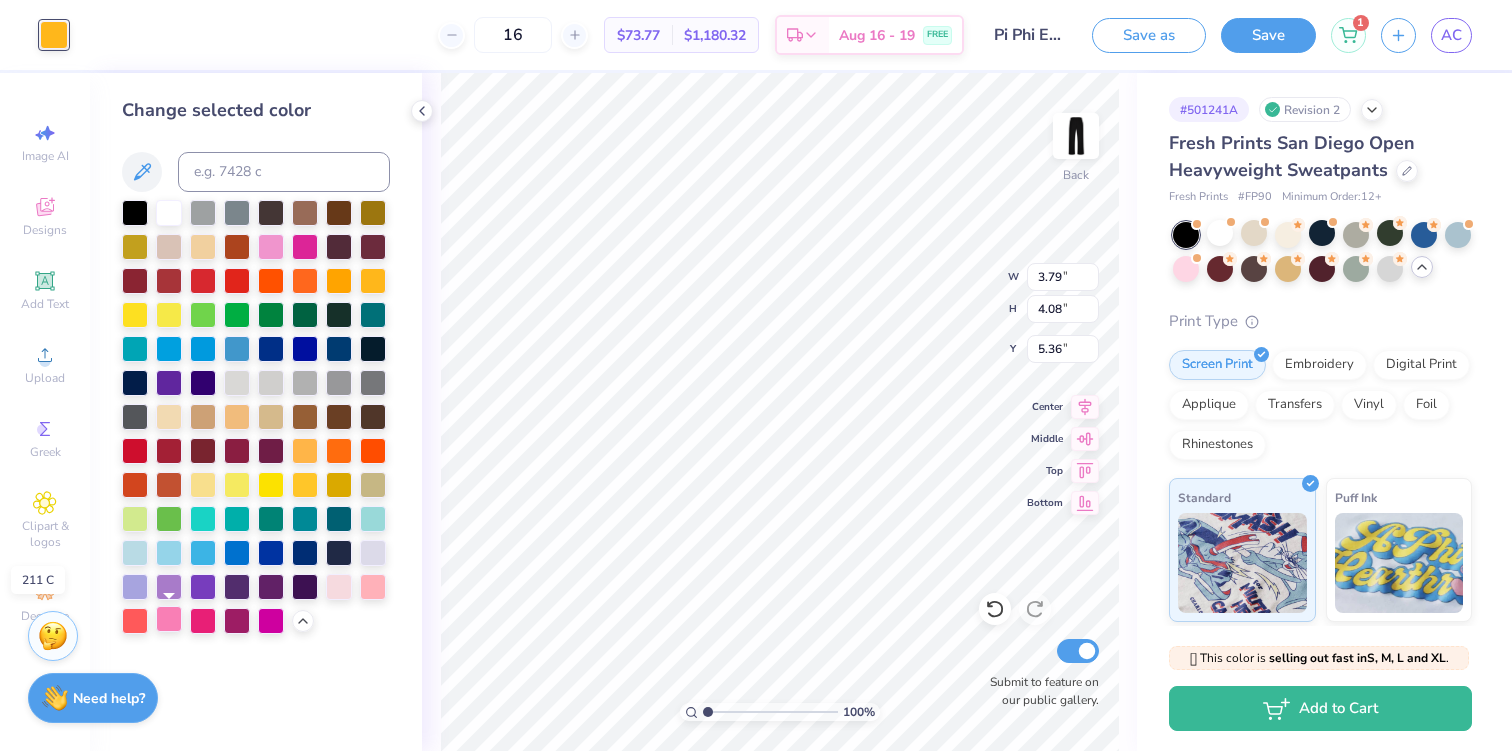 click at bounding box center (169, 619) 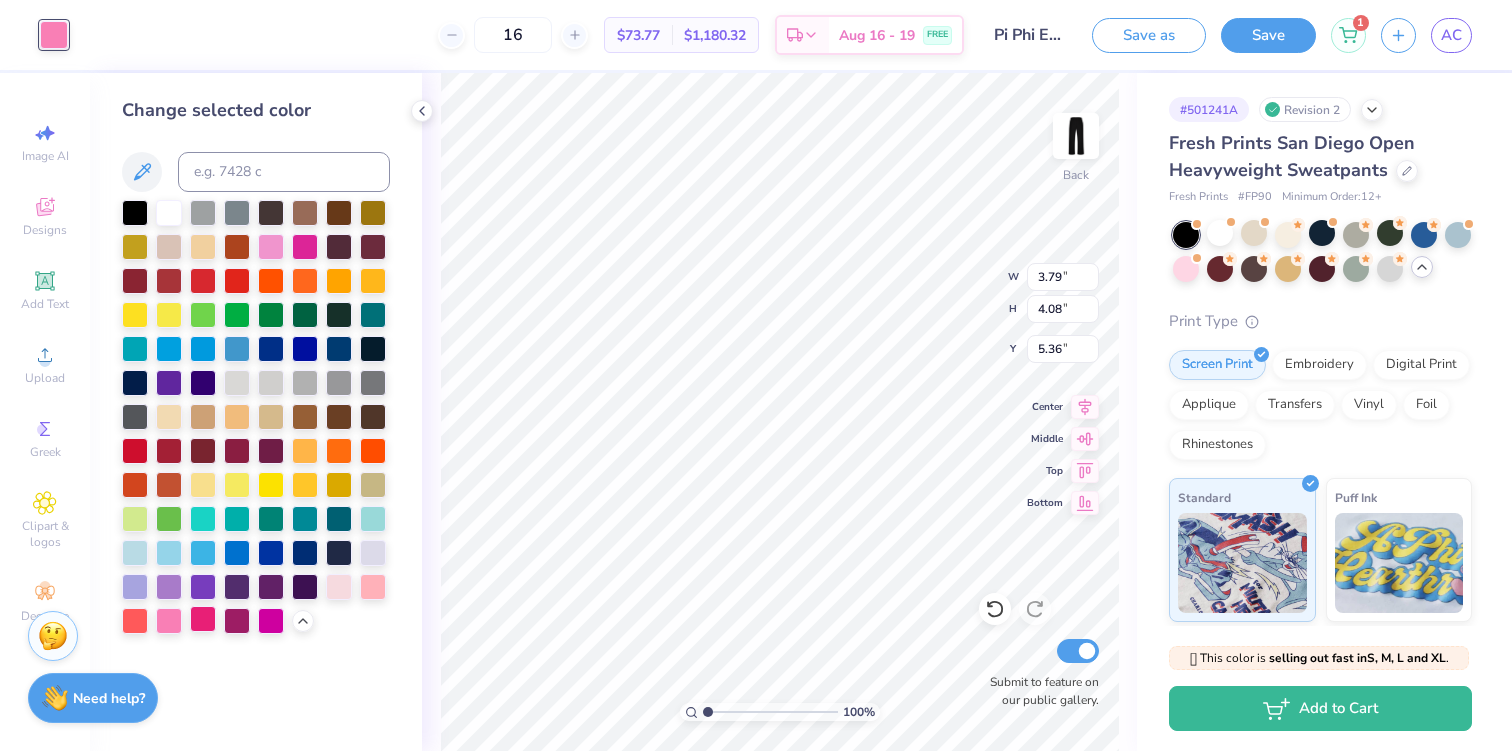 click at bounding box center (203, 619) 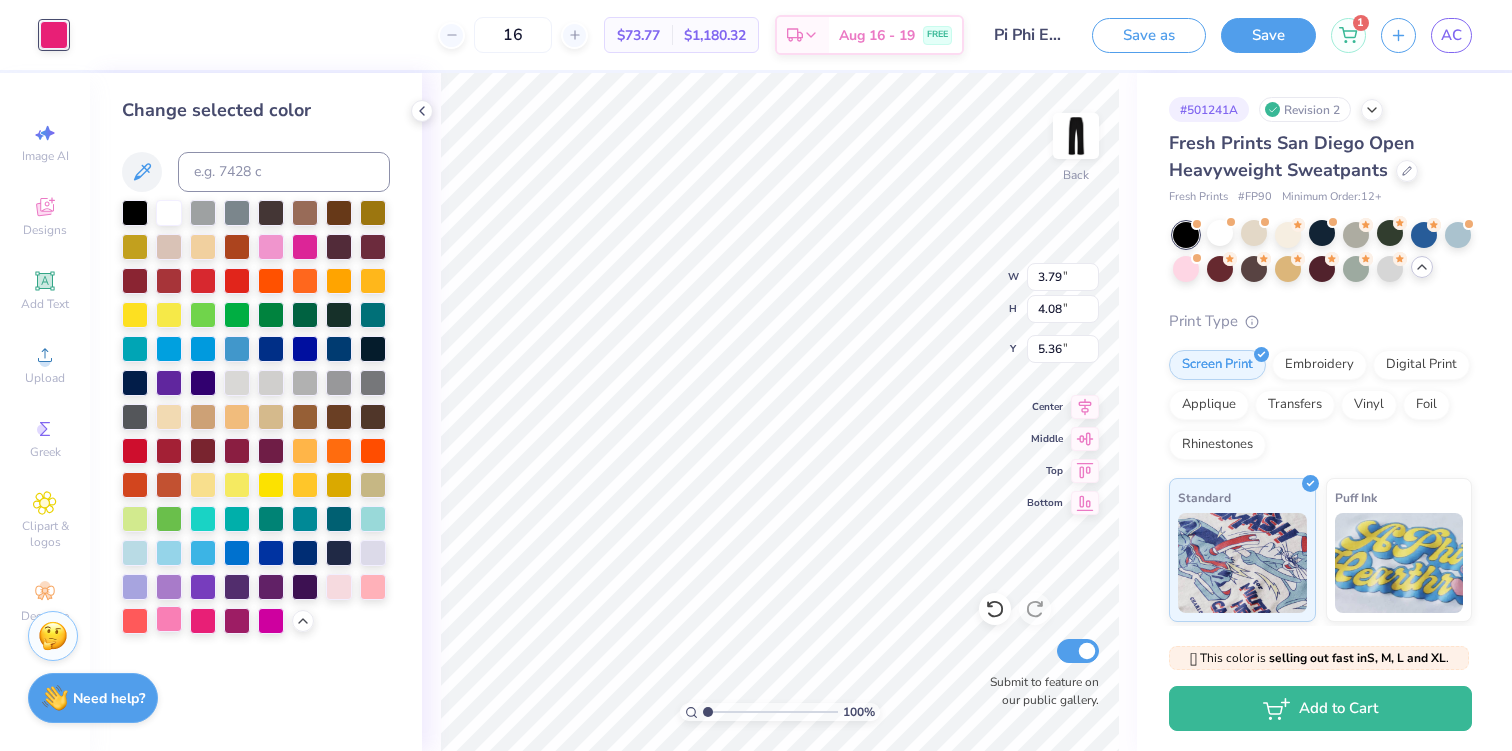 click at bounding box center (169, 619) 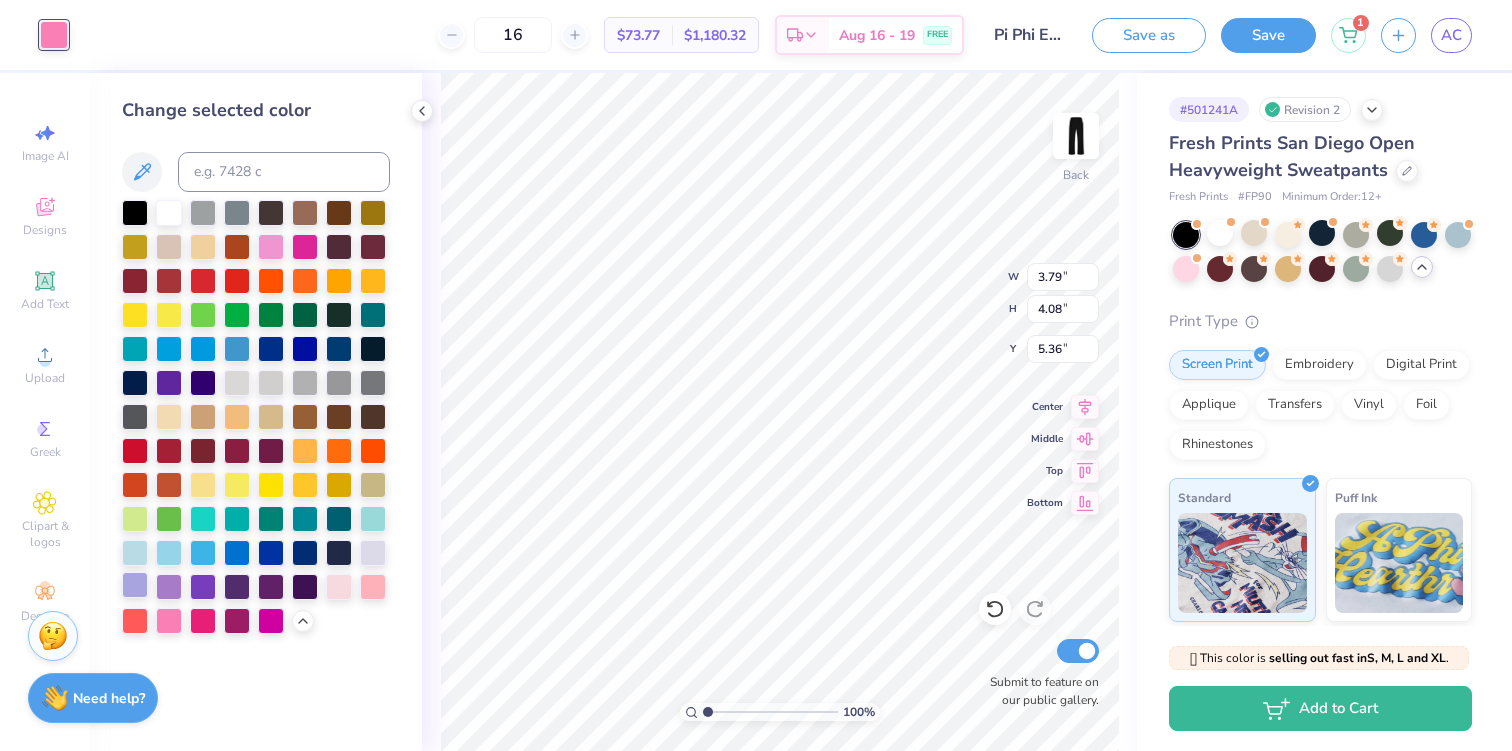 click at bounding box center [135, 585] 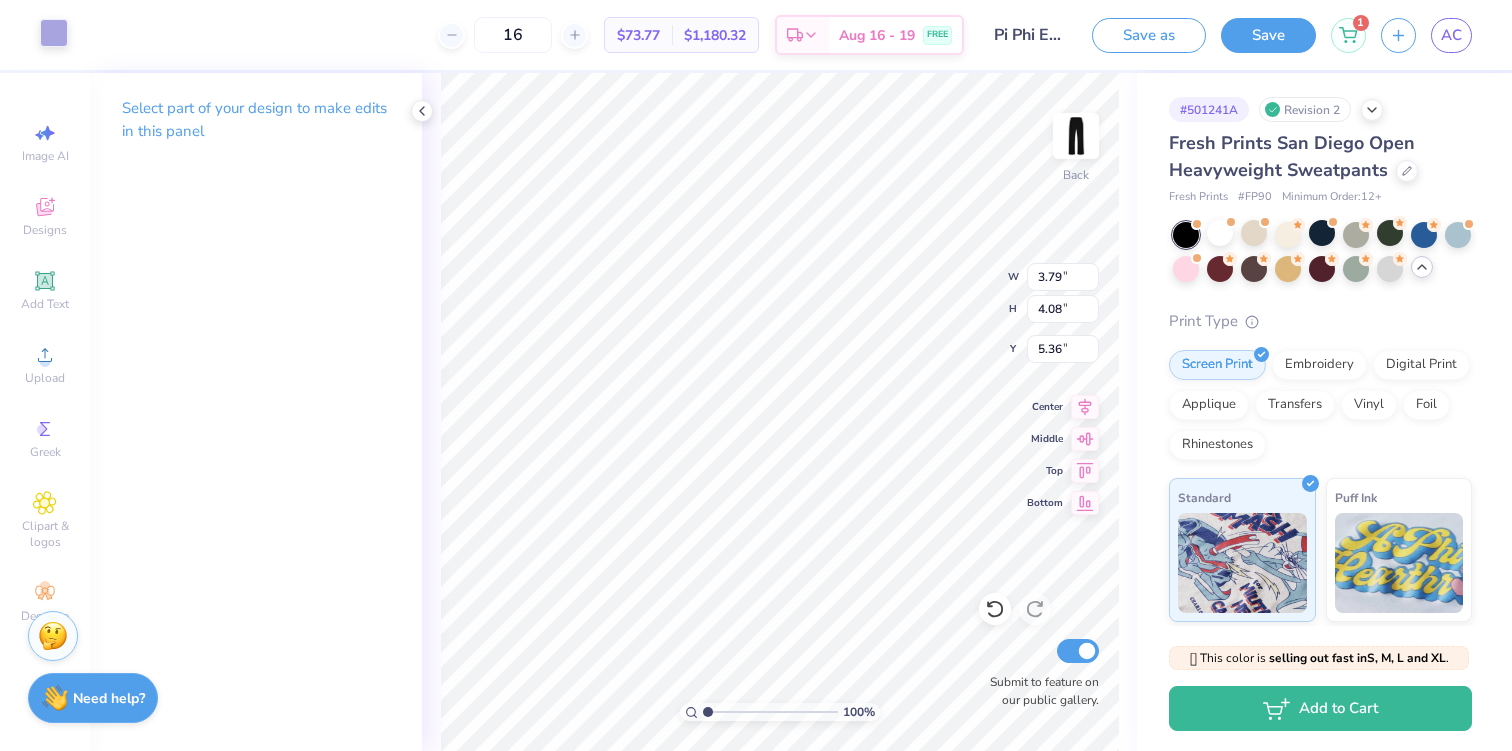 click at bounding box center (54, 33) 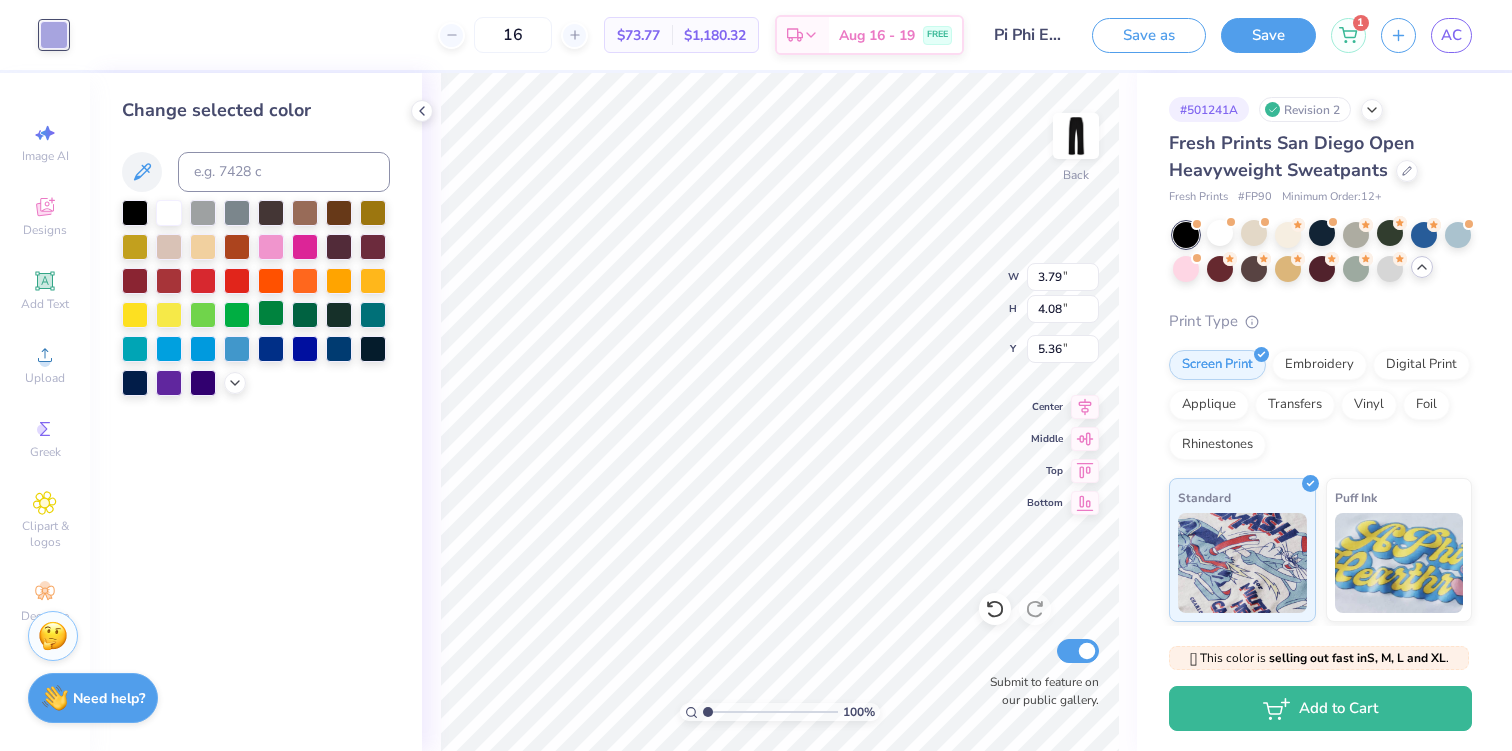 click at bounding box center (271, 313) 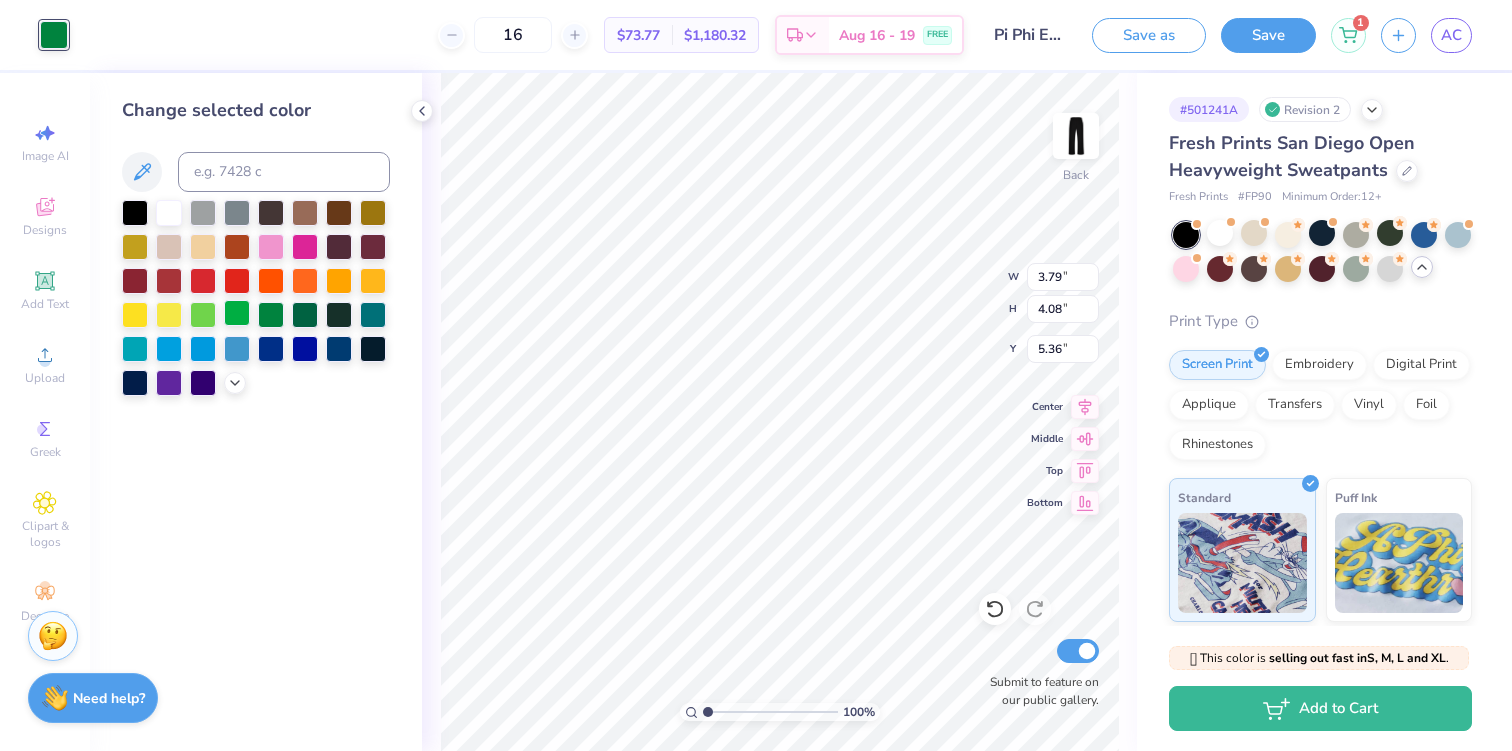click at bounding box center (237, 313) 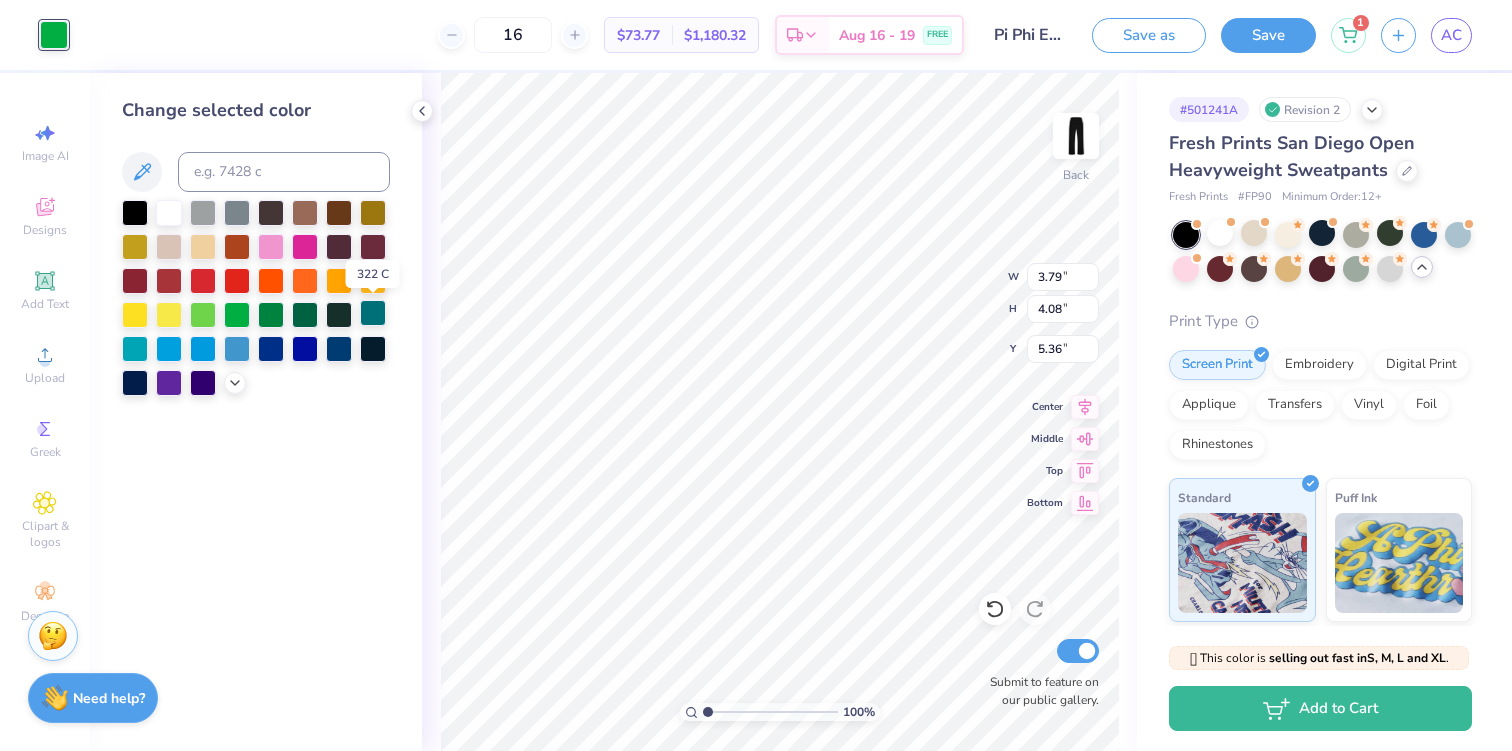 click at bounding box center [373, 313] 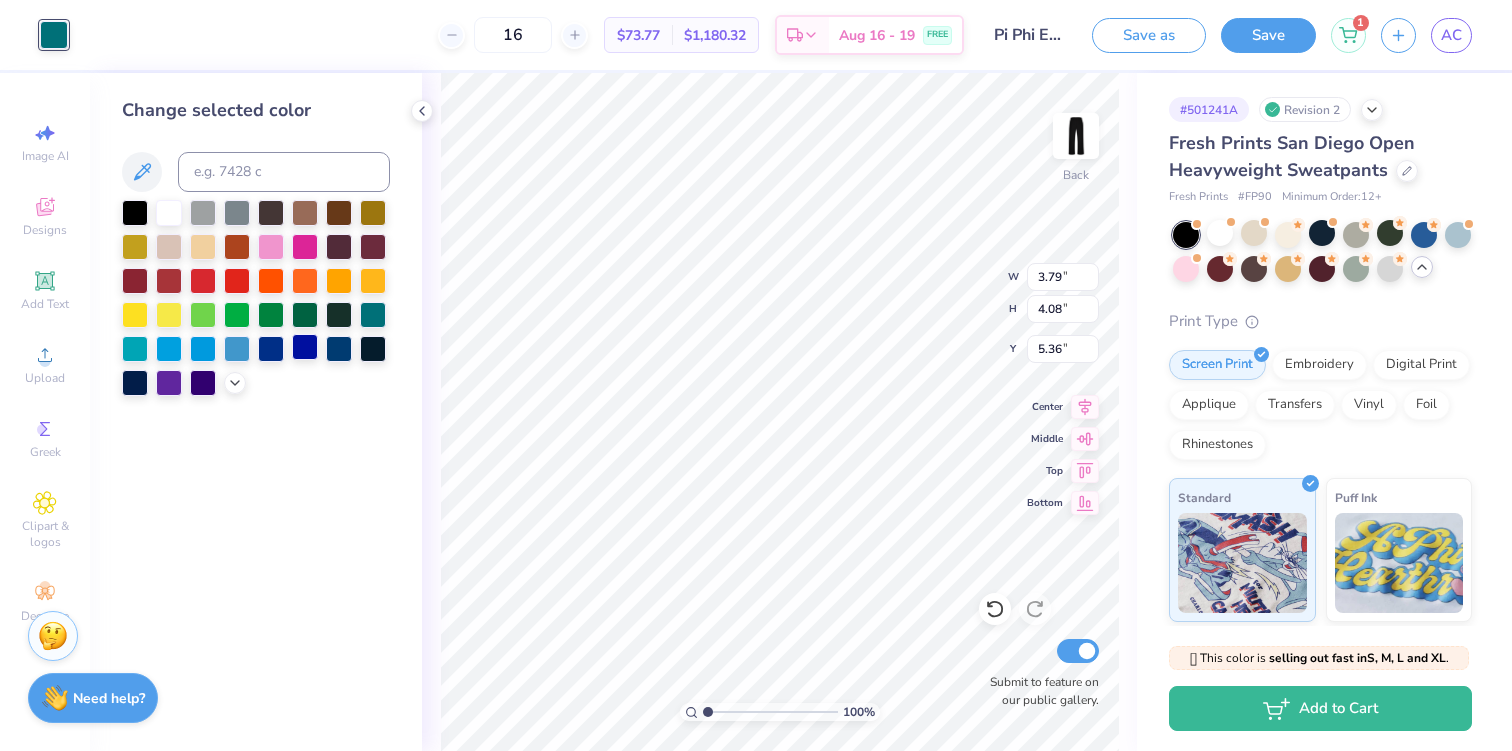 click at bounding box center [305, 347] 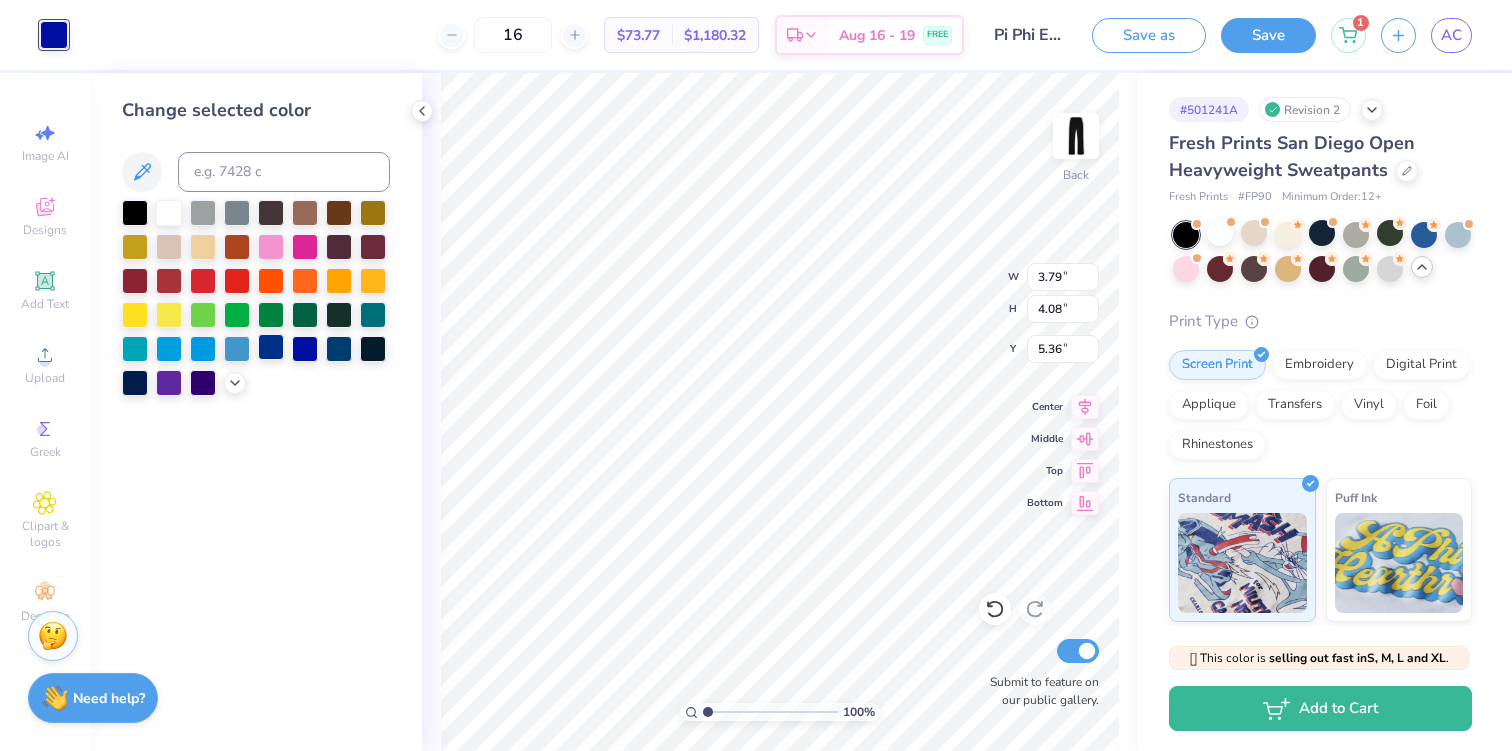 click at bounding box center [271, 347] 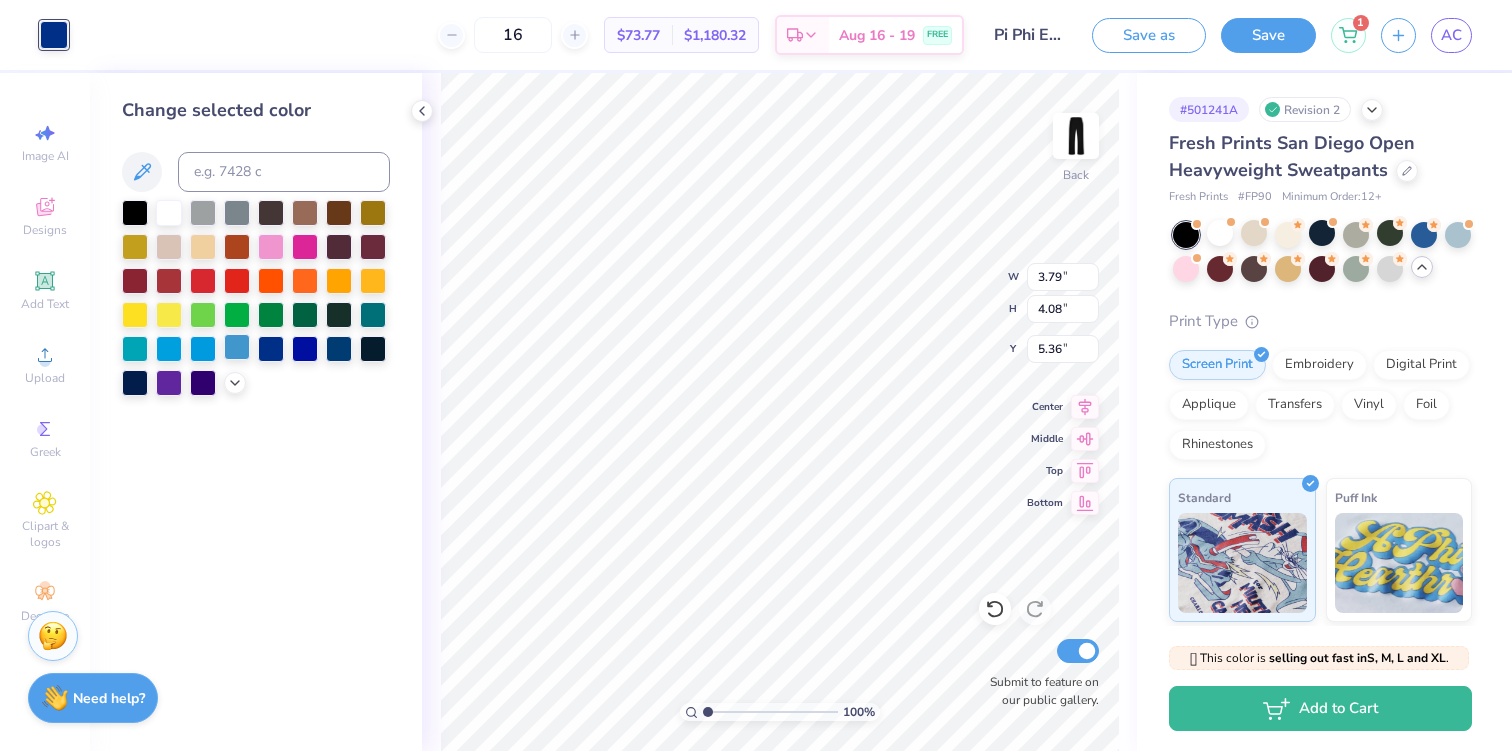 click at bounding box center [237, 347] 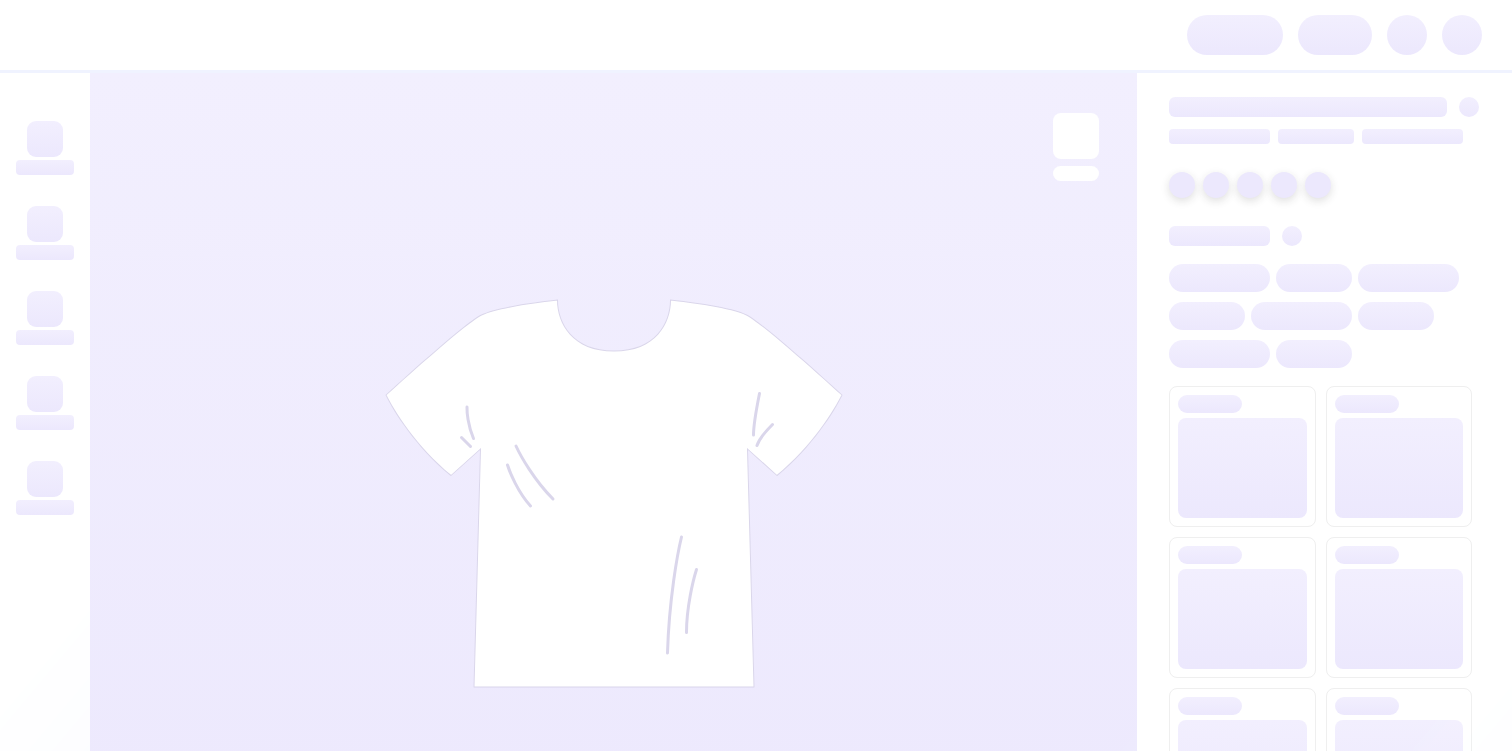 scroll, scrollTop: 0, scrollLeft: 0, axis: both 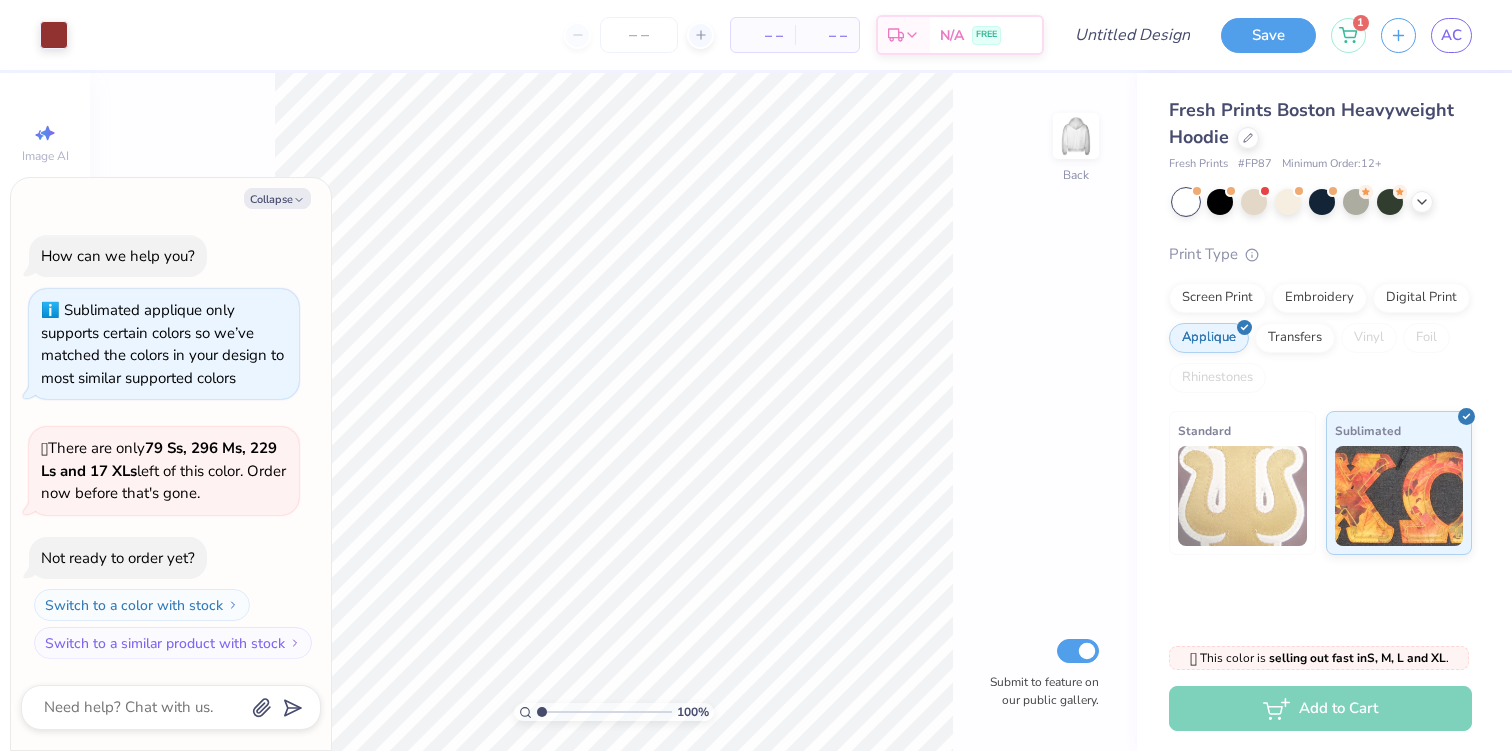 type on "x" 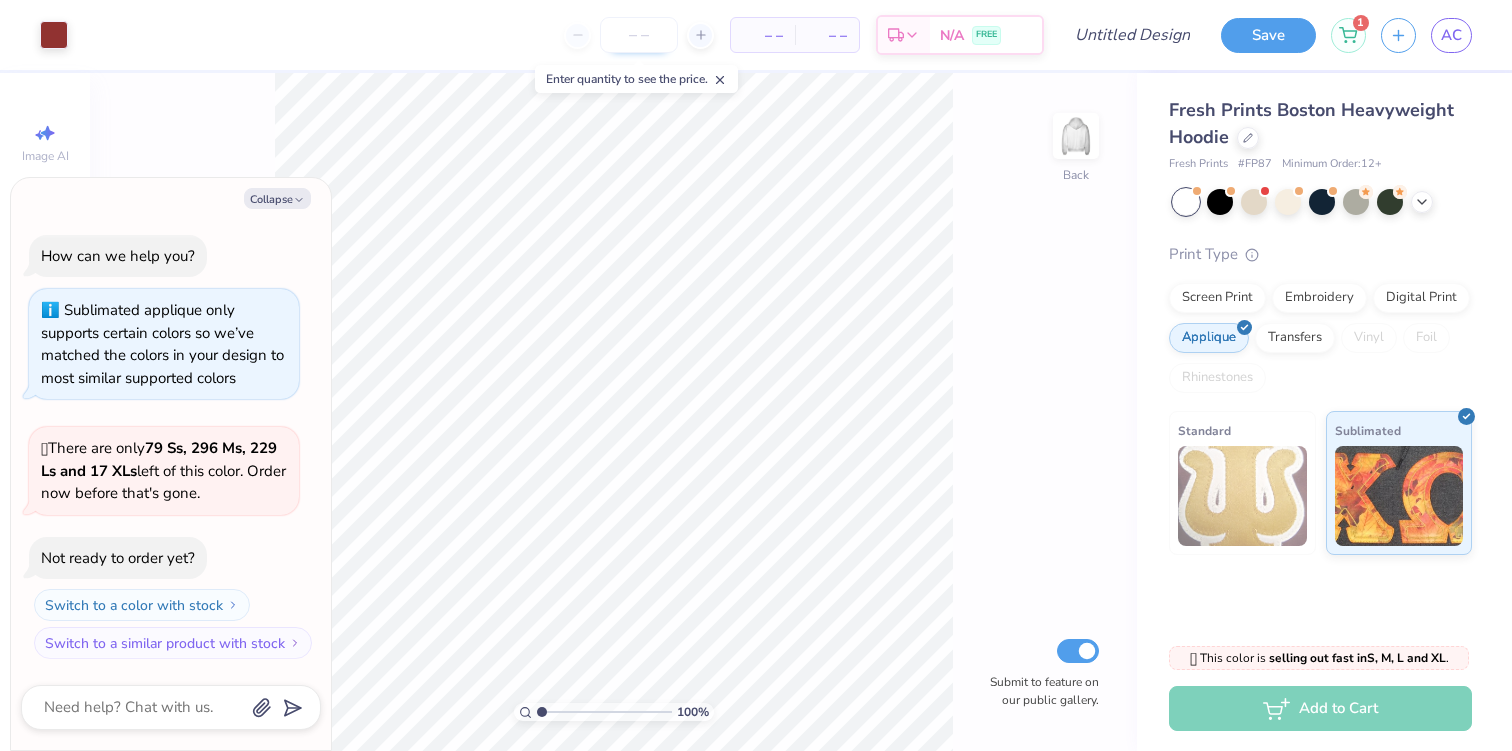 click at bounding box center [639, 35] 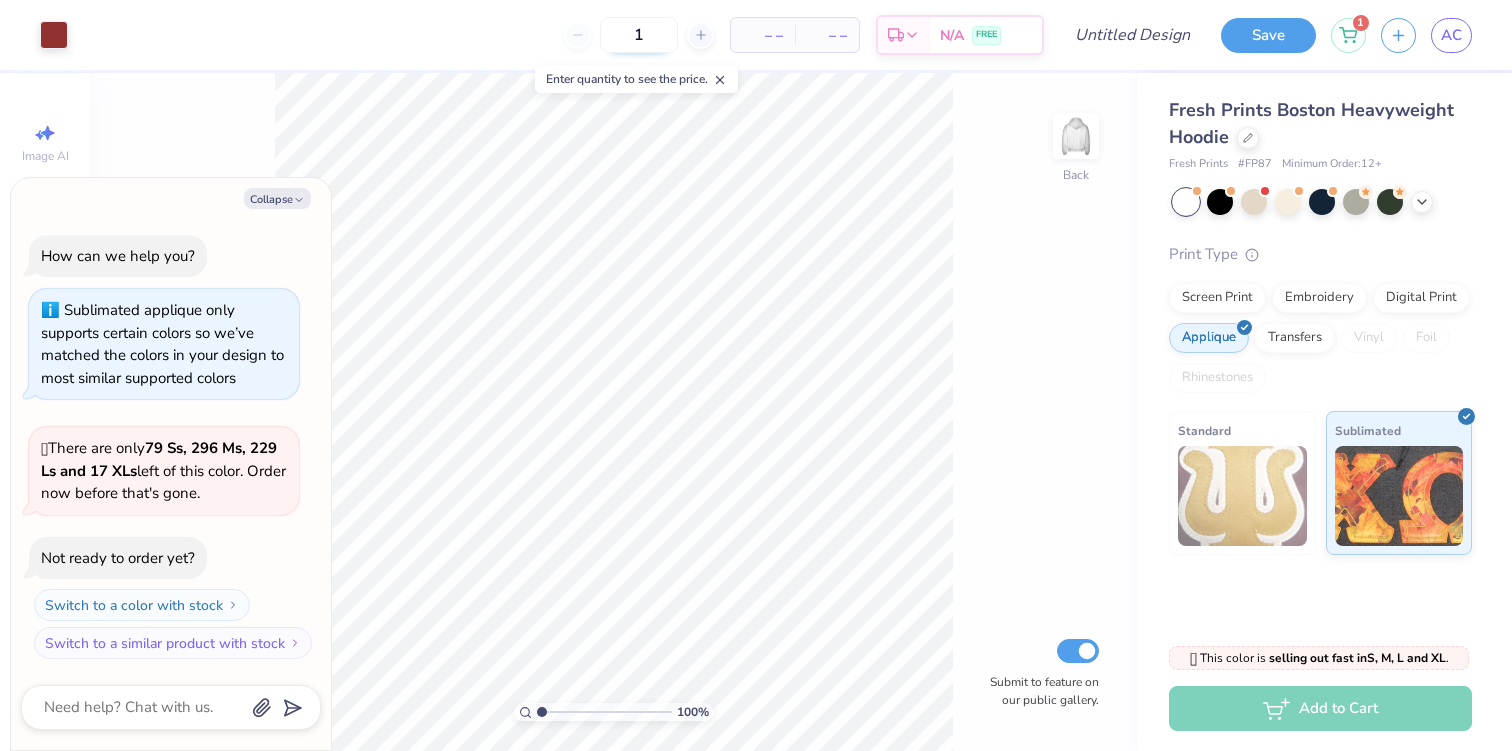 type on "16" 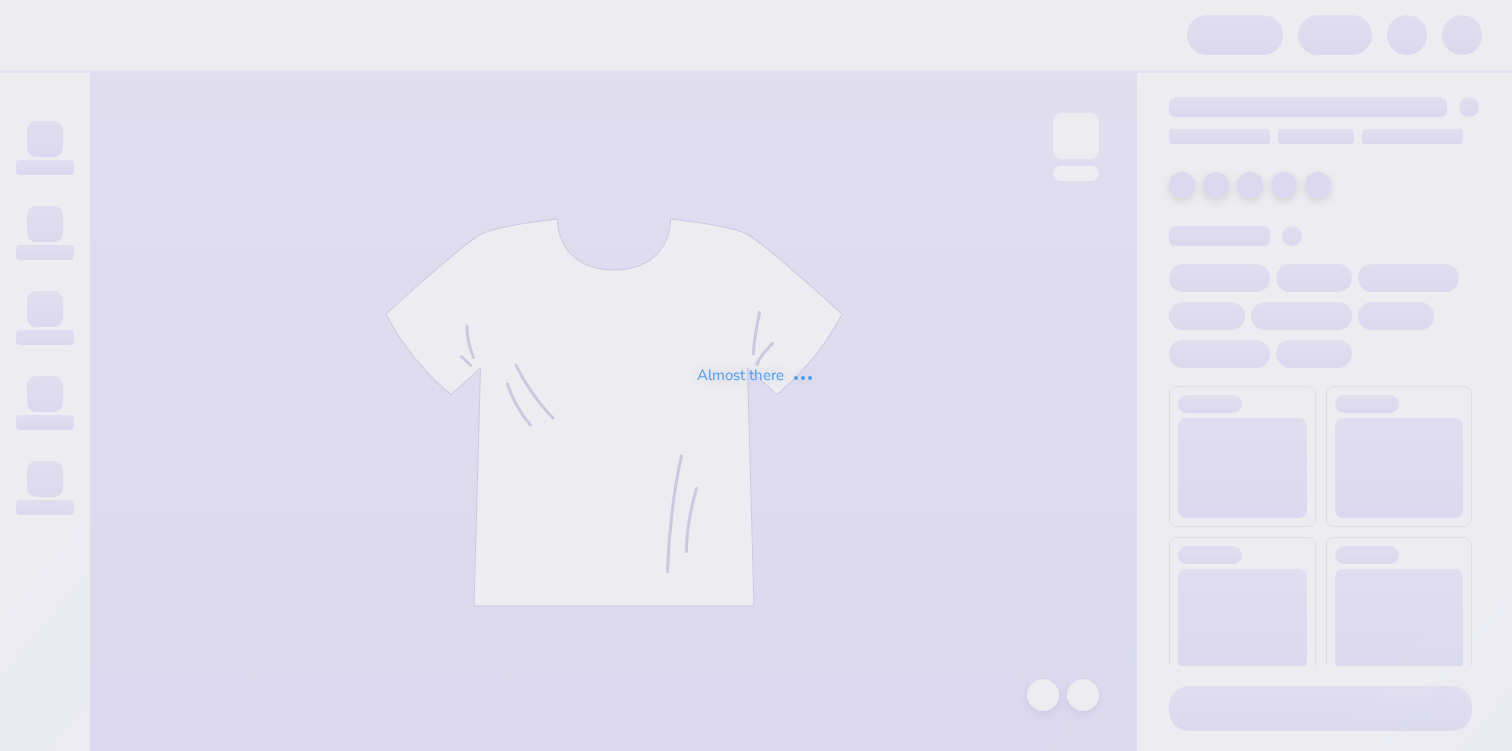 scroll, scrollTop: 0, scrollLeft: 0, axis: both 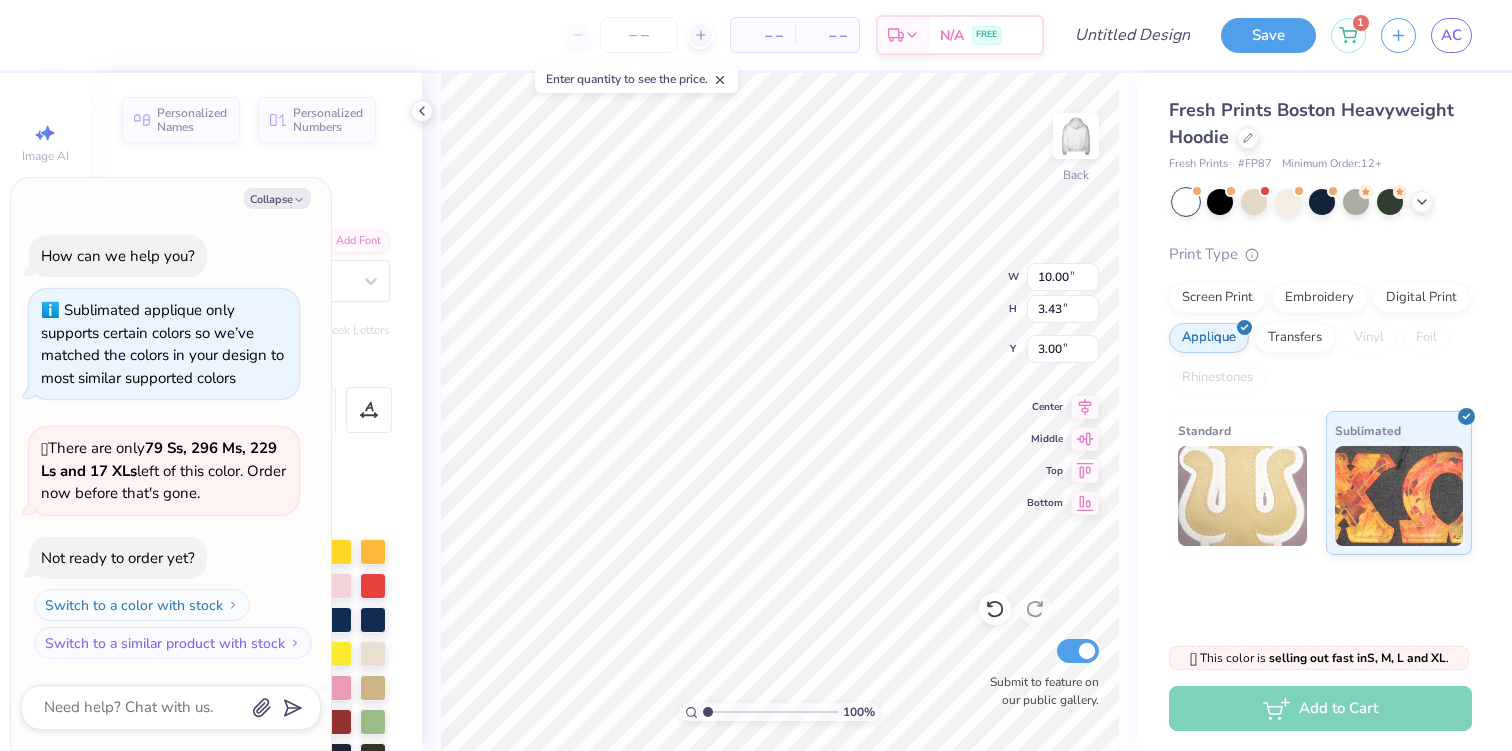 type on "x" 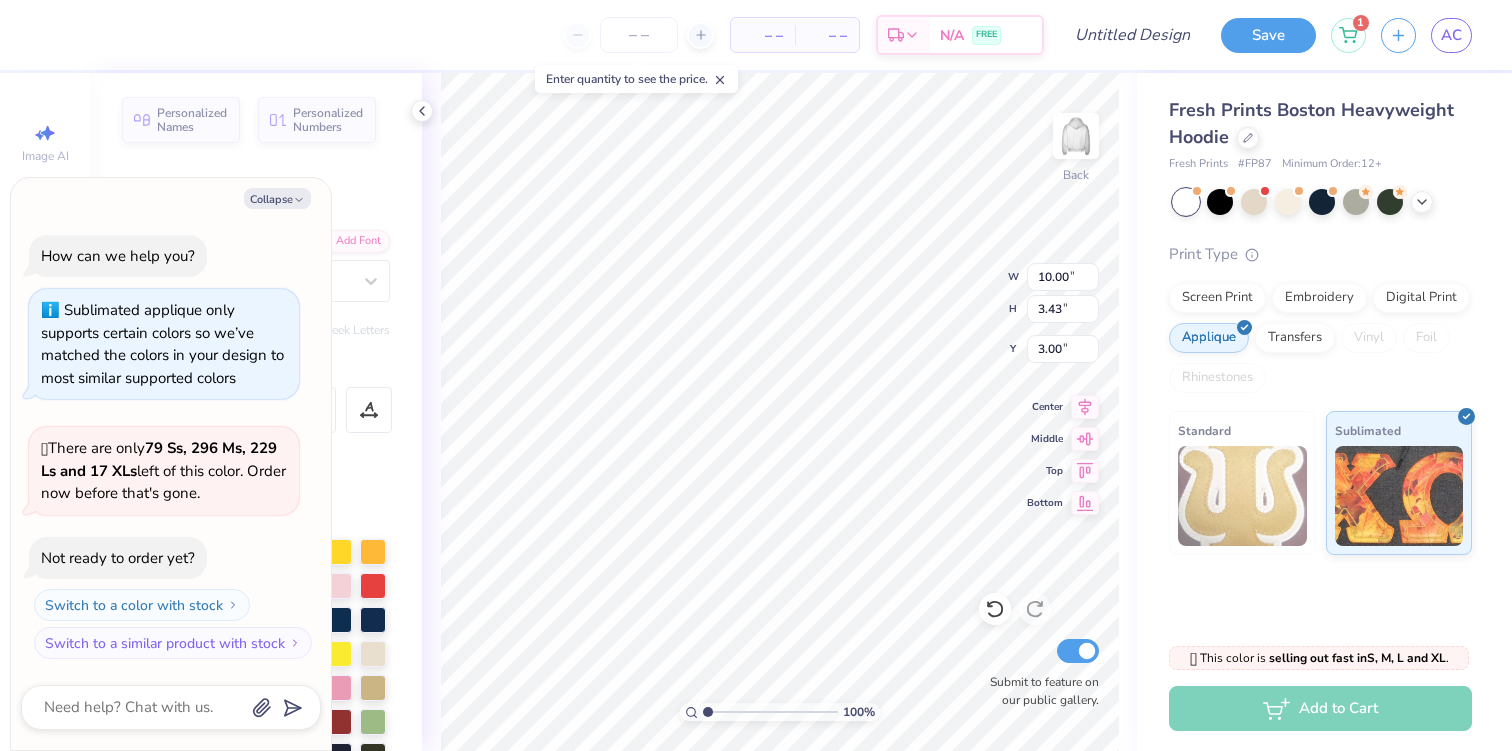 type on "x" 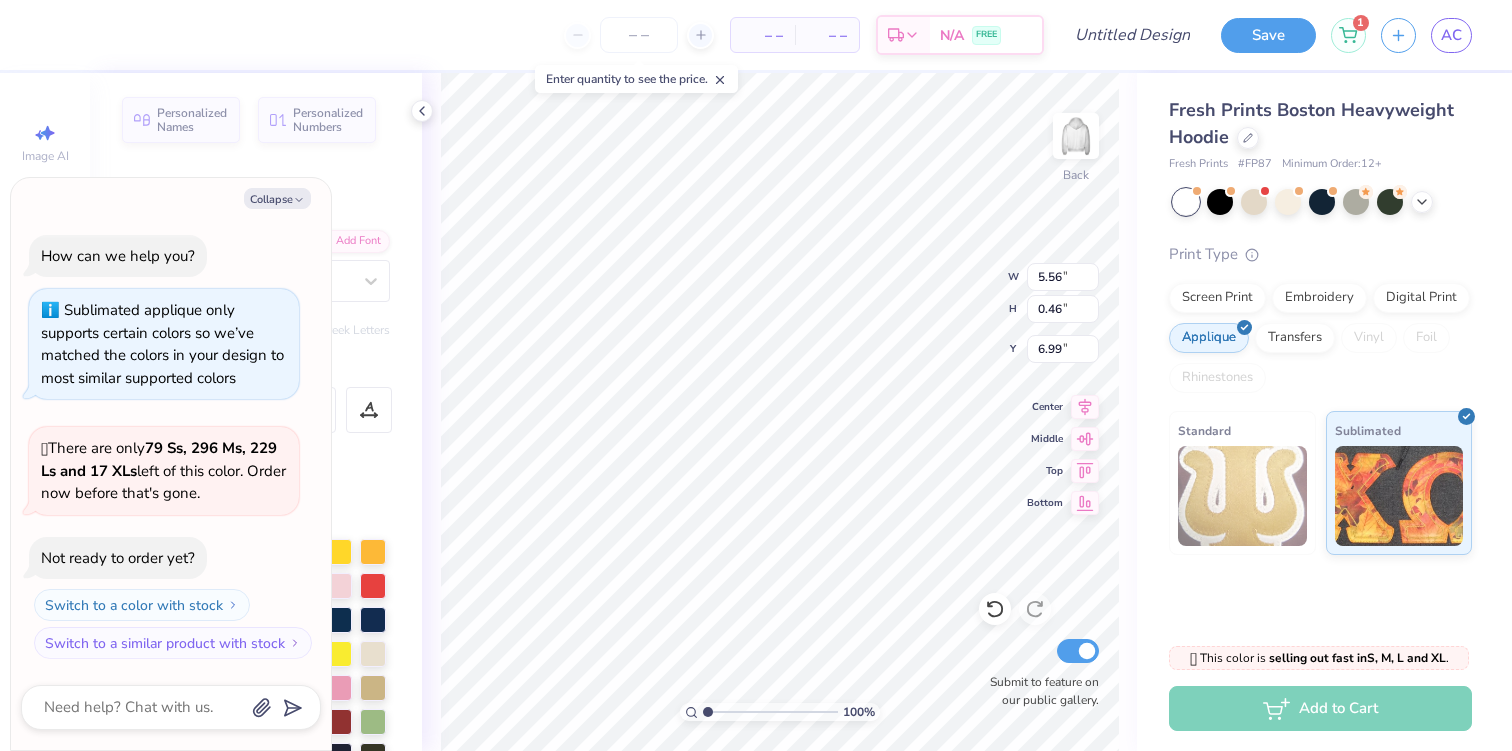 type on "x" 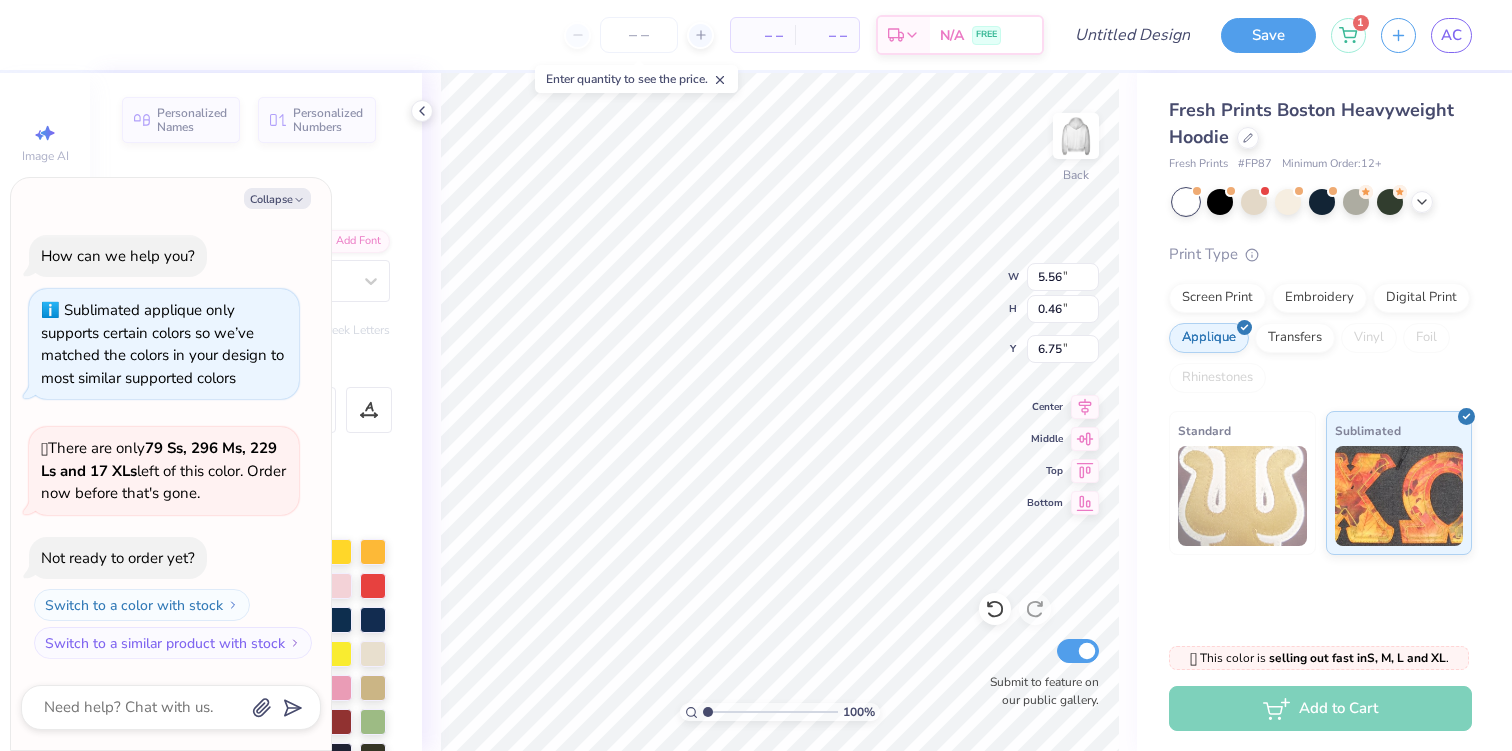 type on "x" 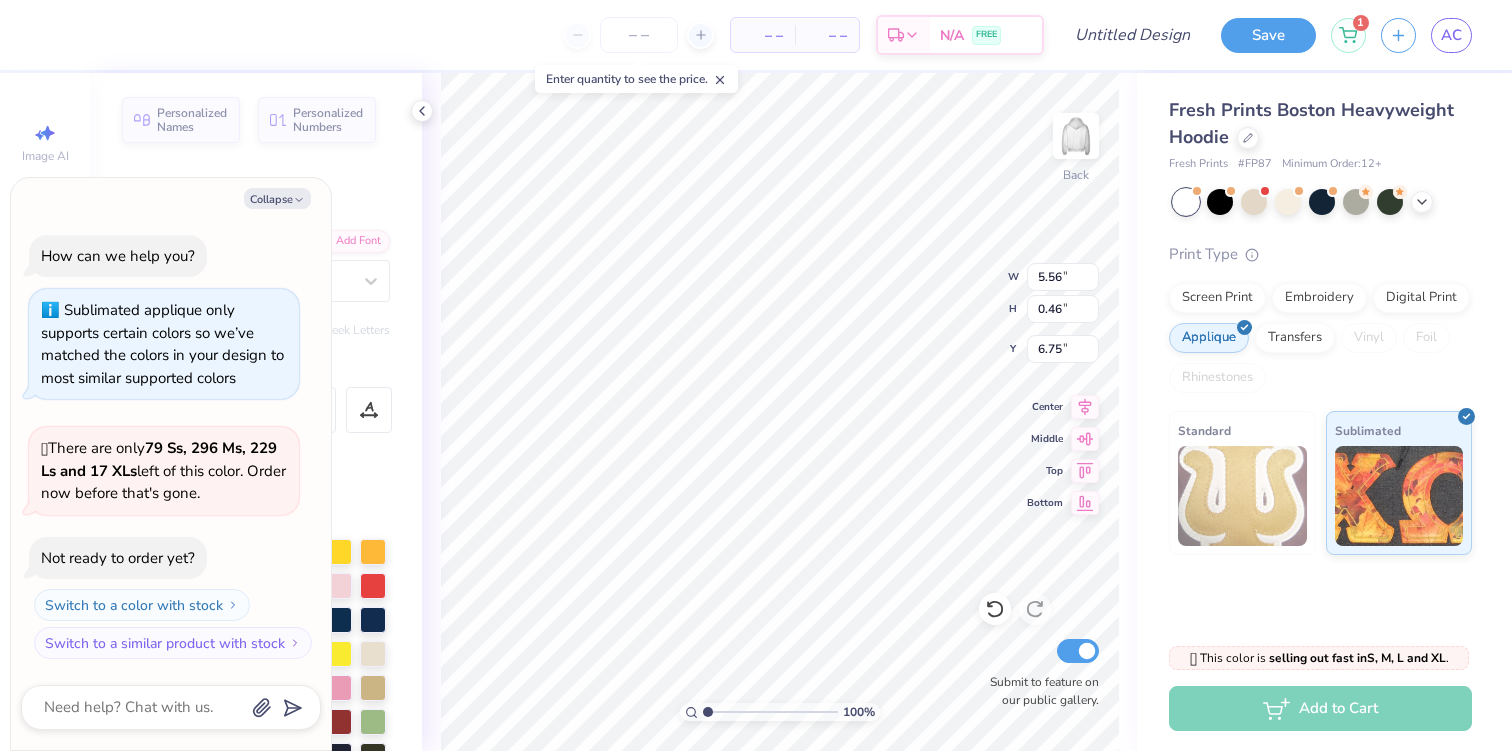 type on "x" 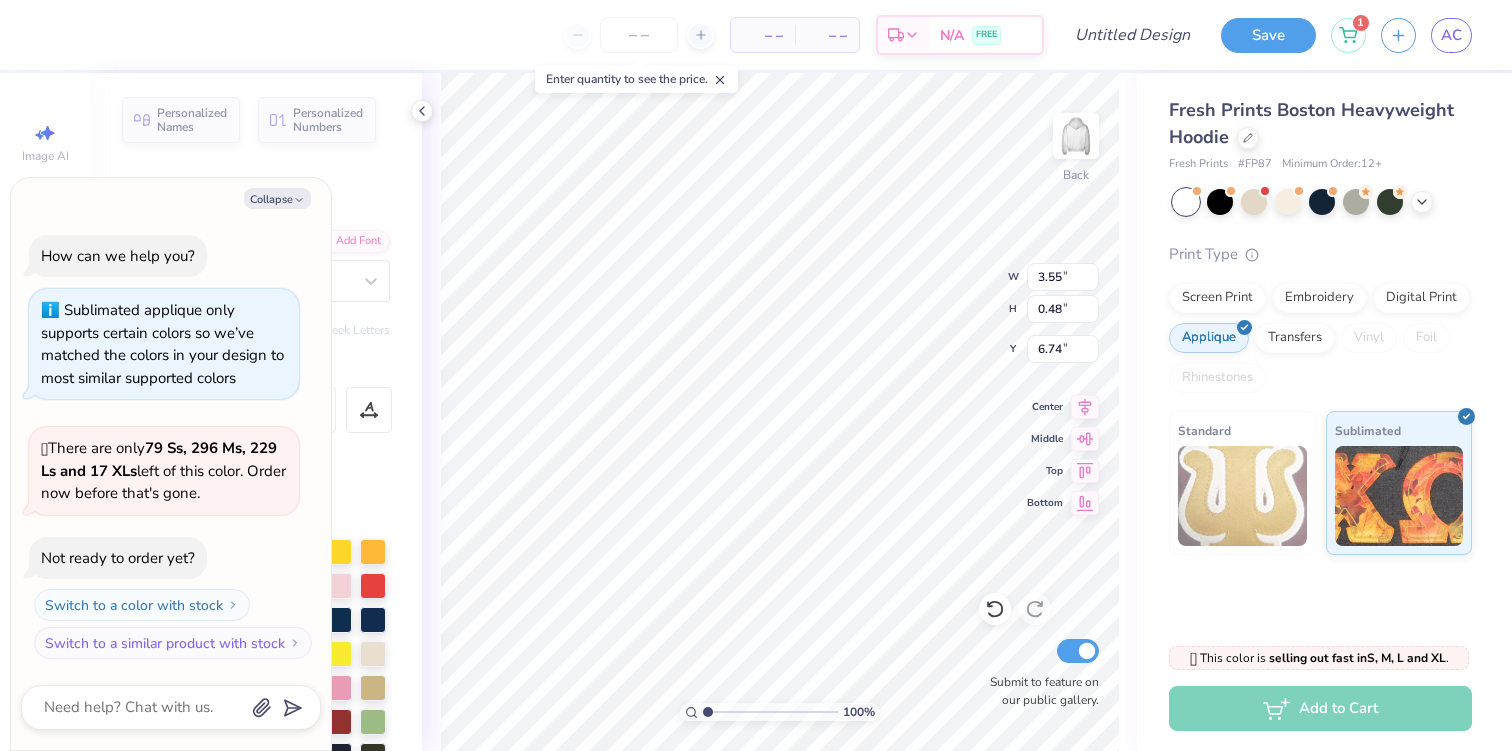 type on "x" 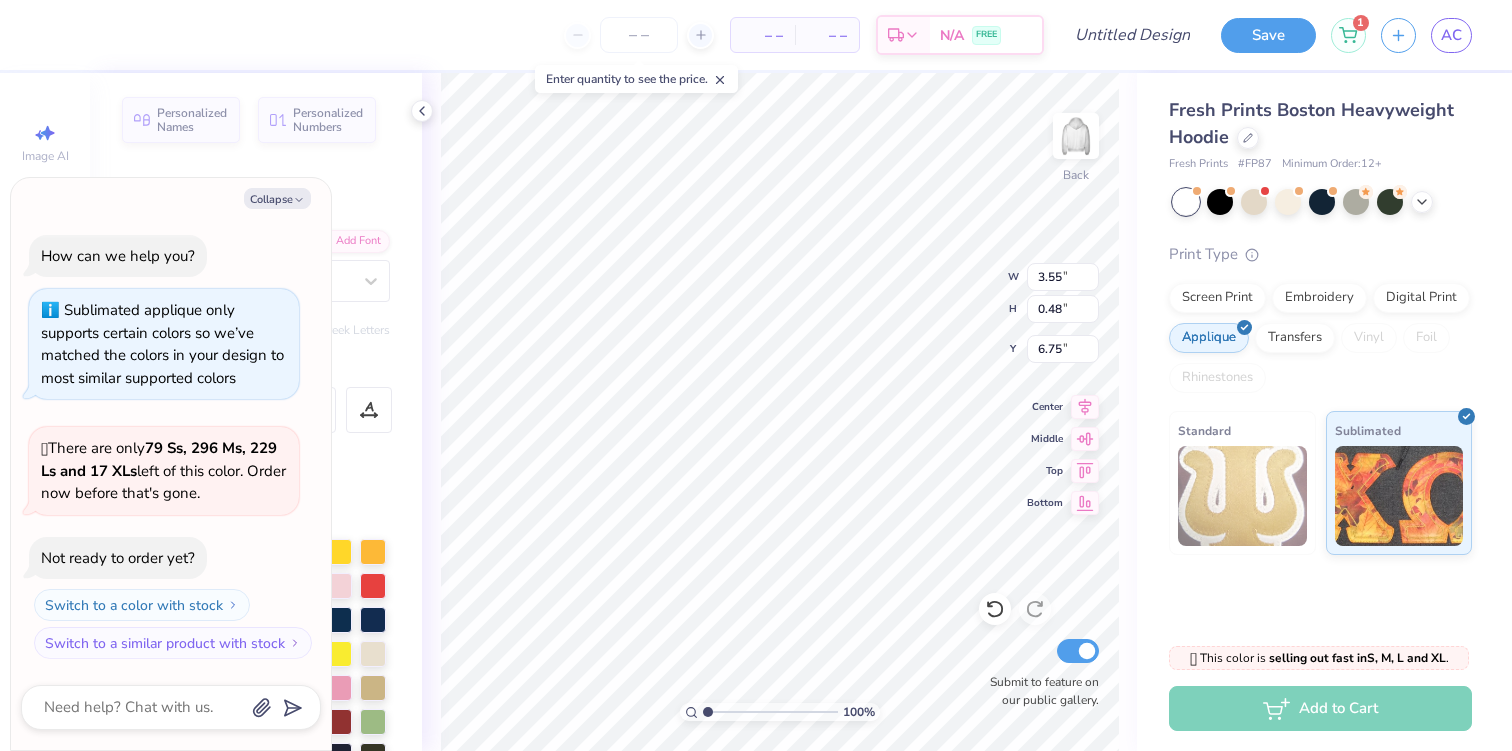 type on "x" 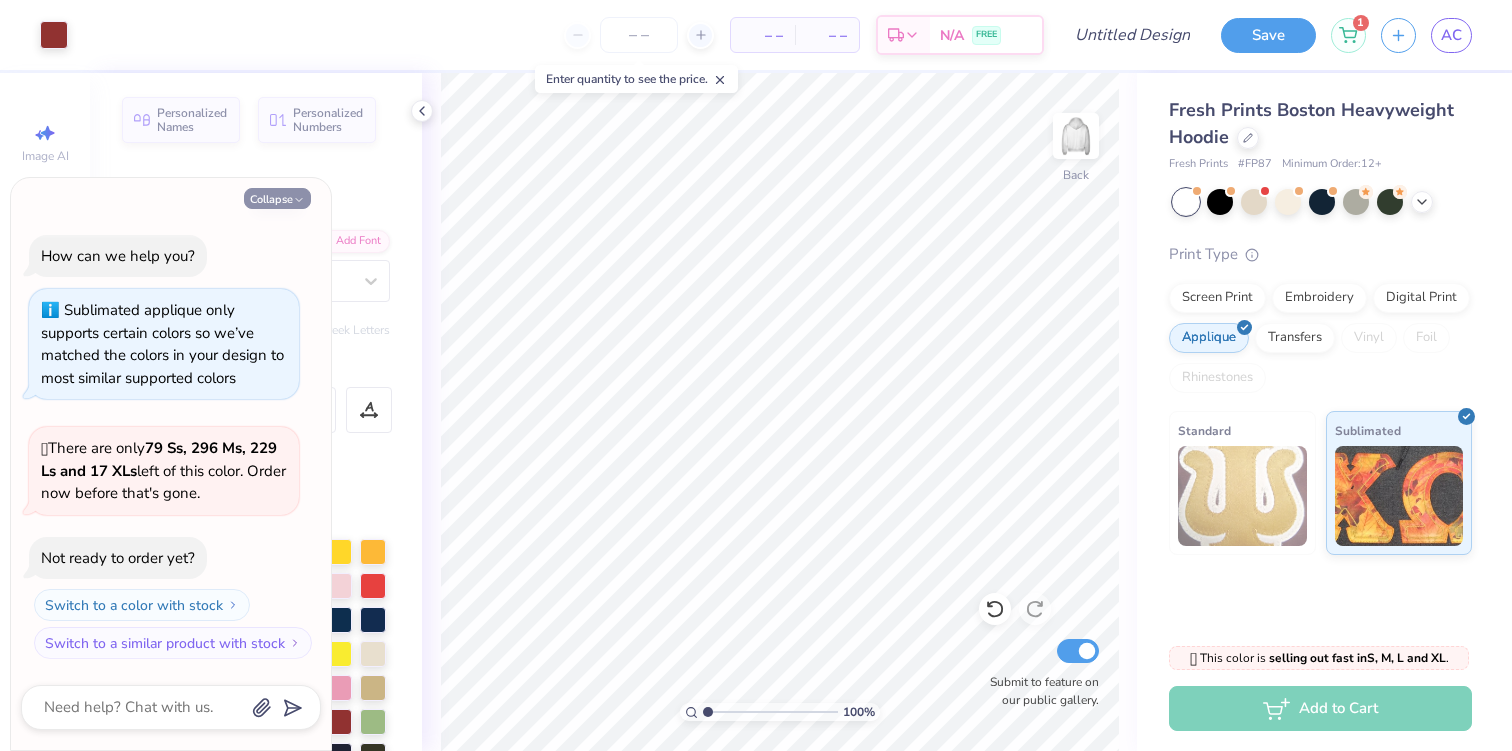 click 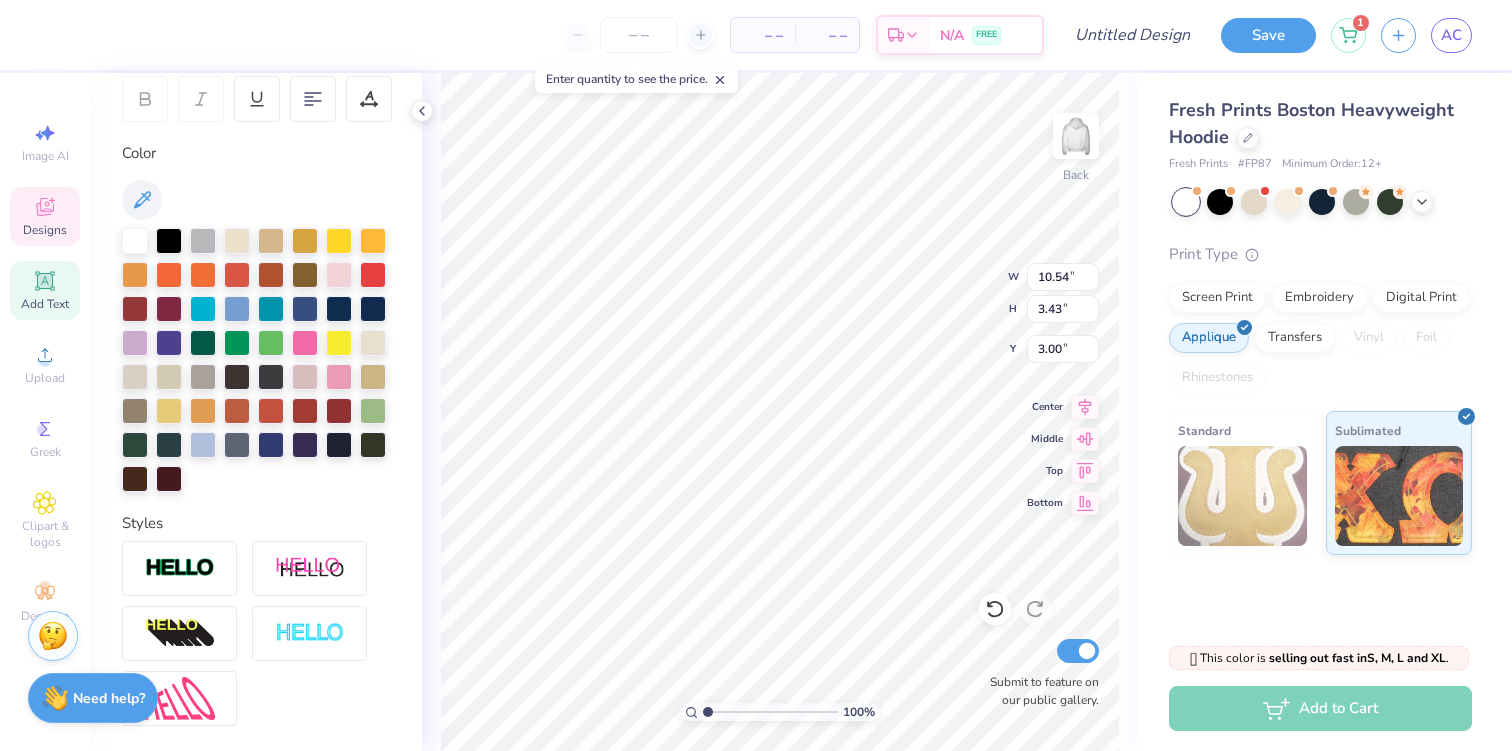 scroll, scrollTop: 312, scrollLeft: 0, axis: vertical 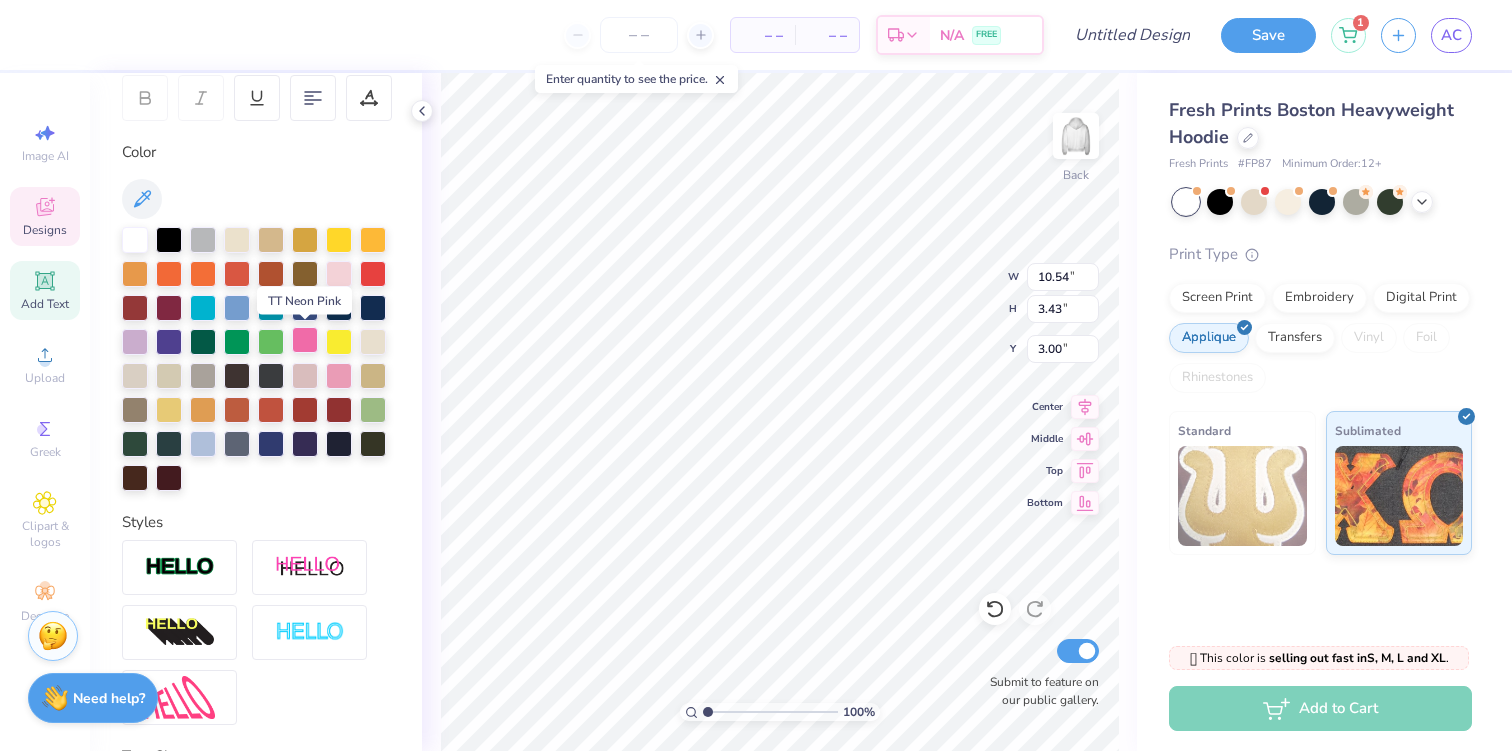 click at bounding box center [305, 340] 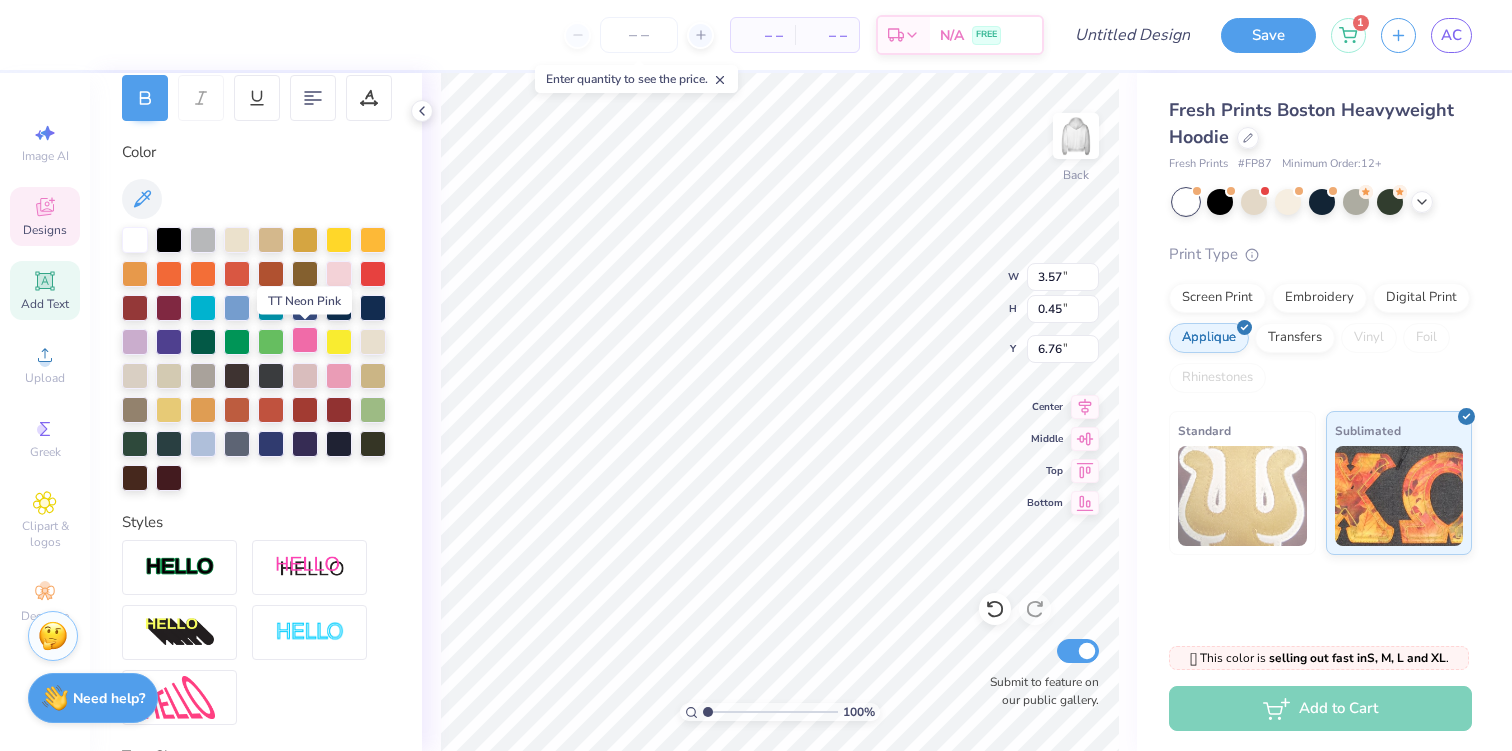 click at bounding box center (305, 340) 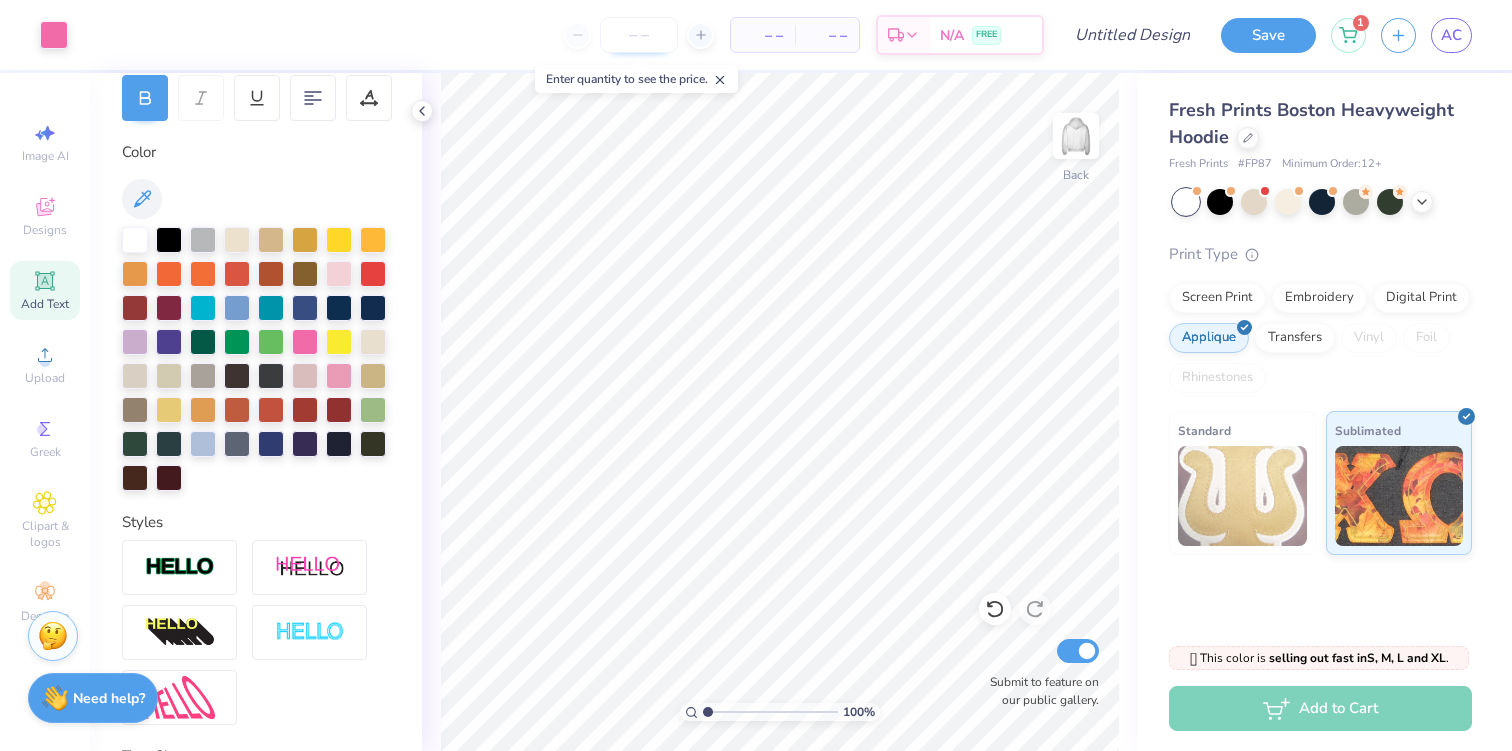 click at bounding box center [639, 35] 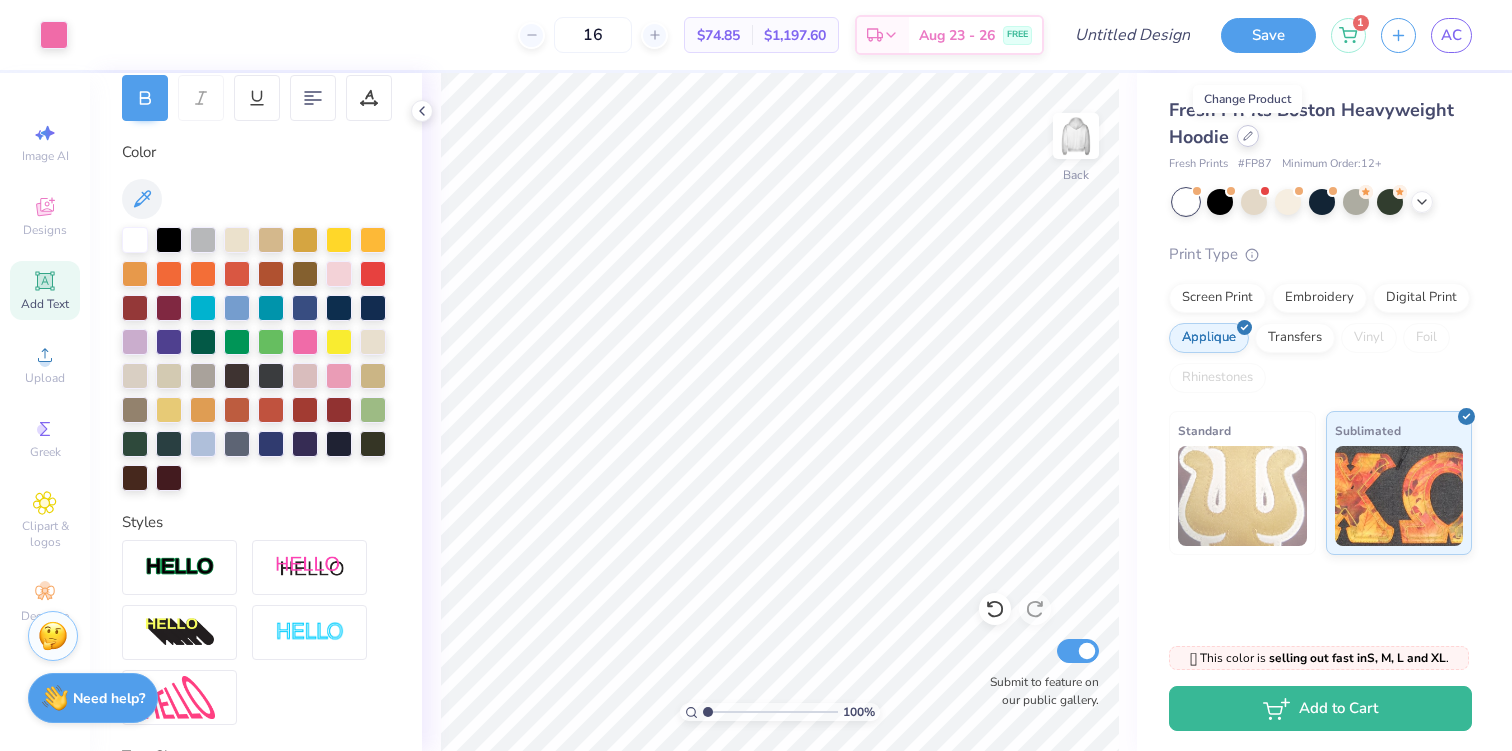 type on "16" 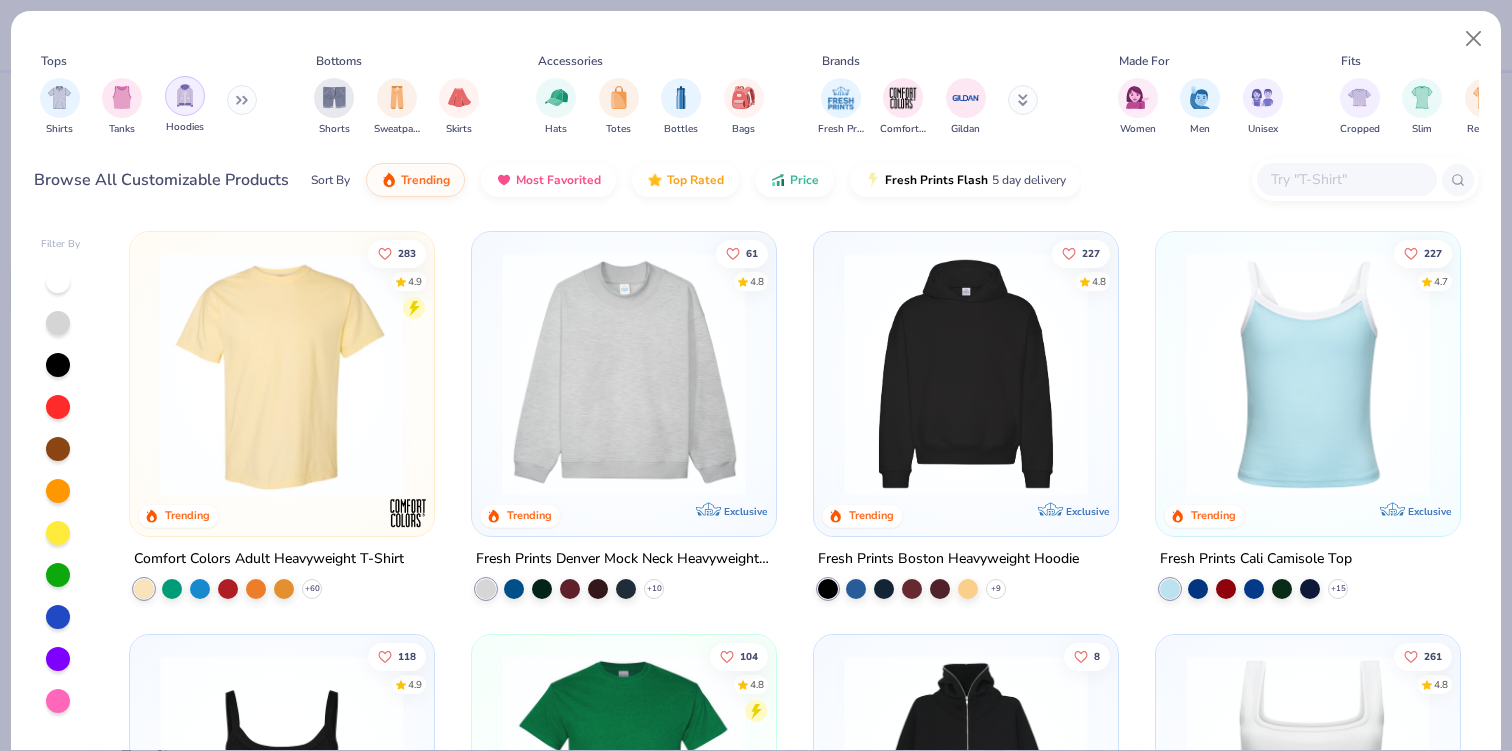 click at bounding box center [185, 96] 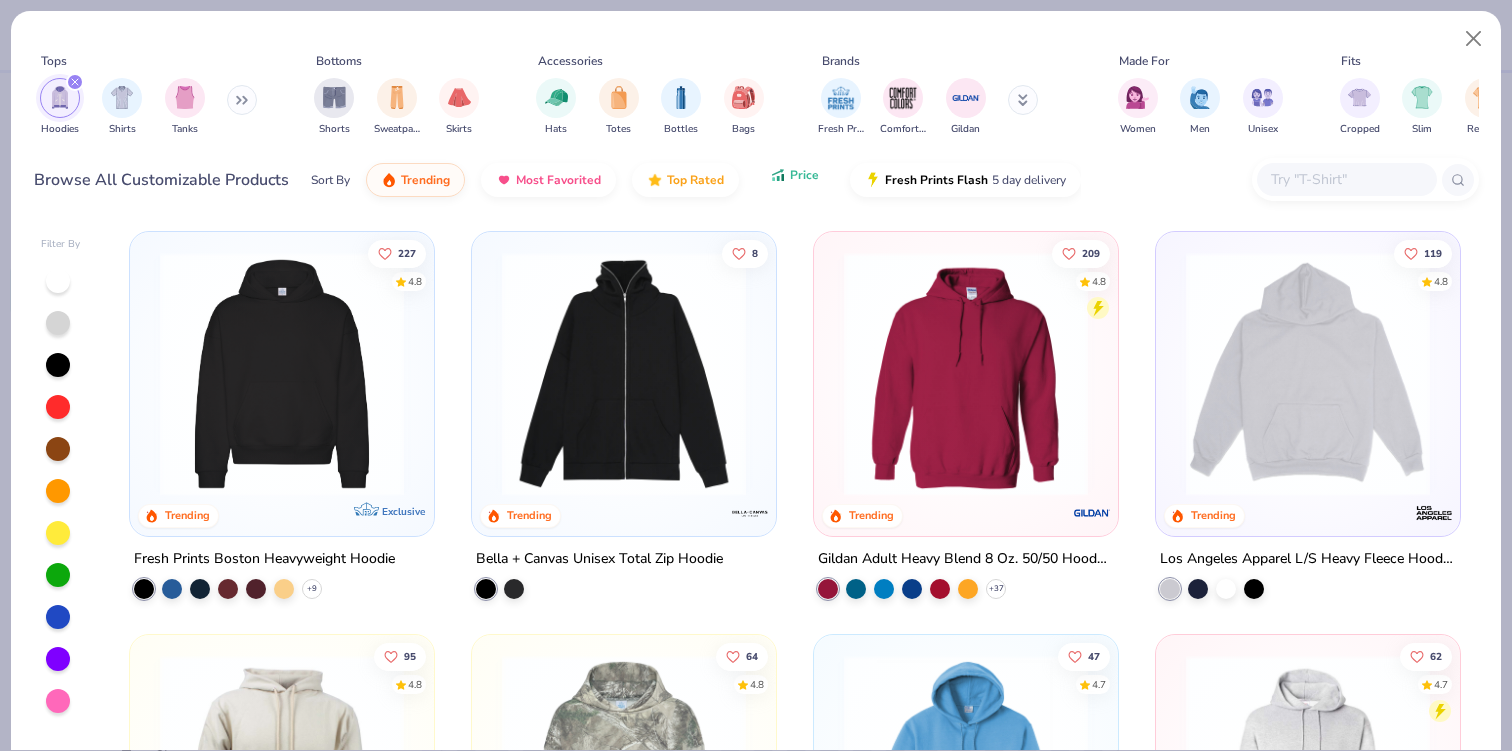 click 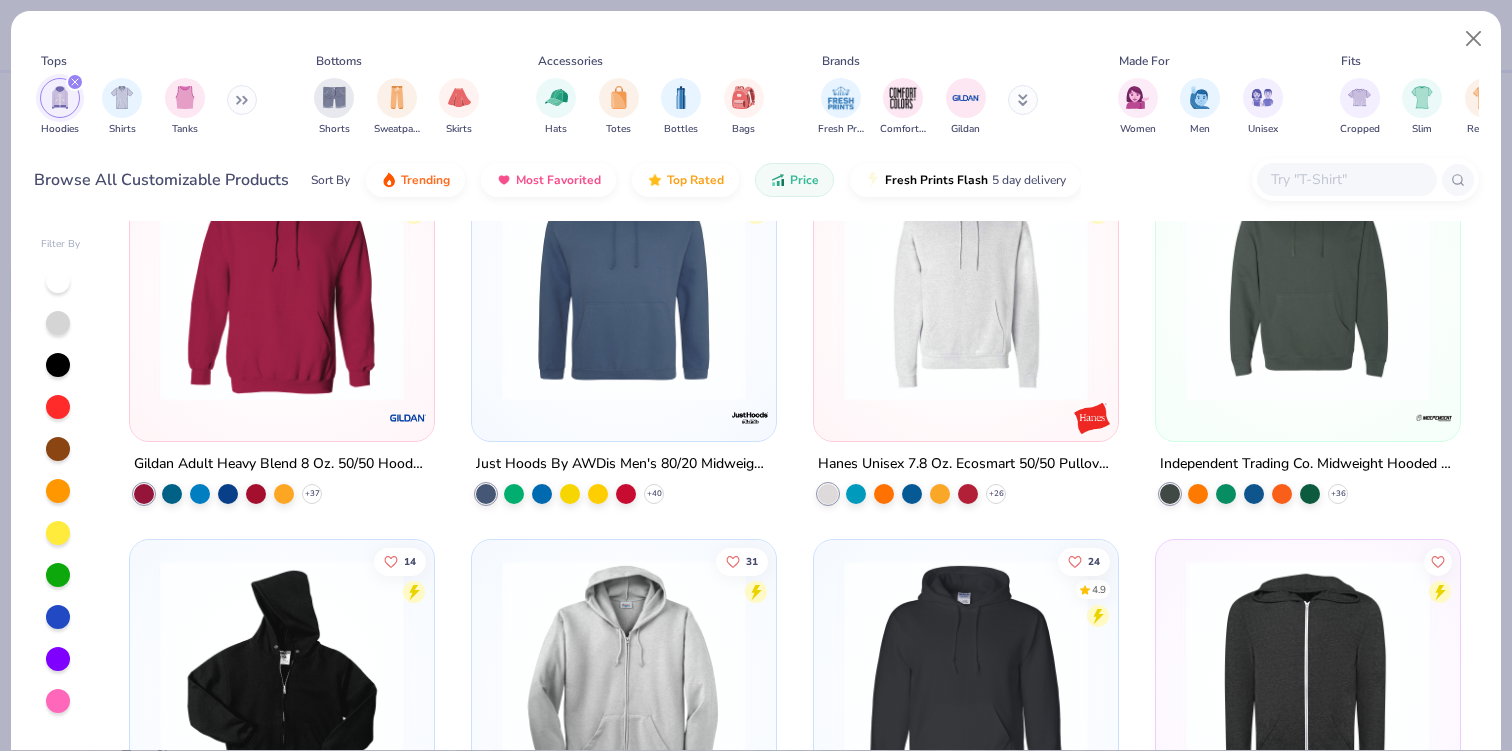 scroll, scrollTop: 421, scrollLeft: 0, axis: vertical 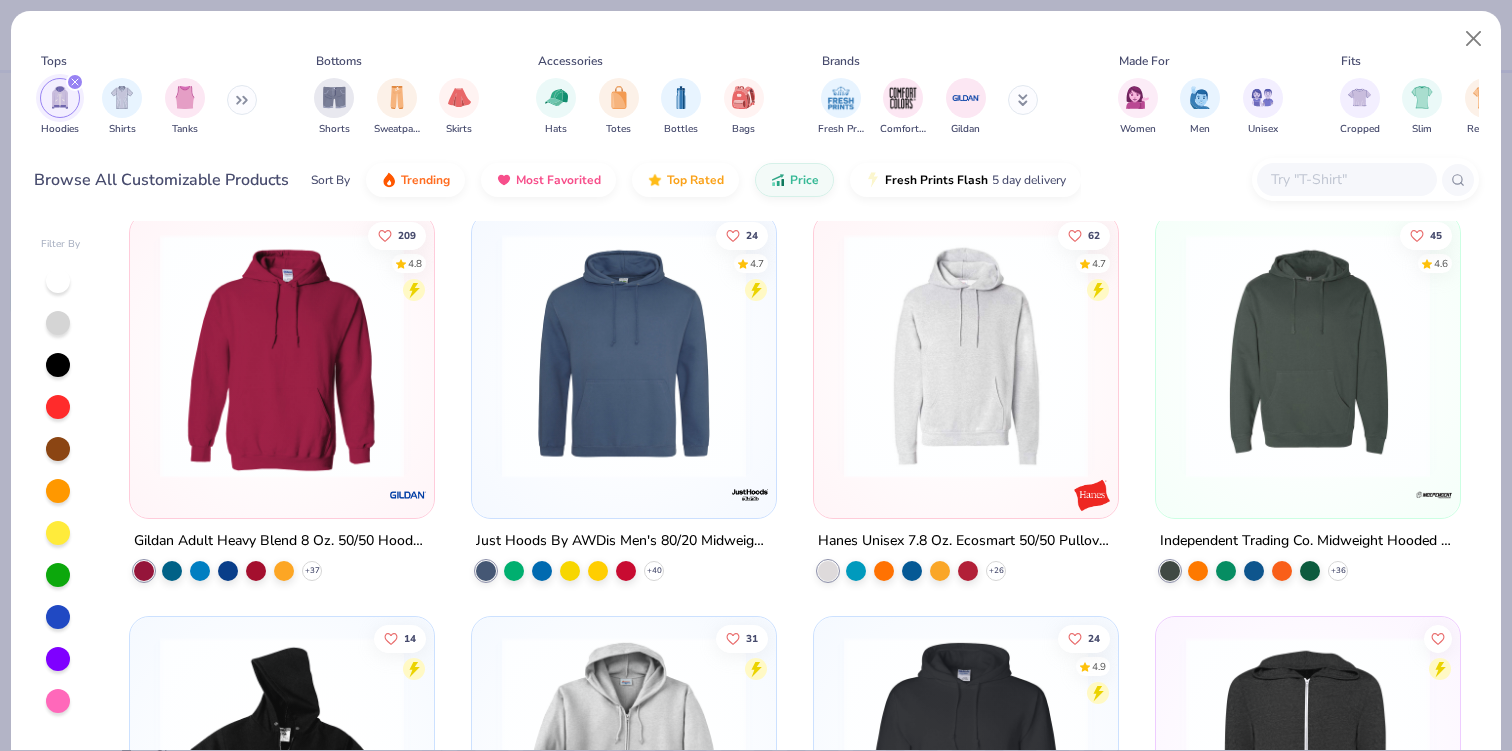 click at bounding box center (282, 356) 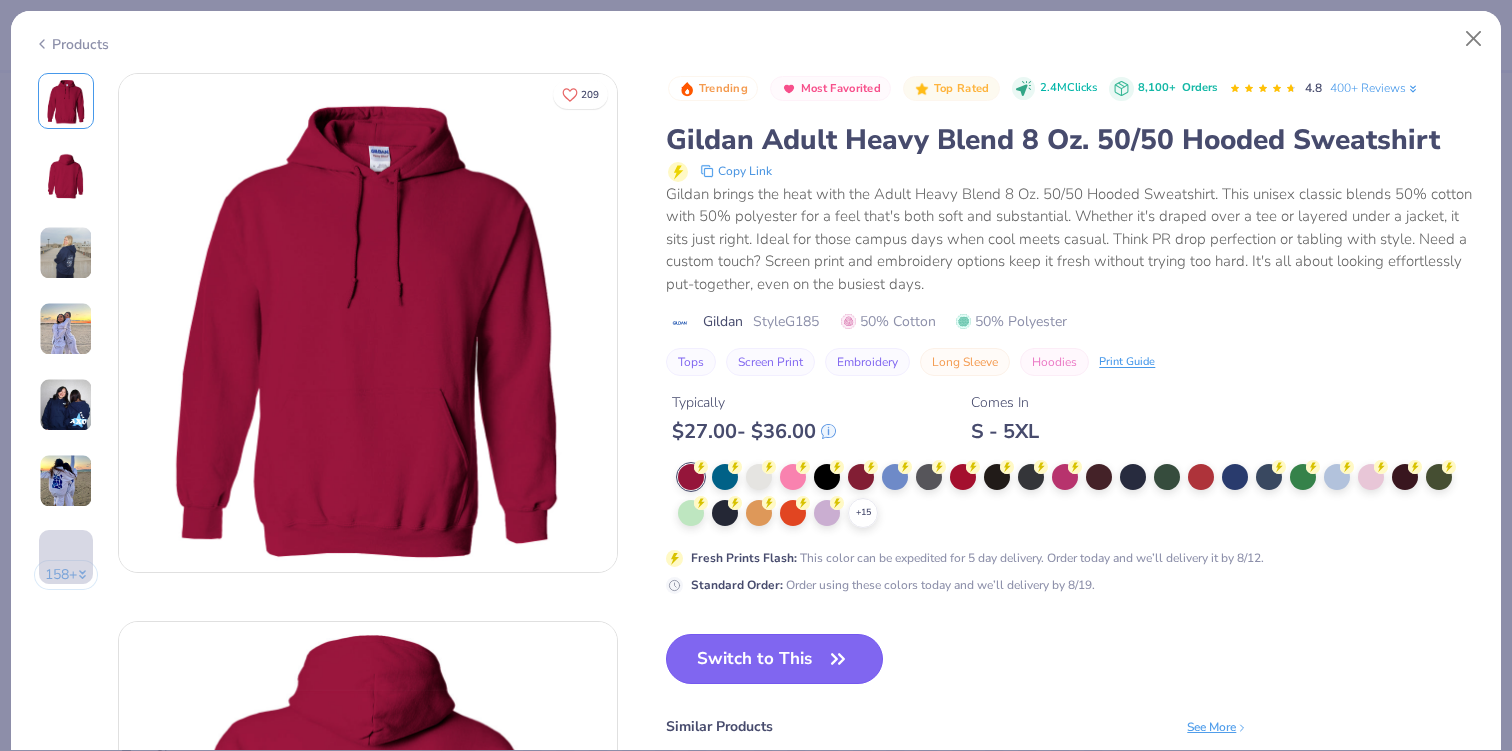 click on "Switch to This" at bounding box center [774, 659] 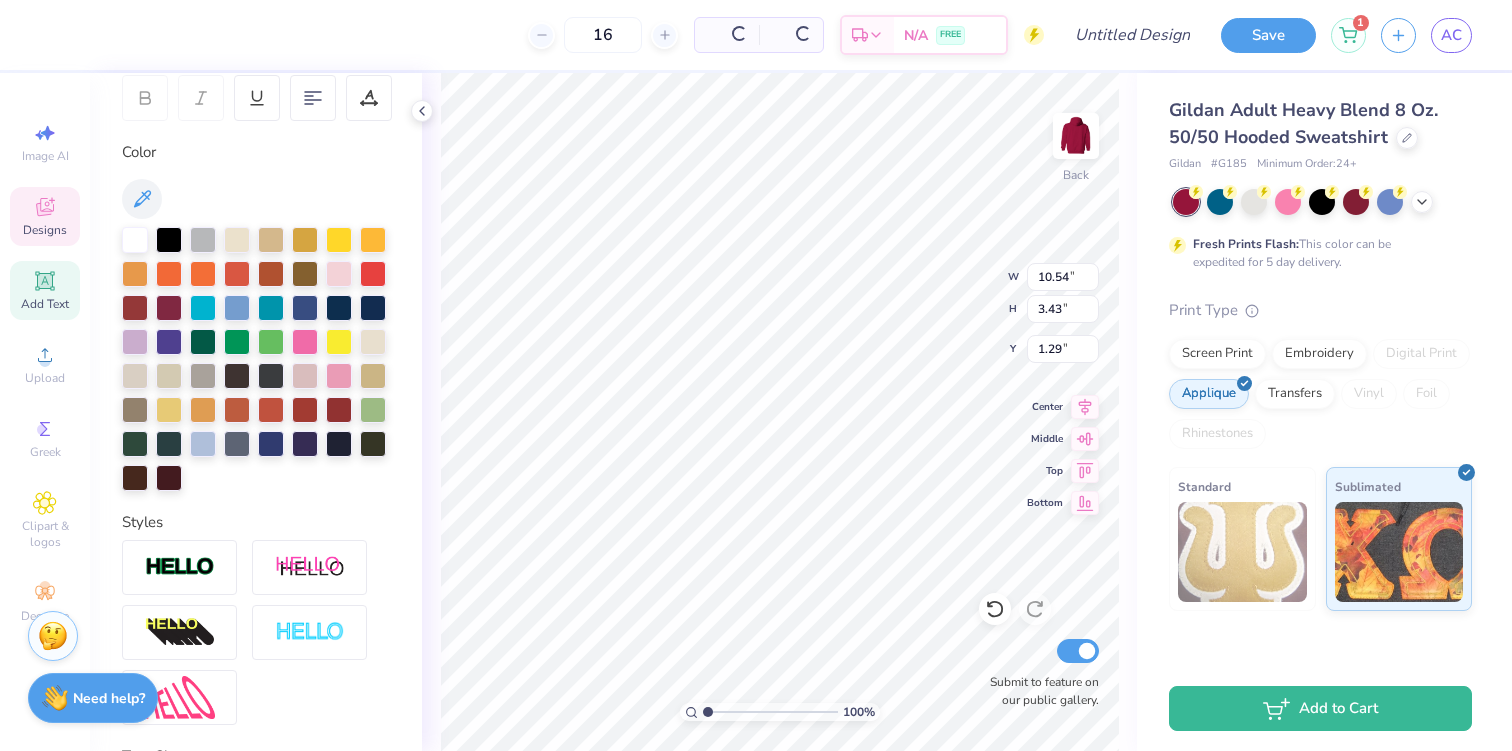 type on "1.29" 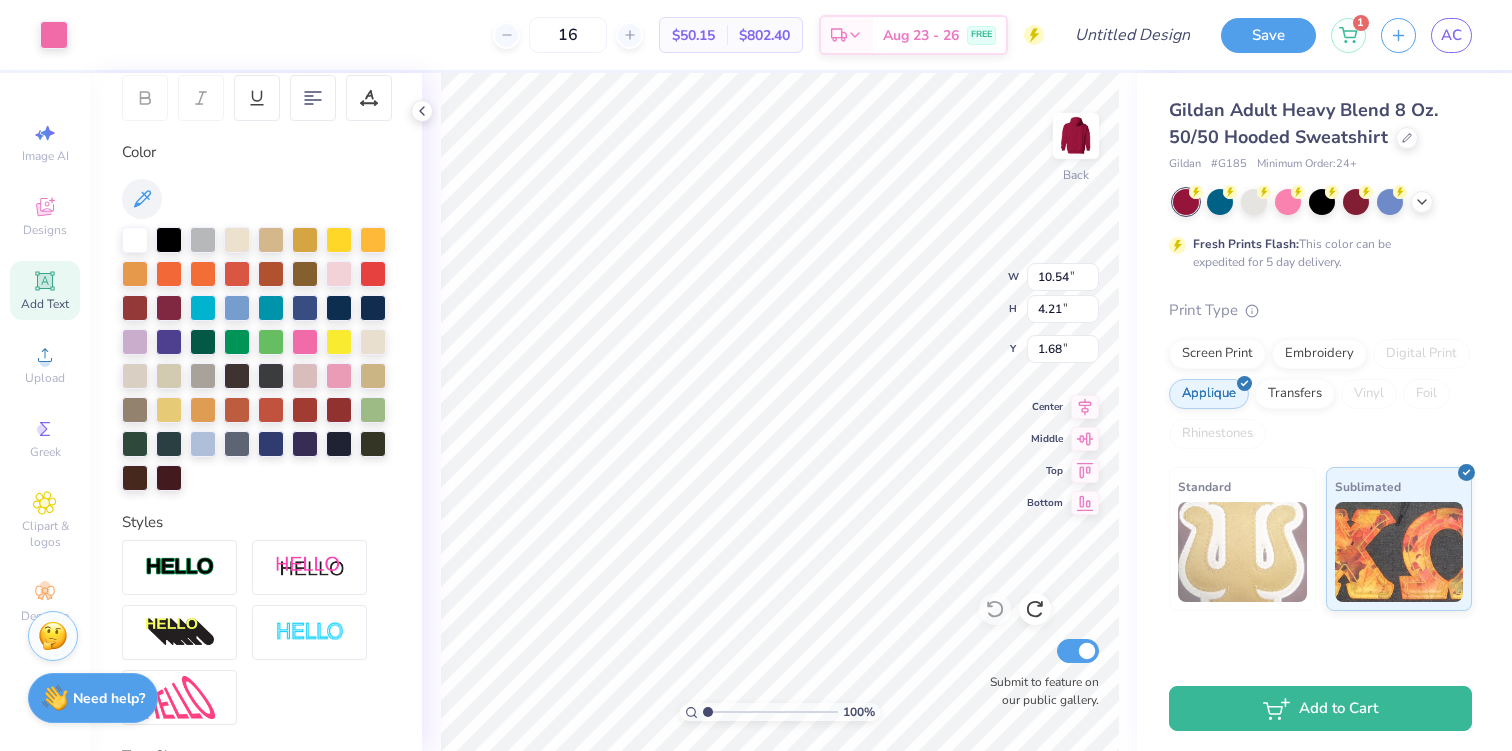 type on "3.00" 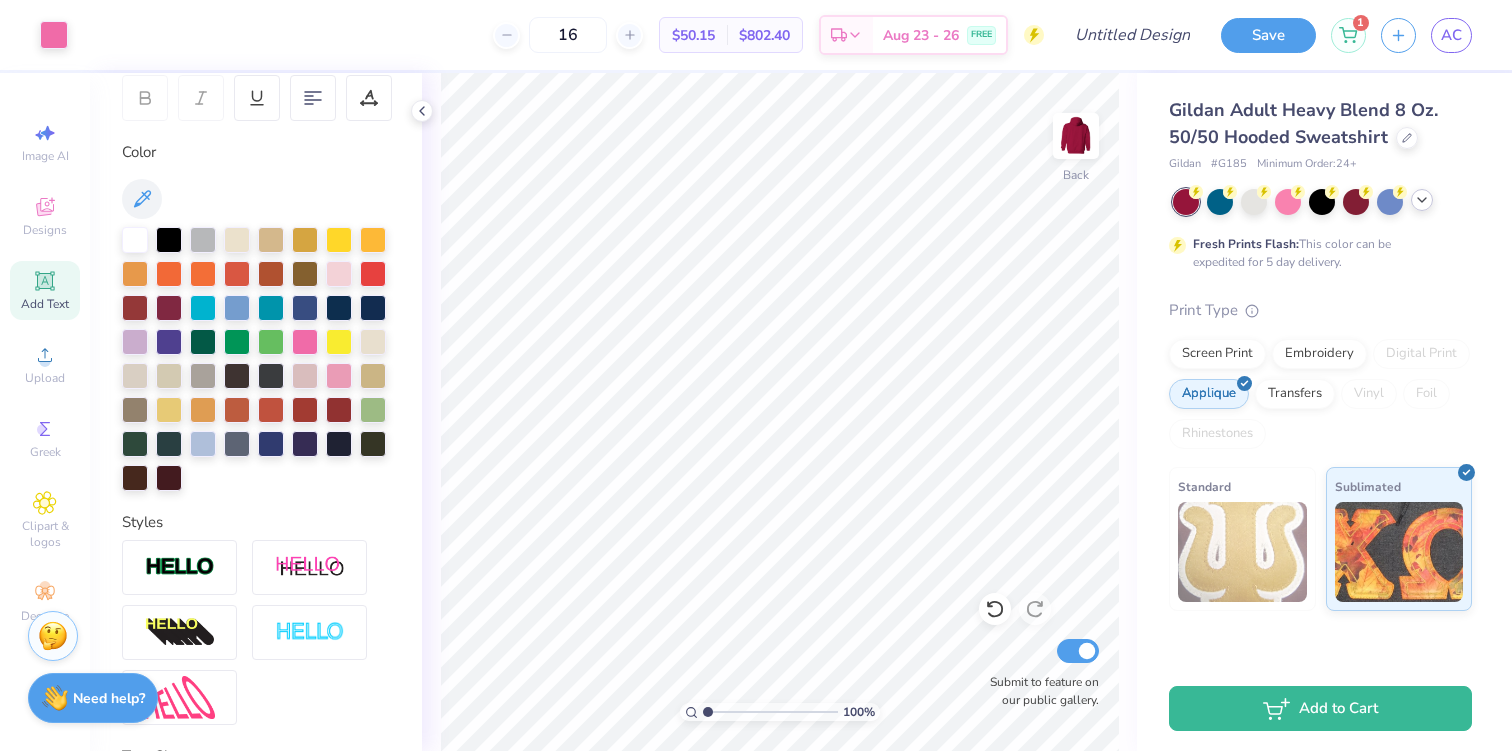 click 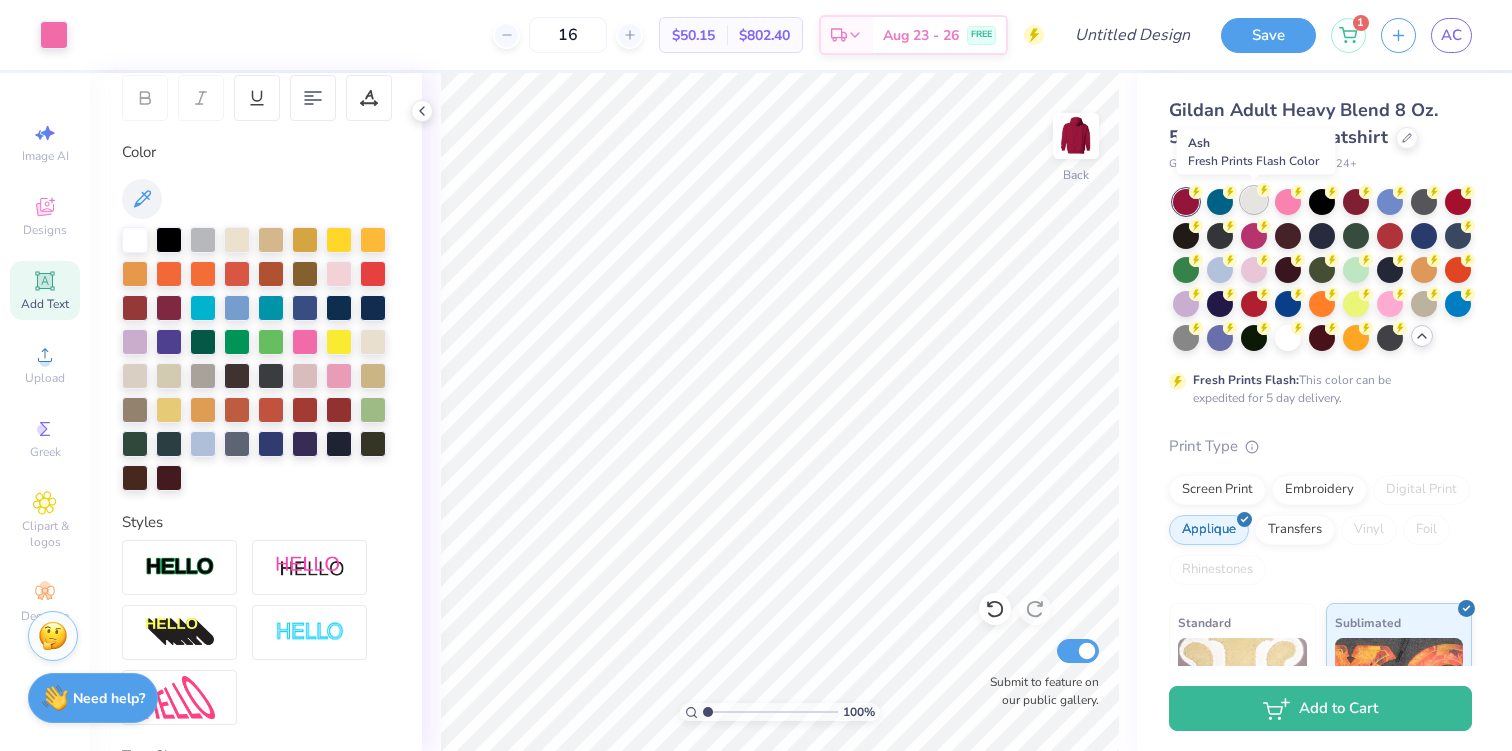 click at bounding box center (1254, 200) 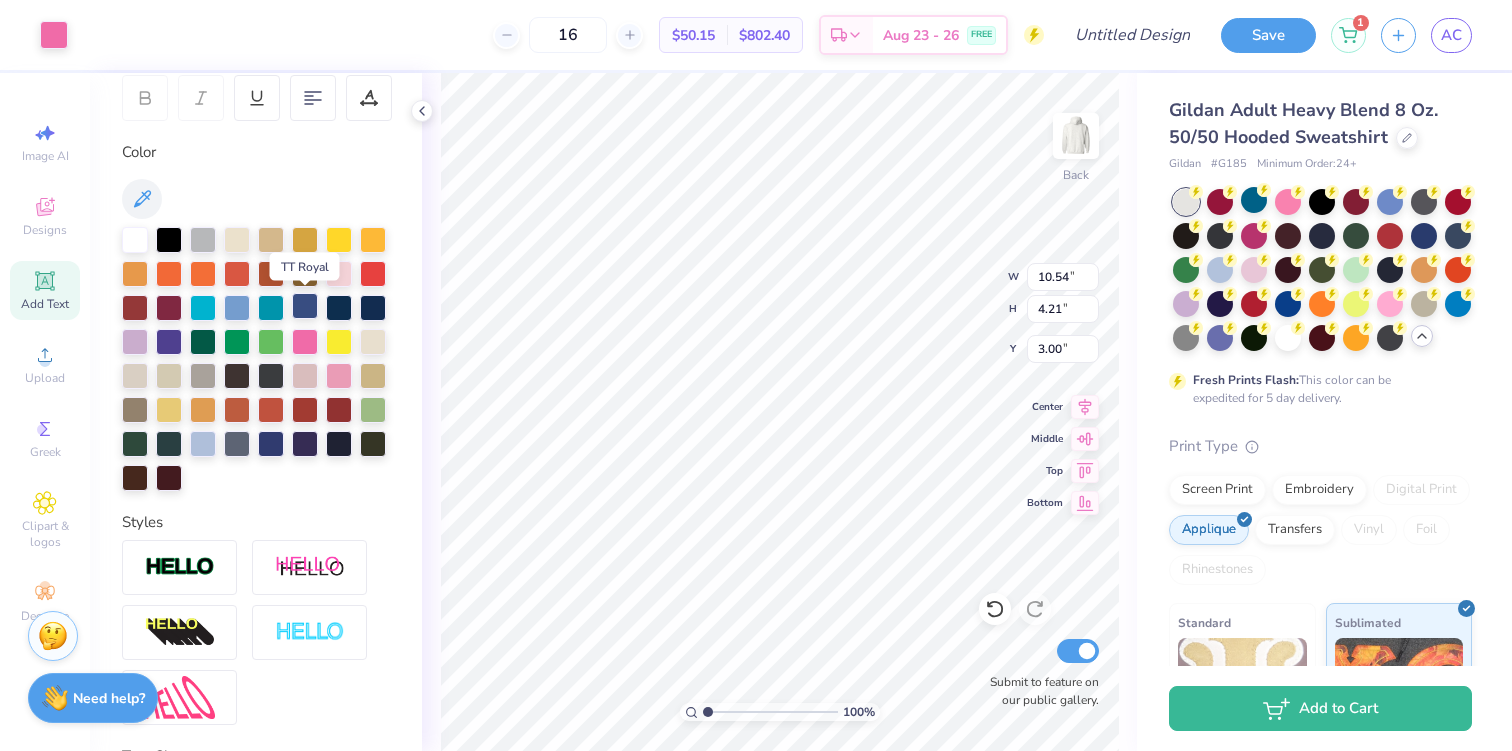 click at bounding box center [305, 306] 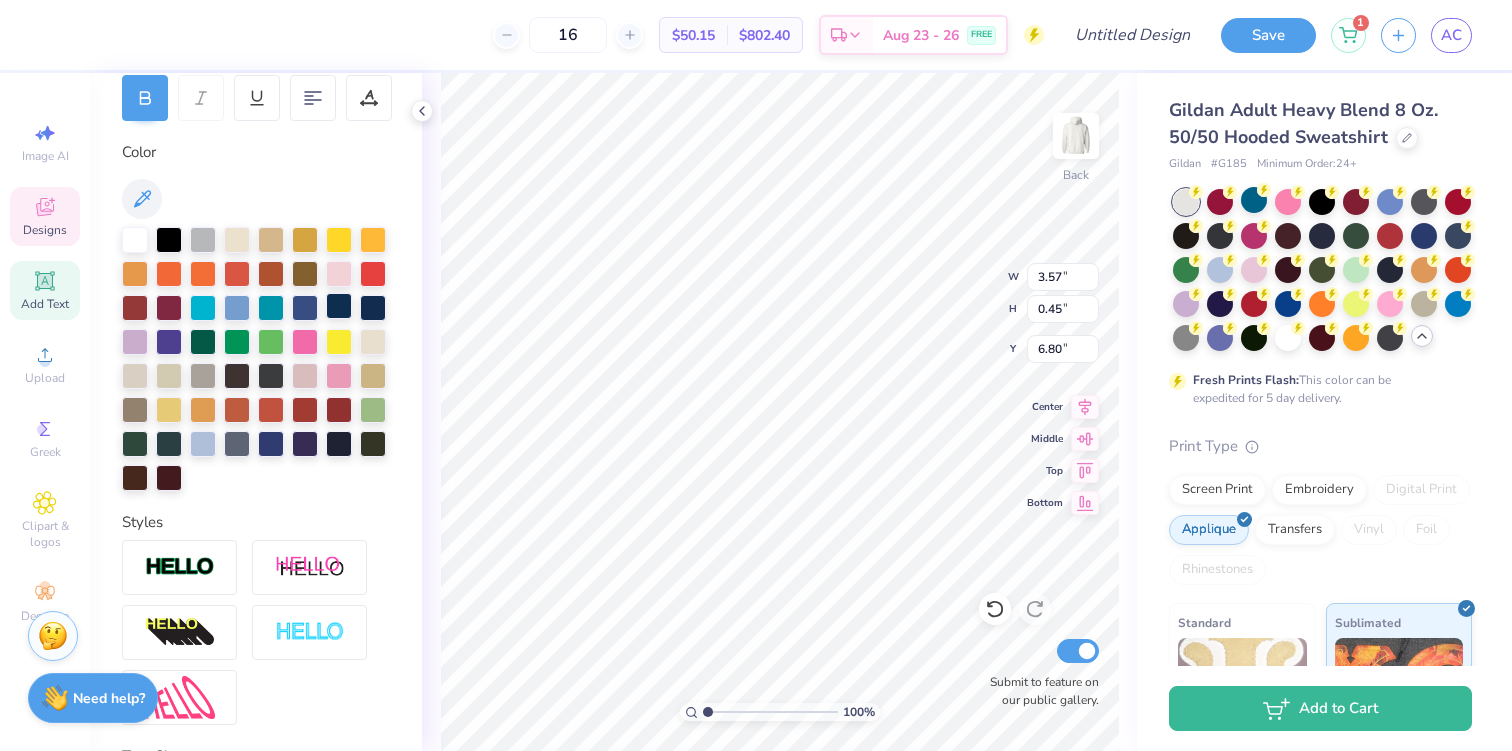click at bounding box center [305, 308] 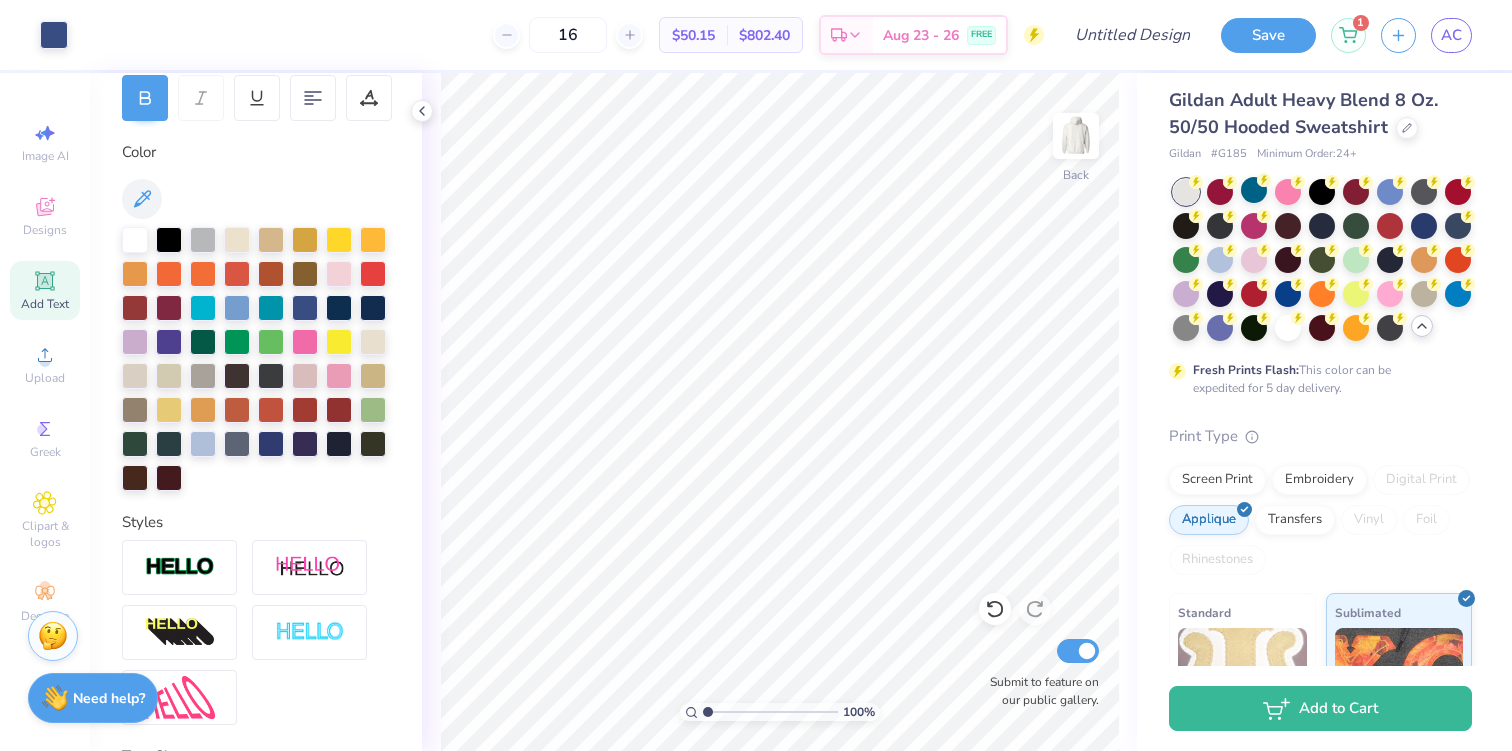 scroll, scrollTop: 0, scrollLeft: 0, axis: both 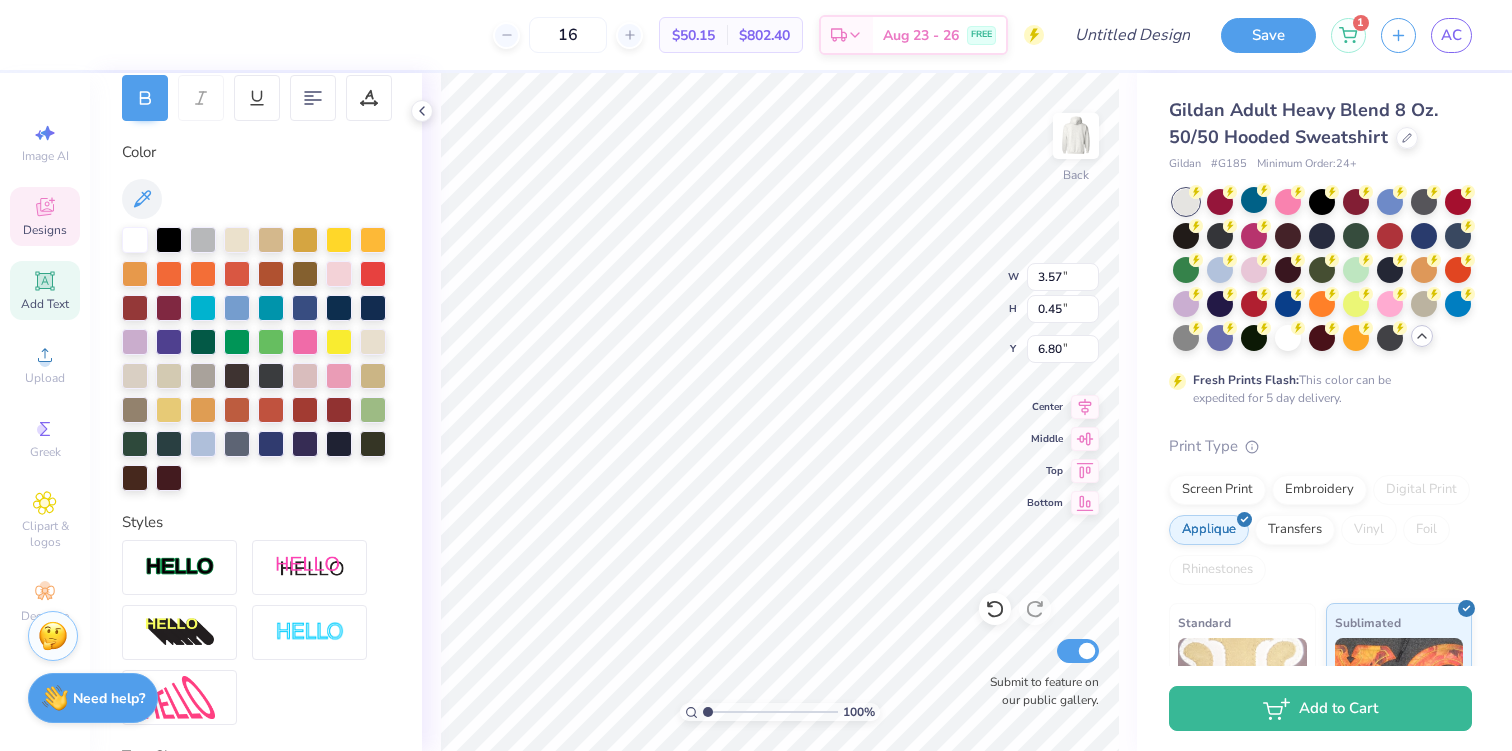 type on "PI BETA PHI EXECUTIVE COUNCIL" 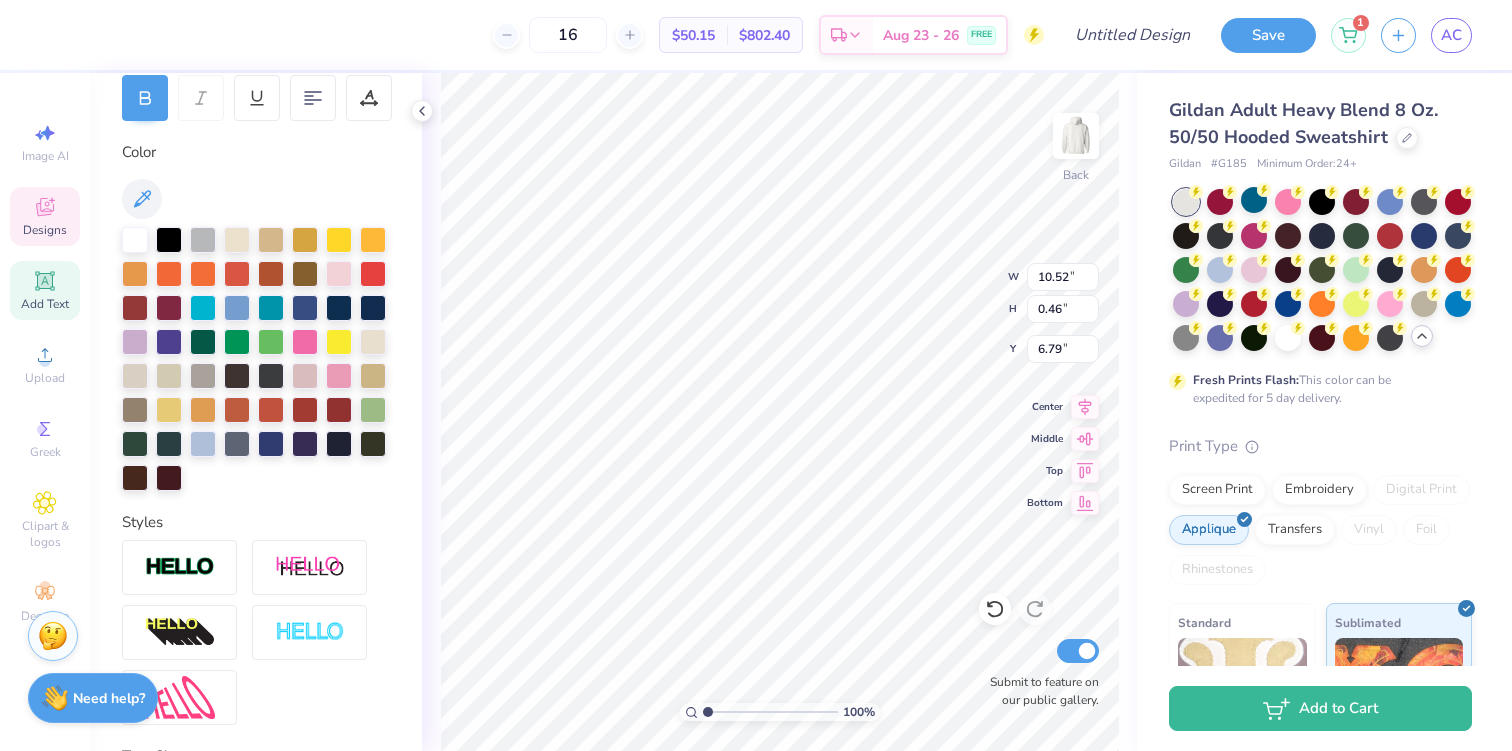 type on "9.60" 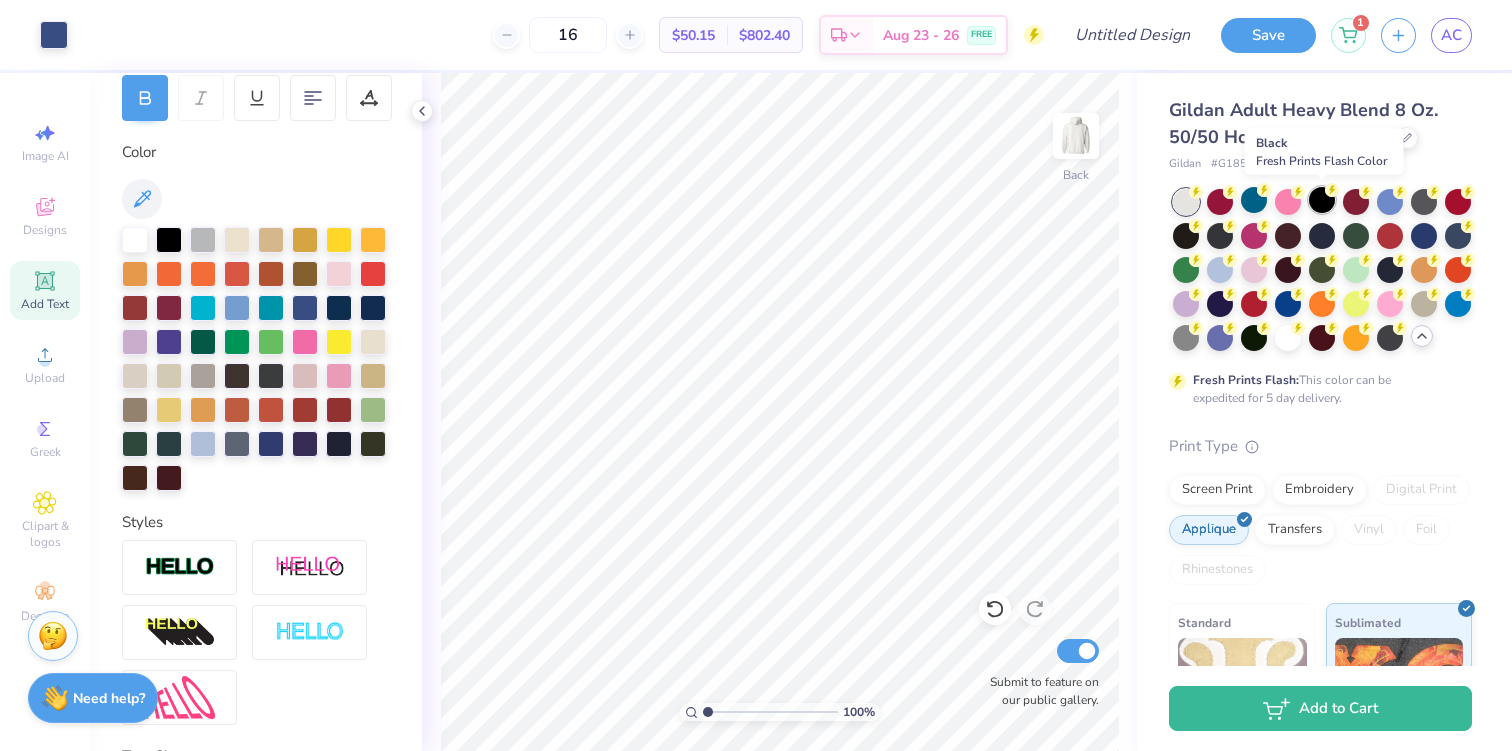 click at bounding box center (1322, 200) 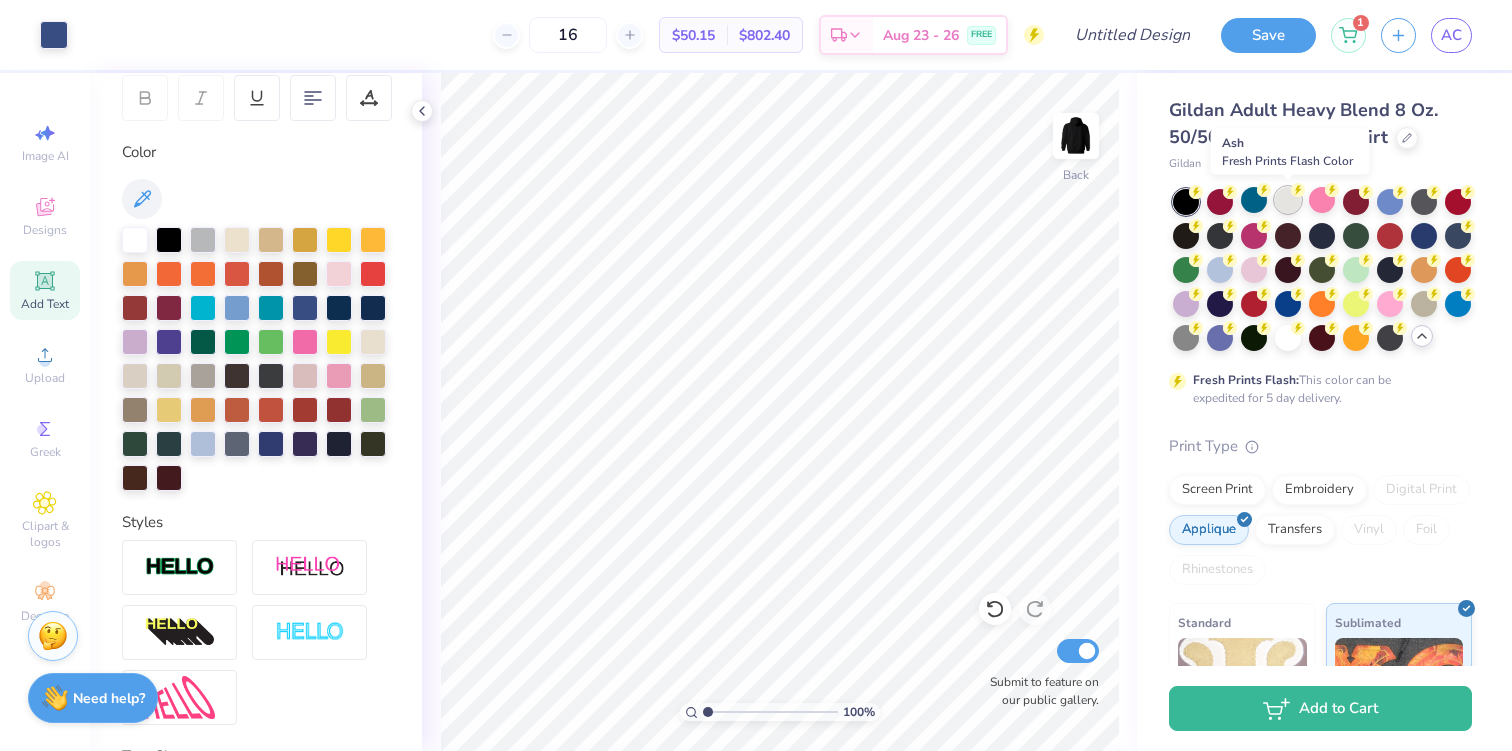 click at bounding box center [1288, 200] 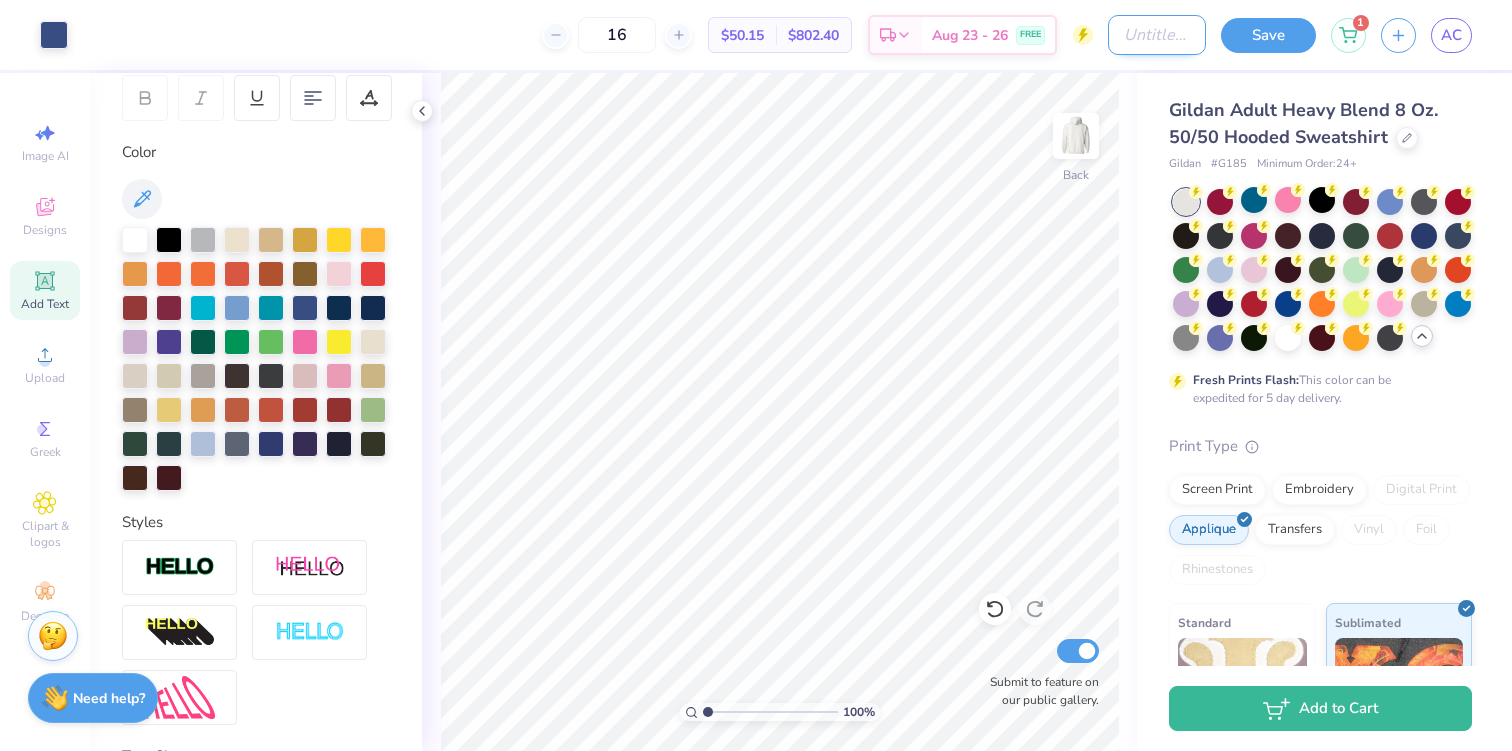 click on "Design Title" at bounding box center (1157, 35) 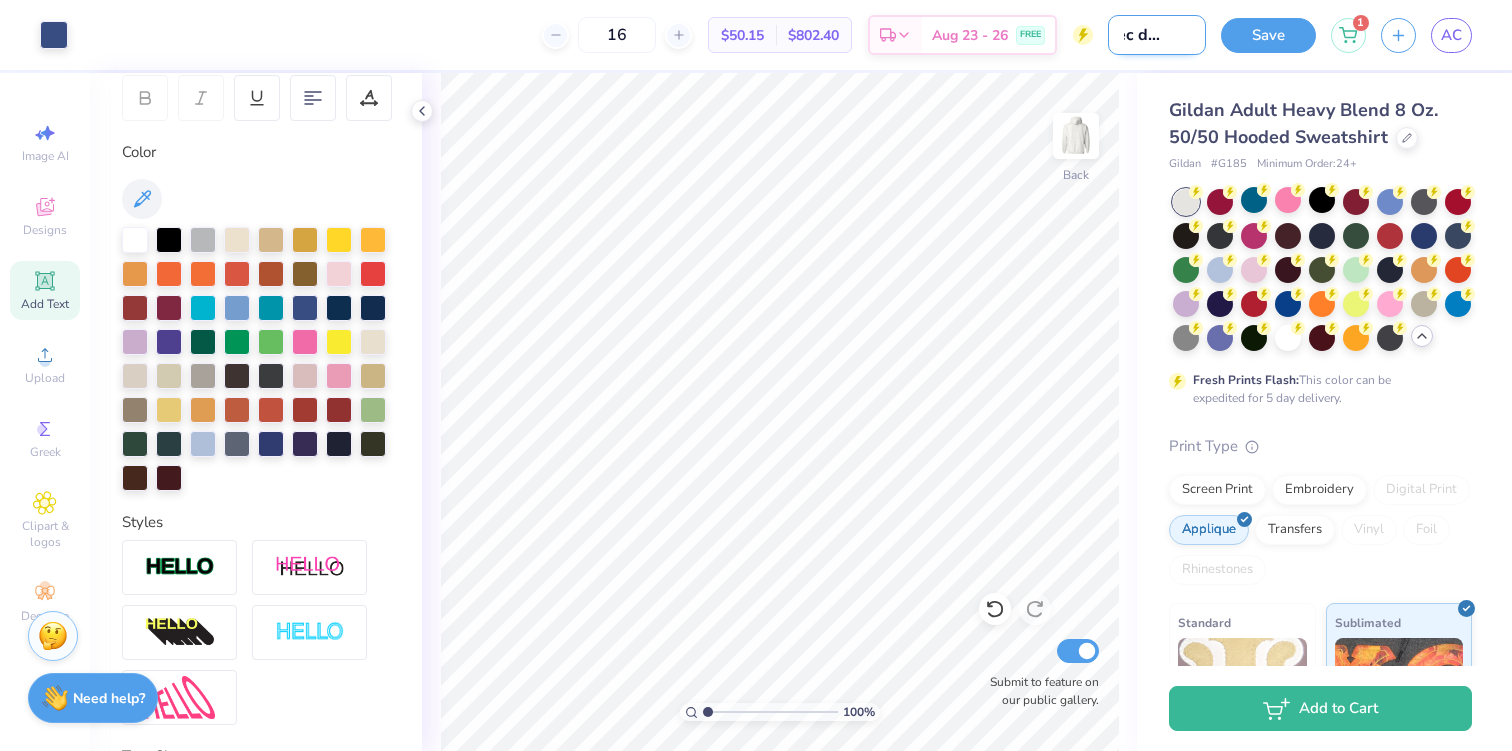 scroll, scrollTop: 0, scrollLeft: 34, axis: horizontal 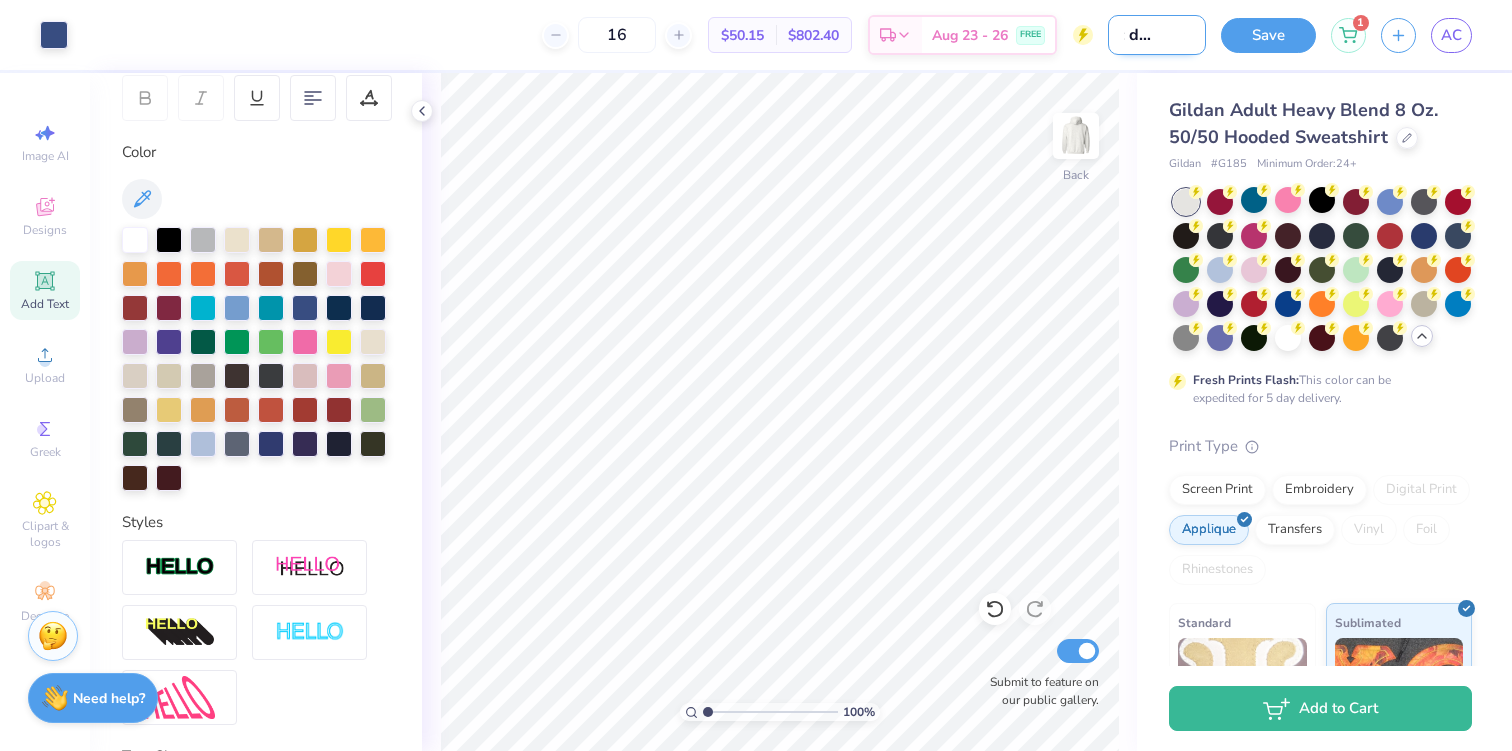 type on "exec design 1" 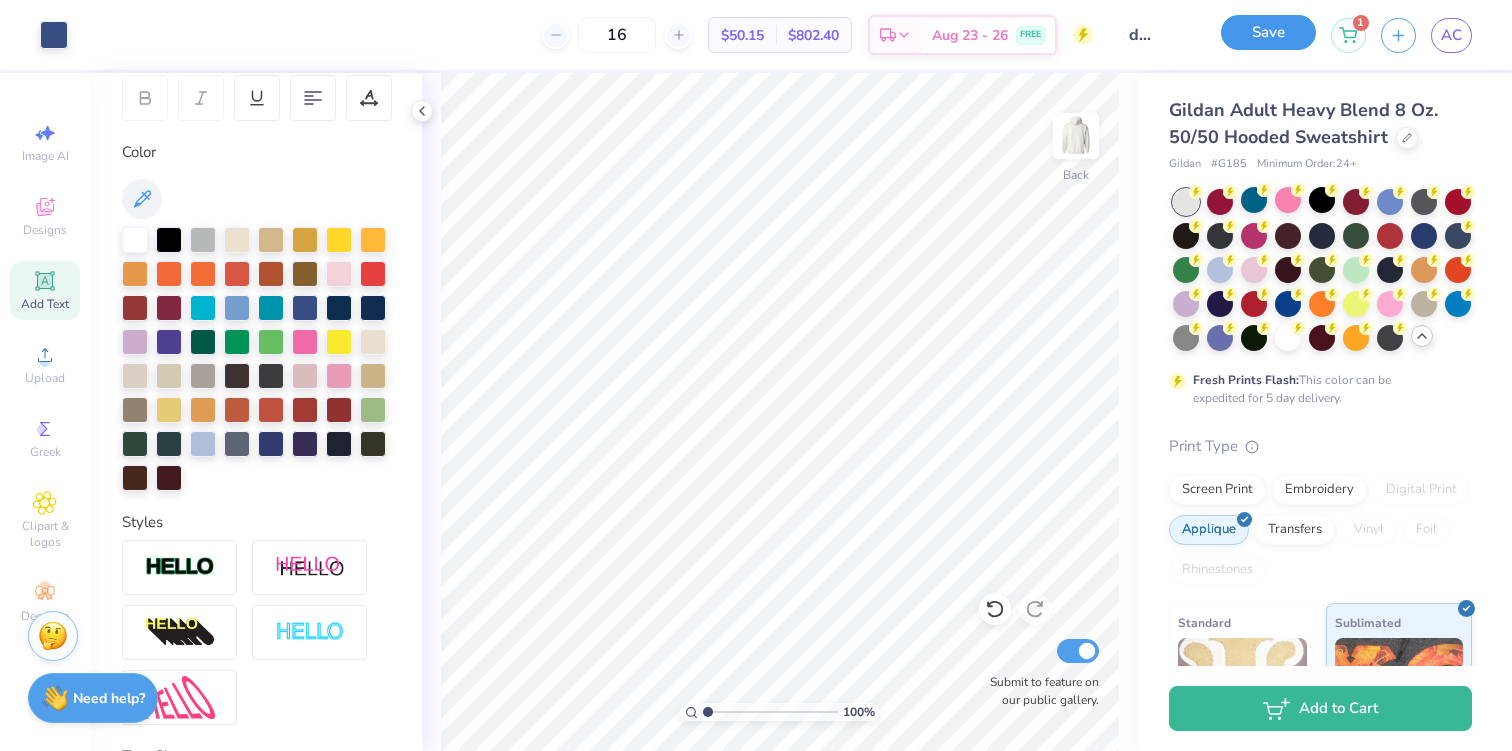 scroll, scrollTop: 0, scrollLeft: 0, axis: both 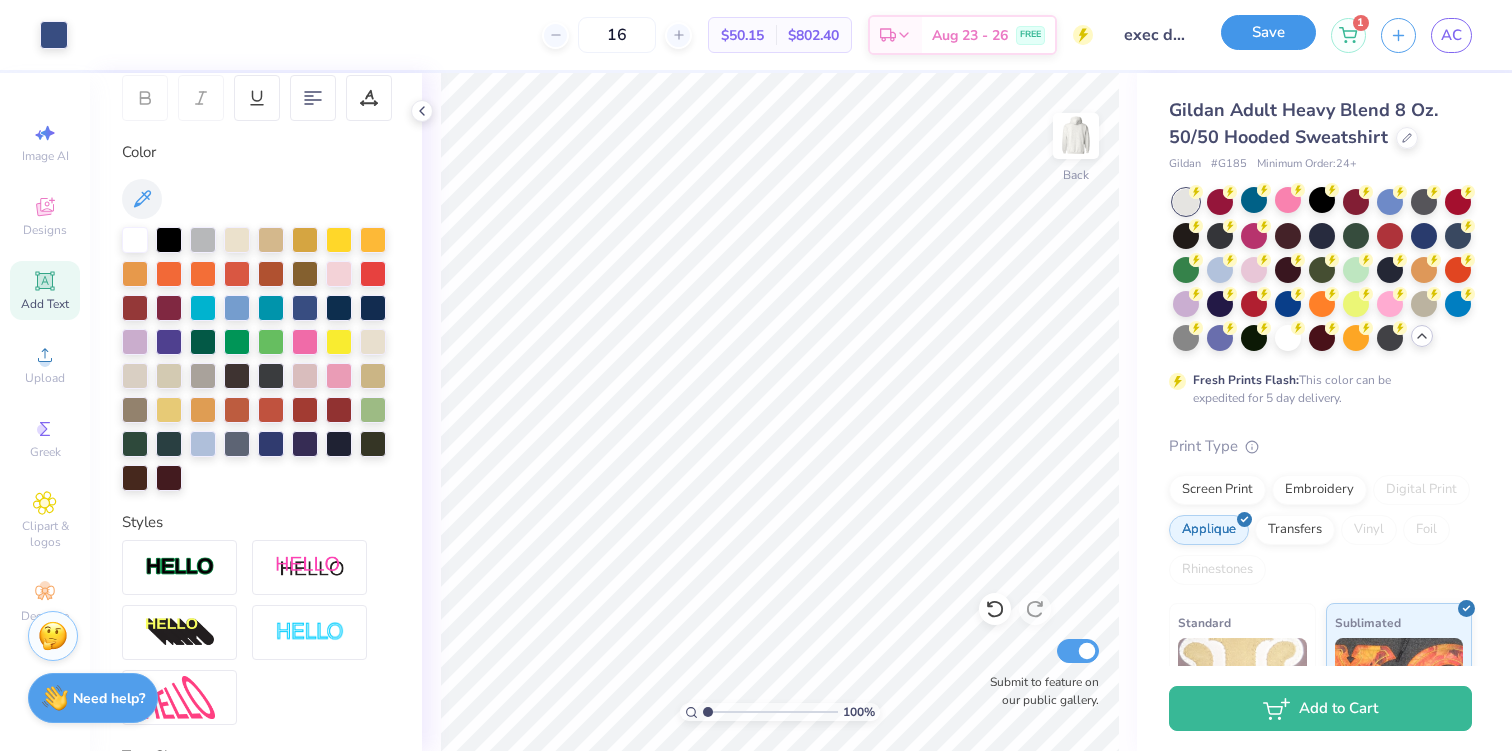 click on "Save" at bounding box center [1268, 32] 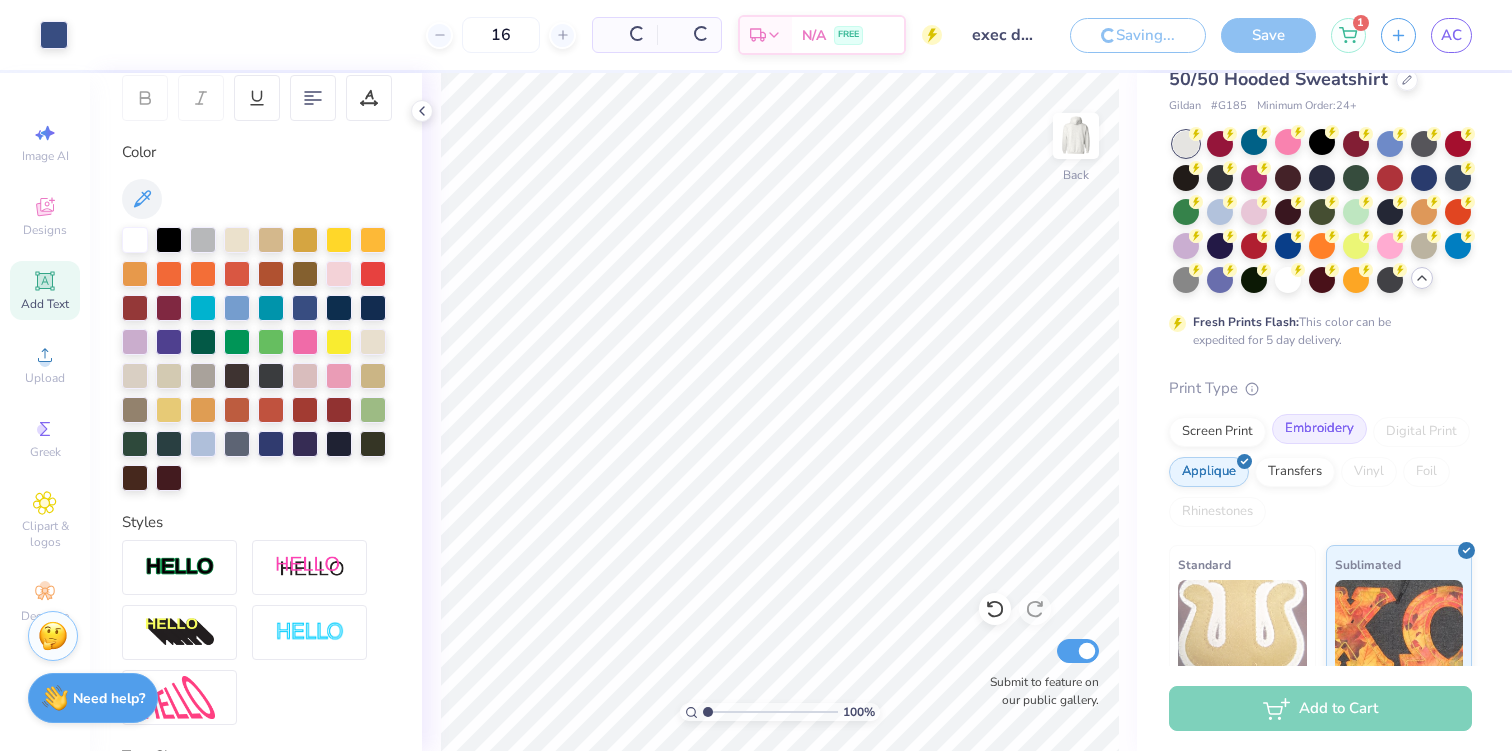 scroll, scrollTop: 114, scrollLeft: 0, axis: vertical 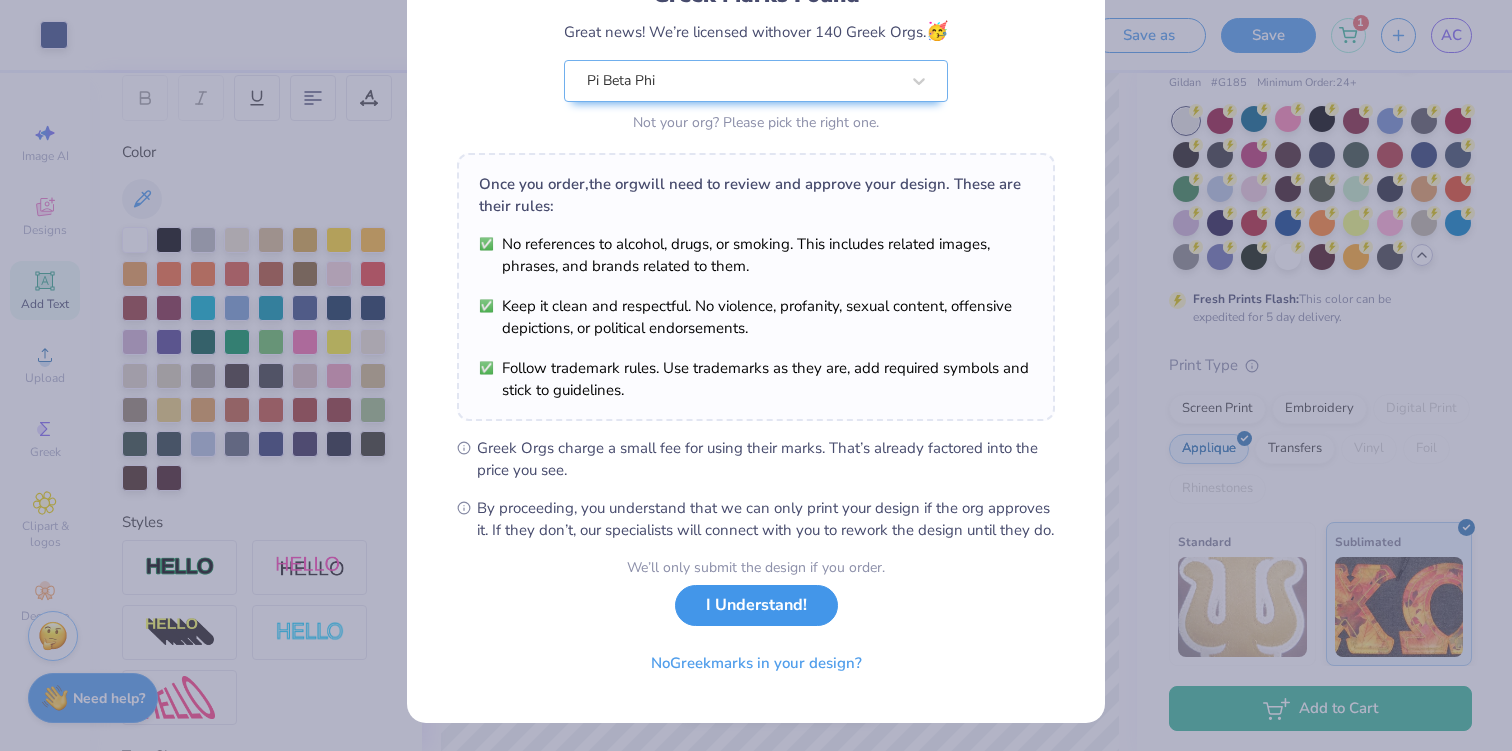 click on "I Understand!" at bounding box center (756, 605) 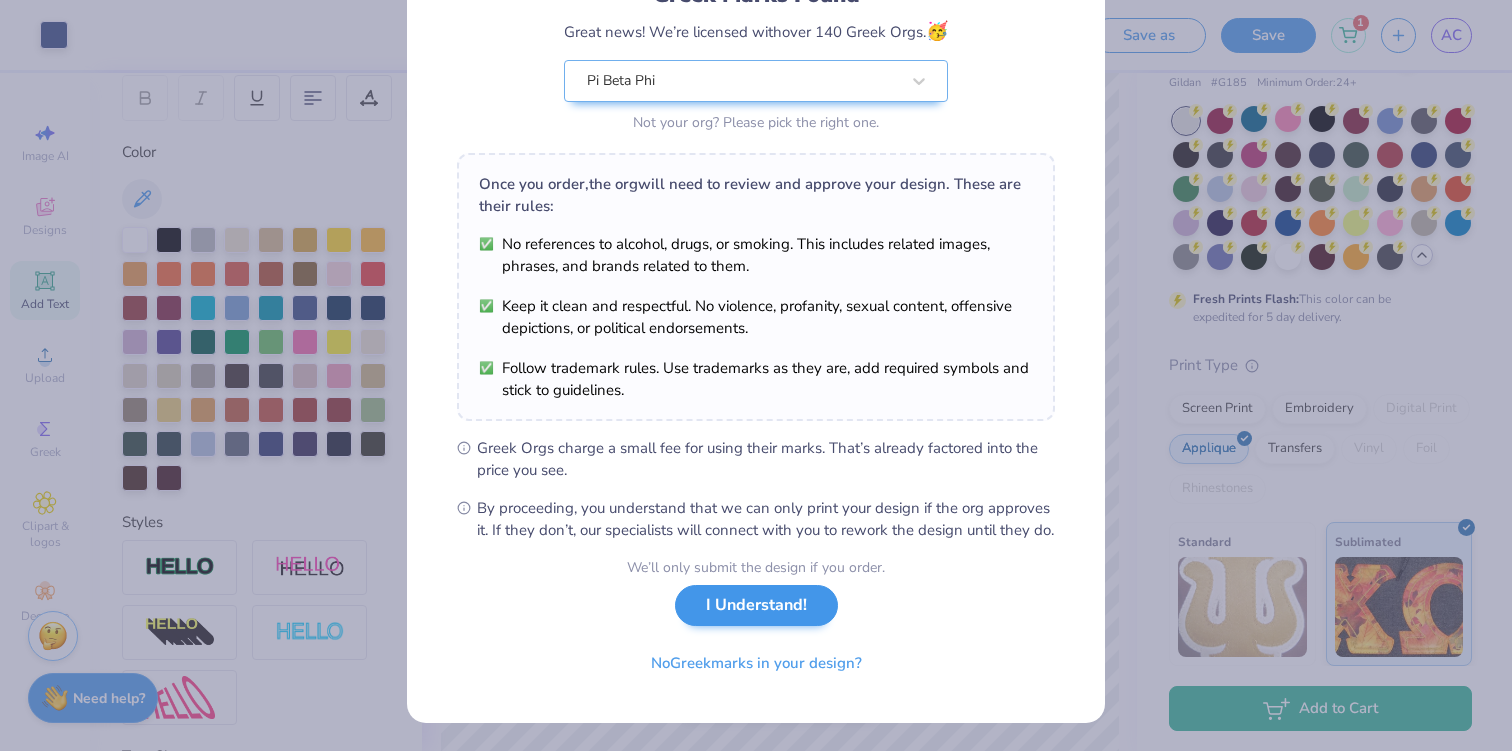 scroll, scrollTop: 0, scrollLeft: 0, axis: both 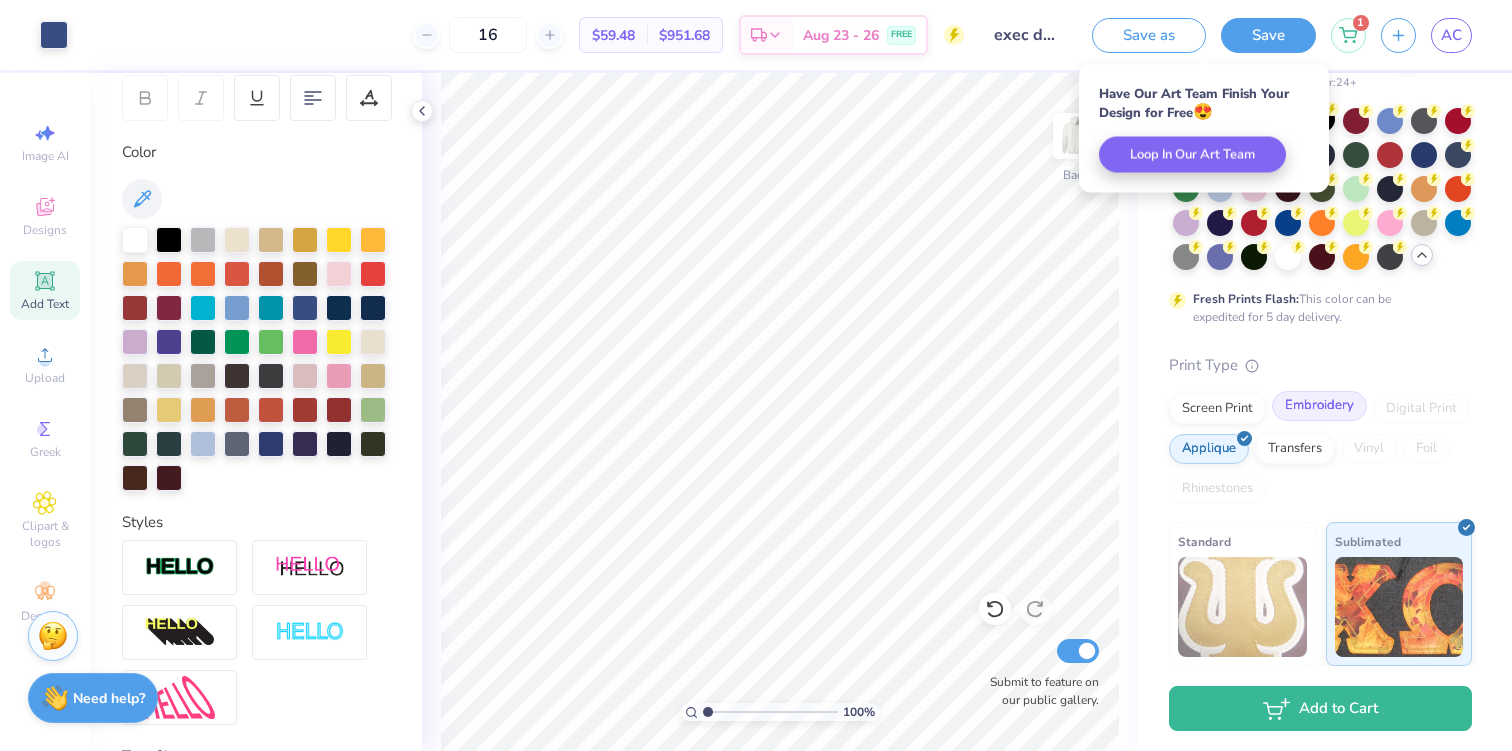 click on "Embroidery" at bounding box center [1319, 406] 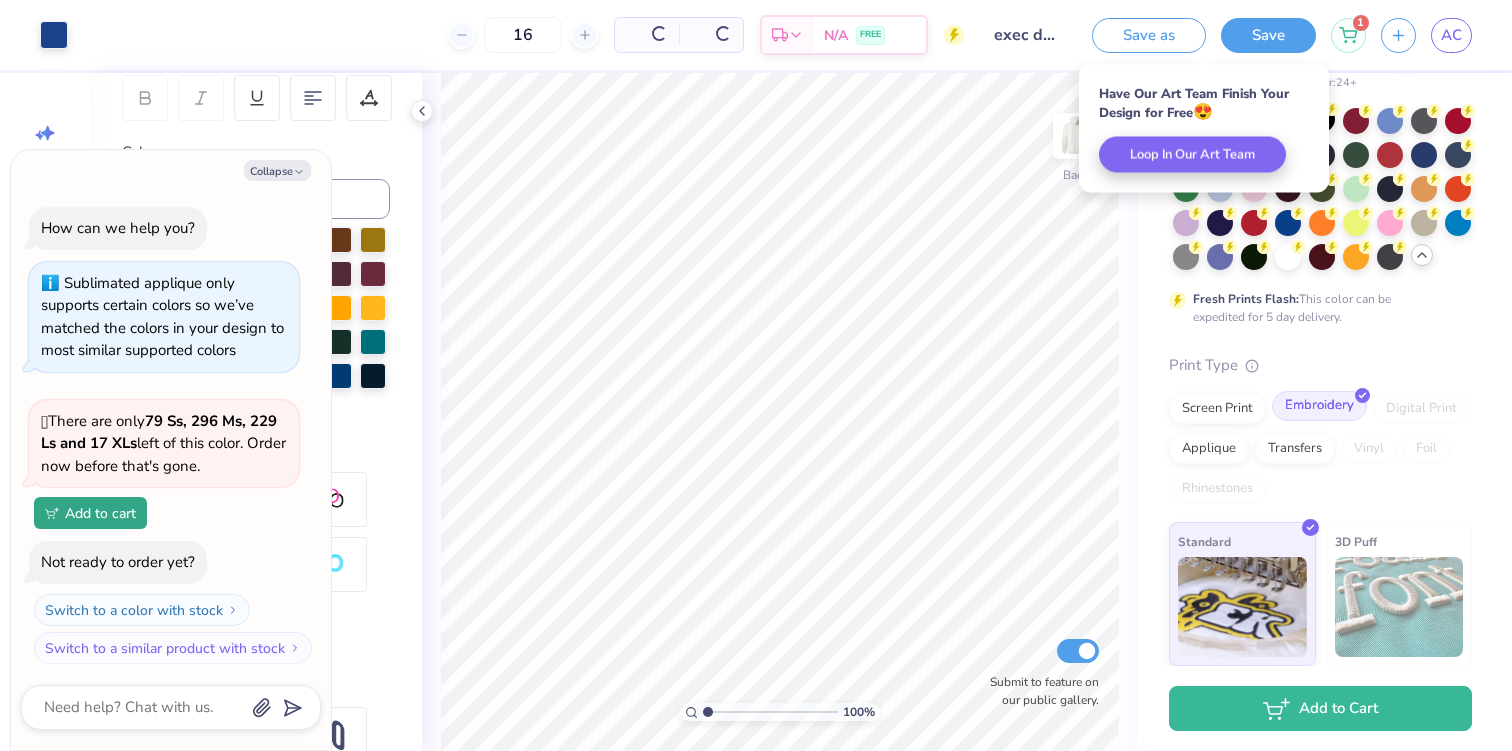 scroll, scrollTop: 126, scrollLeft: 0, axis: vertical 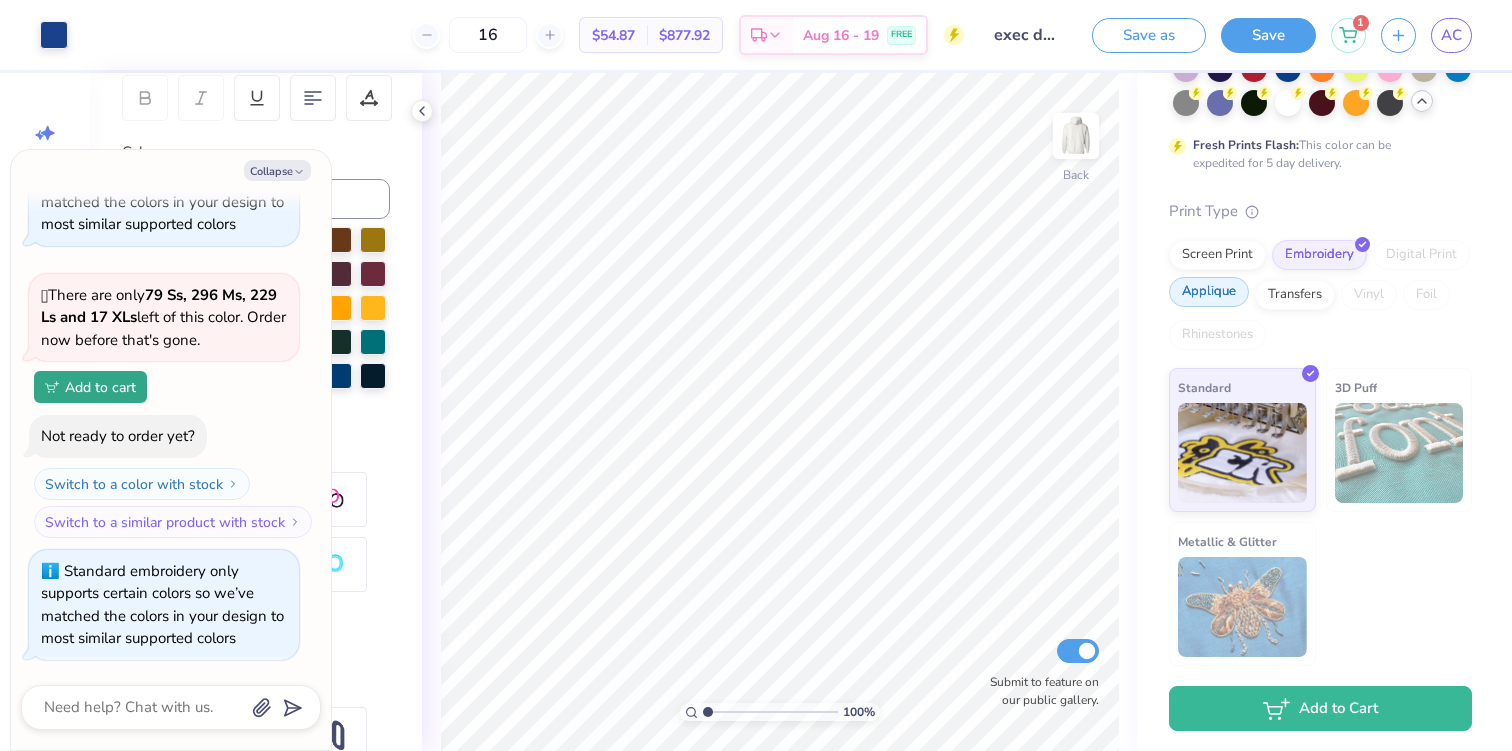 click on "Applique" at bounding box center (1209, 292) 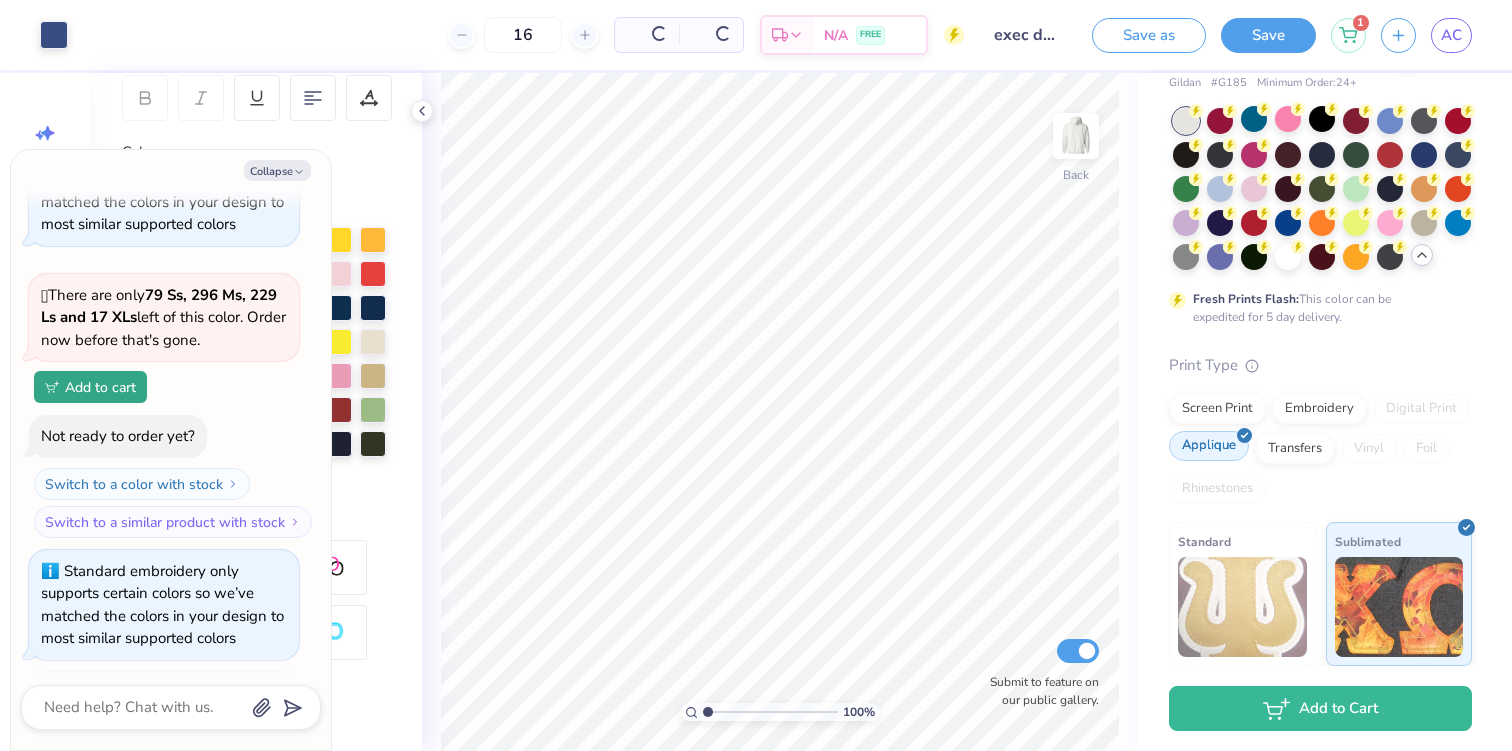 scroll, scrollTop: 248, scrollLeft: 0, axis: vertical 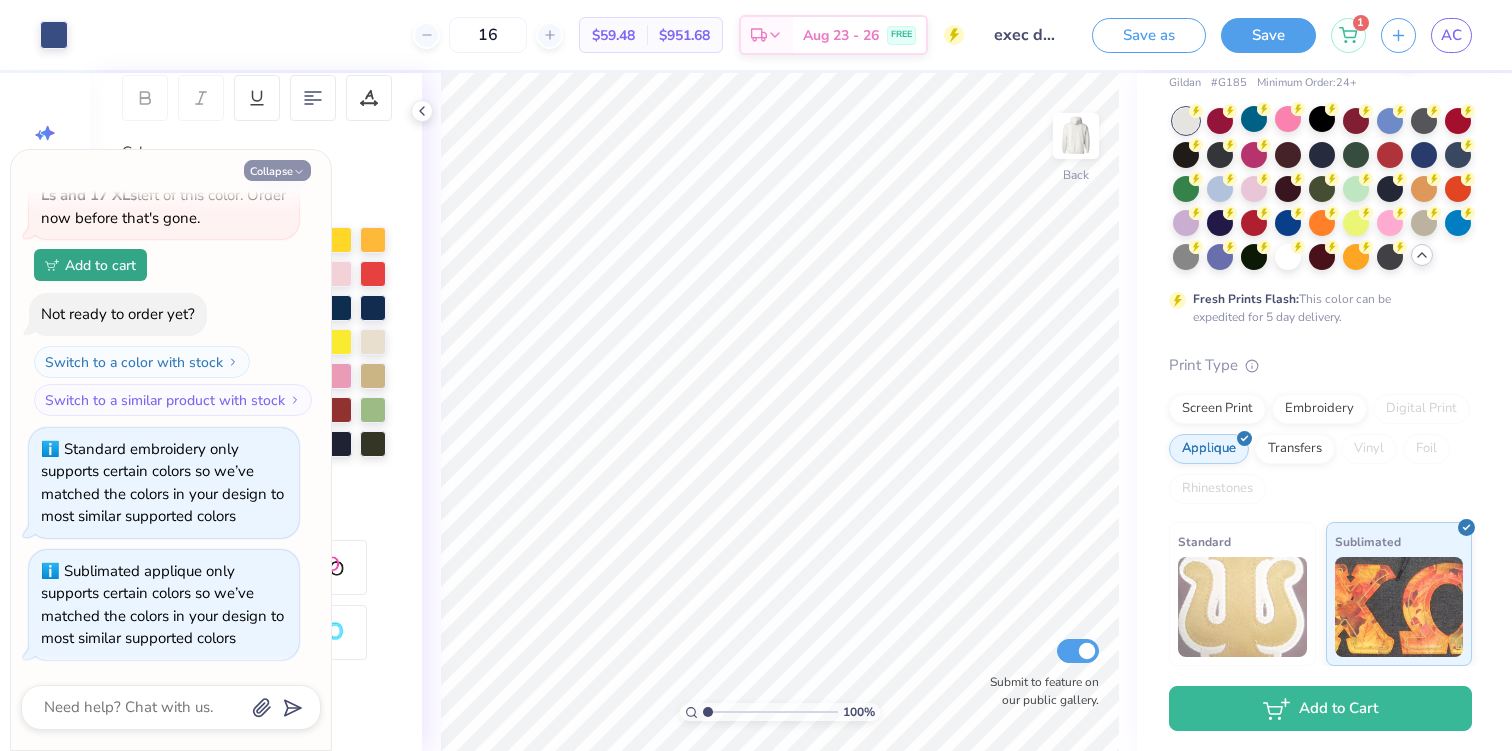 click 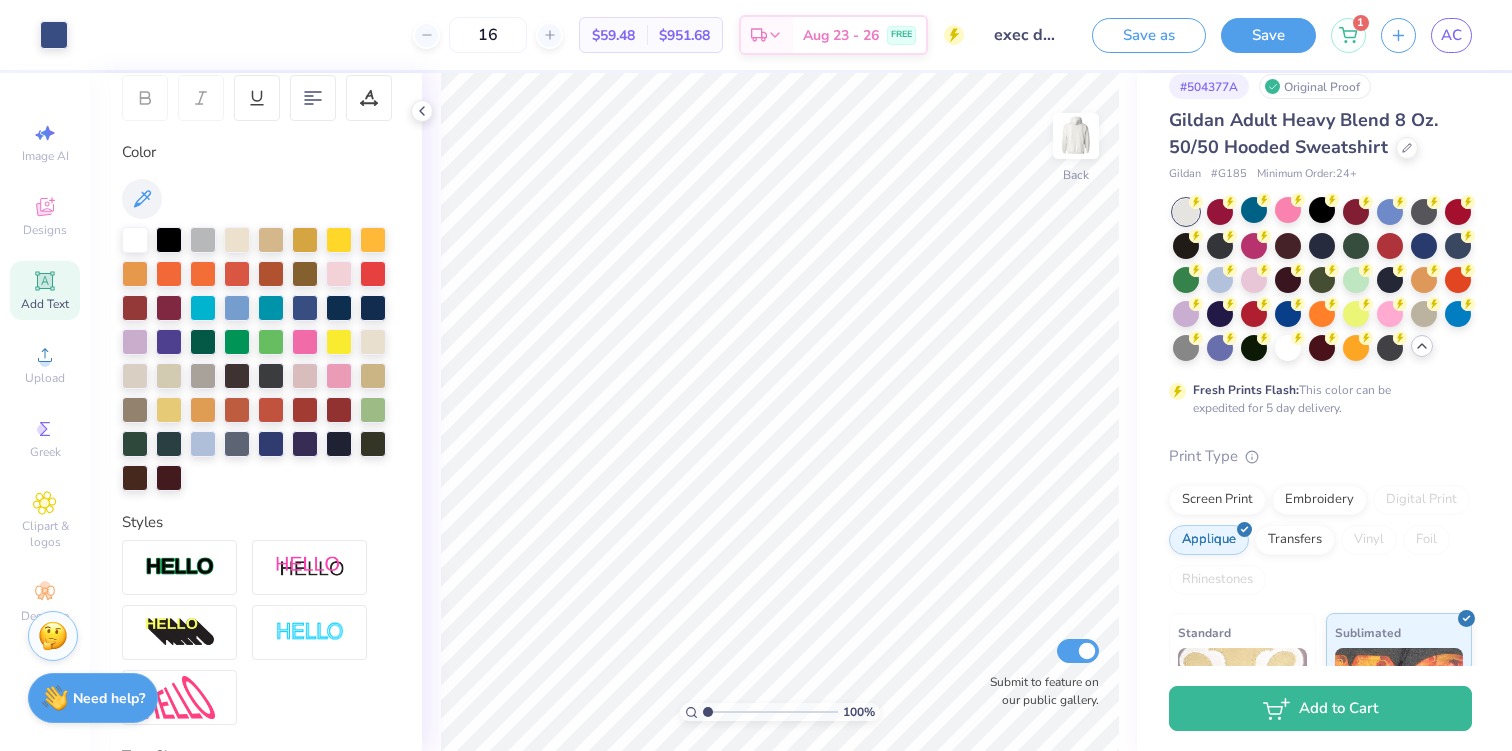 scroll, scrollTop: 0, scrollLeft: 0, axis: both 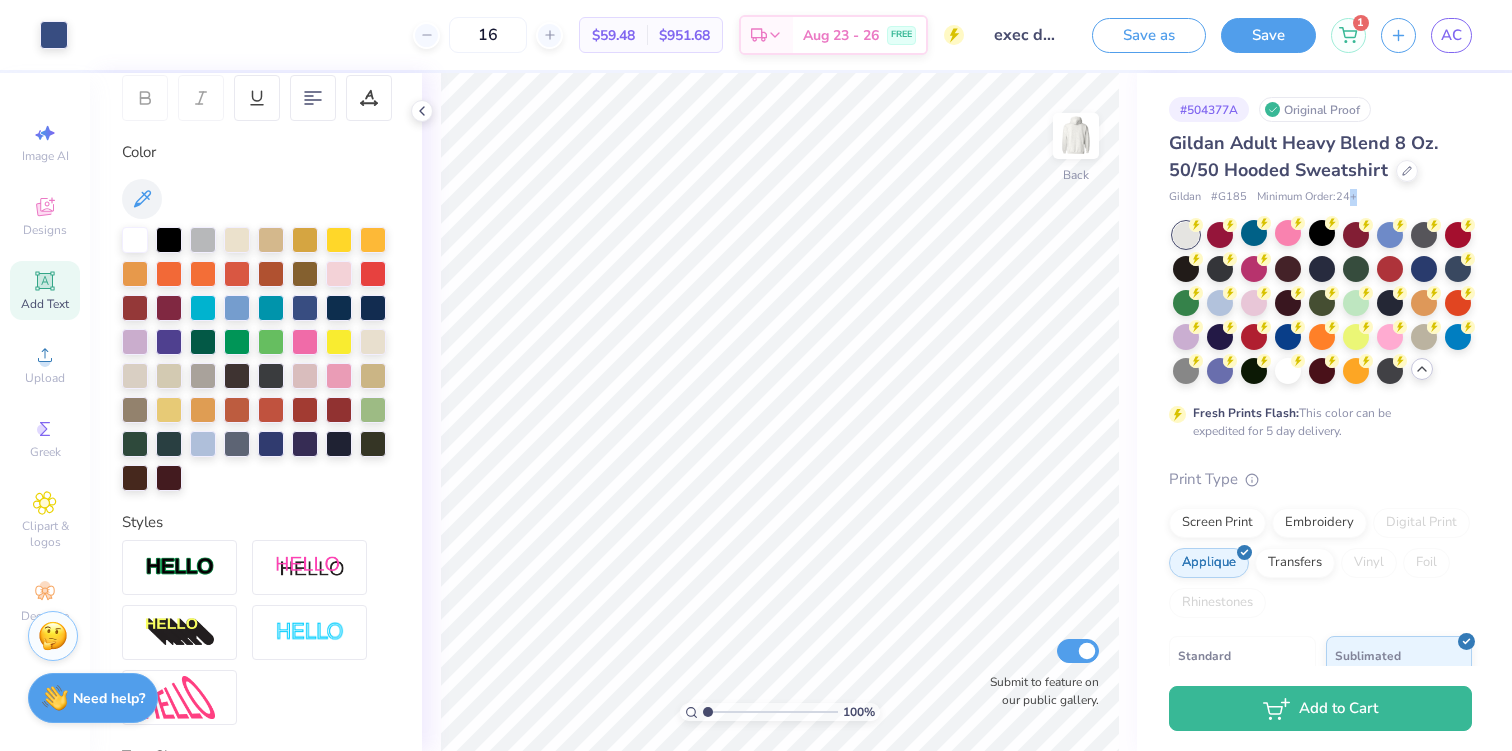 drag, startPoint x: 1349, startPoint y: 197, endPoint x: 1363, endPoint y: 197, distance: 14 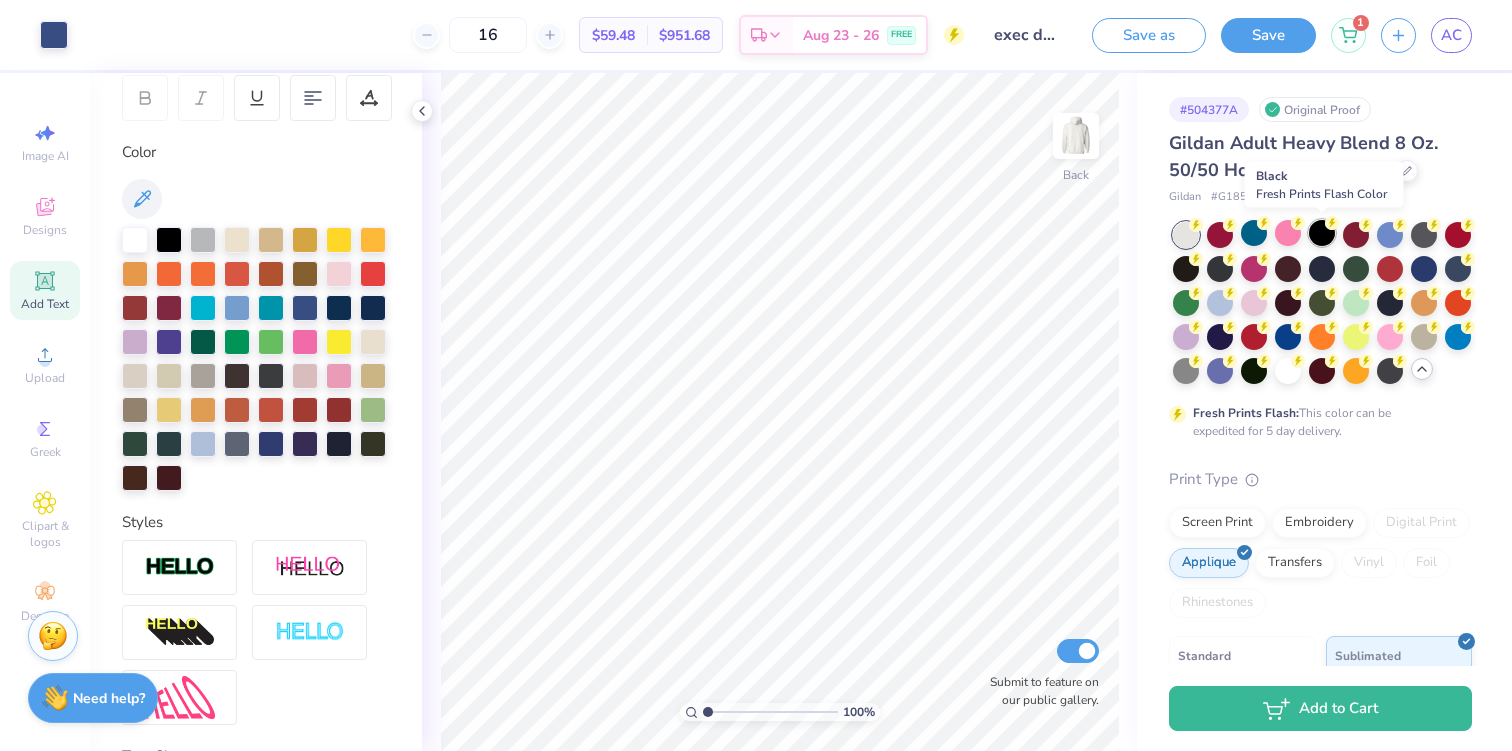 click at bounding box center (1322, 233) 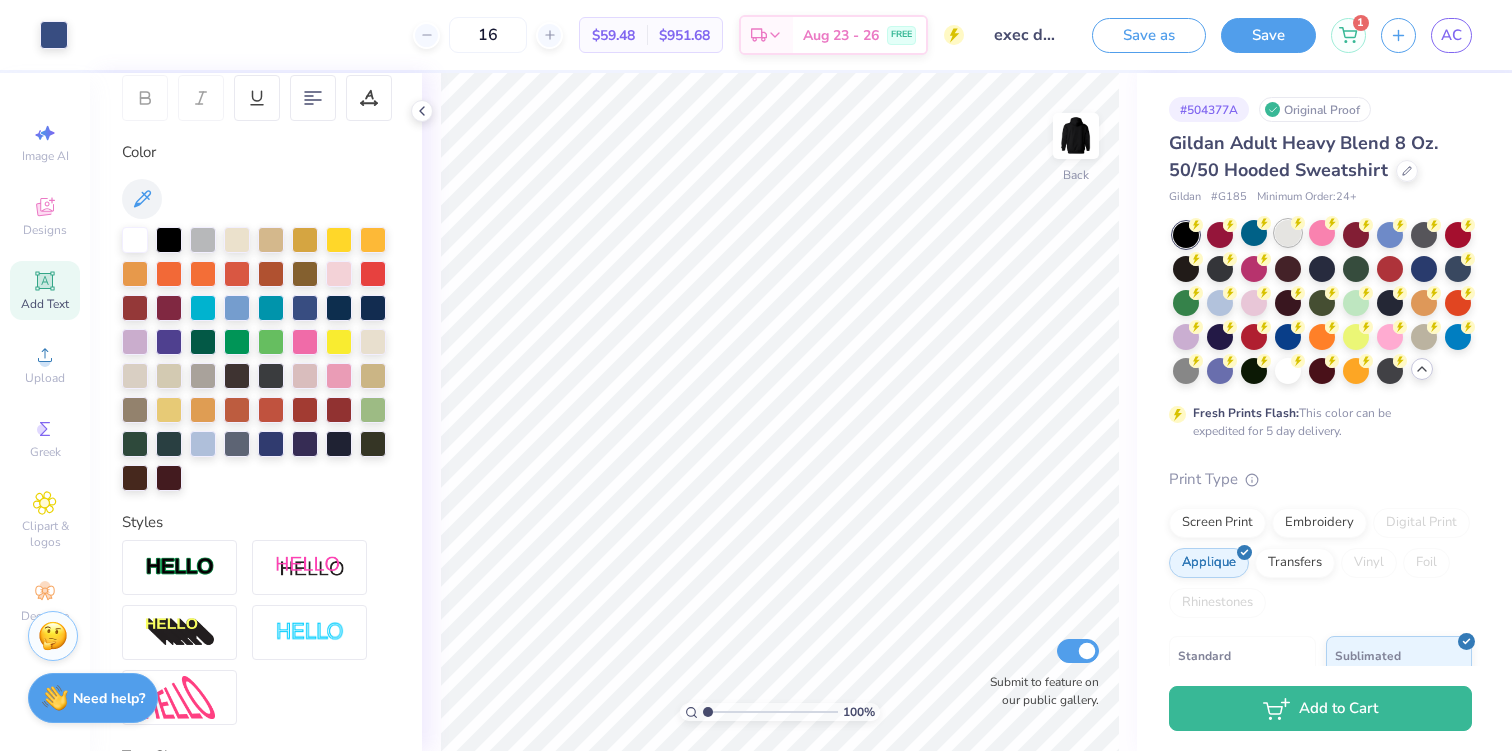click at bounding box center (1288, 233) 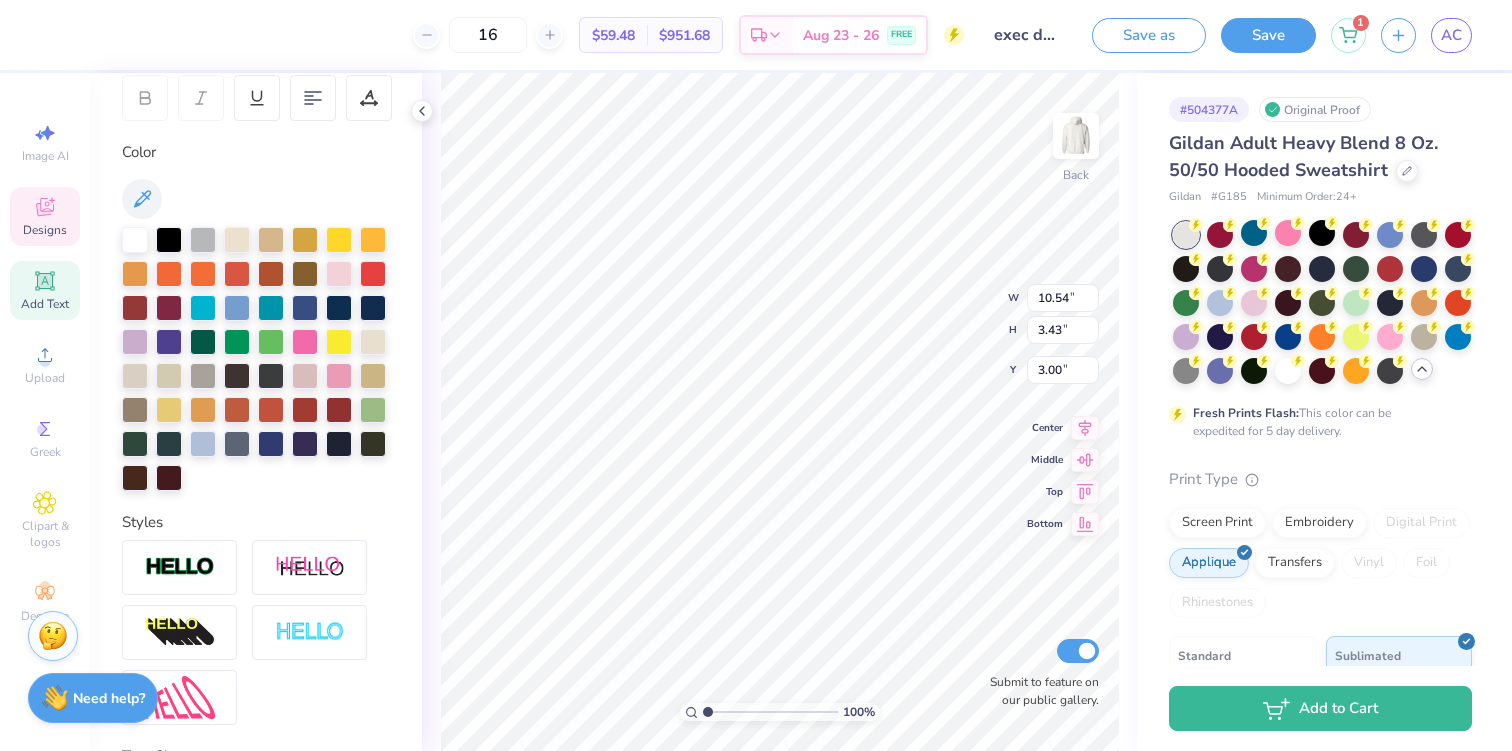 click on "100  % Back W 10.54 10.54 " H 3.43 3.43 " Y 3.00 3.00 " Center Middle Top Bottom Submit to feature on our public gallery." at bounding box center (779, 412) 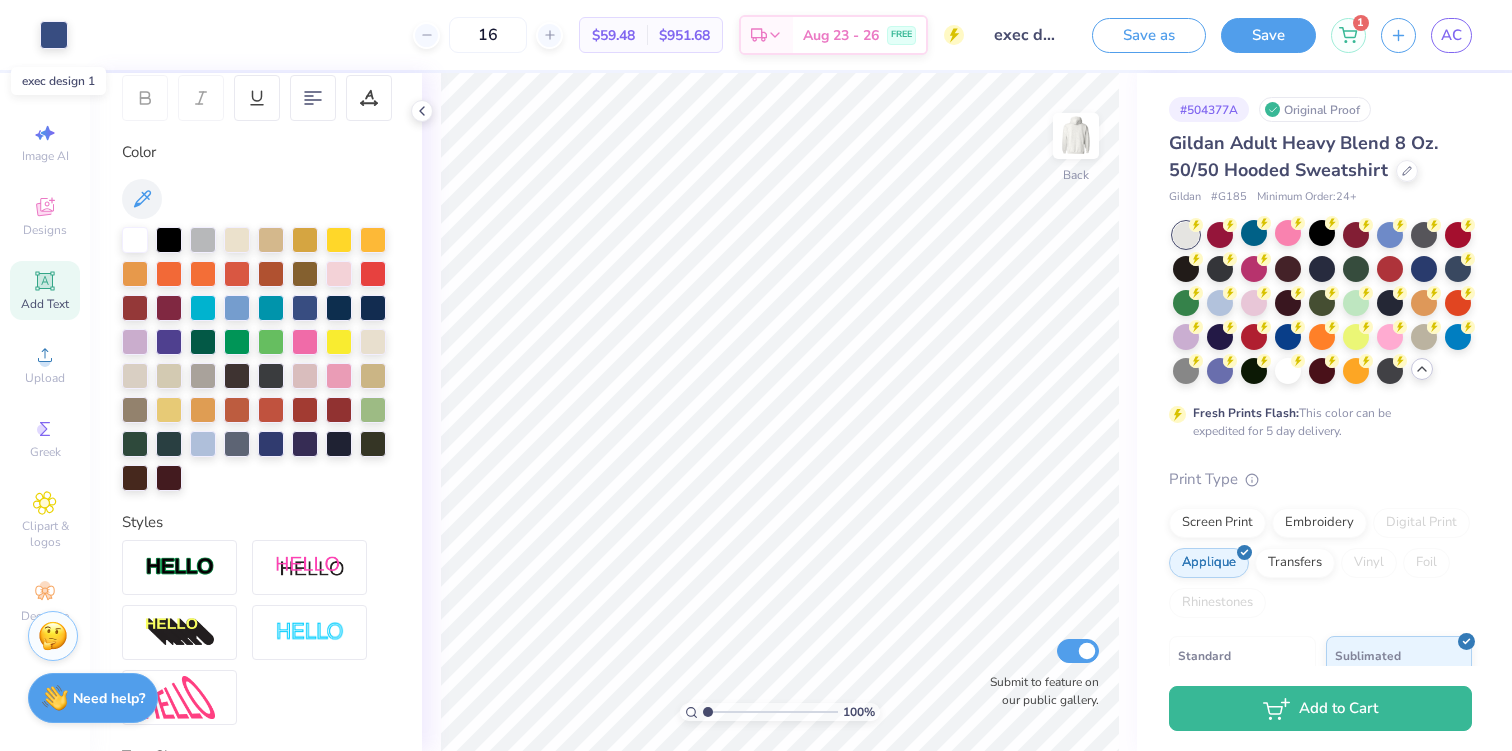 click on "exec design 1" at bounding box center [1028, 35] 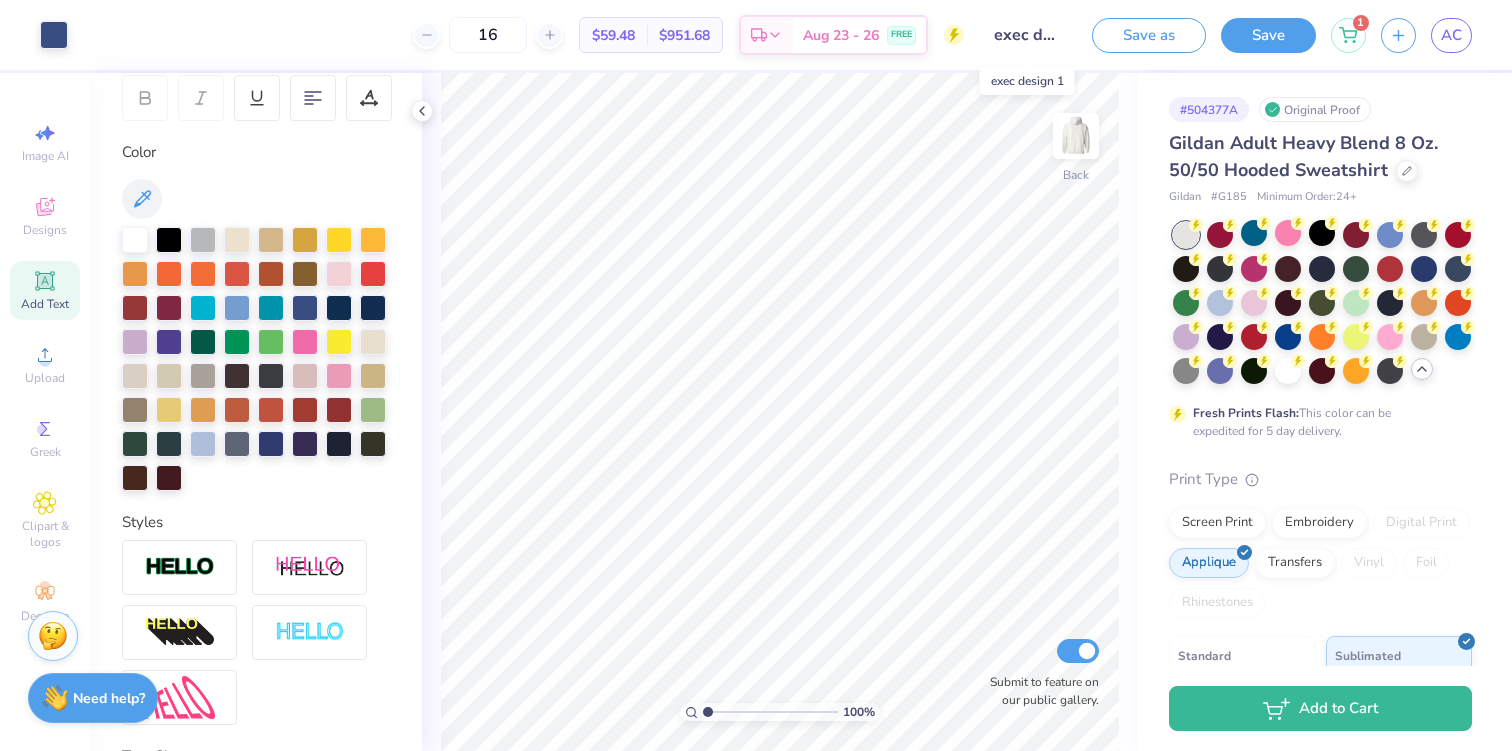 click on "exec design 1" at bounding box center (1028, 35) 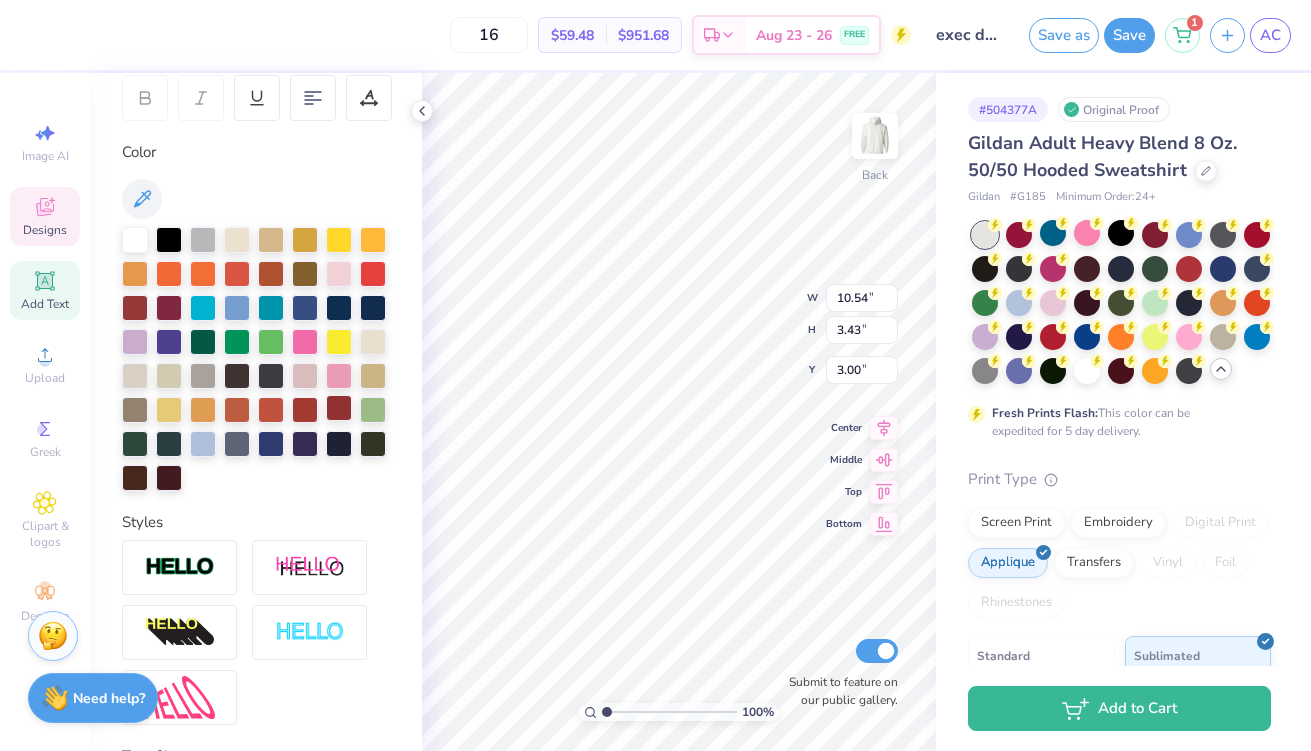 click at bounding box center [339, 408] 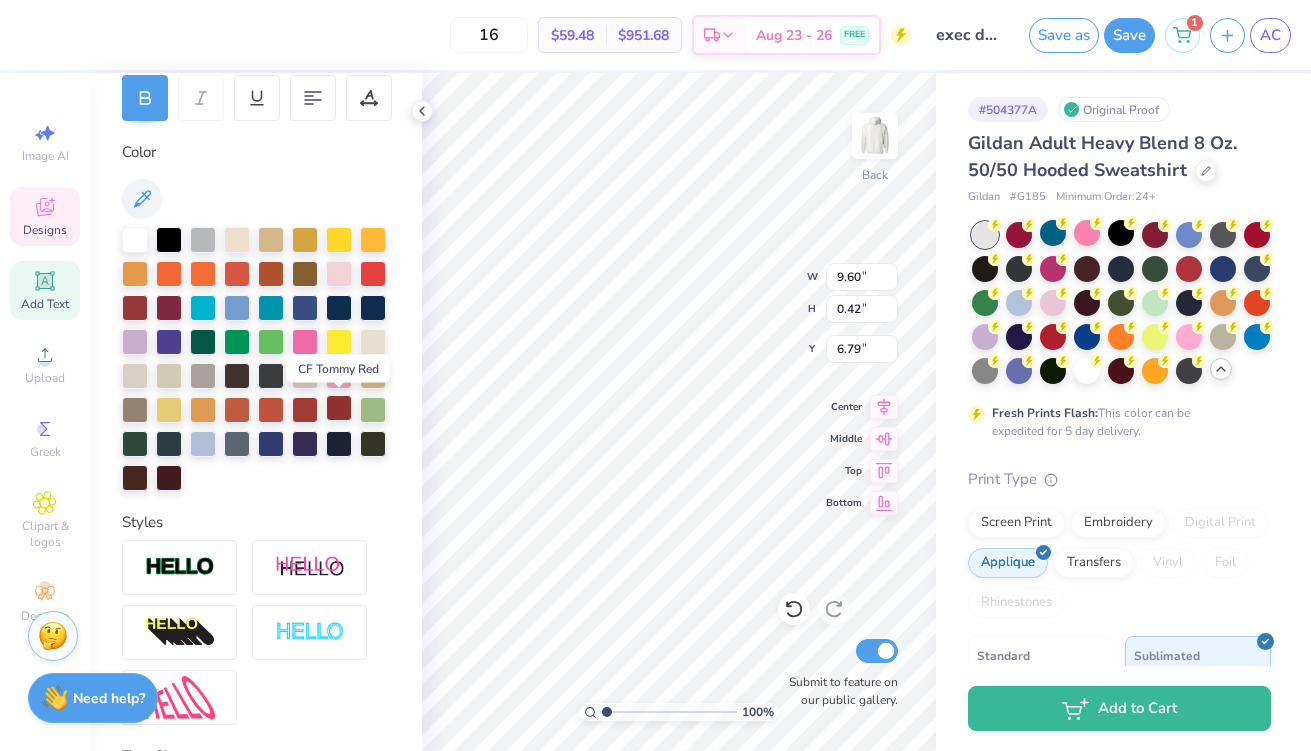 click at bounding box center [339, 408] 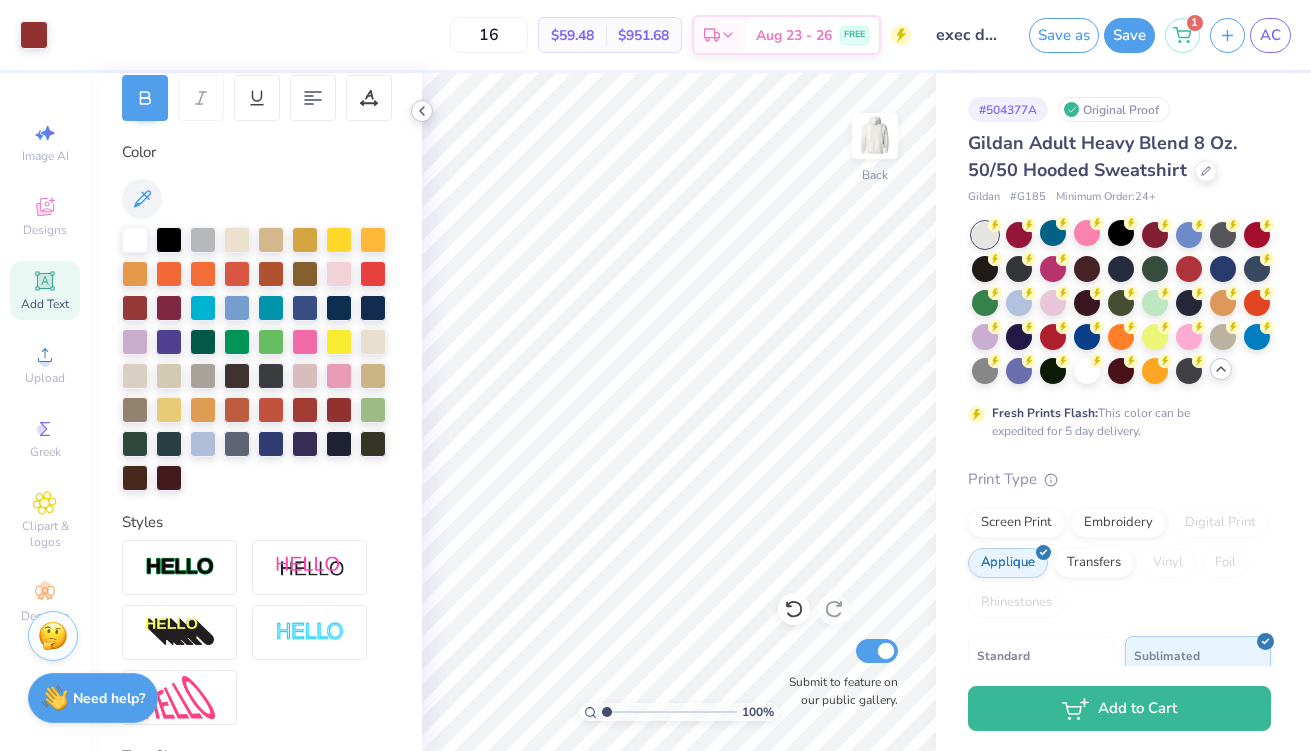 click 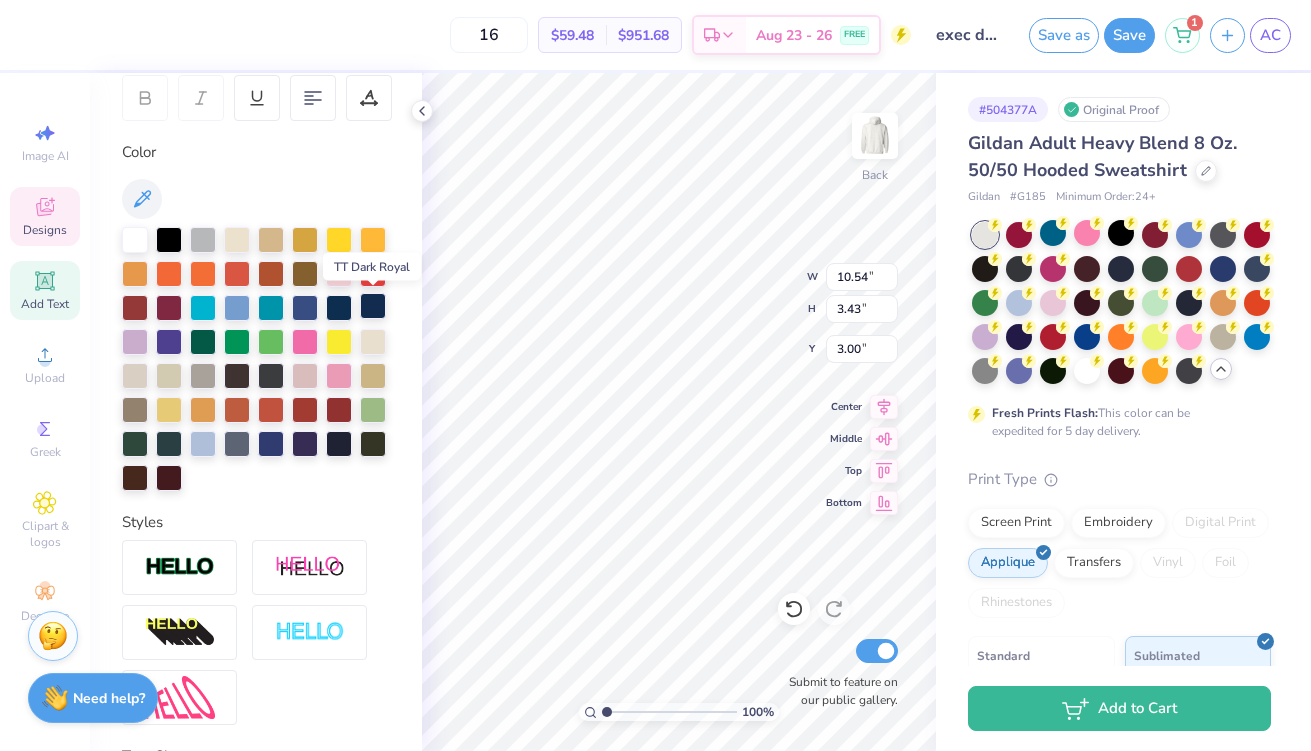 click at bounding box center (373, 306) 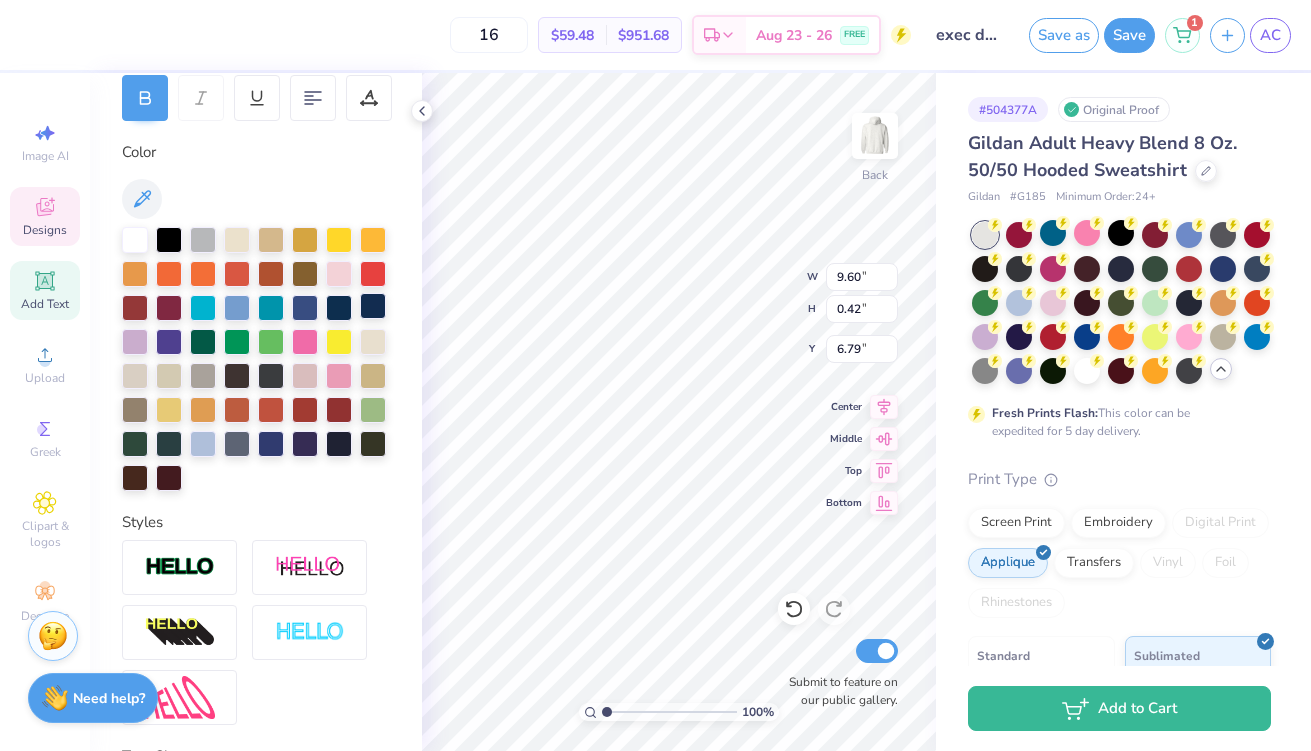 click at bounding box center [373, 306] 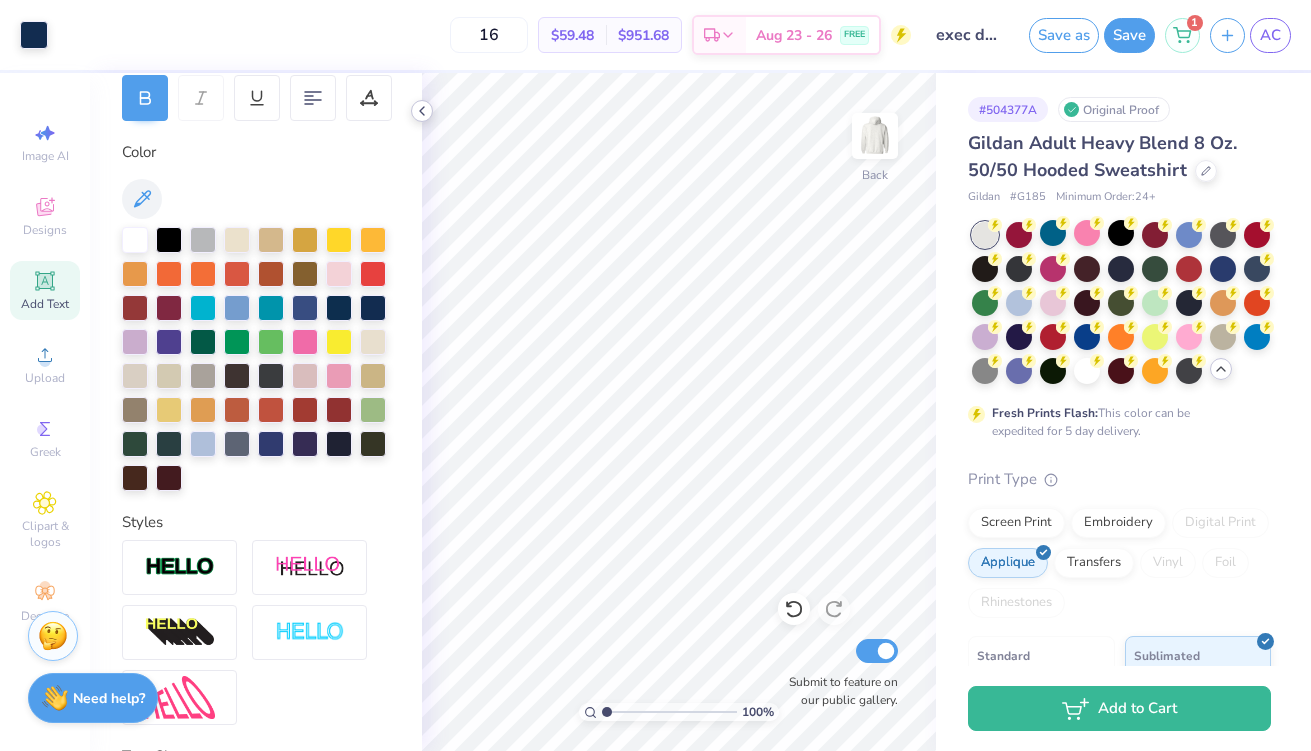 click 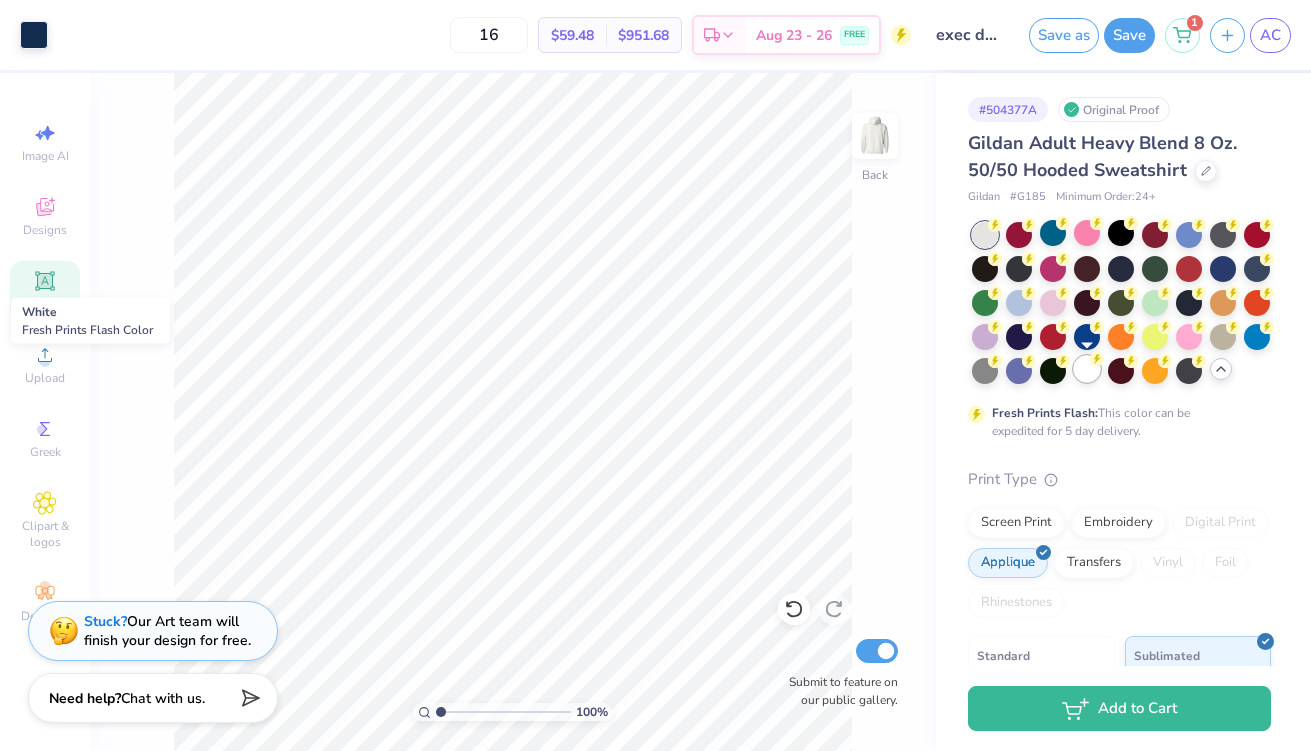 click at bounding box center [1087, 369] 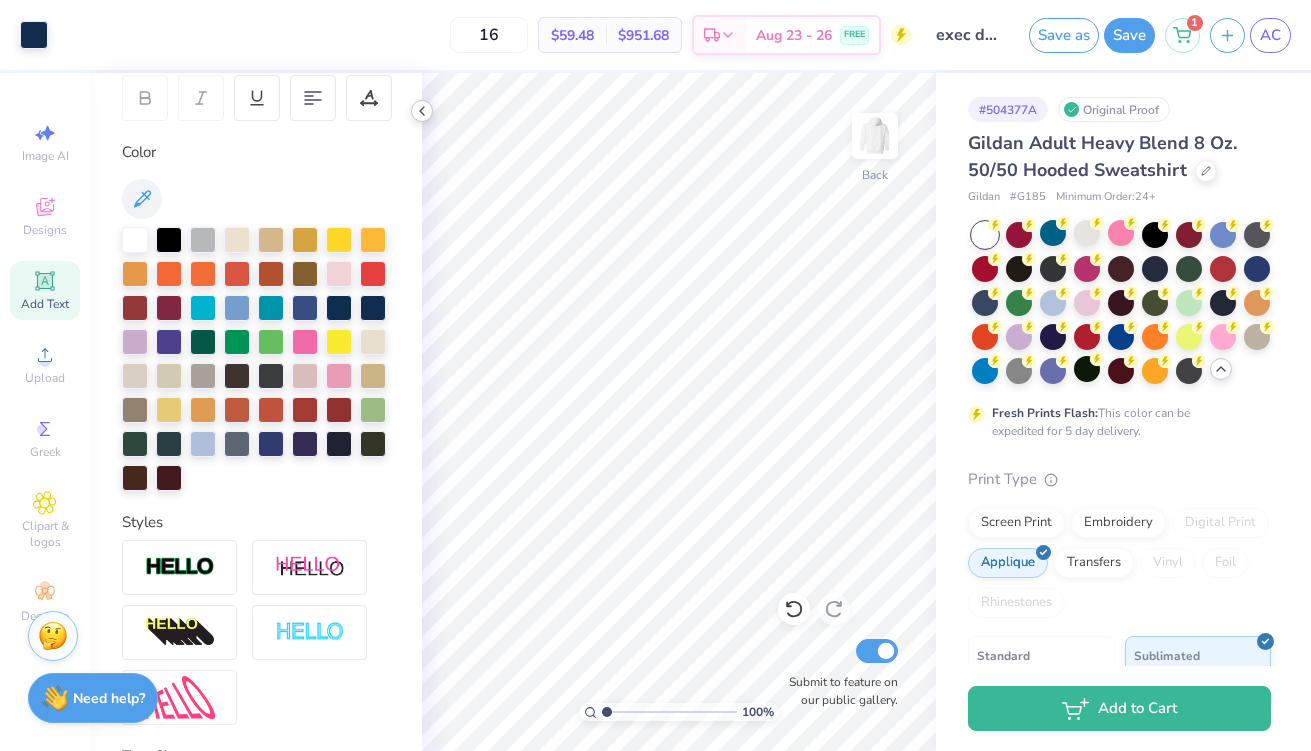 click 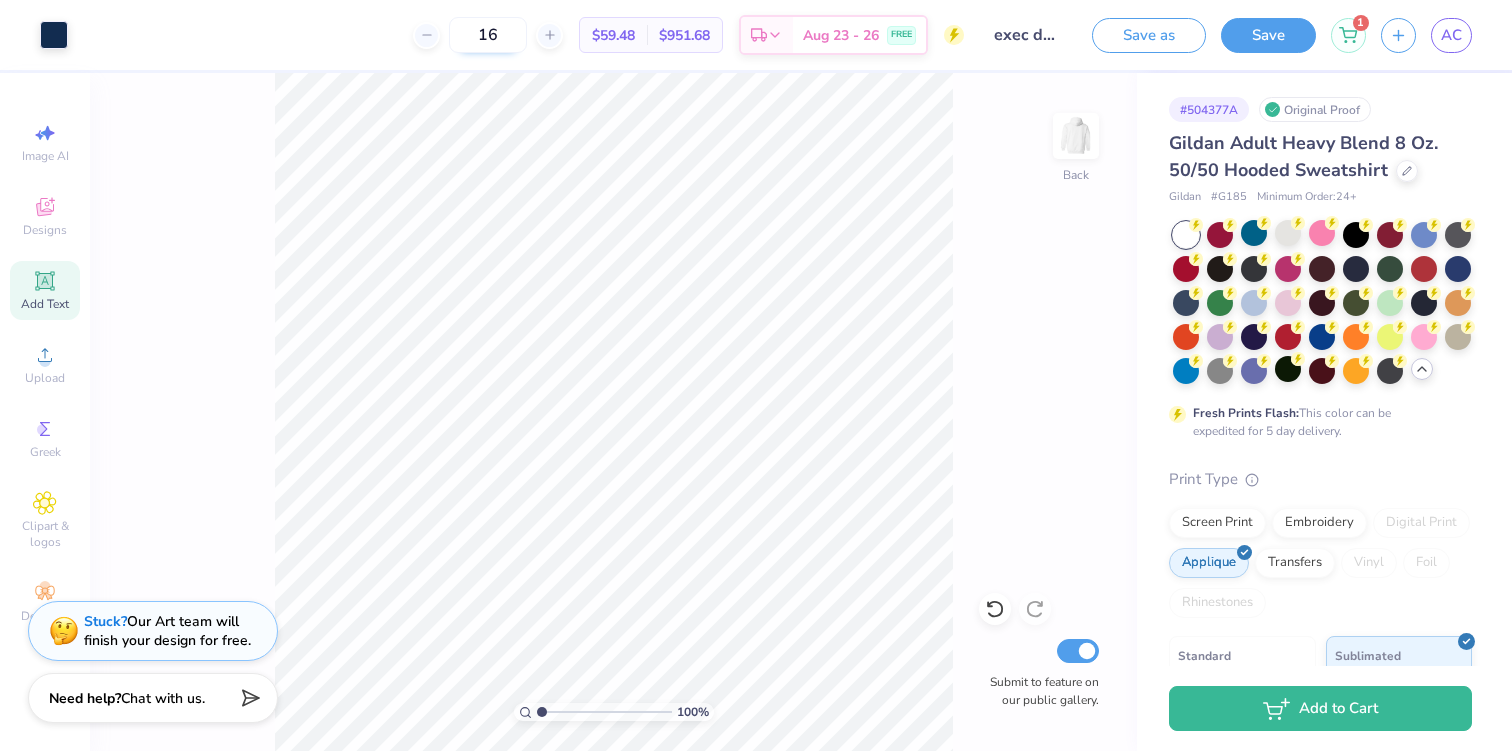 click on "16" at bounding box center (488, 35) 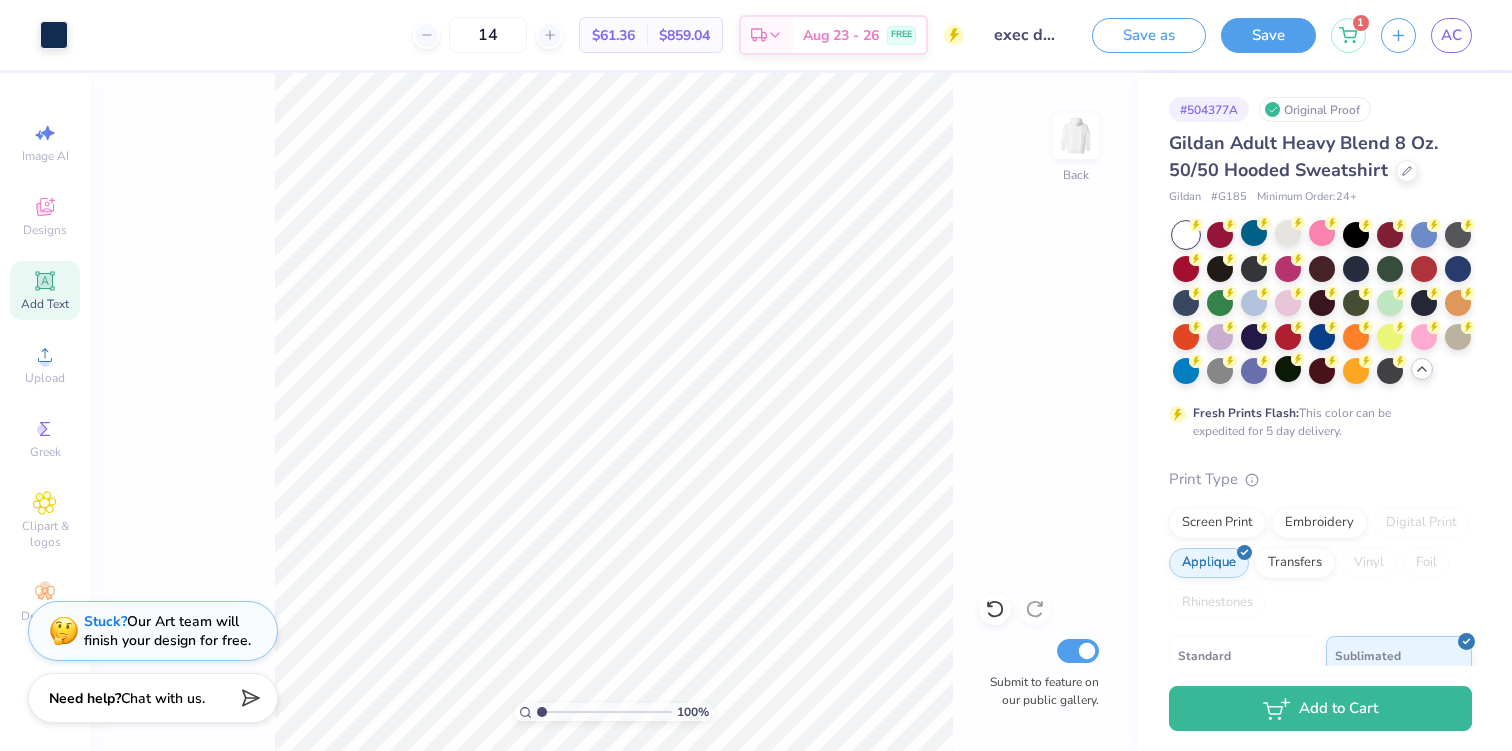 type on "14" 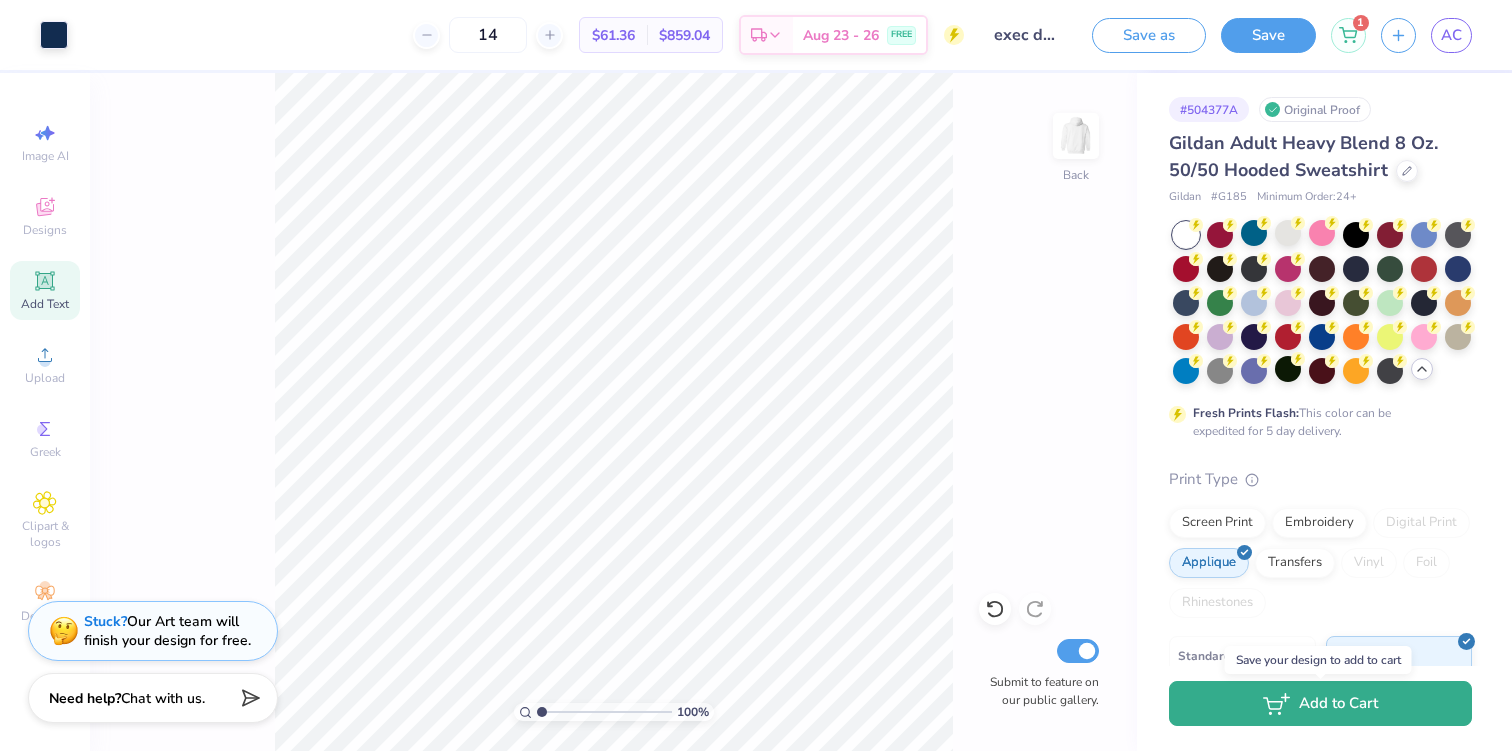 click on "Add to Cart" at bounding box center [1320, 703] 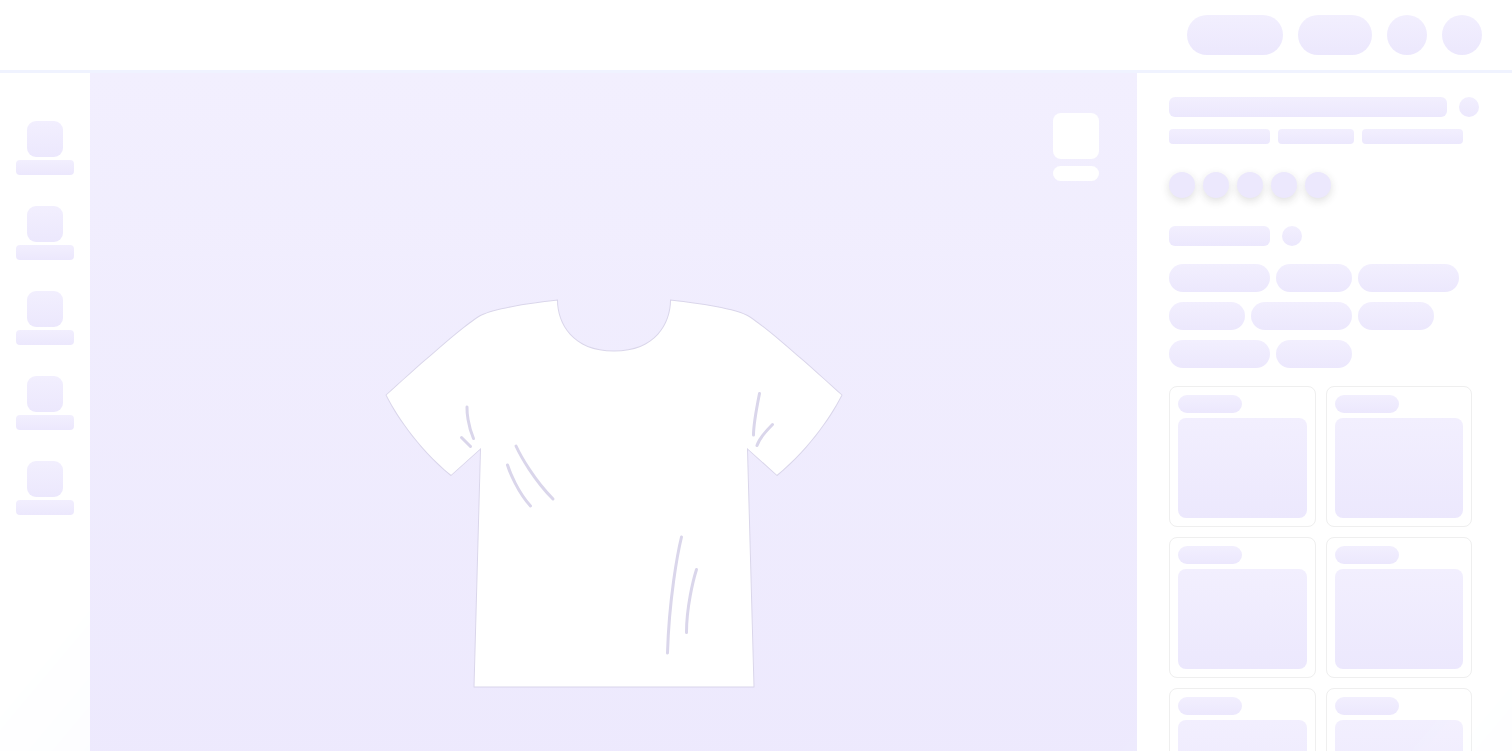 scroll, scrollTop: 0, scrollLeft: 0, axis: both 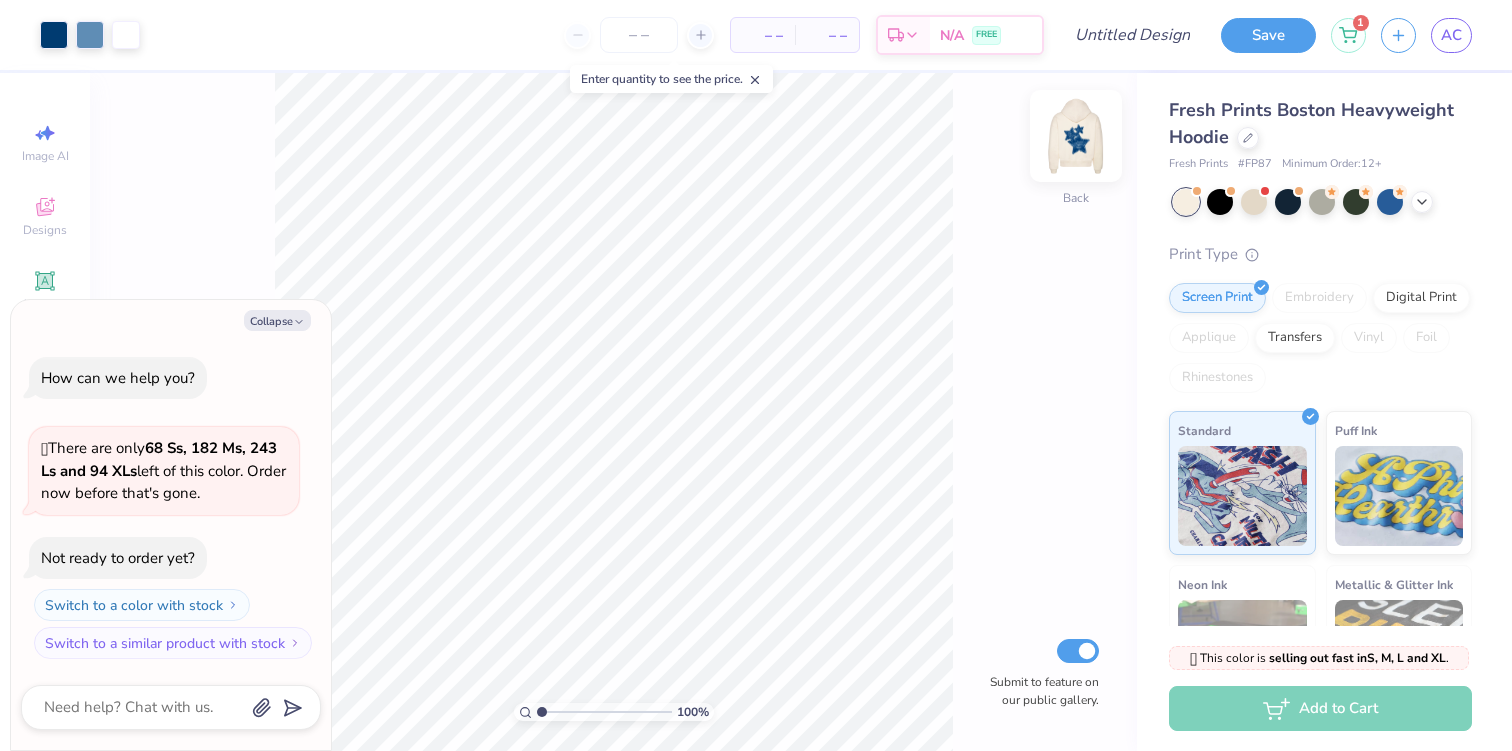 click at bounding box center (1076, 136) 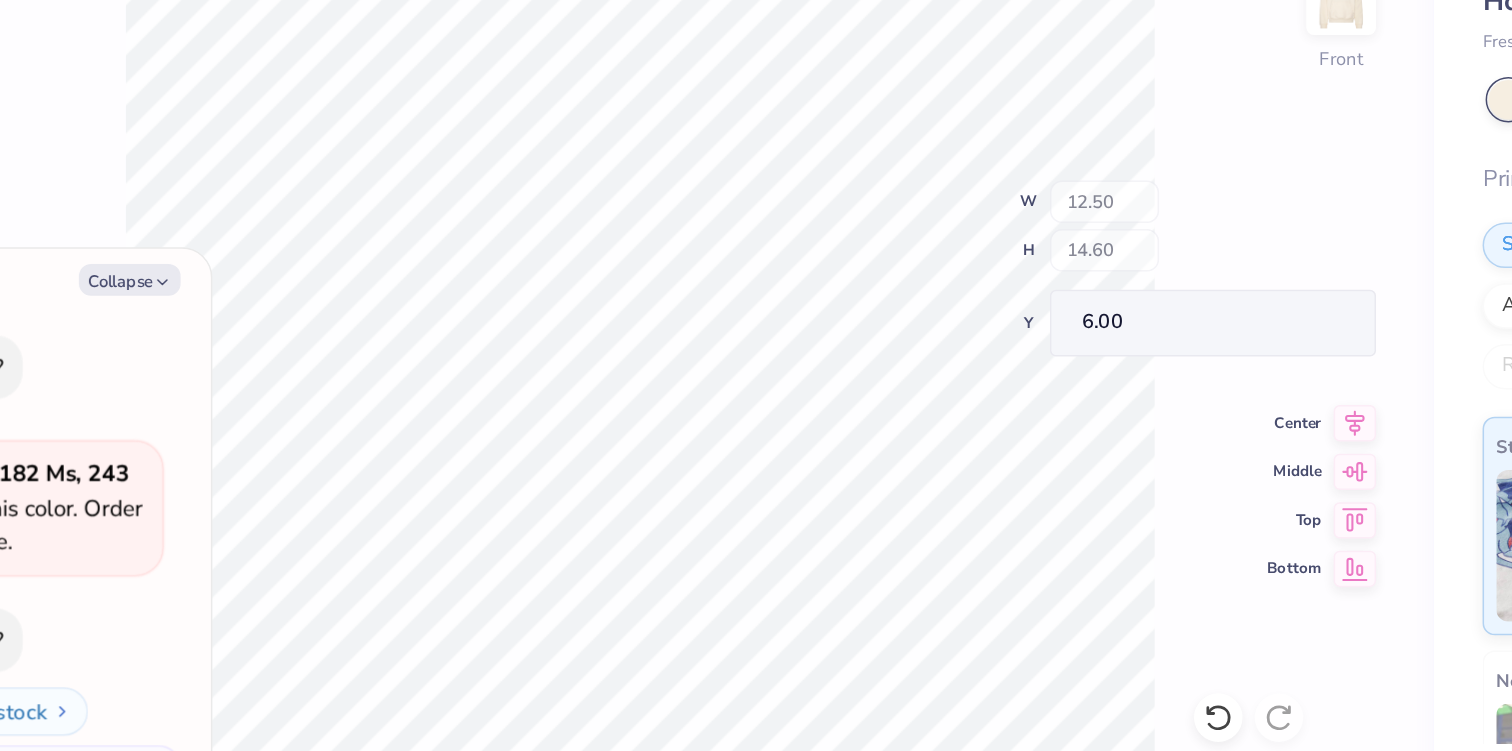 type on "x" 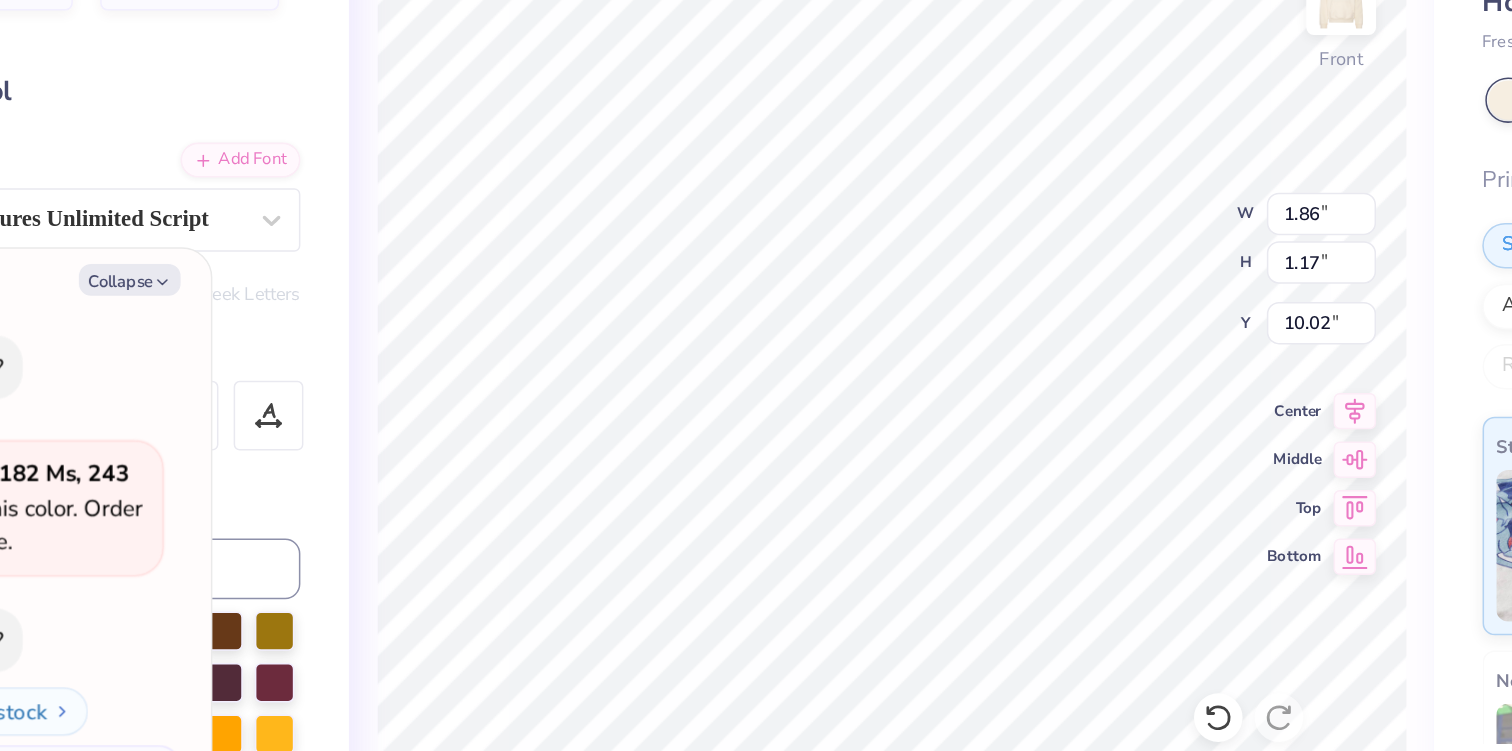 type on "x" 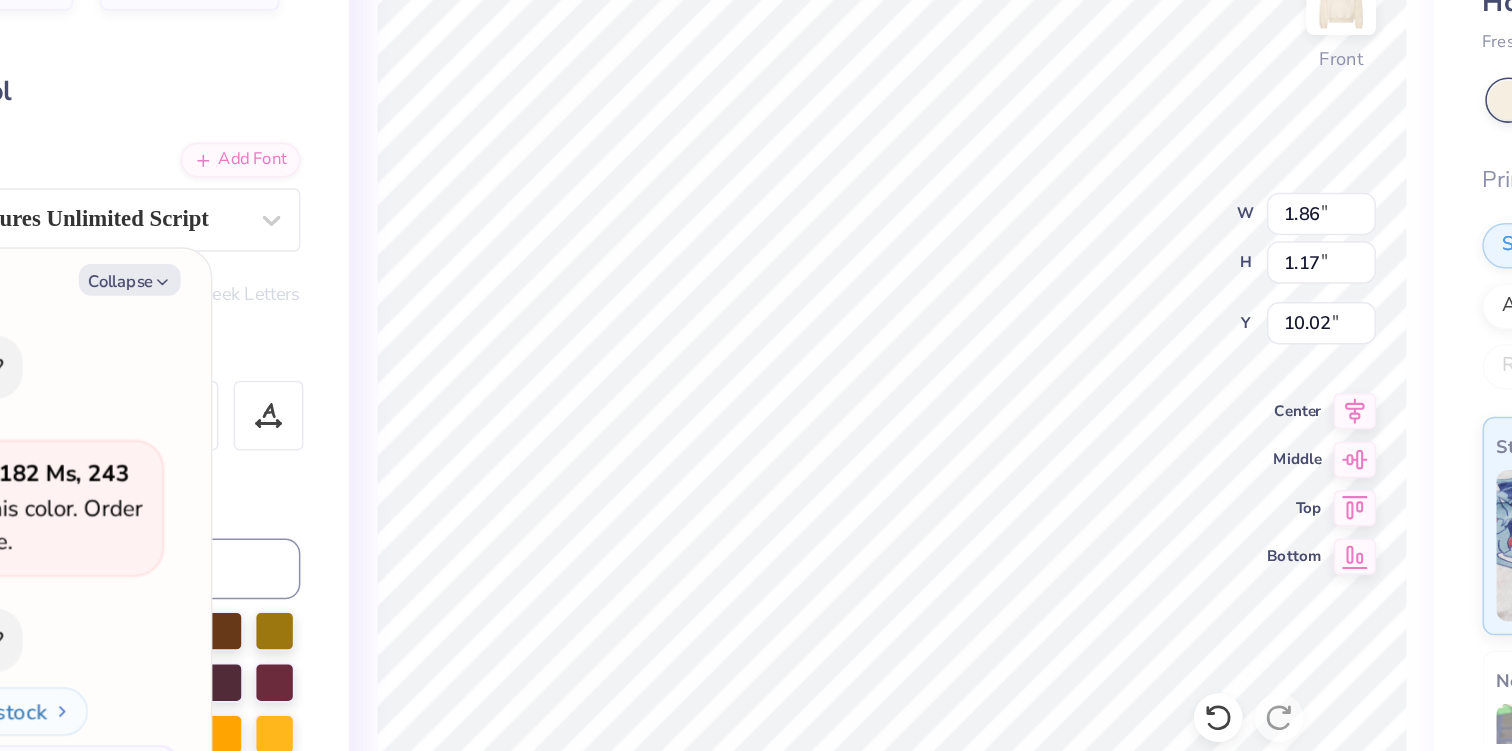 type on "x" 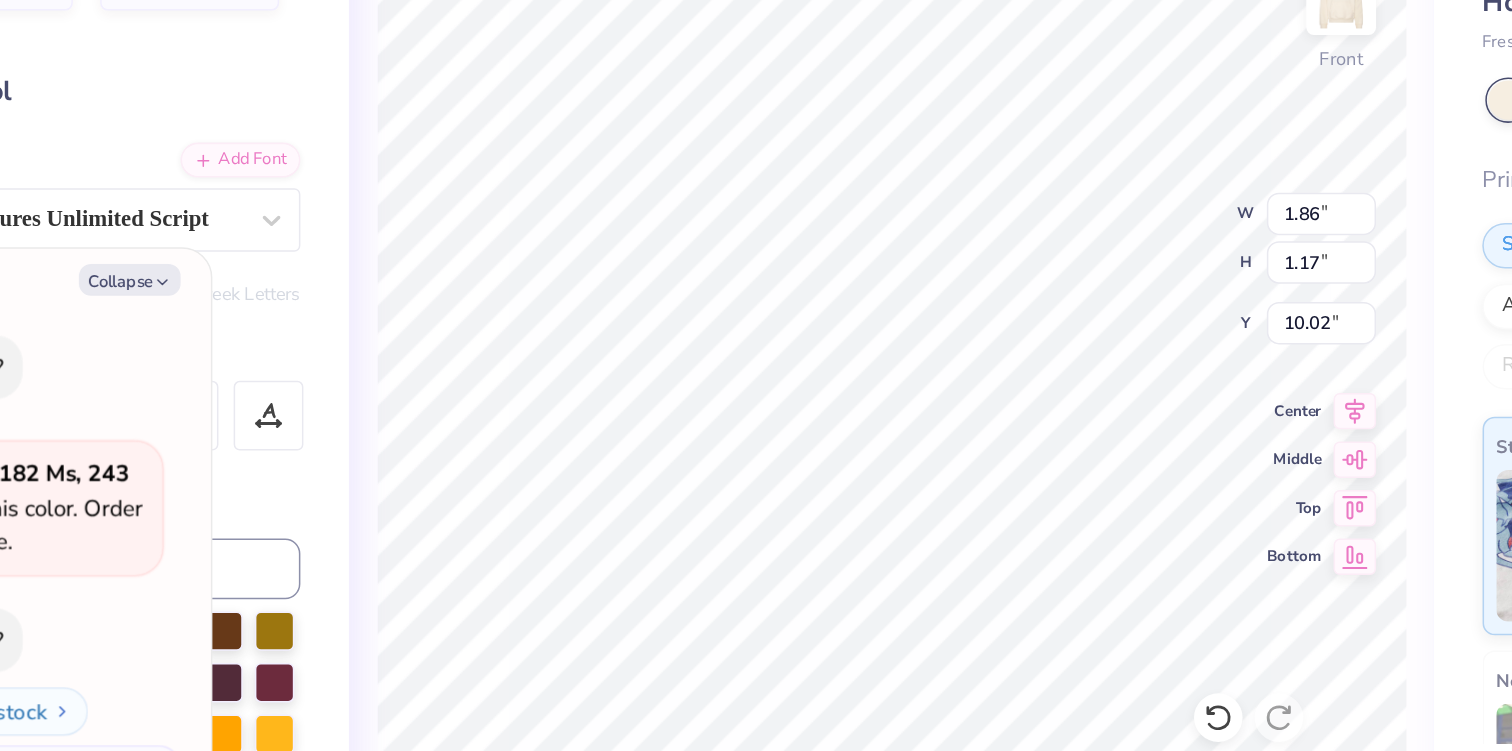 type on "2.37" 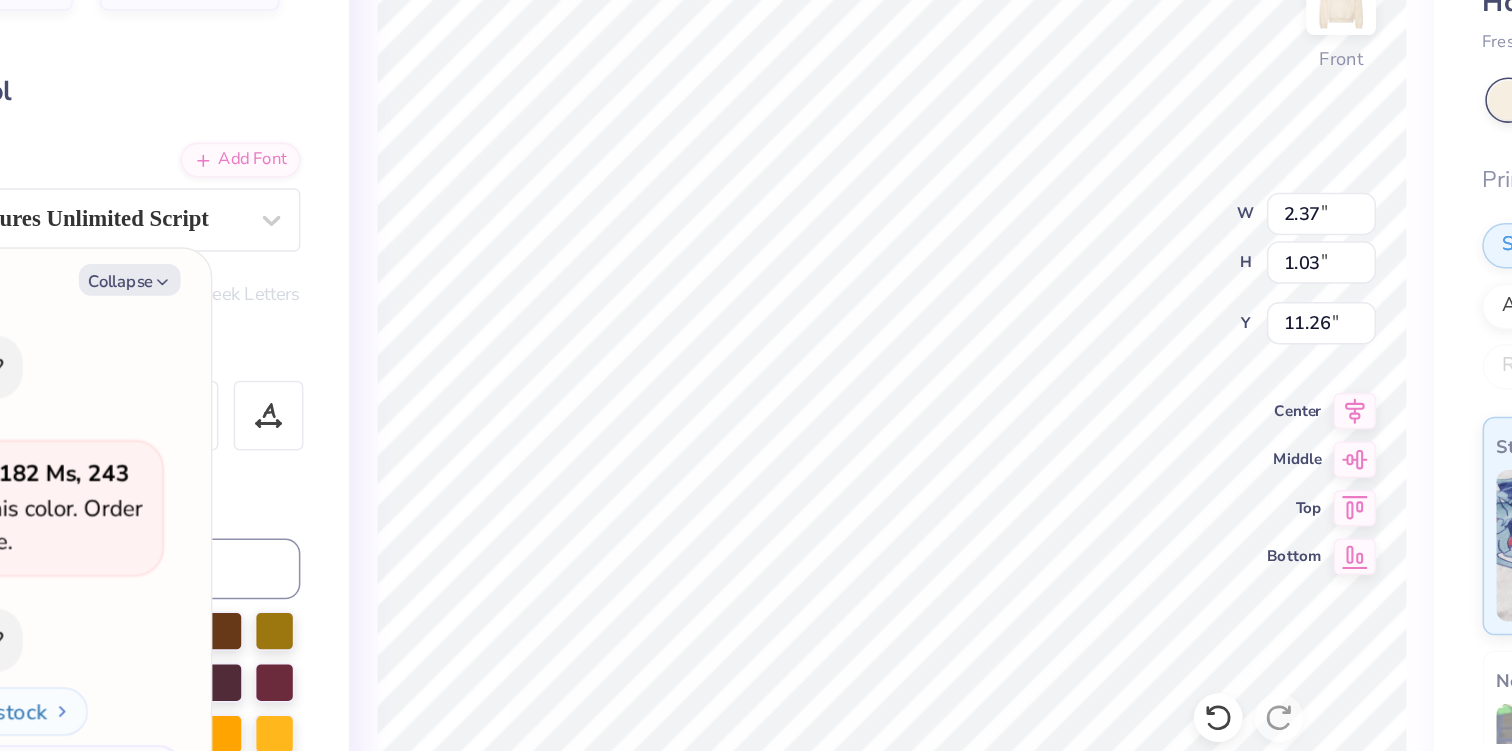 type on "x" 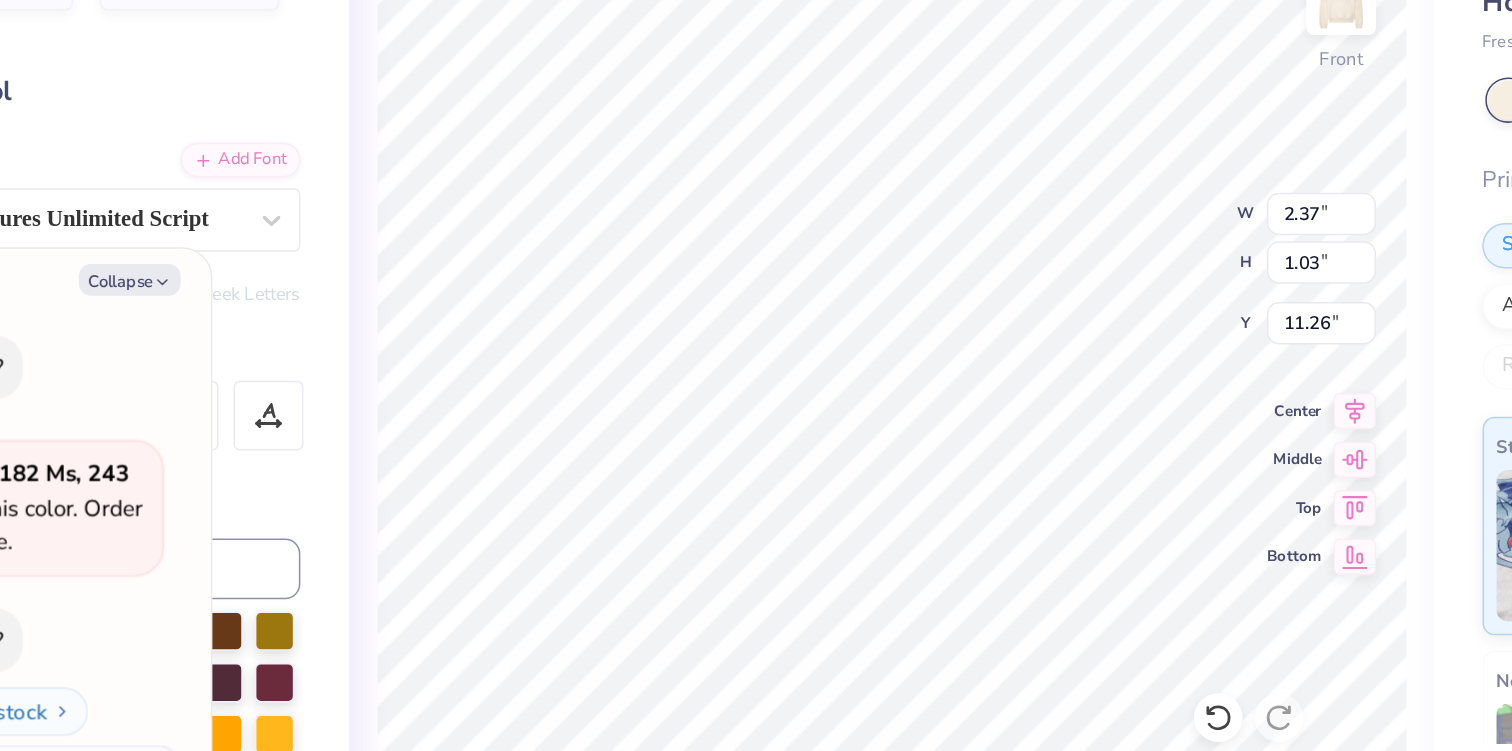 type on "x" 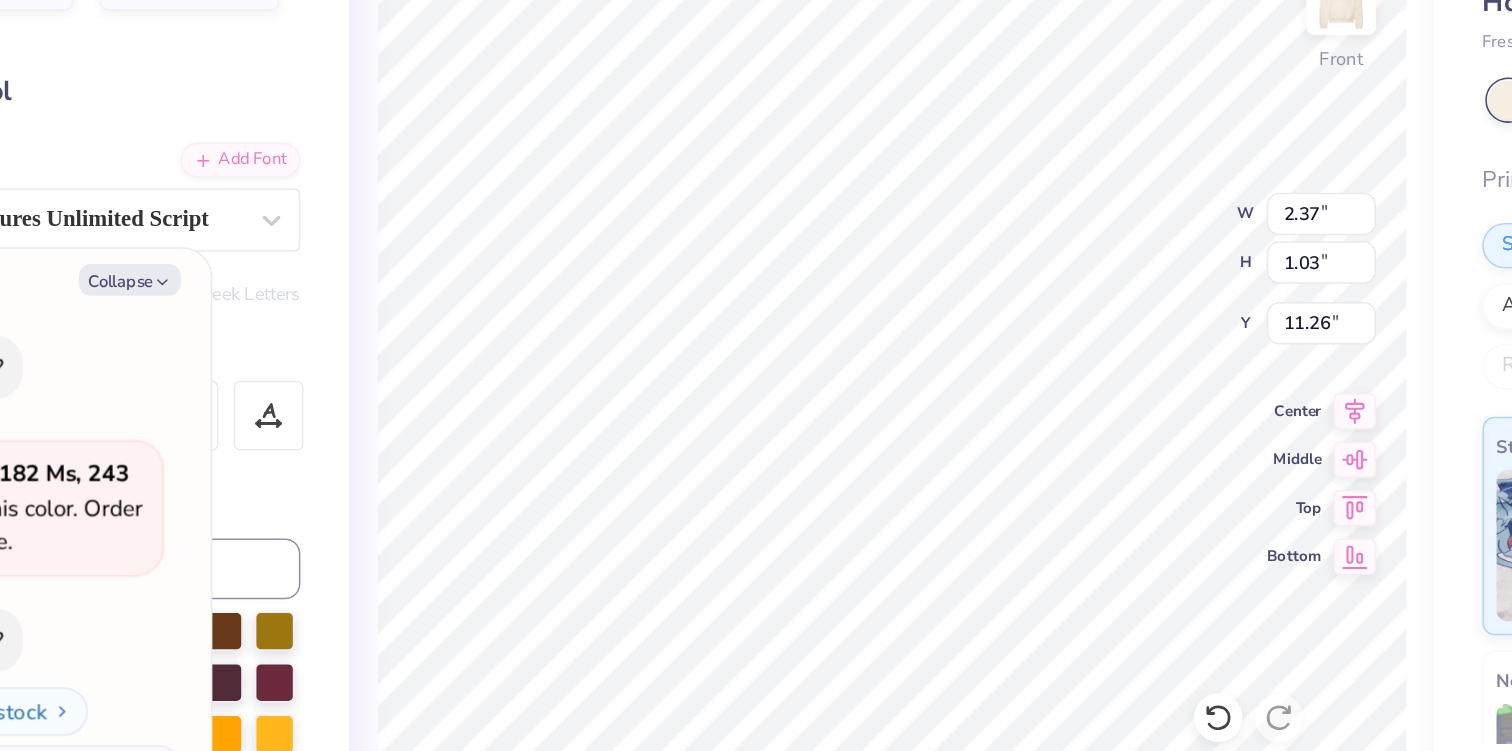 type on "6.64" 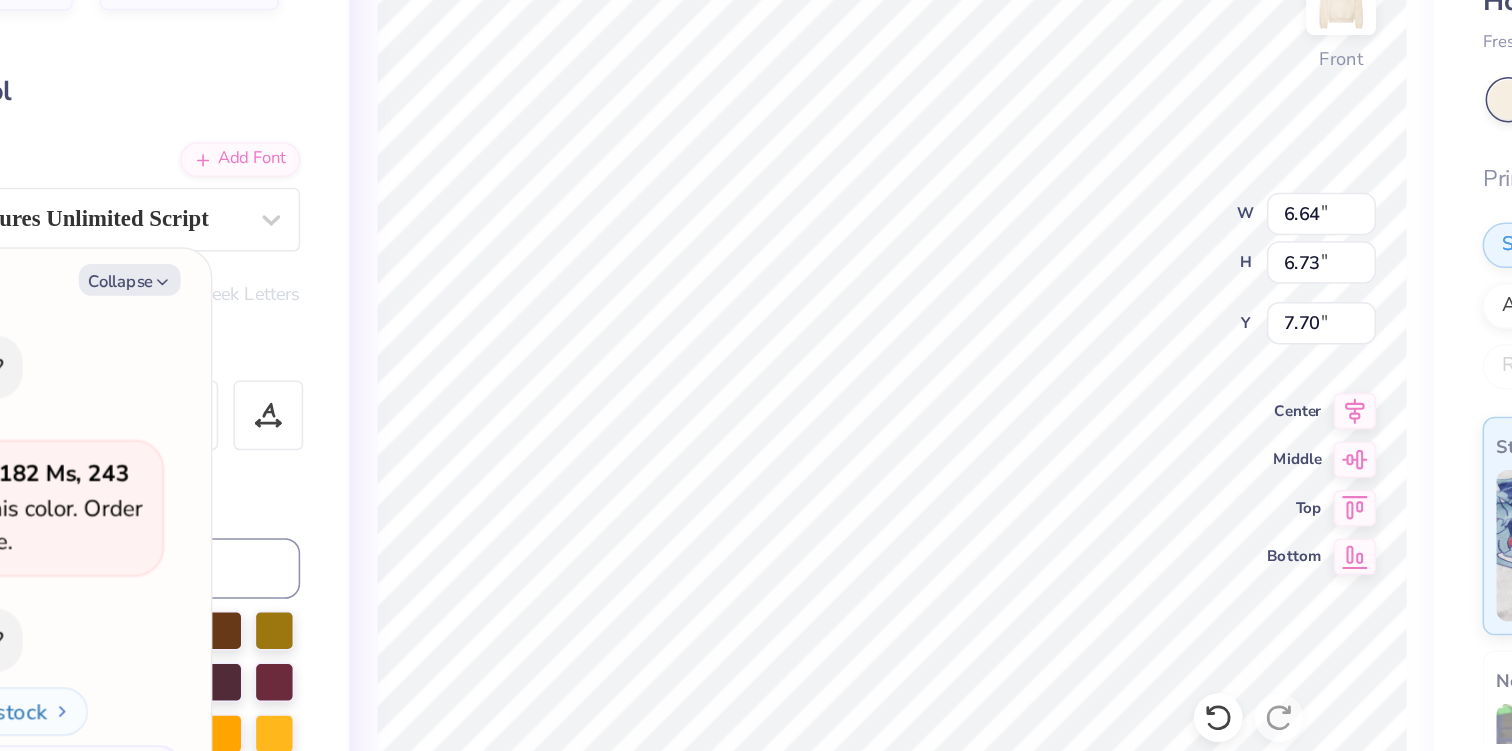 type on "x" 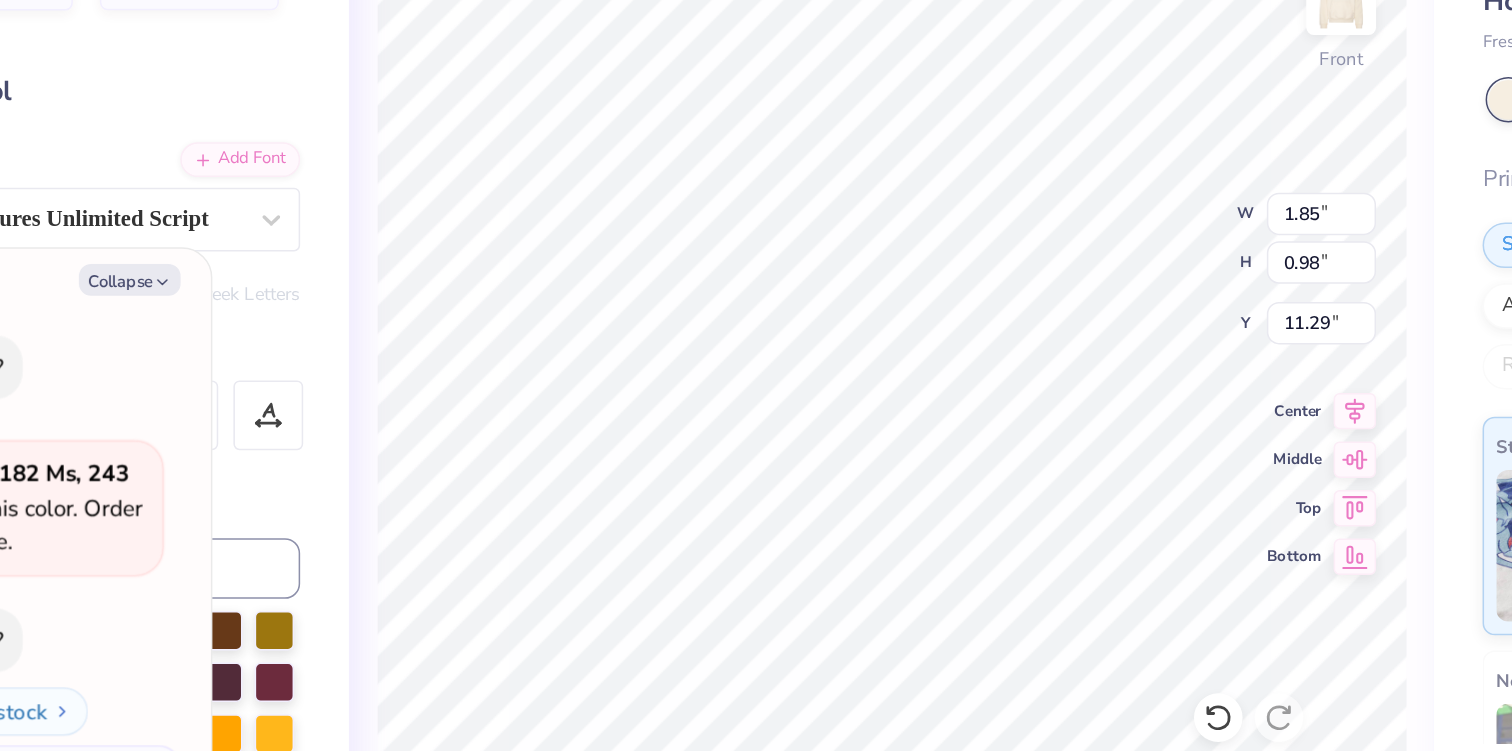 type on "x" 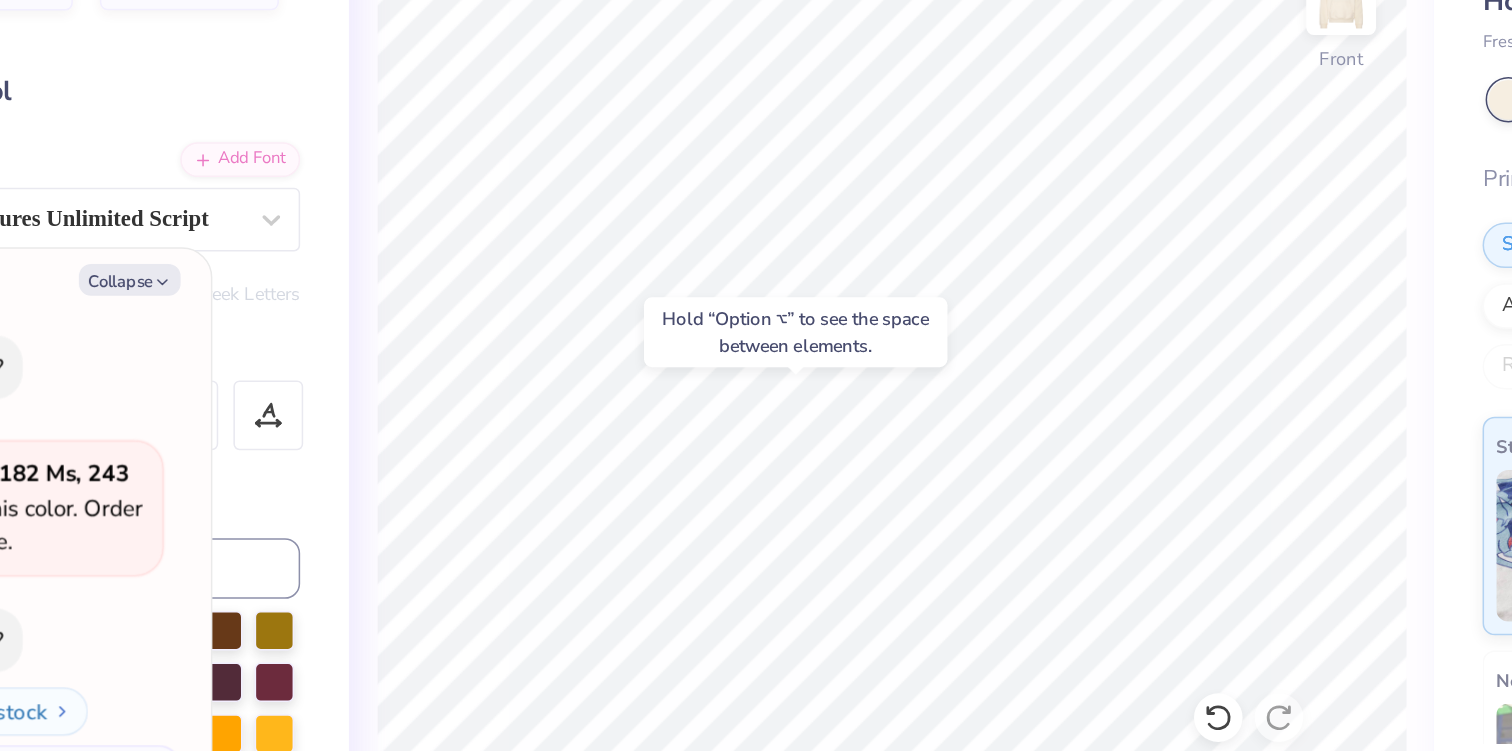 click on "Hold “Option ⌥” to see the space between elements." at bounding box center [717, 355] 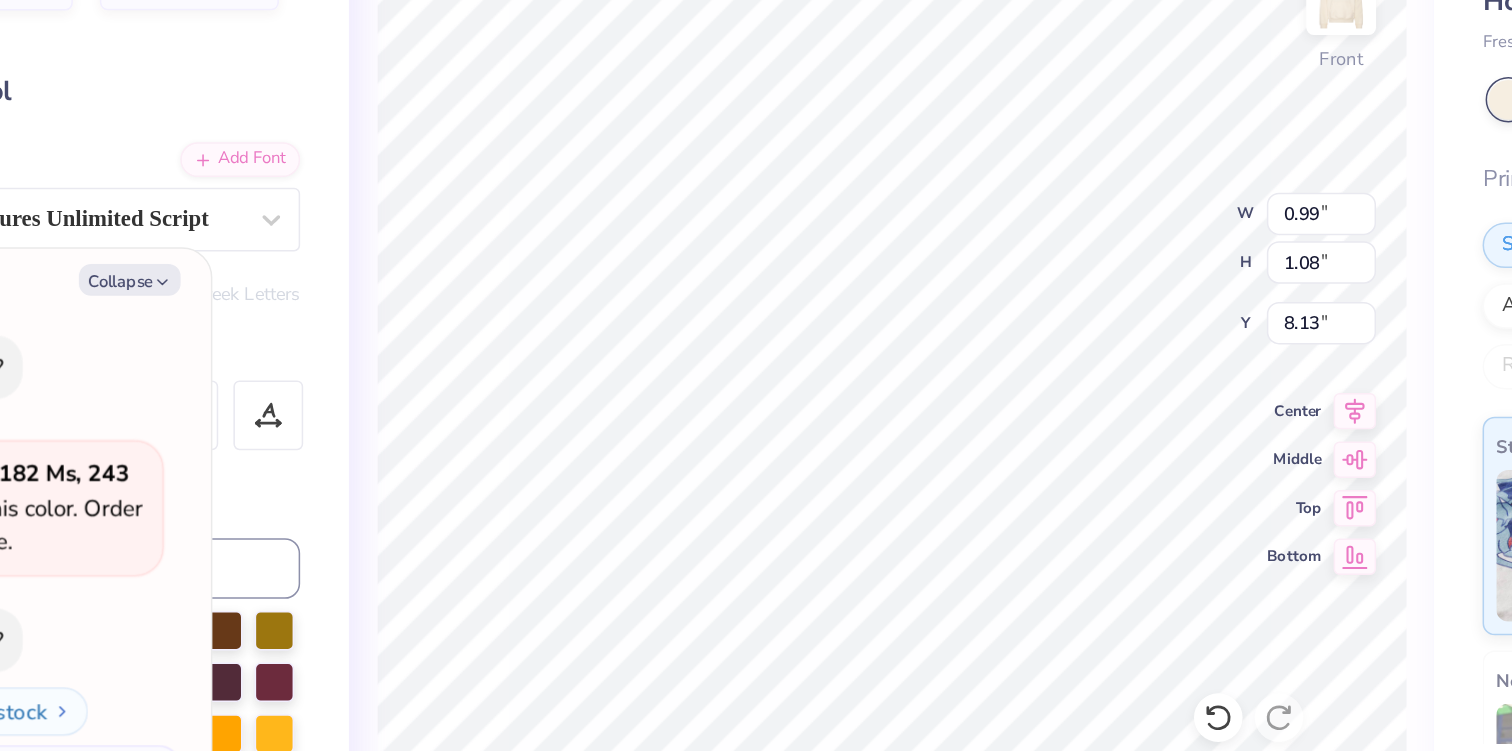 type on "x" 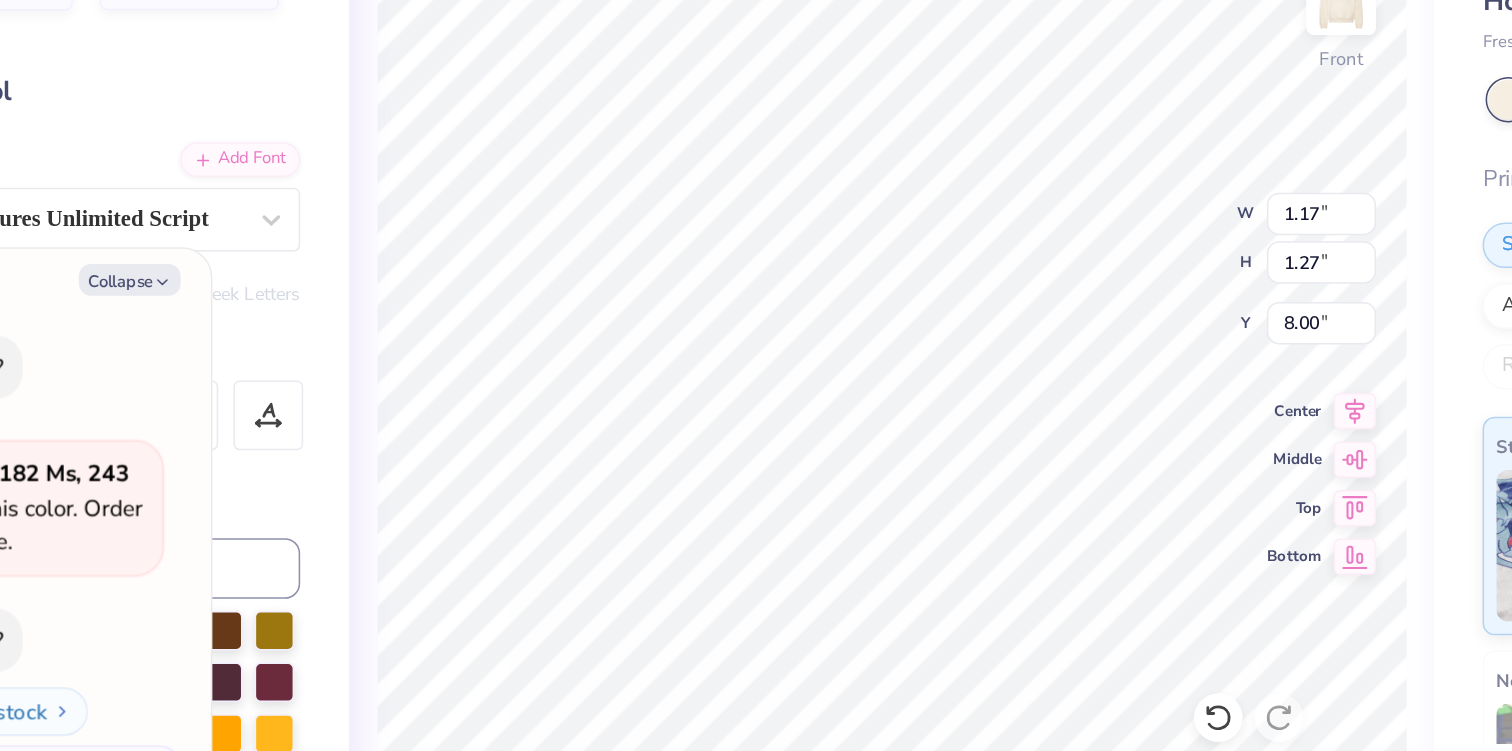type on "x" 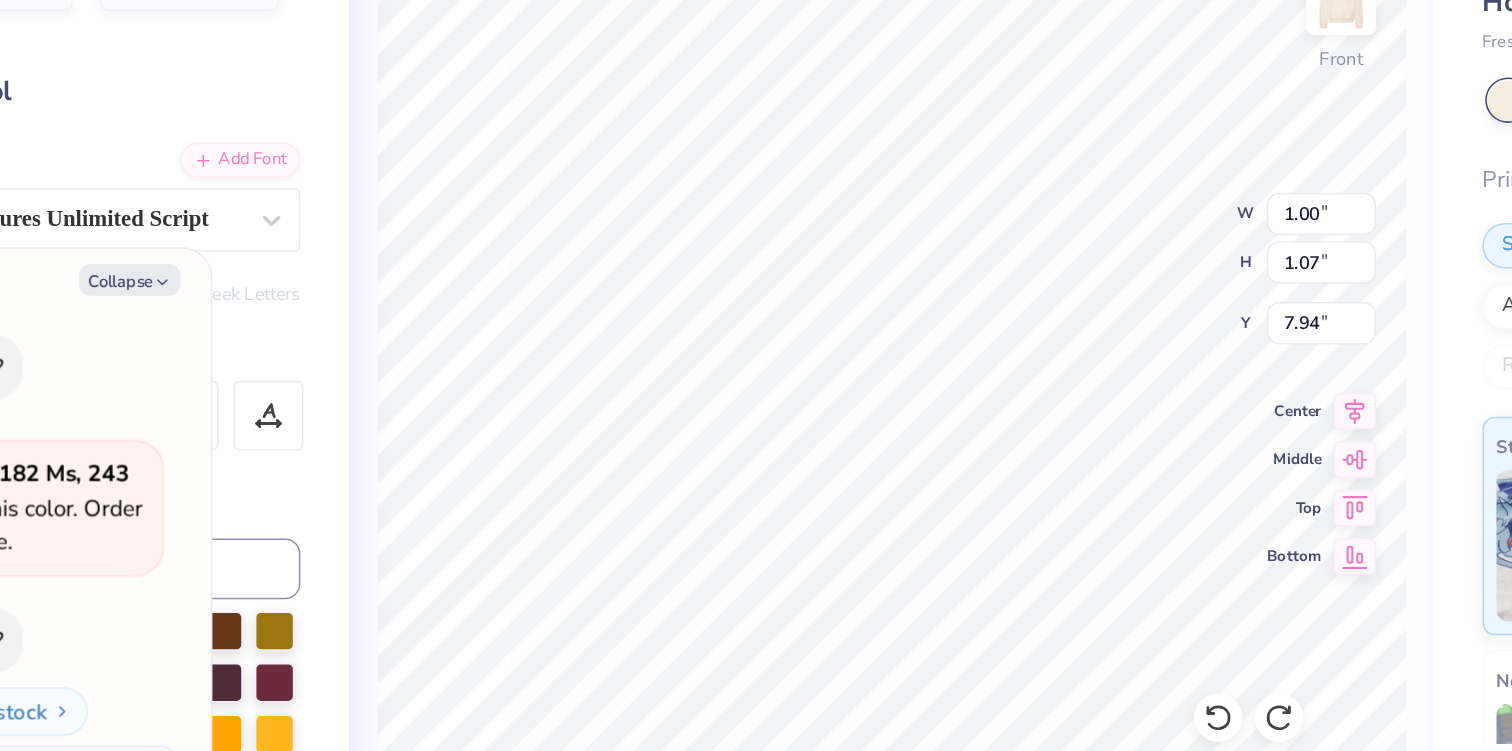 type on "x" 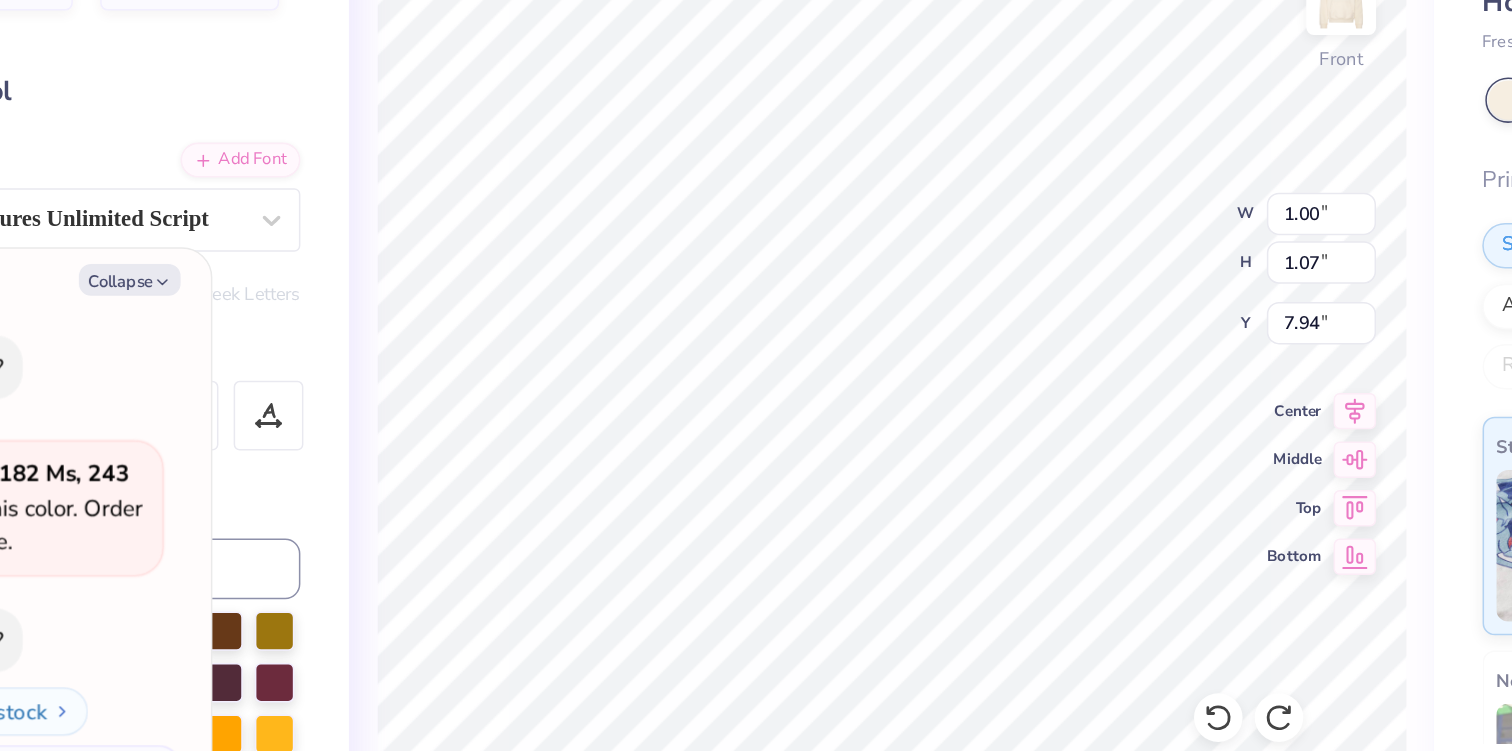type on "1" 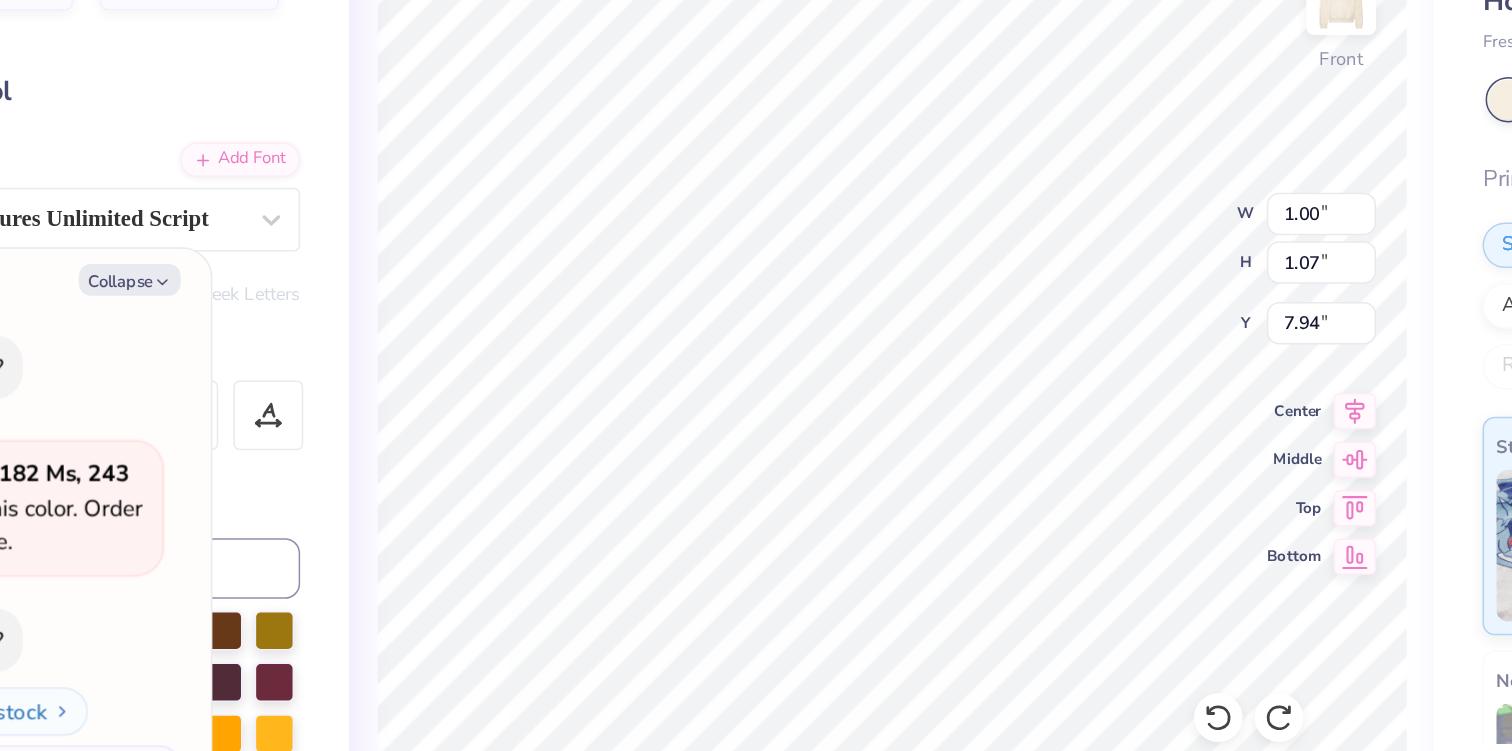 type on "x" 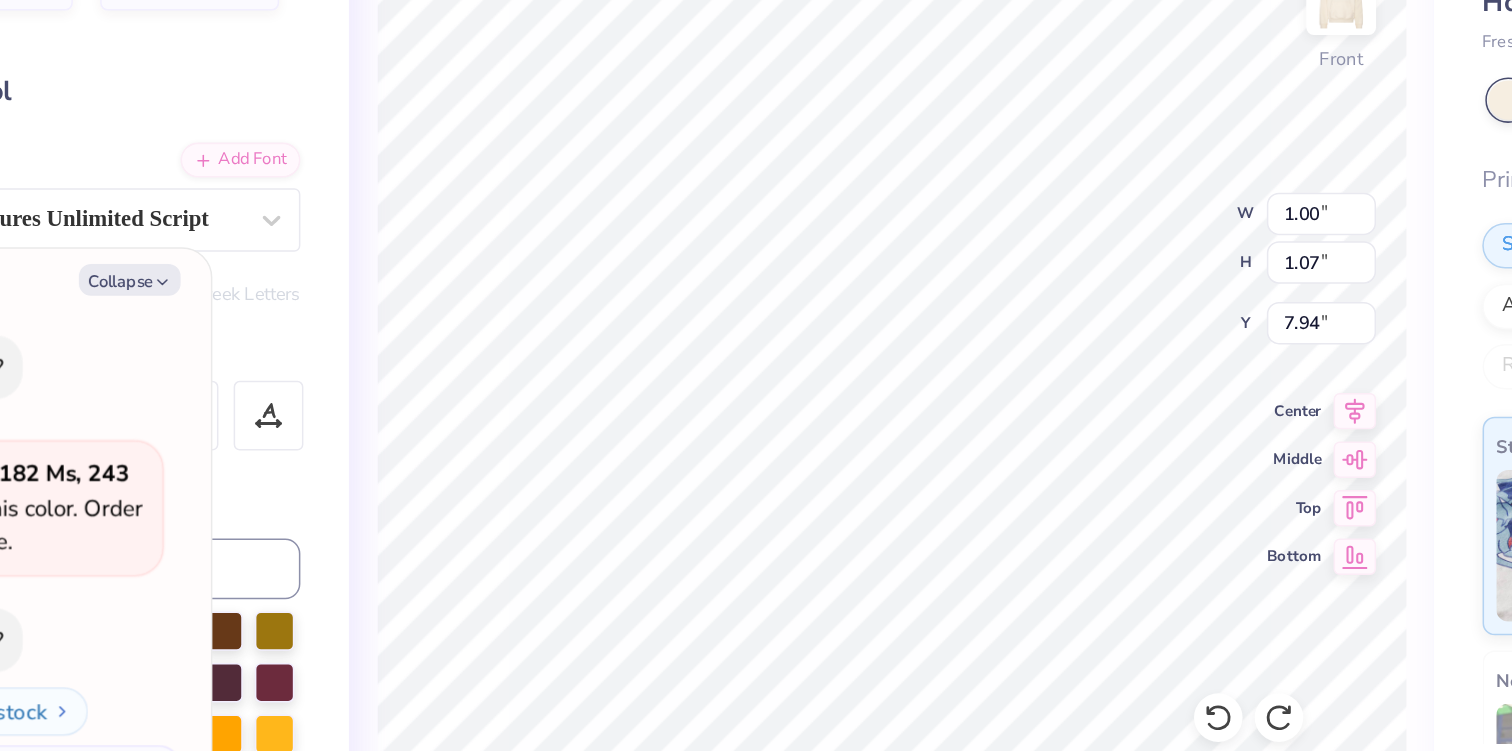 type on "x" 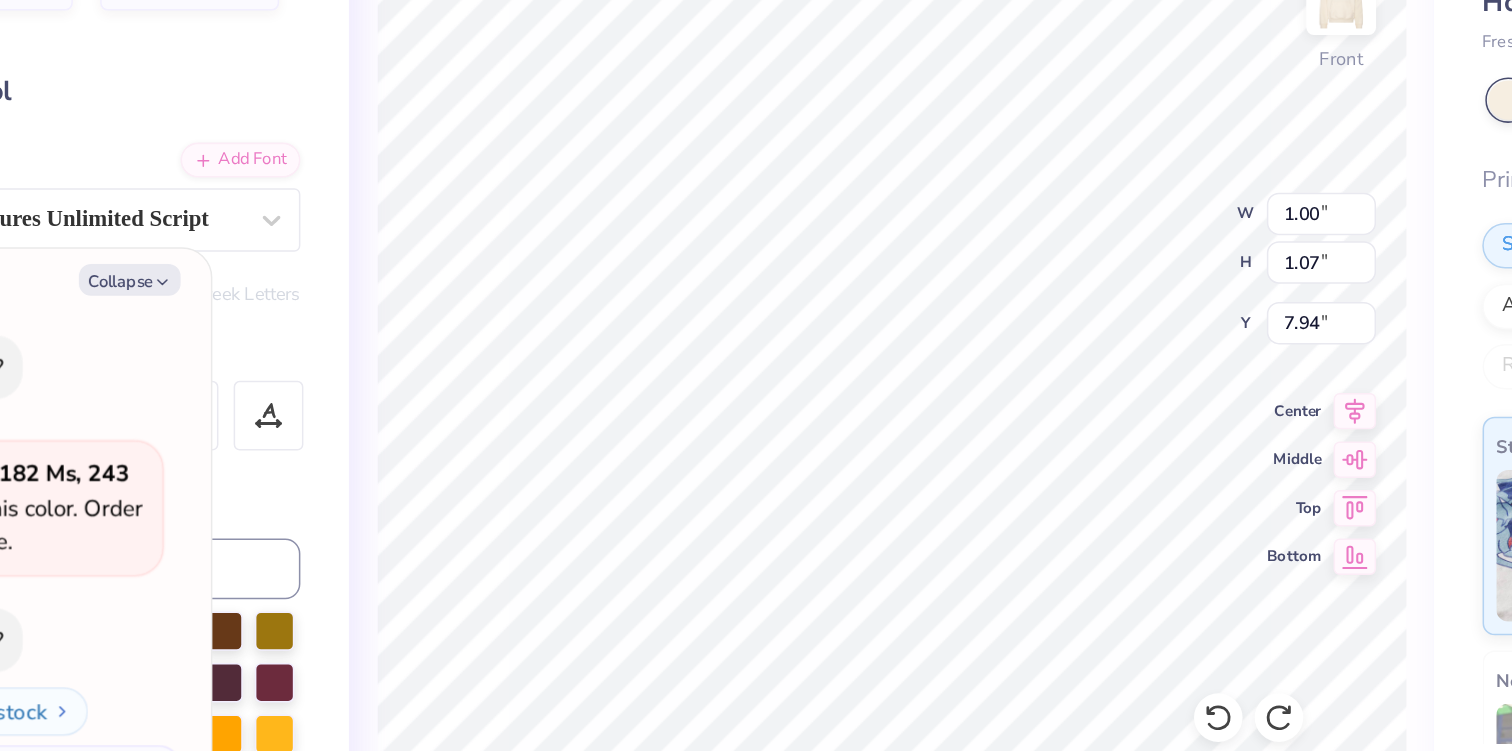 type on "0.99" 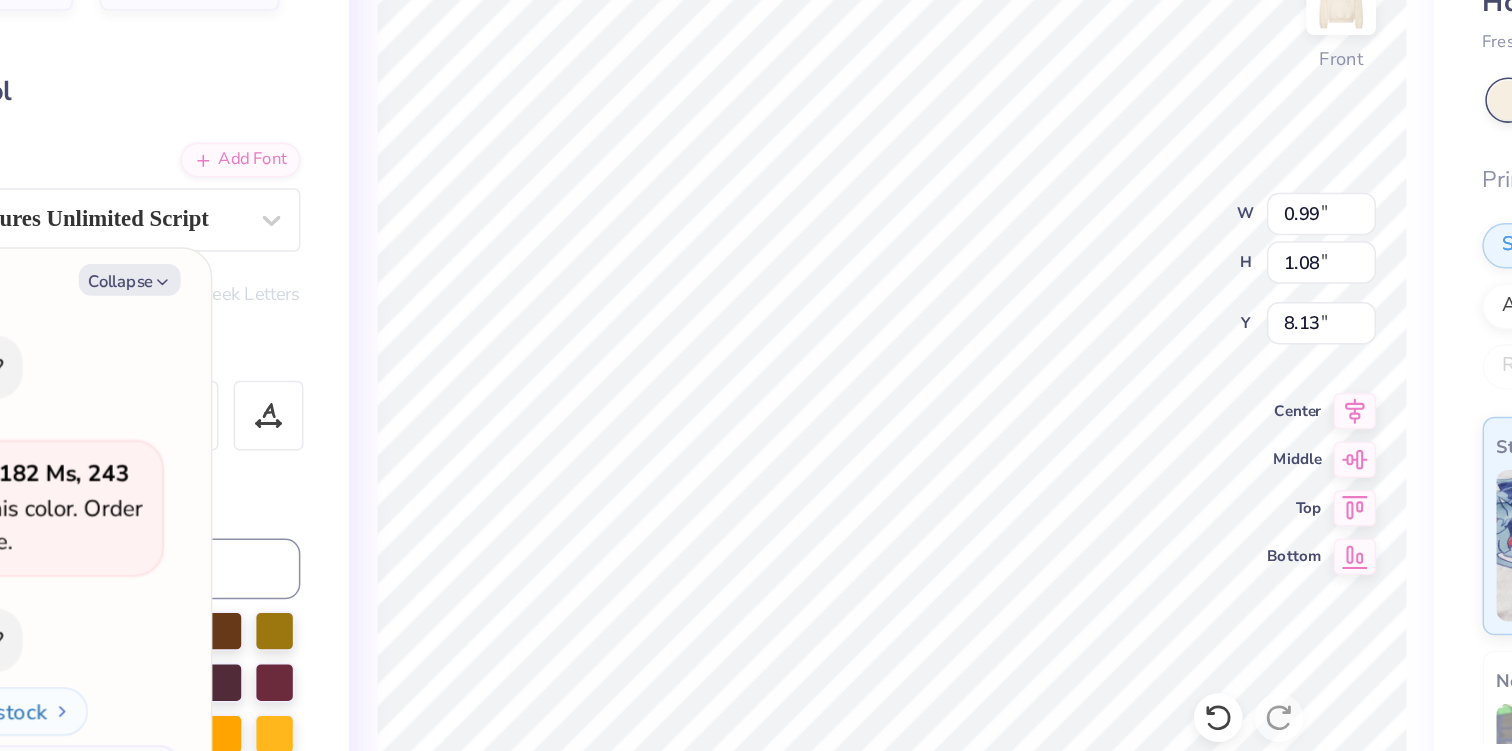 type on "x" 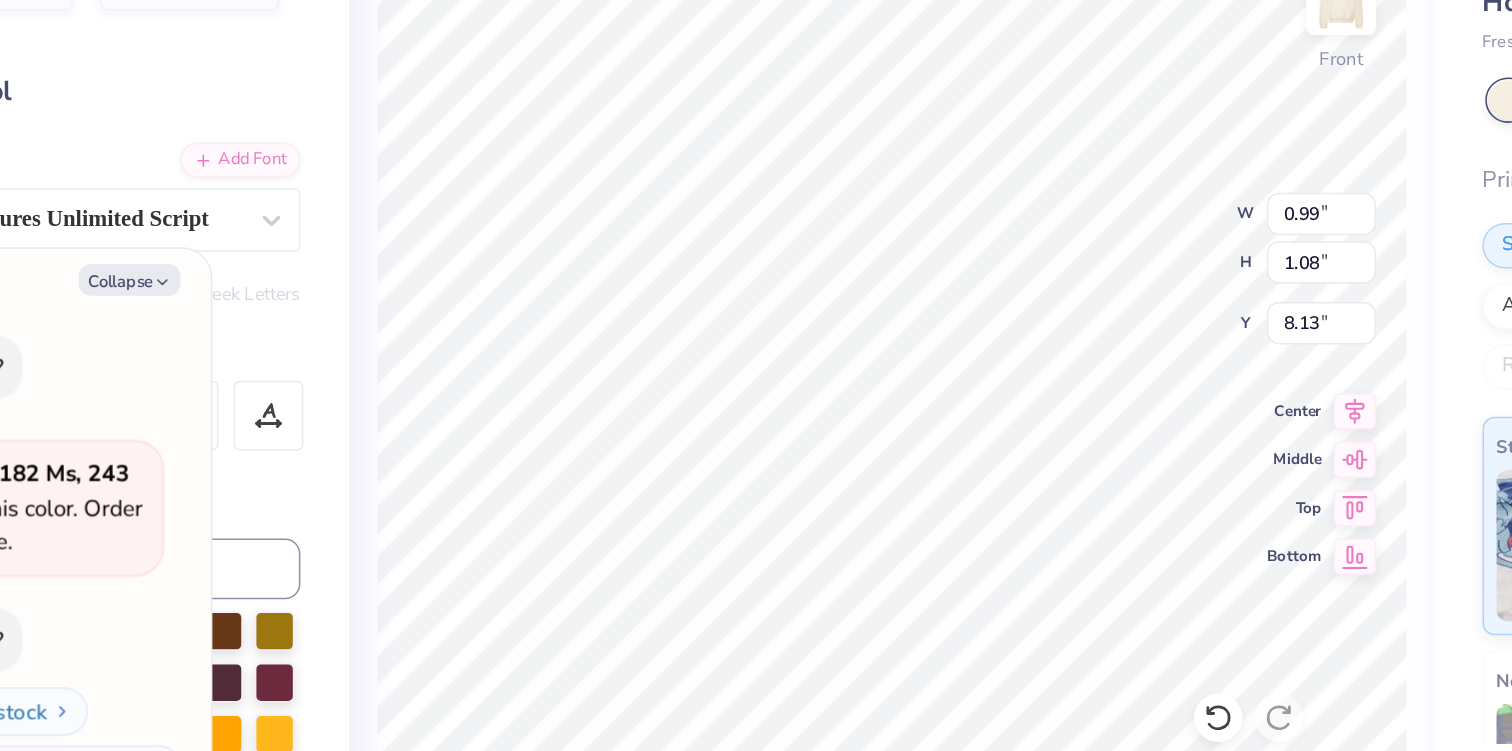 type on "6" 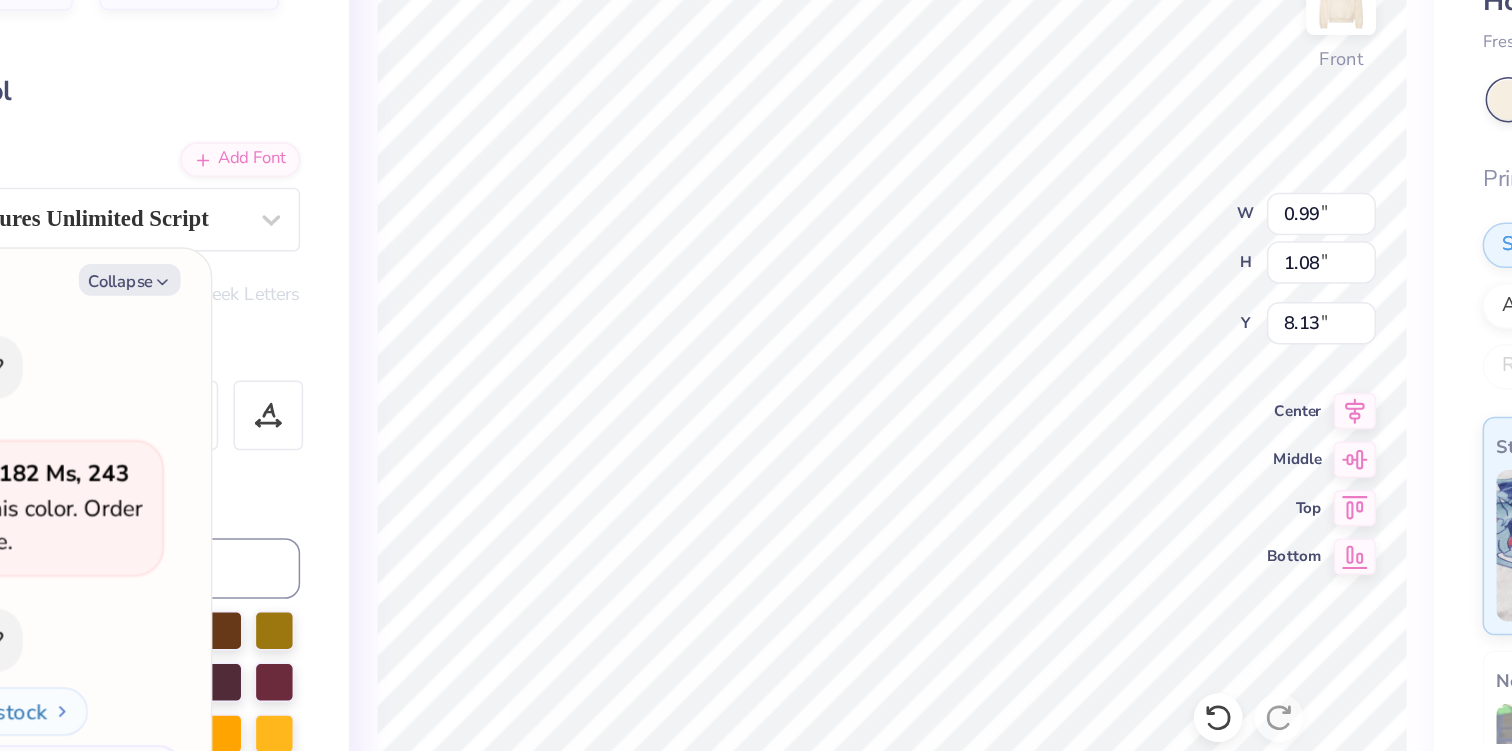 type on "x" 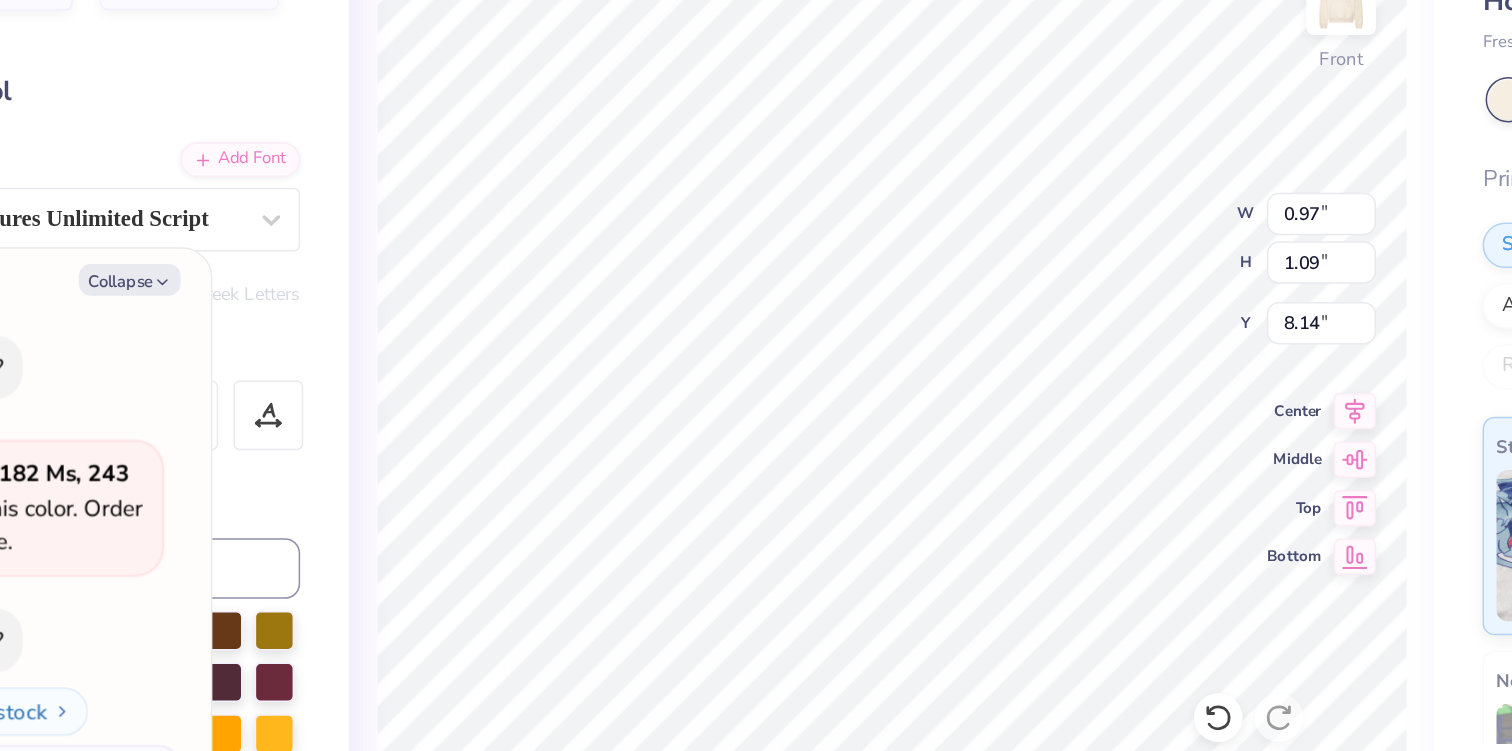 type on "x" 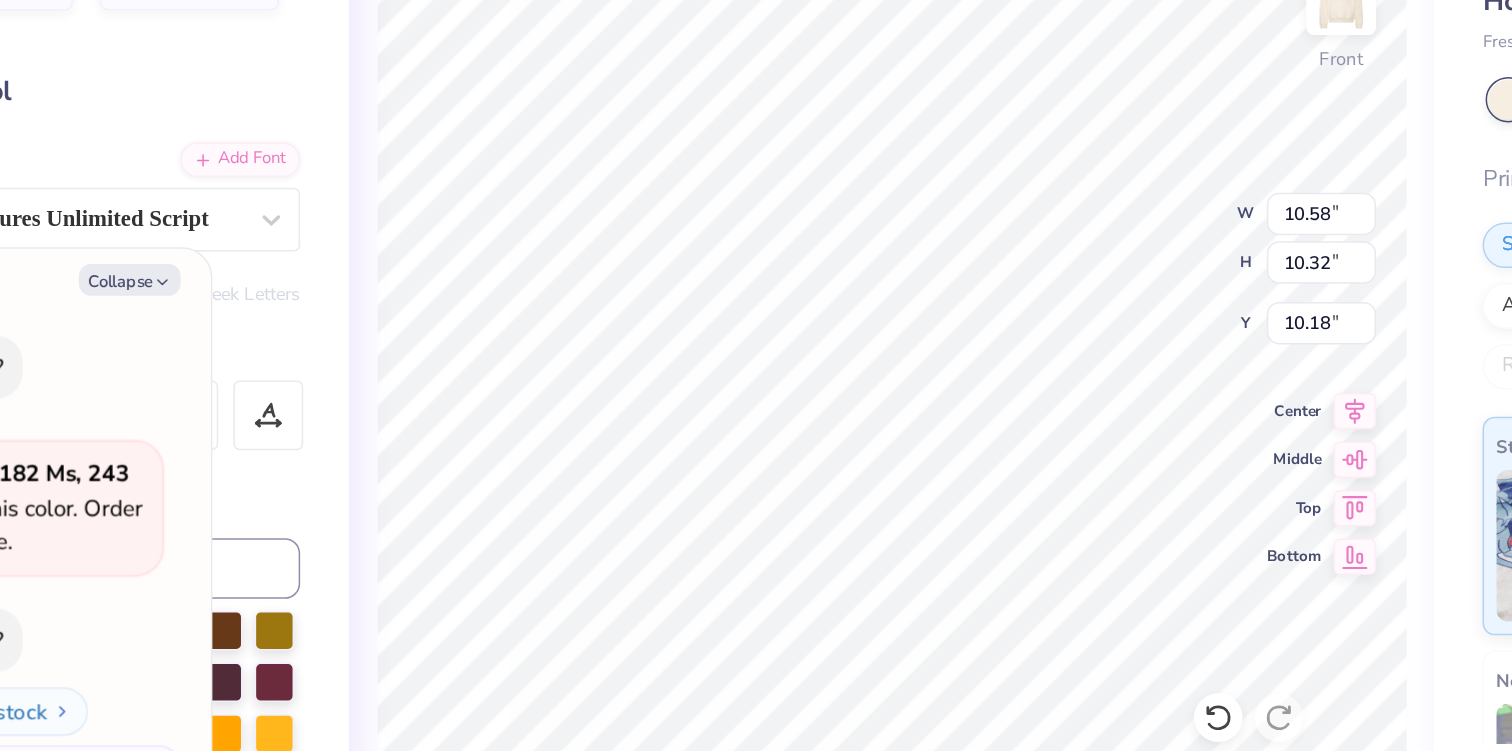type on "x" 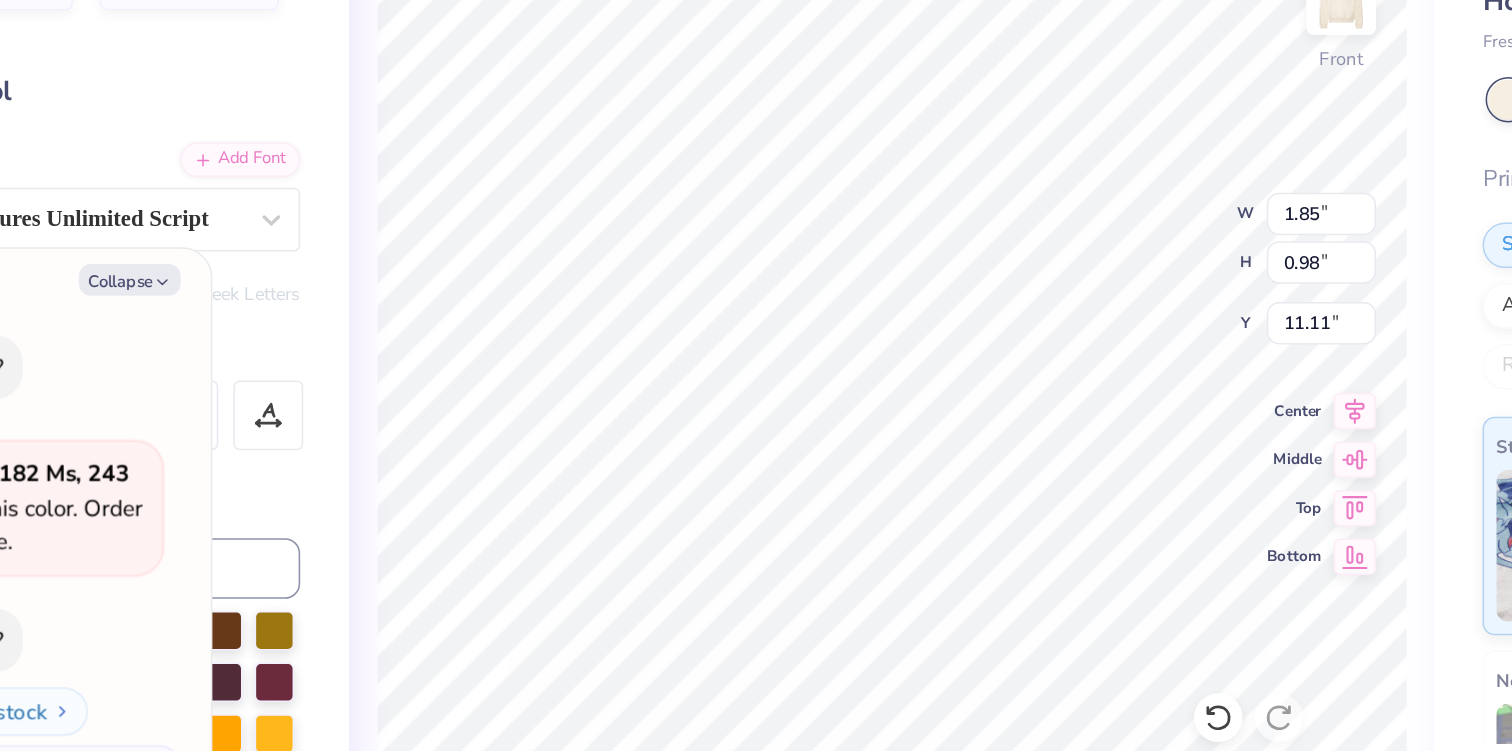 type on "x" 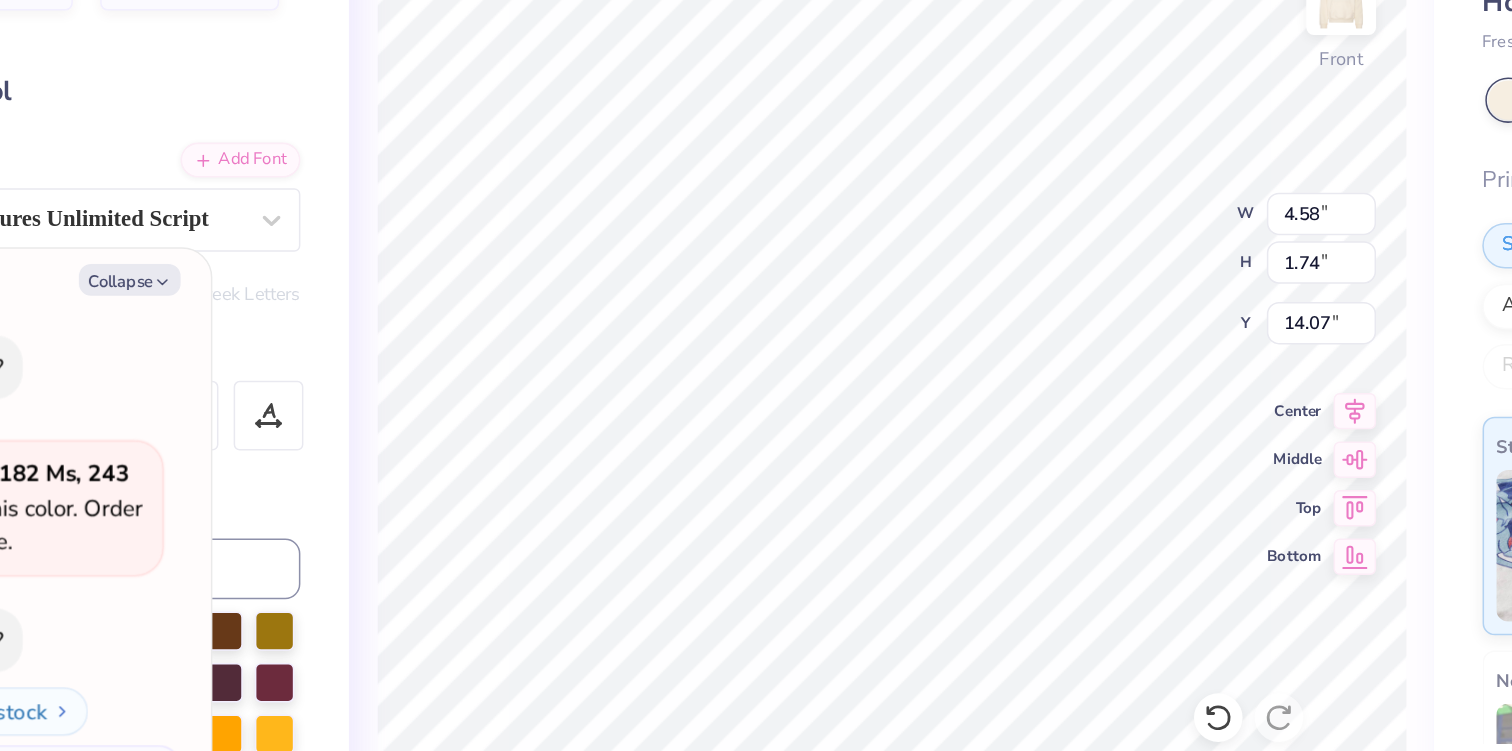 type on "x" 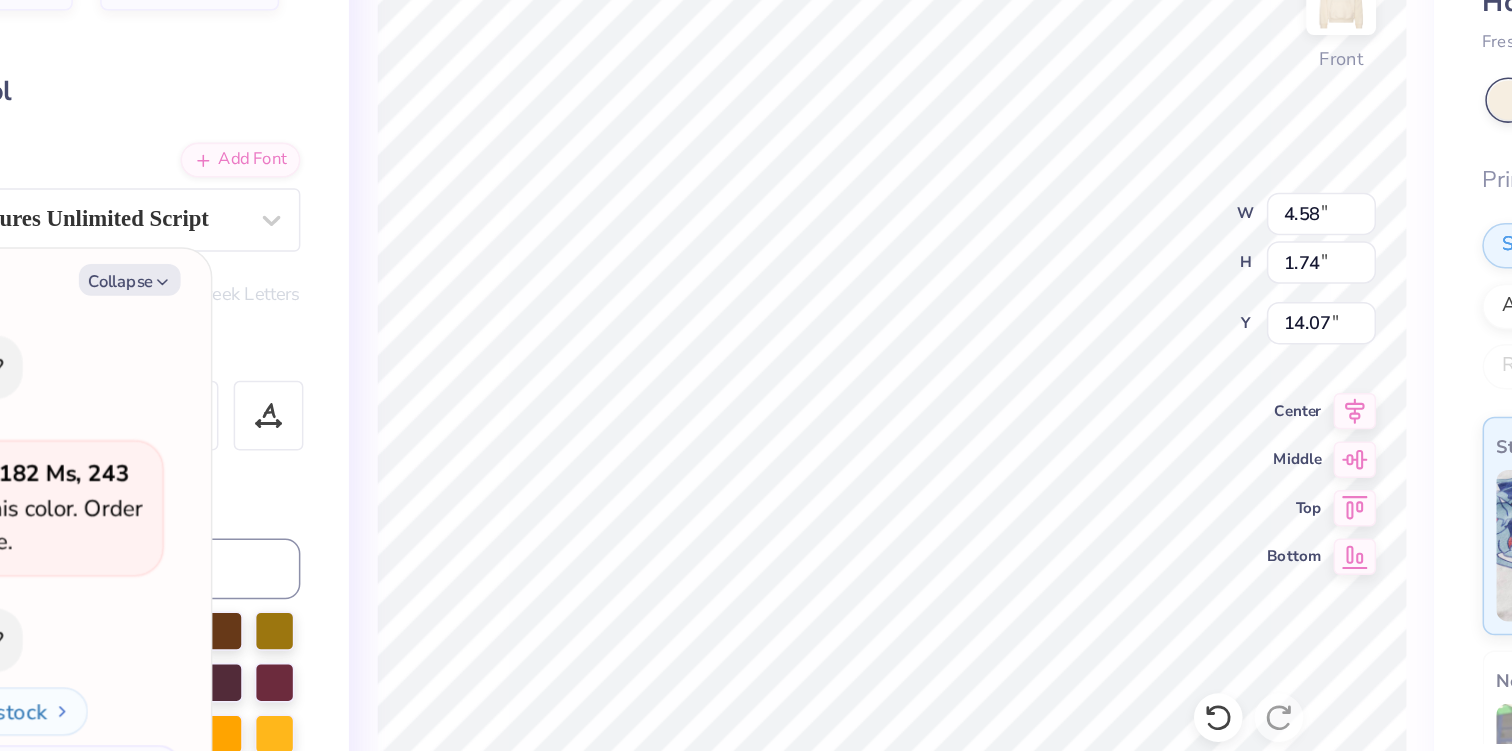 type on "u" 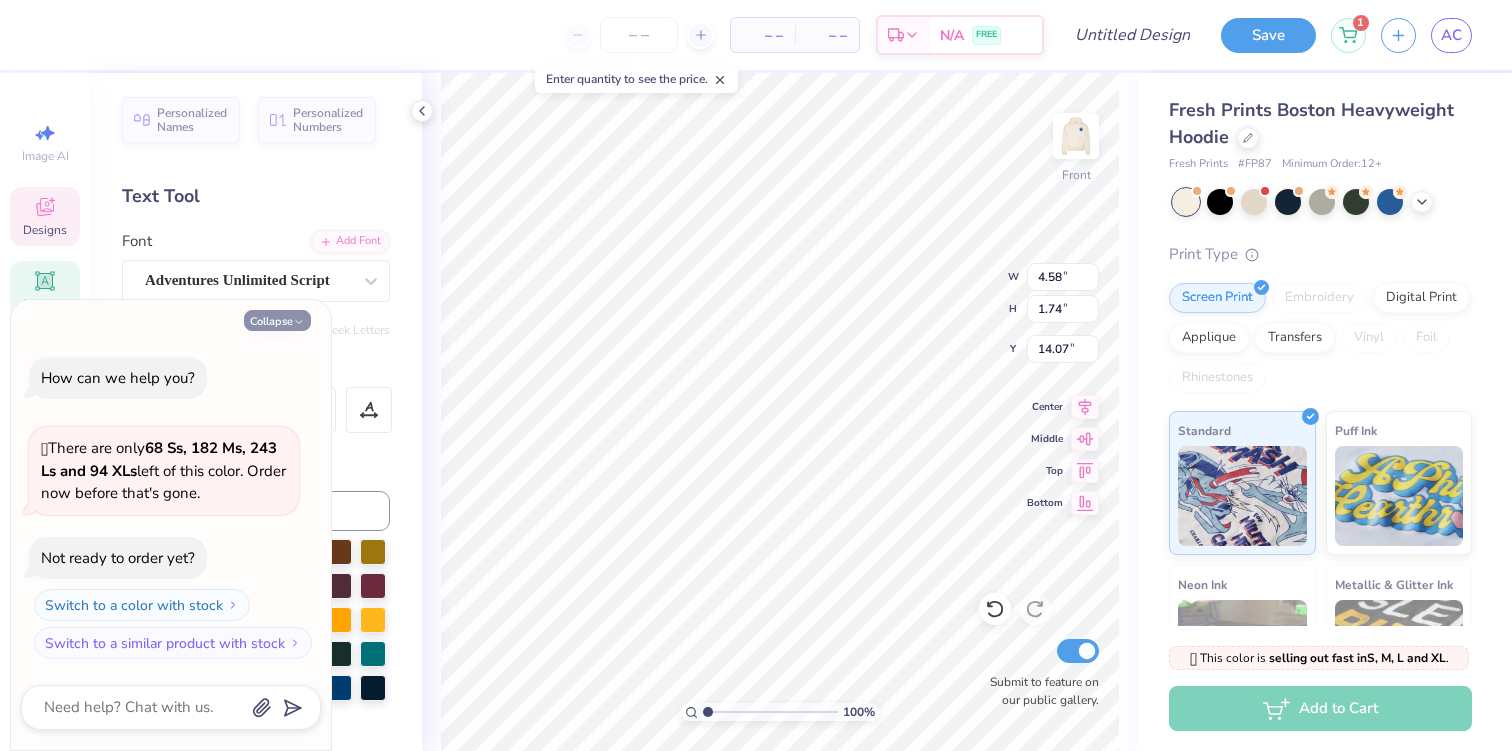 click on "Collapse" at bounding box center (277, 320) 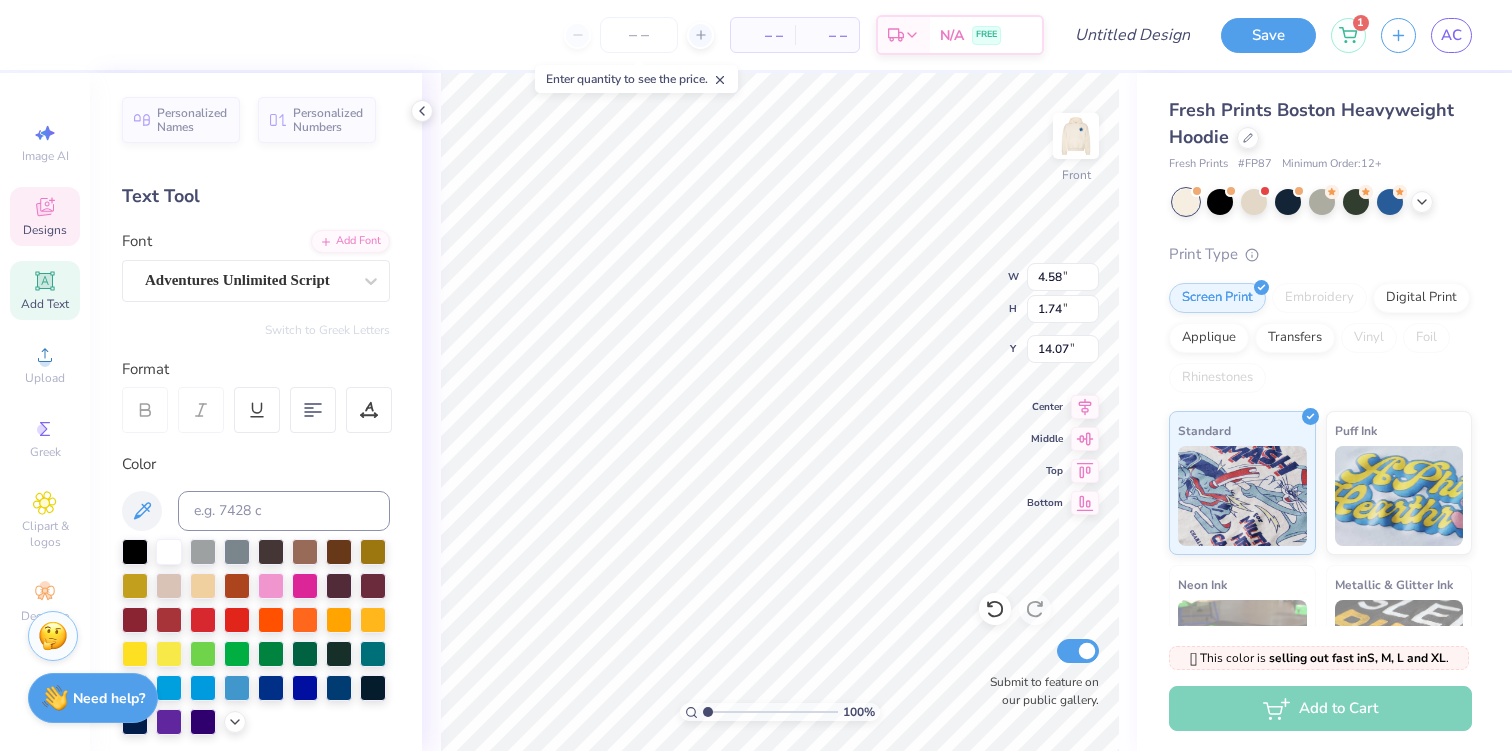 type on "x" 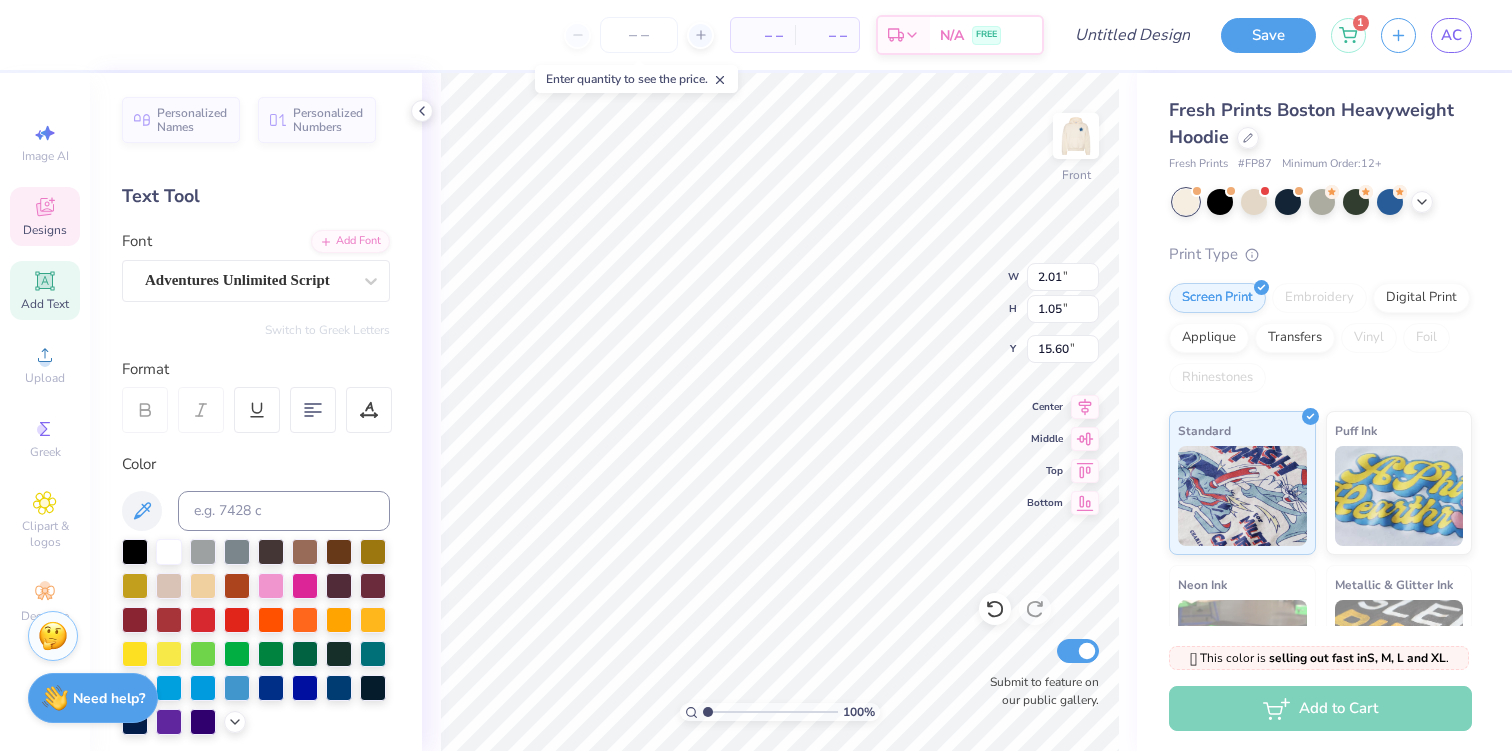 type on "of" 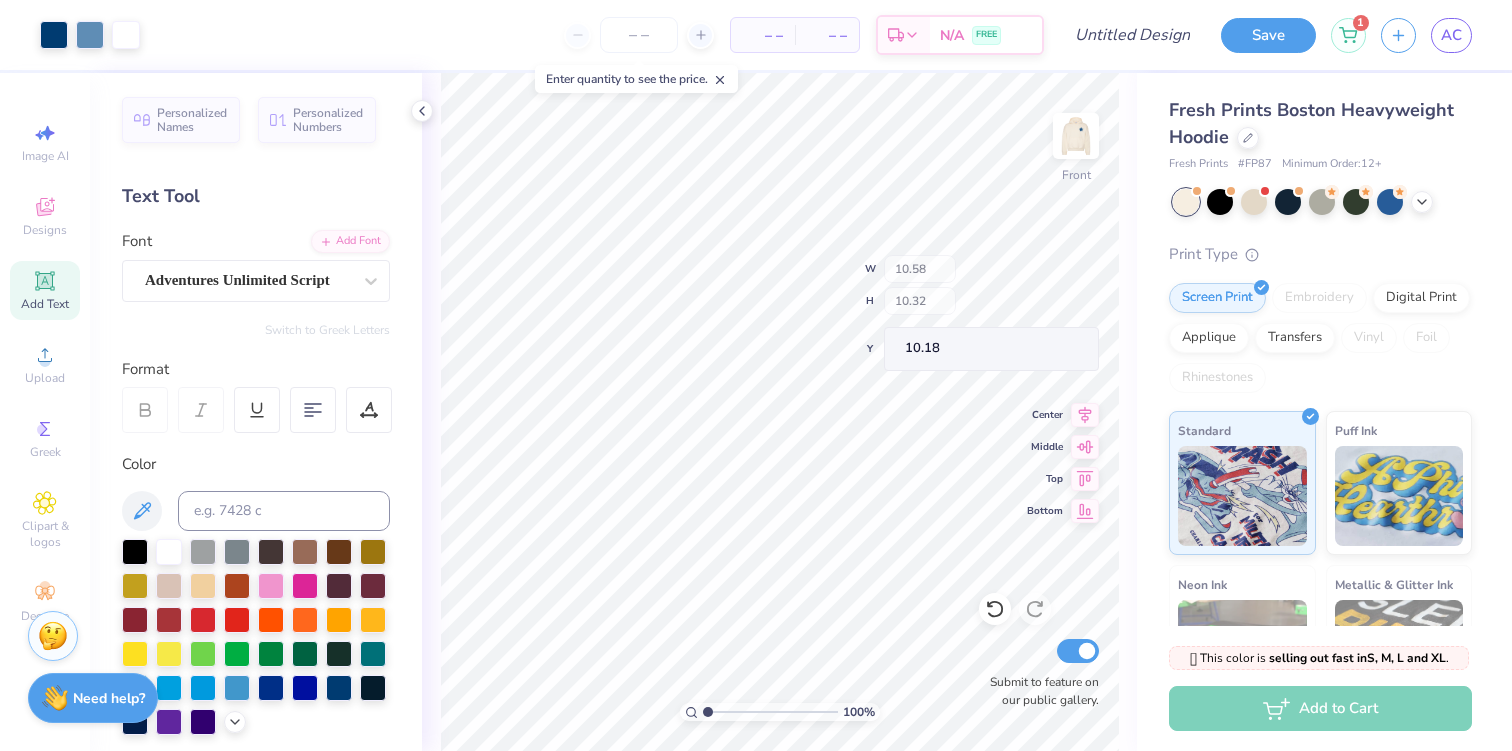 type on "10.58" 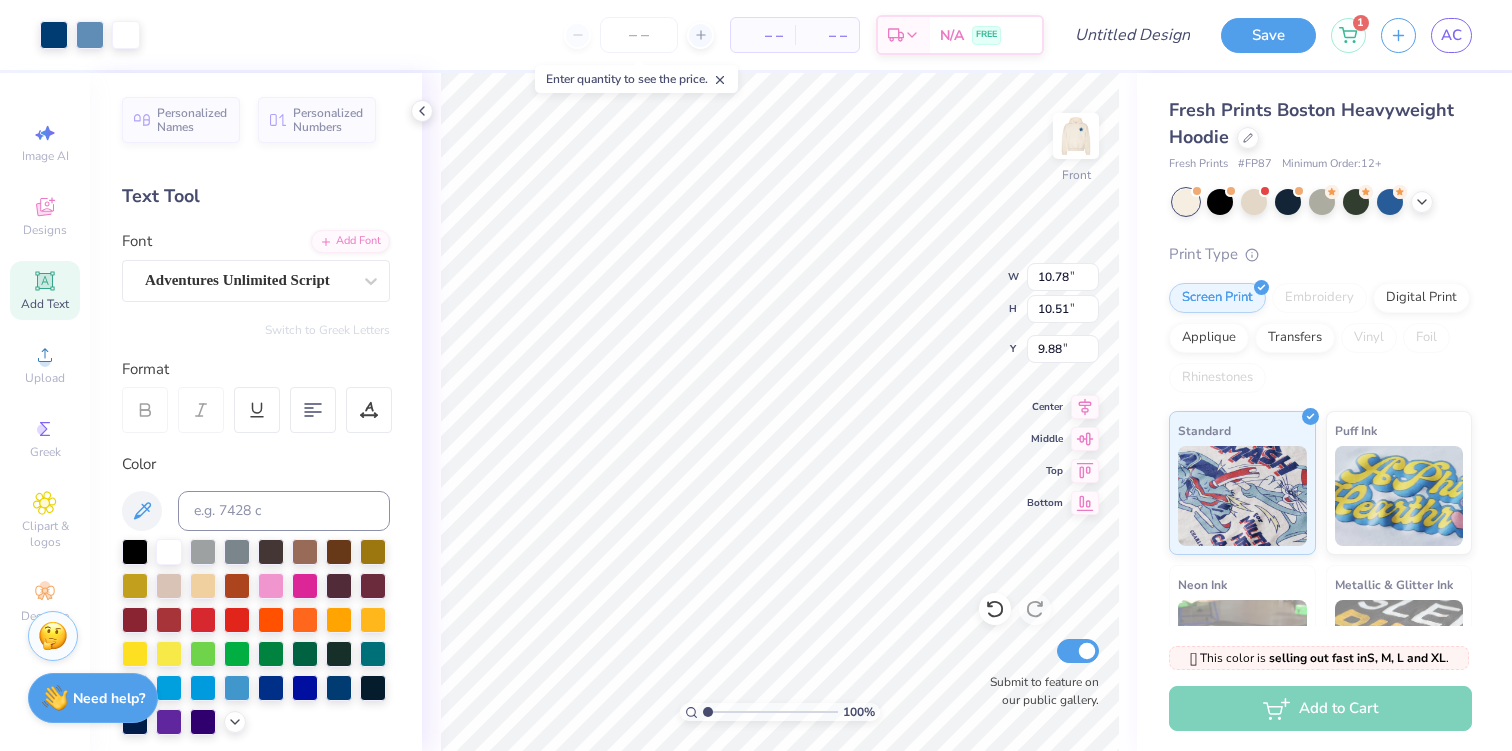 type on "10.08" 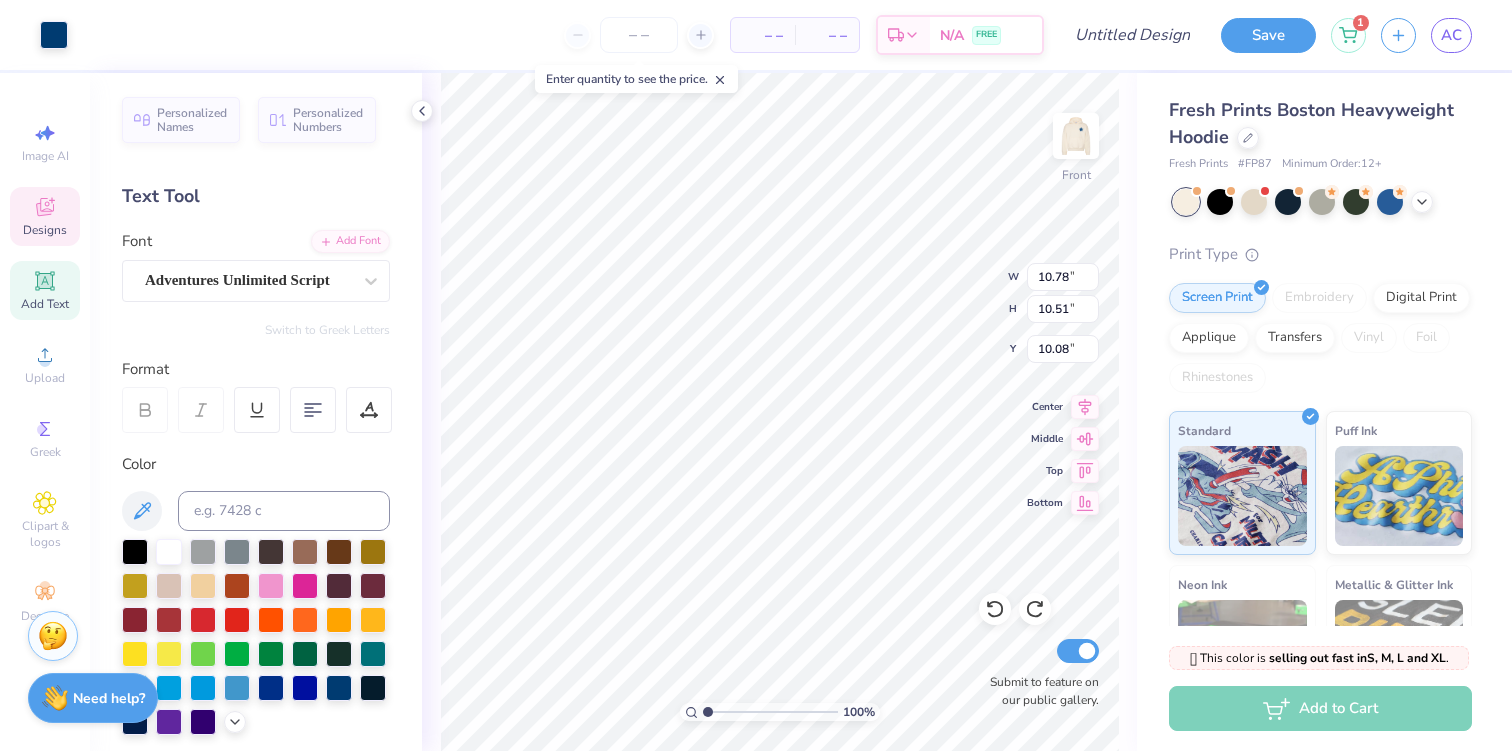 type on "2.68" 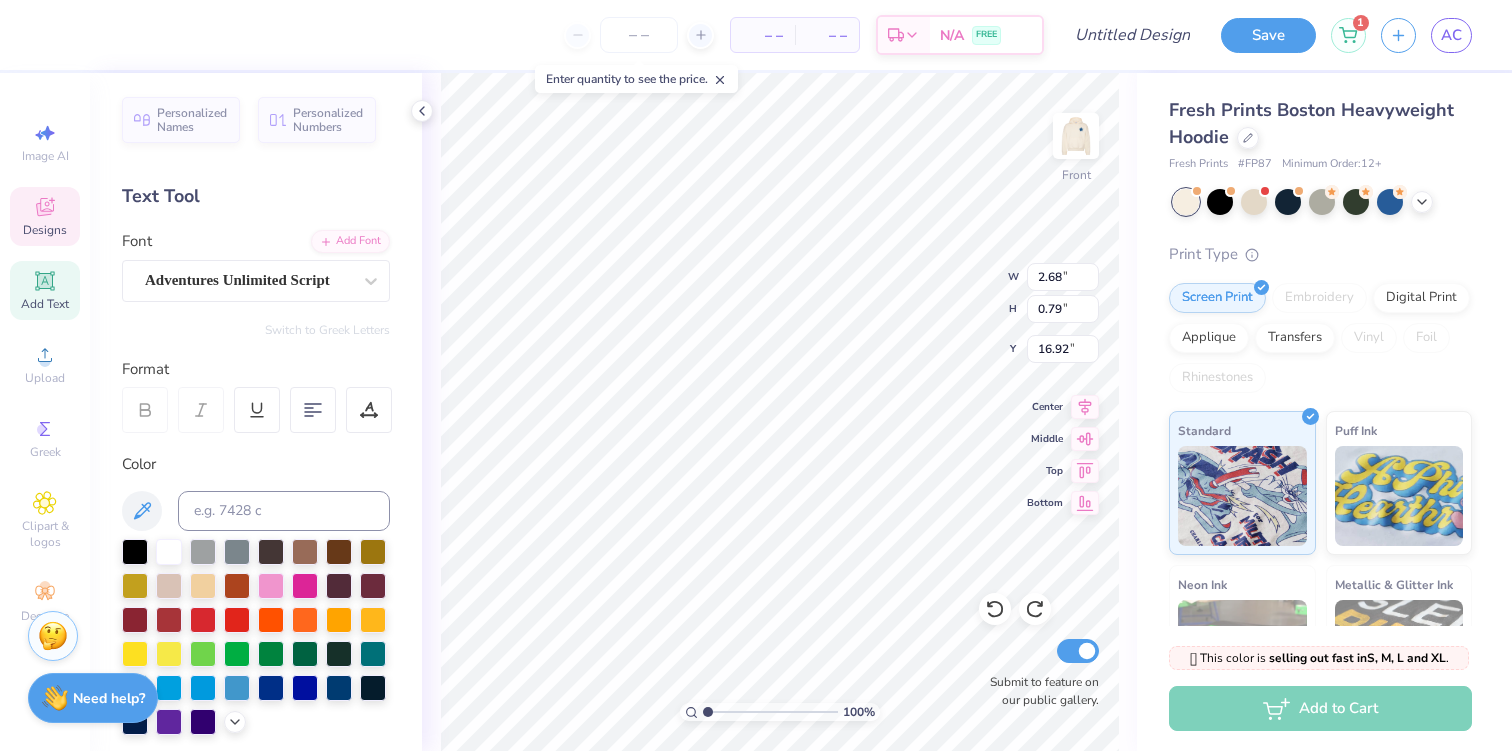 scroll, scrollTop: 0, scrollLeft: 1, axis: horizontal 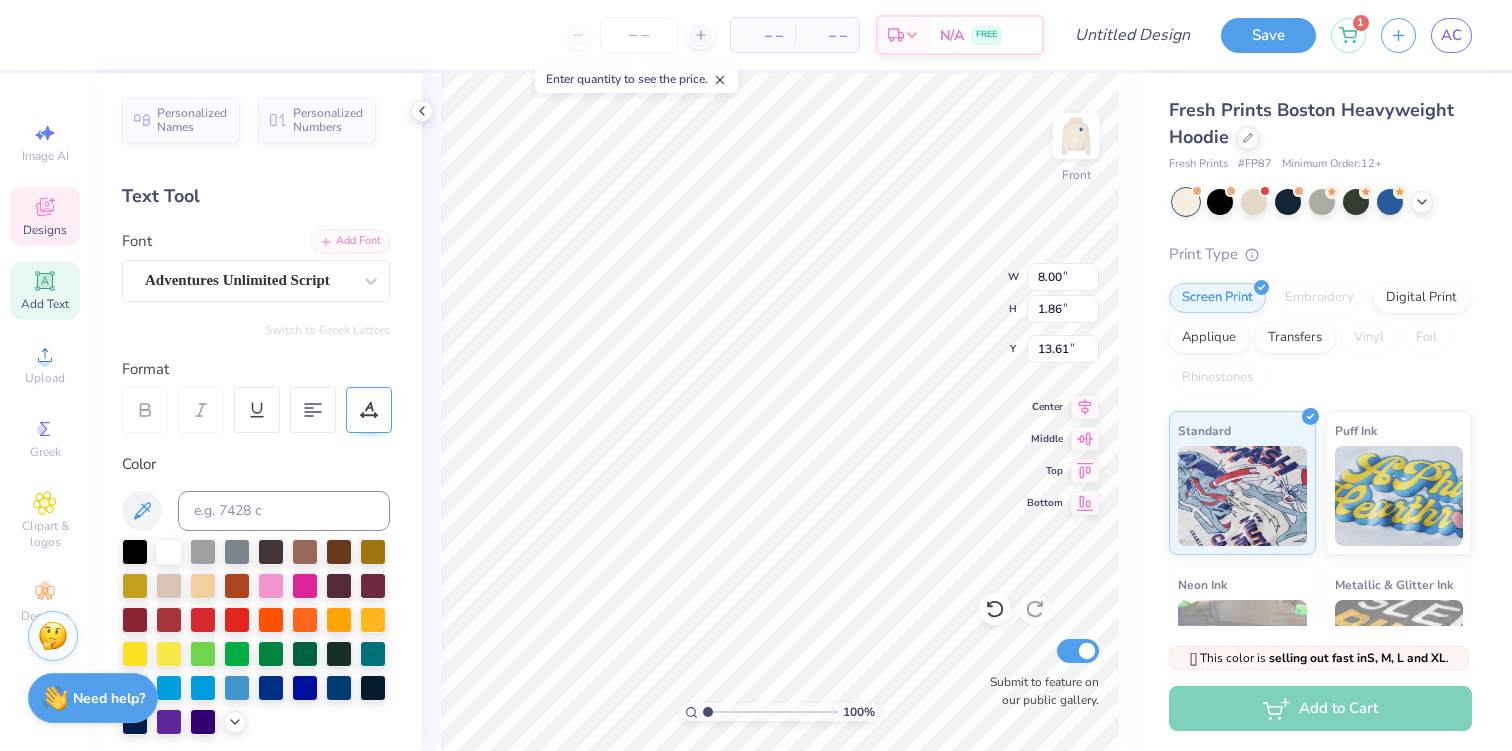 click 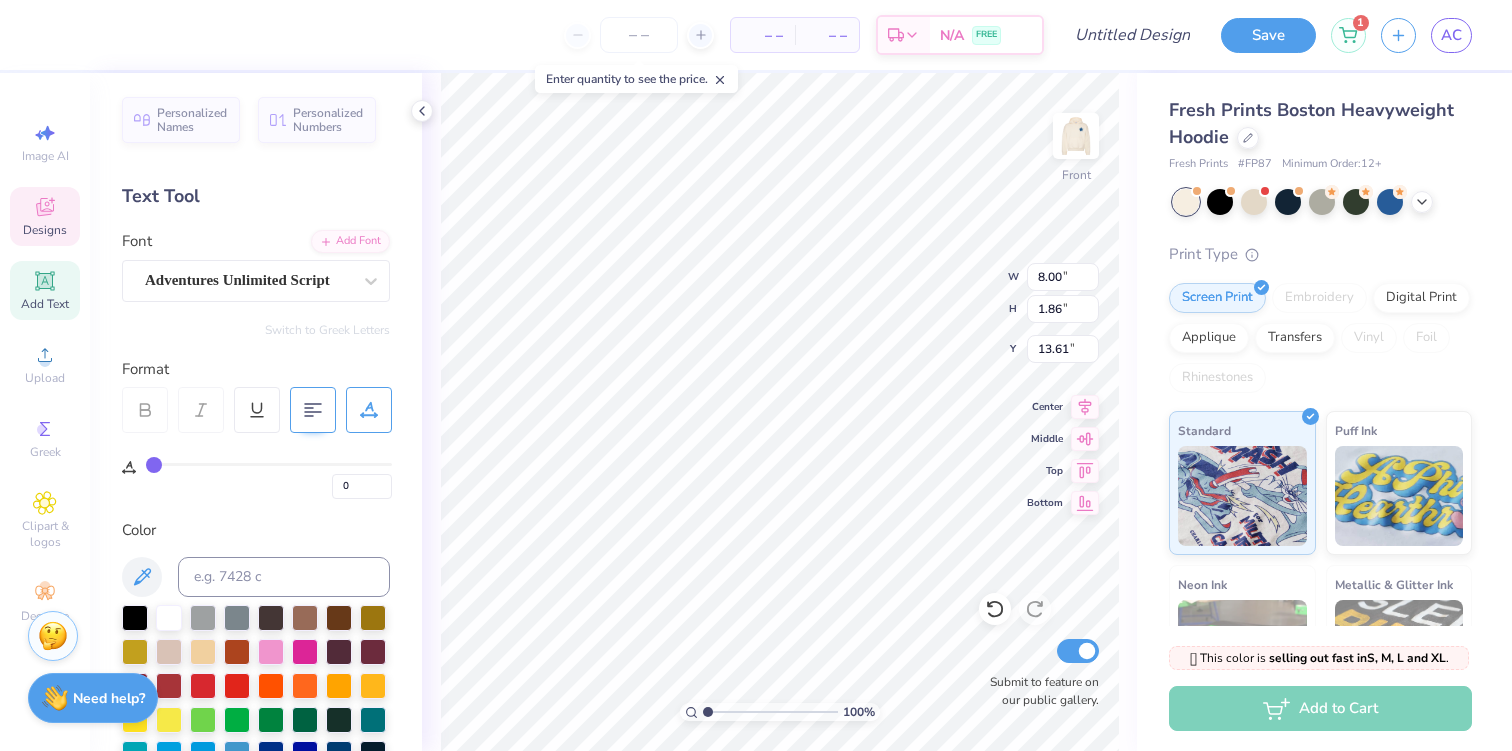click 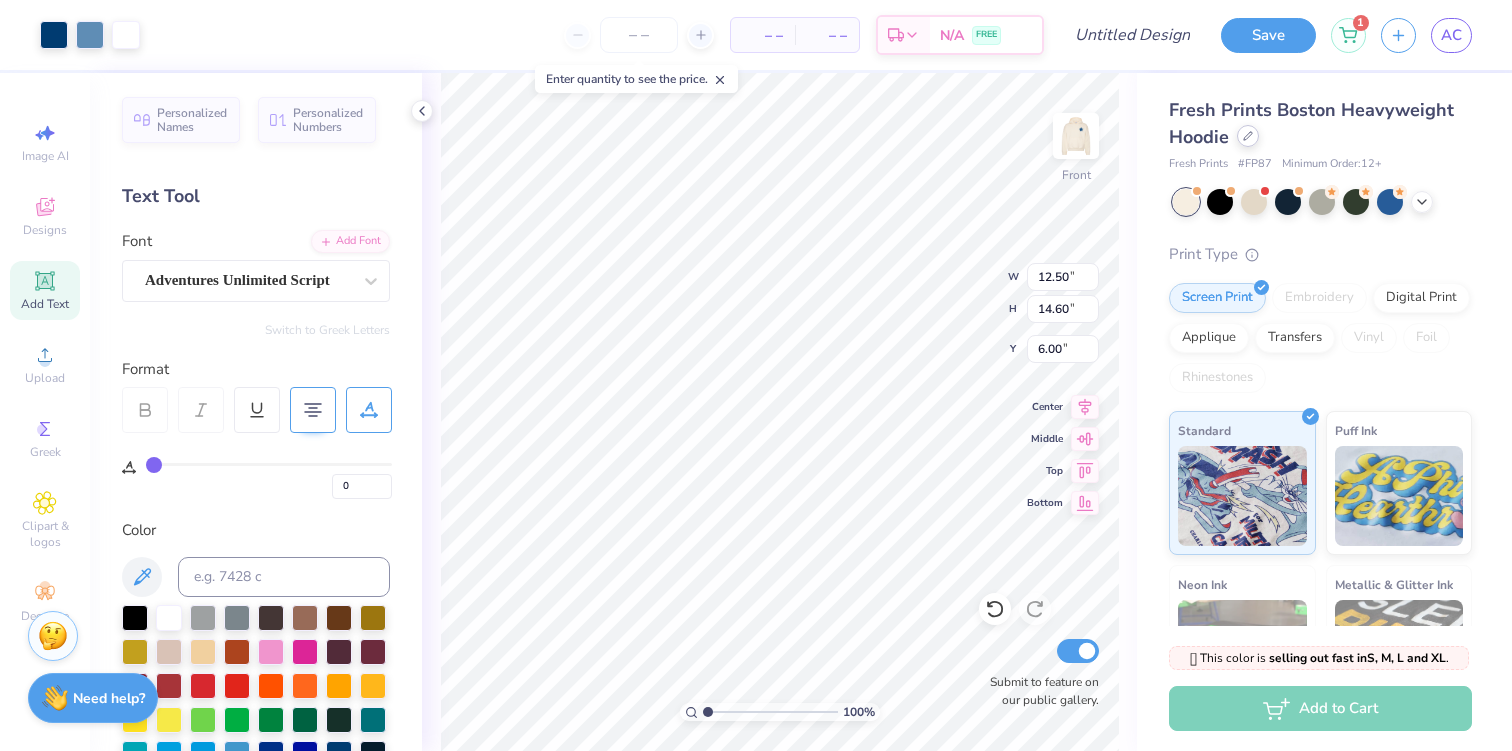 click at bounding box center (1248, 136) 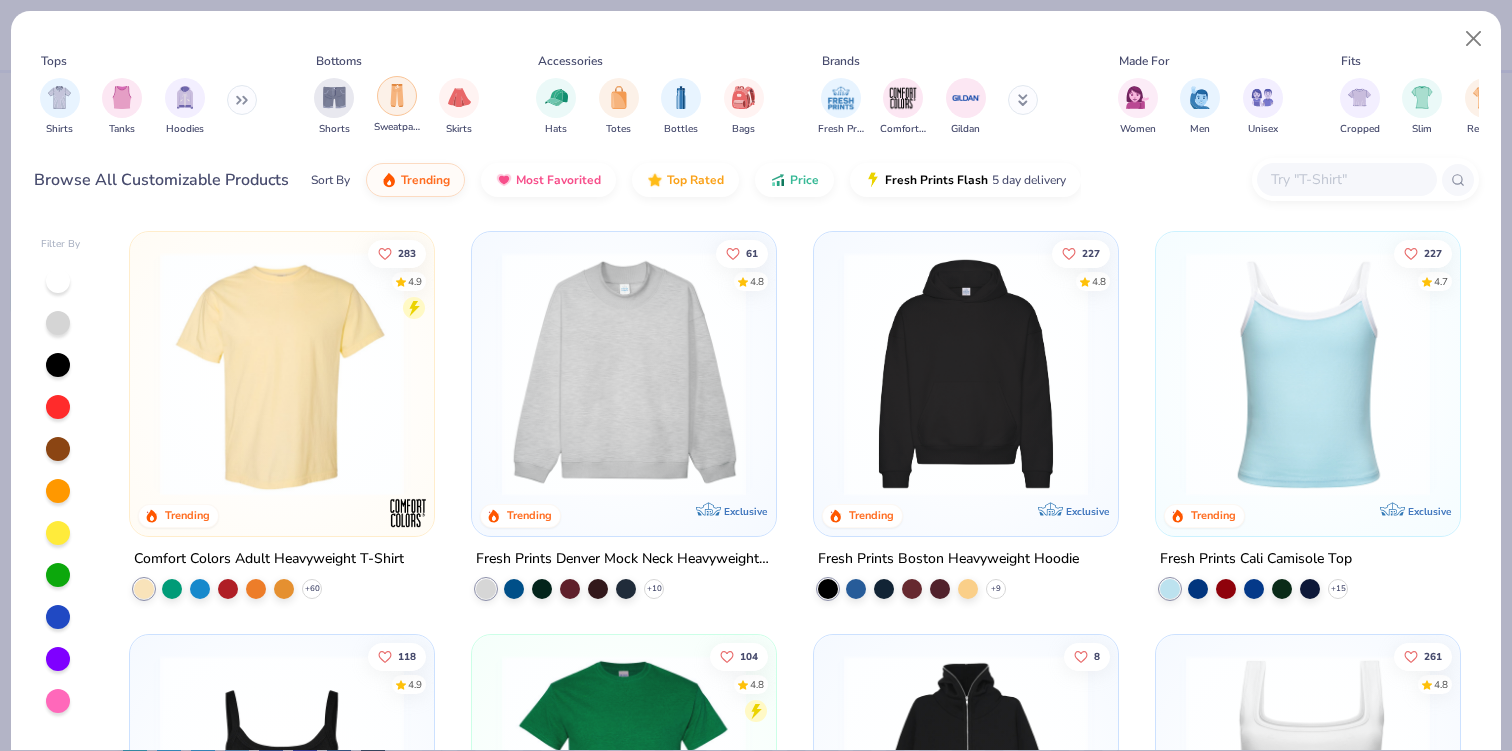 click at bounding box center (397, 95) 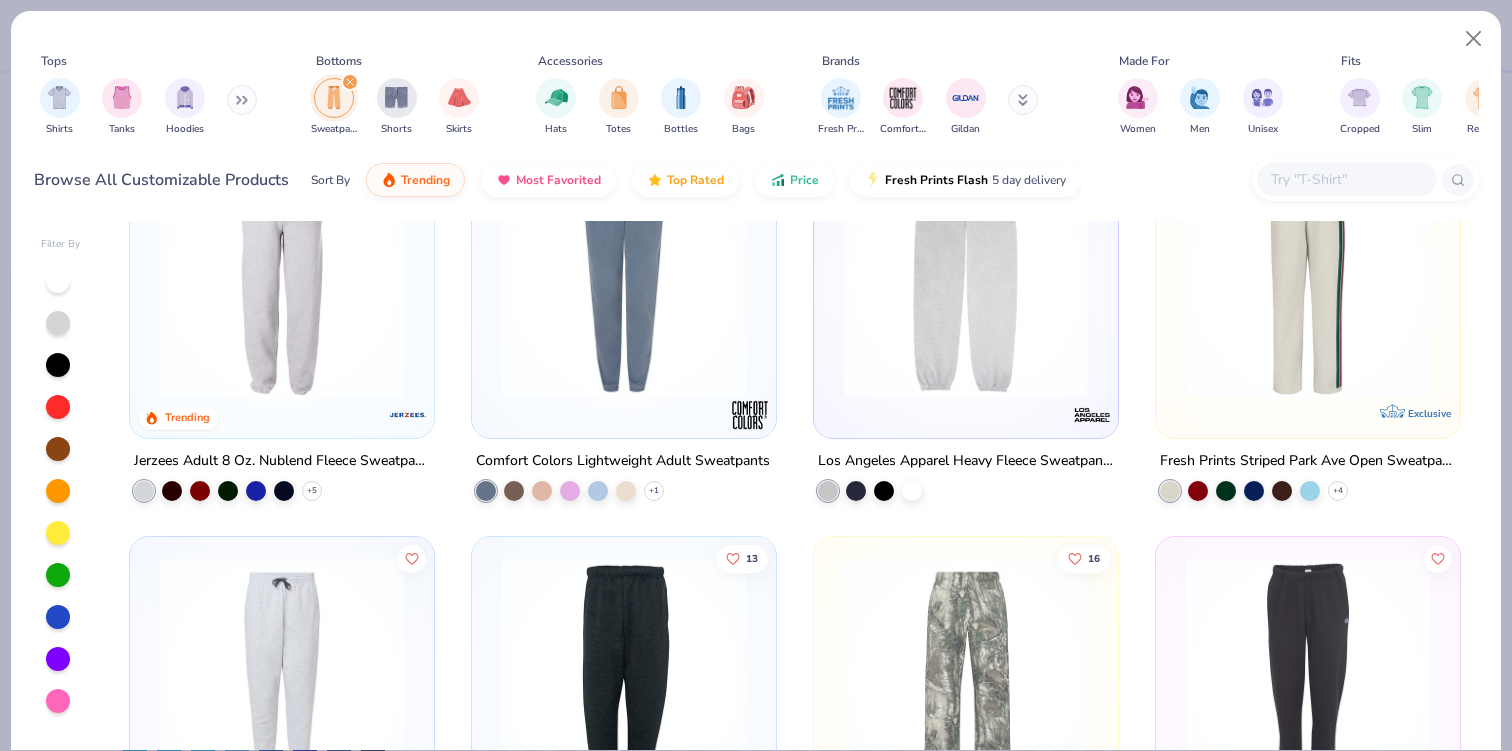 scroll, scrollTop: 0, scrollLeft: 0, axis: both 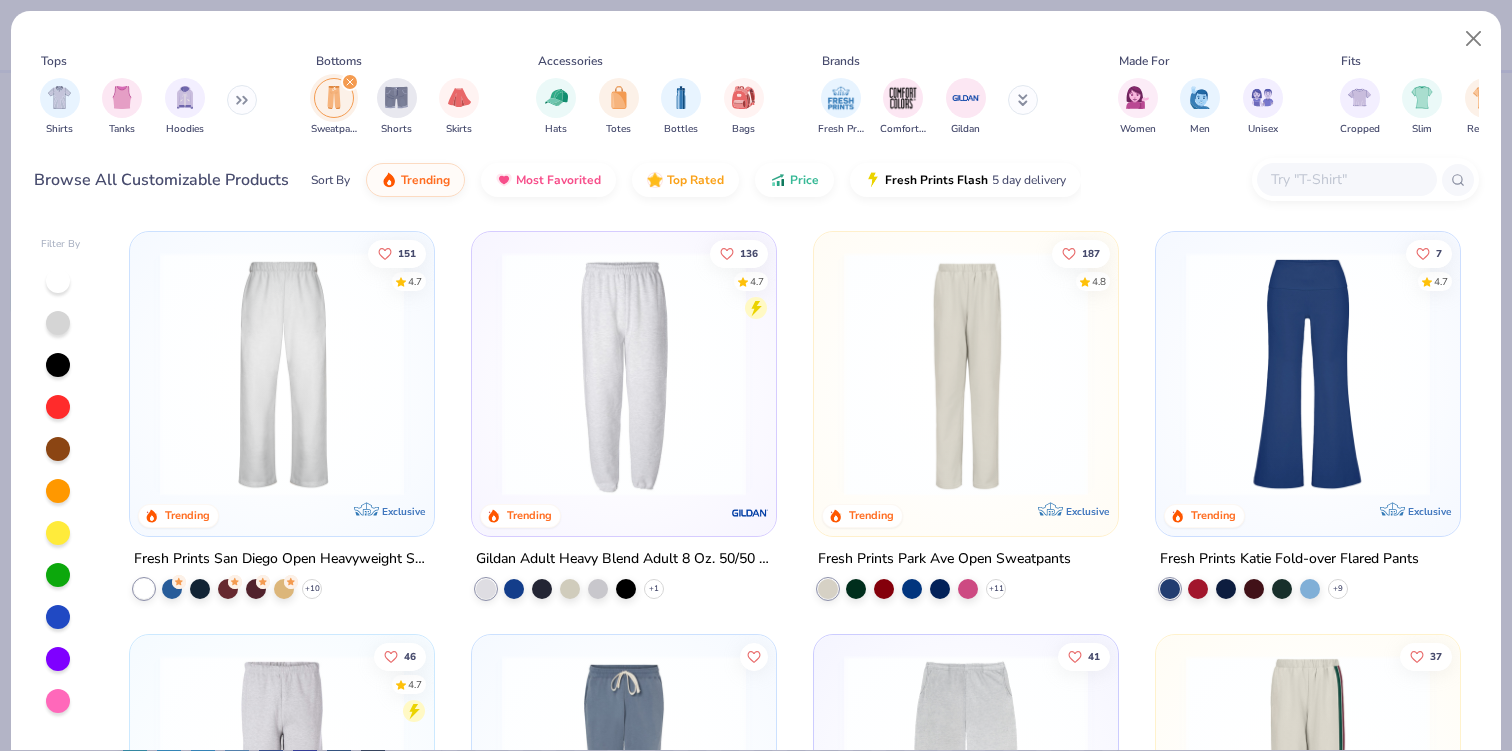 click at bounding box center (282, 374) 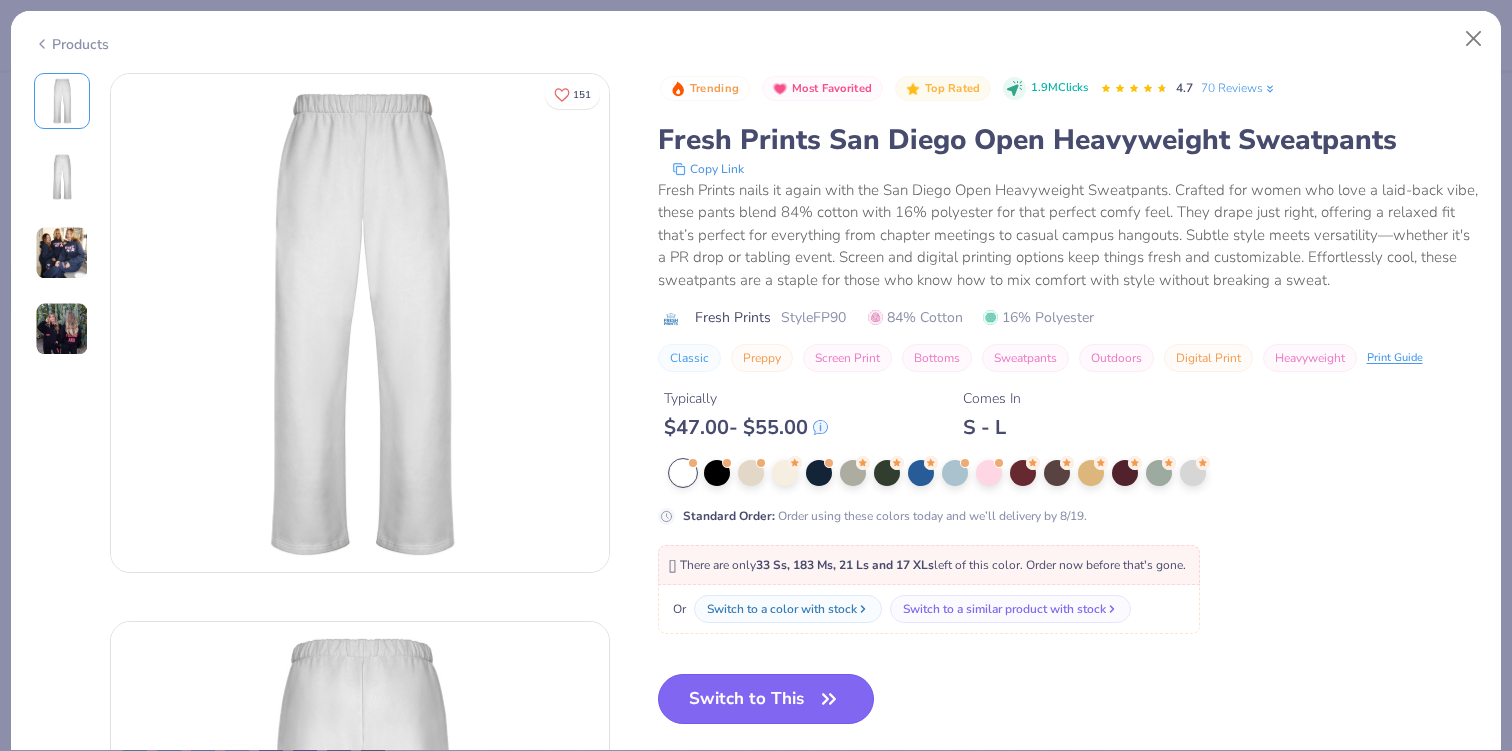 click on "Switch to This" at bounding box center [766, 699] 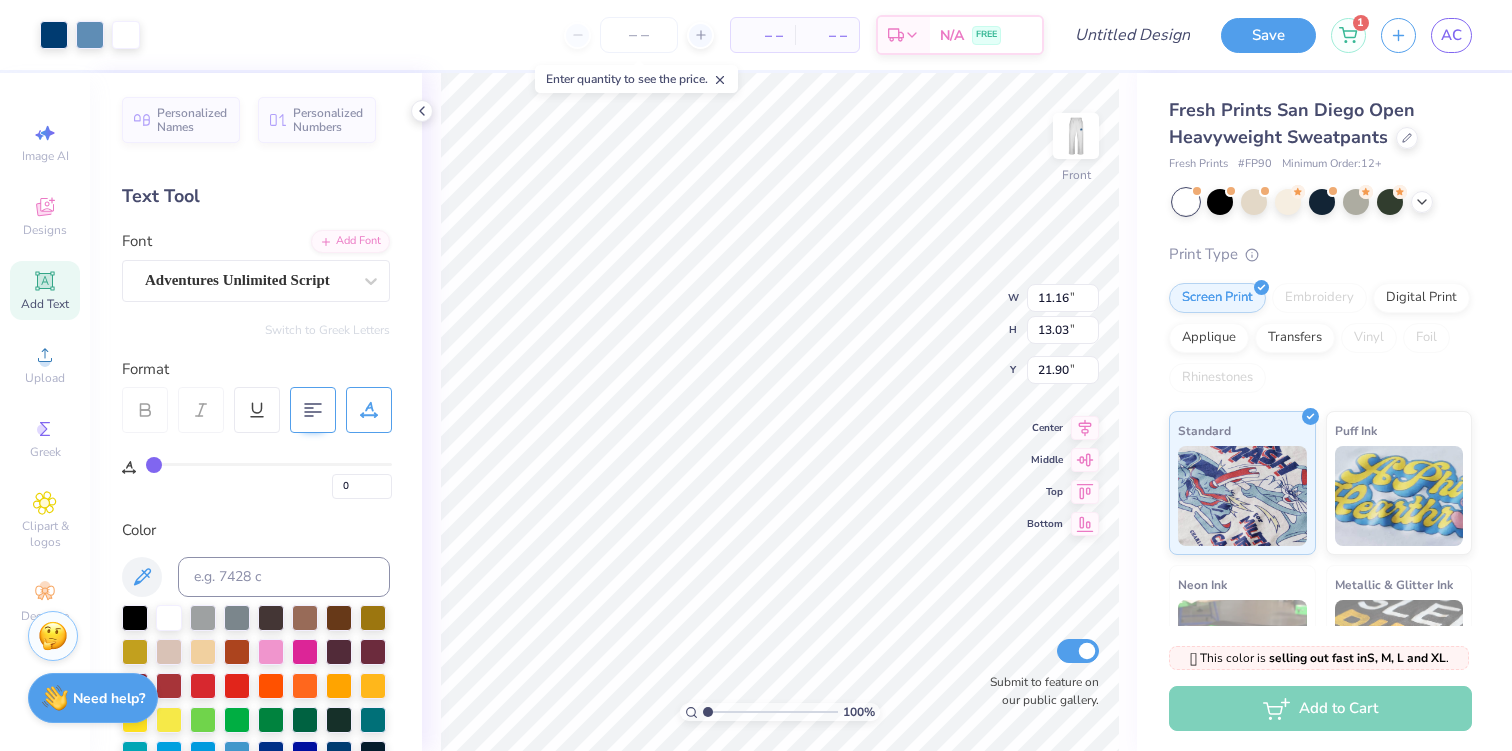 type on "6.16" 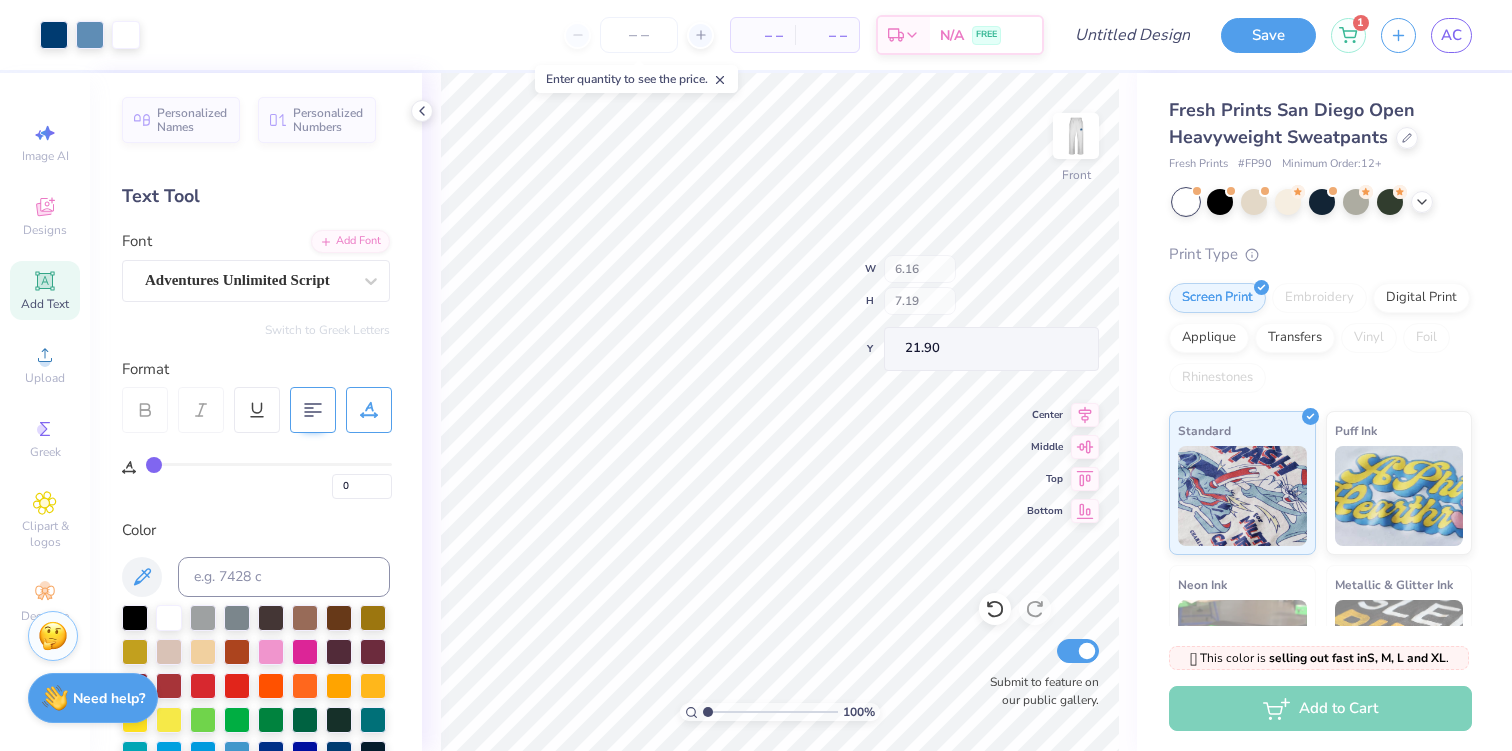 type on "8.13" 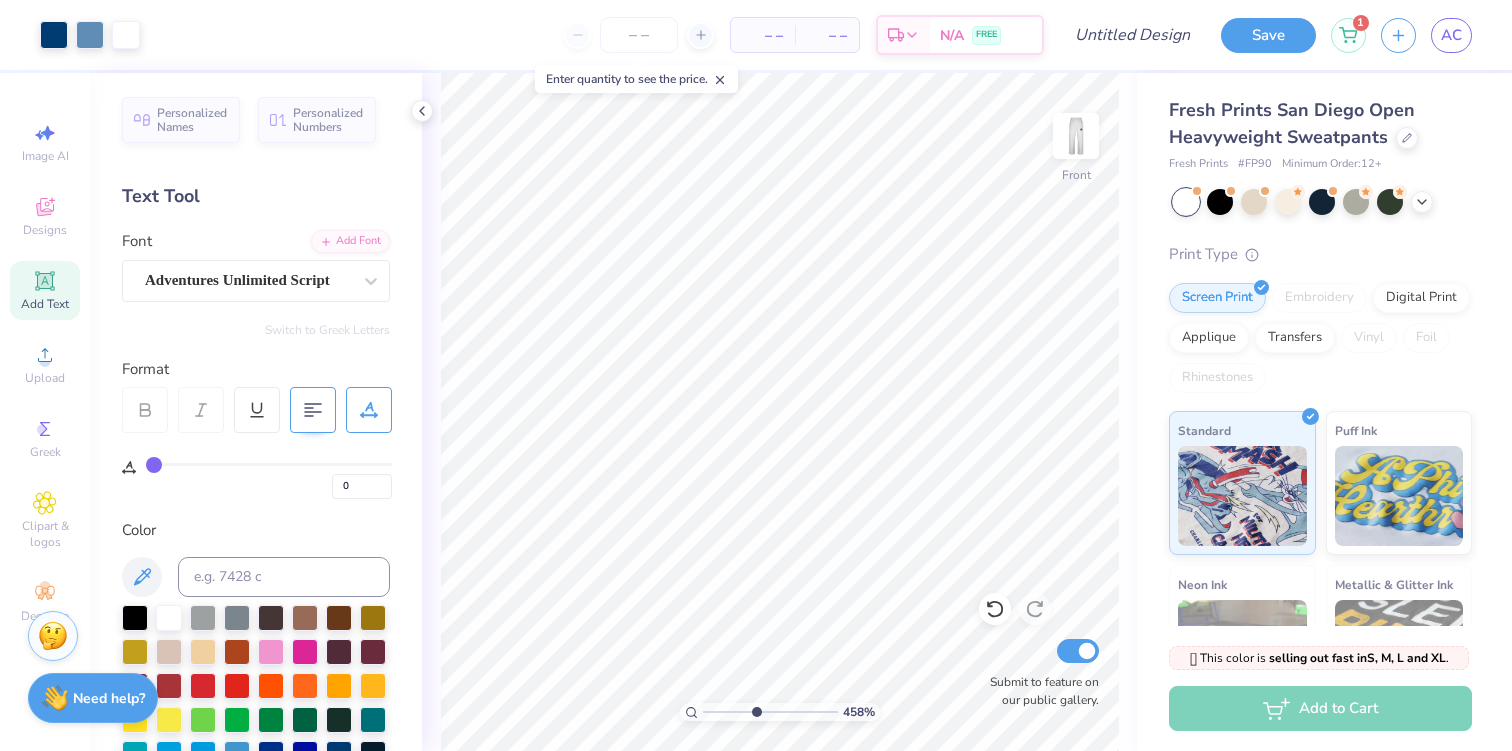 drag, startPoint x: 707, startPoint y: 710, endPoint x: 755, endPoint y: 710, distance: 48 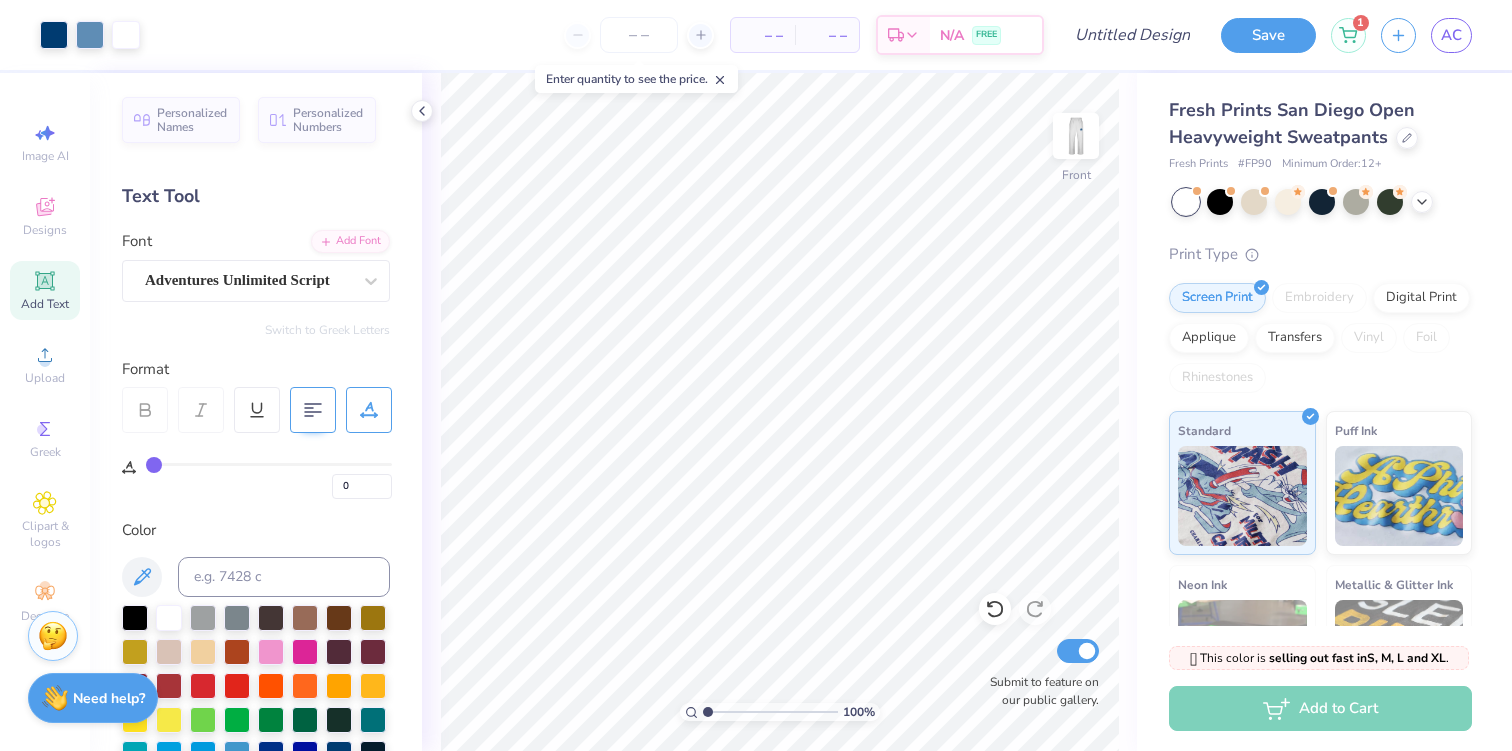 drag, startPoint x: 758, startPoint y: 710, endPoint x: 704, endPoint y: 710, distance: 54 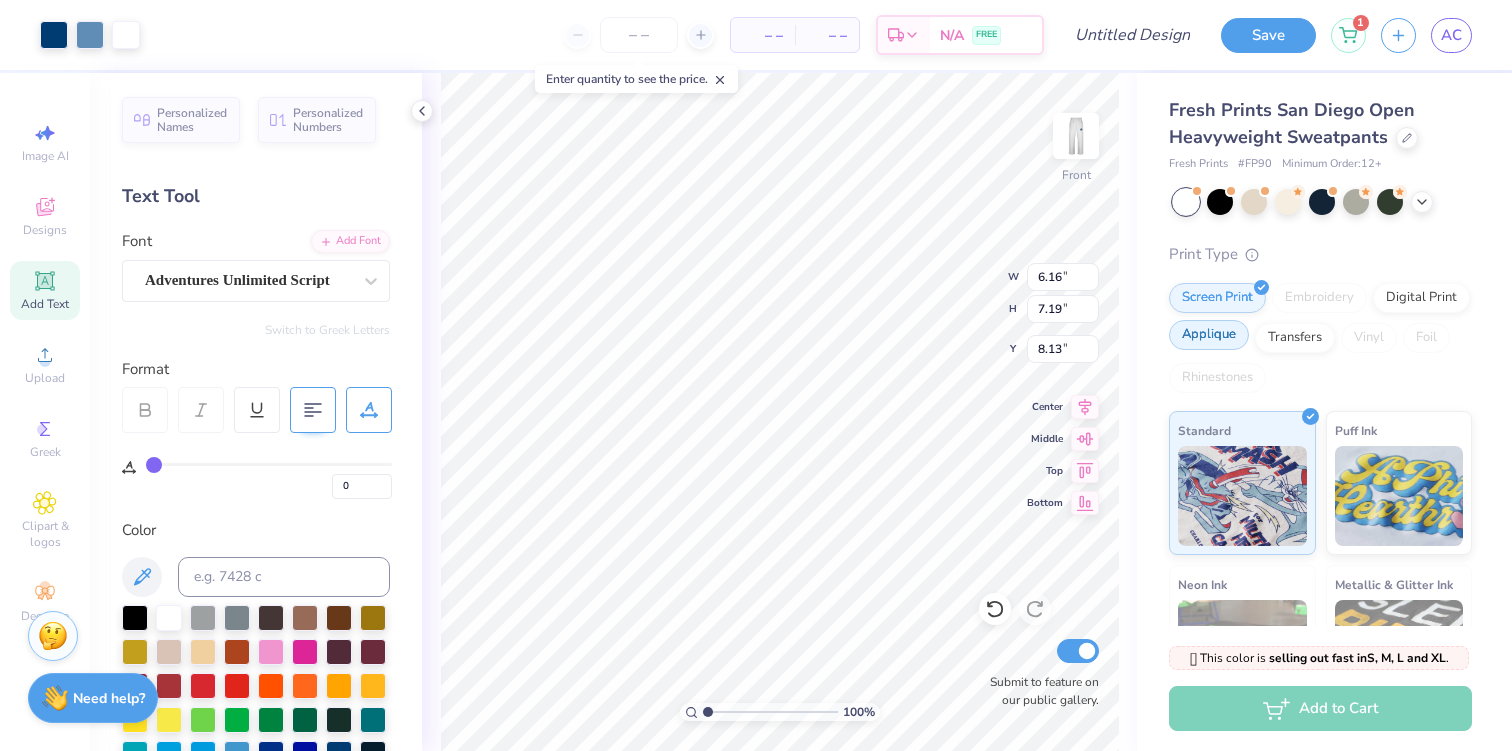click on "Applique" at bounding box center [1209, 335] 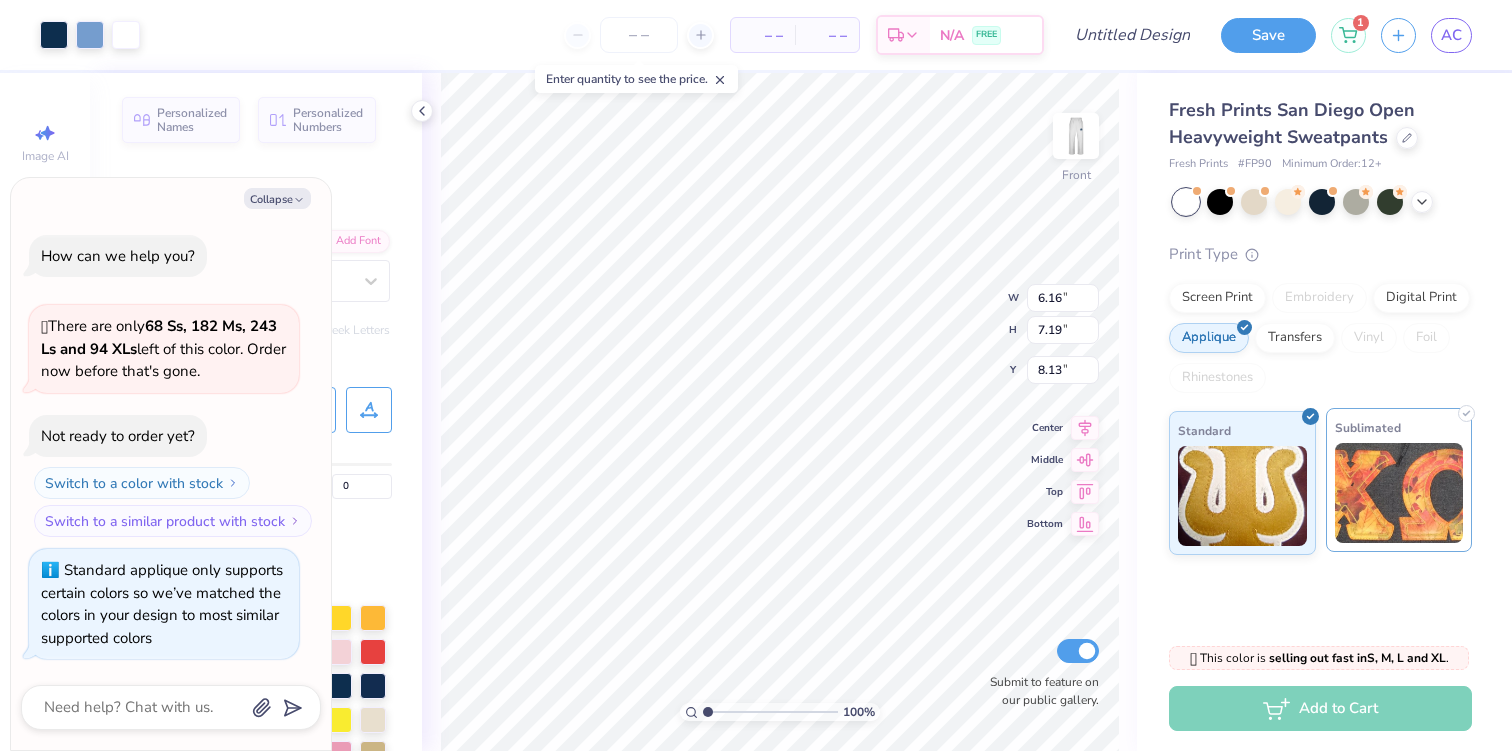 click at bounding box center (1399, 493) 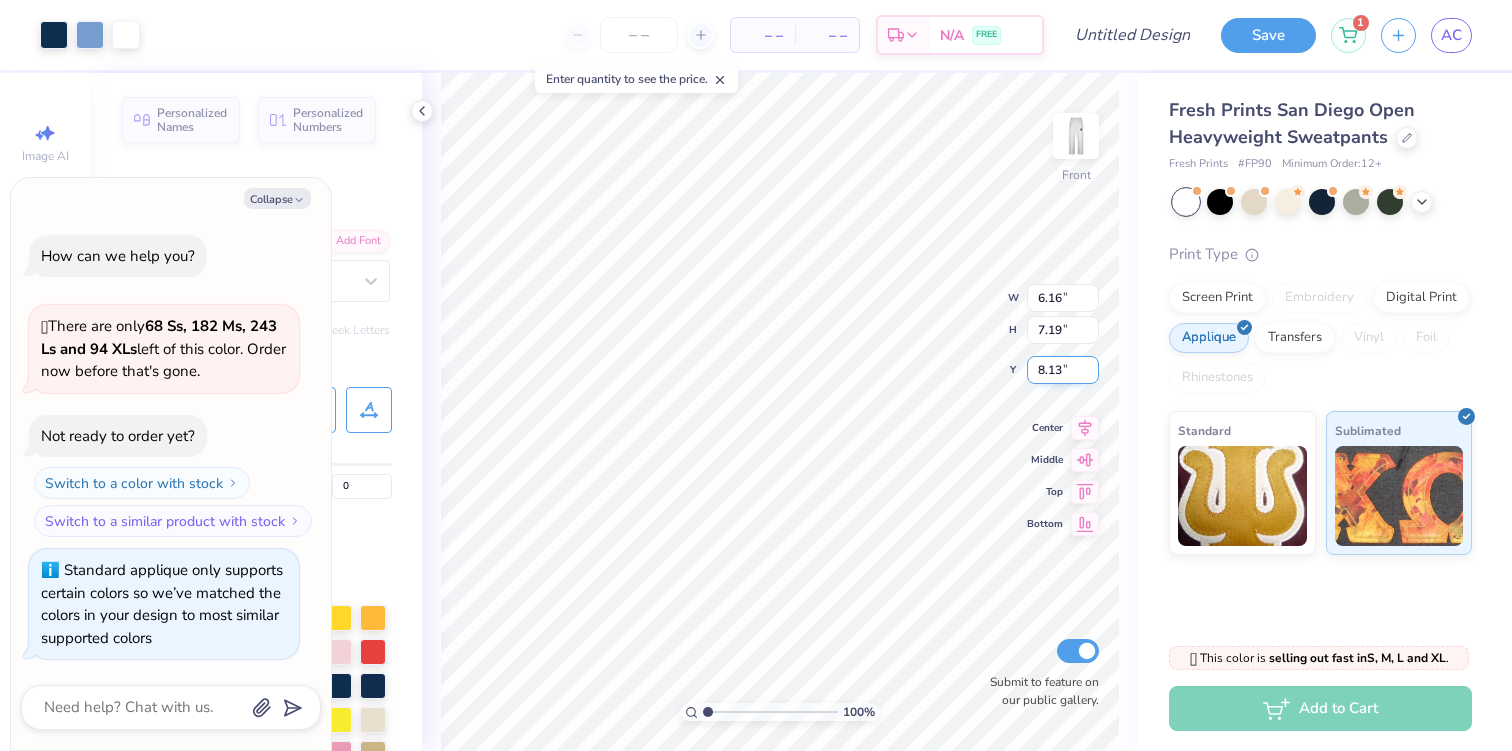 type on "x" 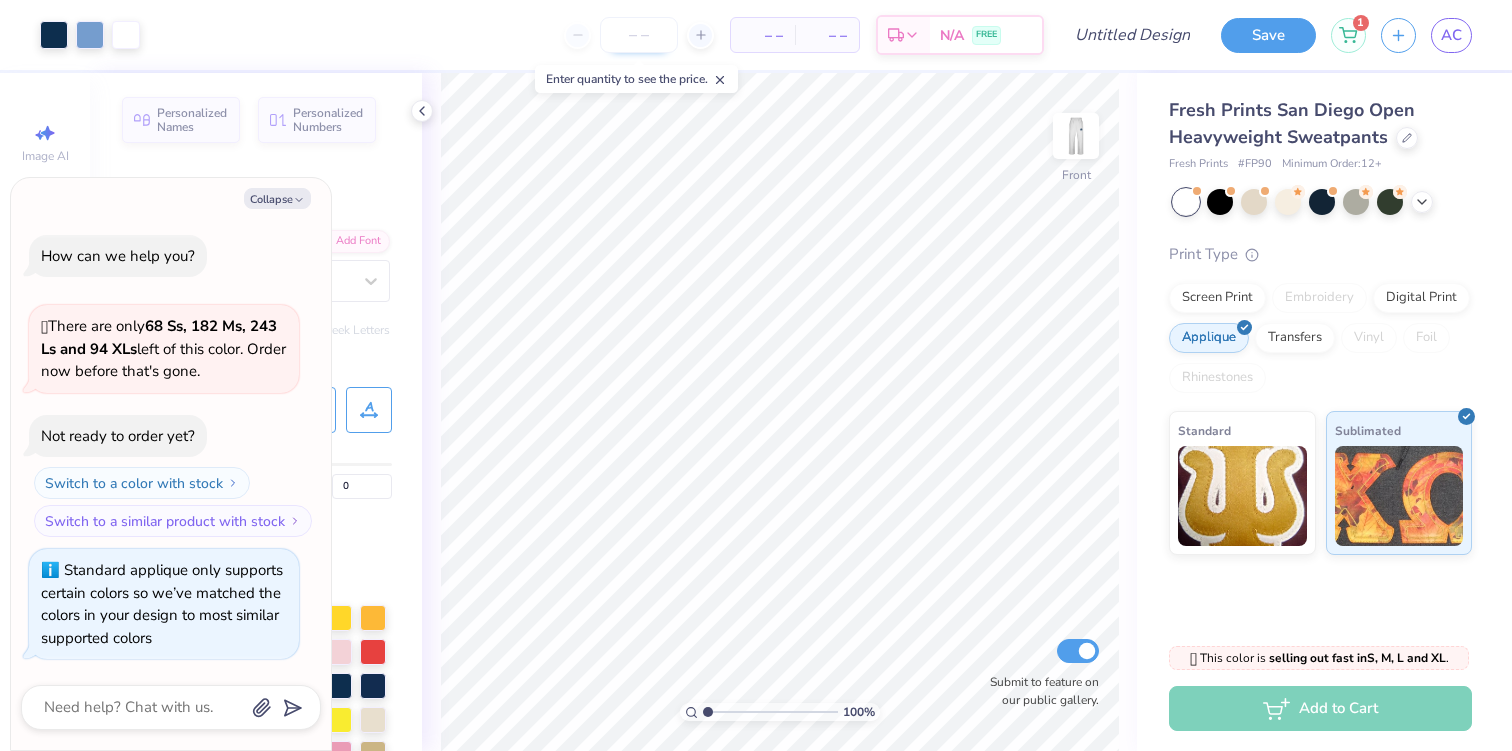 click at bounding box center [639, 35] 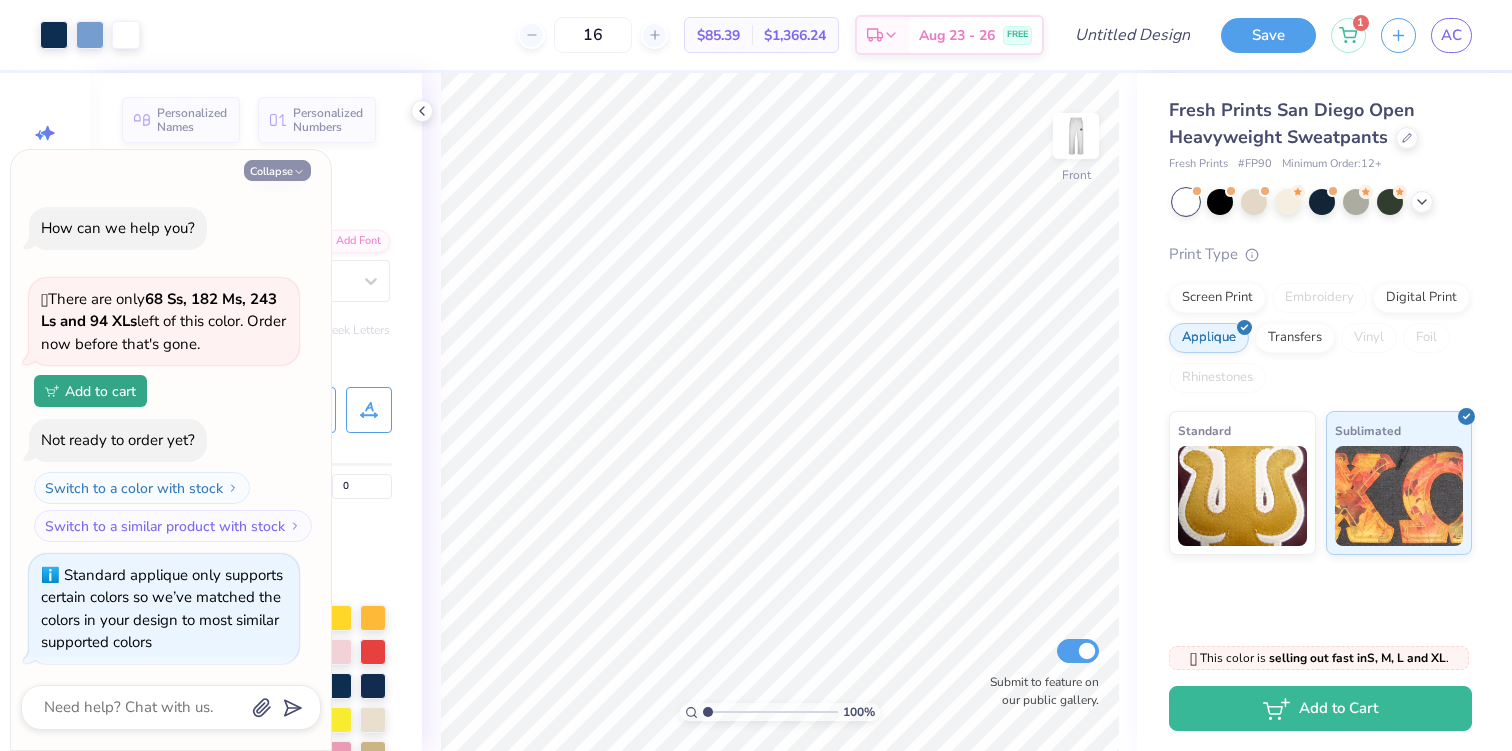 type on "16" 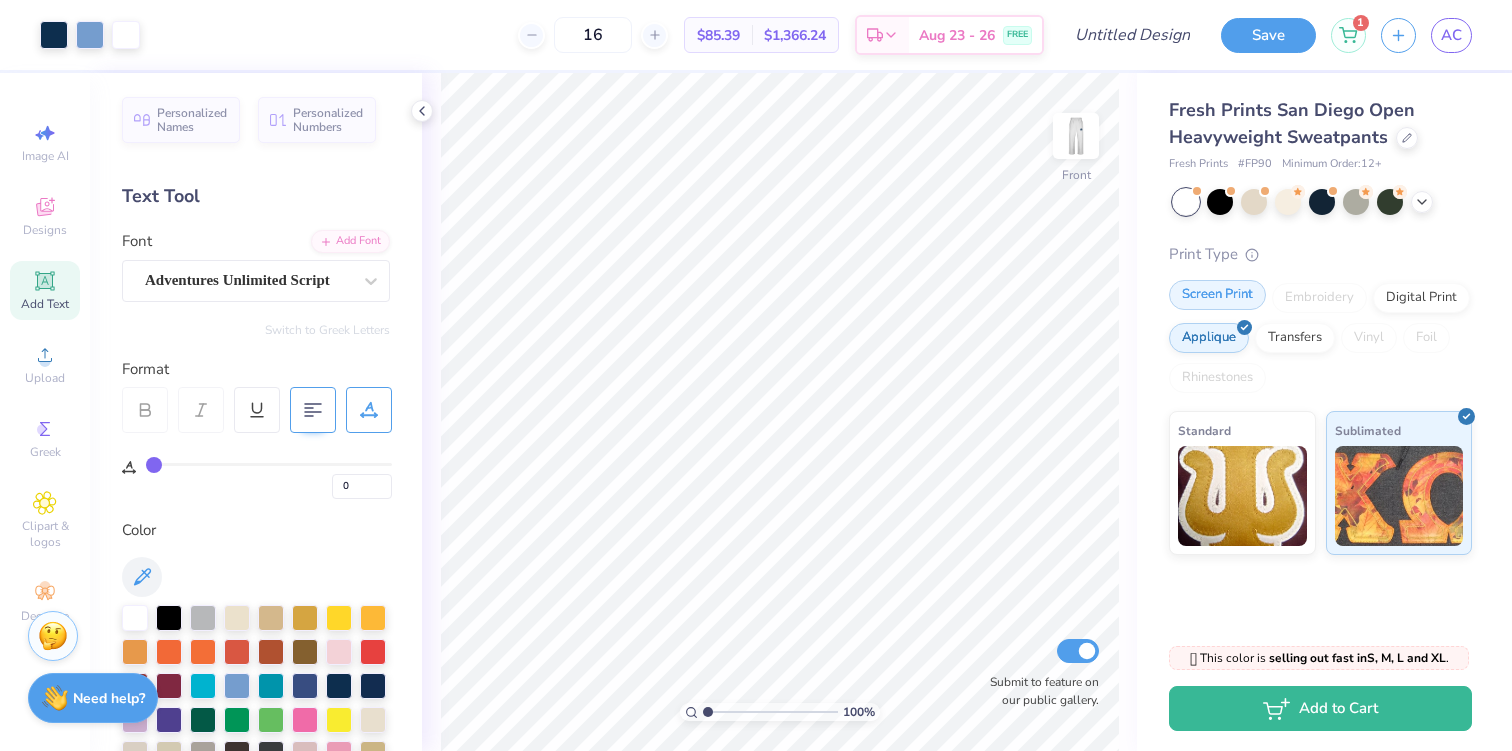 click on "Screen Print" at bounding box center [1217, 295] 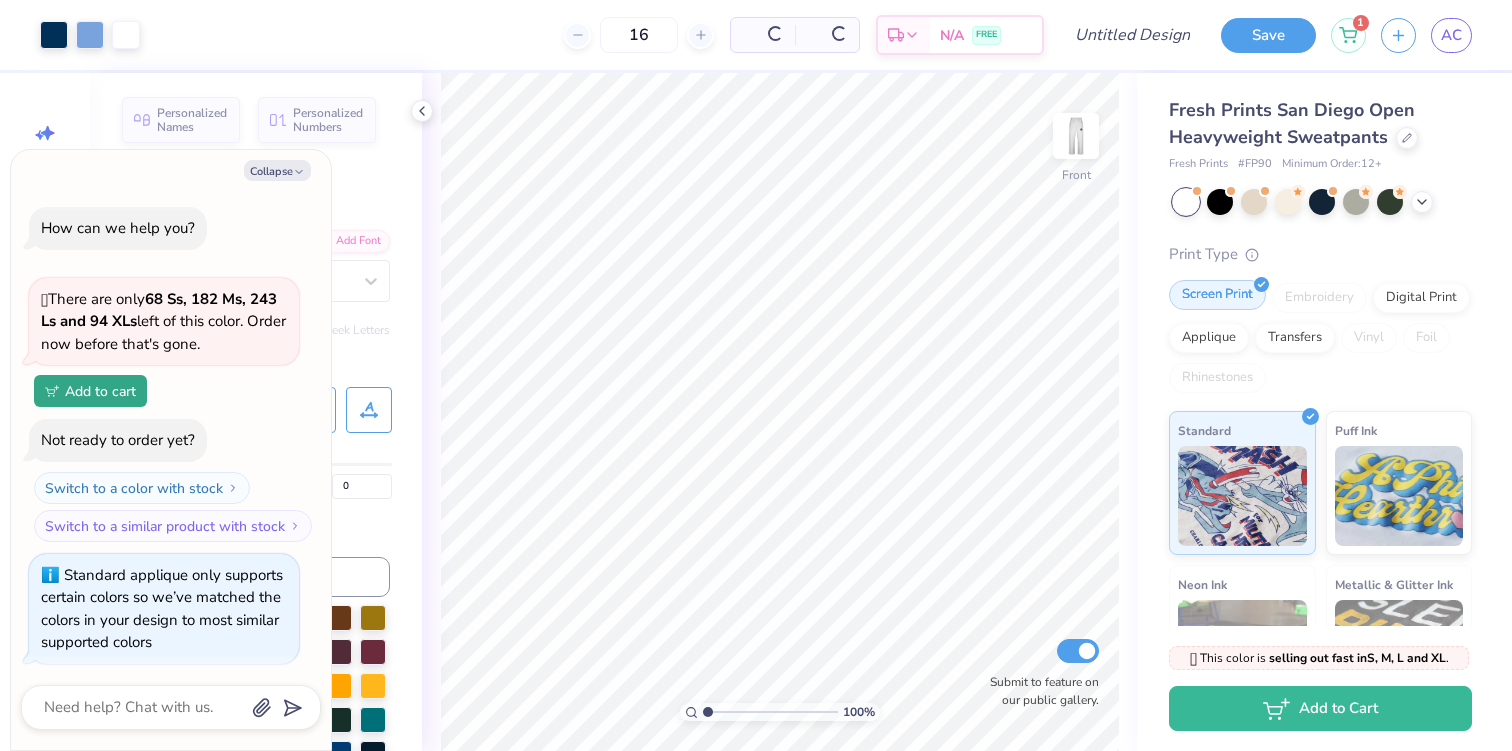 scroll, scrollTop: 126, scrollLeft: 0, axis: vertical 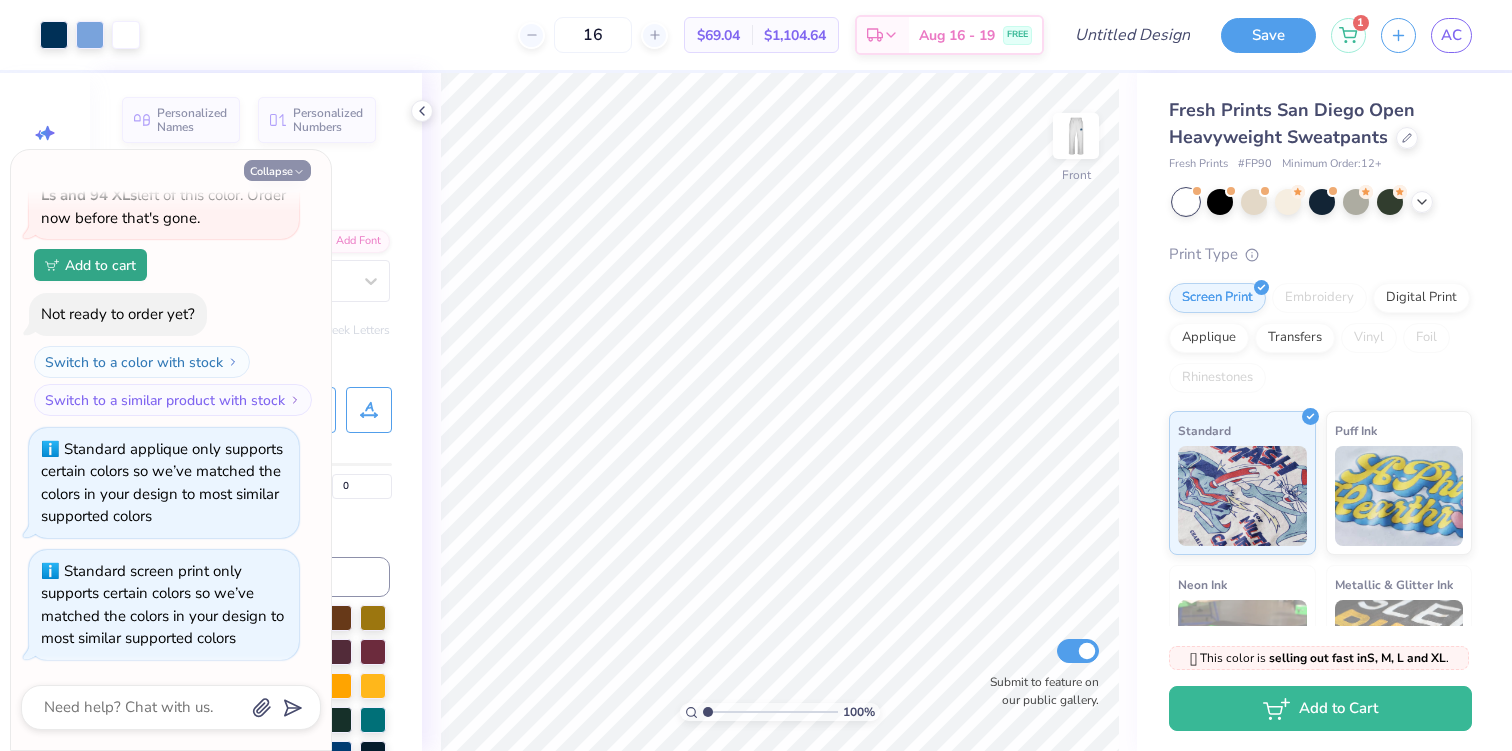 click on "Collapse" at bounding box center [277, 170] 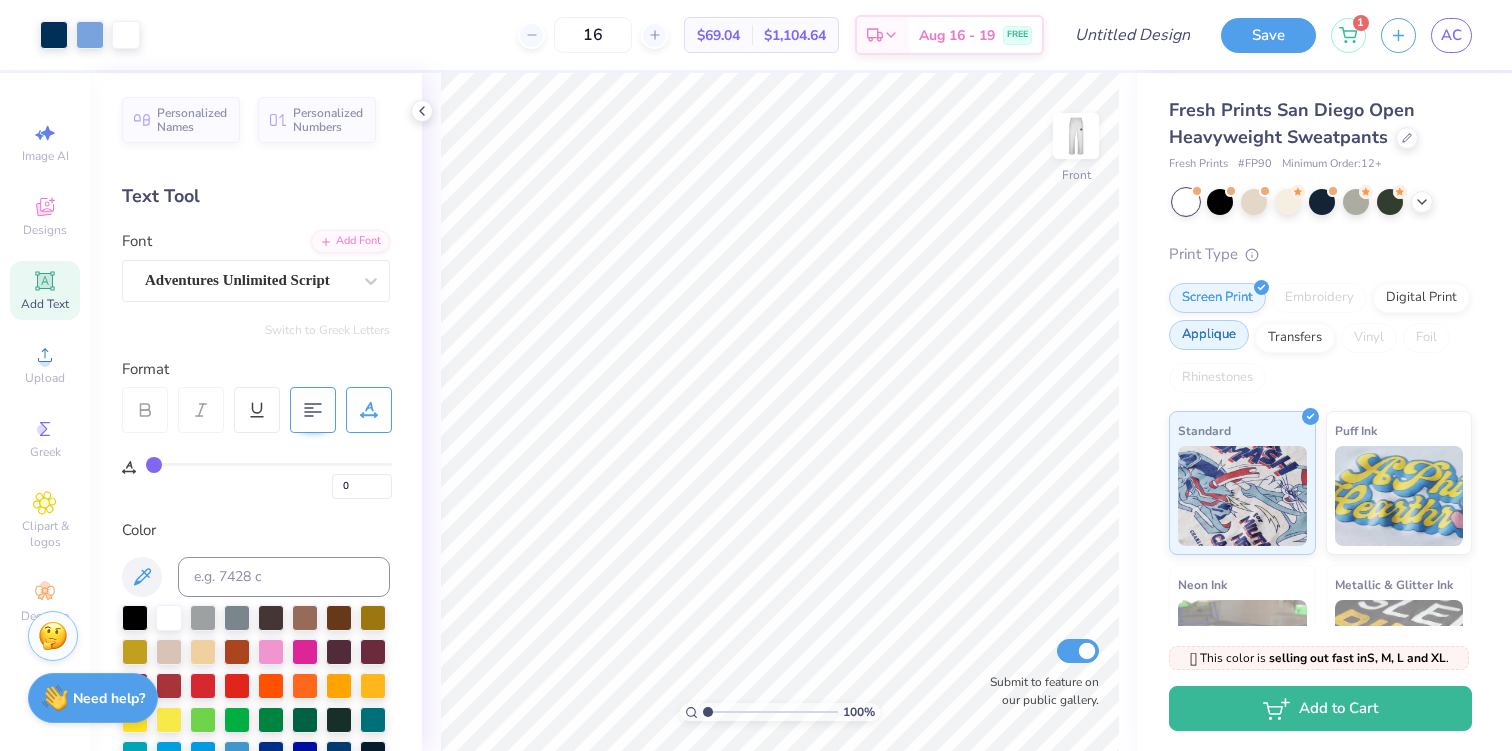 click on "Applique" at bounding box center (1209, 335) 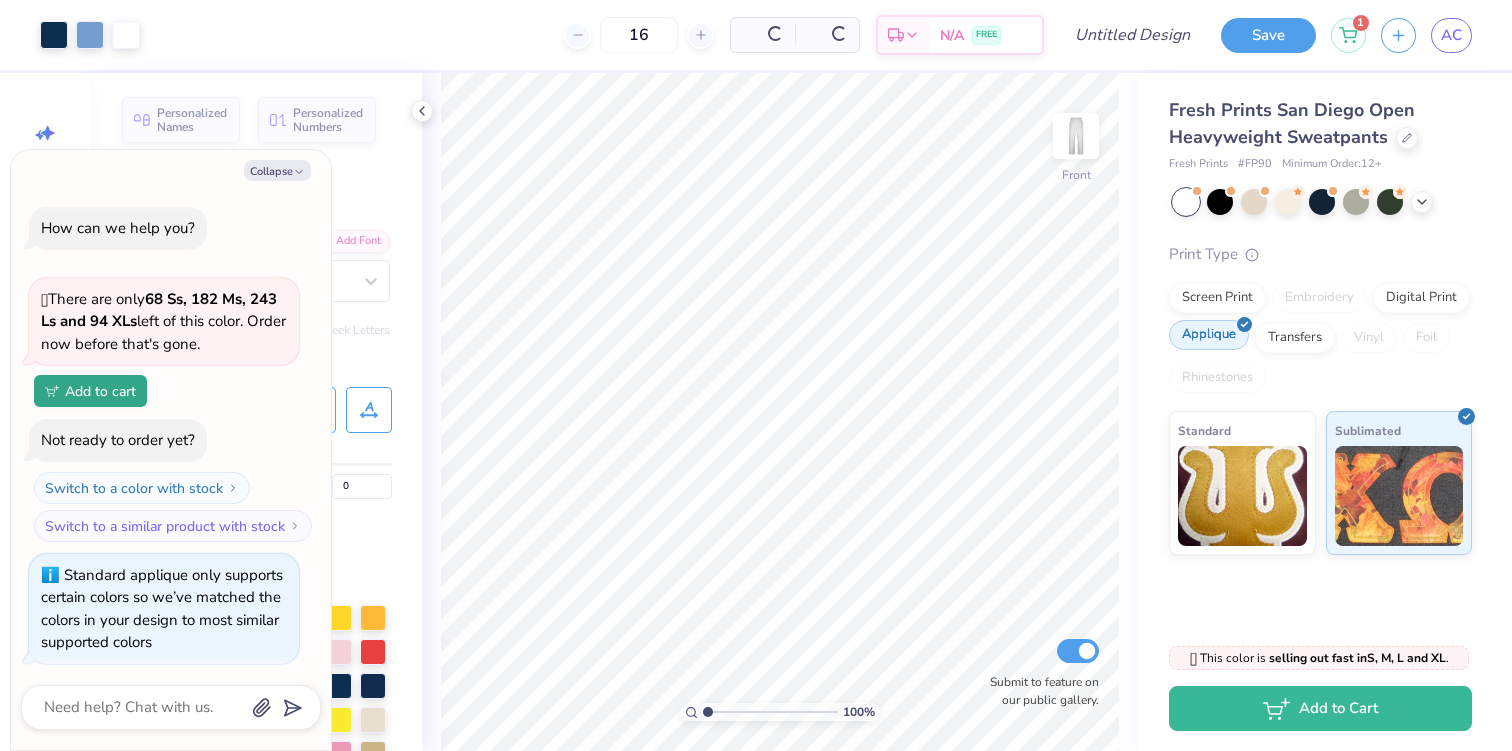 scroll, scrollTop: 248, scrollLeft: 0, axis: vertical 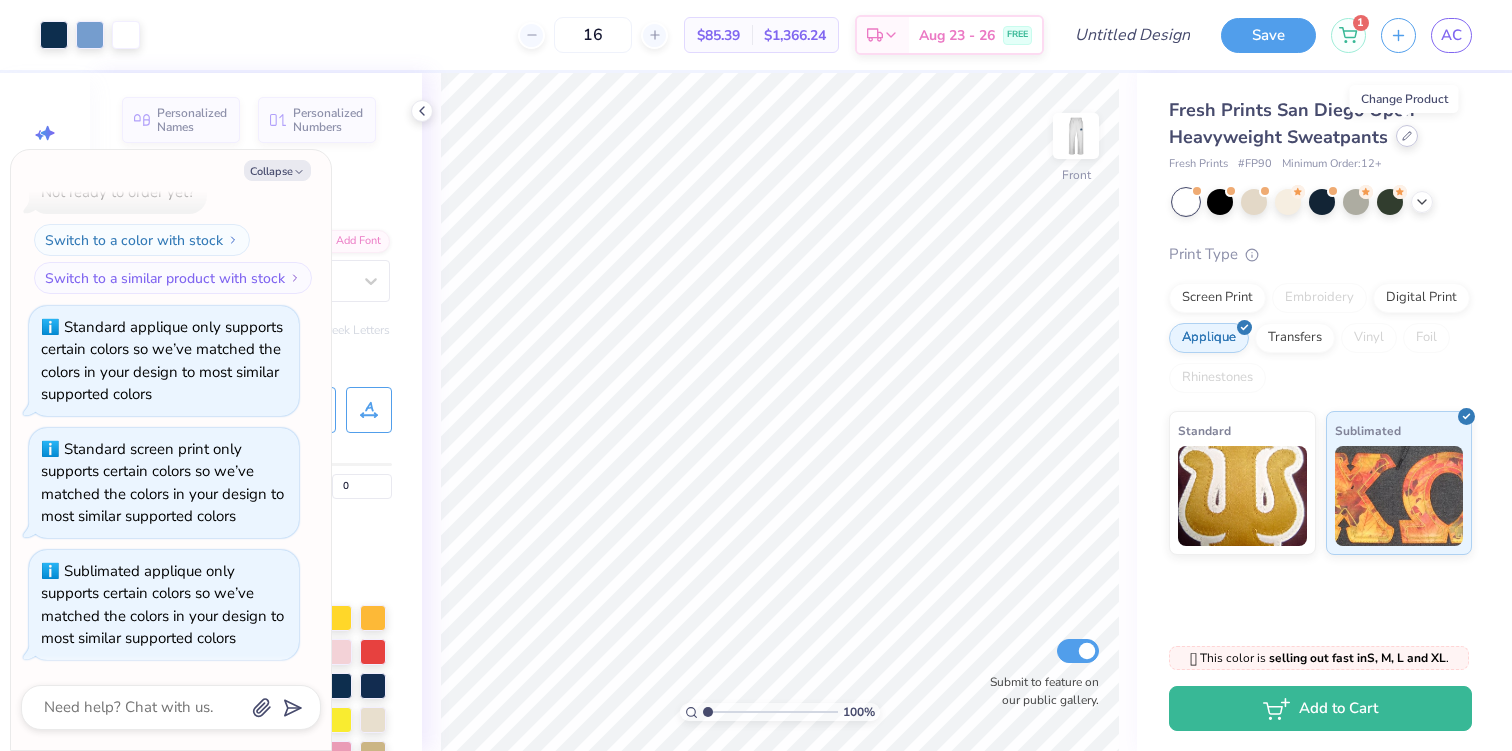click 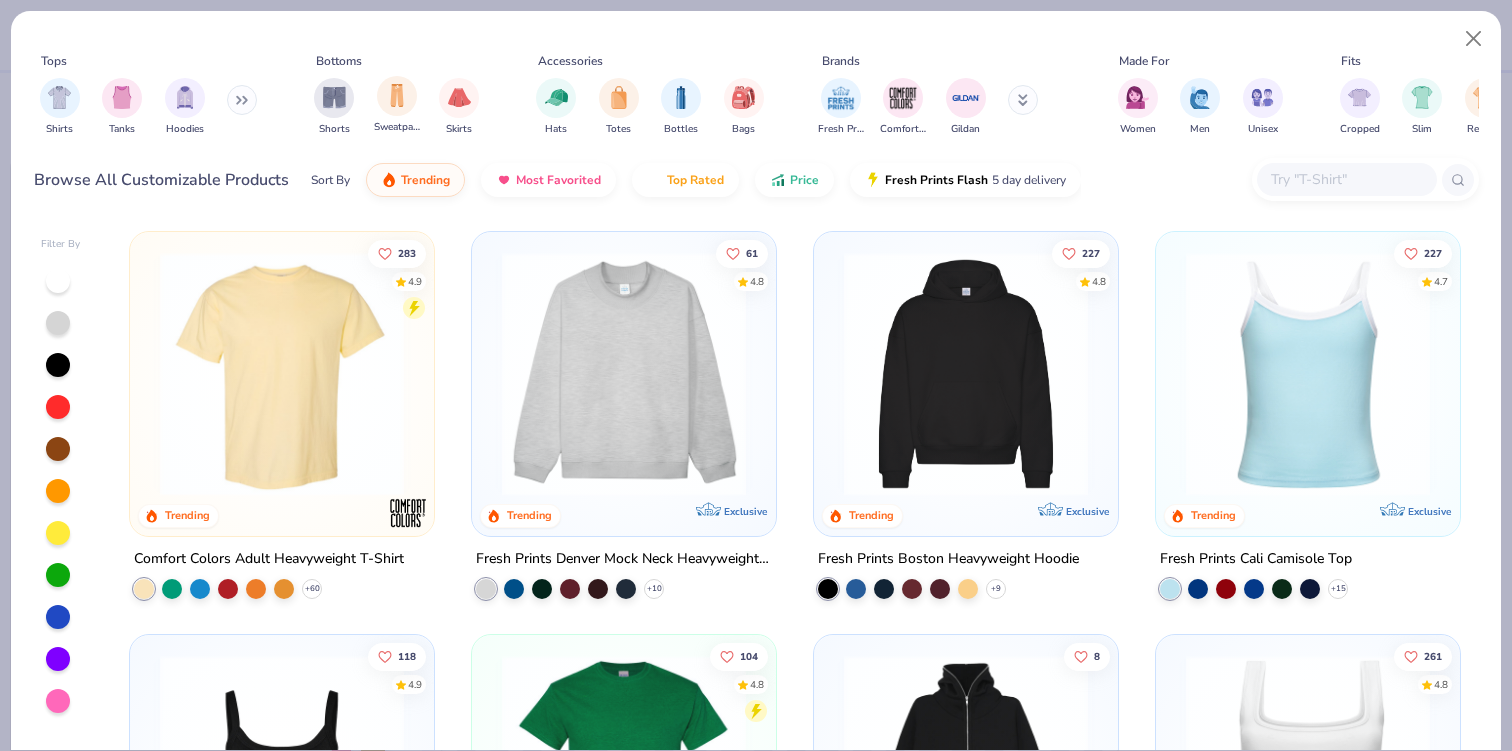click on "Sweatpants" at bounding box center [397, 105] 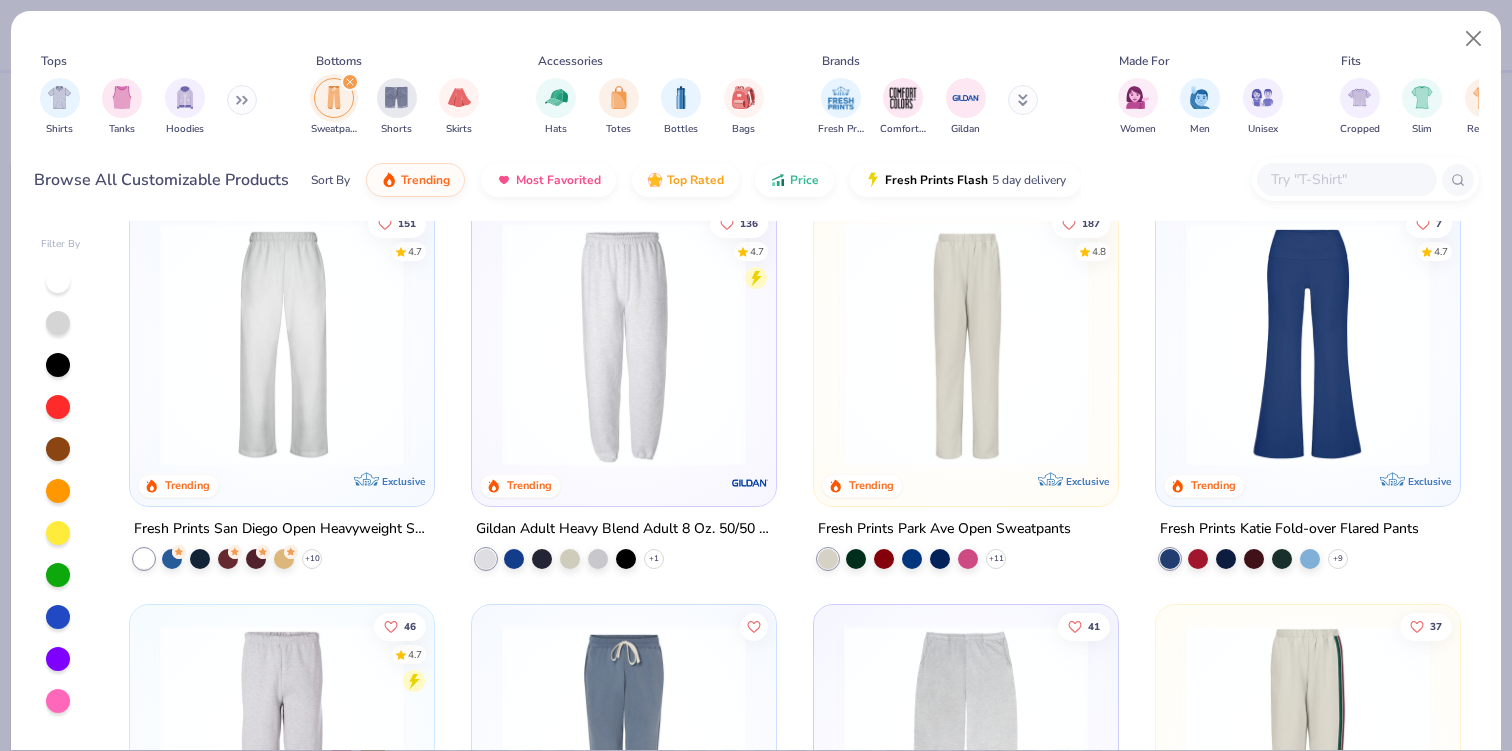 scroll, scrollTop: 48, scrollLeft: 0, axis: vertical 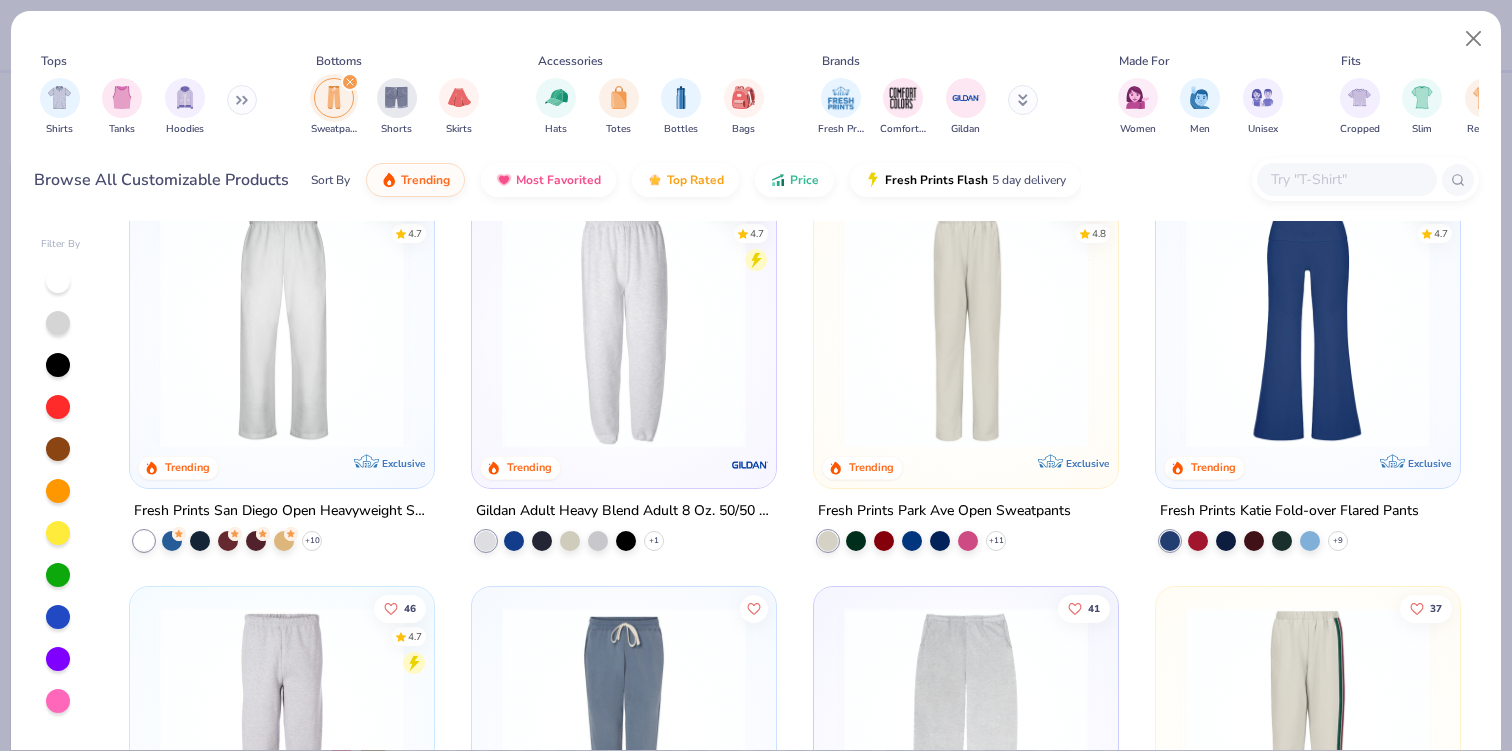click at bounding box center [966, 326] 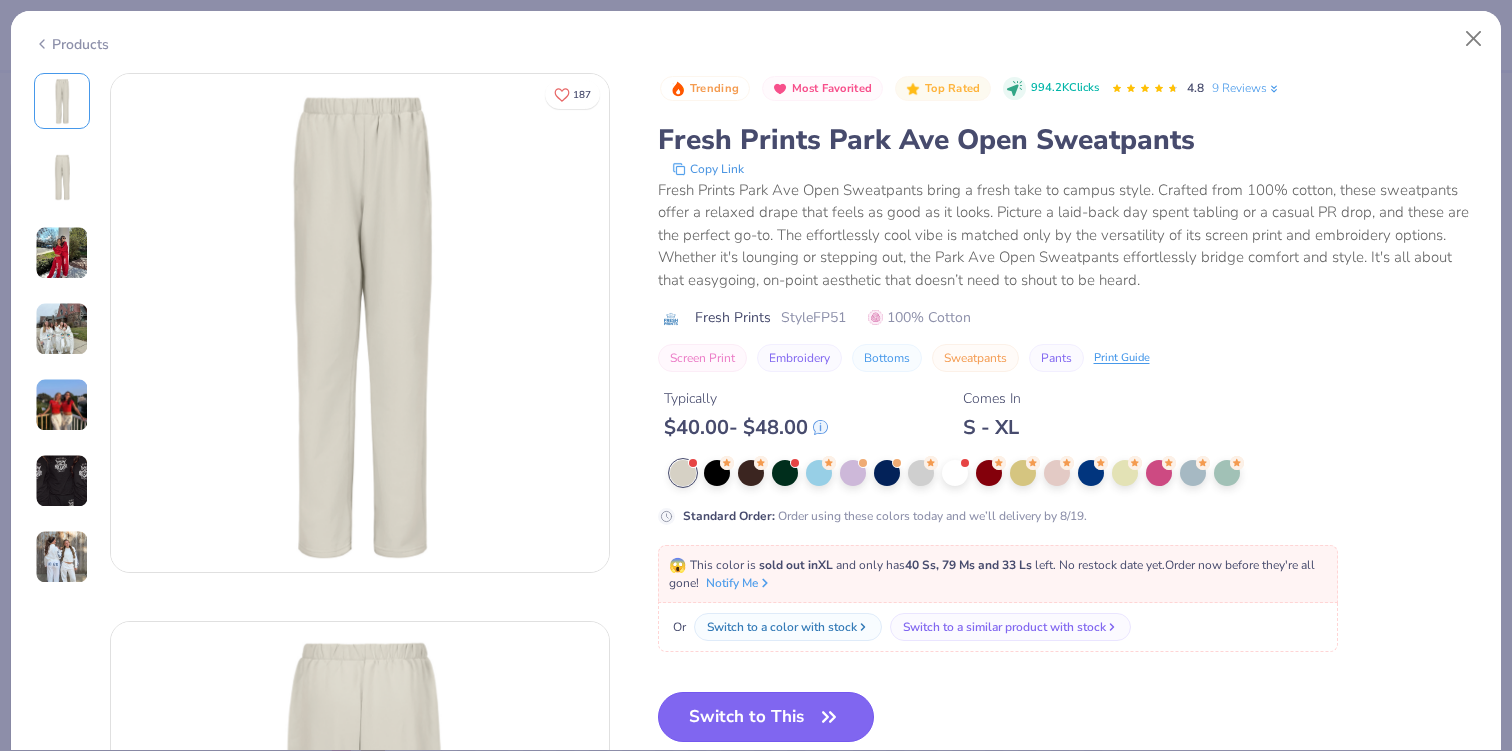 click on "Switch to This" at bounding box center [766, 717] 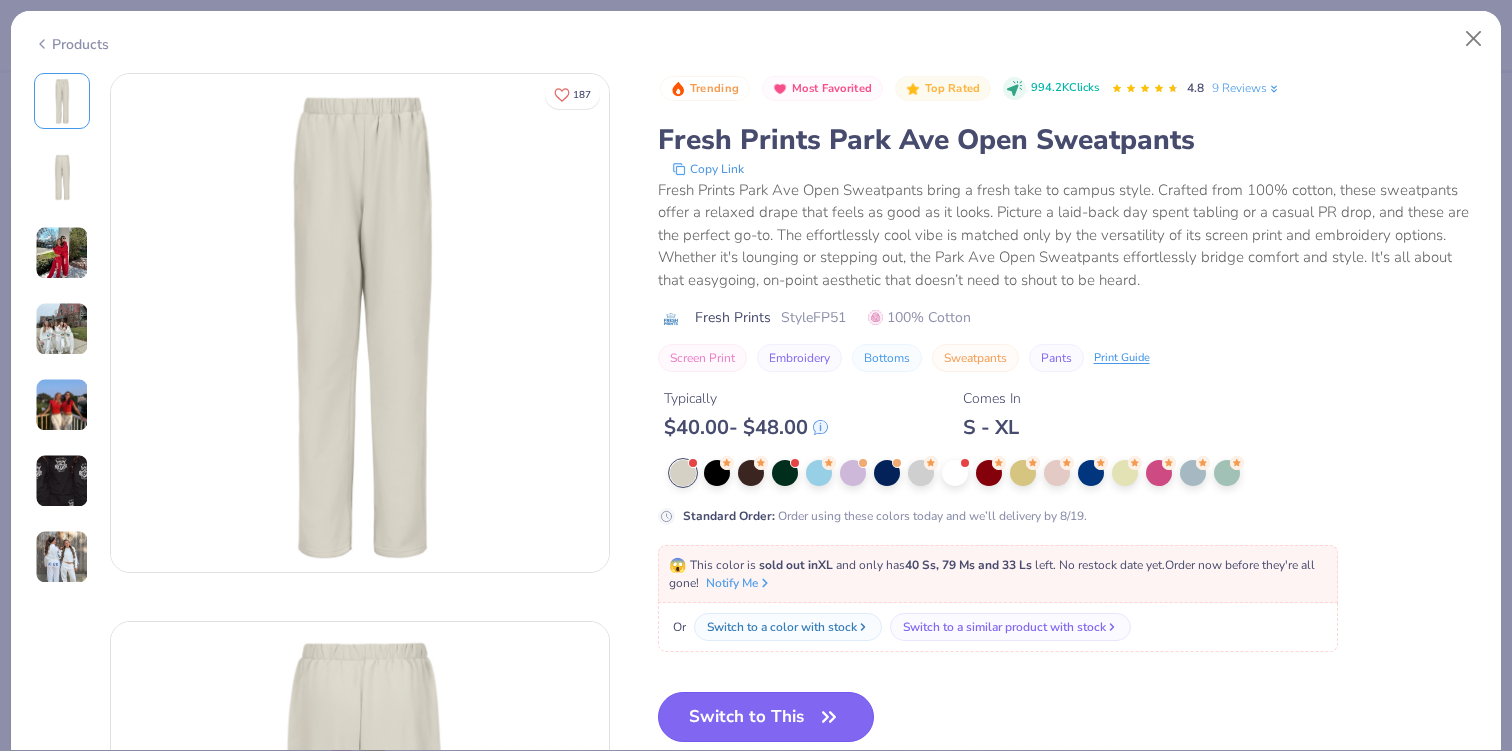 type on "x" 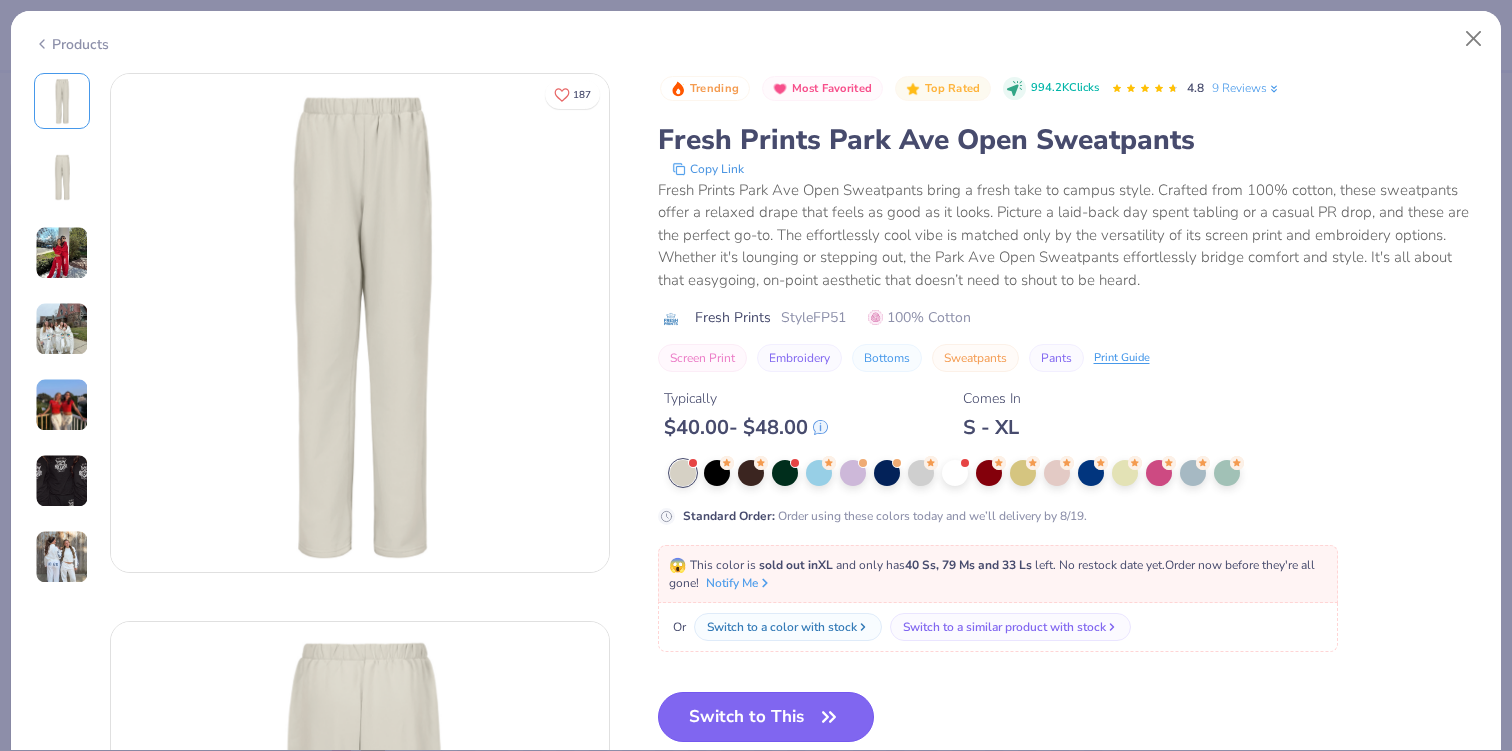 type on "50" 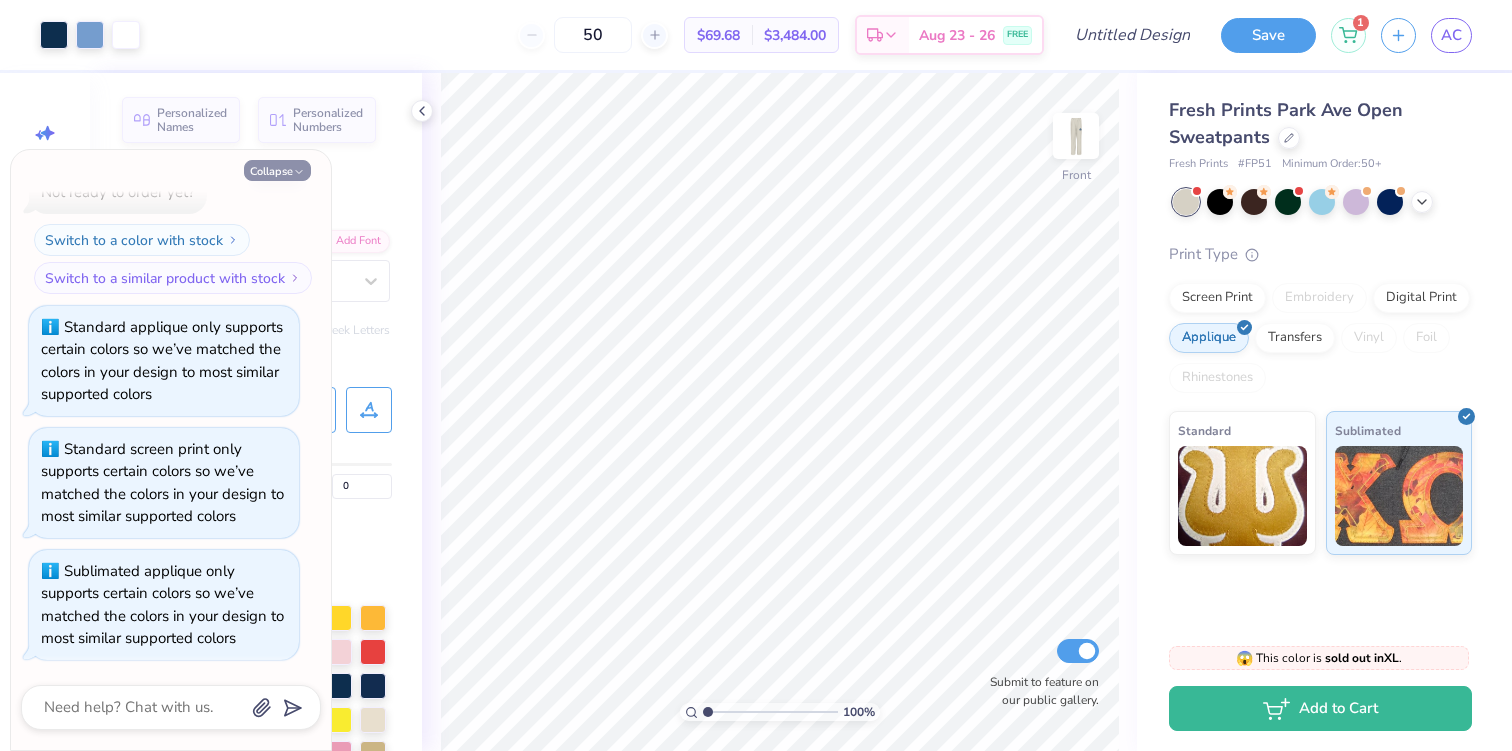 click on "Collapse" at bounding box center [277, 170] 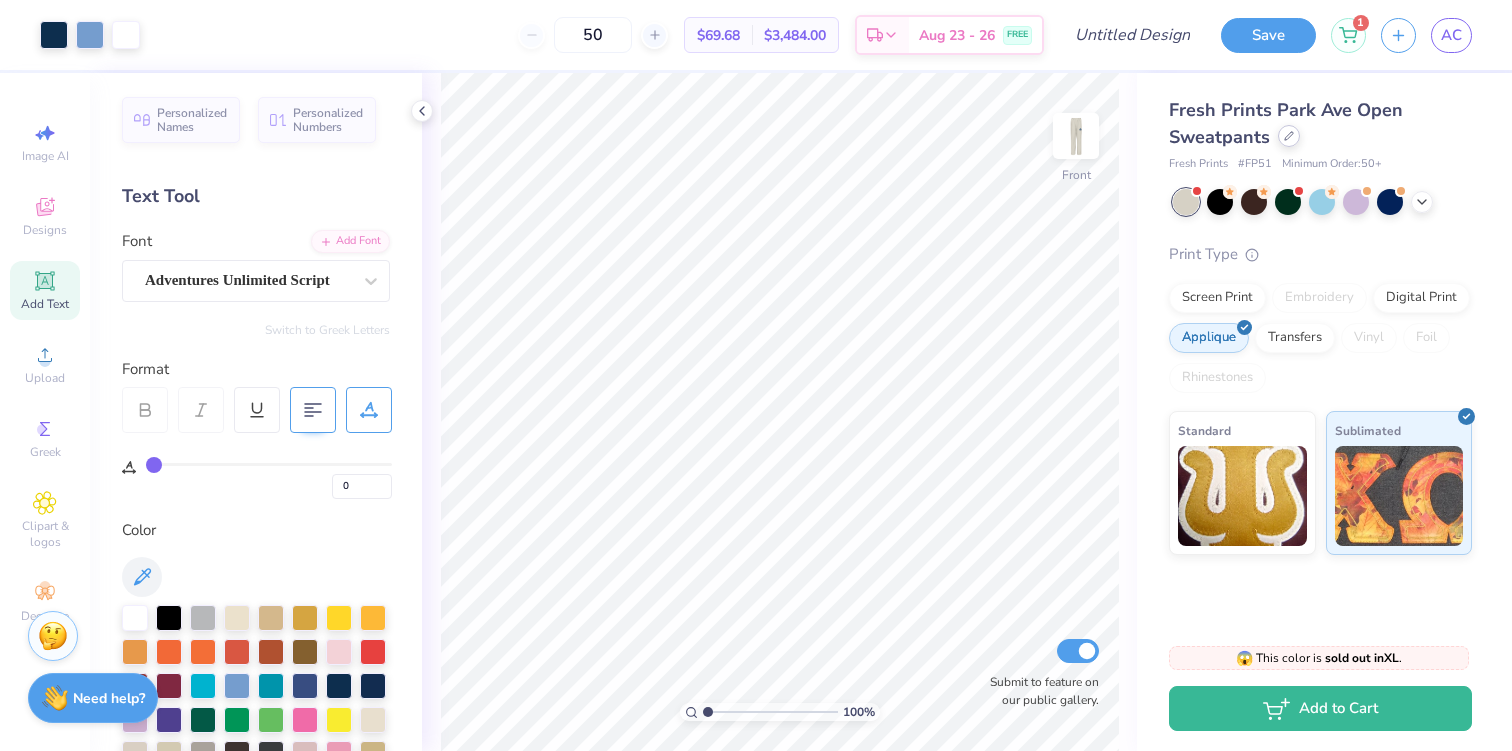 click 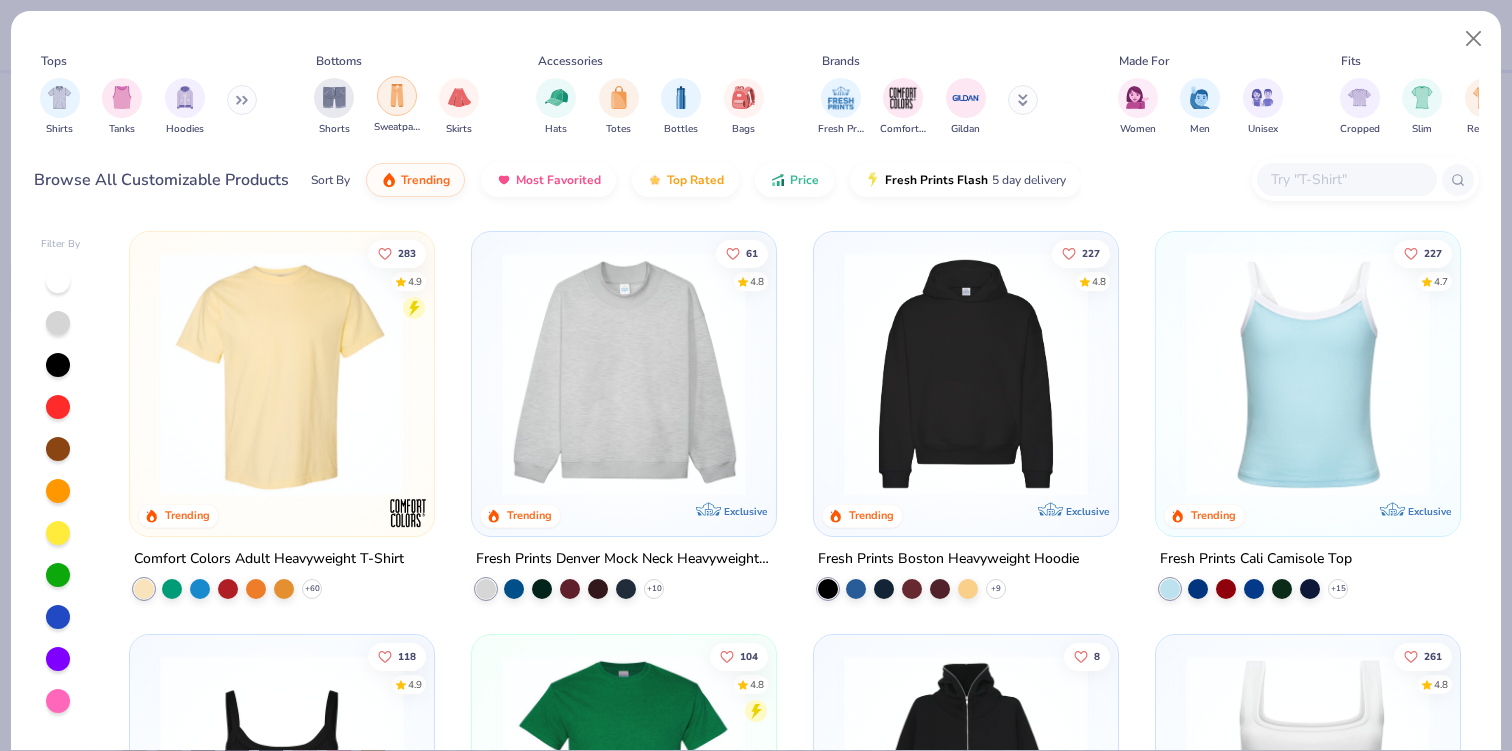 click at bounding box center (397, 95) 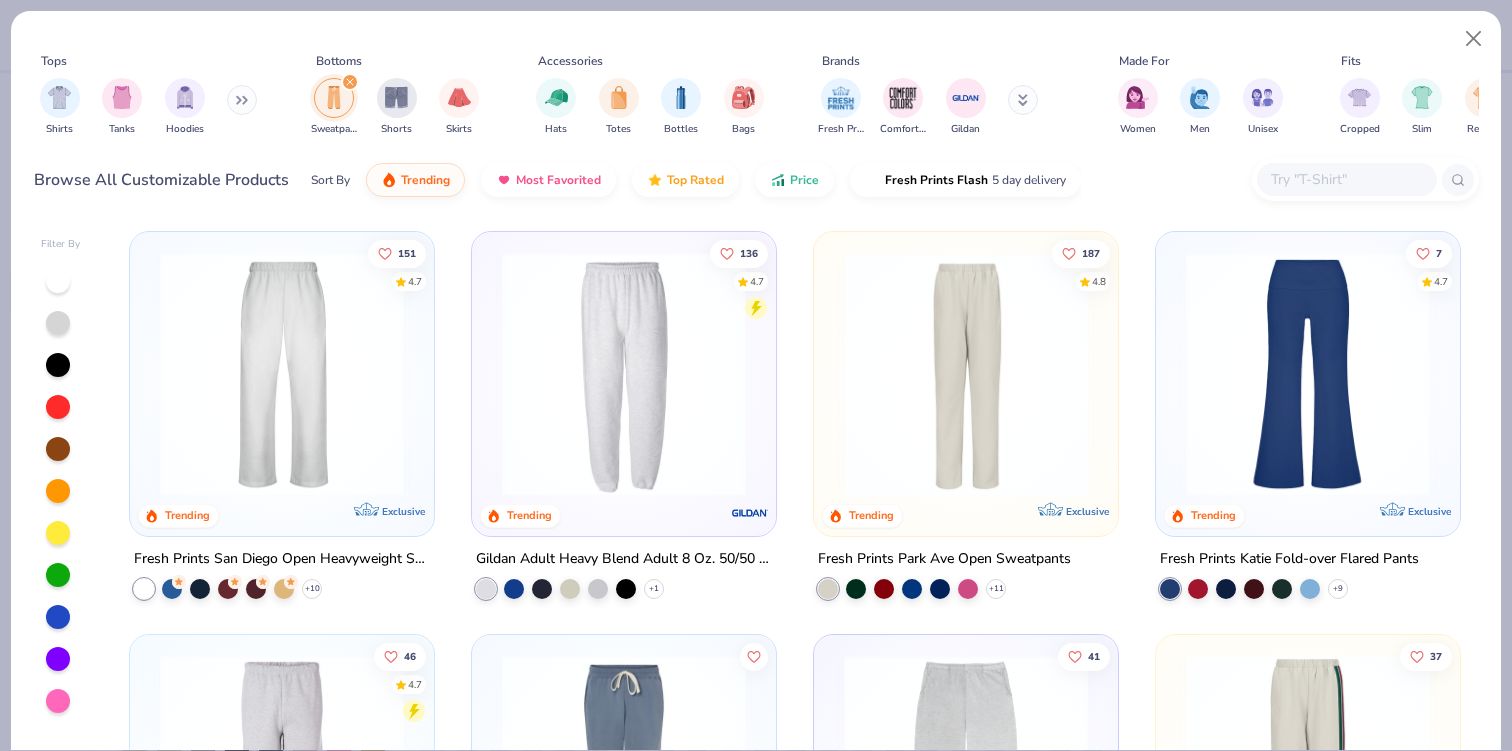 click at bounding box center [966, 374] 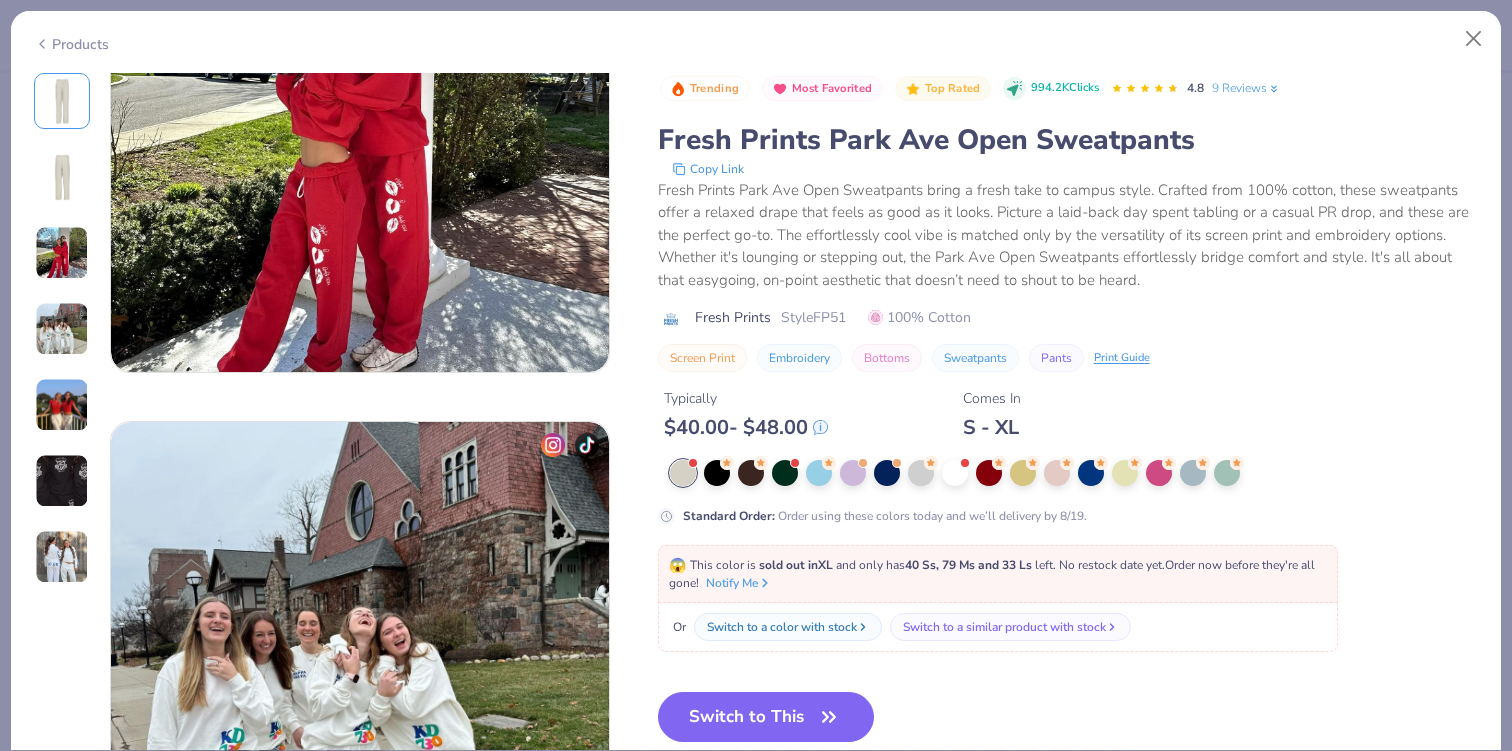 scroll, scrollTop: 1283, scrollLeft: 0, axis: vertical 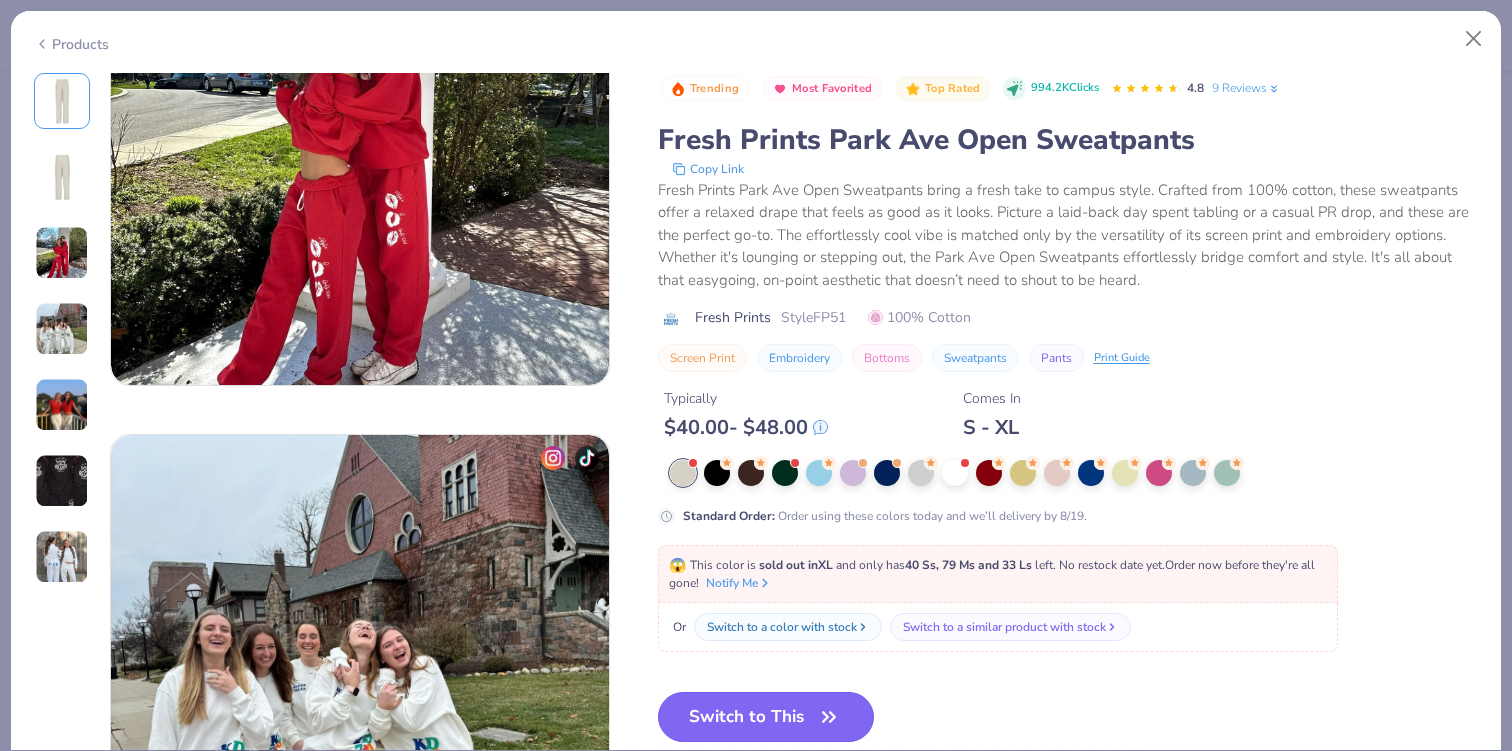 click on "Switch to This" at bounding box center (766, 717) 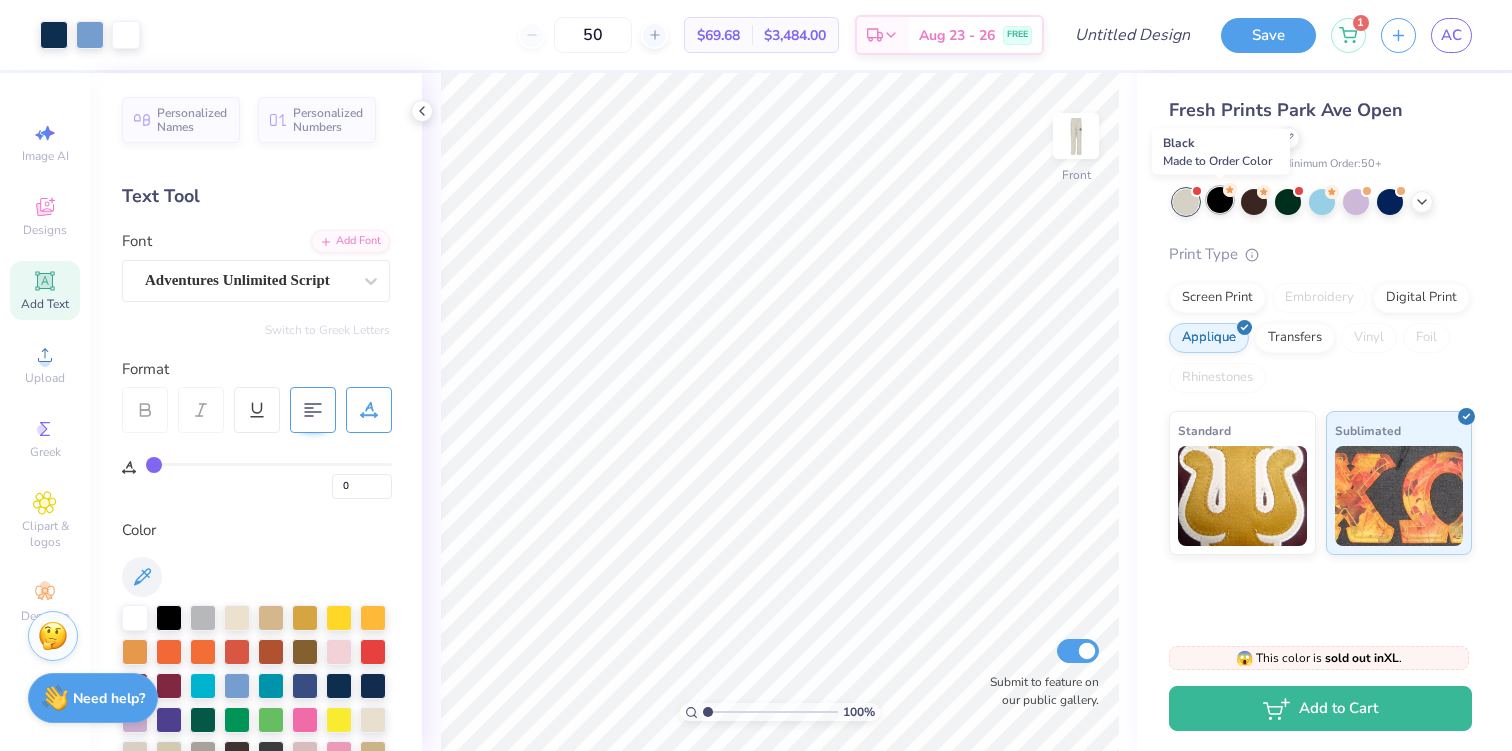 click at bounding box center [1220, 200] 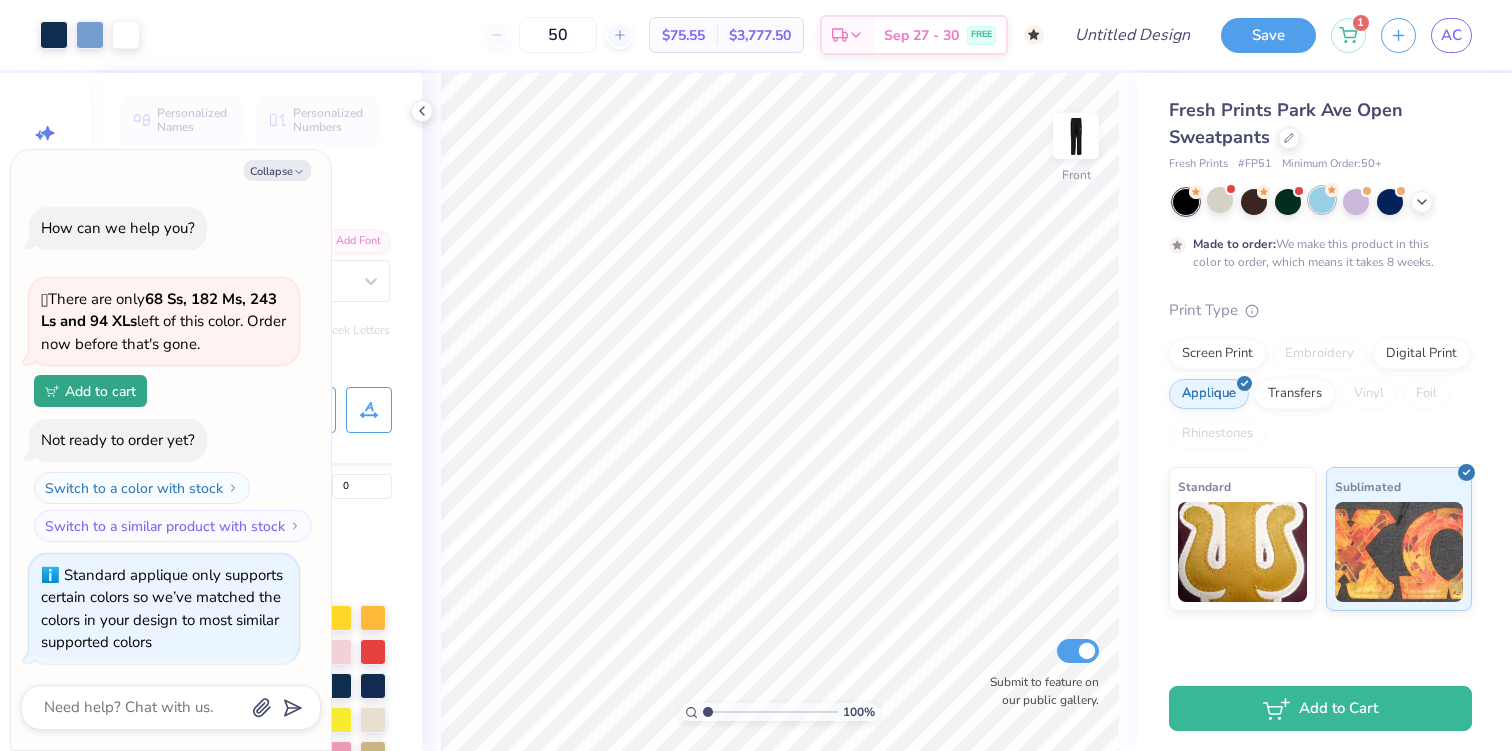 scroll, scrollTop: 437, scrollLeft: 0, axis: vertical 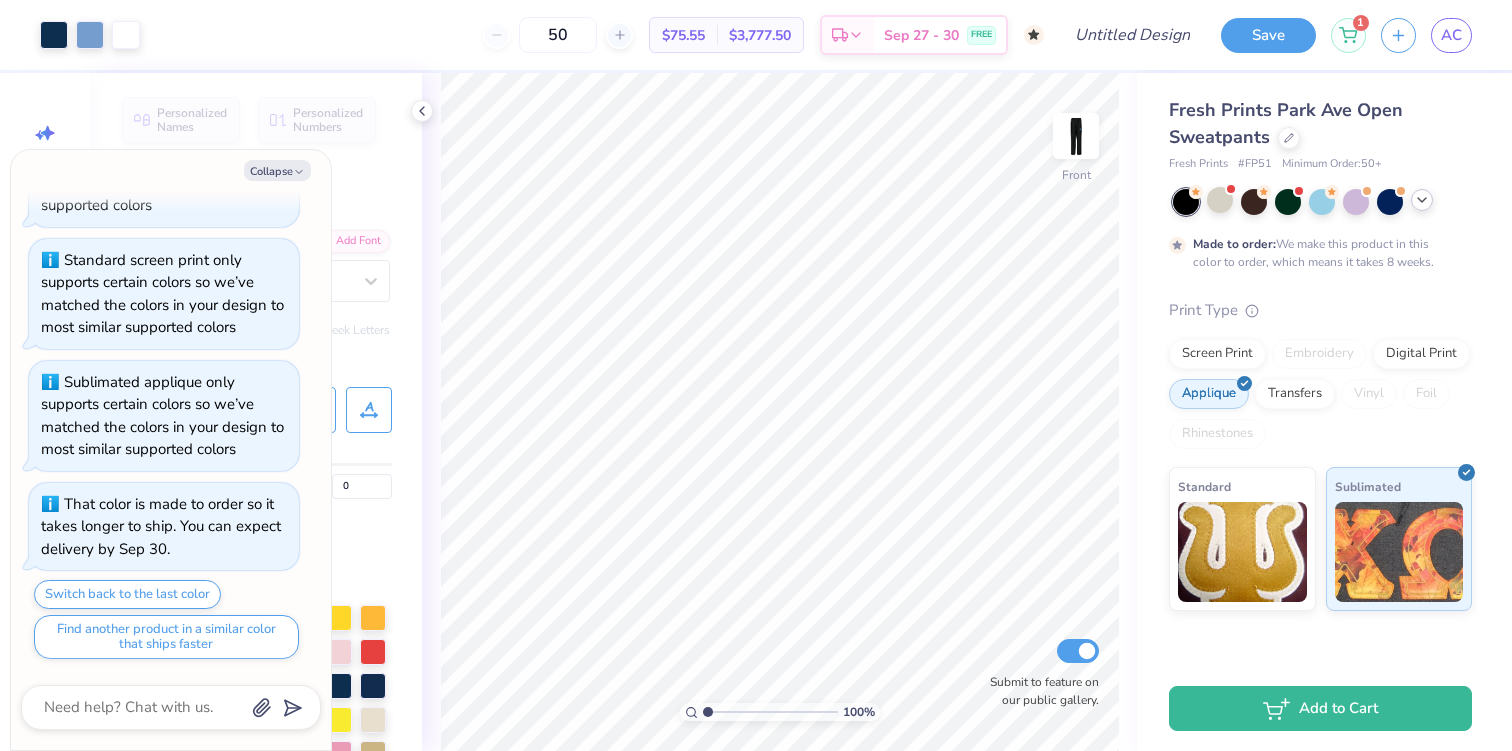 click 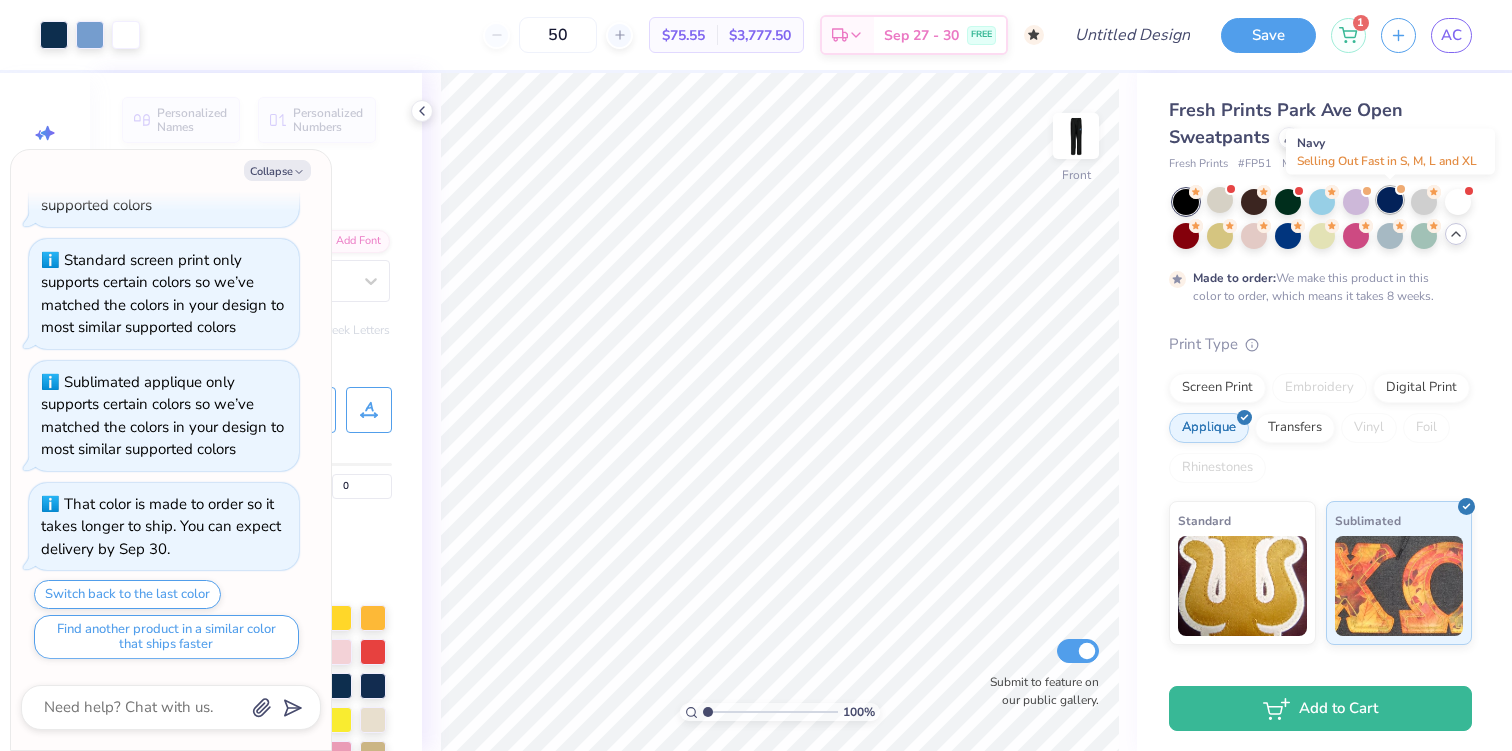 click at bounding box center [1390, 200] 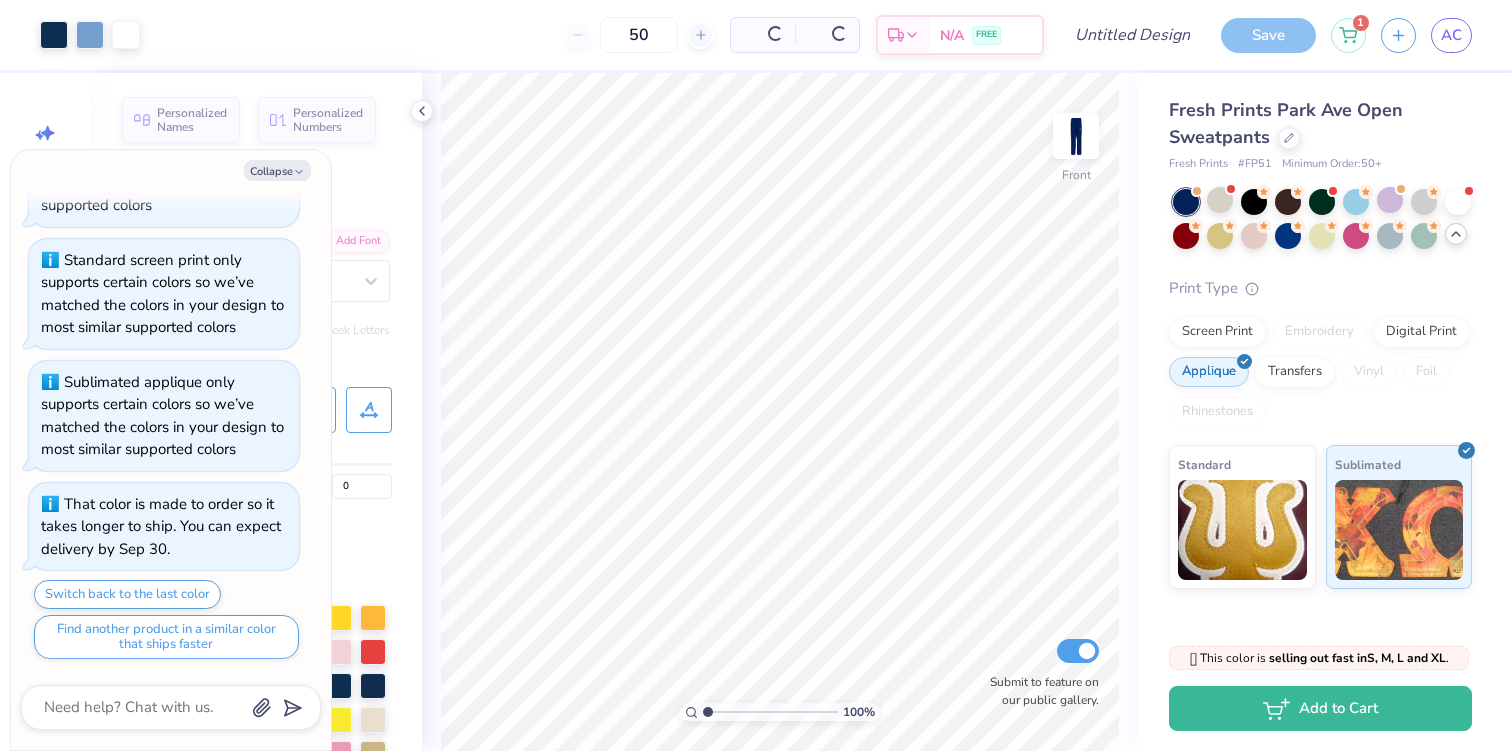 scroll, scrollTop: 851, scrollLeft: 0, axis: vertical 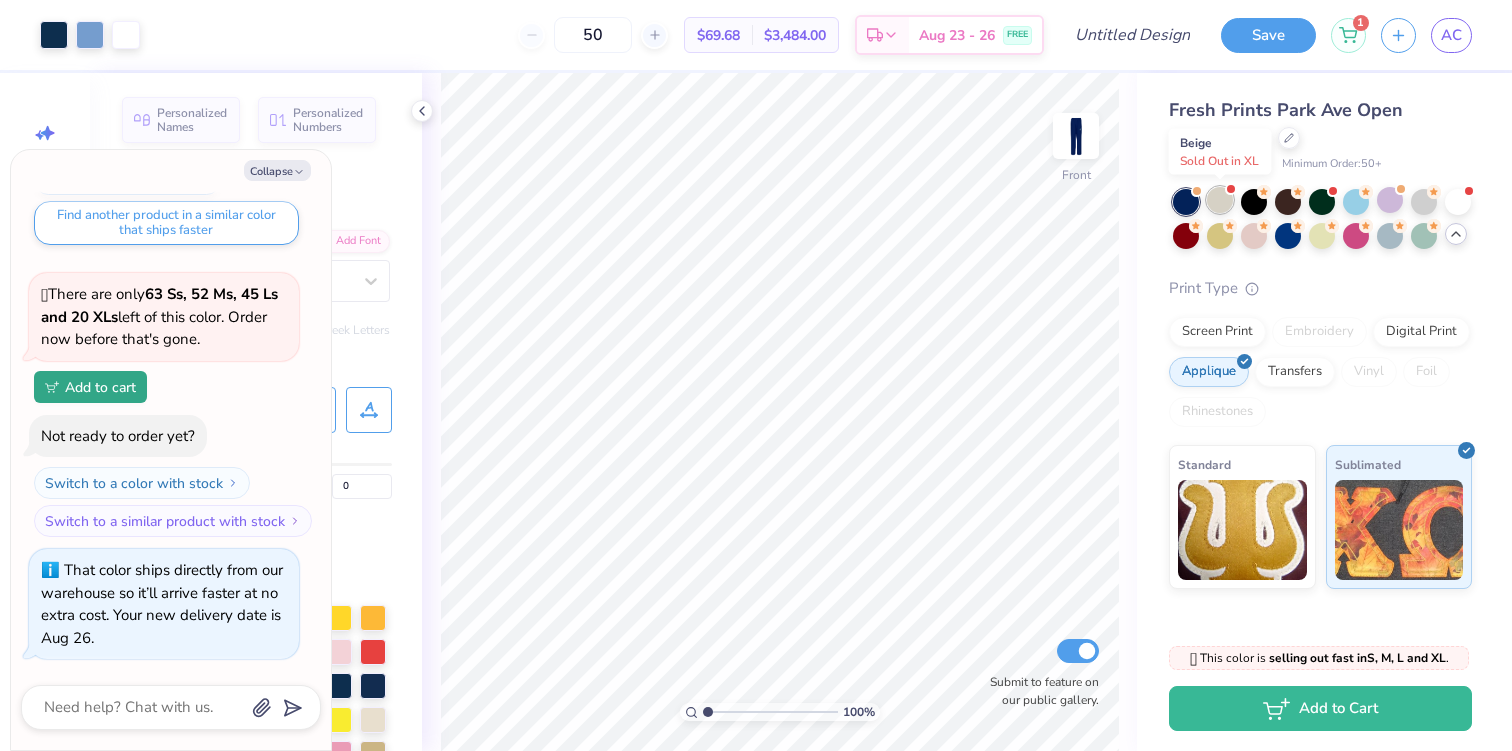 click at bounding box center [1220, 200] 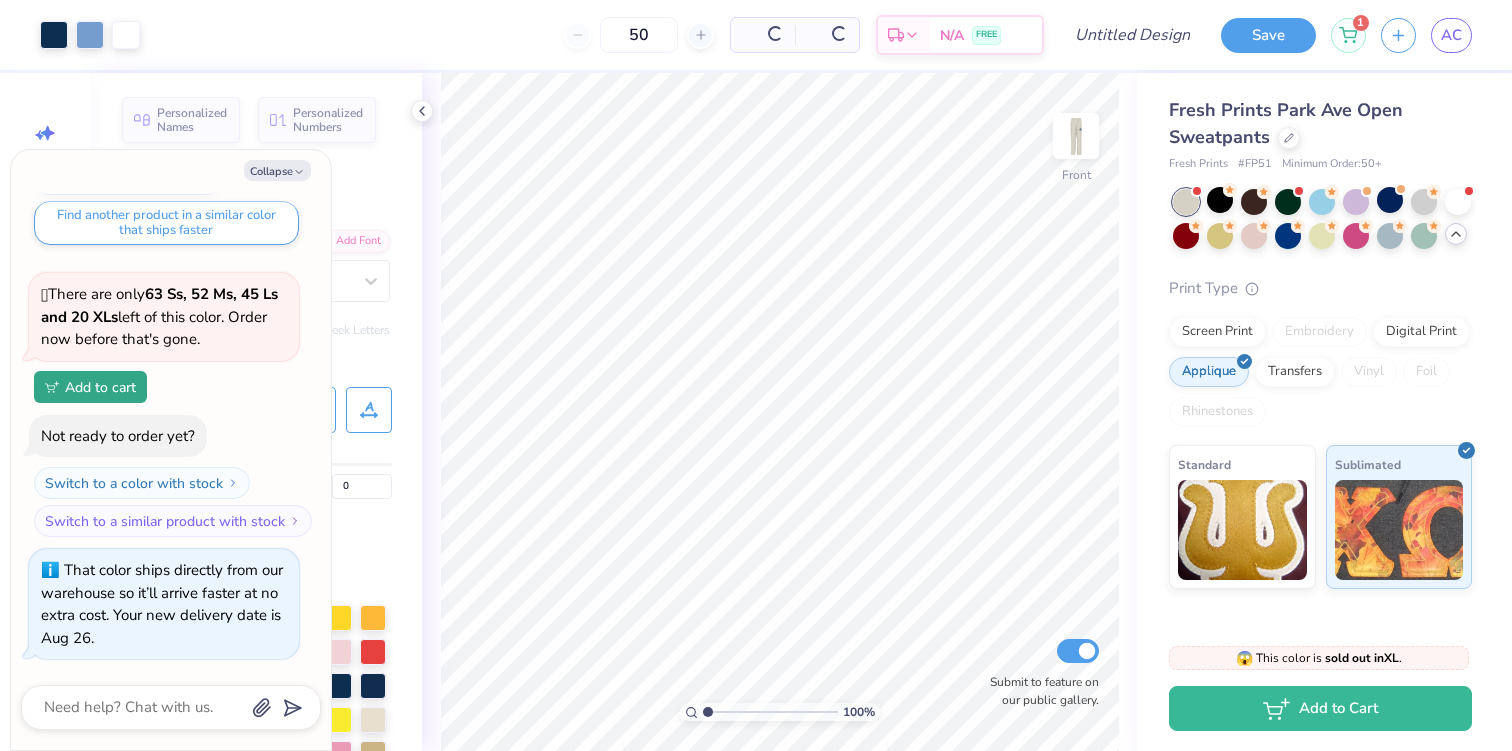 type on "x" 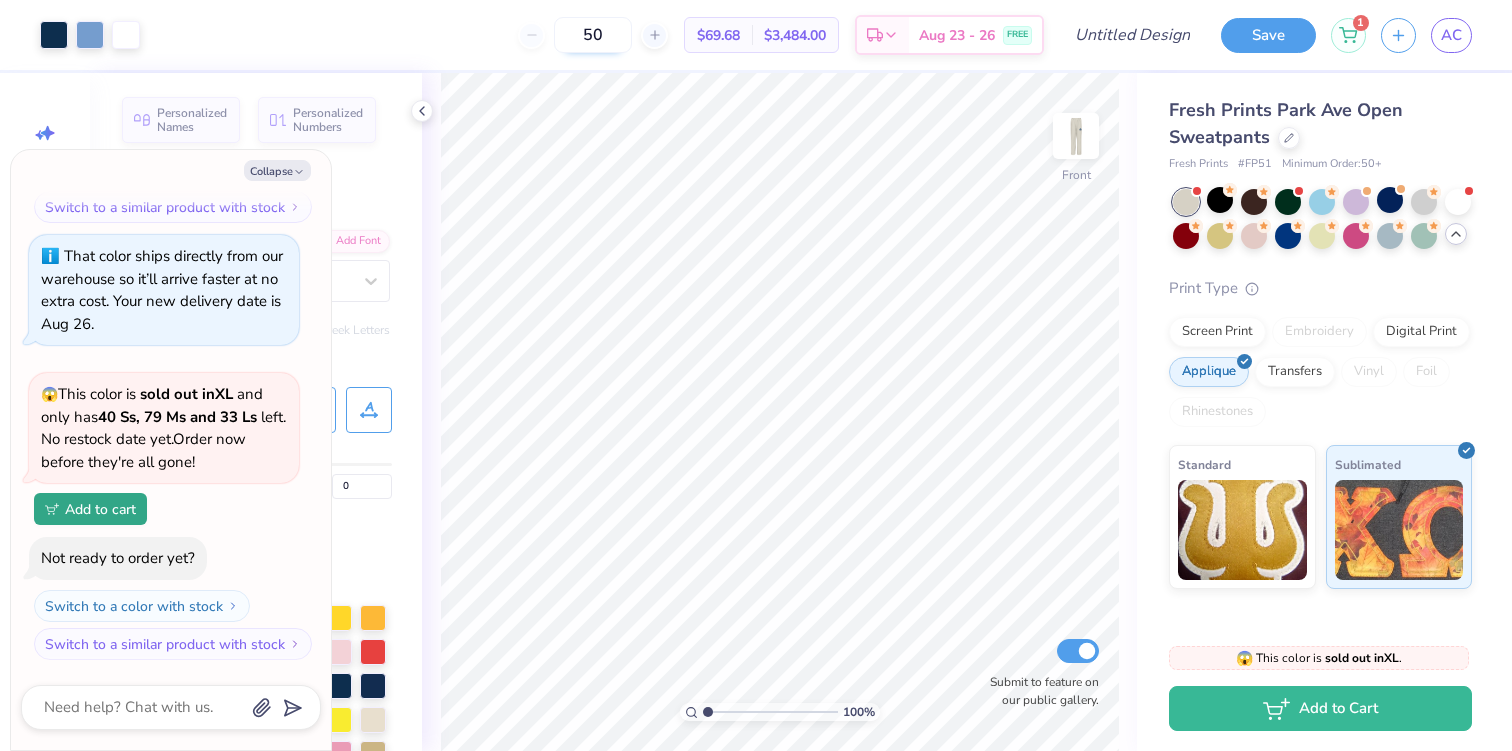 click on "50" at bounding box center [593, 35] 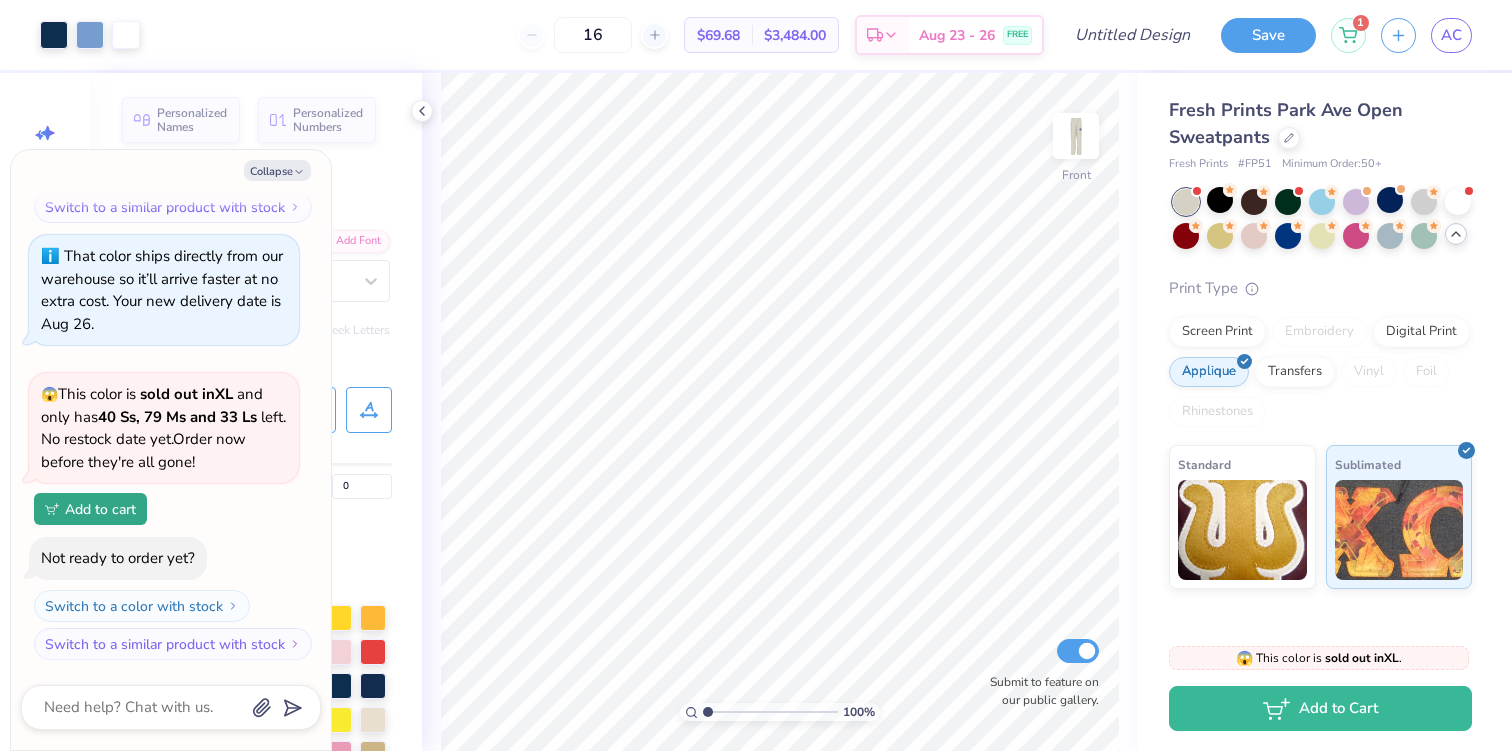 type on "50" 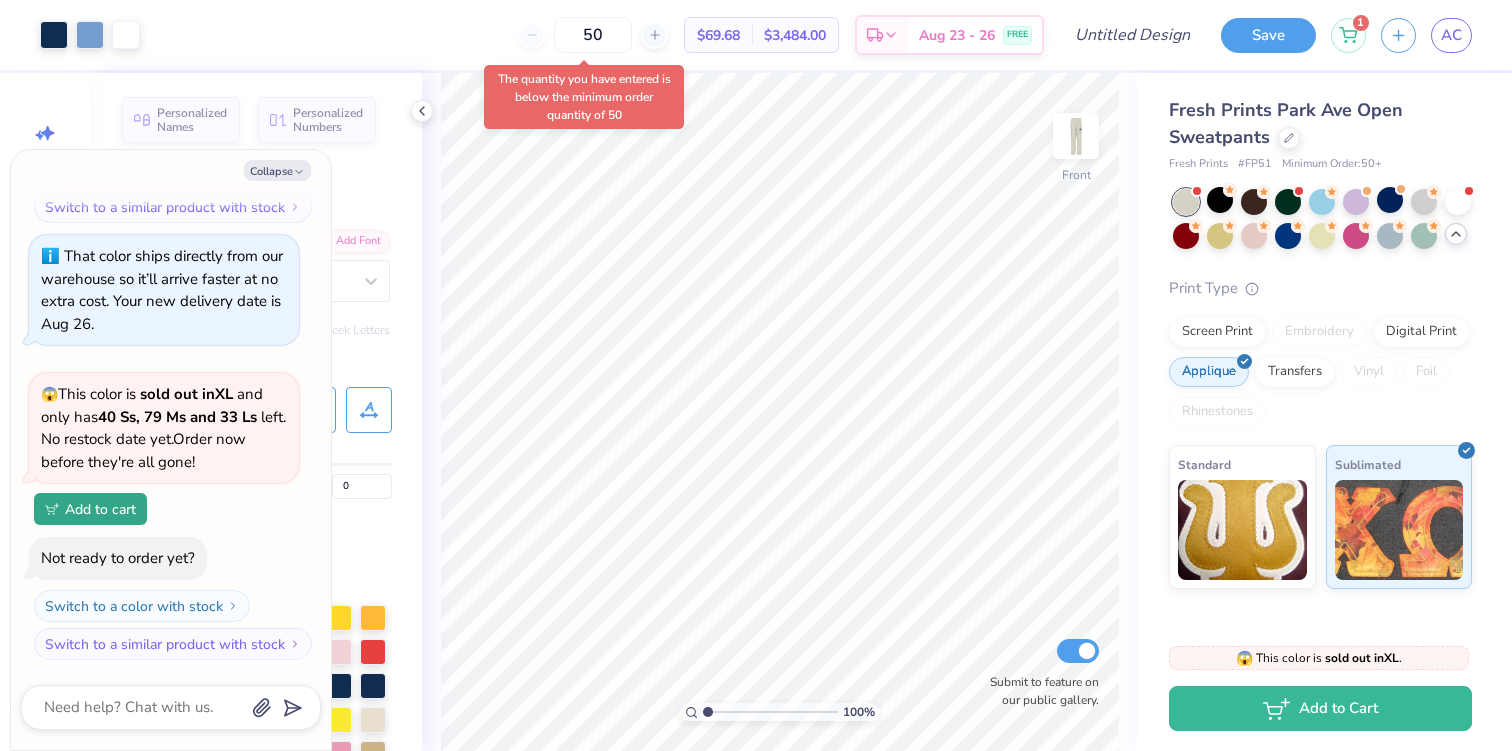 click on "Art colors 50 $69.68 Per Item $3,484.00 Total Est.  Delivery Aug 23 - 26 FREE Design Title Save 1 AC Image AI Designs Add Text Upload Greek Clipart & logos Decorate Personalized Names Personalized Numbers Text Tool  Add Font Font Adventures Unlimited Script Switch to Greek Letters Format 0 Color Styles Text Shape 100  % Front Submit to feature on our public gallery. Fresh Prints Park Ave Open Sweatpants Fresh Prints # FP51 Minimum Order:  50 +   Print Type Screen Print Embroidery Digital Print Applique Transfers Vinyl Foil Rhinestones Standard Sublimated 😱   This color is   sold out in  XL . 😱   This color is   sold out in  XL   and only has  40 Ss, 79 Ms and 33 Ls   left . No restock date yet.  Order now before they're all gone! Not ready to order yet? Switch to a color with stock Switch to a similar product with stock Add to Cart Stuck?  Our Art team will finish your design for free. Need help?  Chat with us.
x Collapse How can we help you? 🫣 🫣" at bounding box center [756, 375] 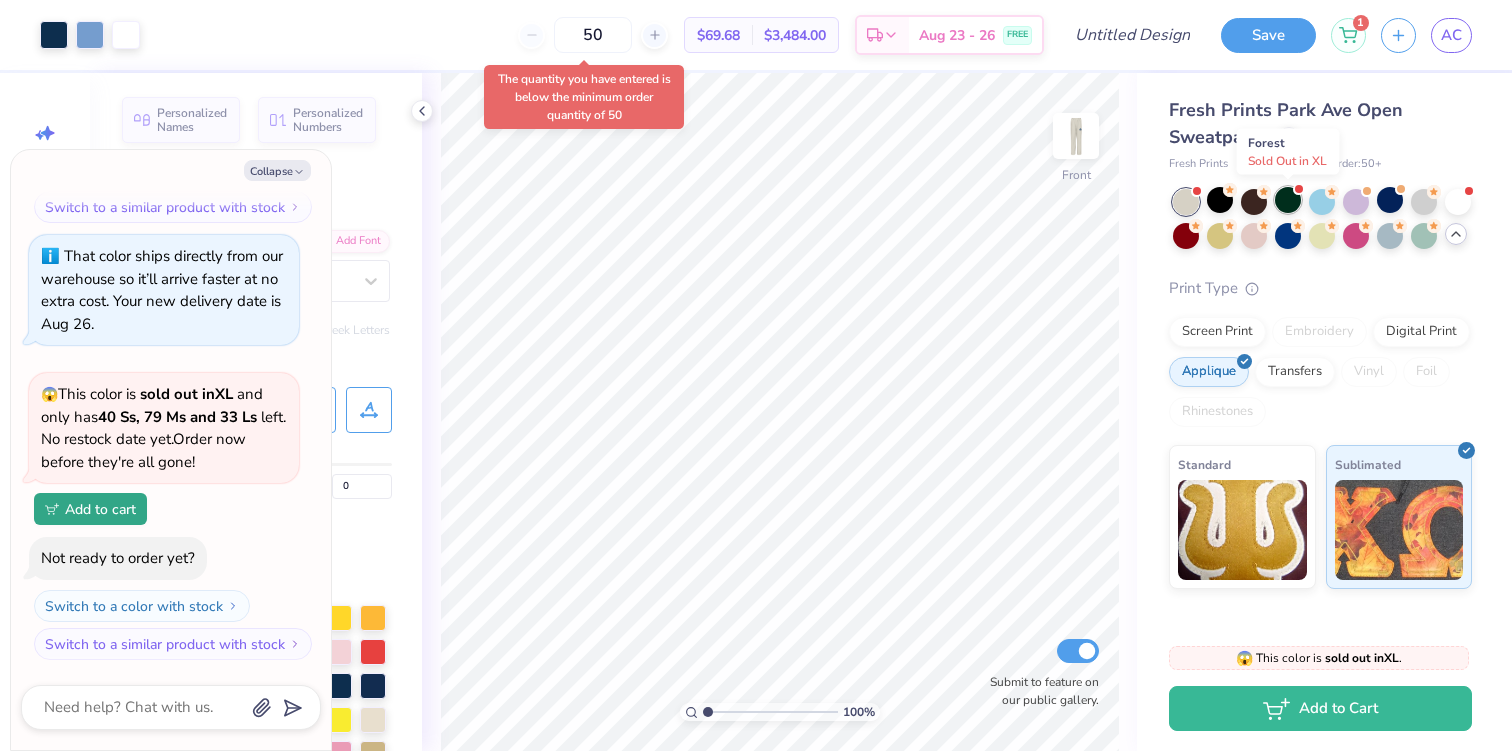 click at bounding box center [1288, 200] 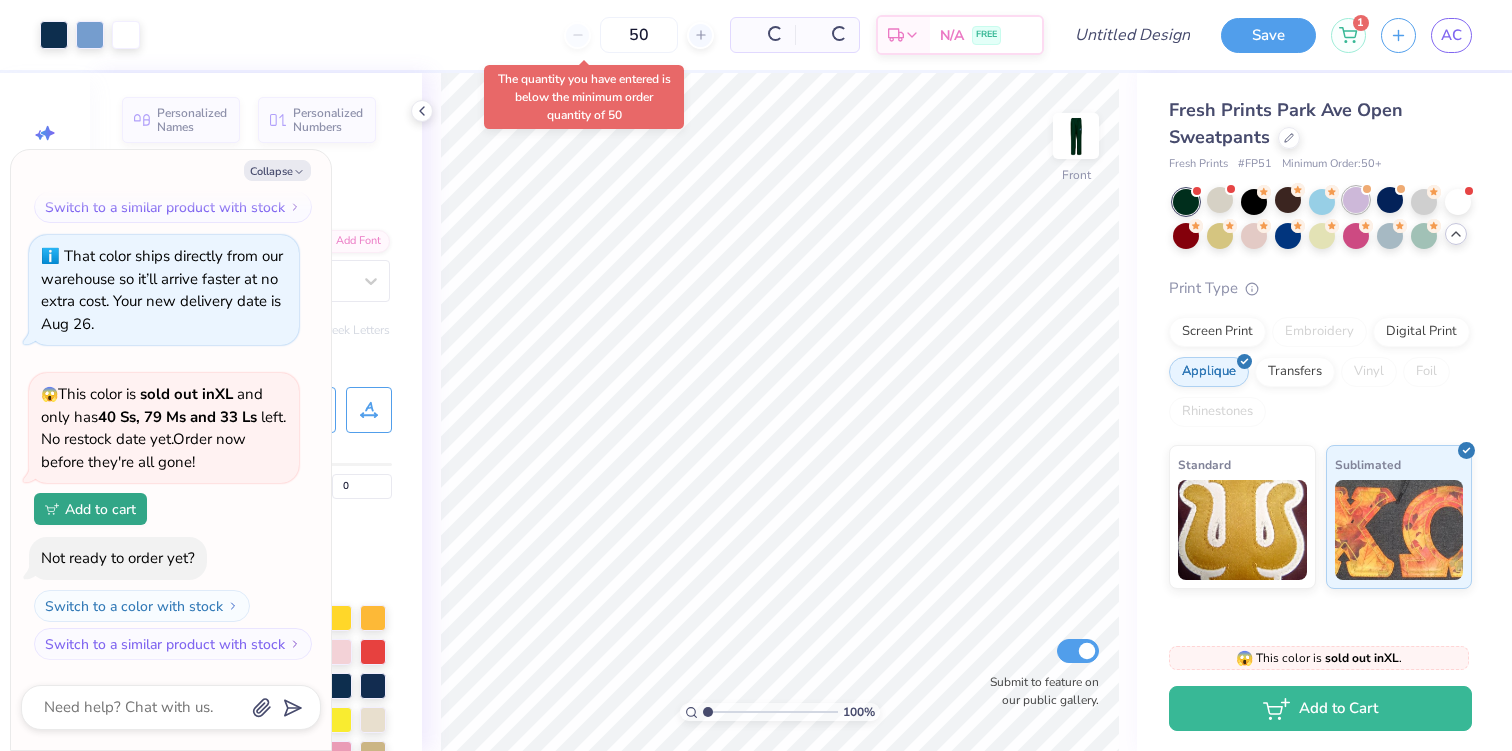 scroll, scrollTop: 1442, scrollLeft: 0, axis: vertical 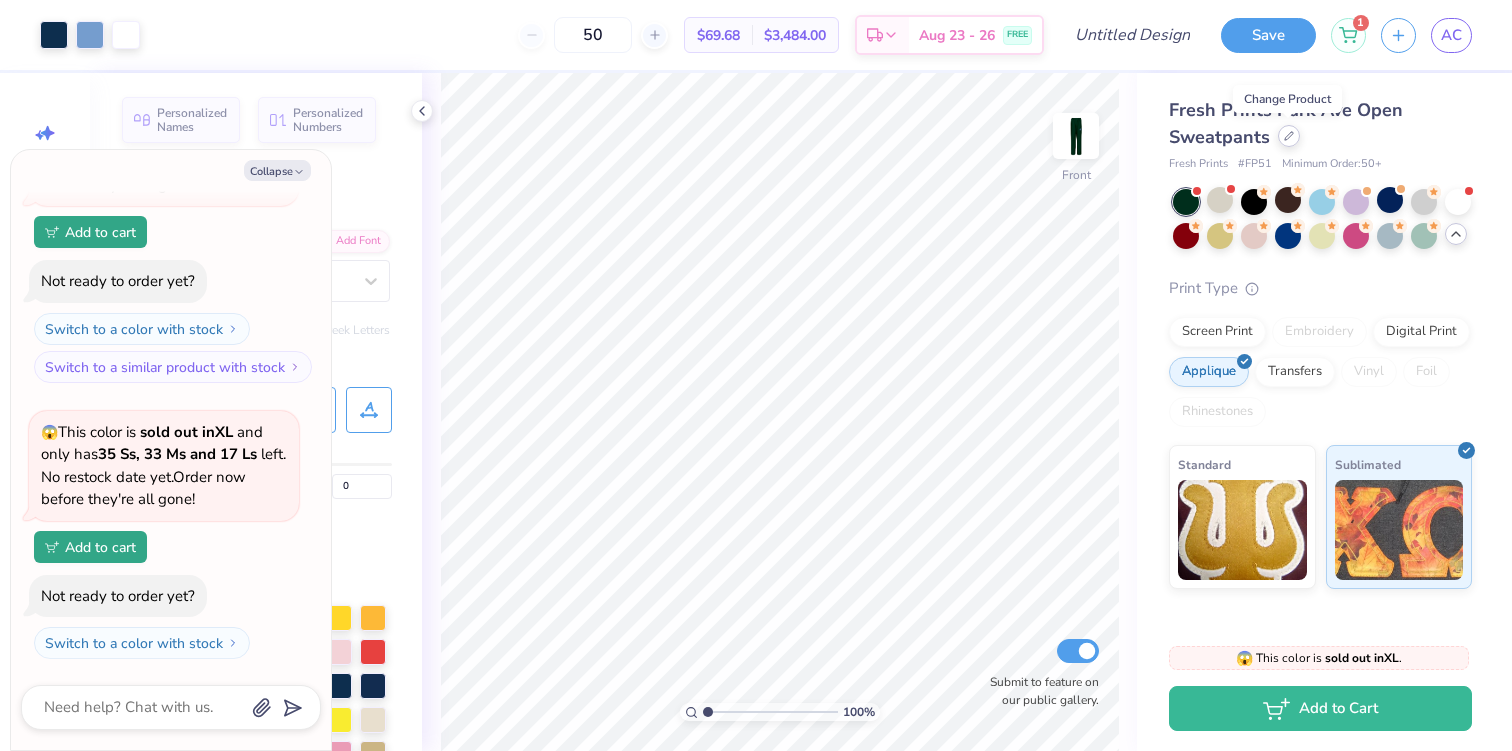 click at bounding box center (1289, 136) 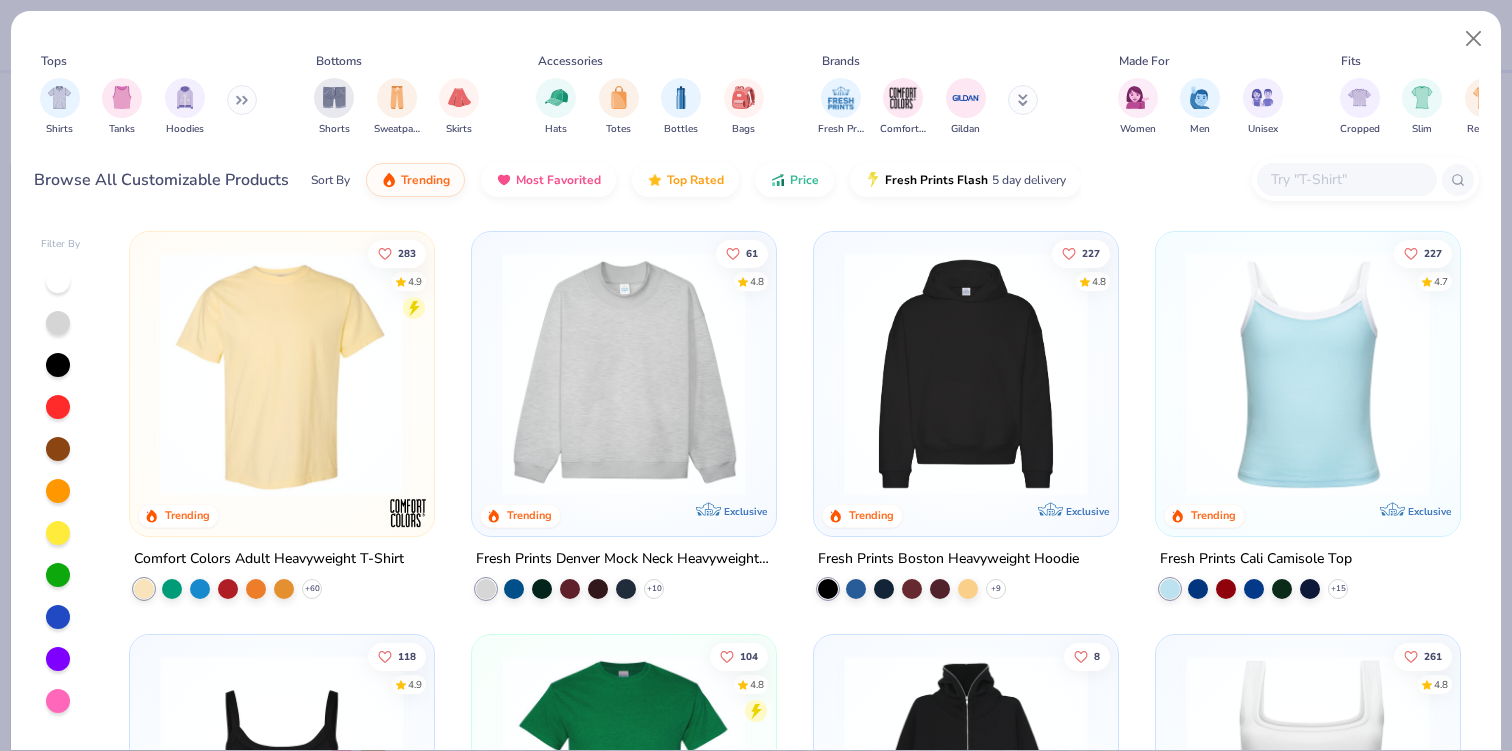 click on "Shorts Sweatpants Skirts" at bounding box center (396, 107) 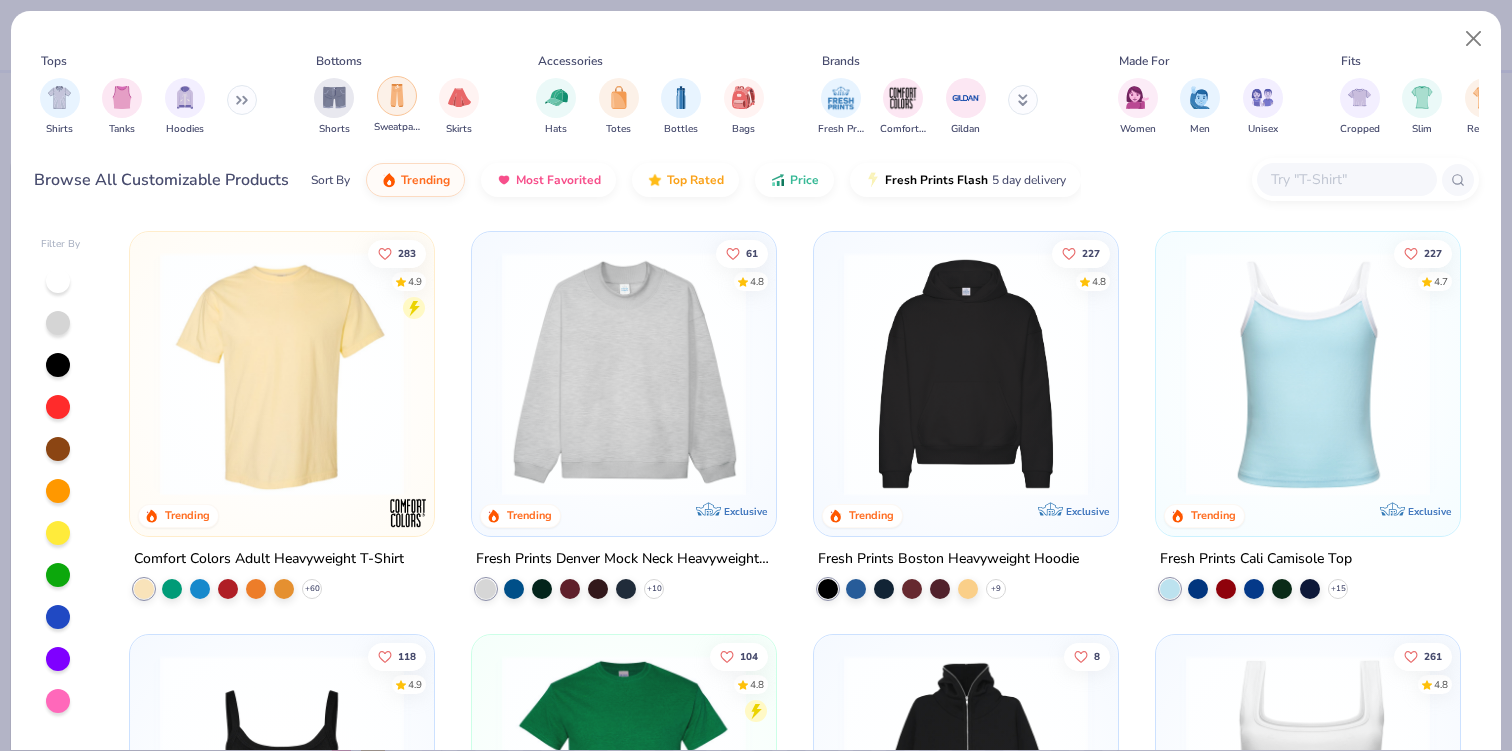 click at bounding box center [397, 95] 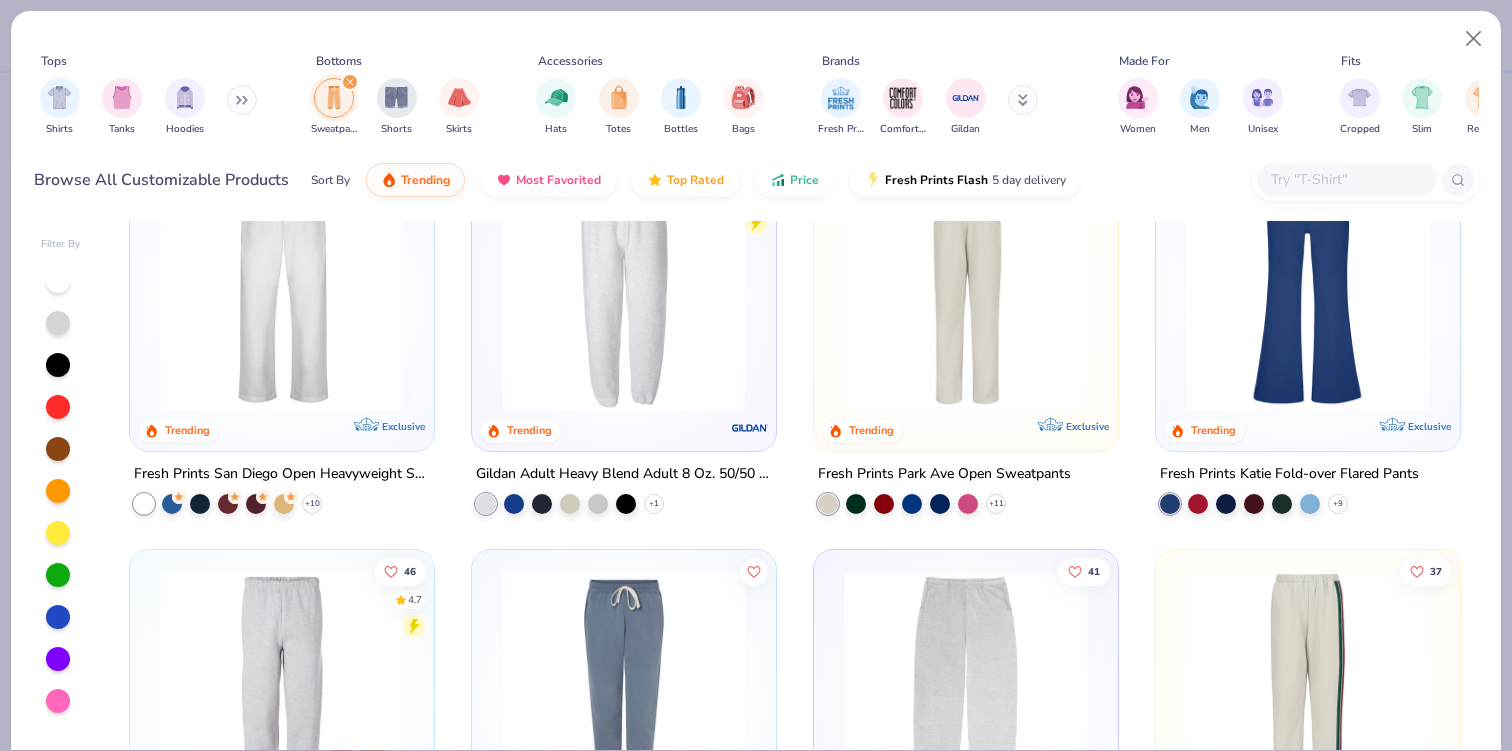 scroll, scrollTop: 0, scrollLeft: 0, axis: both 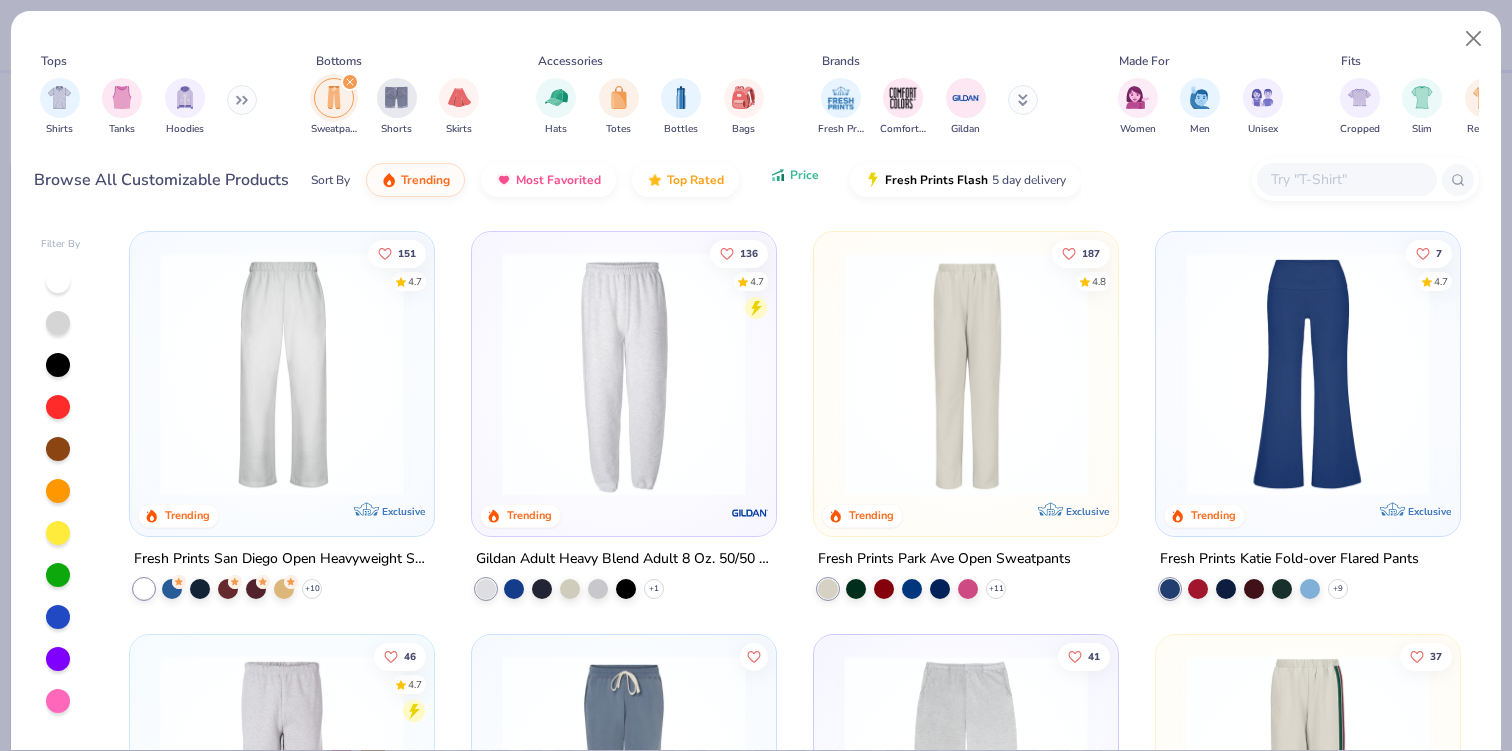 click on "Price" at bounding box center (794, 175) 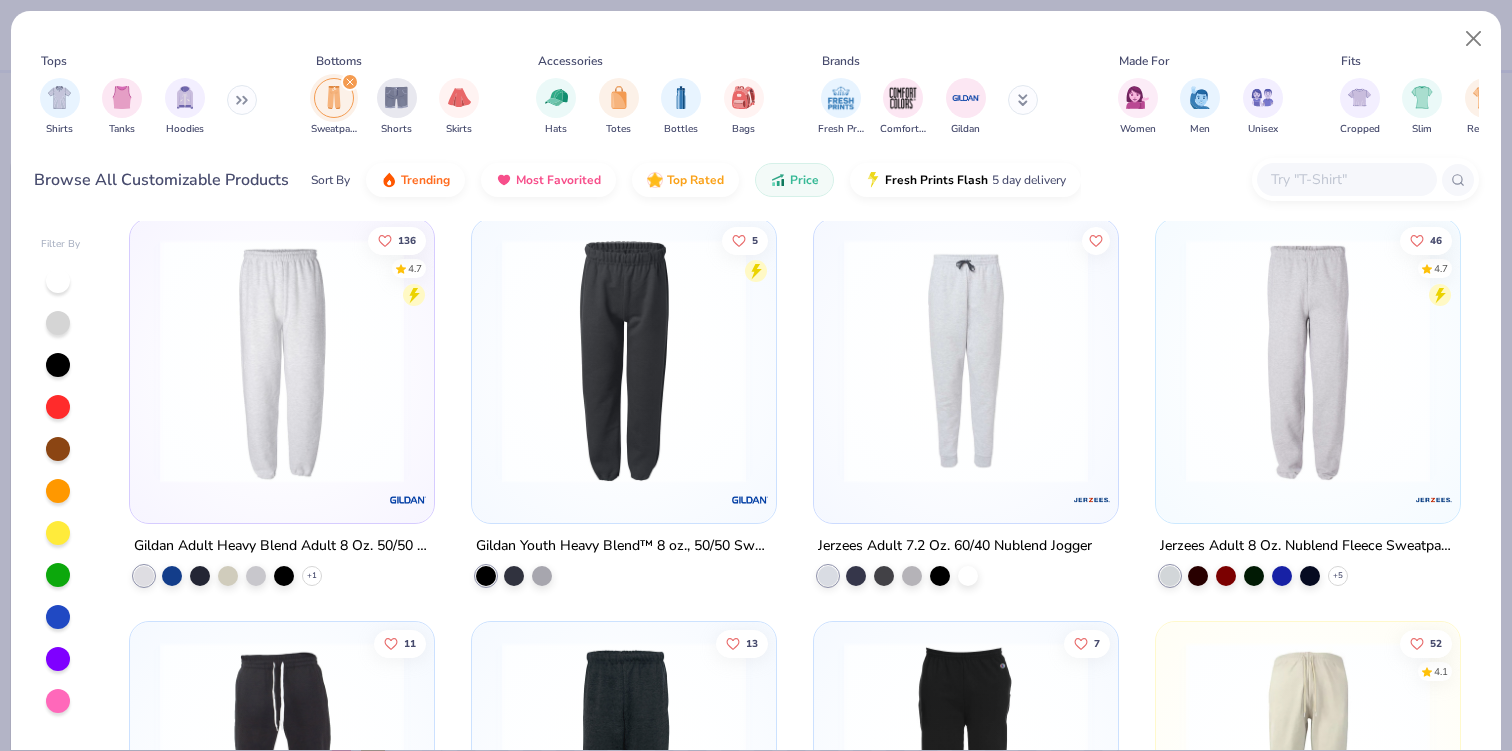 scroll, scrollTop: 16, scrollLeft: 0, axis: vertical 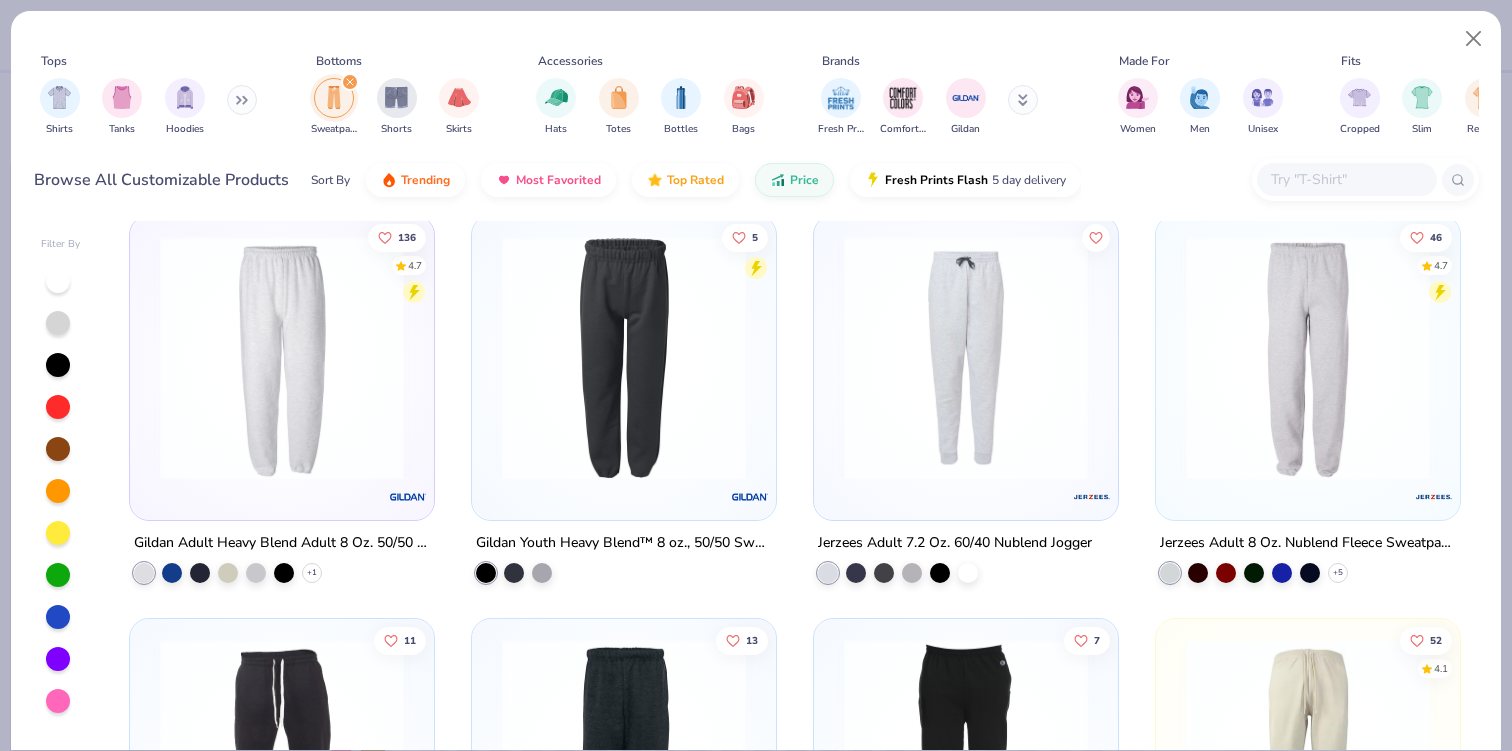 click at bounding box center [282, 358] 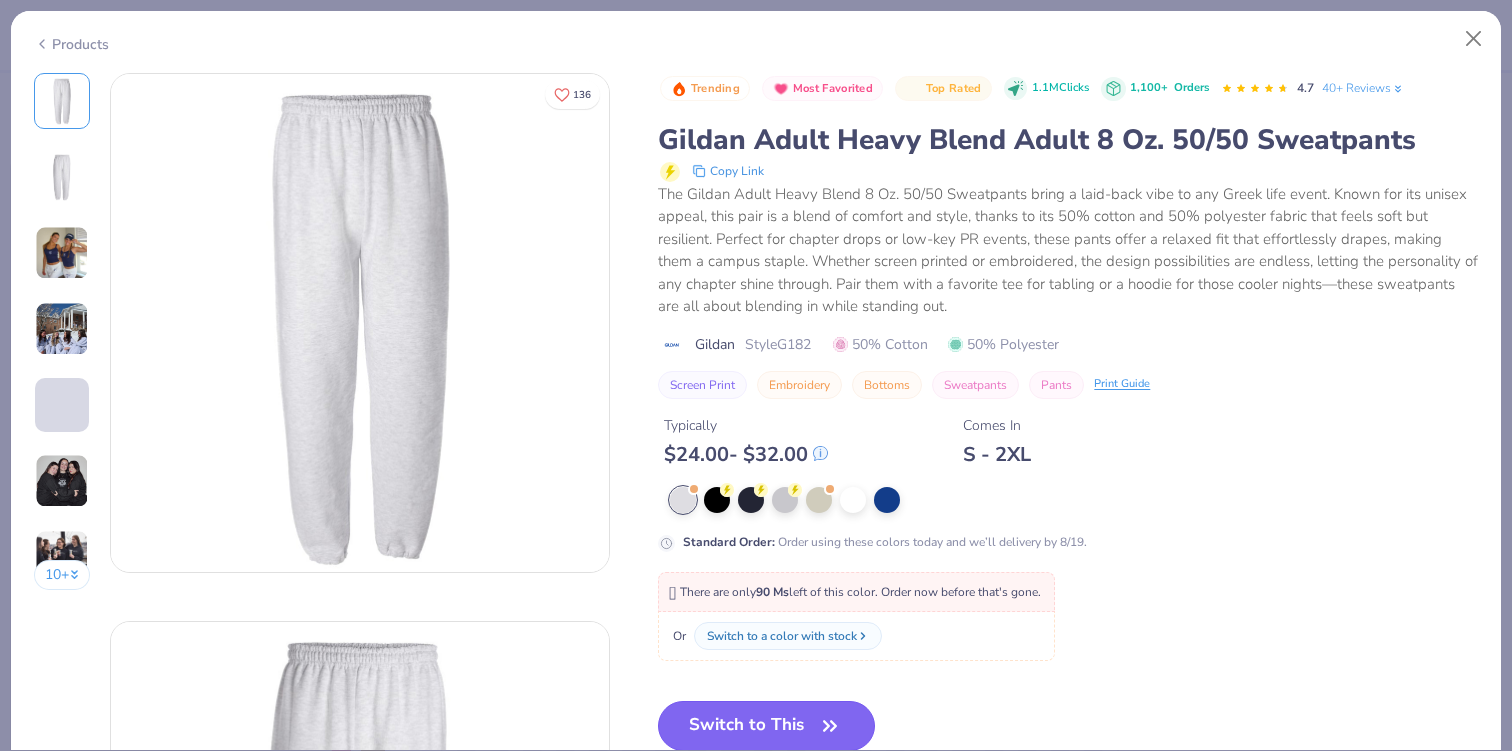 click on "Switch to This" at bounding box center [766, 726] 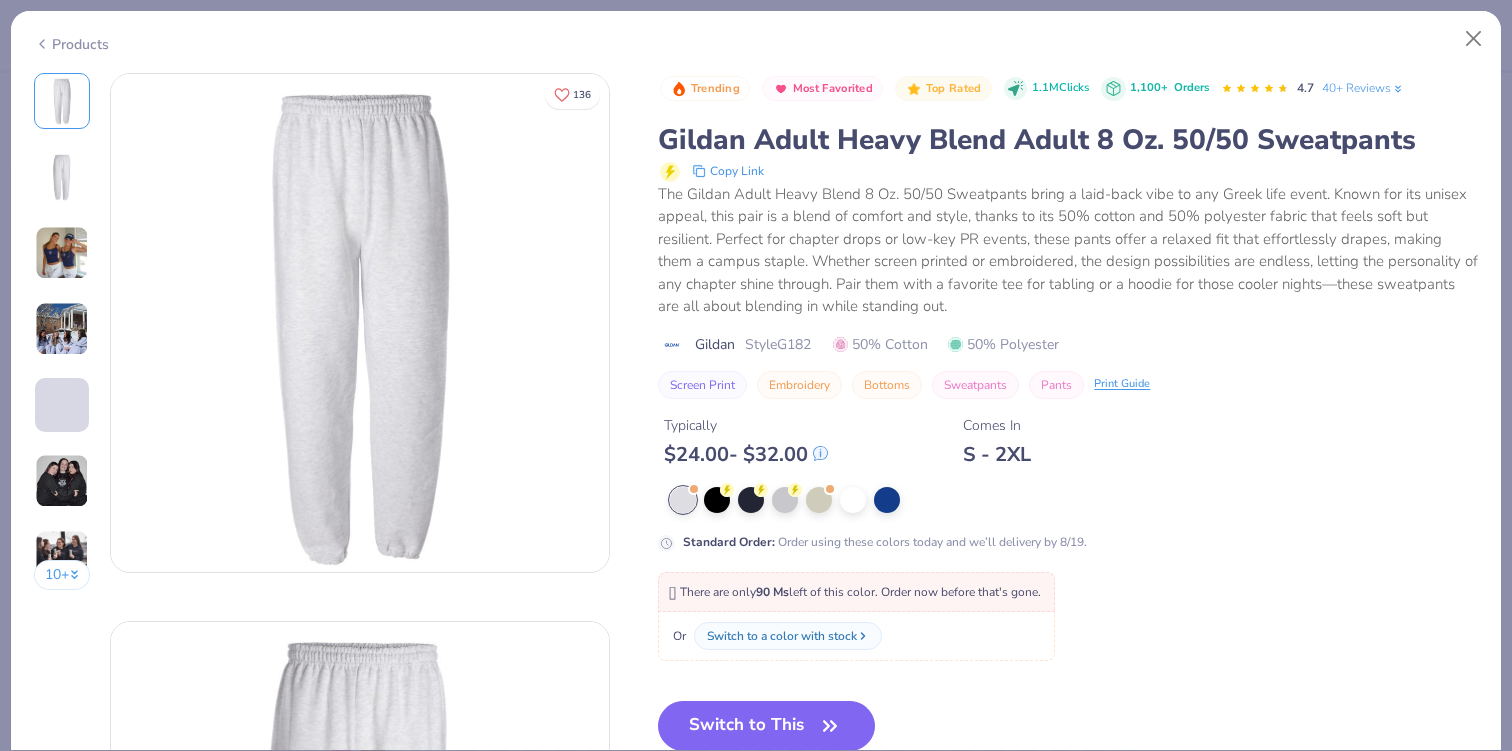 type on "x" 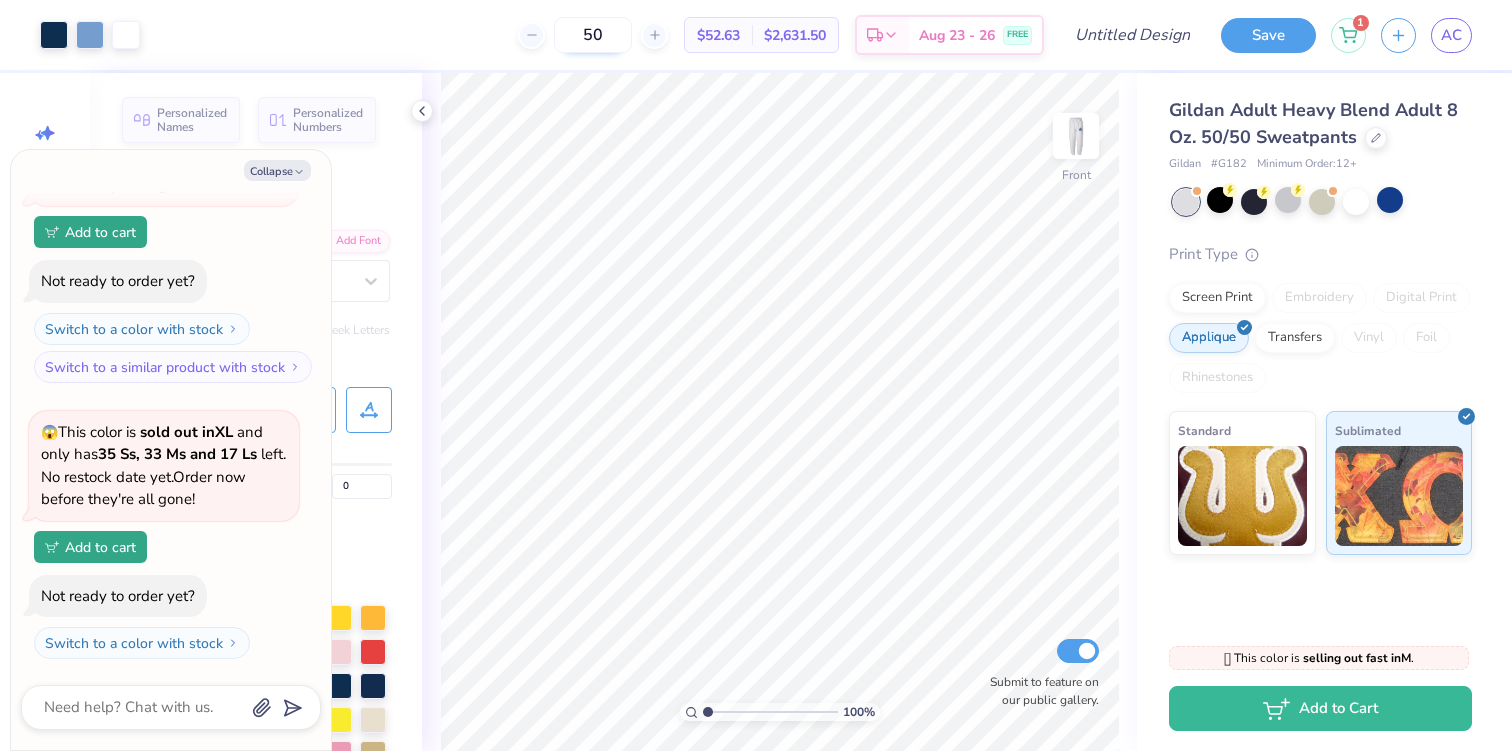 click on "50" at bounding box center [593, 35] 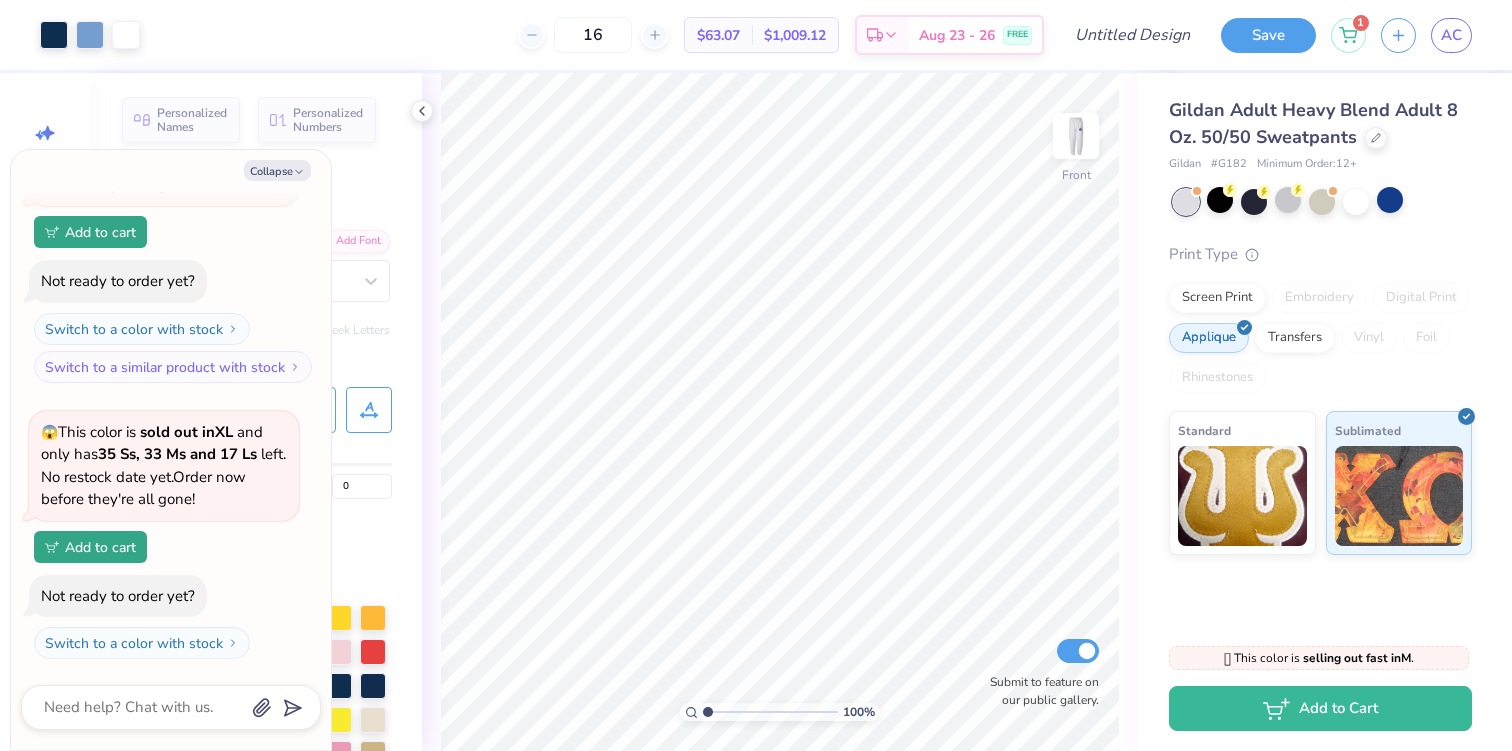 type on "16" 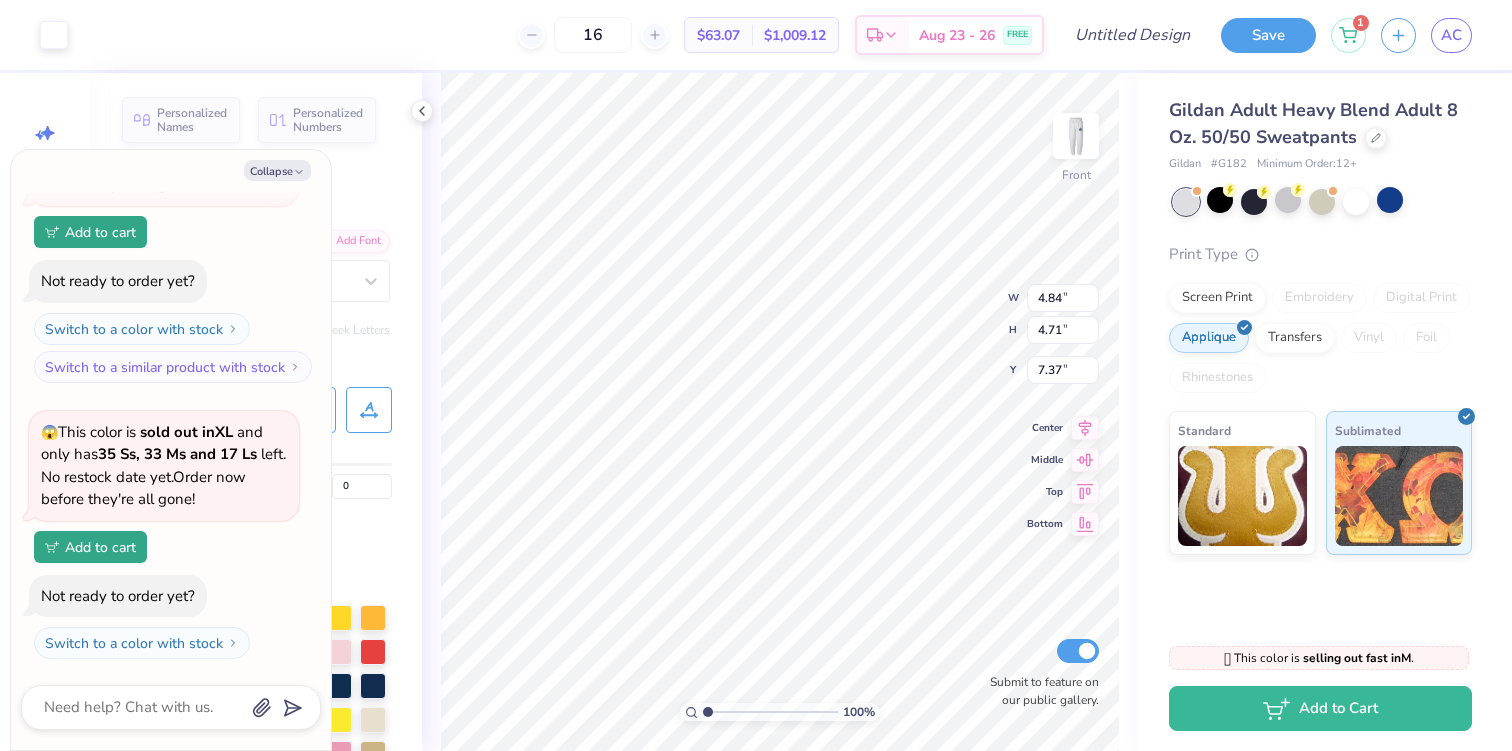 type on "x" 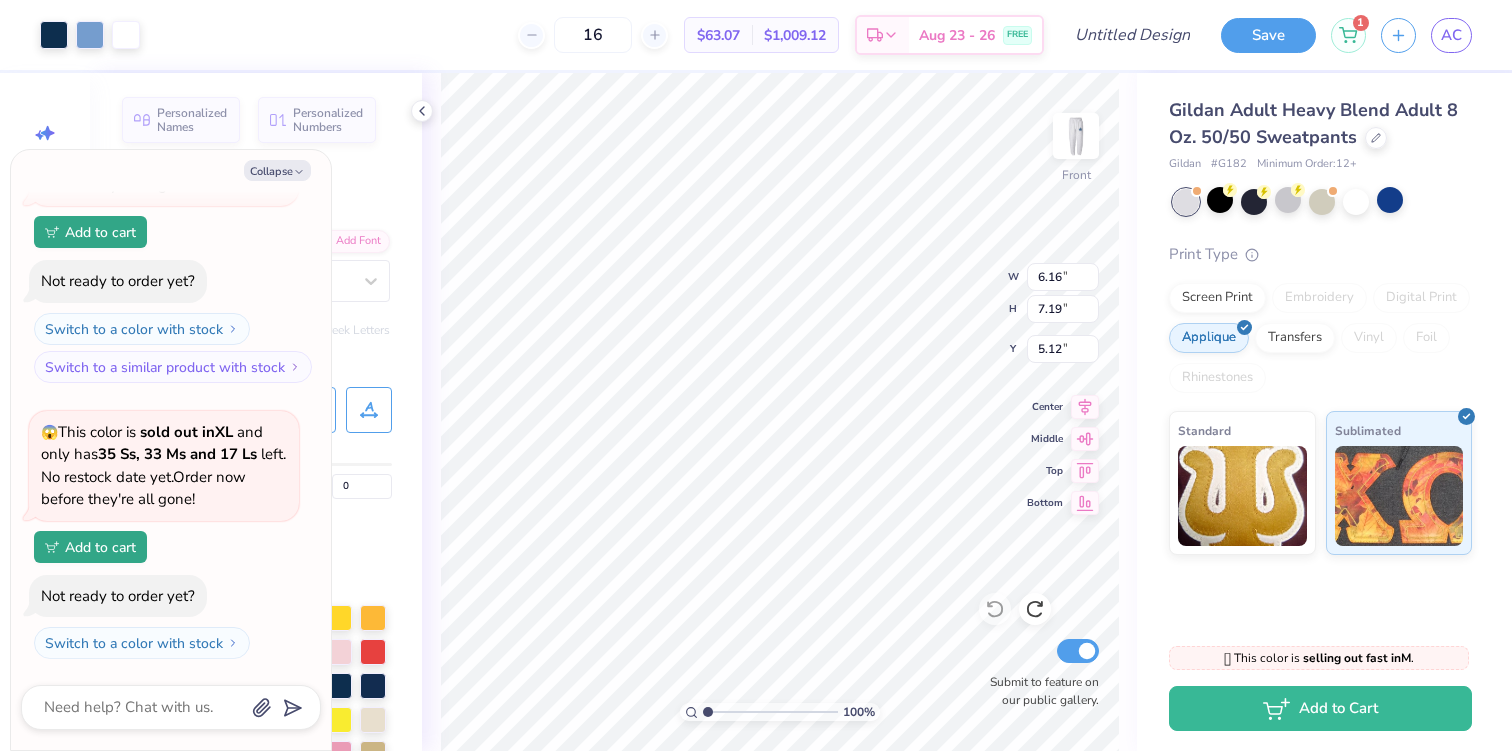 type on "x" 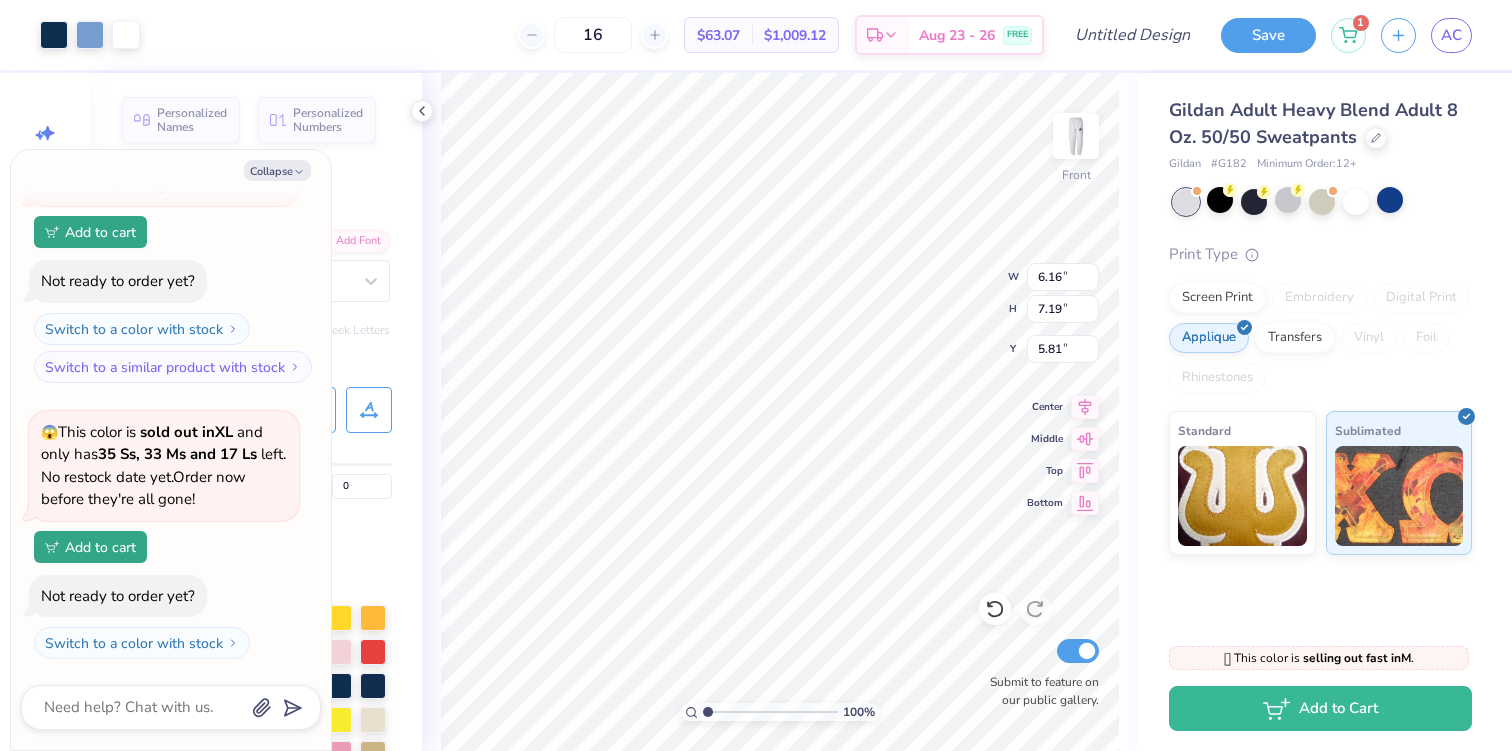 type on "x" 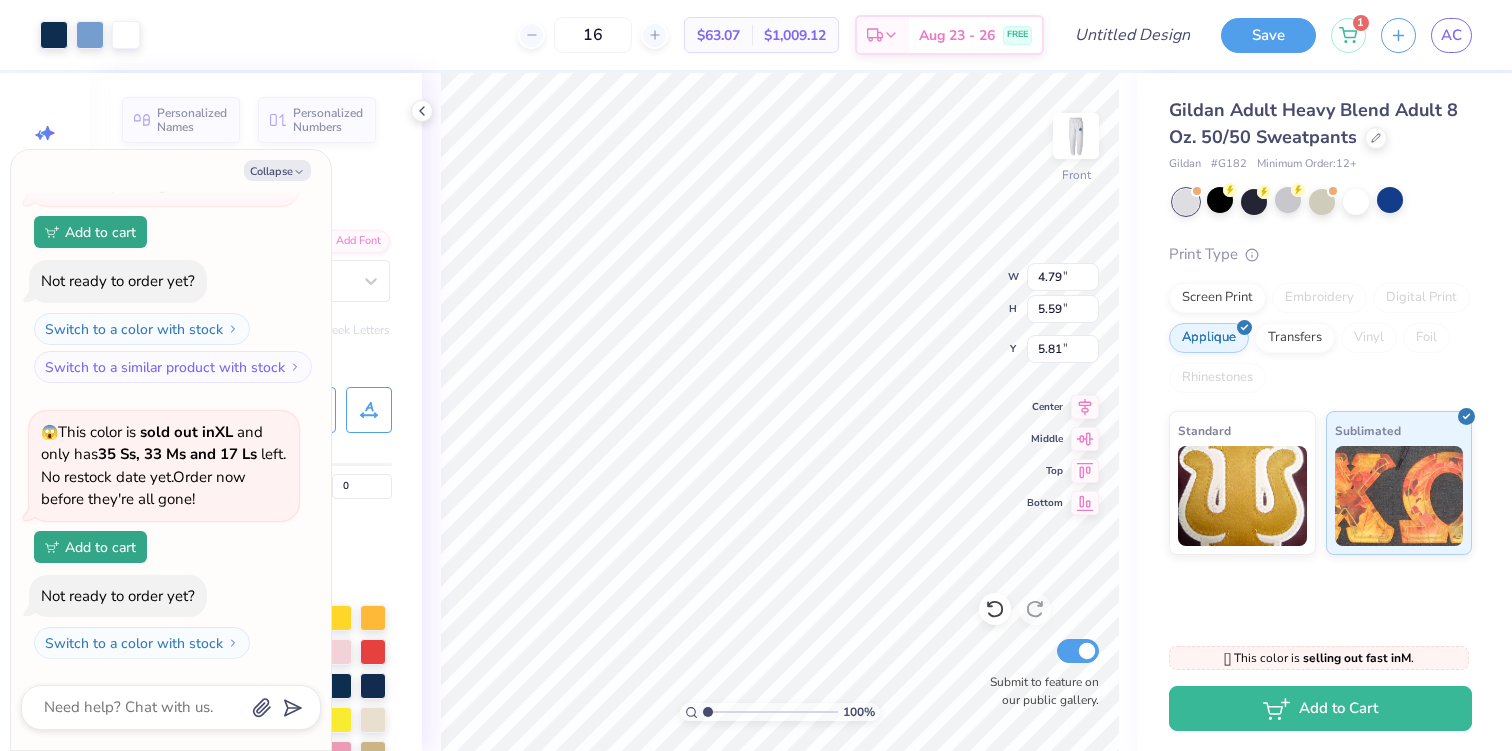 type on "x" 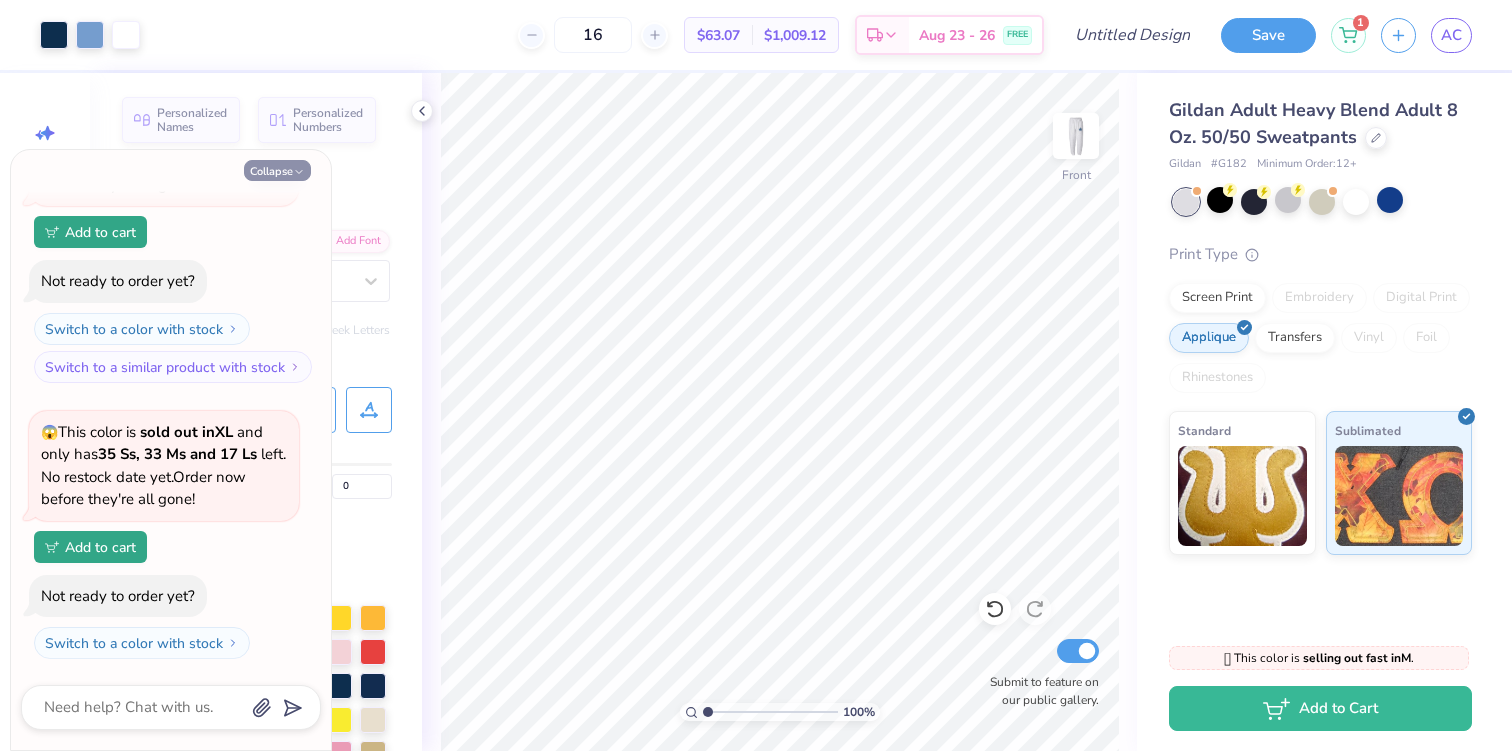click on "Collapse" at bounding box center (277, 170) 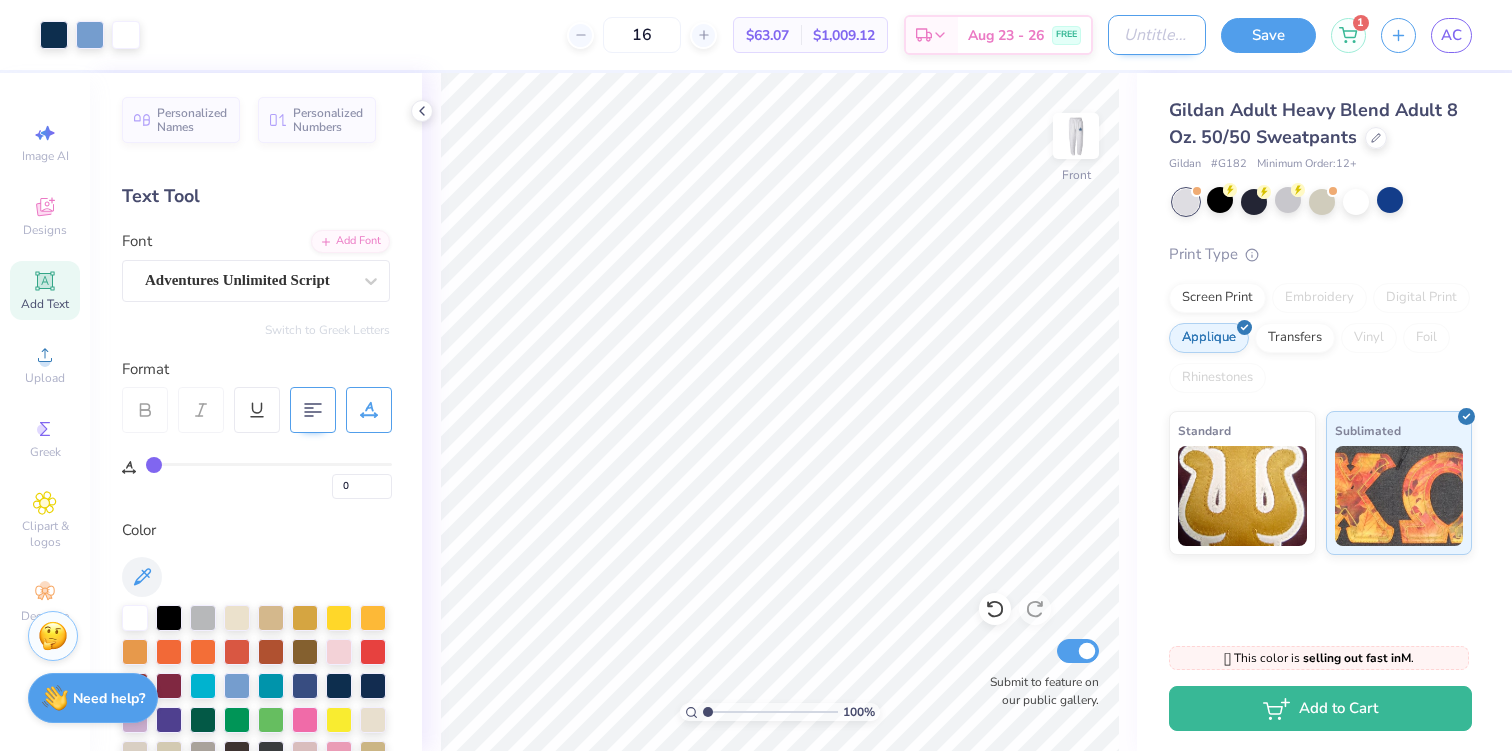 click on "Design Title" at bounding box center [1157, 35] 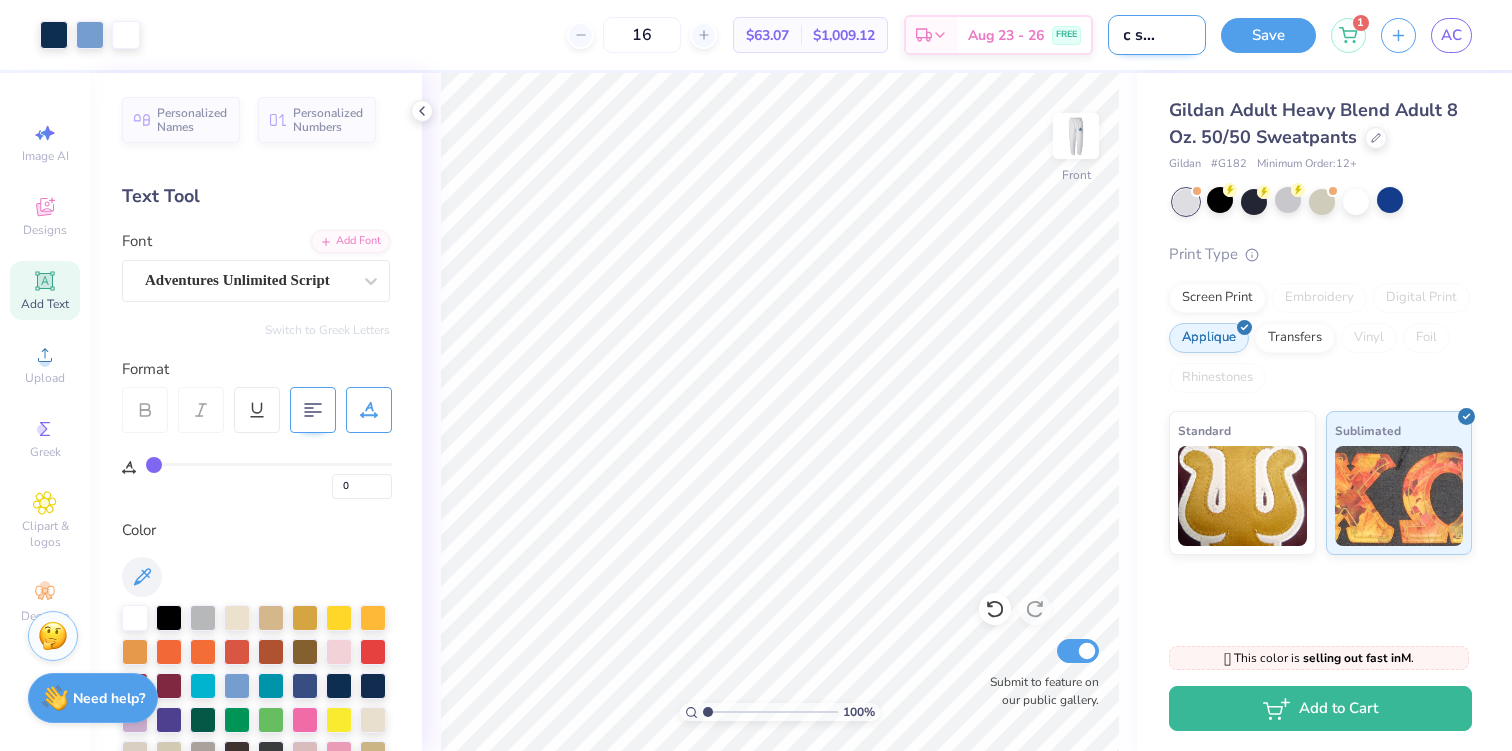 scroll, scrollTop: 0, scrollLeft: 38, axis: horizontal 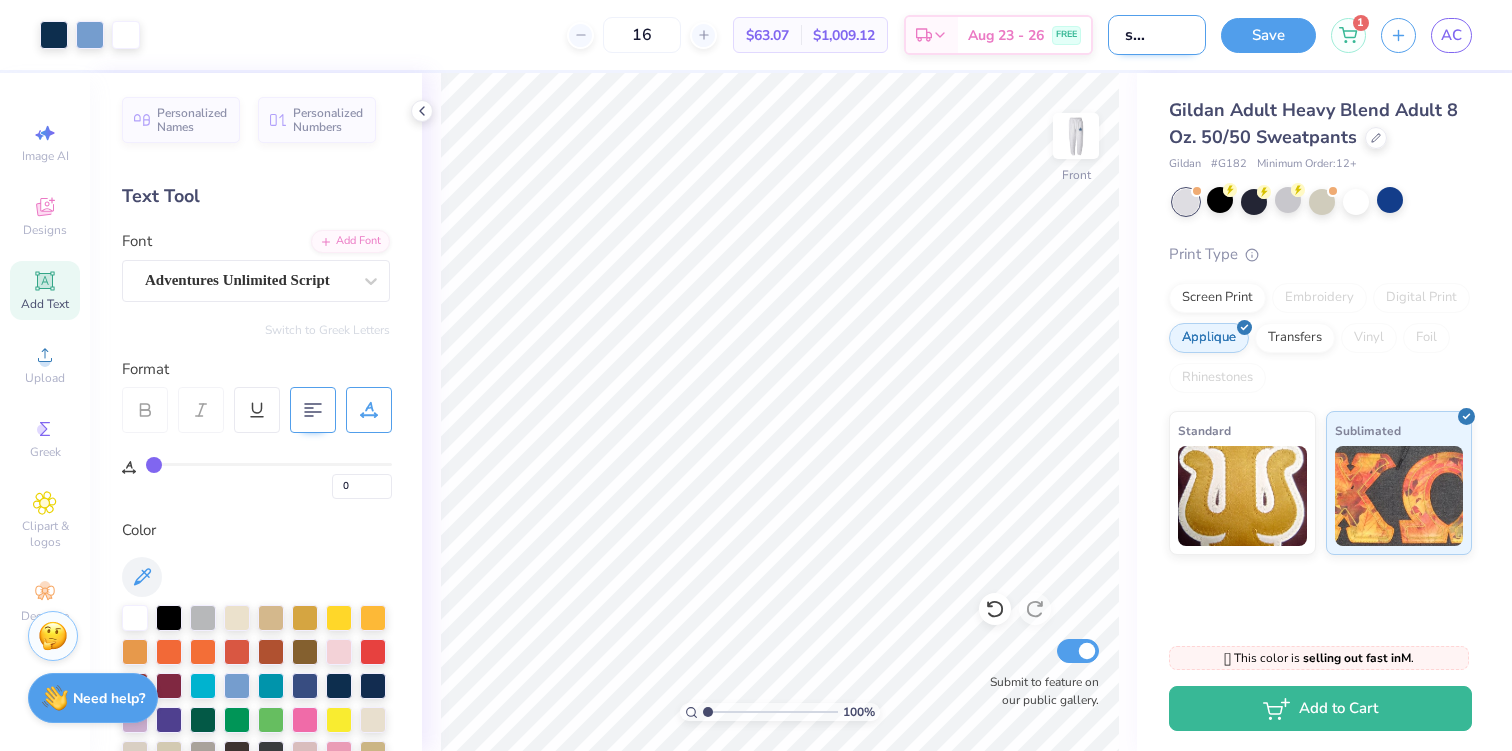 type on "exec sweats 1" 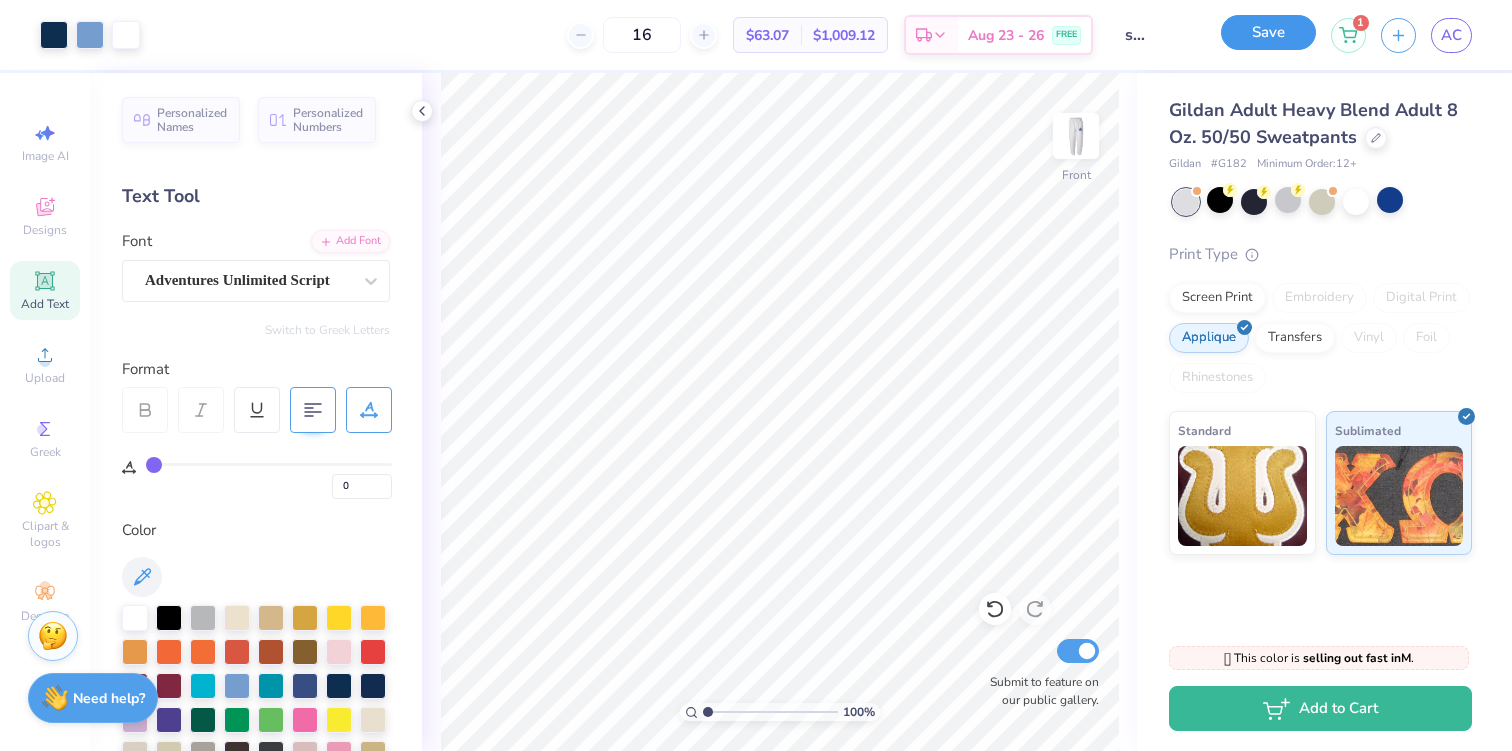scroll, scrollTop: 0, scrollLeft: 0, axis: both 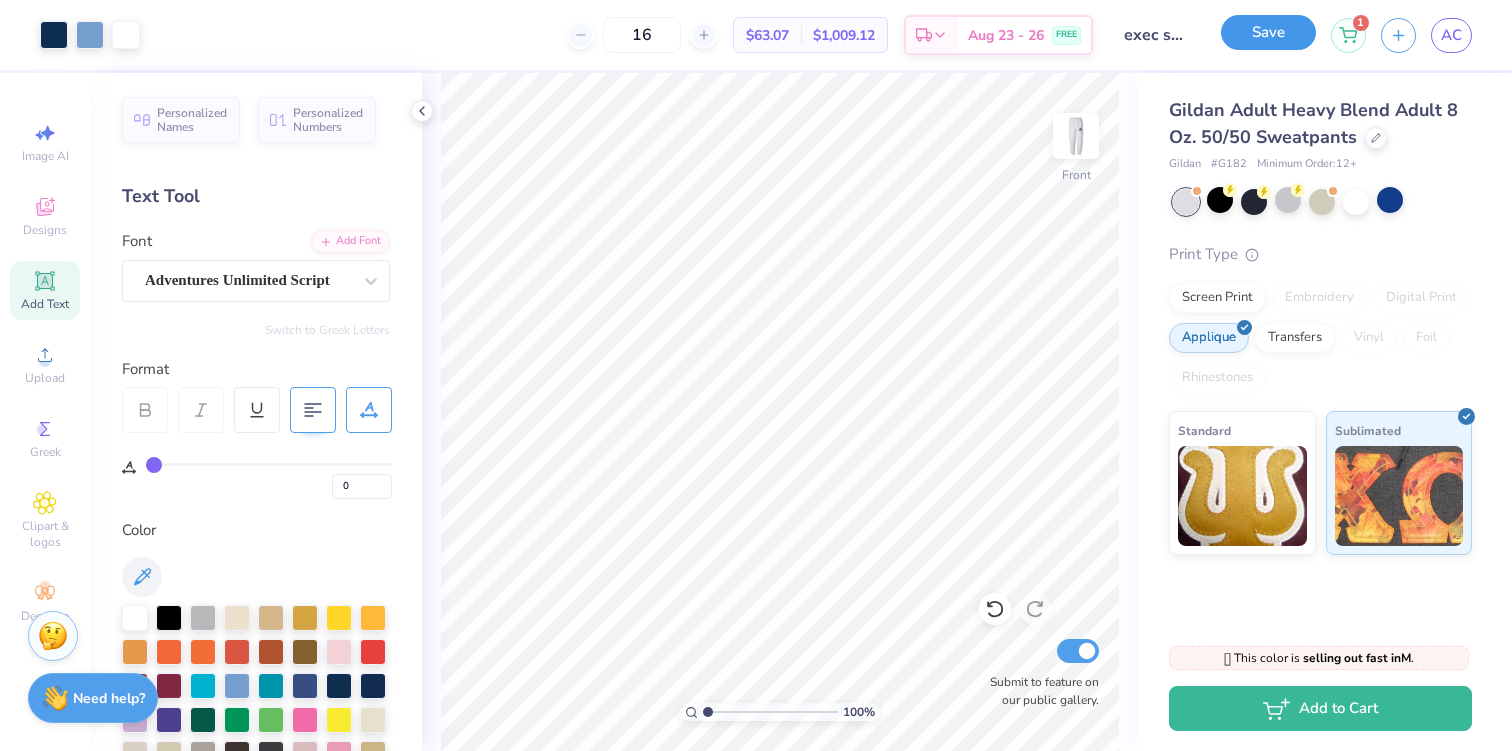 click on "Save" at bounding box center [1268, 32] 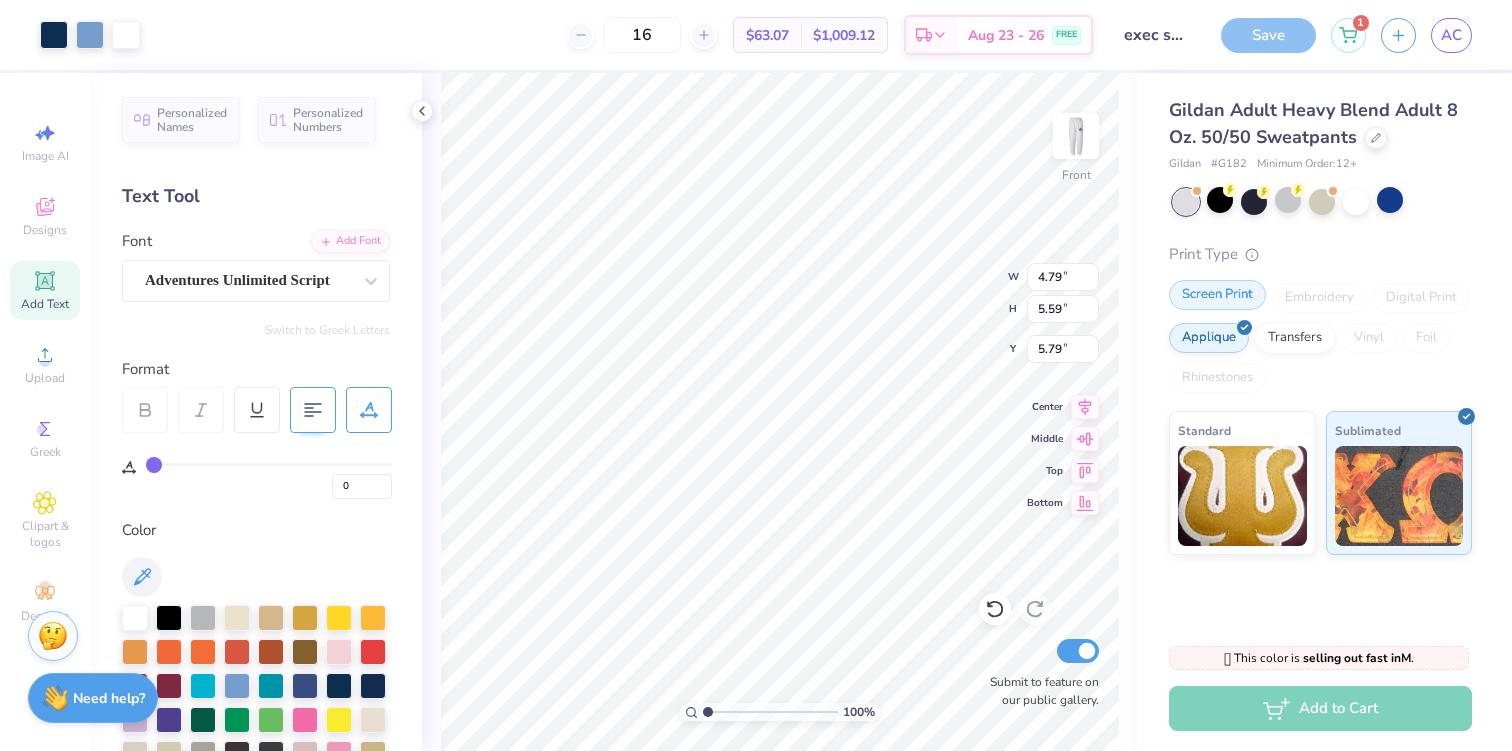 click on "Screen Print" at bounding box center [1217, 295] 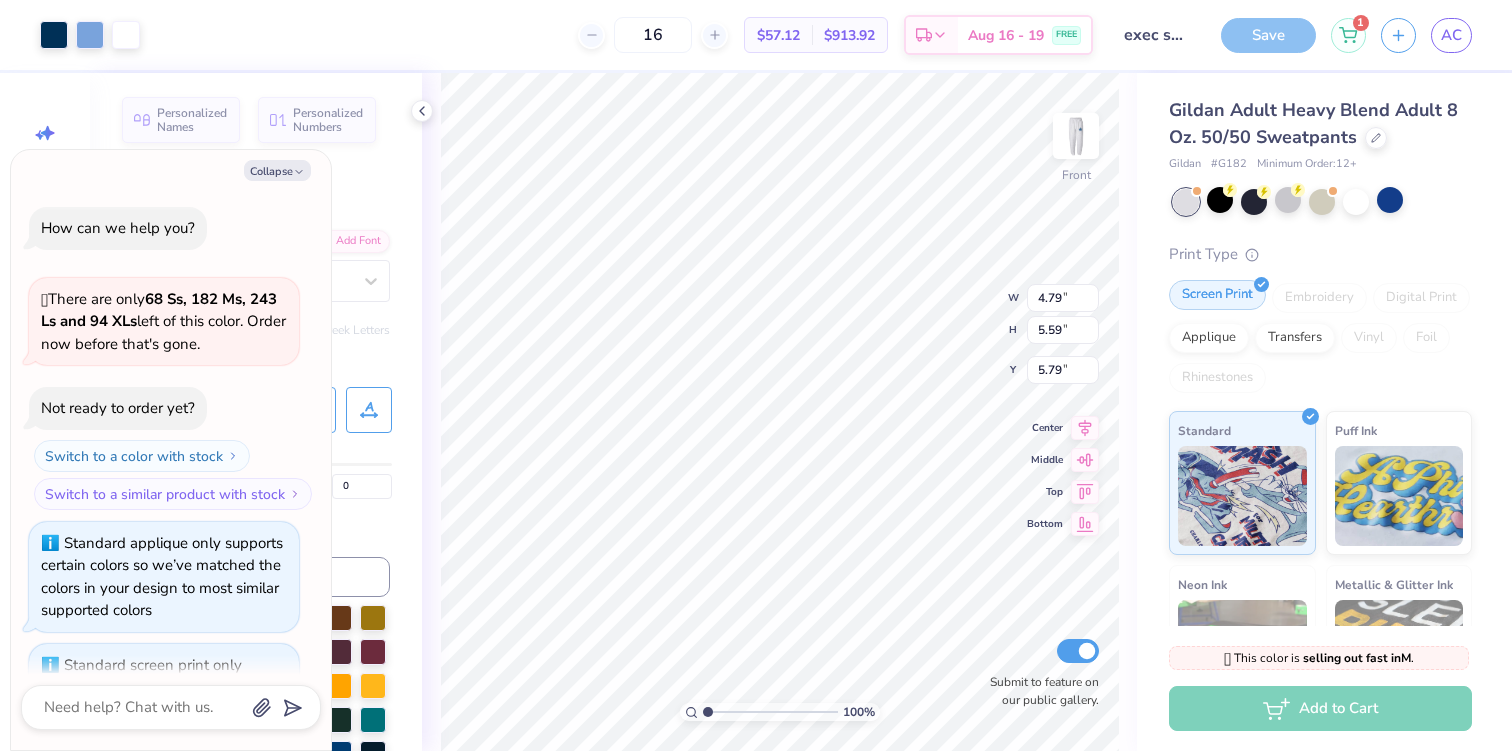 scroll, scrollTop: 1436, scrollLeft: 0, axis: vertical 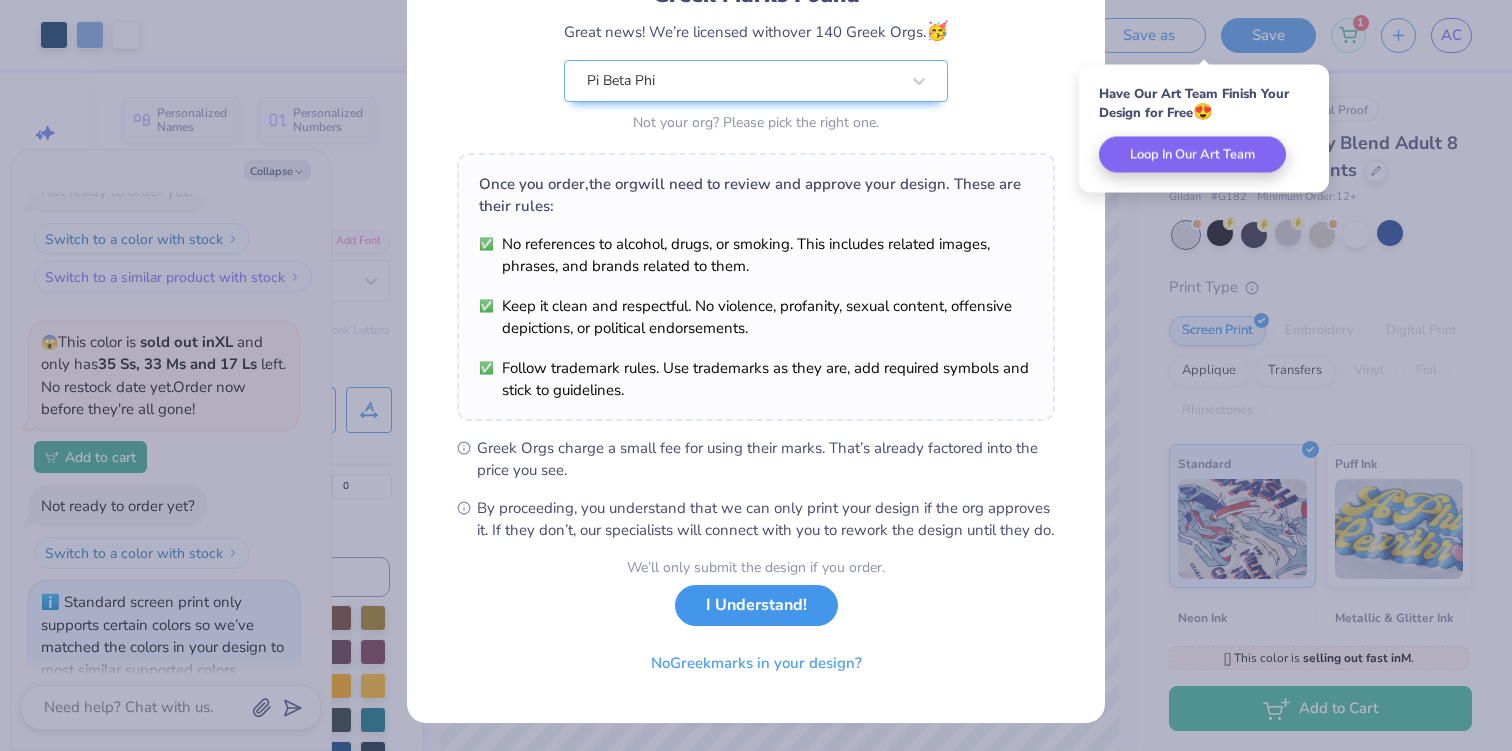 click on "I Understand!" at bounding box center (756, 605) 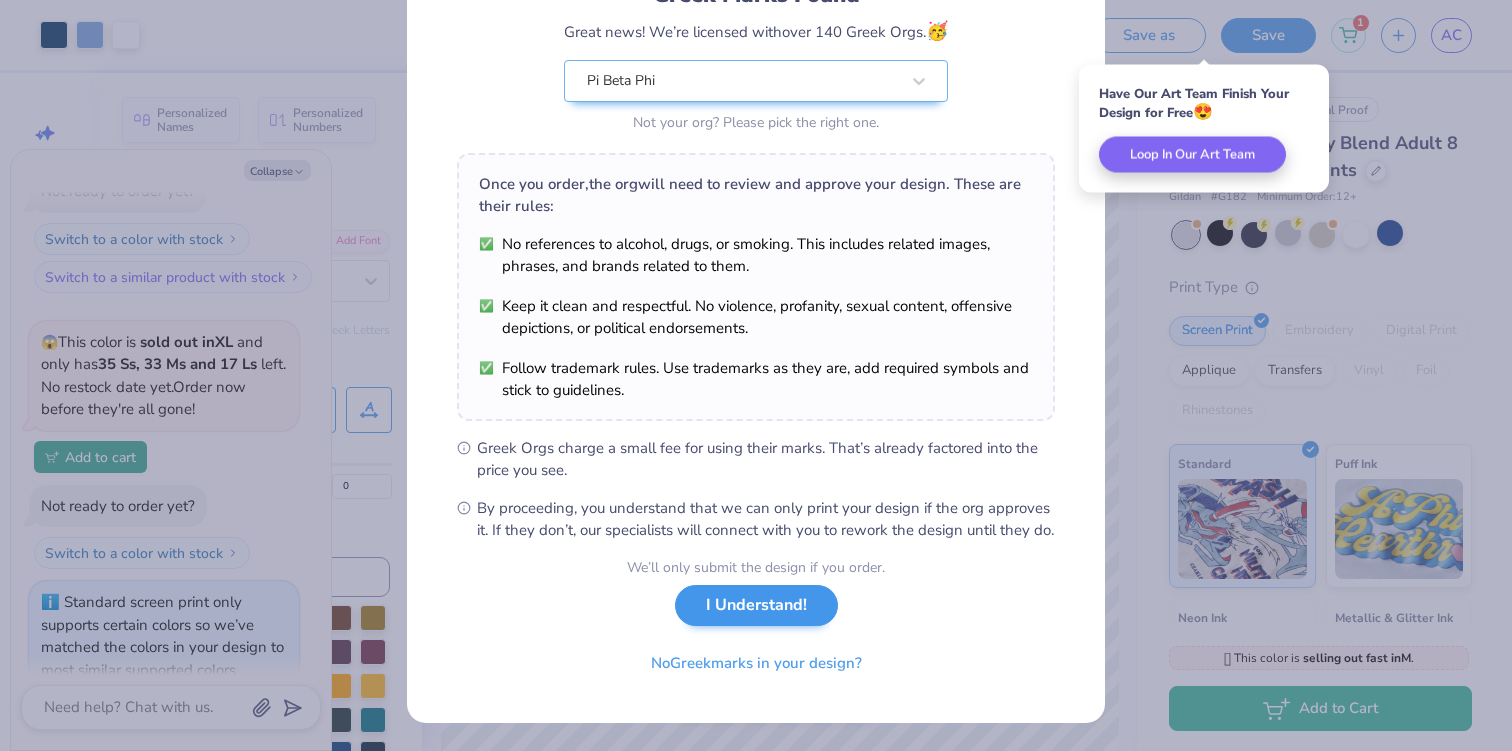 scroll, scrollTop: 0, scrollLeft: 0, axis: both 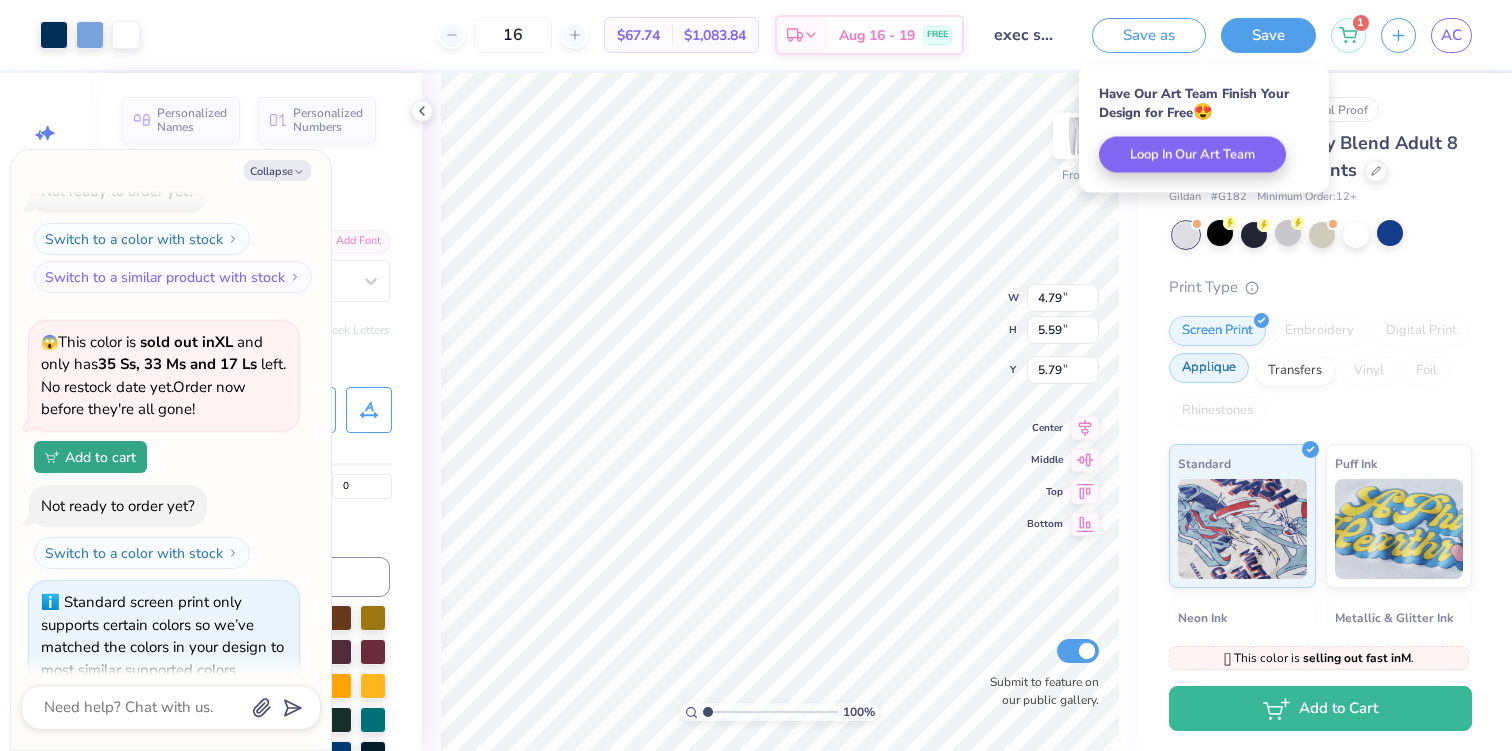 click on "Applique" at bounding box center (1209, 368) 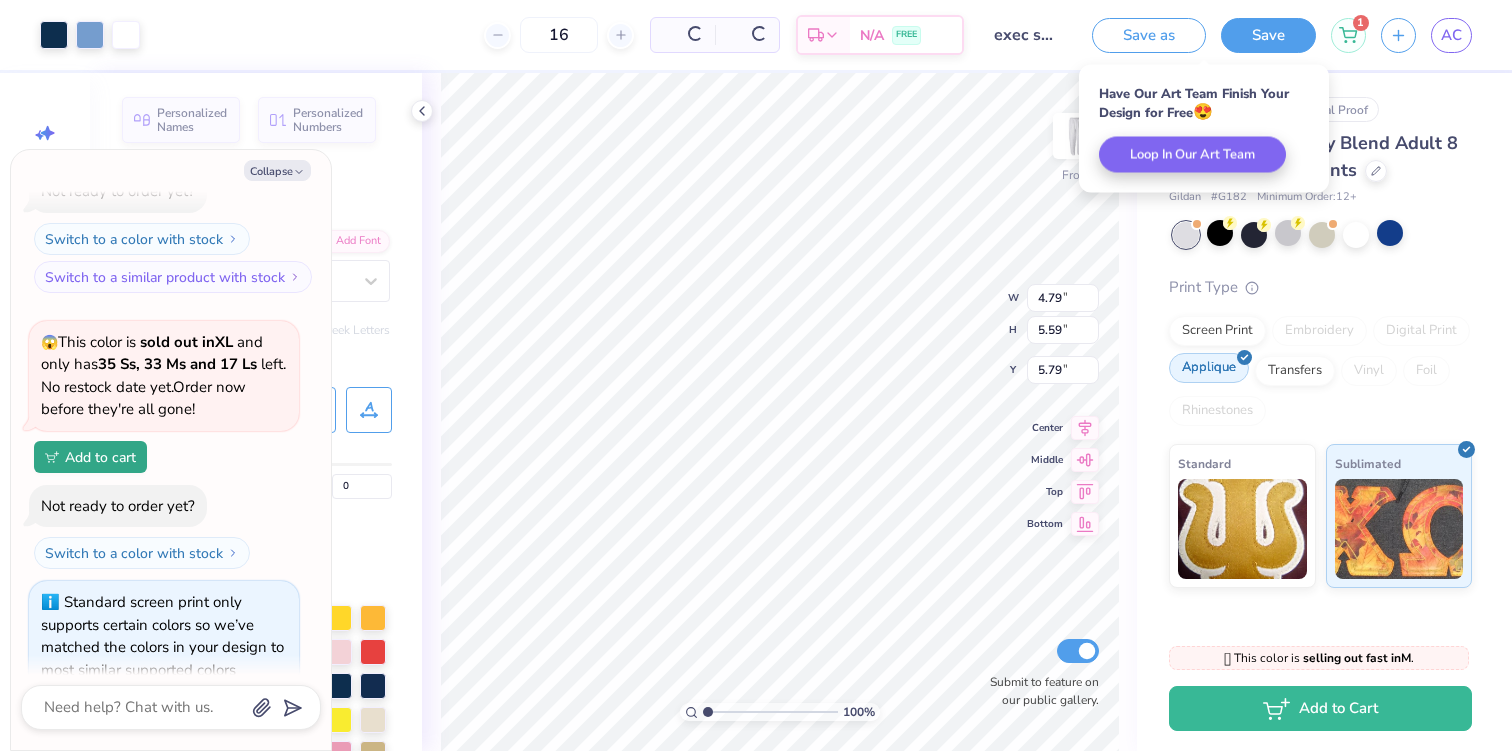 scroll, scrollTop: 1686, scrollLeft: 0, axis: vertical 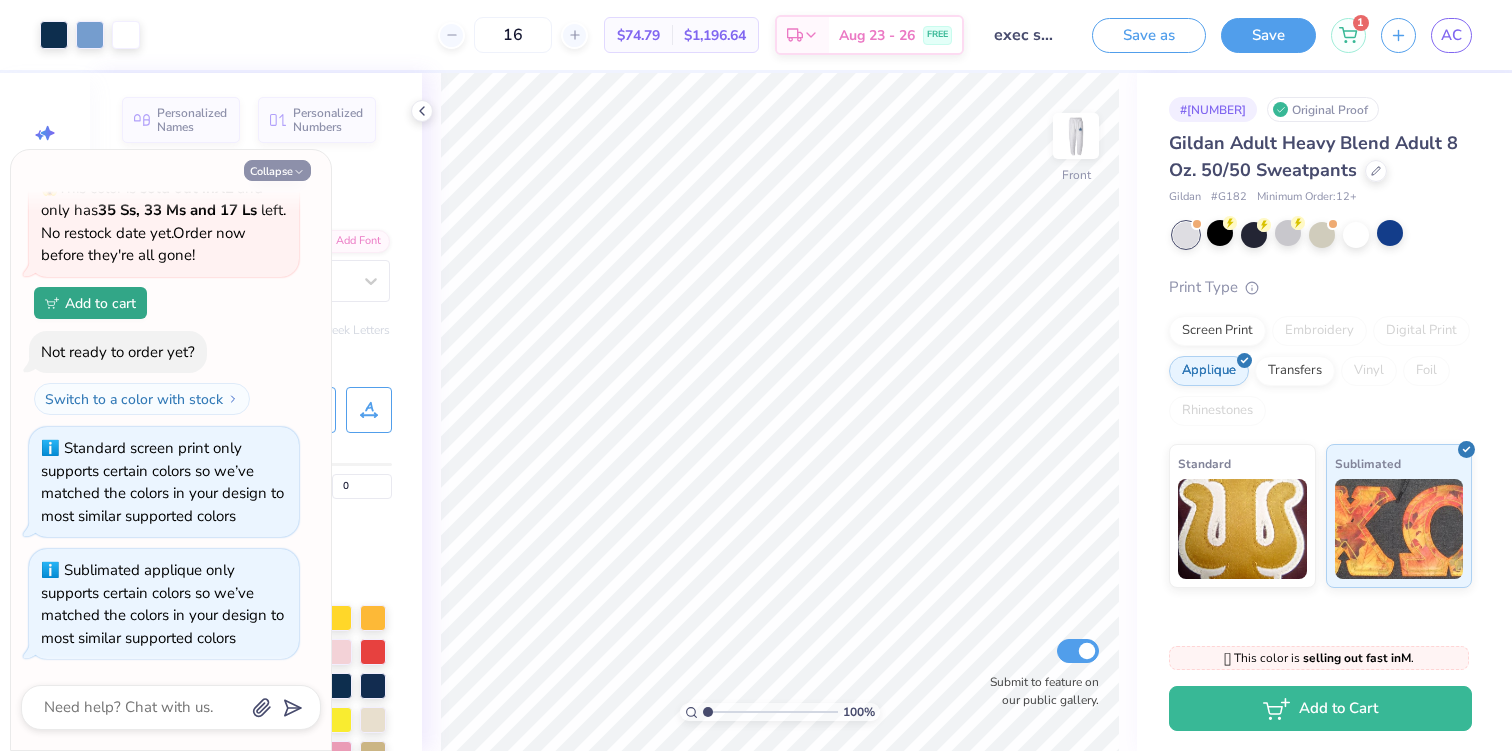 click on "Collapse" at bounding box center (277, 170) 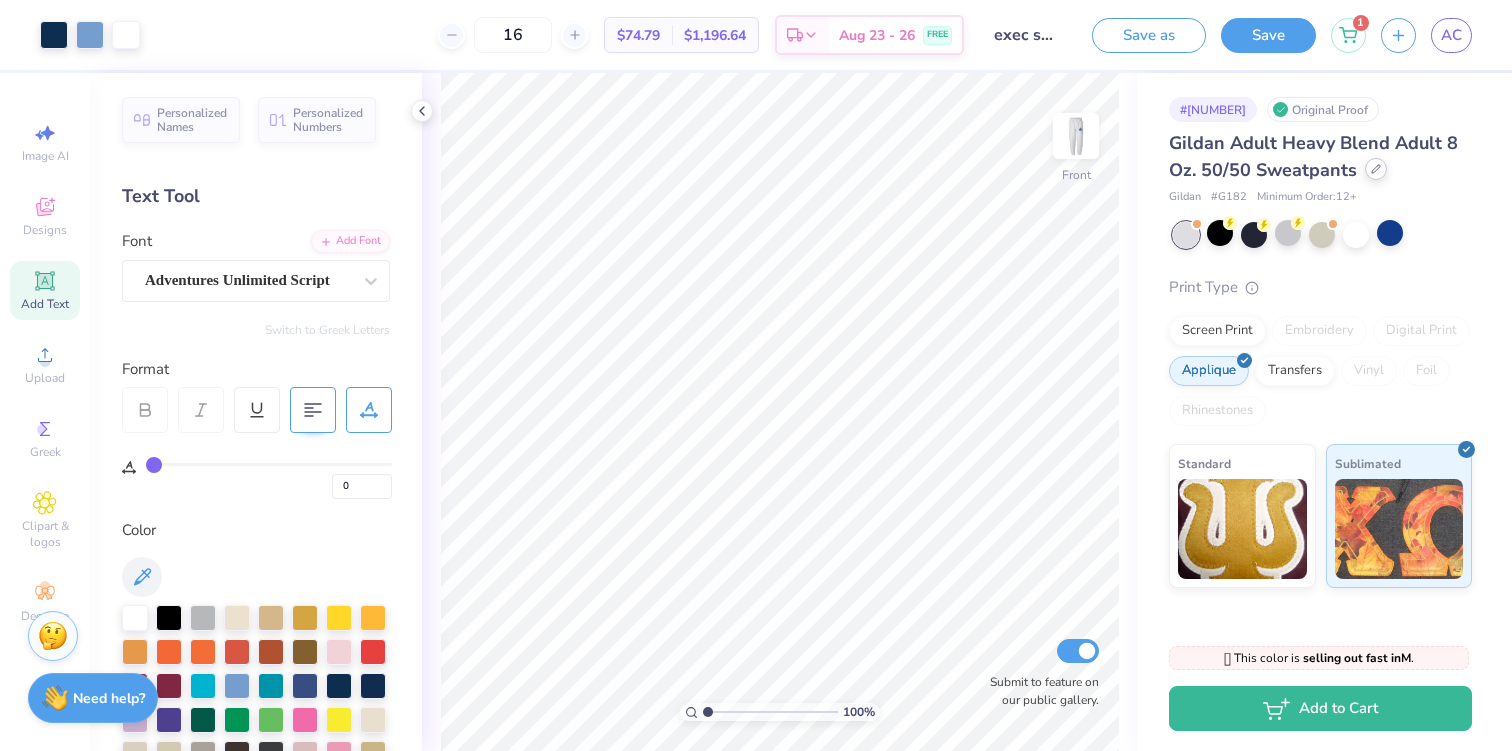 click 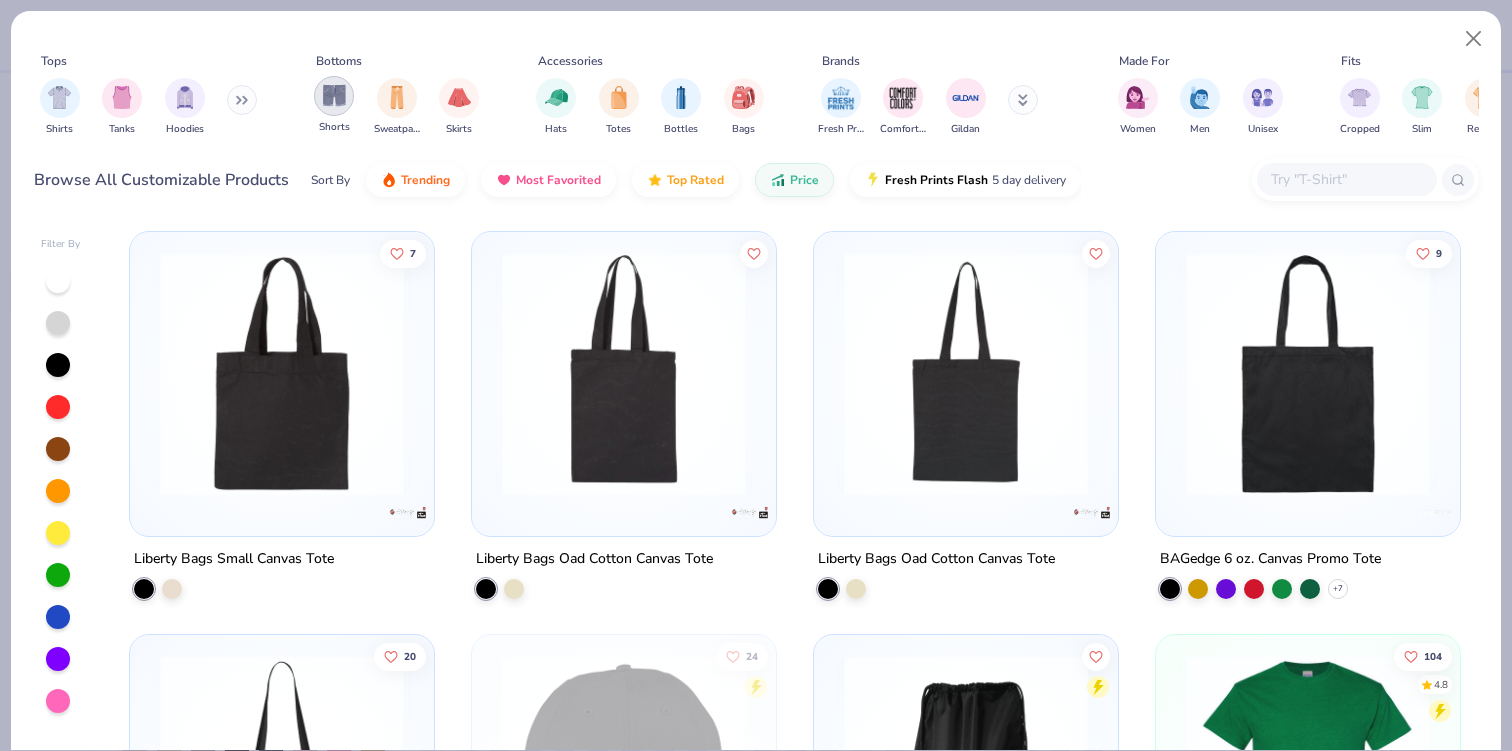 click at bounding box center (334, 95) 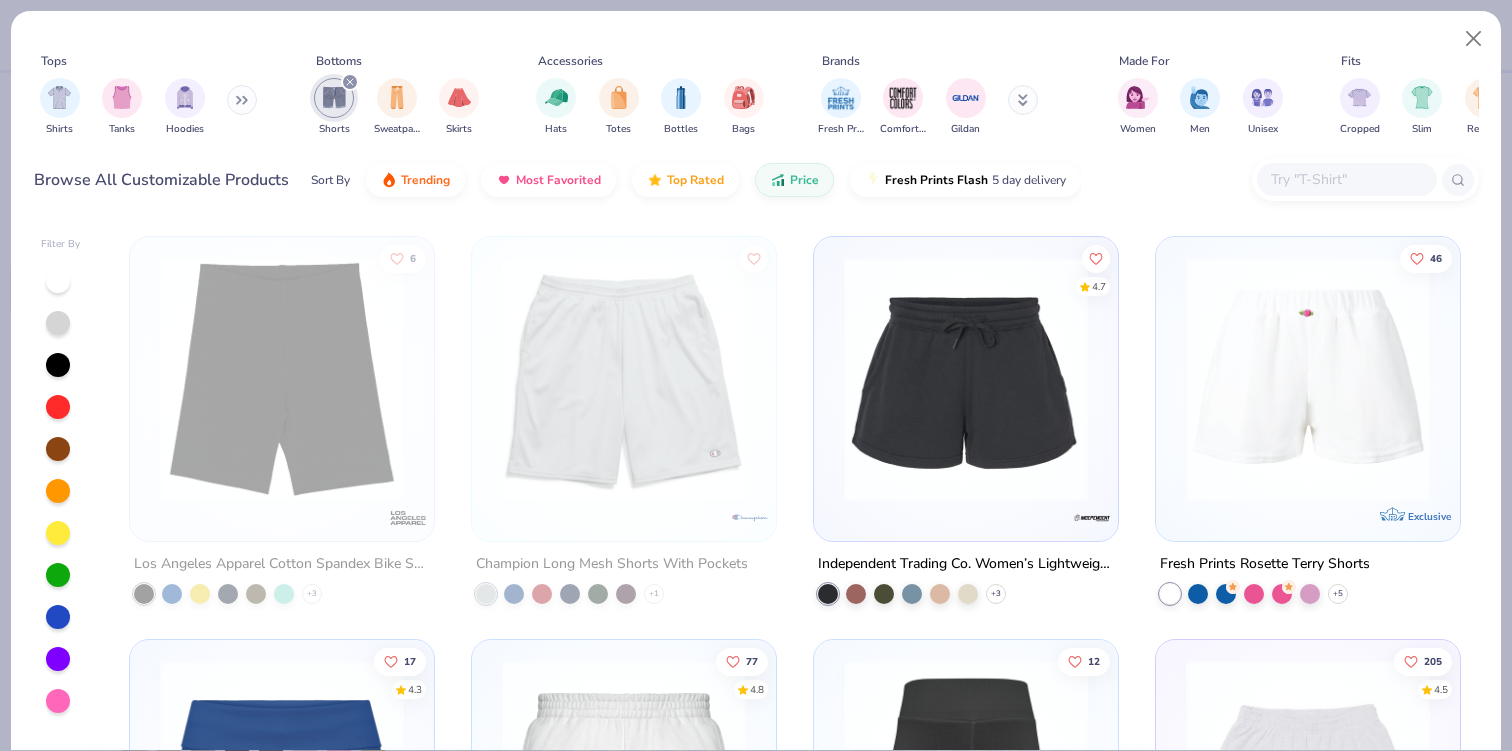 scroll, scrollTop: 2043, scrollLeft: 0, axis: vertical 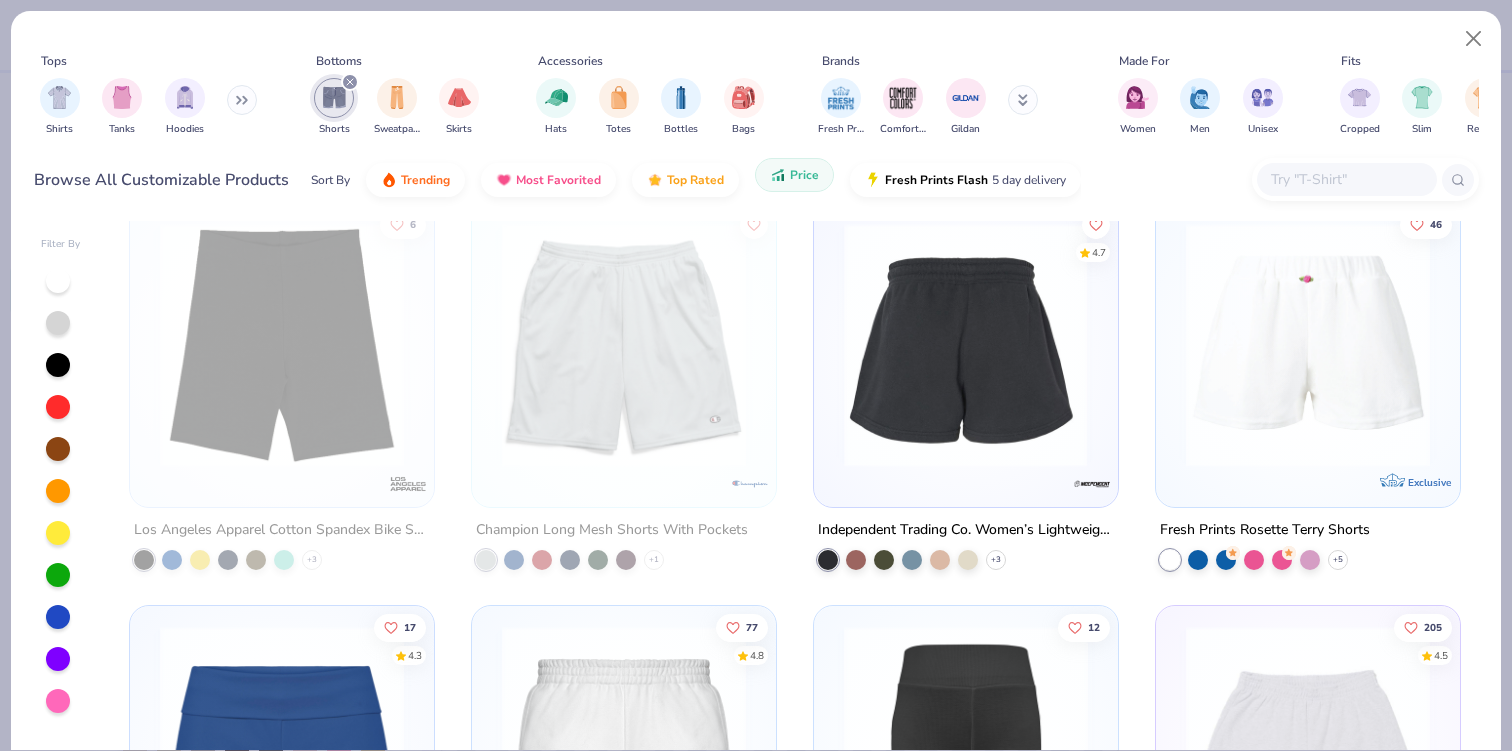 click on "Price" at bounding box center [804, 175] 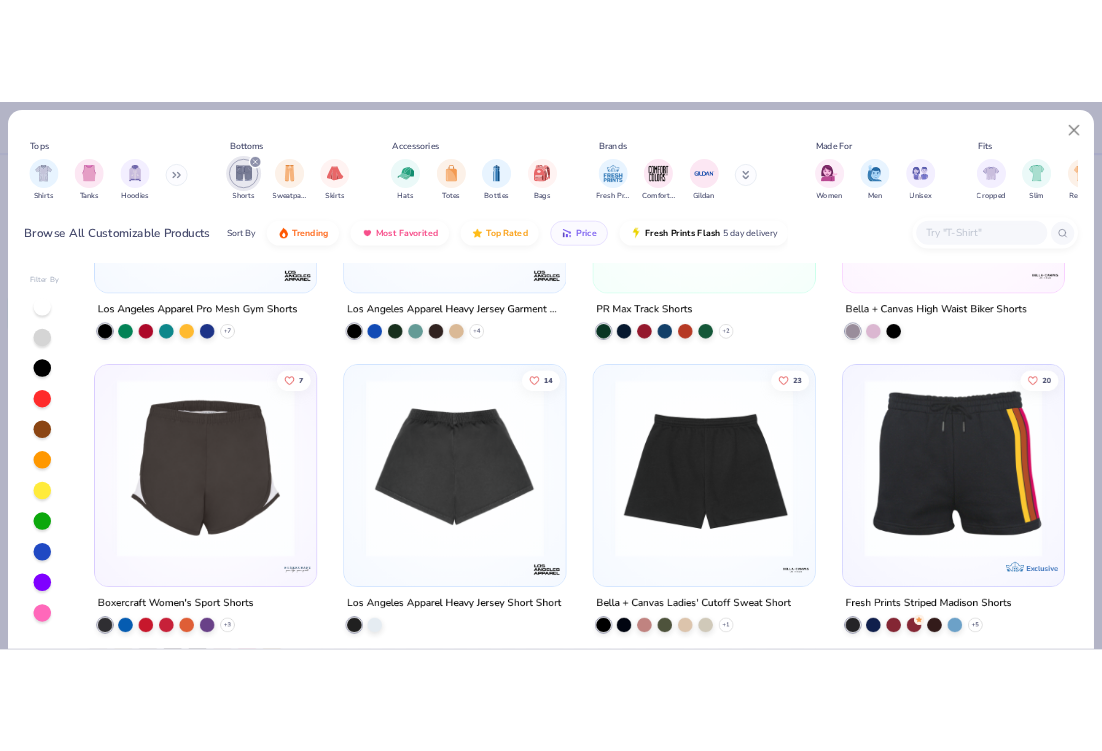 scroll, scrollTop: 310, scrollLeft: 0, axis: vertical 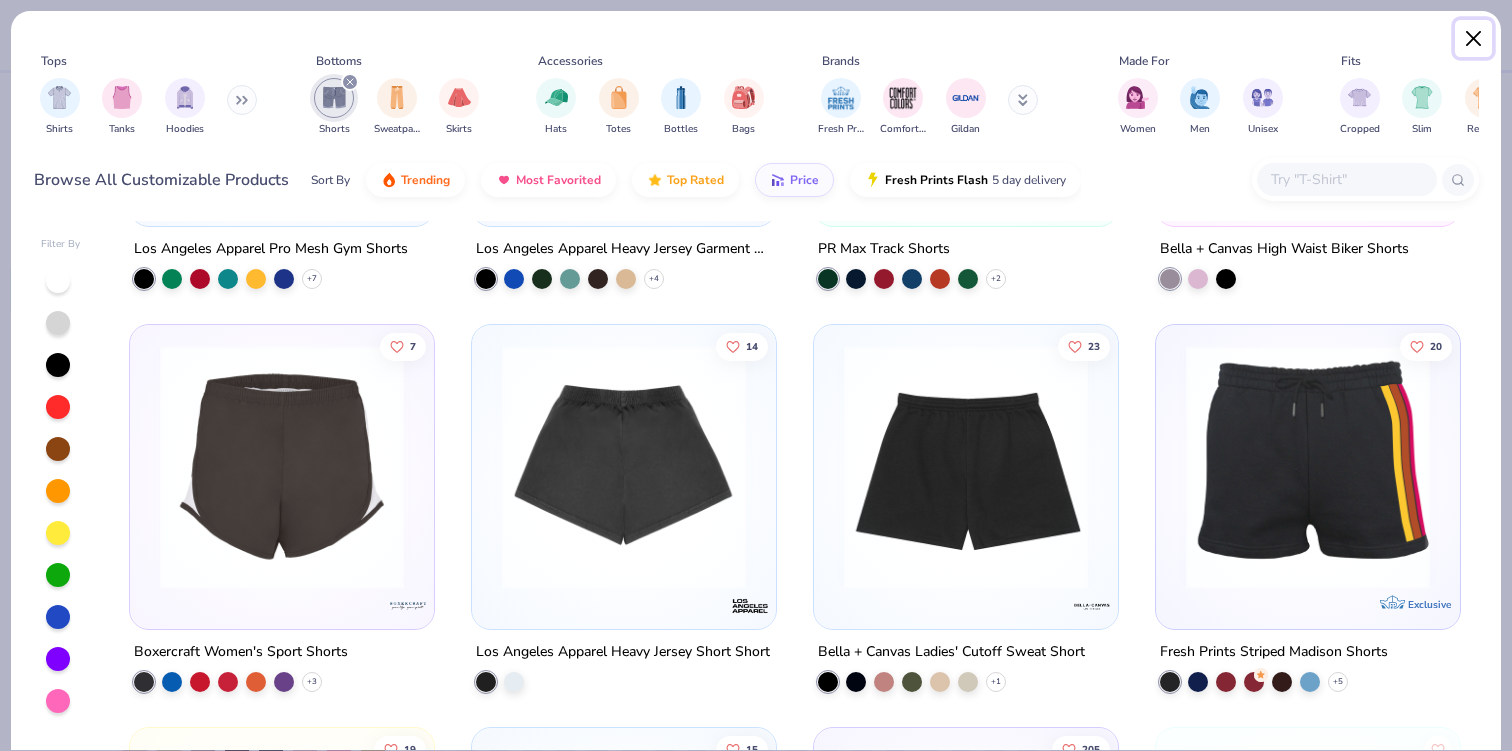 click at bounding box center (1474, 39) 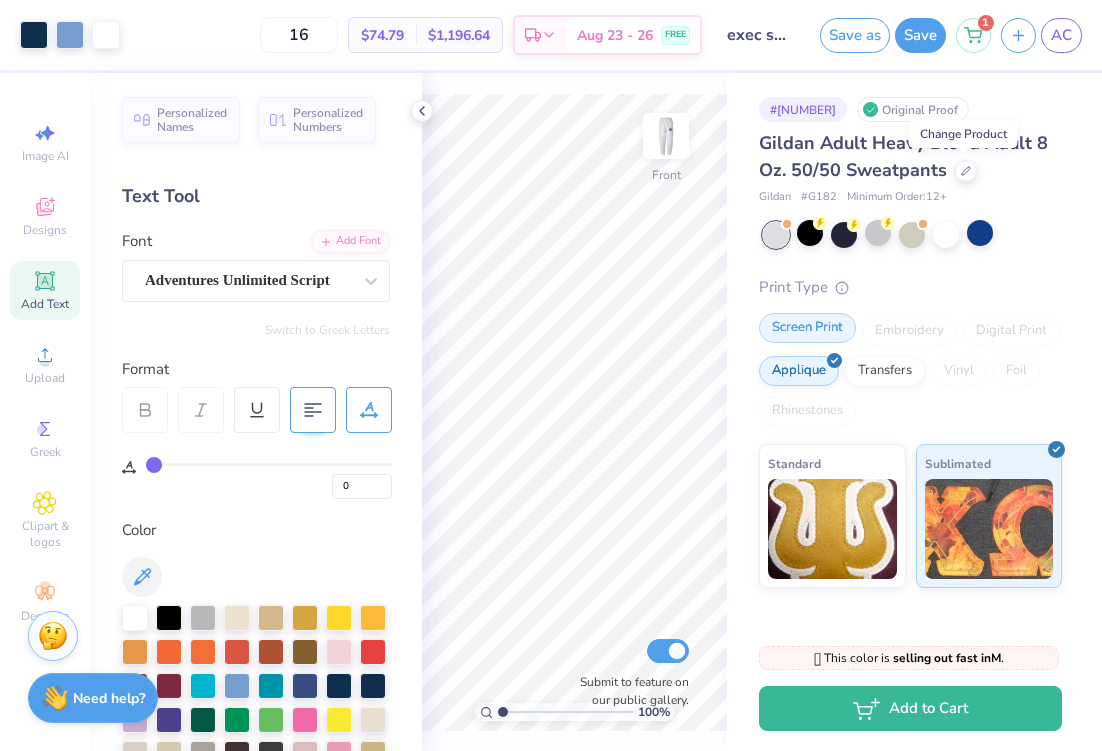click on "Screen Print" at bounding box center [807, 328] 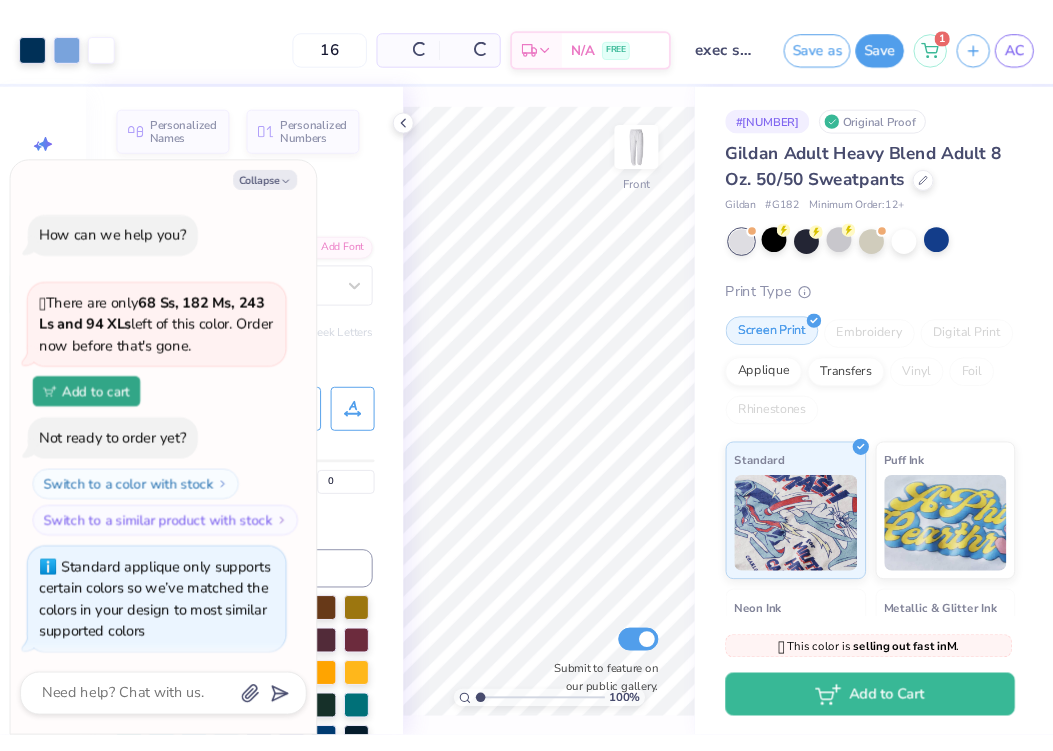 scroll, scrollTop: 1808, scrollLeft: 0, axis: vertical 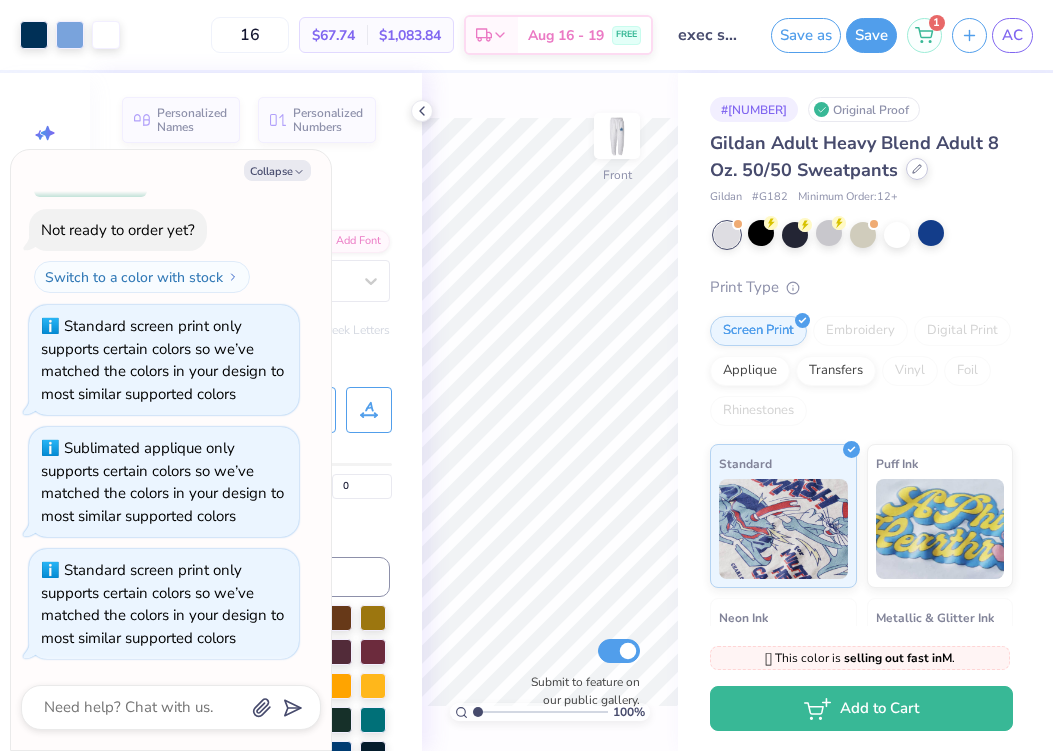 click 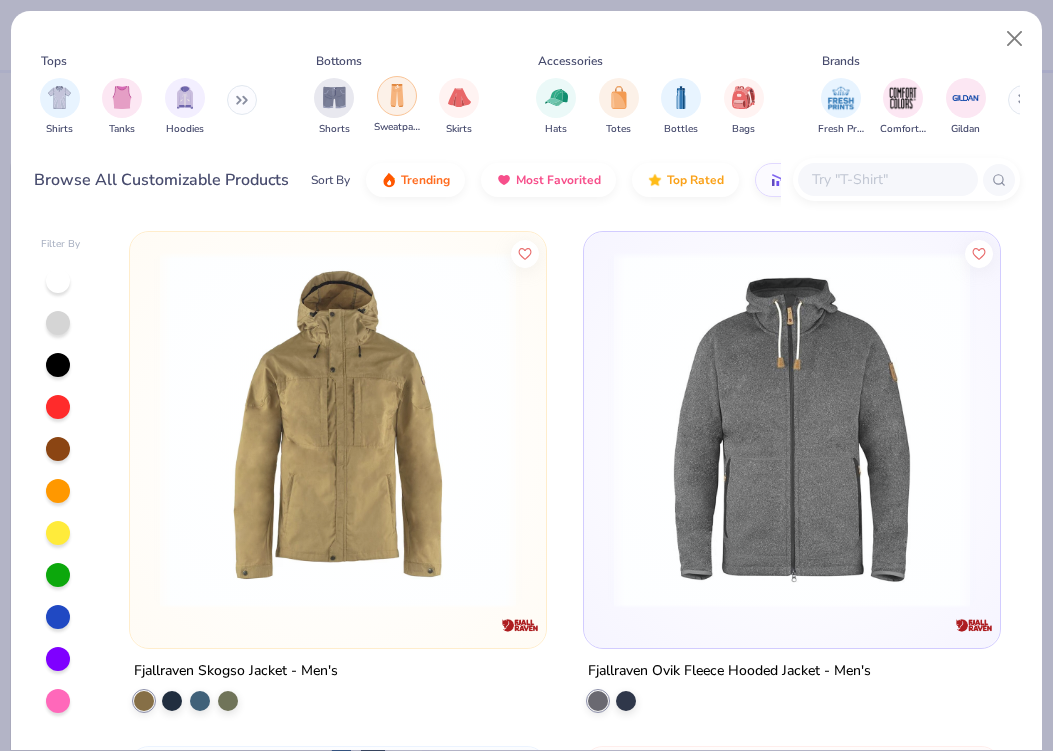 click at bounding box center [397, 95] 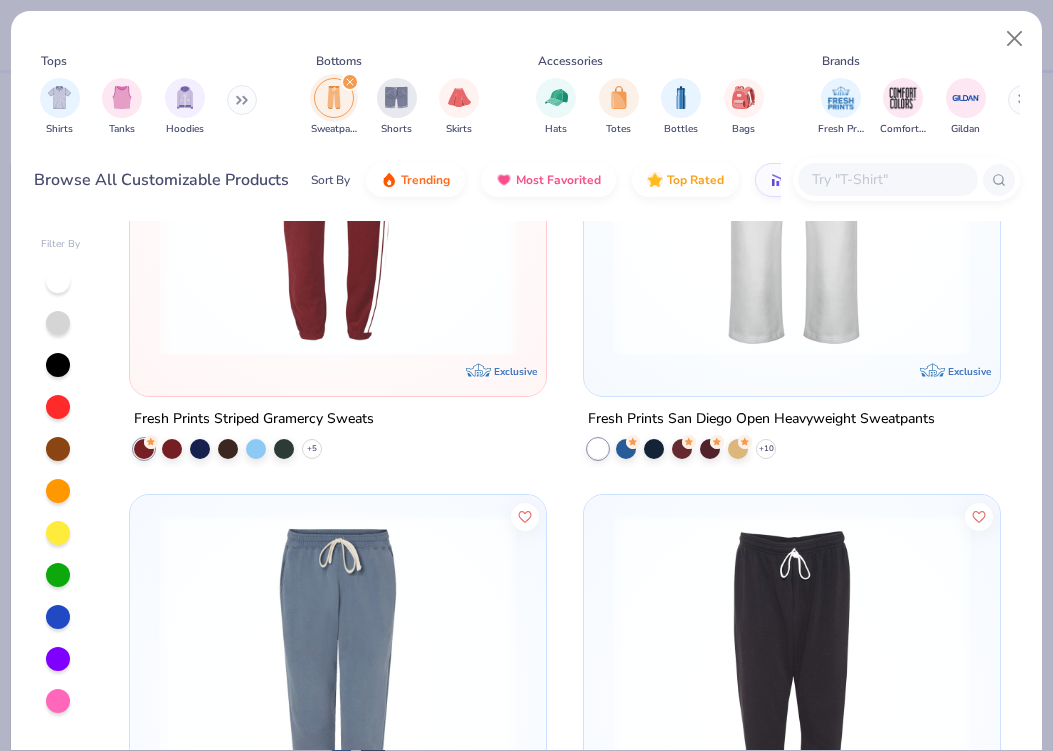scroll, scrollTop: 3244, scrollLeft: 0, axis: vertical 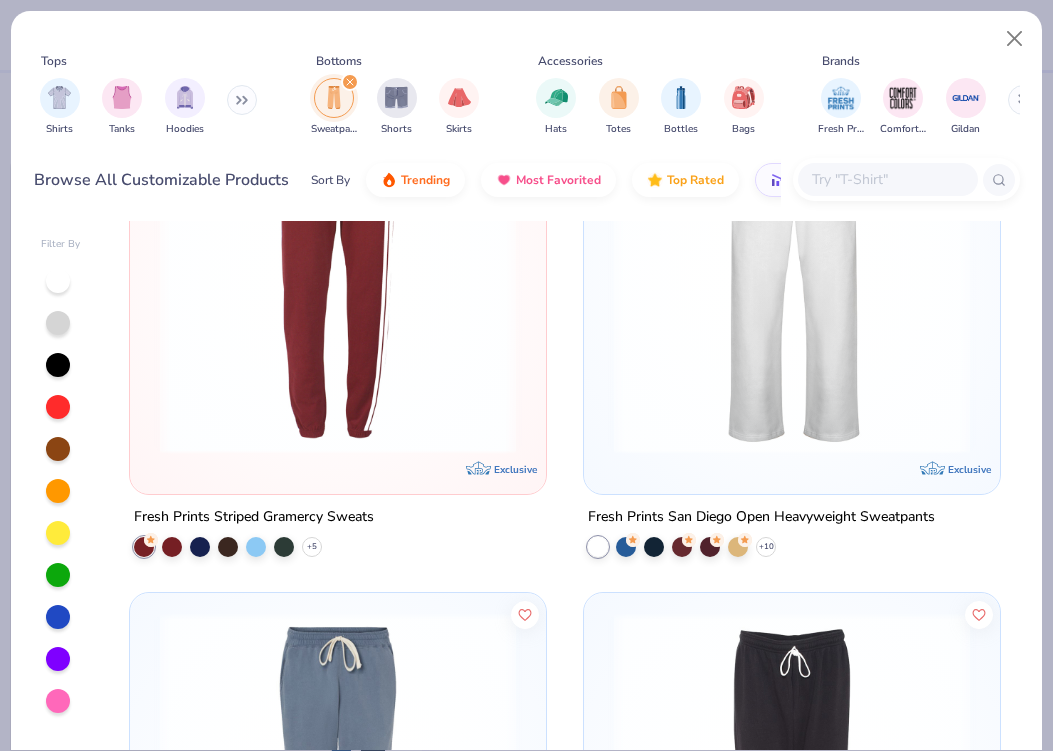 click at bounding box center (792, 276) 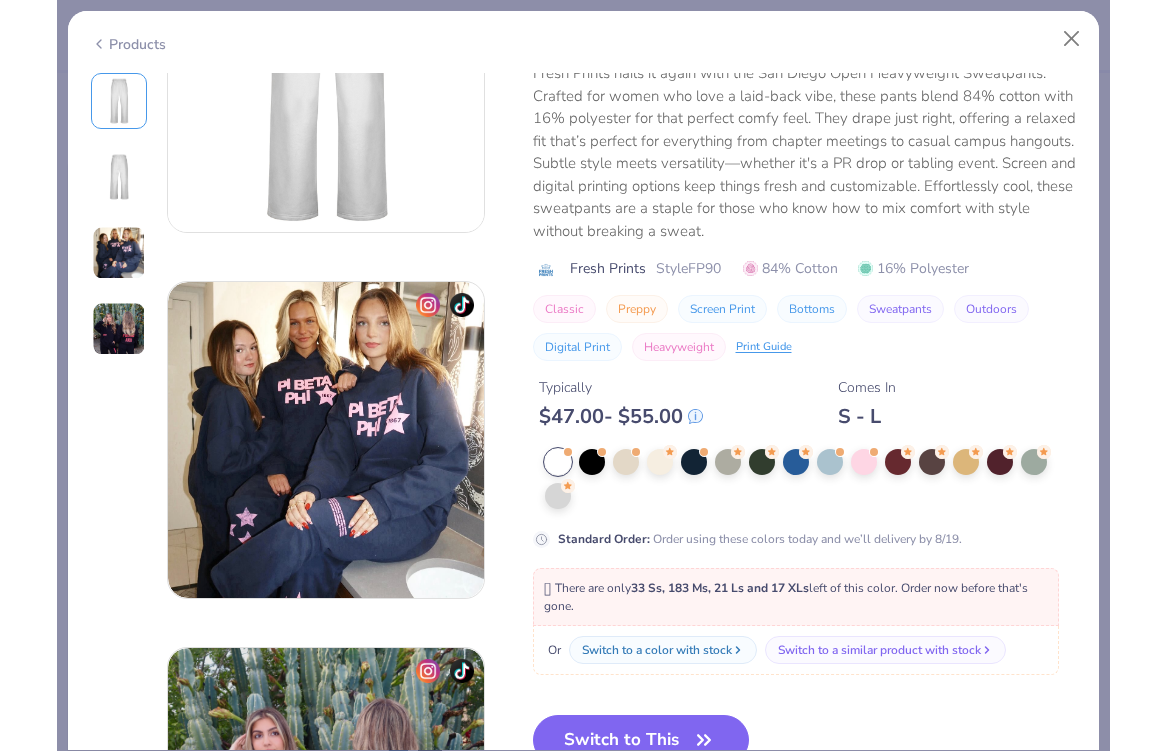 scroll, scrollTop: 591, scrollLeft: 0, axis: vertical 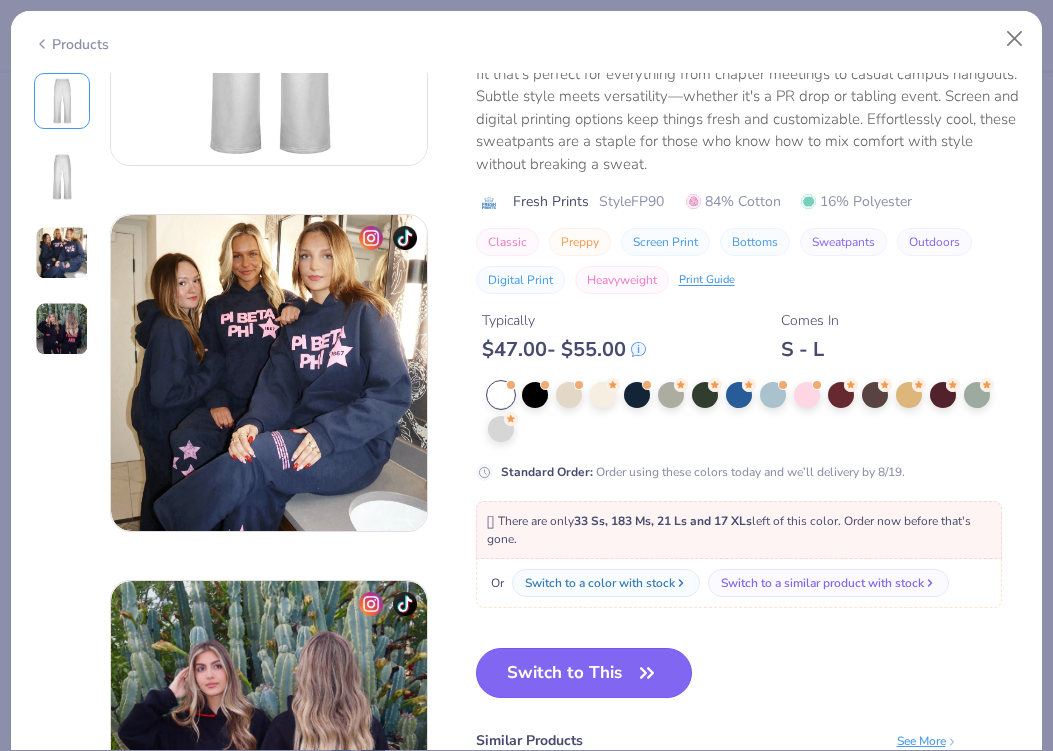 click on "Switch to This" at bounding box center [584, 673] 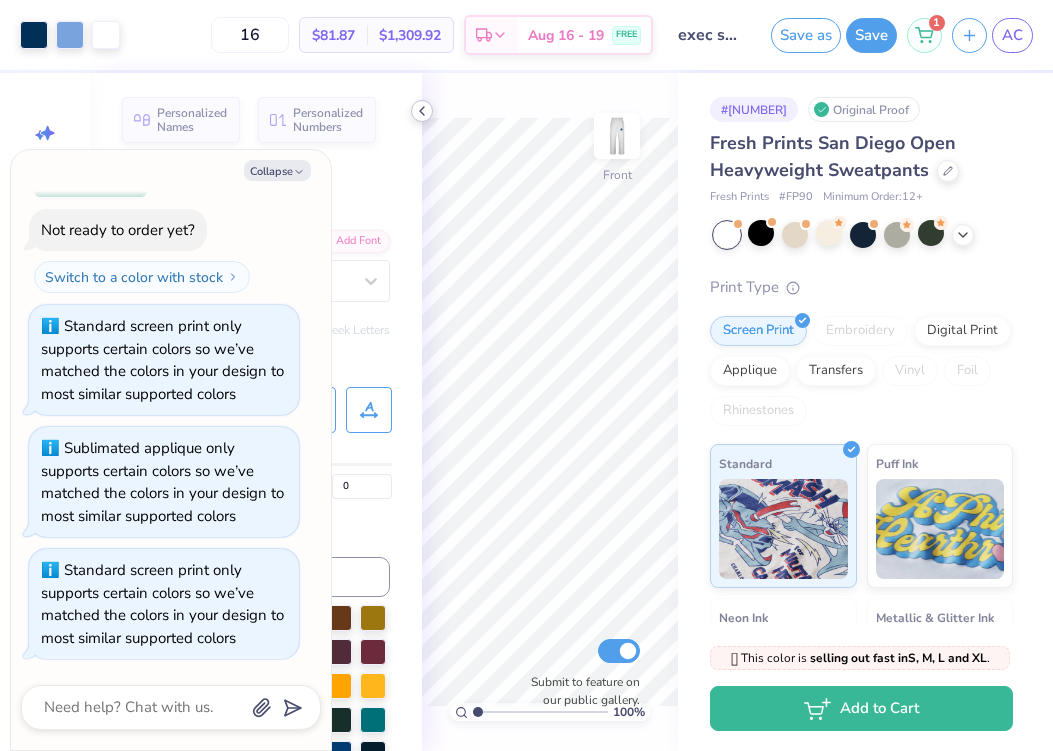 click 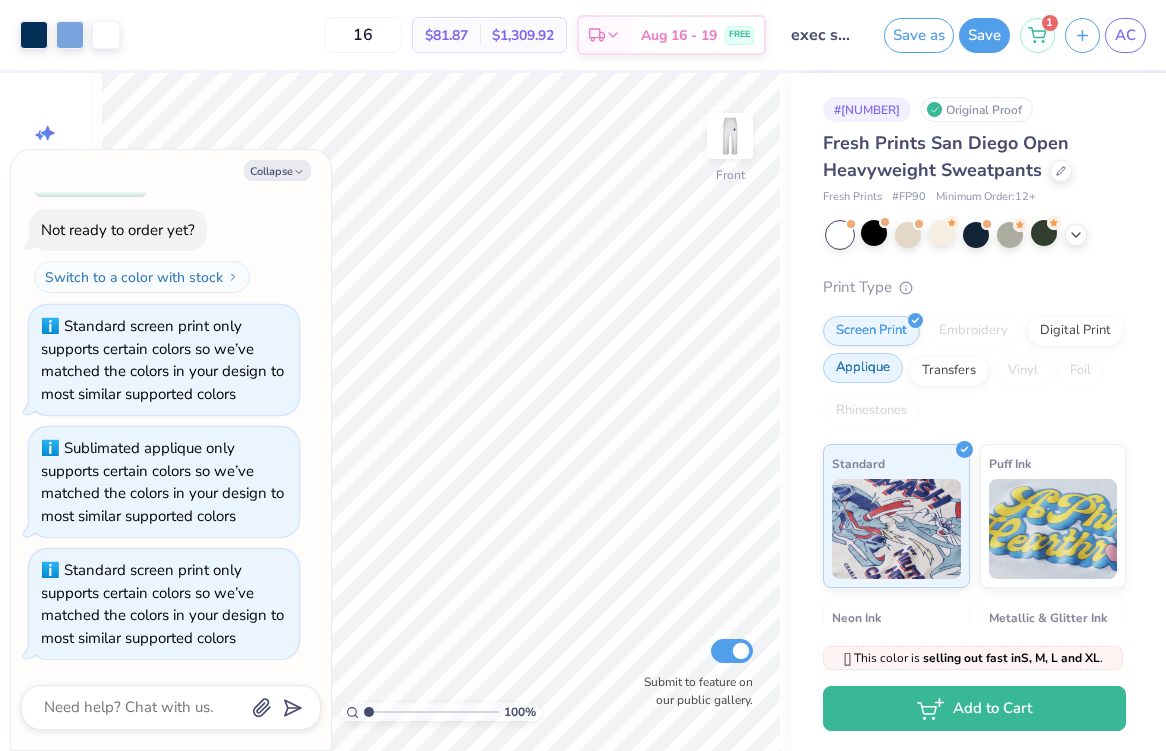 click on "Applique" at bounding box center (863, 368) 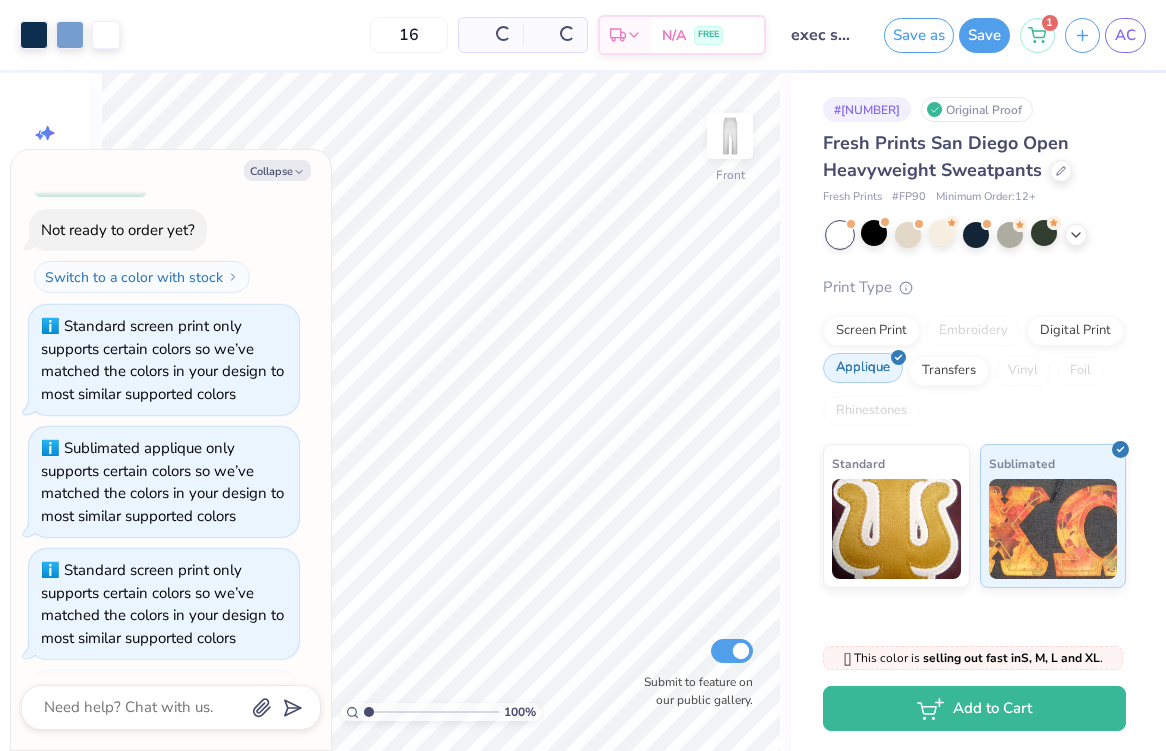 scroll, scrollTop: 1930, scrollLeft: 0, axis: vertical 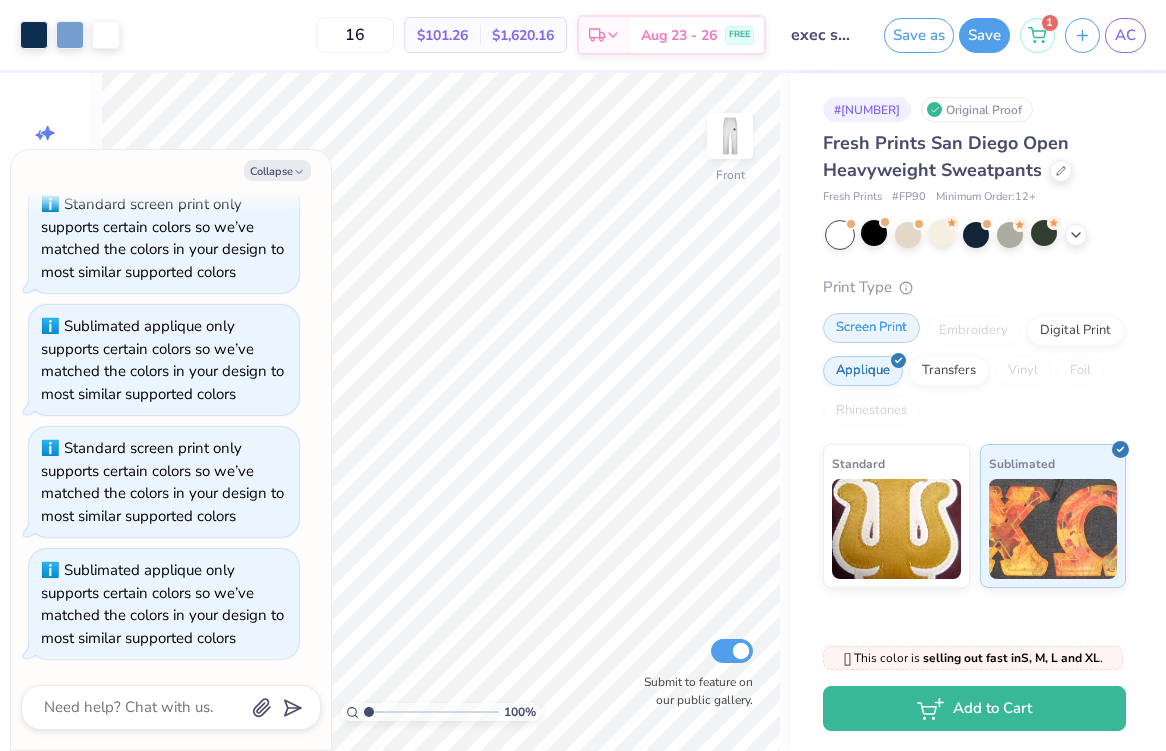 click on "Screen Print" at bounding box center [871, 328] 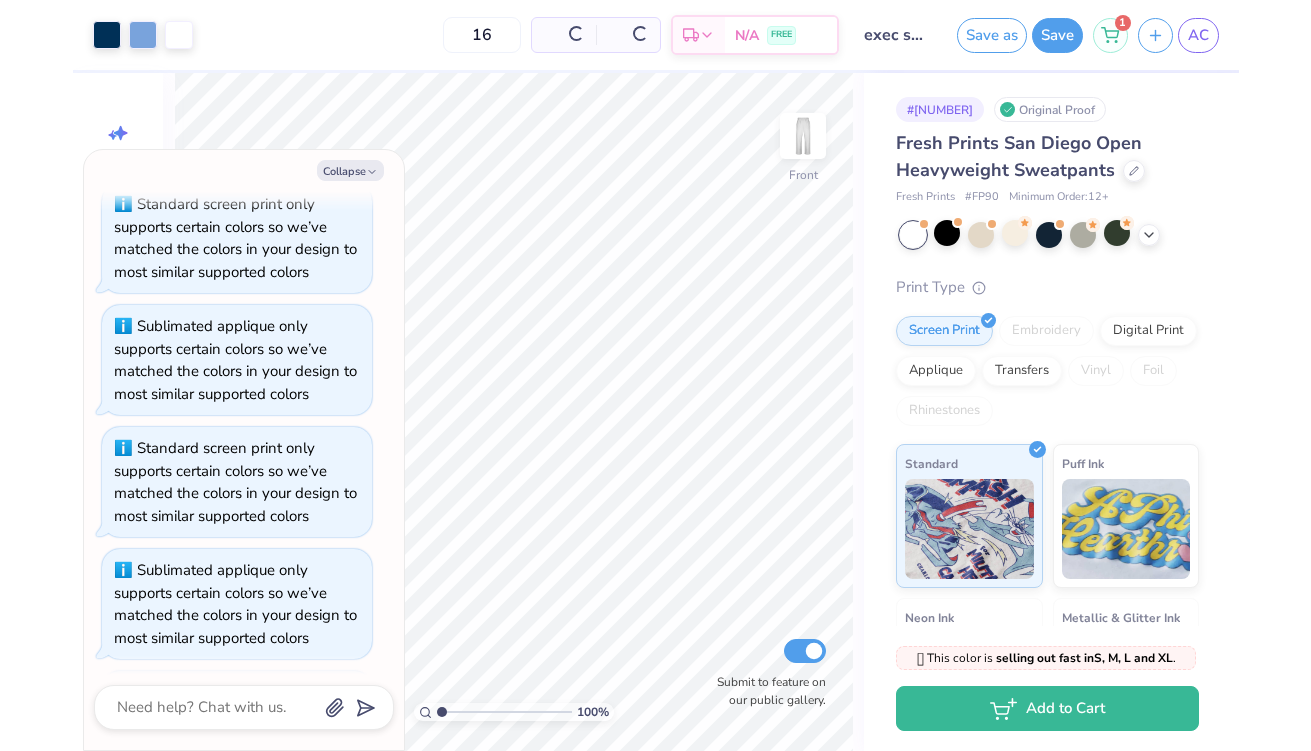 scroll, scrollTop: 2052, scrollLeft: 0, axis: vertical 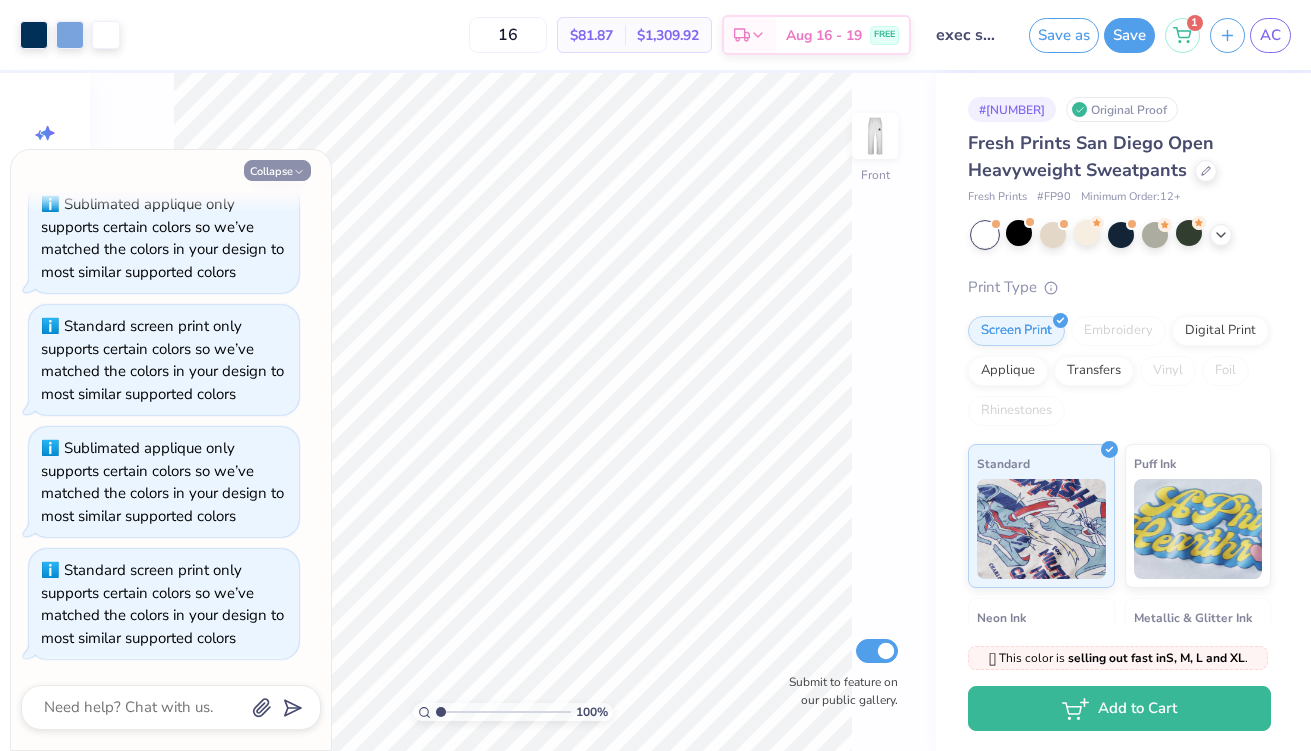 click 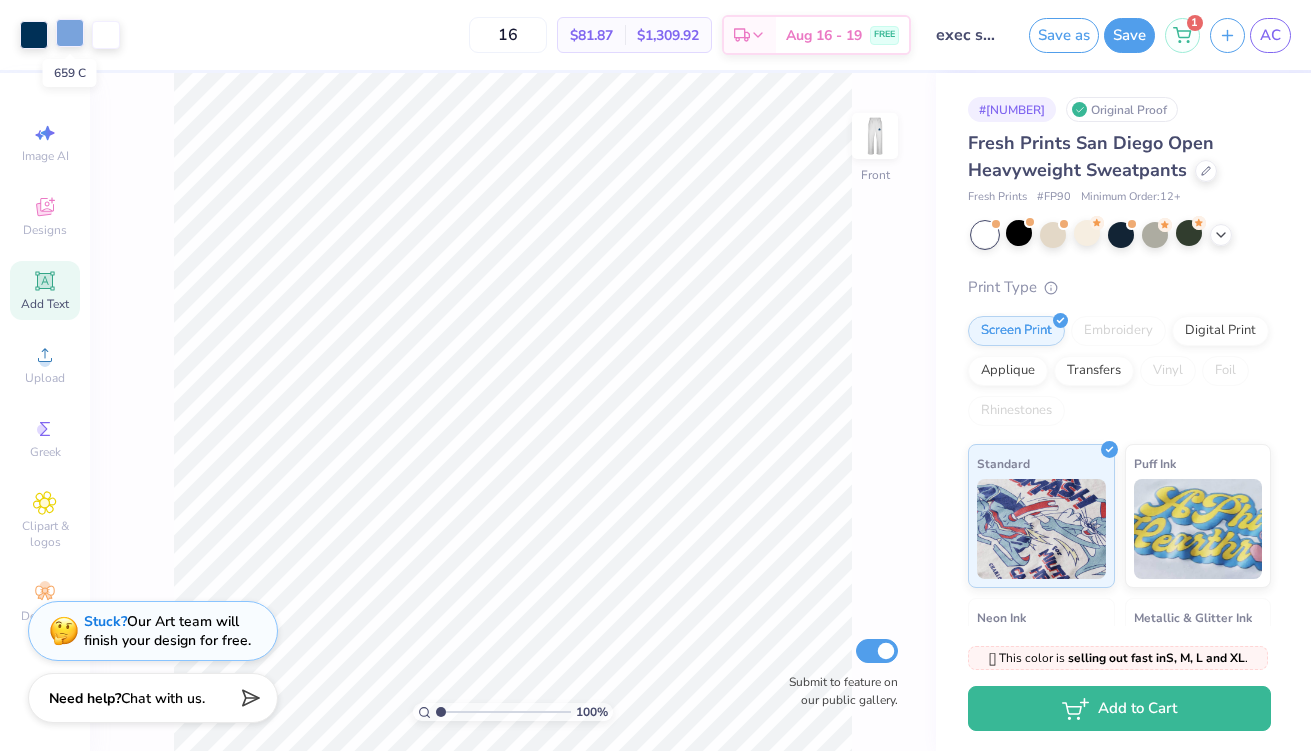 click at bounding box center (70, 33) 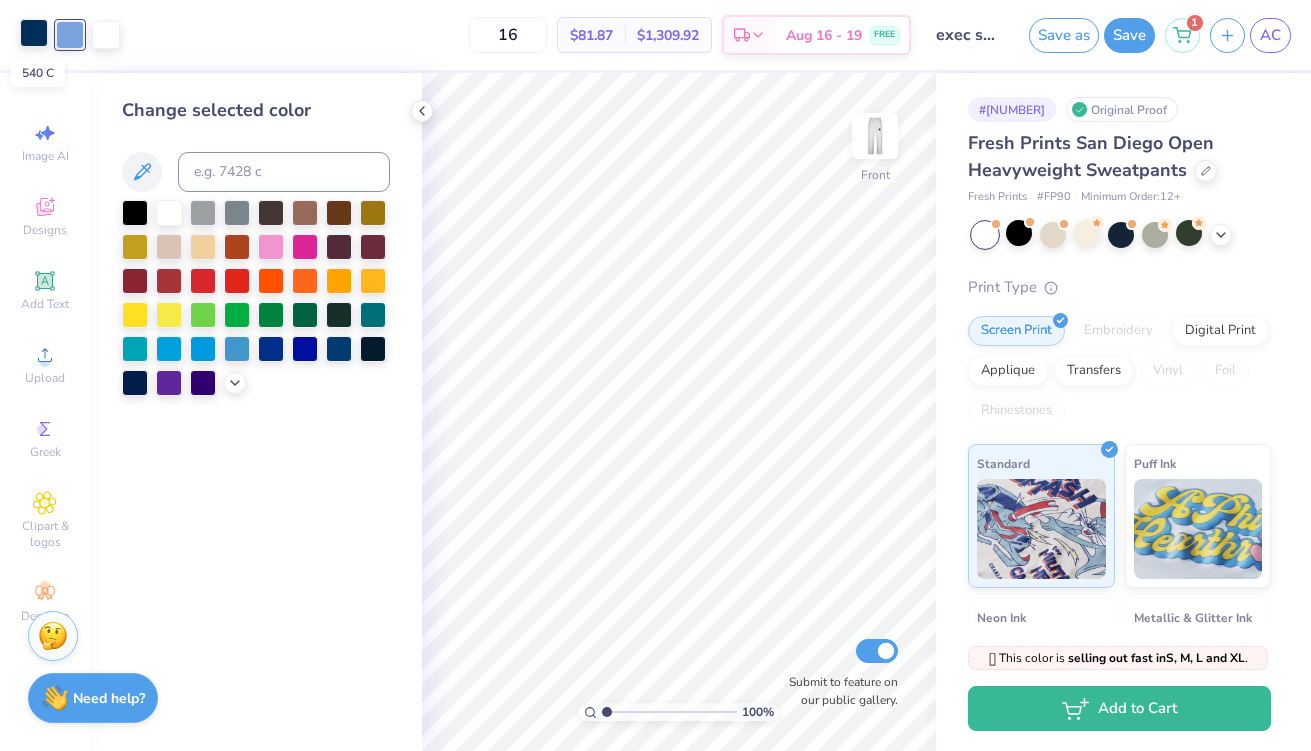 click at bounding box center [34, 33] 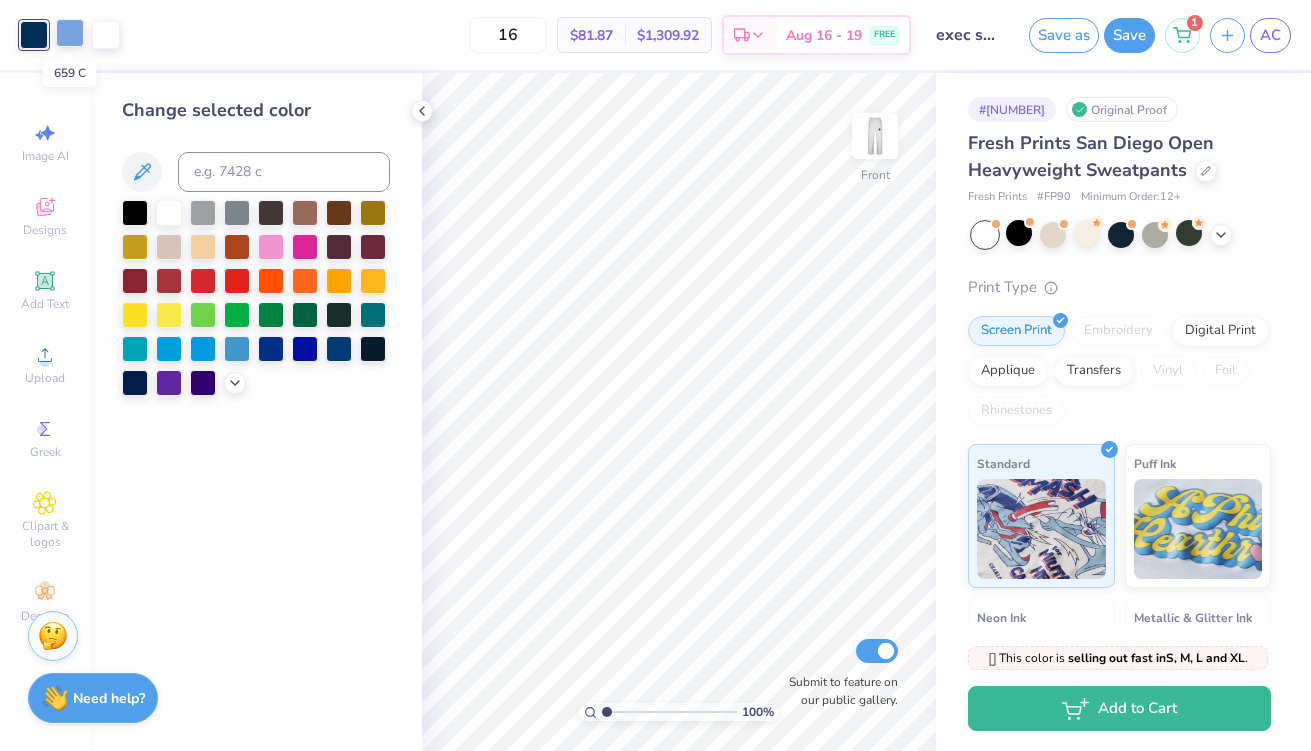 click at bounding box center (70, 33) 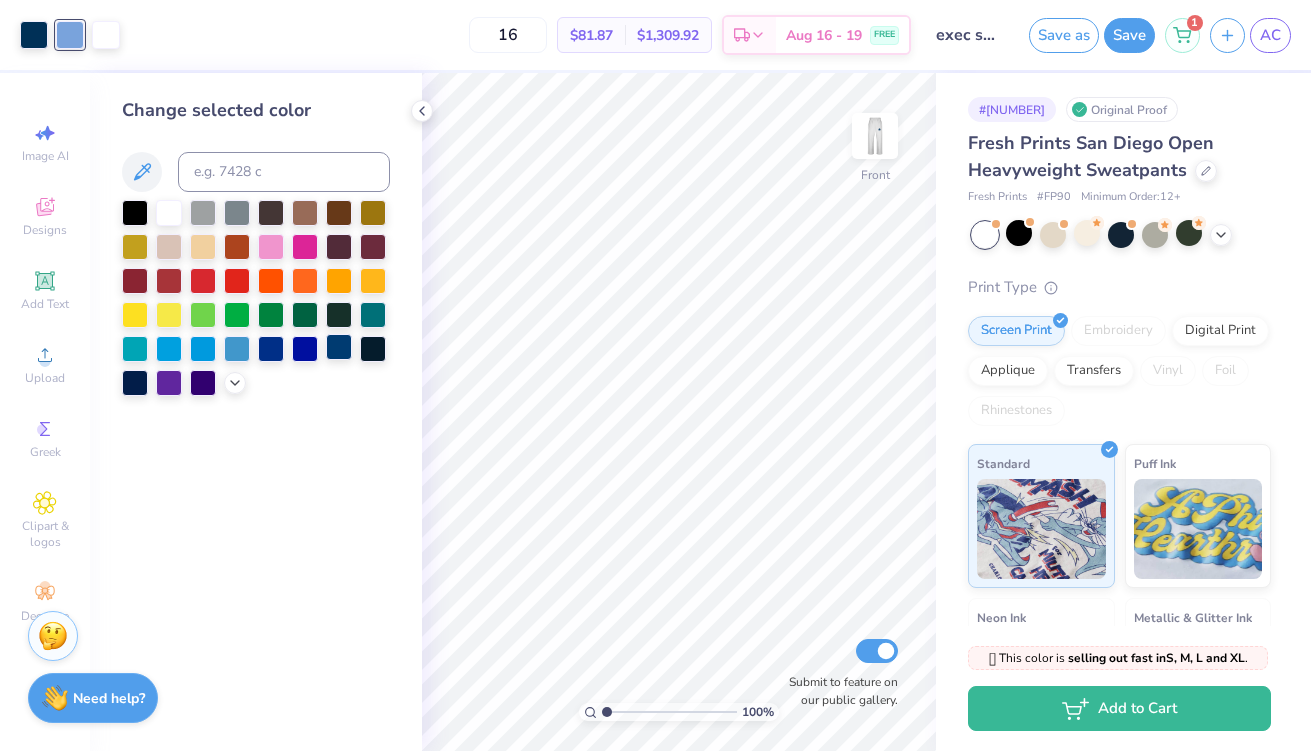 click at bounding box center (339, 347) 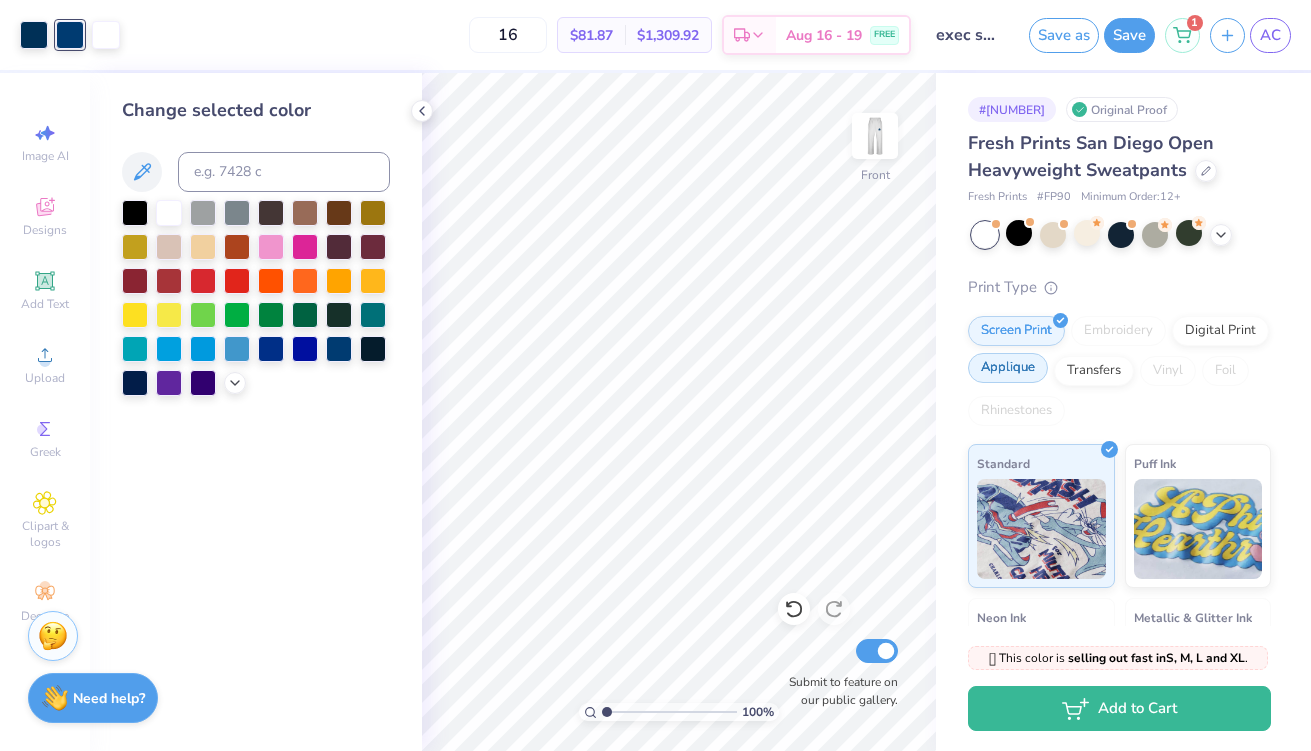 click on "Applique" at bounding box center [1008, 368] 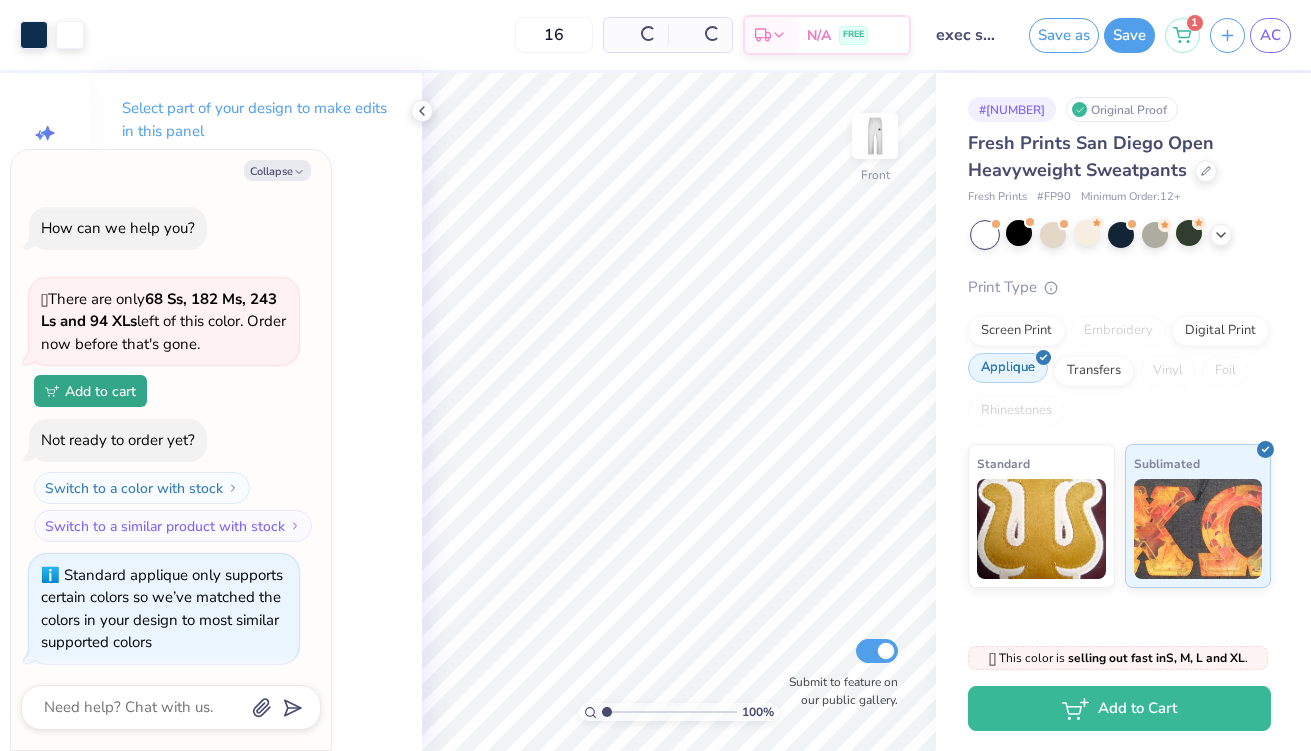 scroll, scrollTop: 2174, scrollLeft: 0, axis: vertical 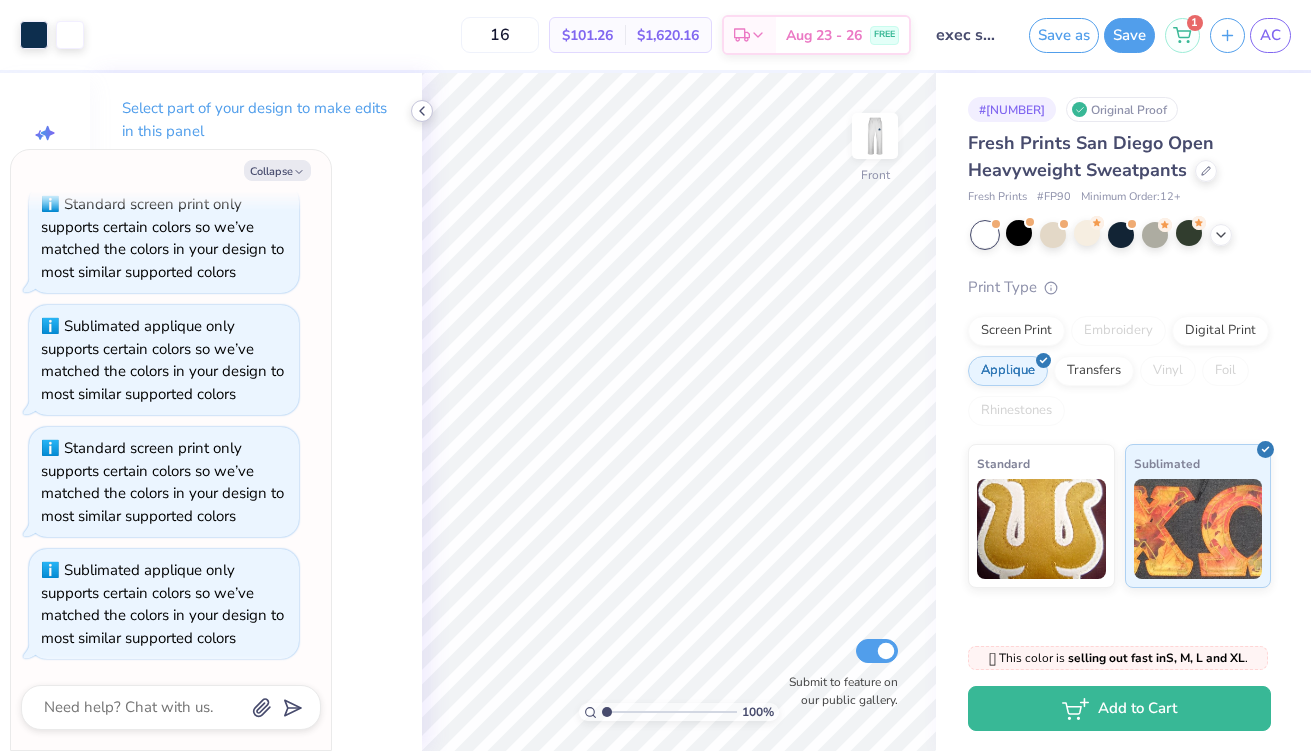 click 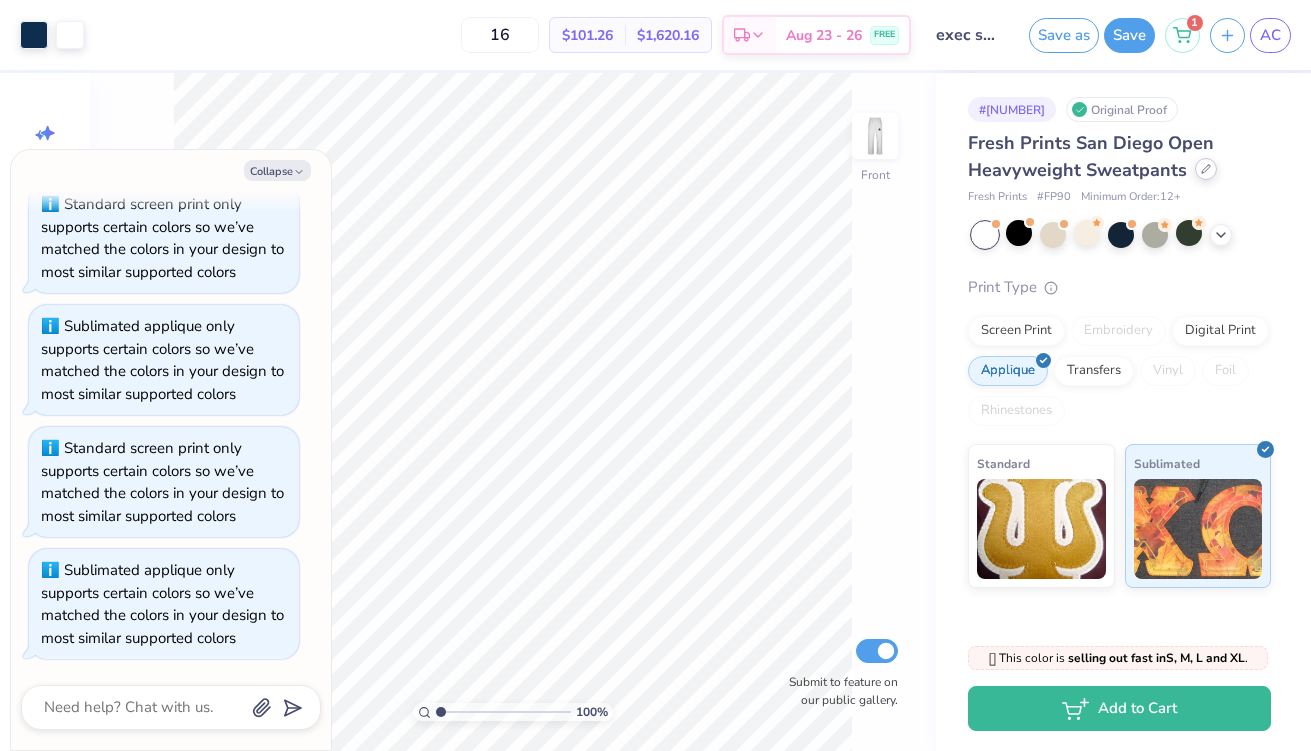 click 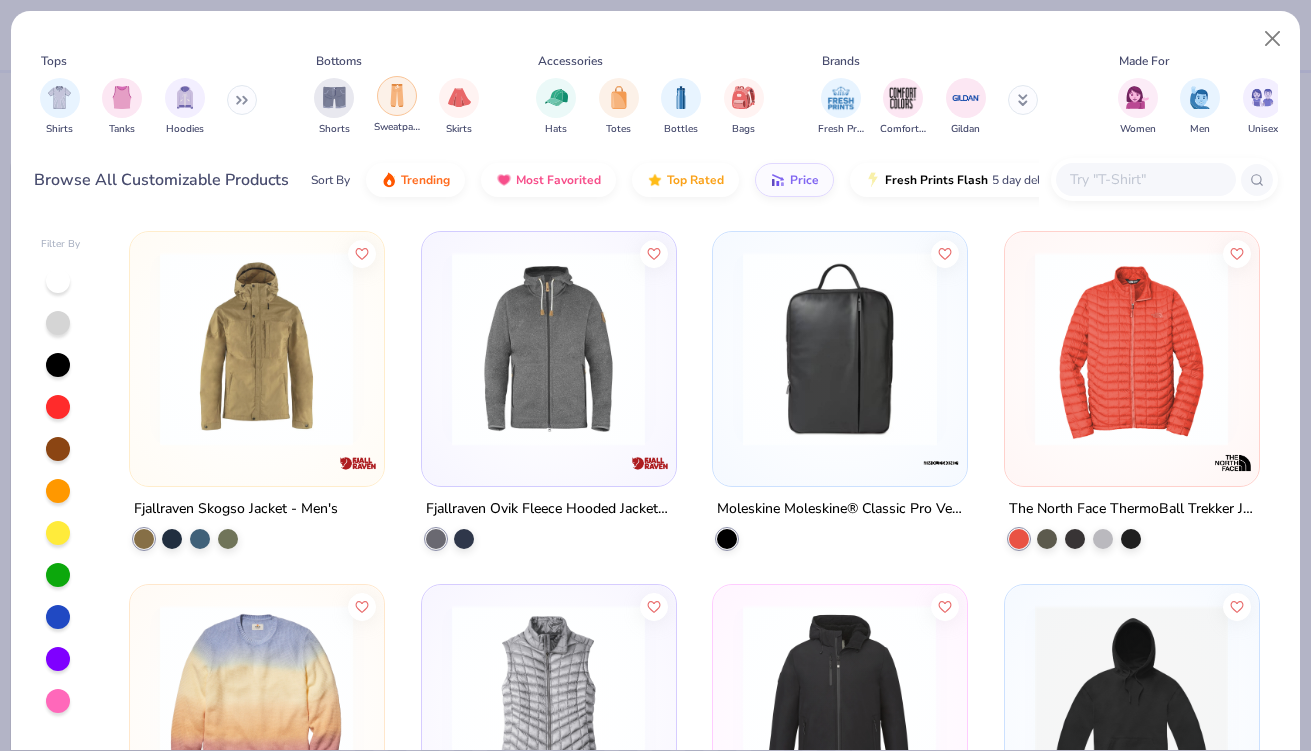 click at bounding box center [397, 96] 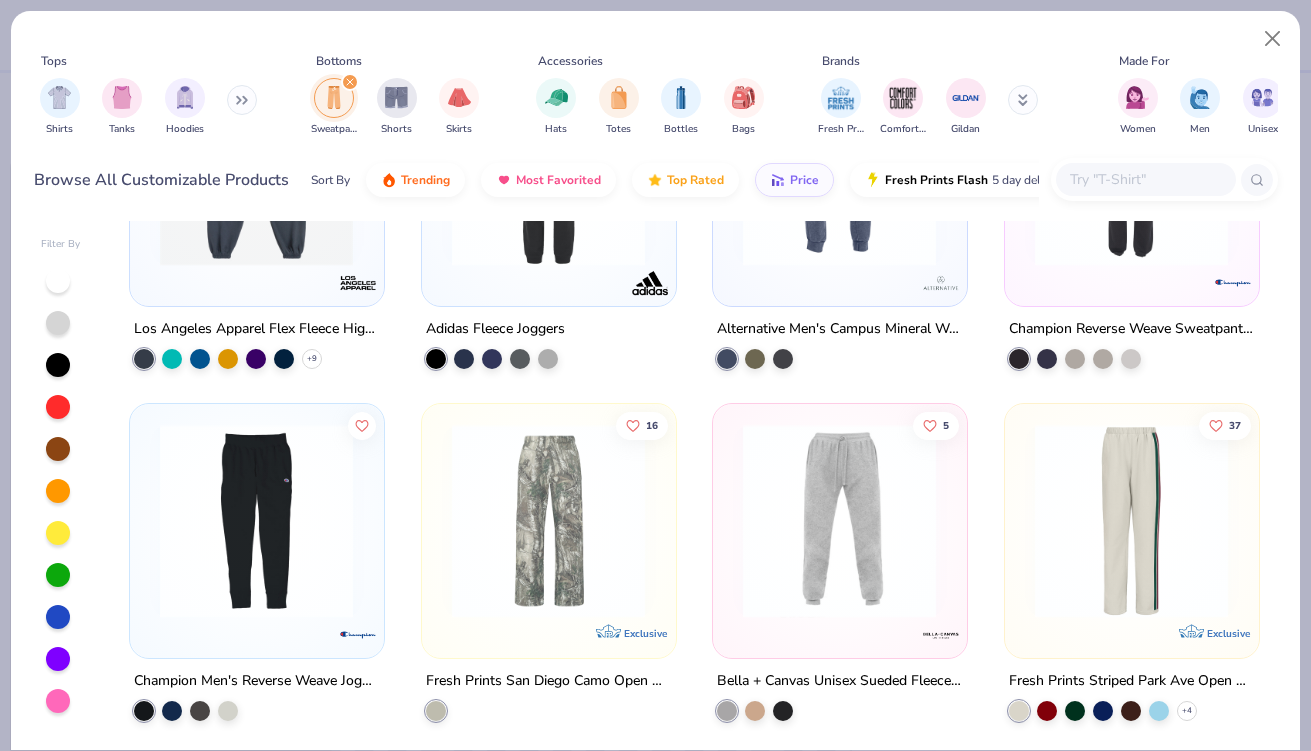 scroll, scrollTop: 442, scrollLeft: 0, axis: vertical 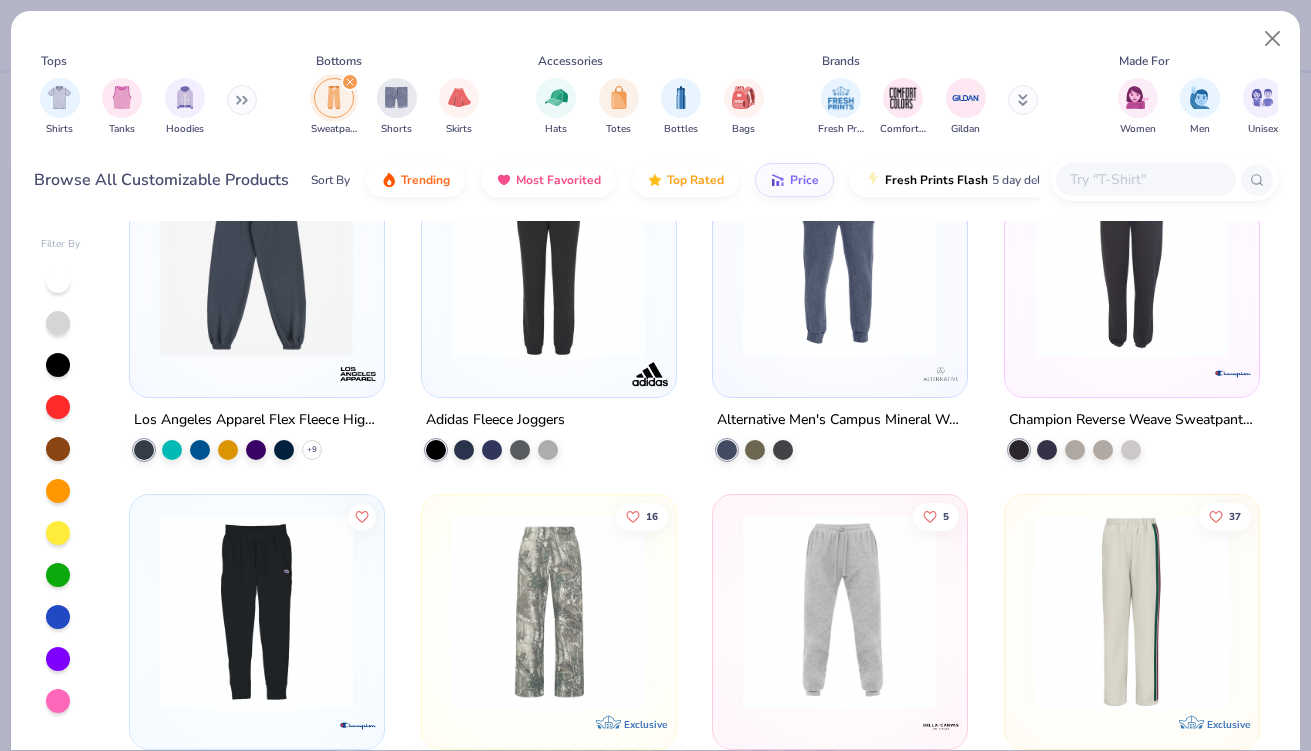 click on "Sort By Trending Most Favorited Top Rated Price Fresh Prints Flash 5 day delivery" at bounding box center [675, 180] 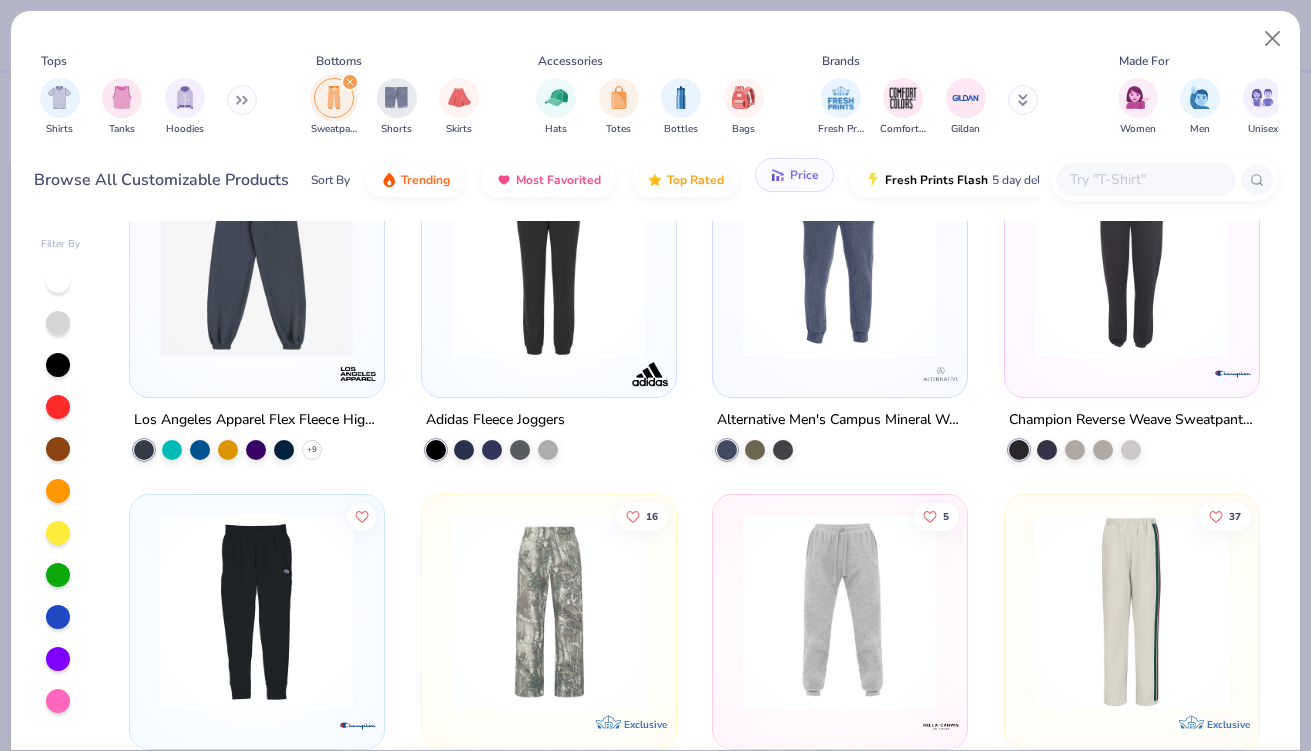 click on "Price" at bounding box center [804, 175] 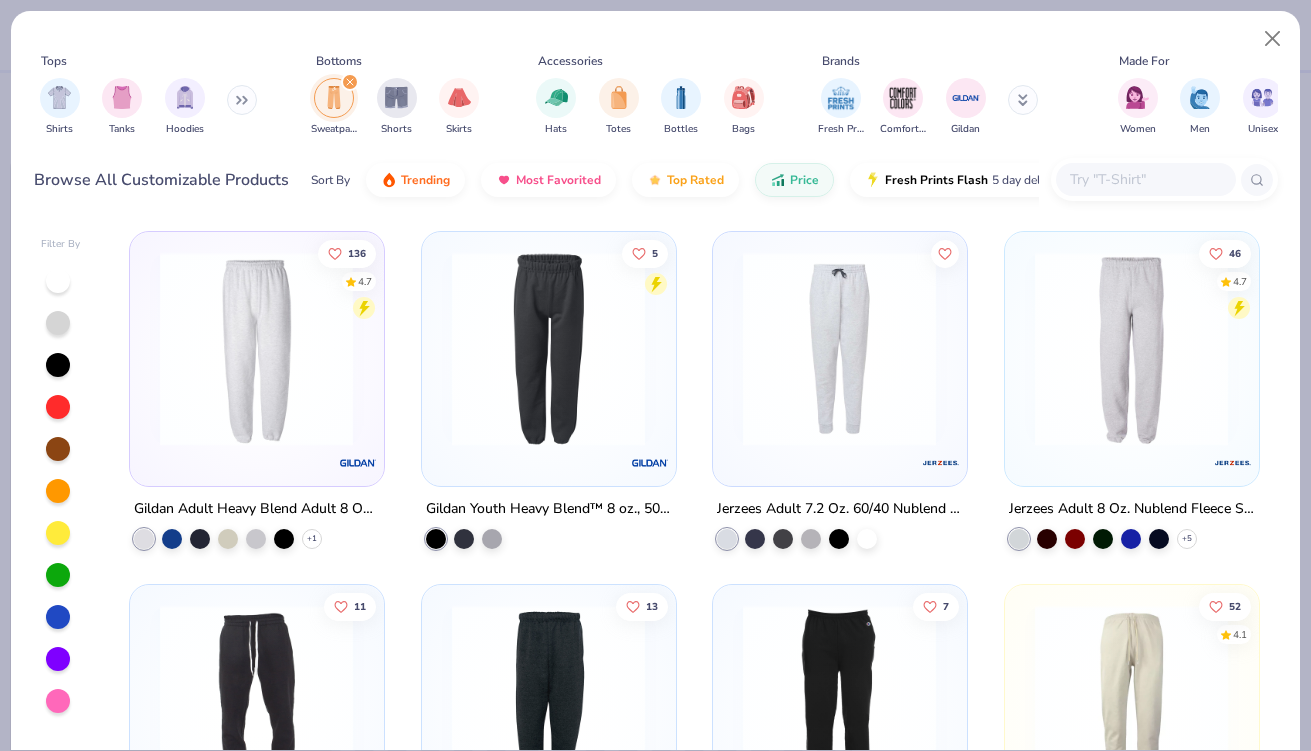 click at bounding box center (256, 349) 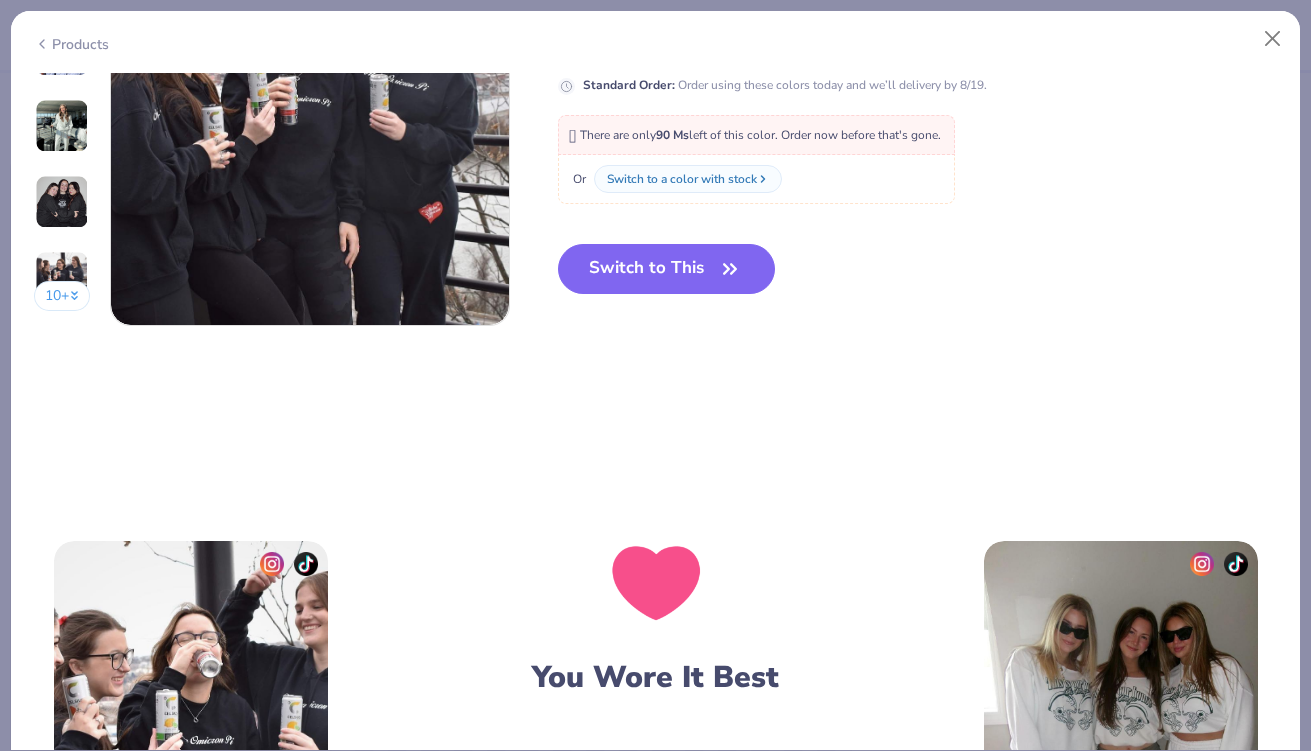 scroll, scrollTop: 2824, scrollLeft: 0, axis: vertical 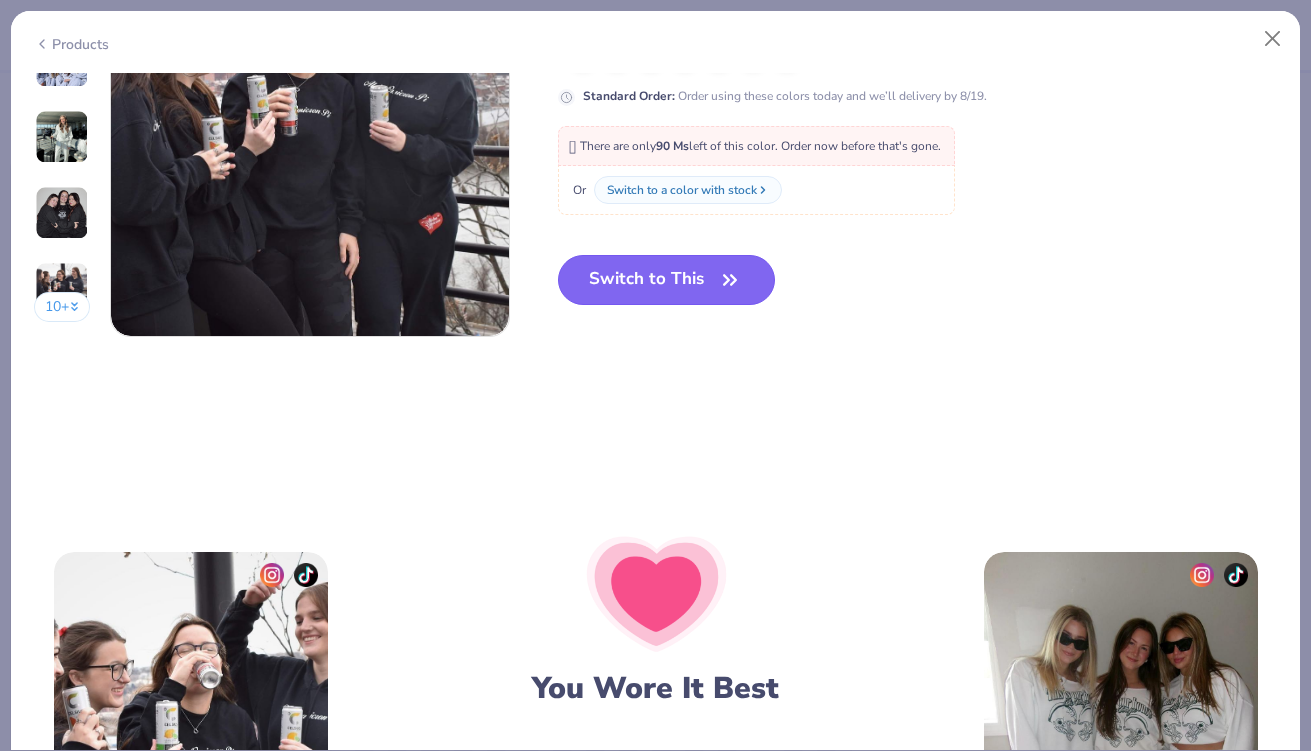 click on "Switch to This" at bounding box center [666, 280] 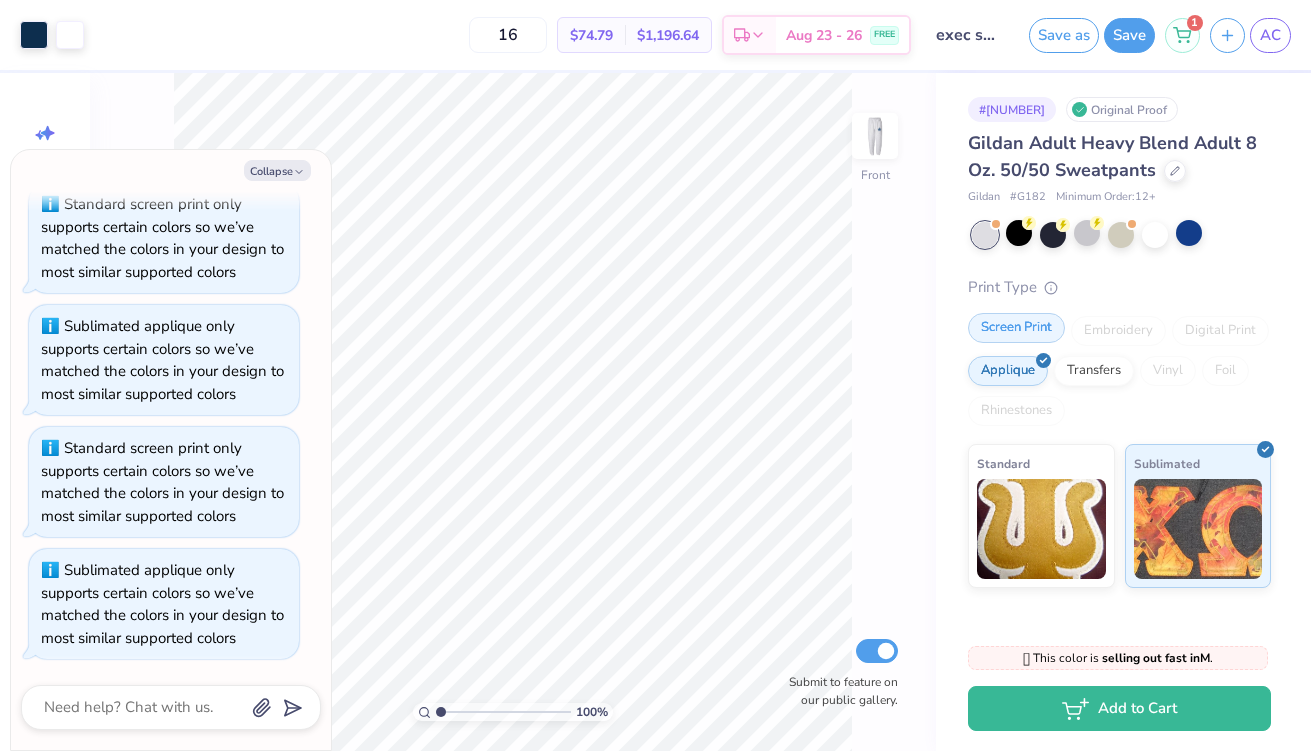 click on "Screen Print" at bounding box center (1016, 328) 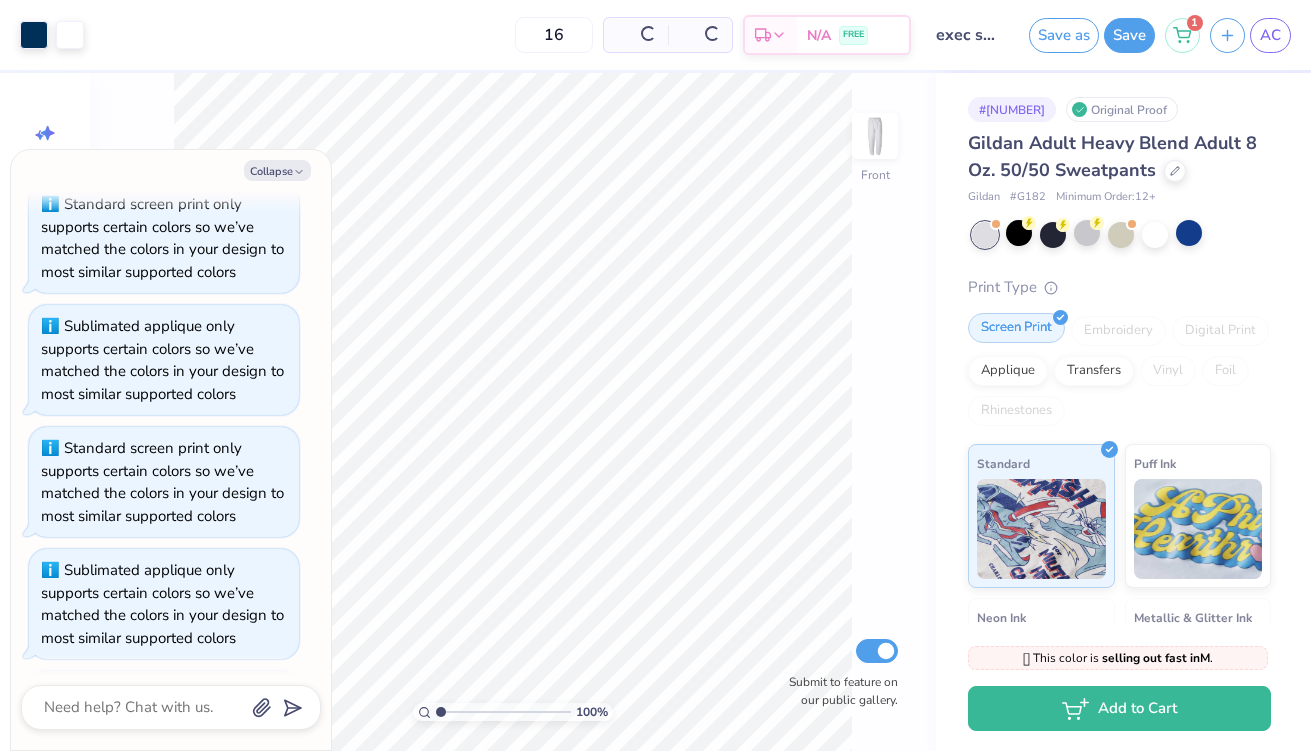 scroll, scrollTop: 2296, scrollLeft: 0, axis: vertical 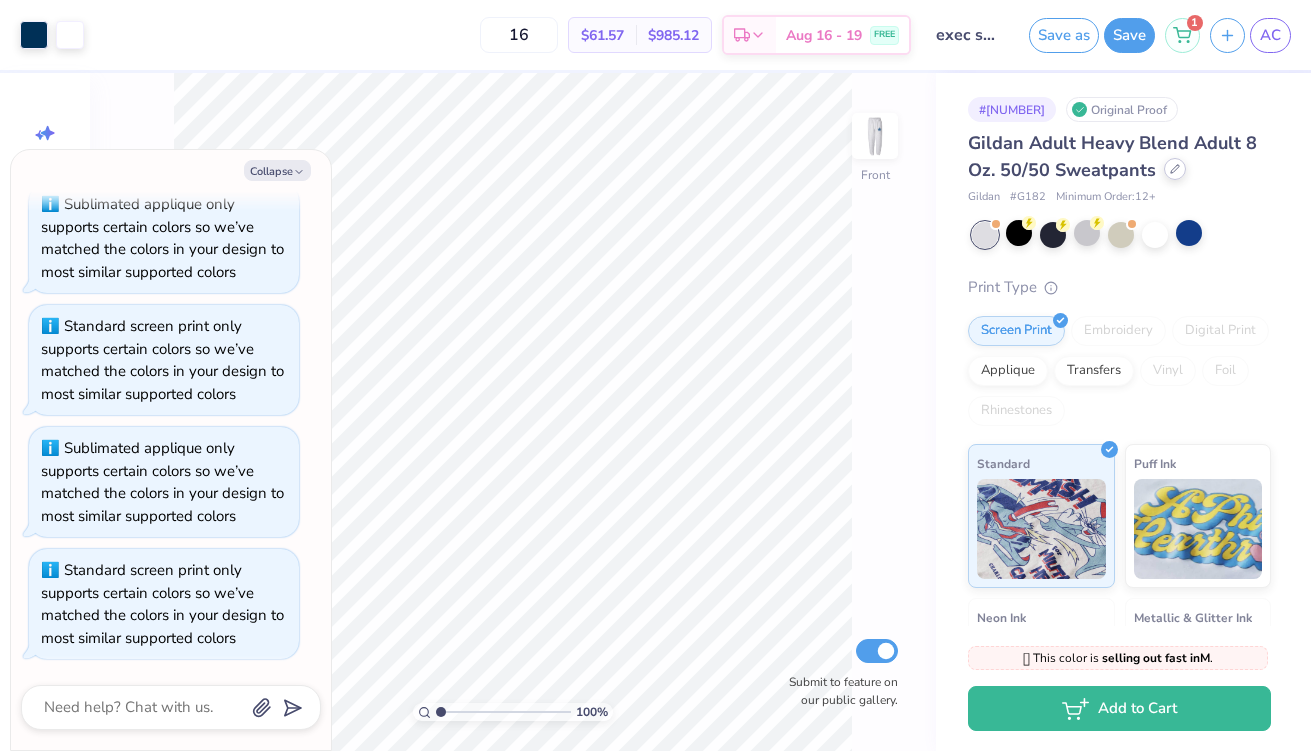 click at bounding box center [1175, 169] 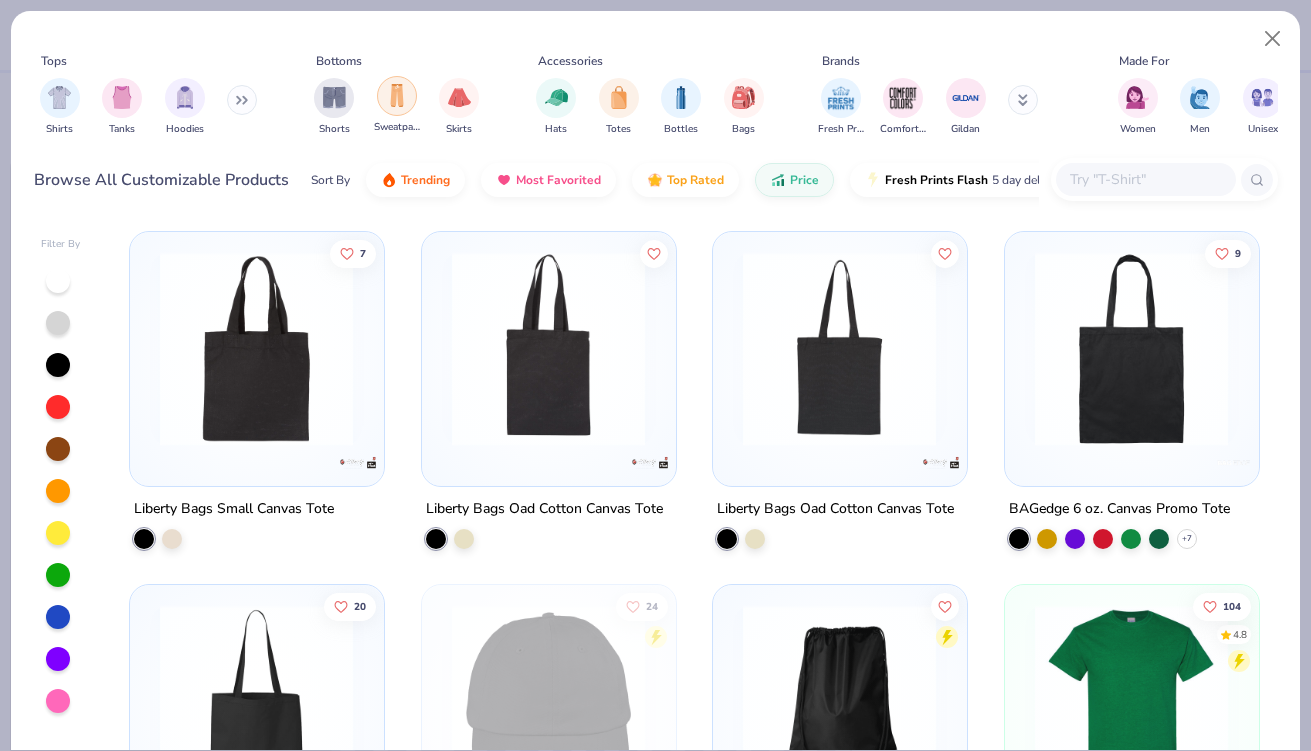 click at bounding box center (397, 95) 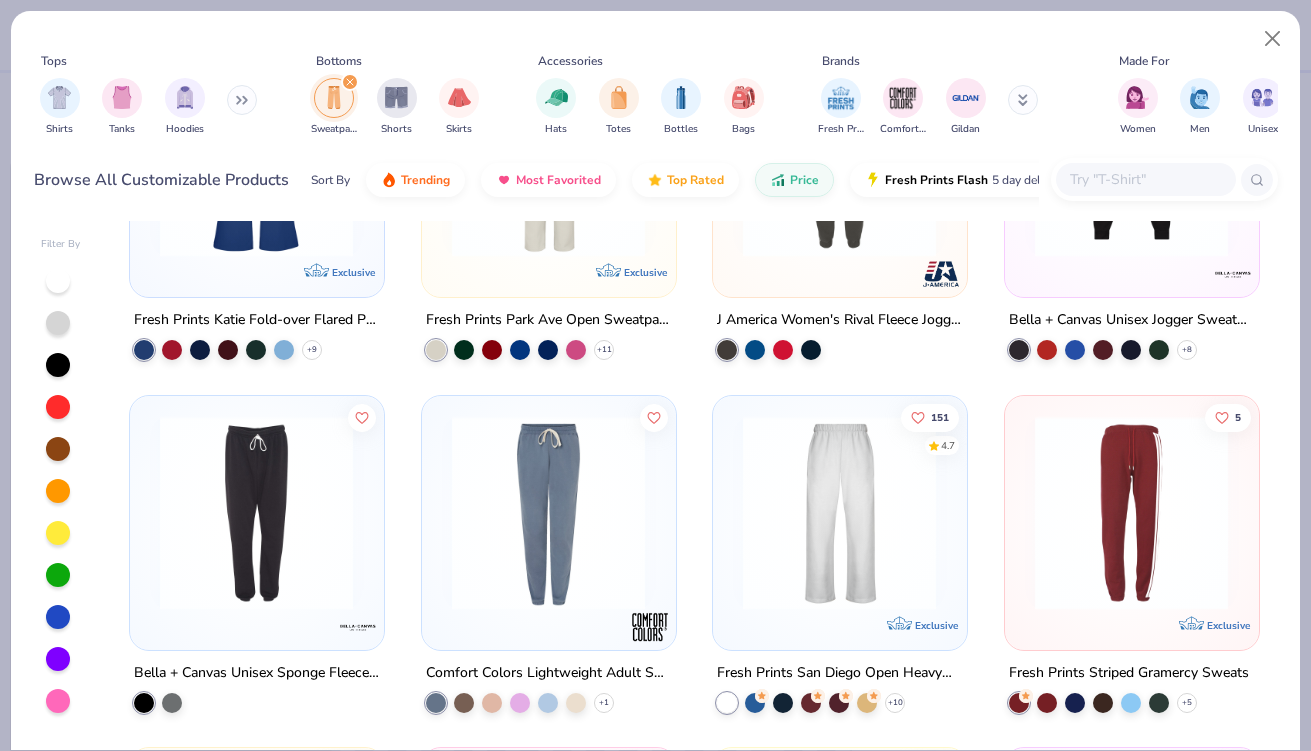 scroll, scrollTop: 1019, scrollLeft: 0, axis: vertical 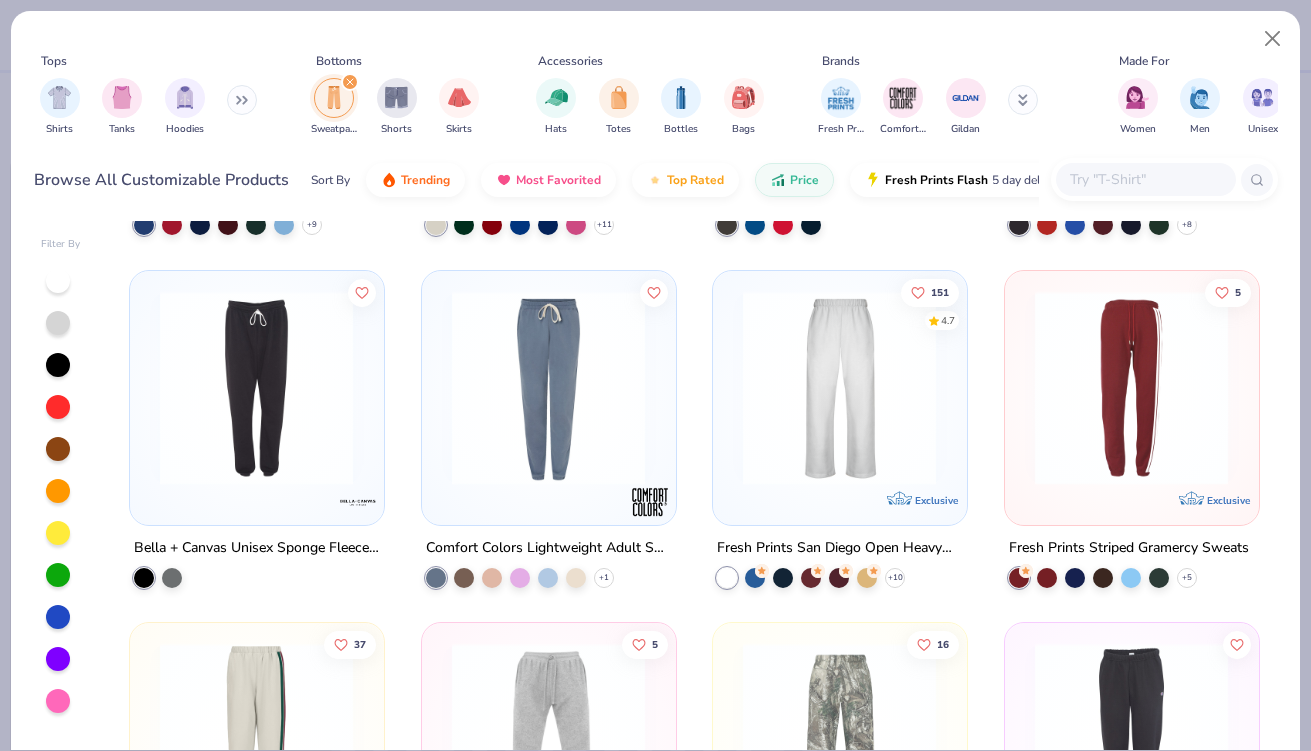click at bounding box center [839, 387] 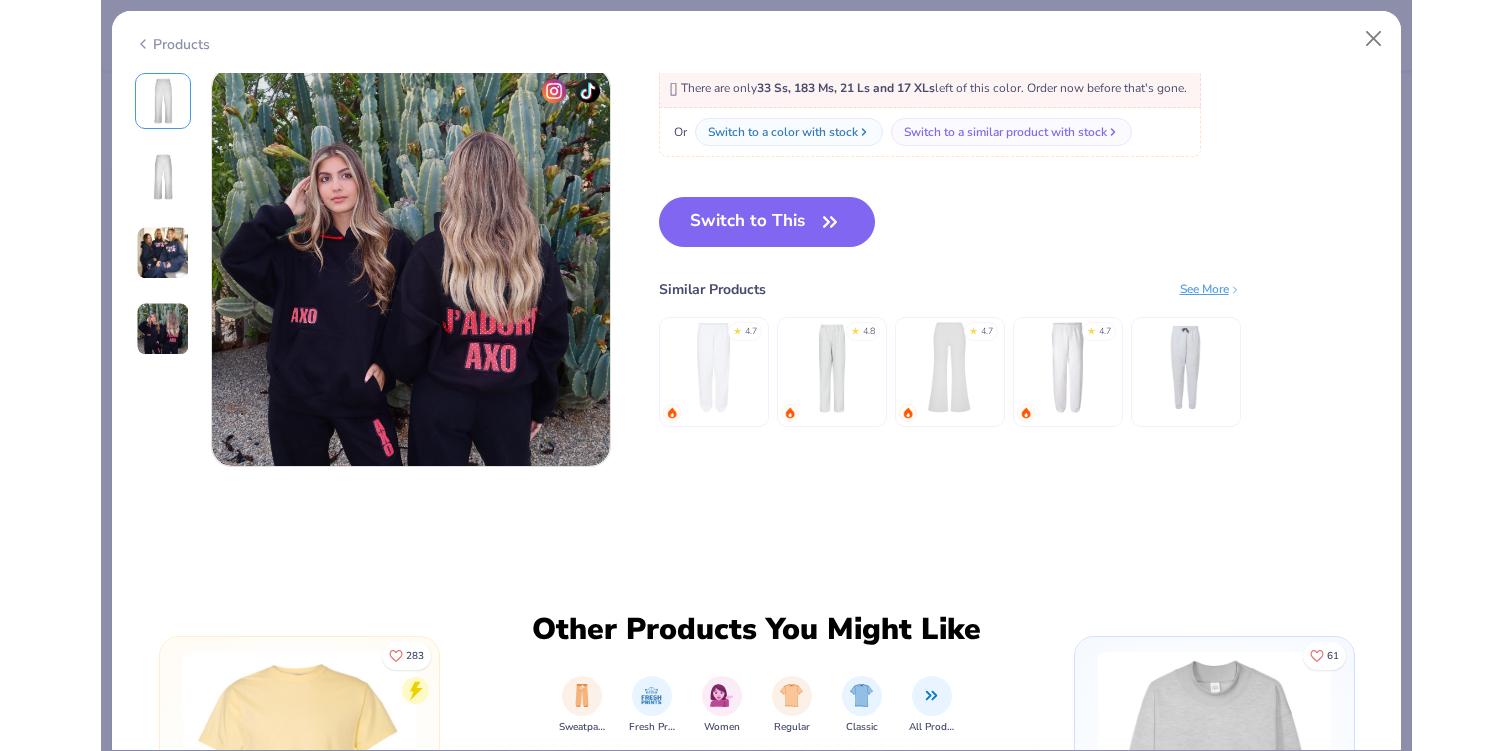 scroll, scrollTop: 1367, scrollLeft: 0, axis: vertical 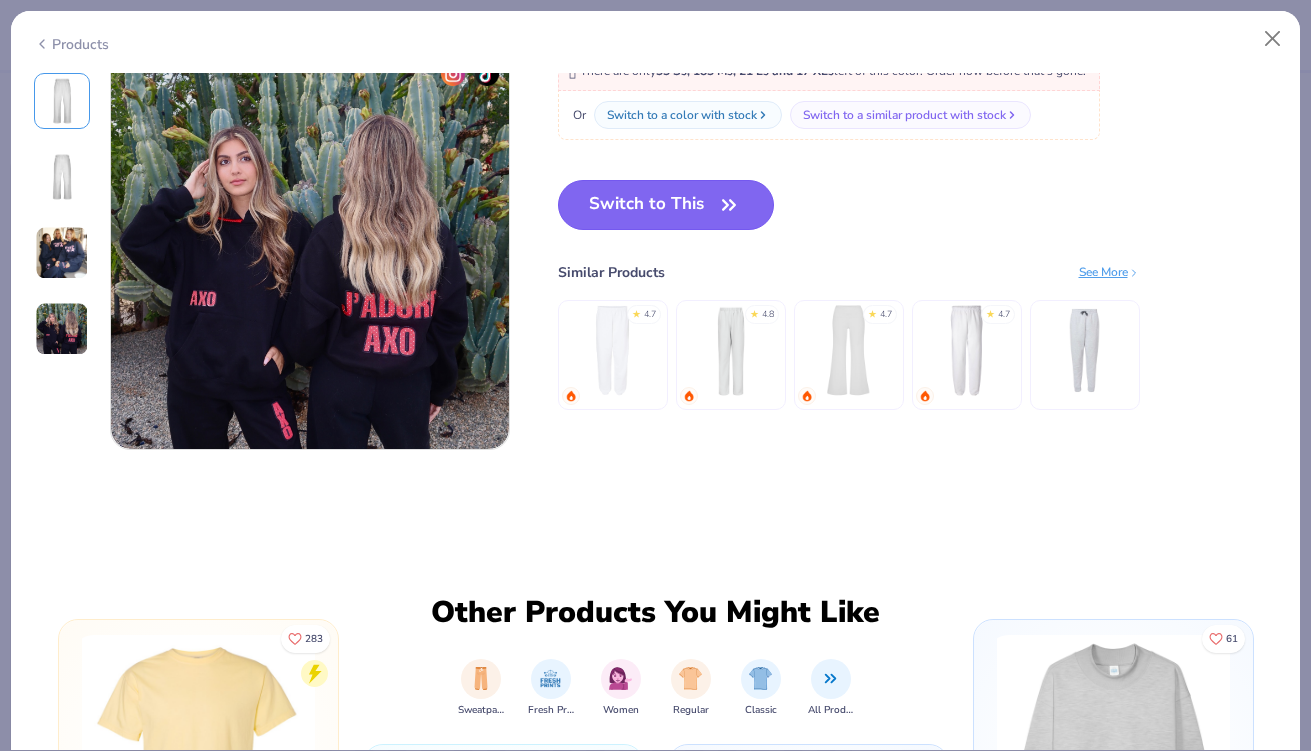 click on "Switch to This" at bounding box center [666, 205] 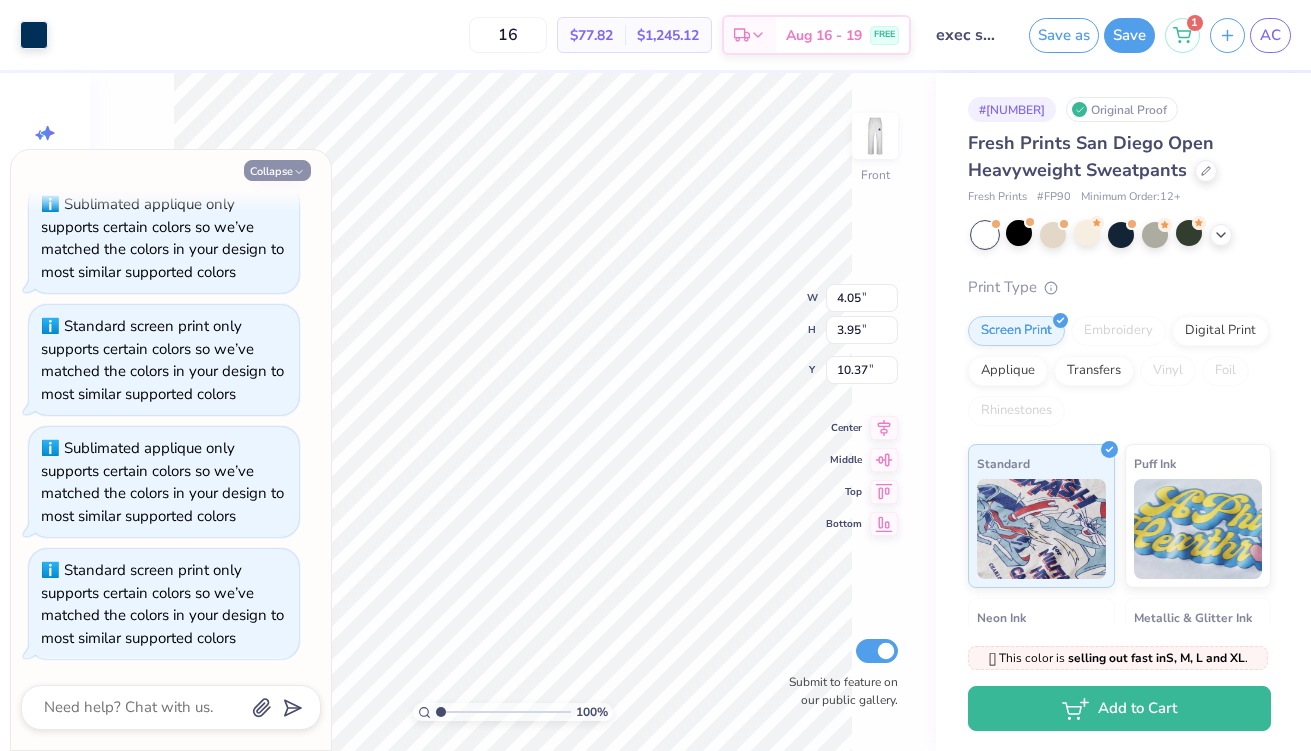 click 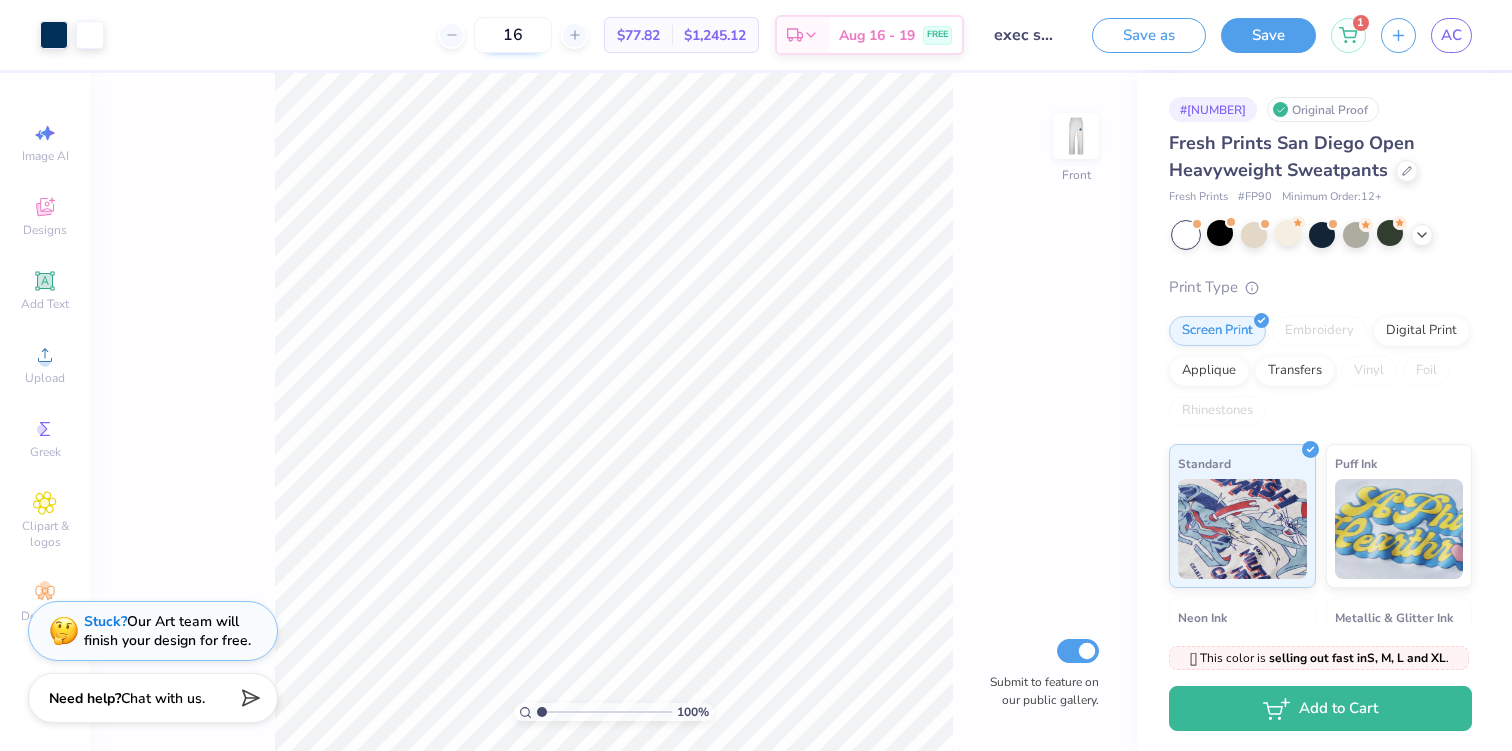 click on "16" at bounding box center (513, 35) 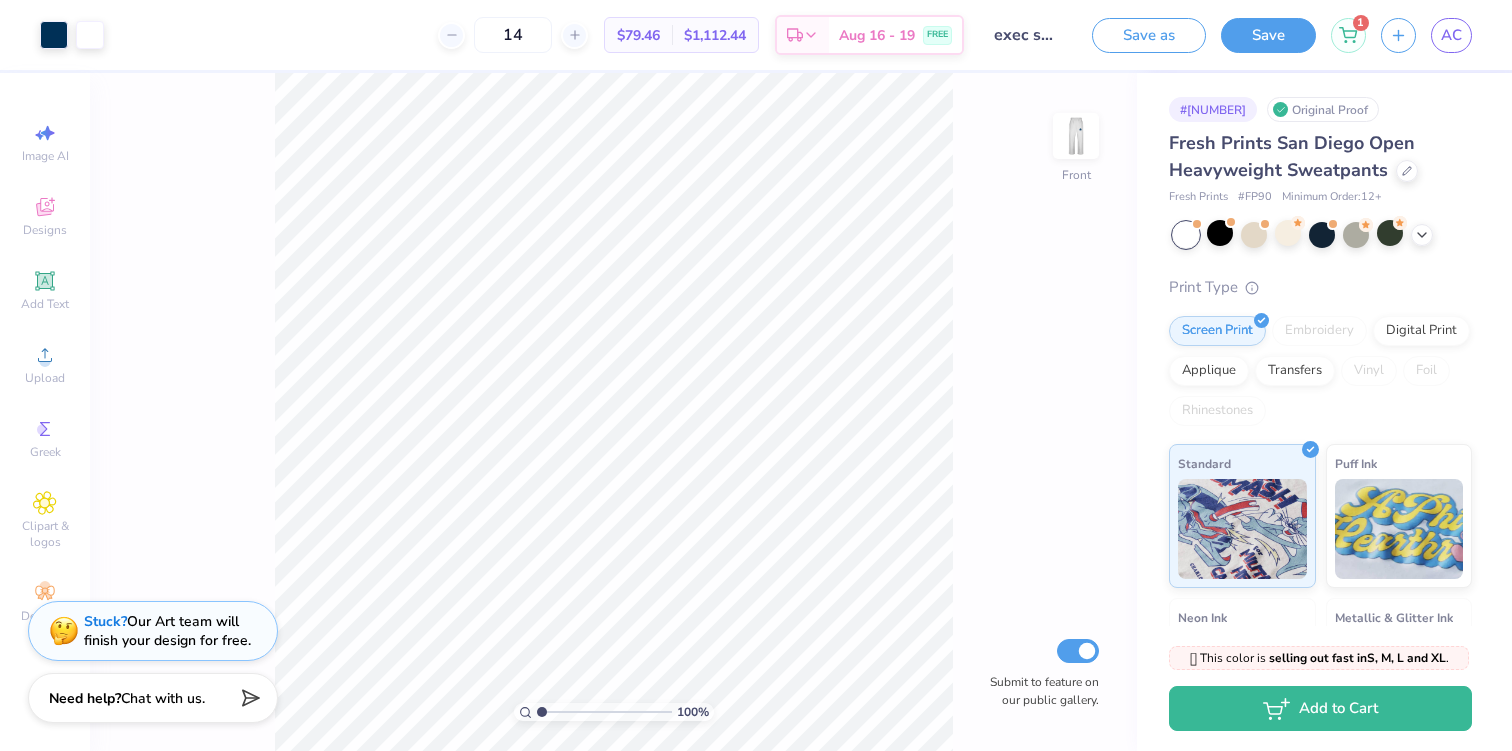 type on "14" 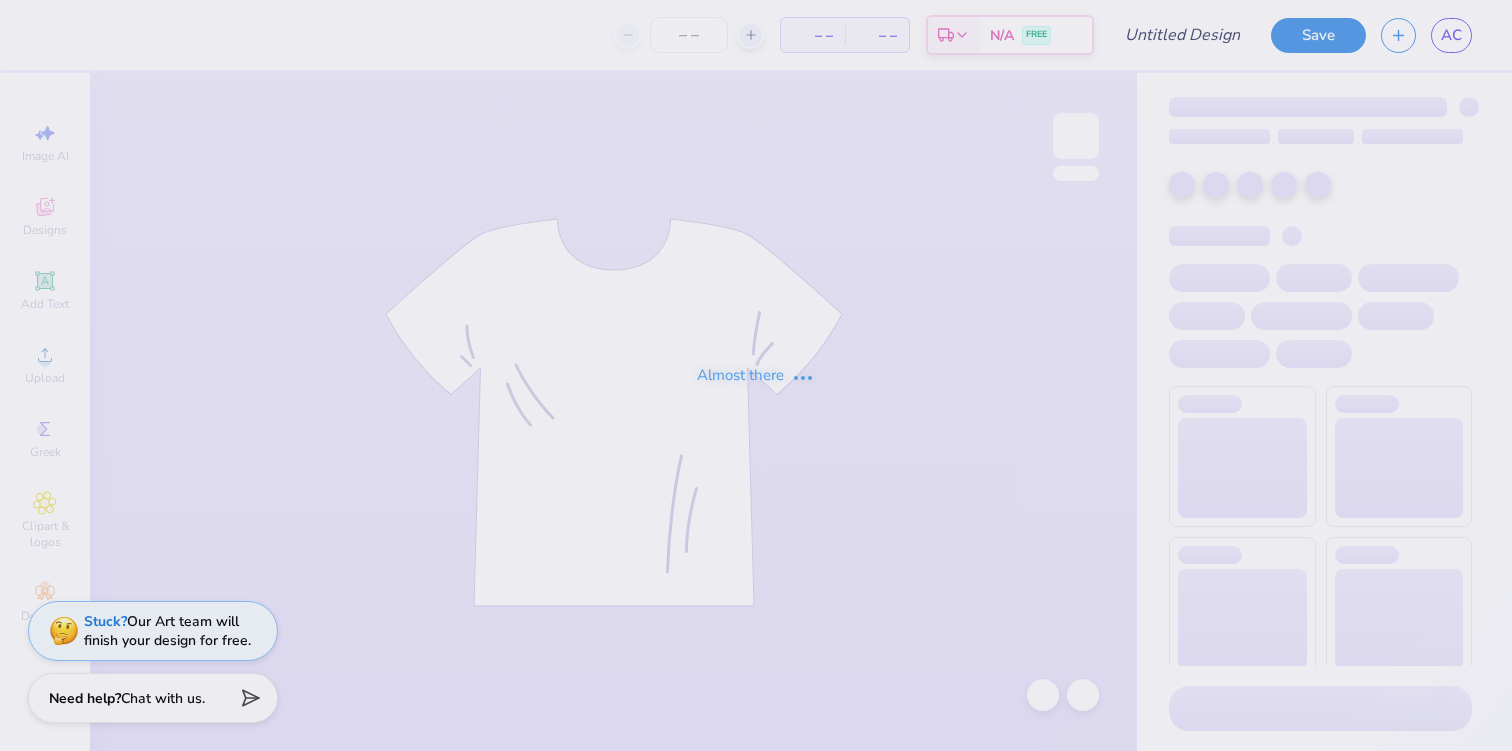 scroll, scrollTop: 0, scrollLeft: 0, axis: both 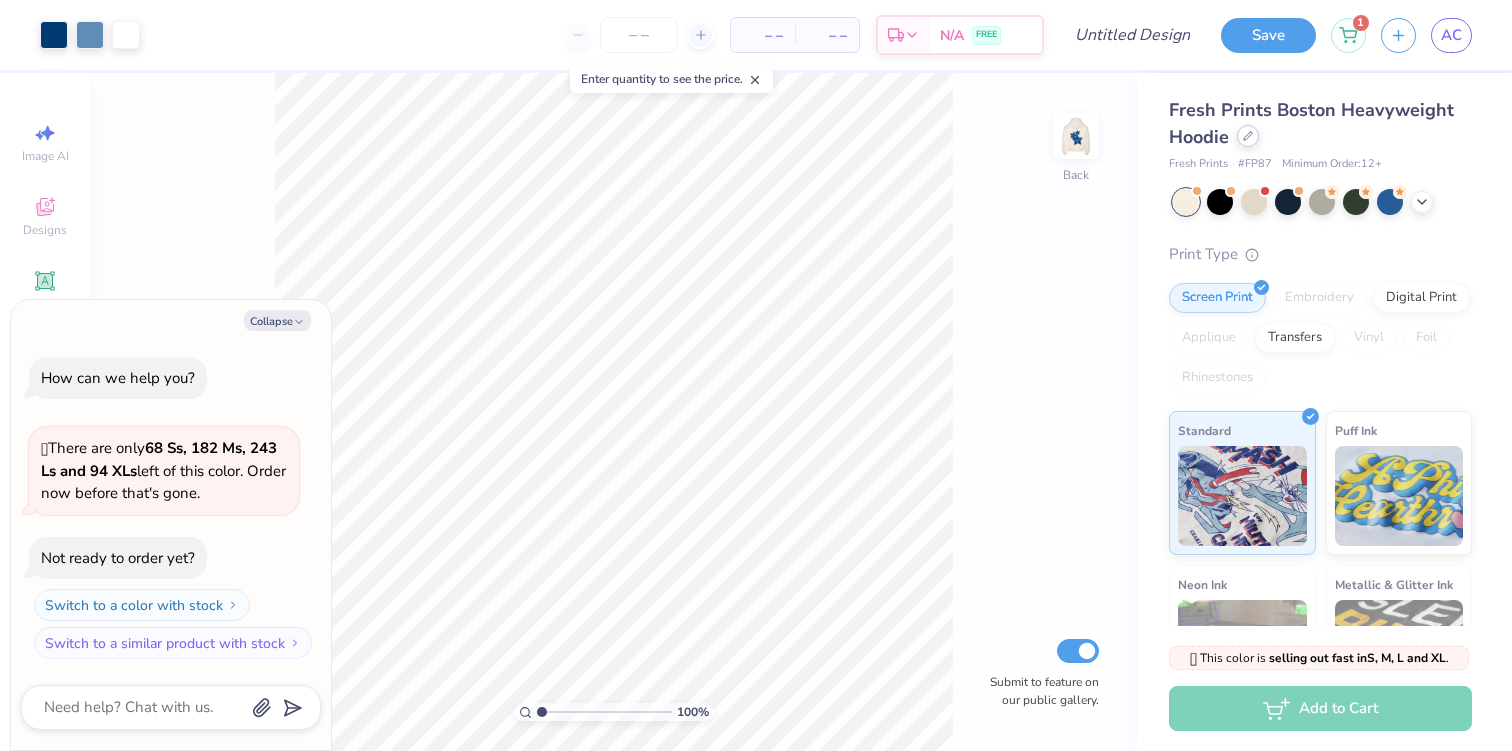 click 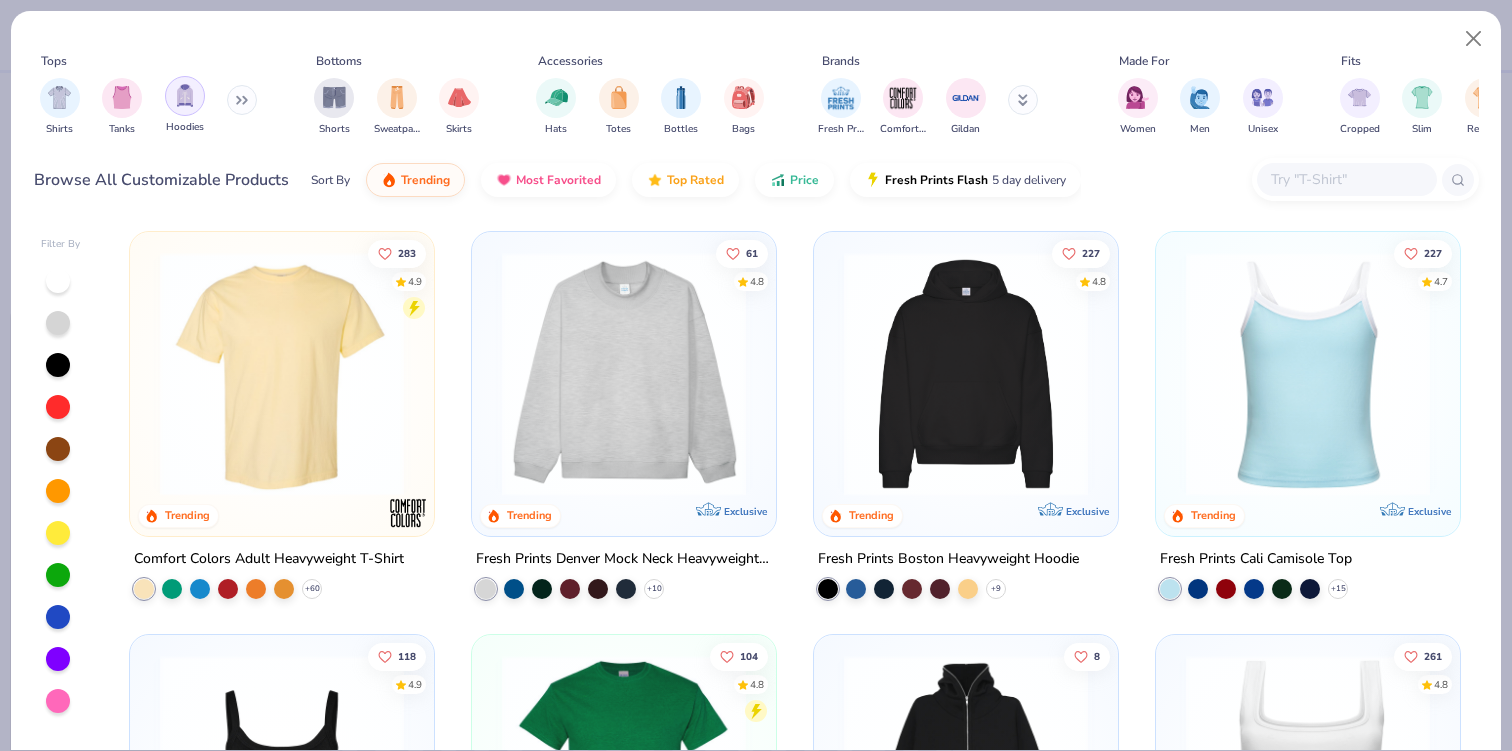 click at bounding box center (185, 96) 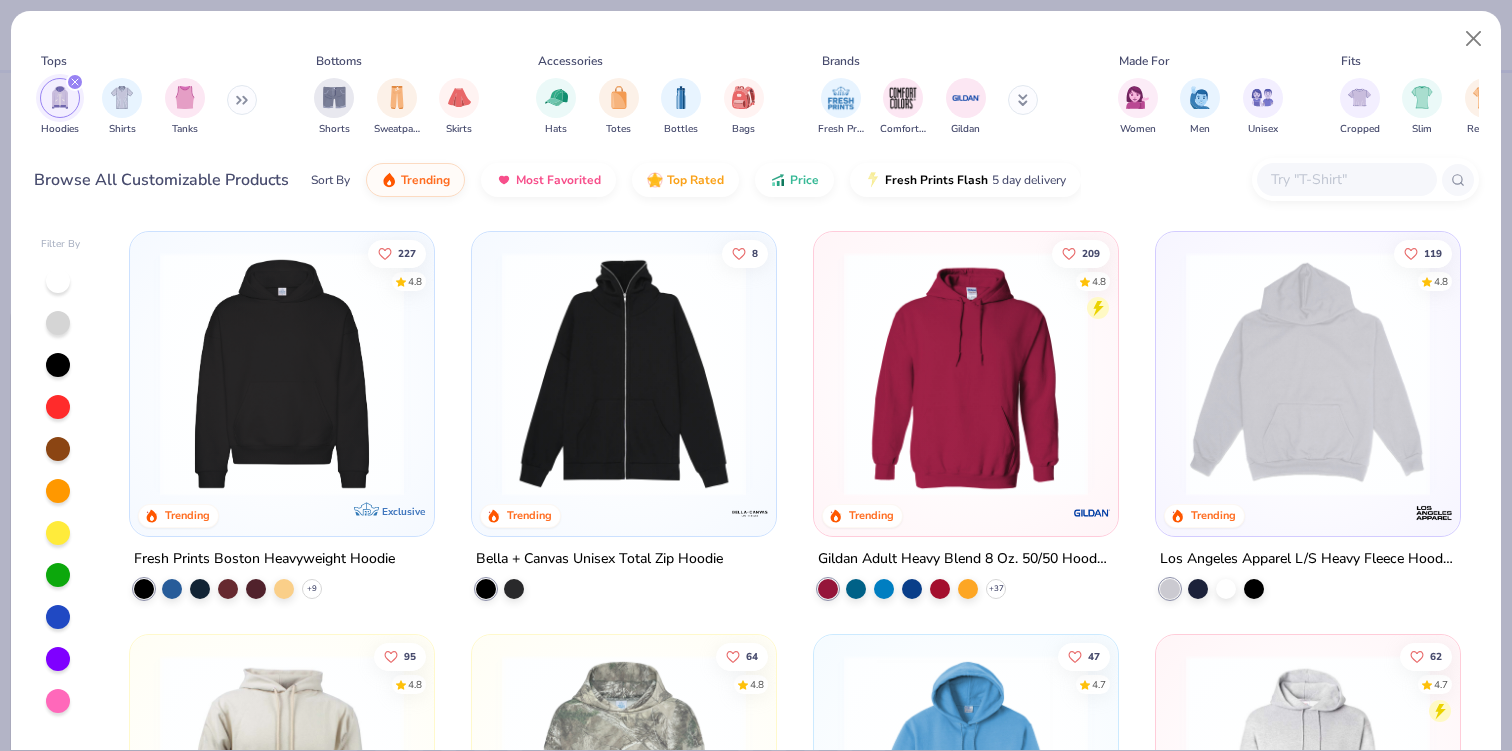 scroll, scrollTop: 7, scrollLeft: 0, axis: vertical 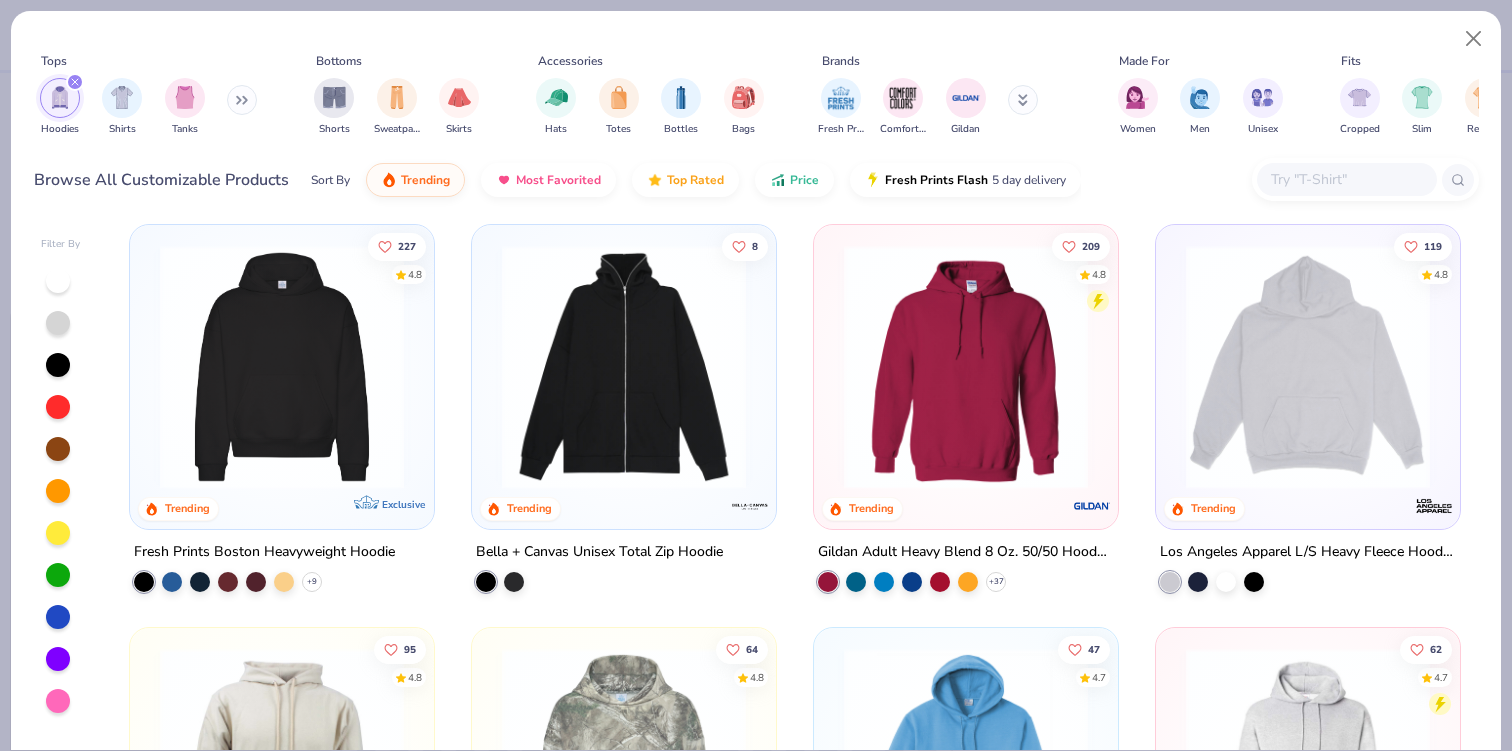 click at bounding box center [966, 367] 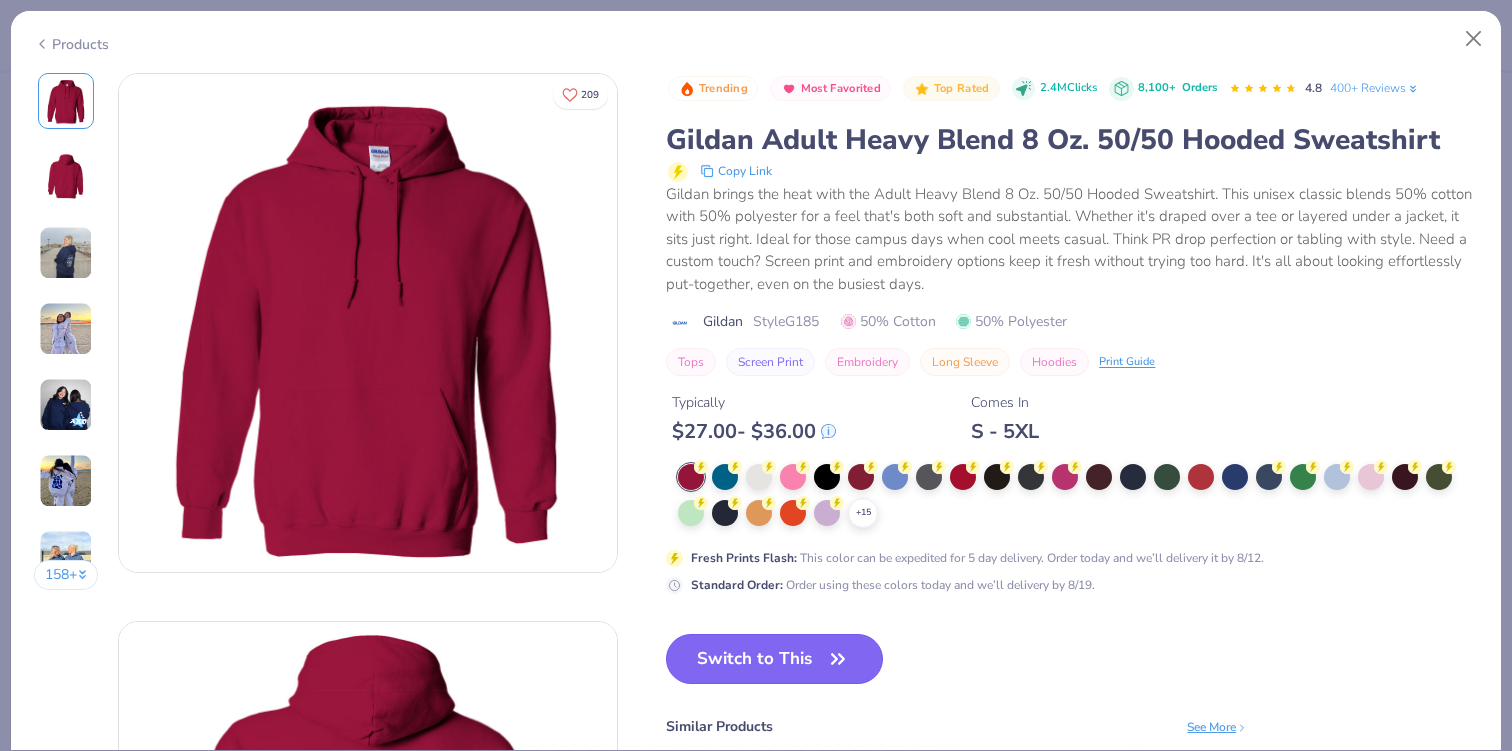 click on "Switch to This" at bounding box center (774, 659) 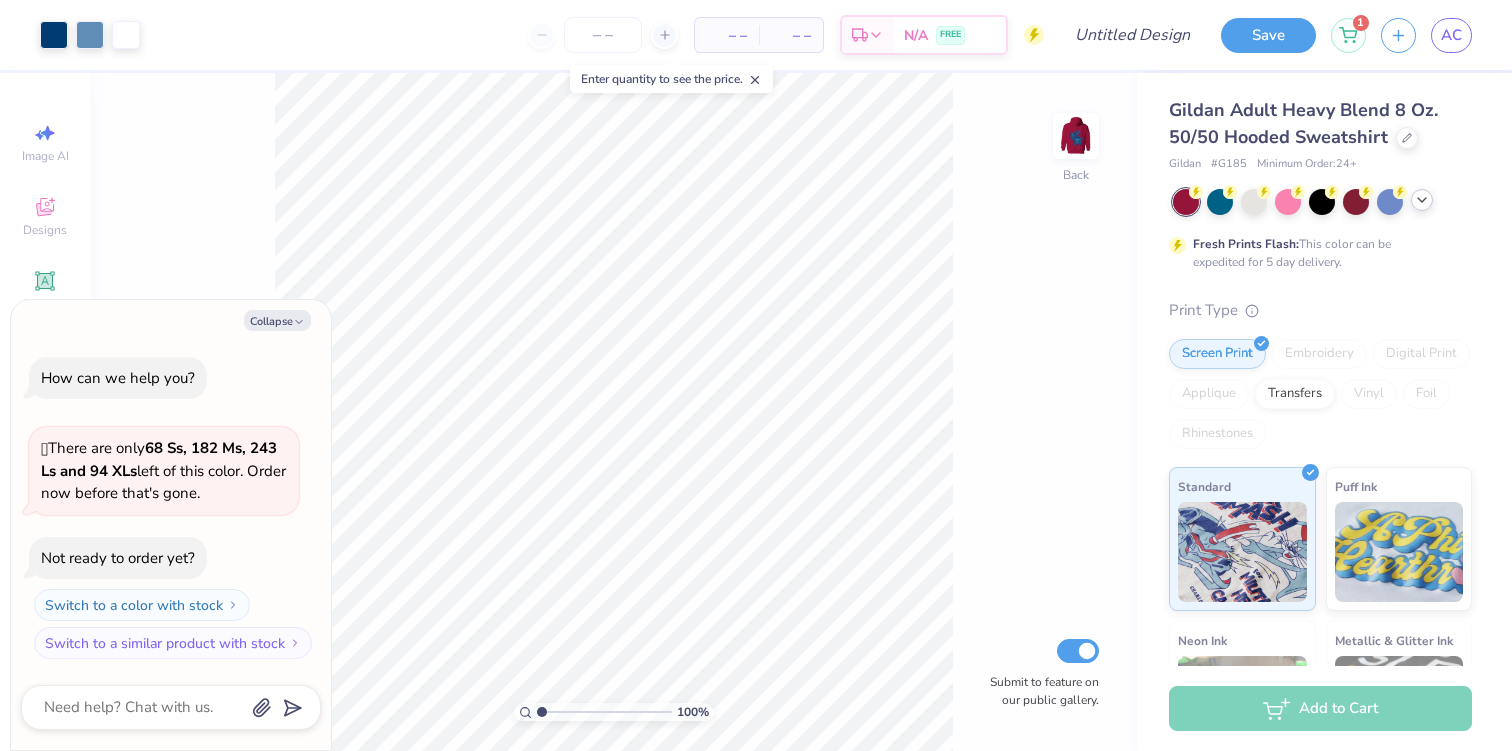 click 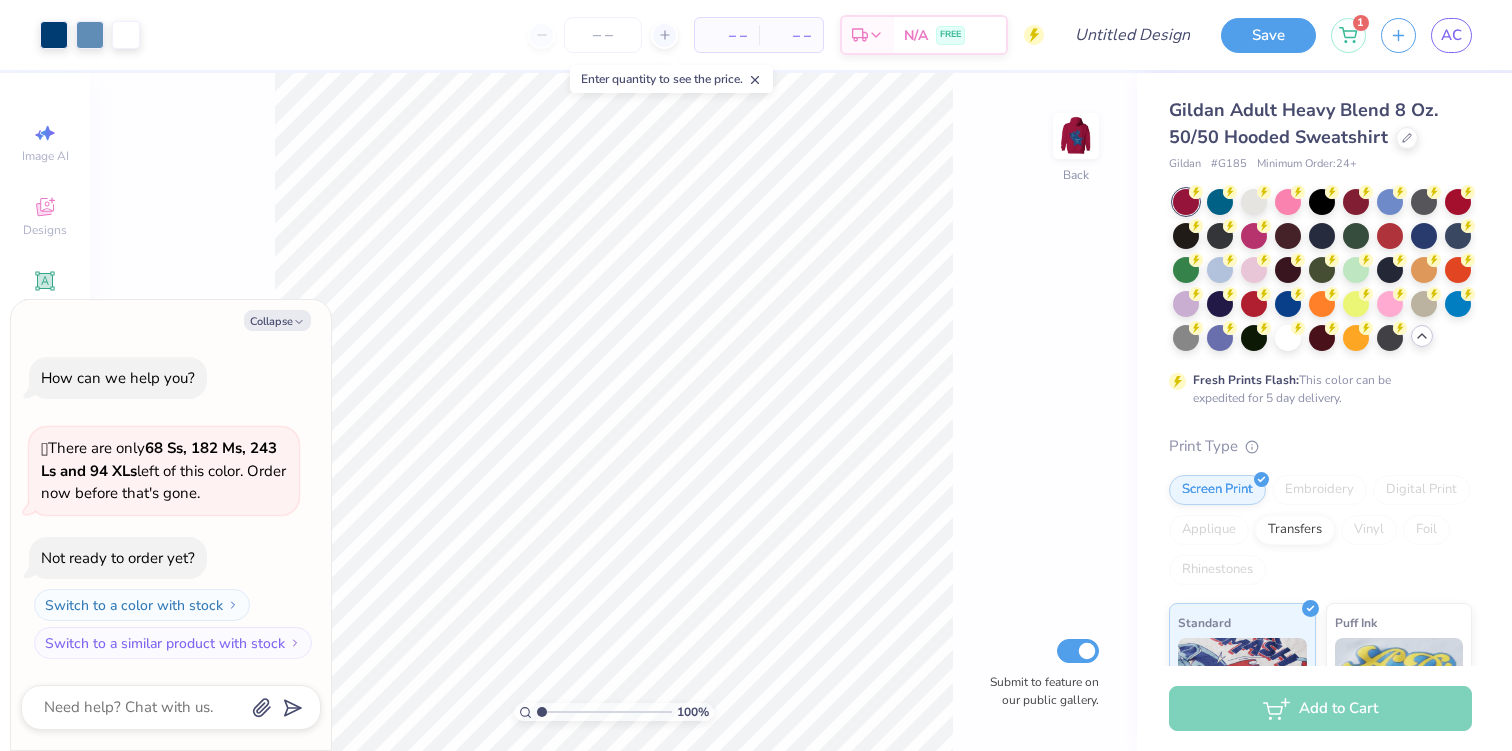 click at bounding box center [1288, 338] 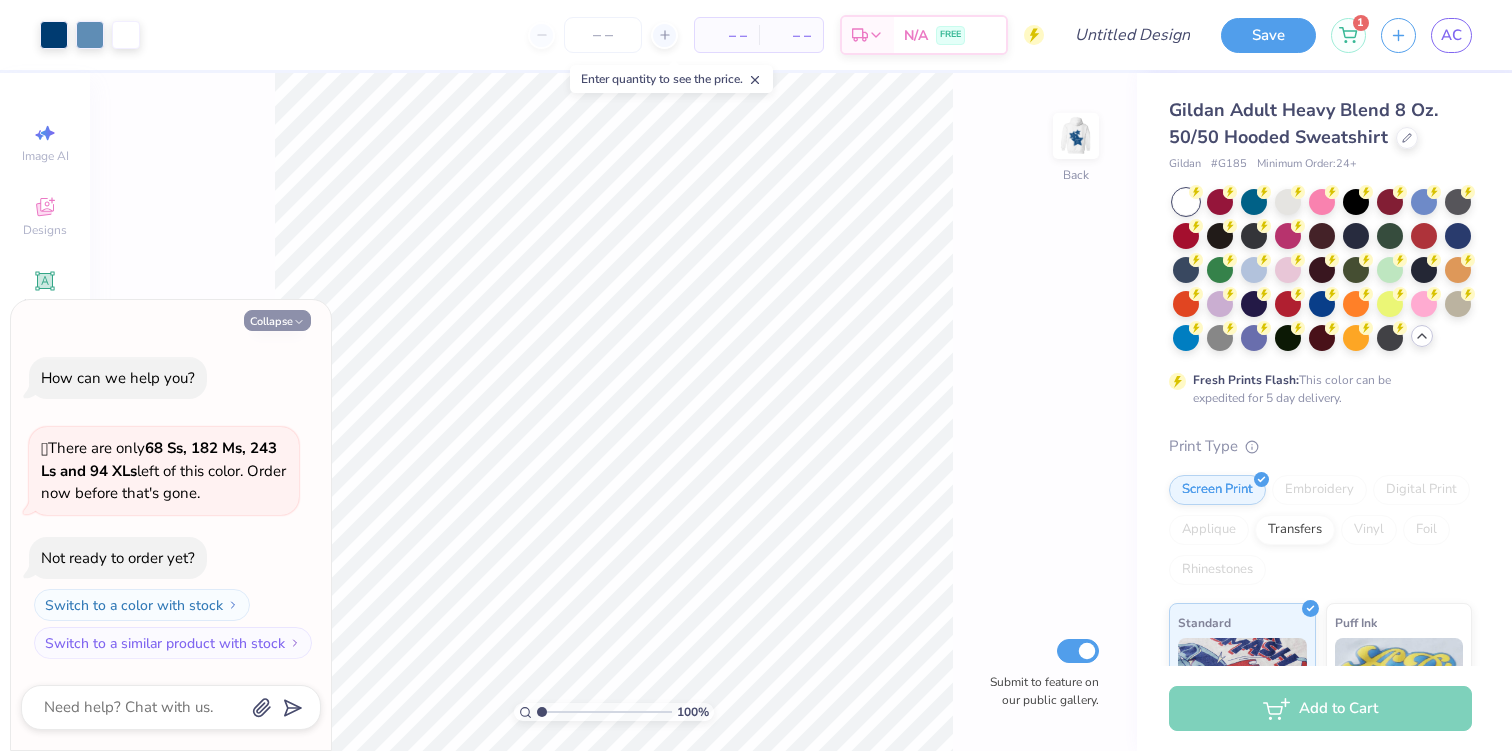 click on "Collapse" at bounding box center [277, 320] 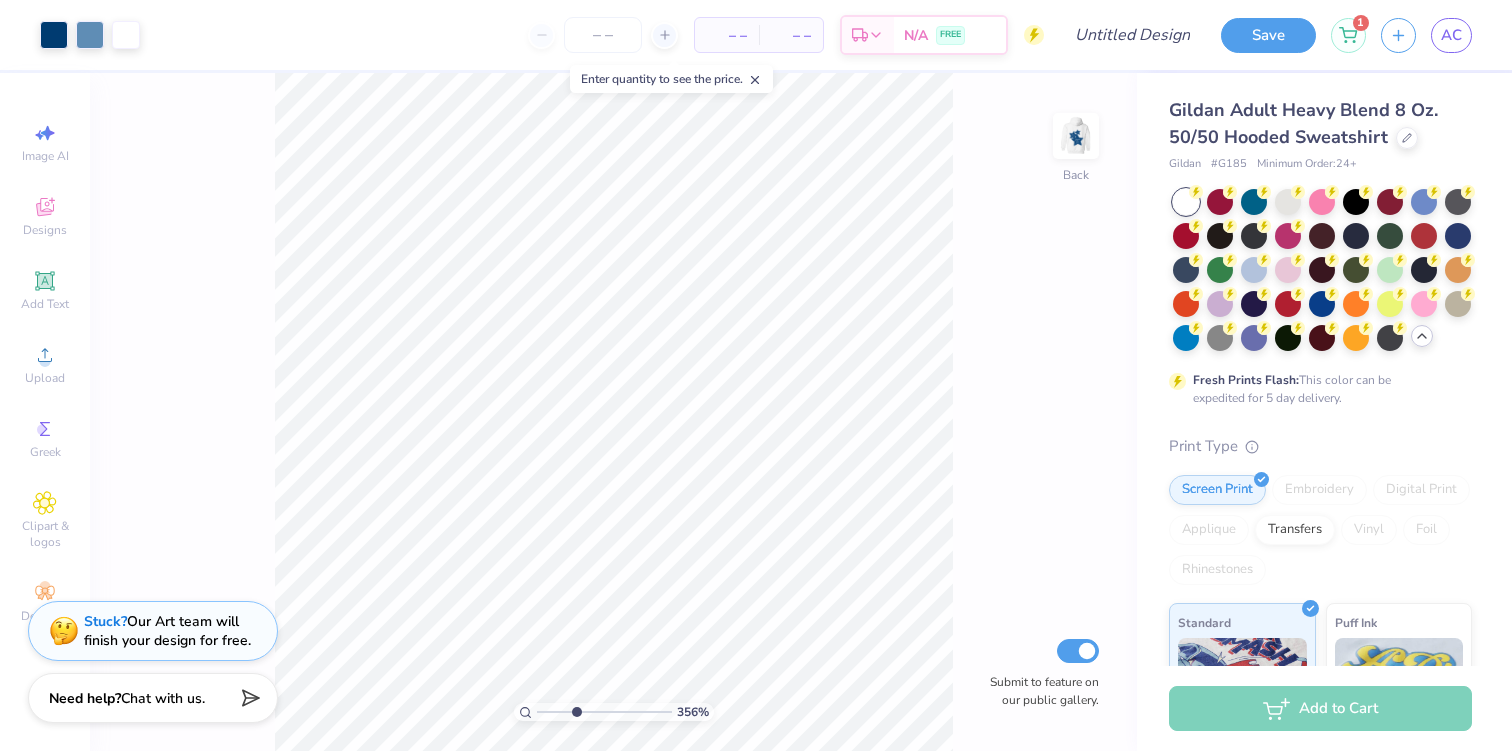 drag, startPoint x: 544, startPoint y: 713, endPoint x: 575, endPoint y: 715, distance: 31.06445 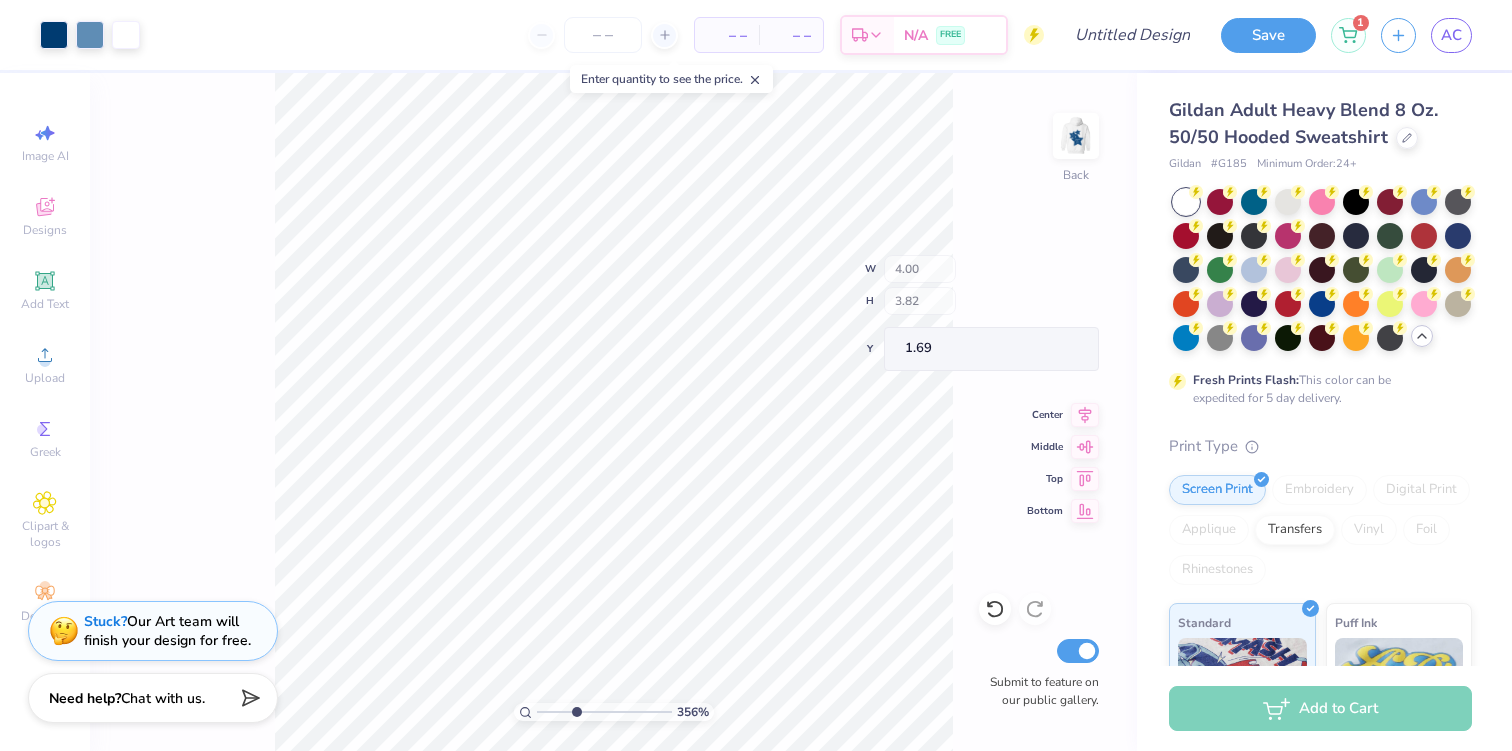 type on "0.96" 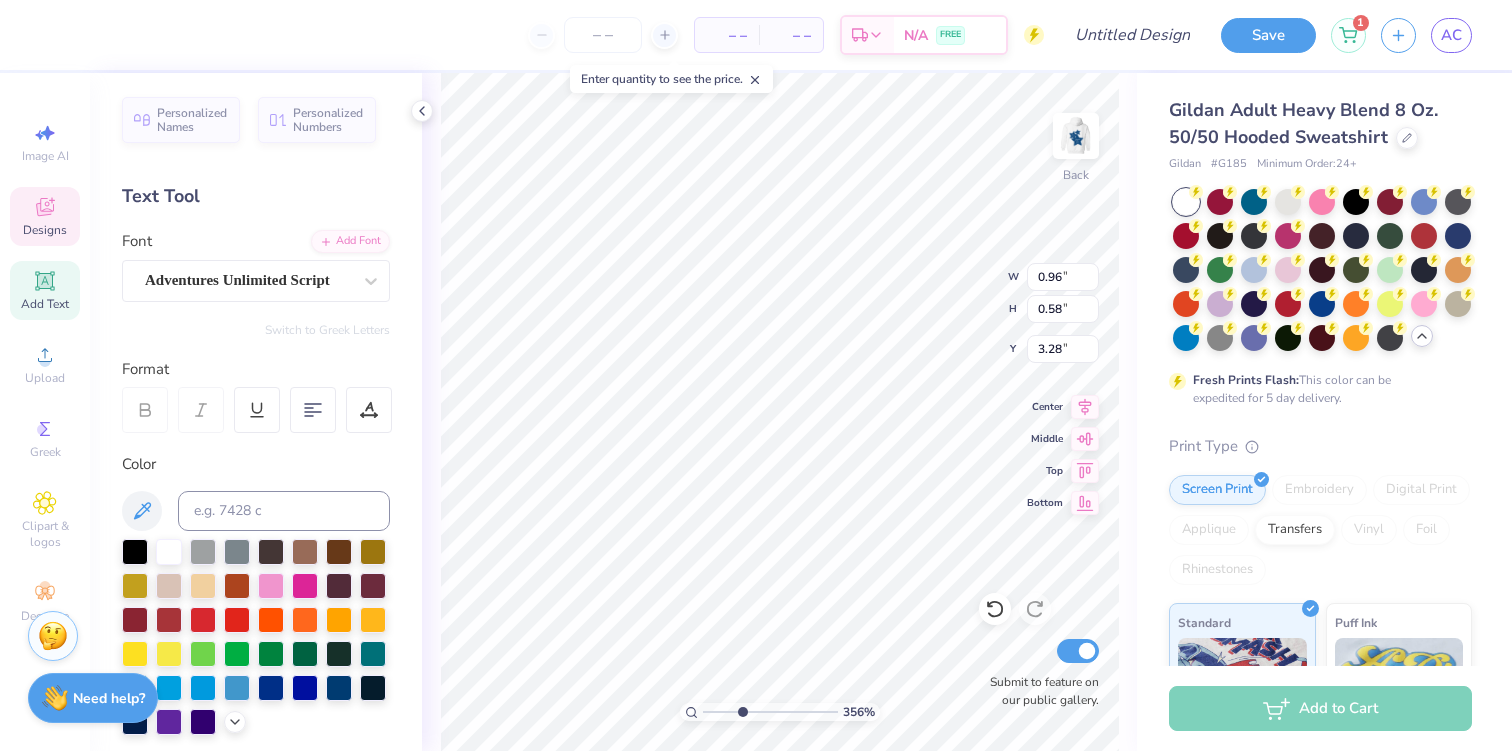 type on "Pi" 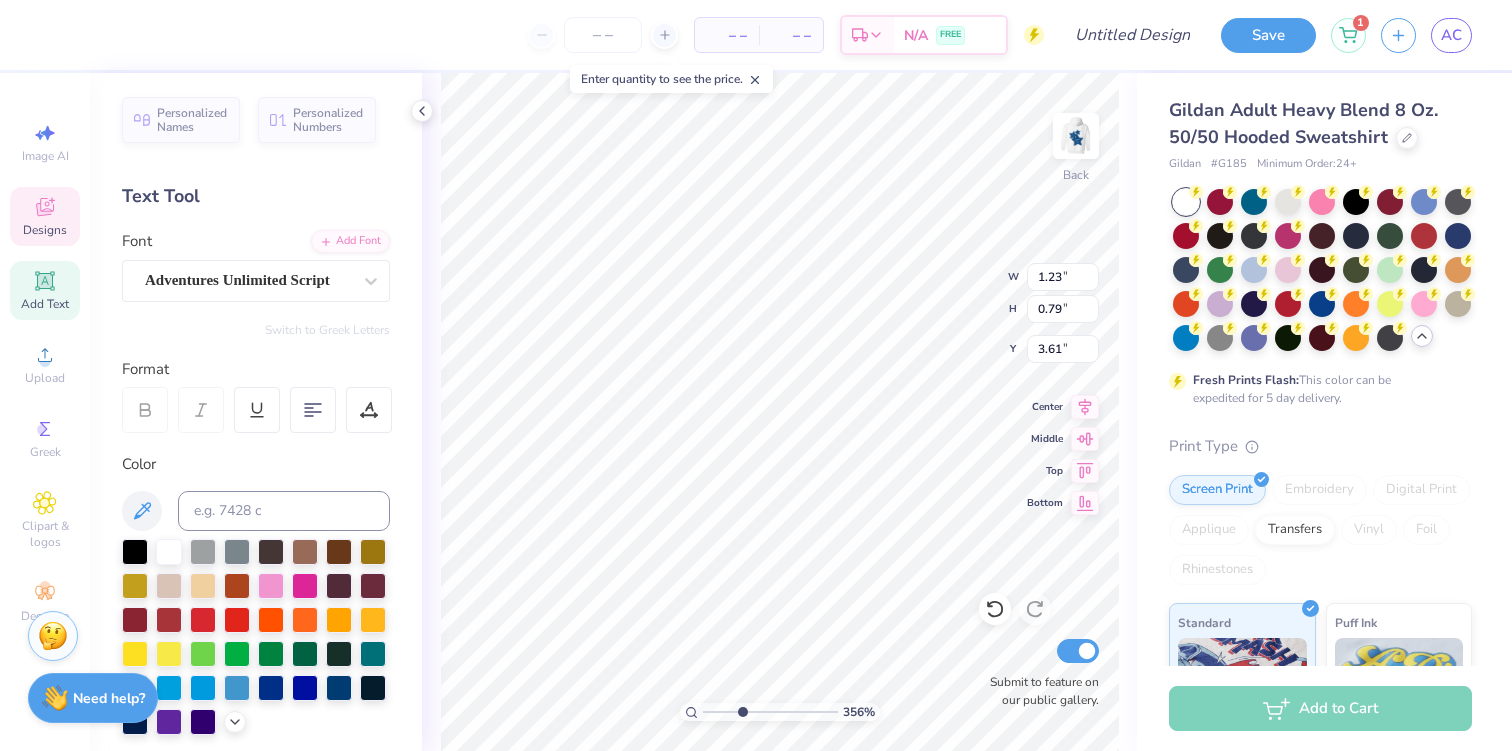 type on "Phi" 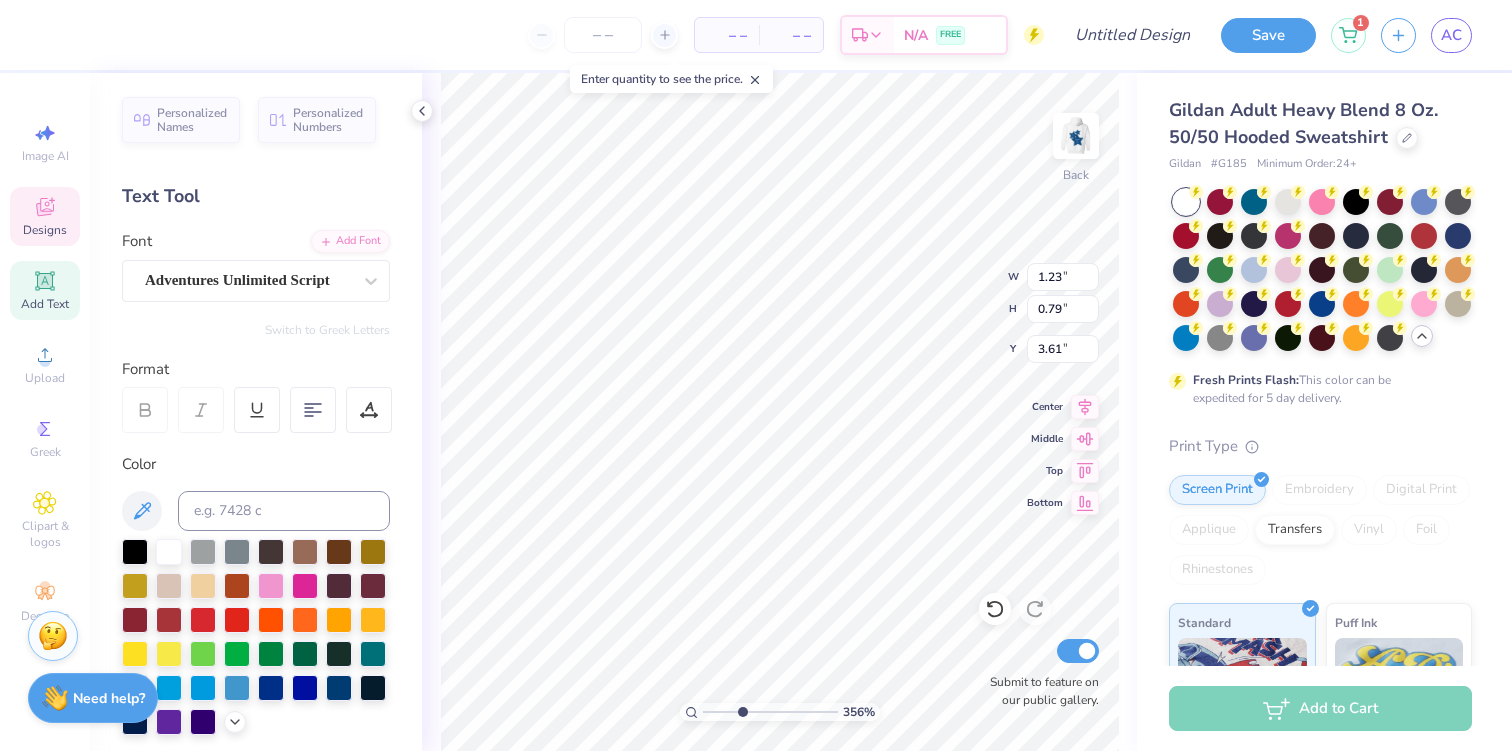 type on "0.66" 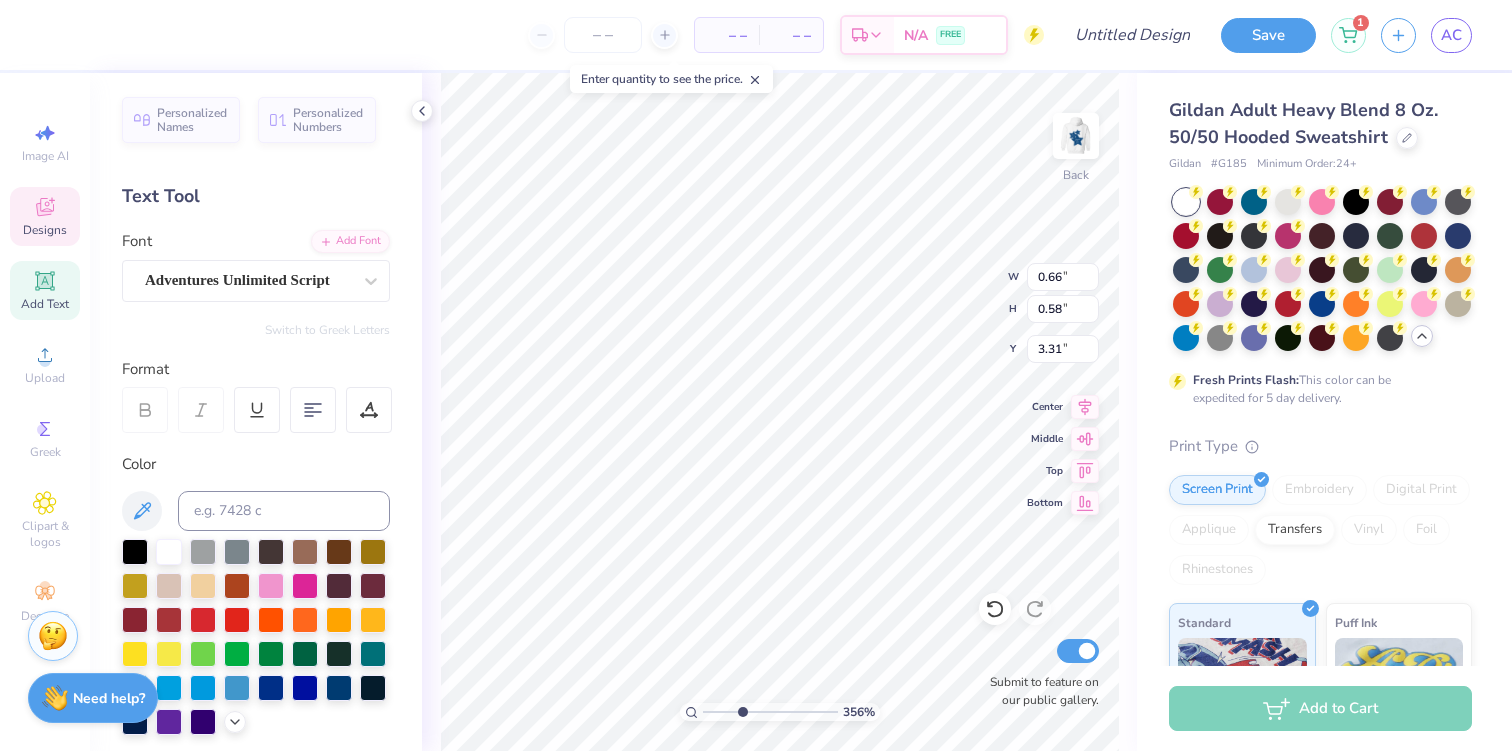 type on "0.99" 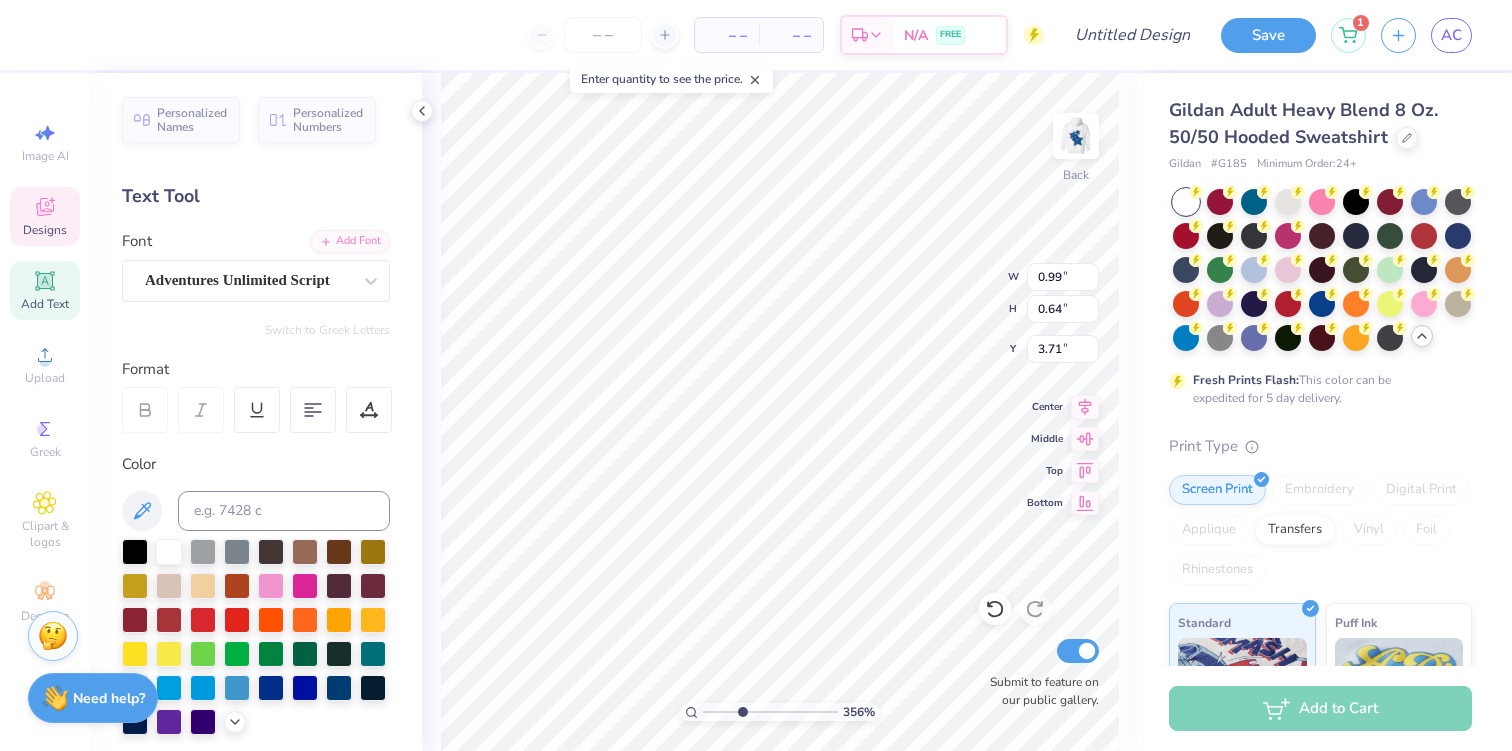 type on "3.60" 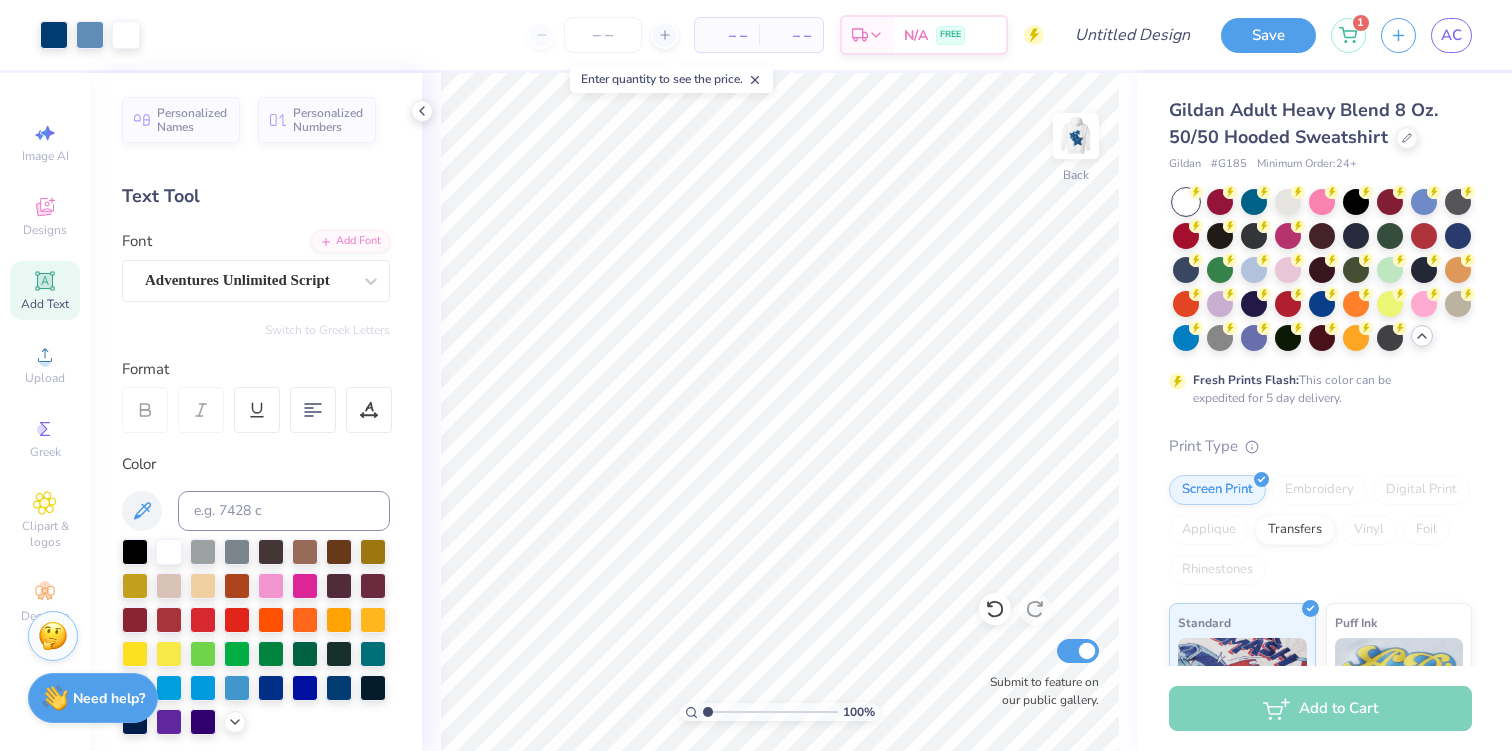drag, startPoint x: 739, startPoint y: 718, endPoint x: 681, endPoint y: 718, distance: 58 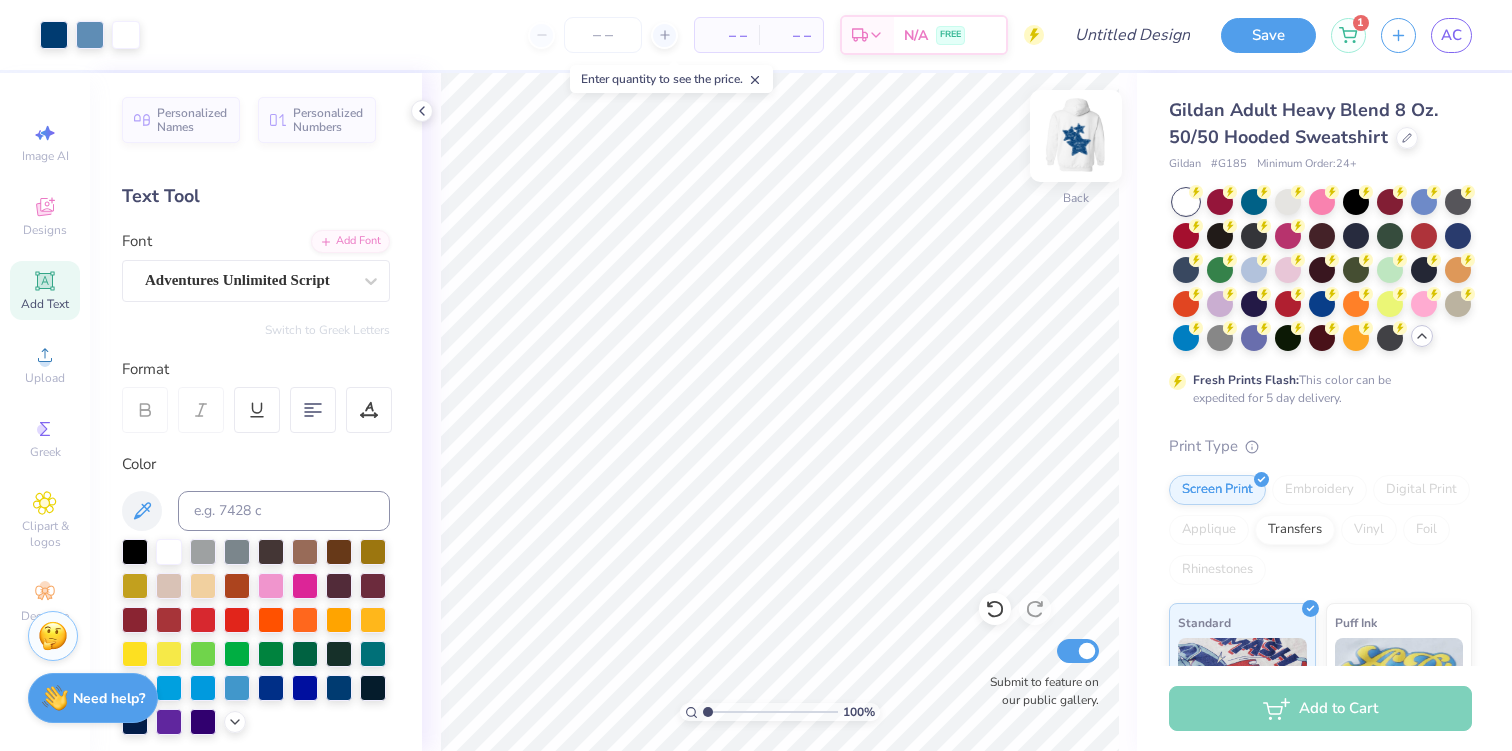 click at bounding box center [1076, 136] 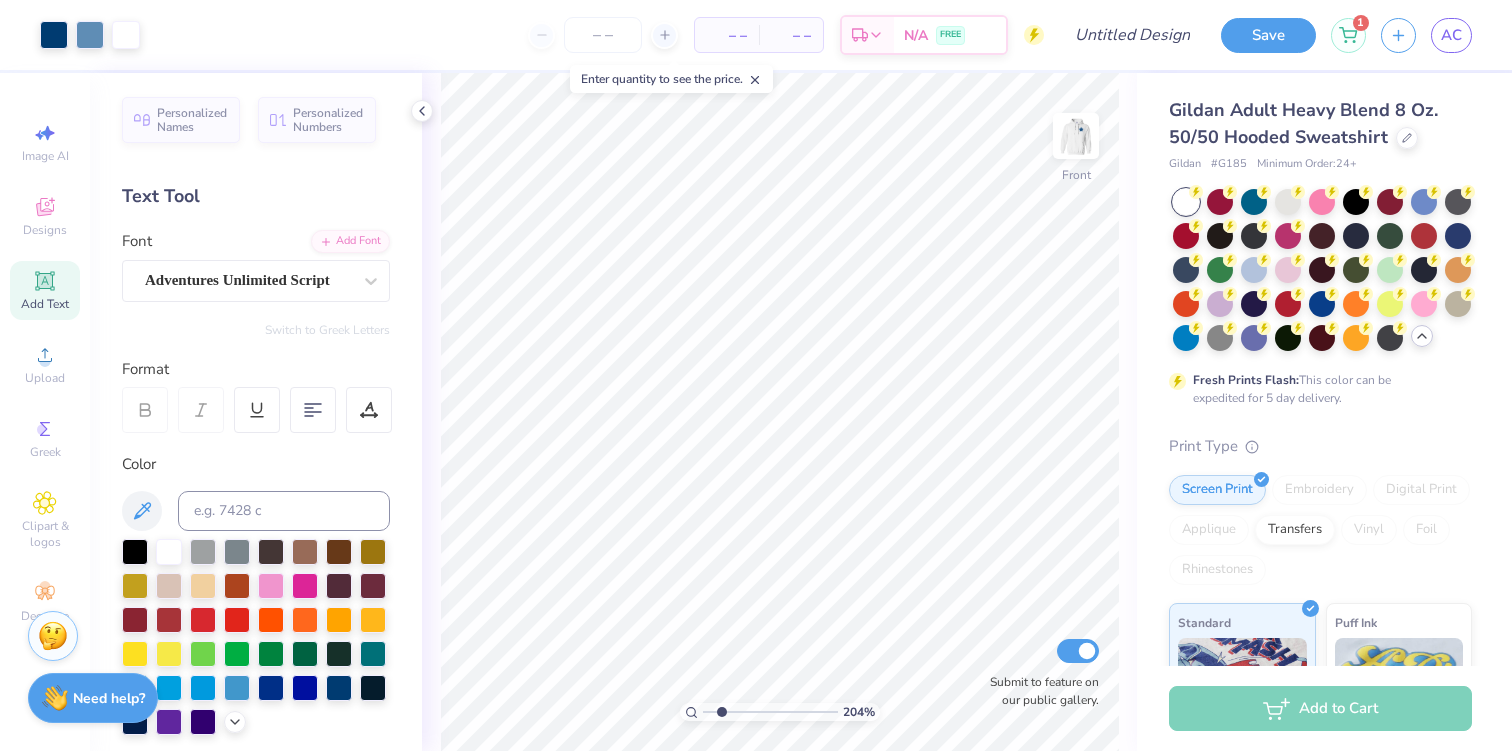 drag, startPoint x: 706, startPoint y: 710, endPoint x: 721, endPoint y: 710, distance: 15 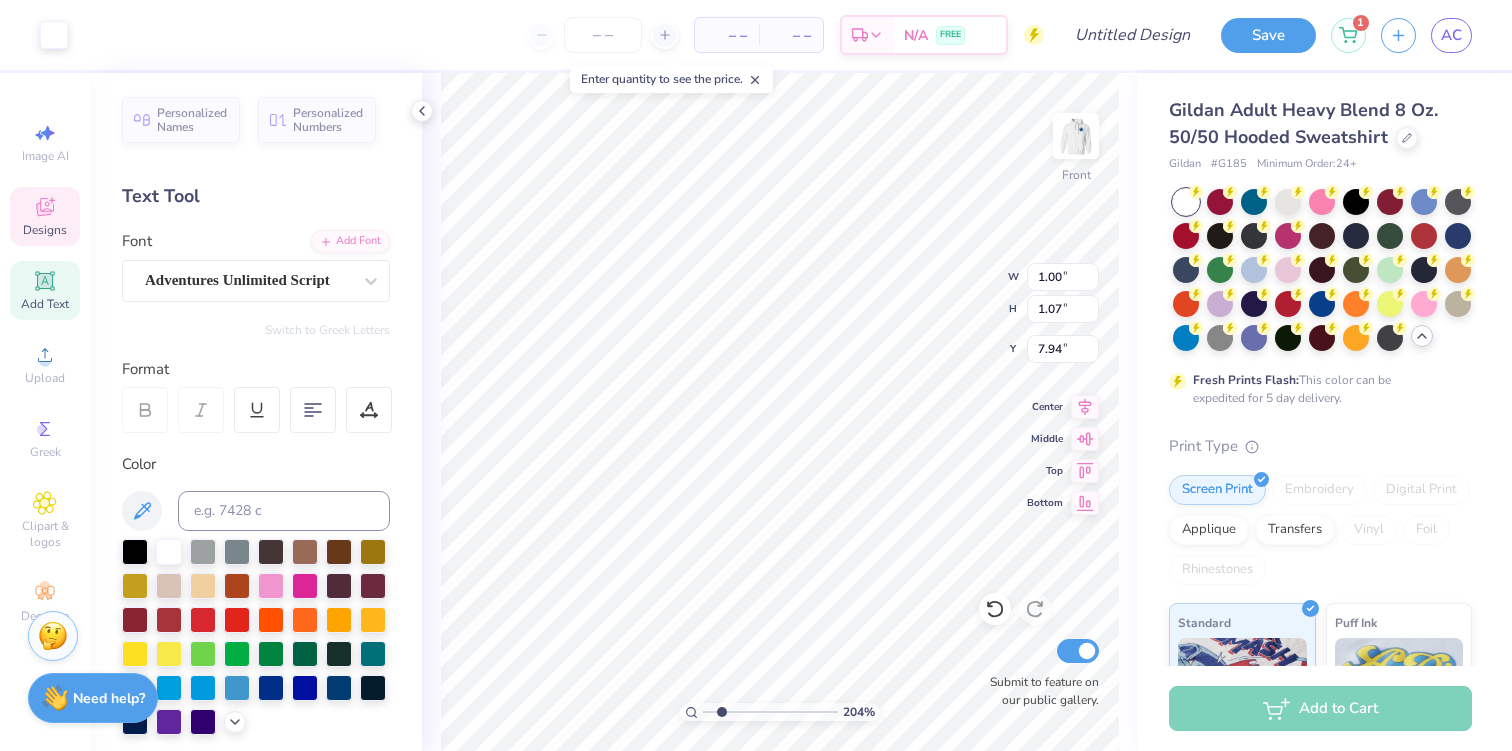 type on "1.00" 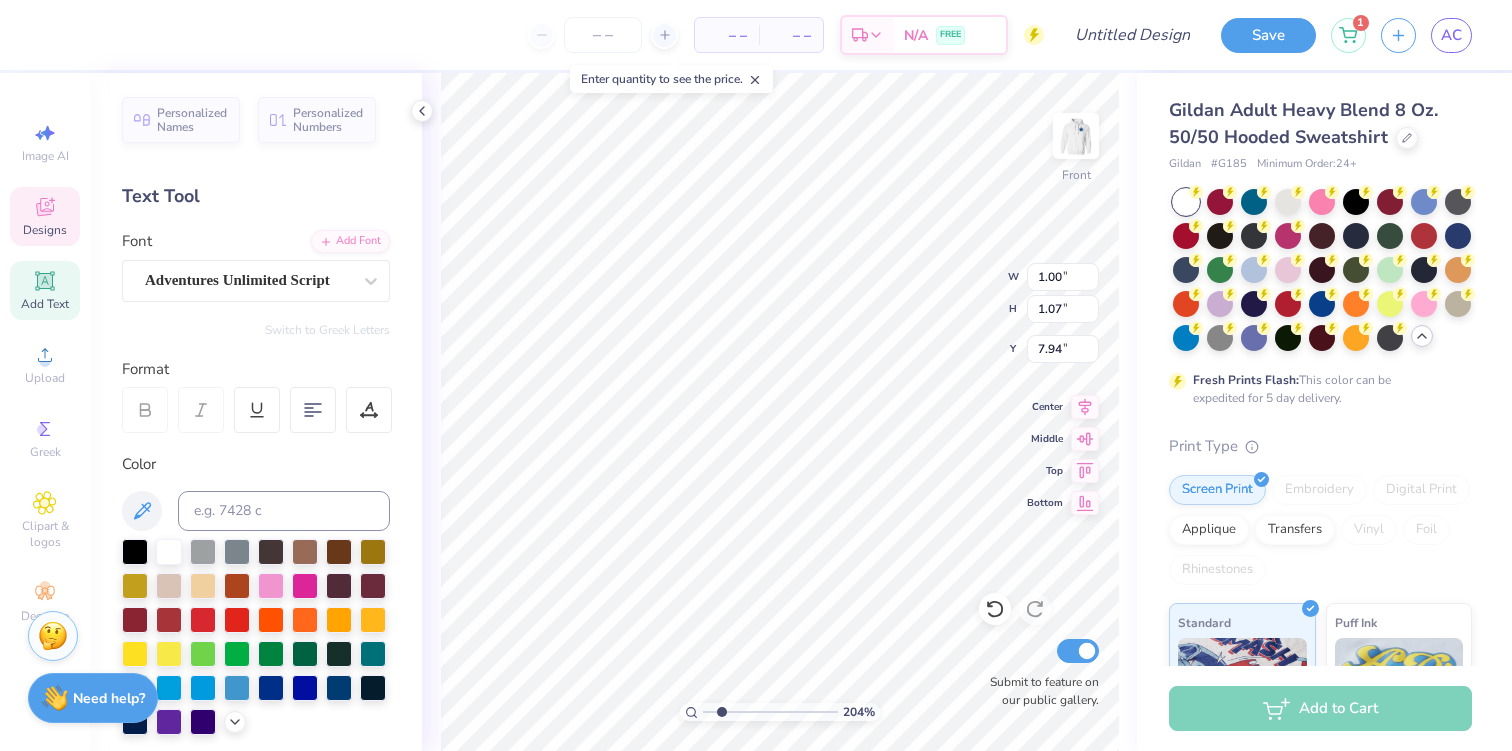 type on "18" 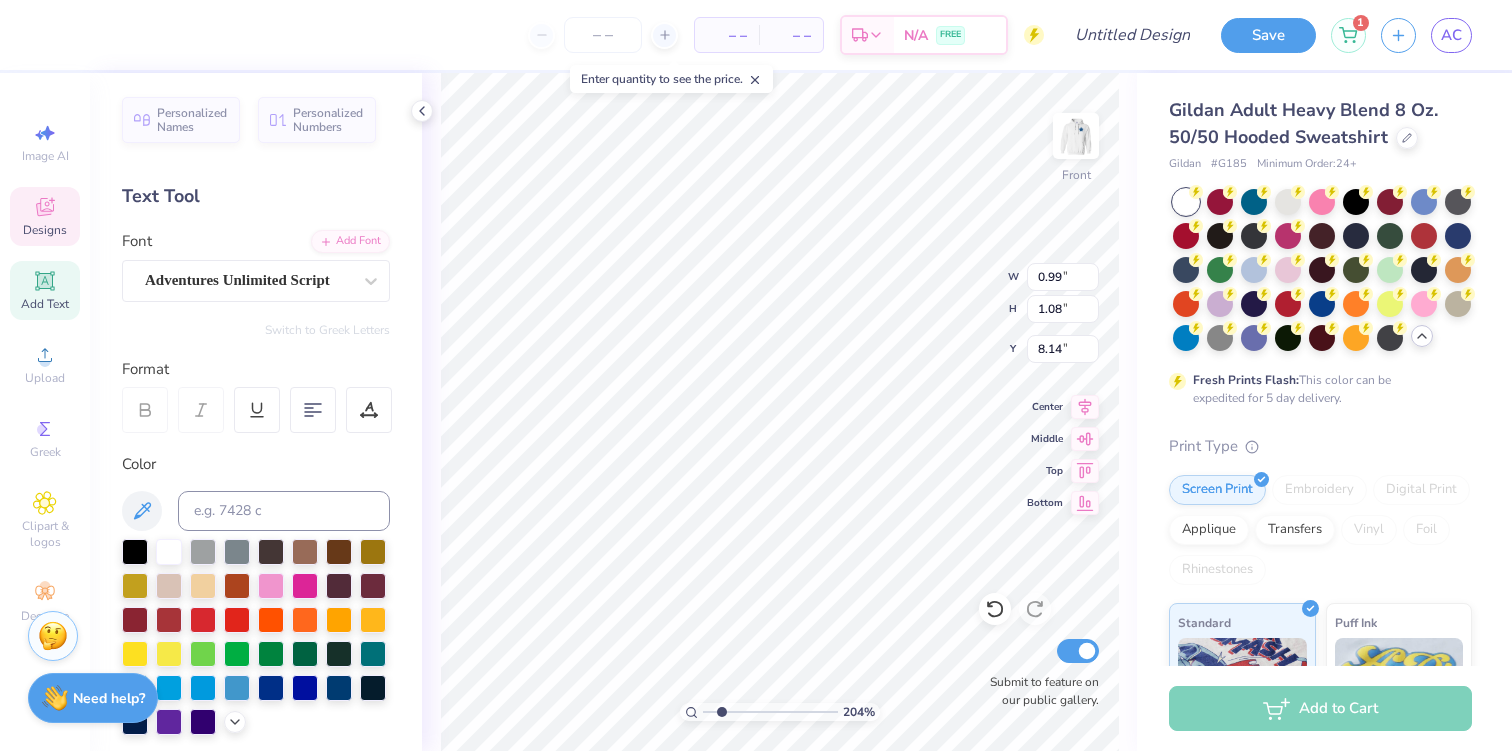 type on "67" 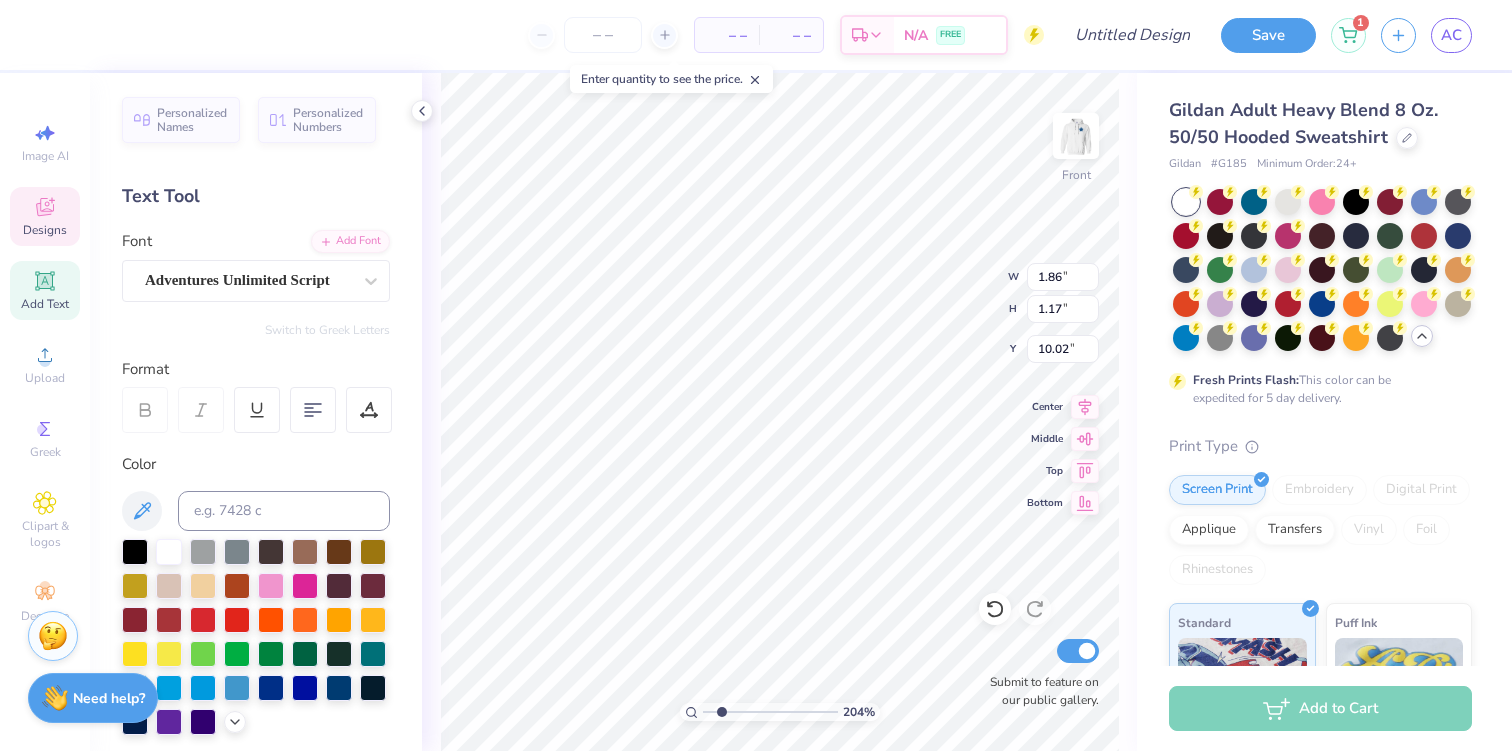 type on "Pi" 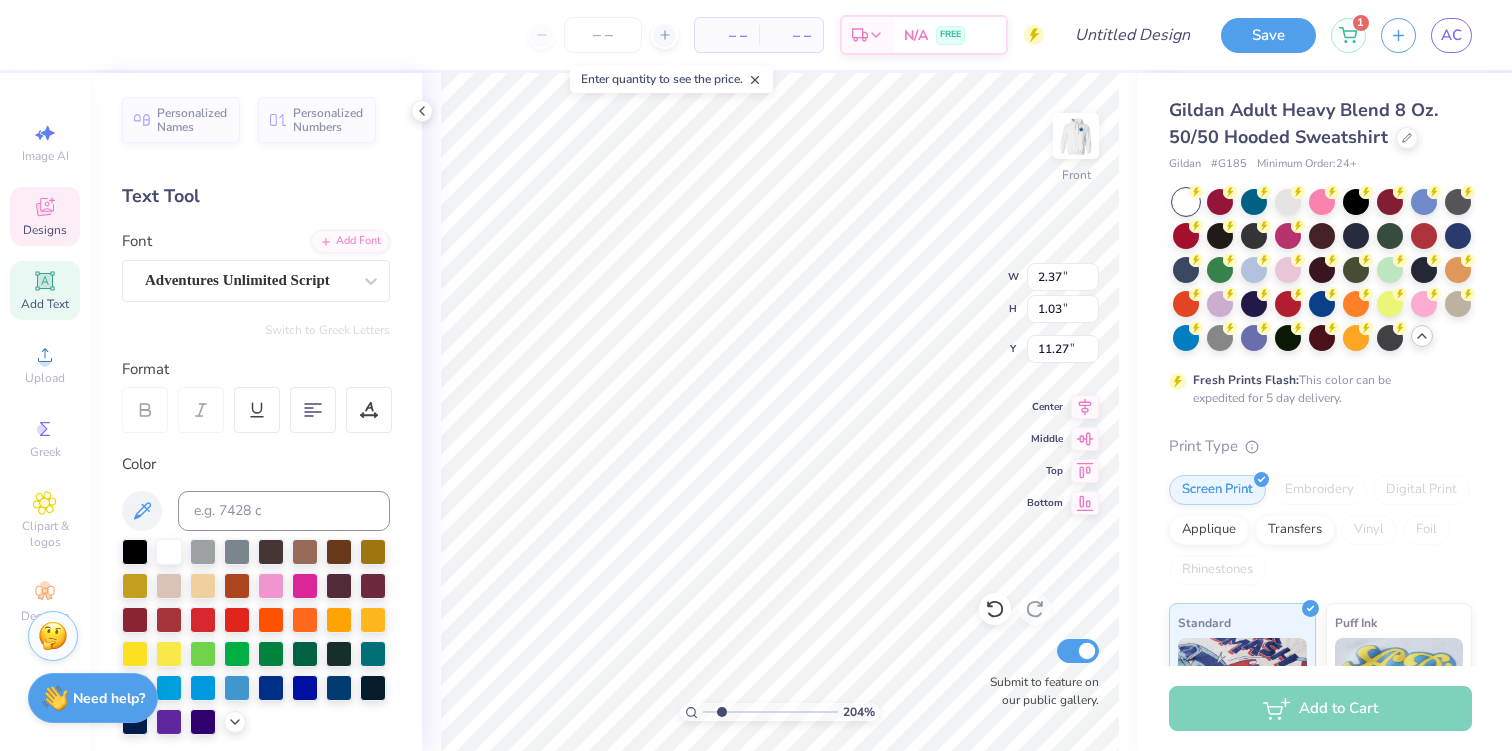 type on "Phi" 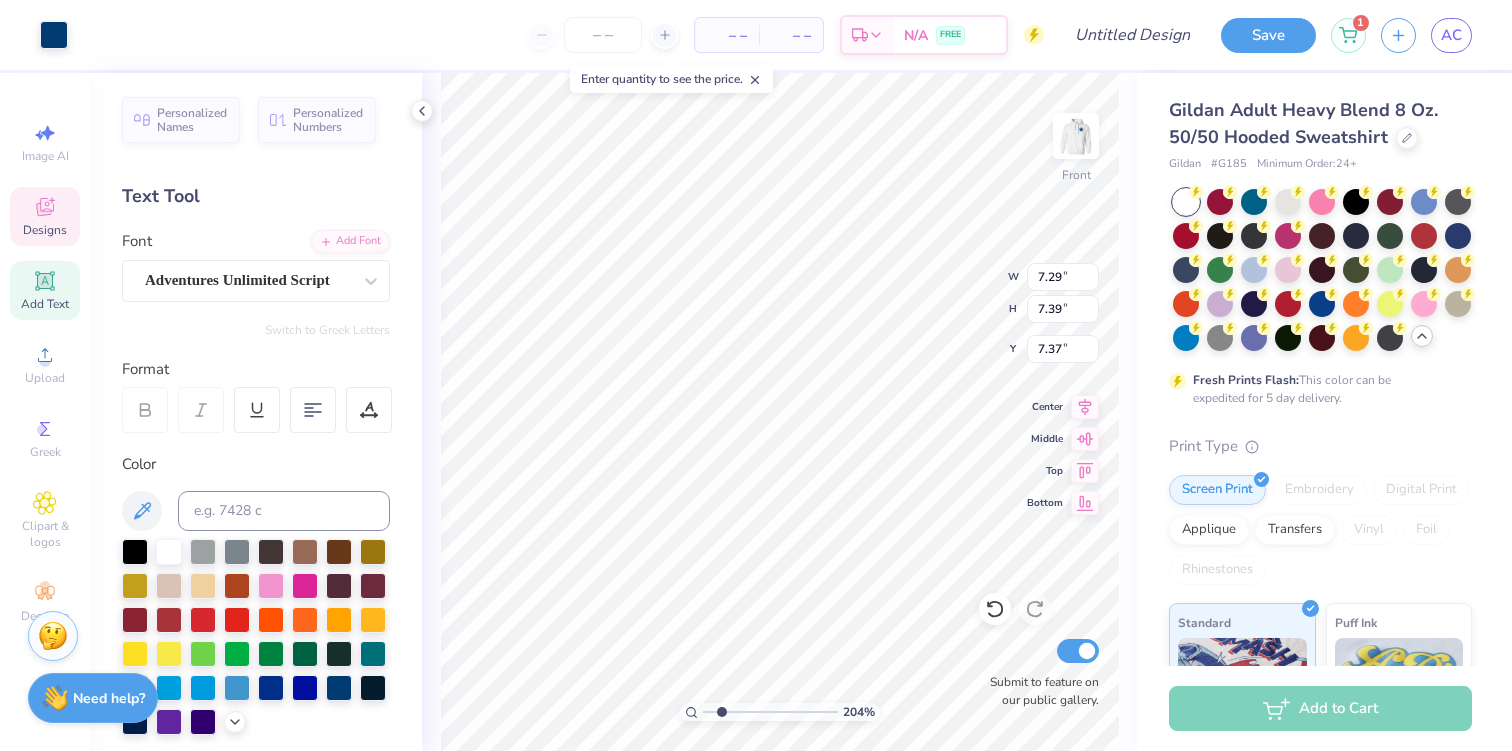 type on "1.85" 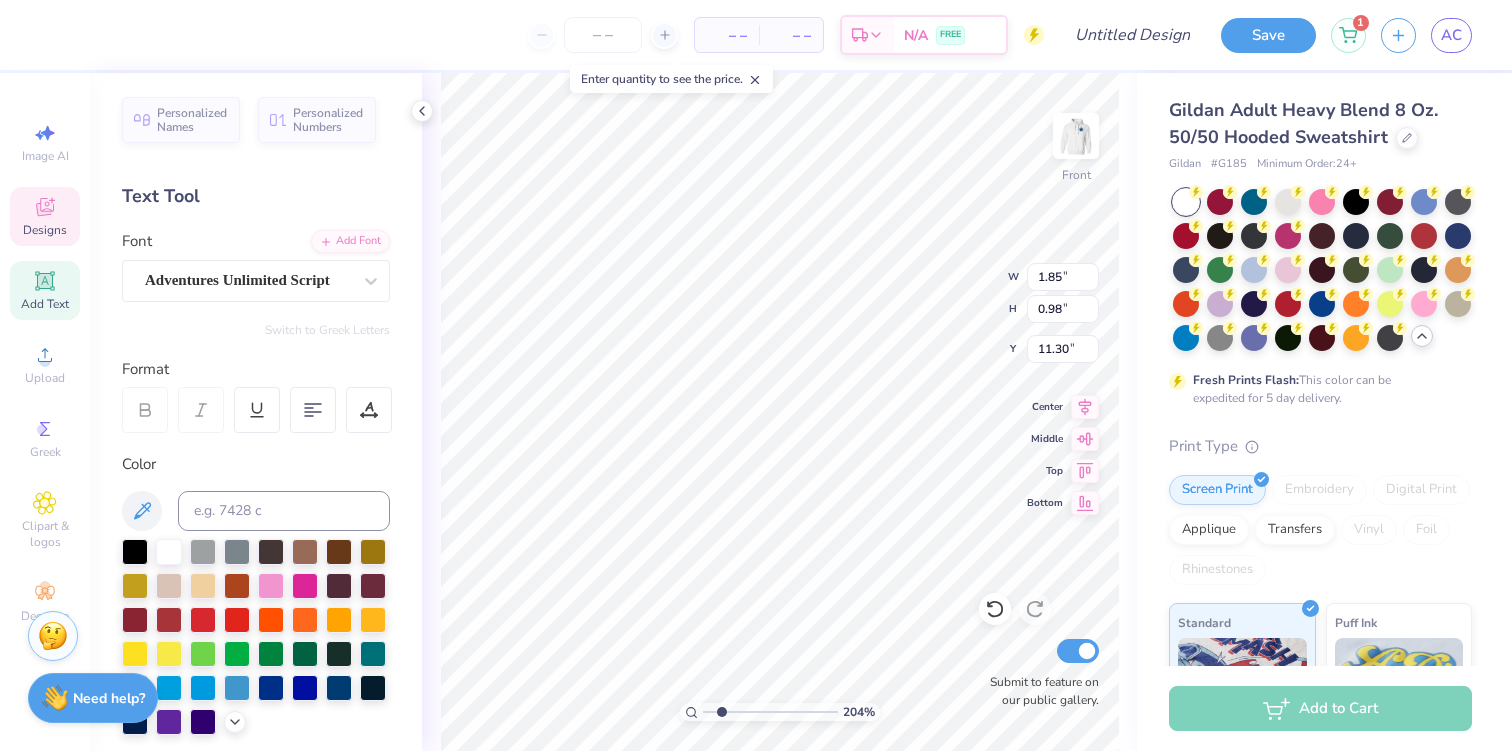 type on "11.12" 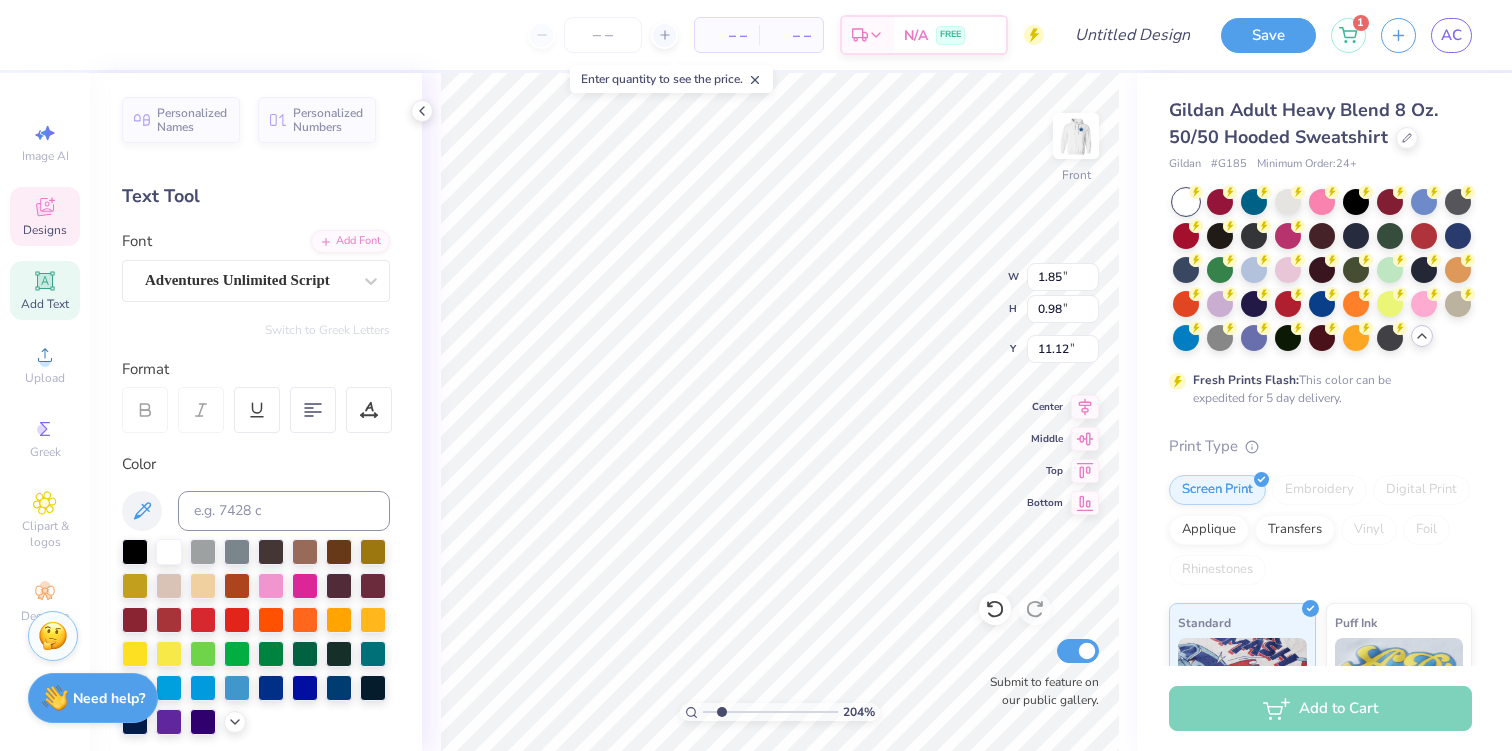 type on "4.58" 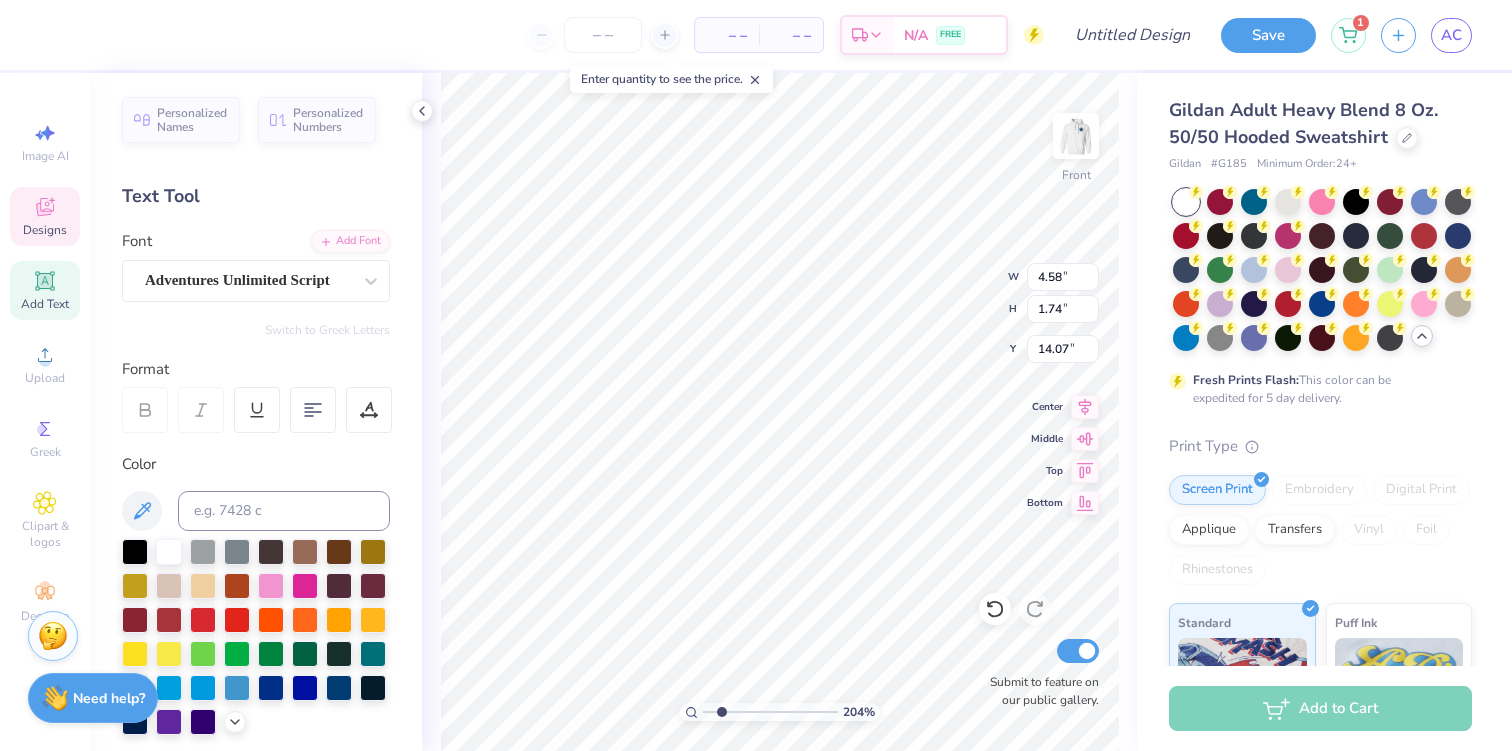 scroll, scrollTop: 0, scrollLeft: 0, axis: both 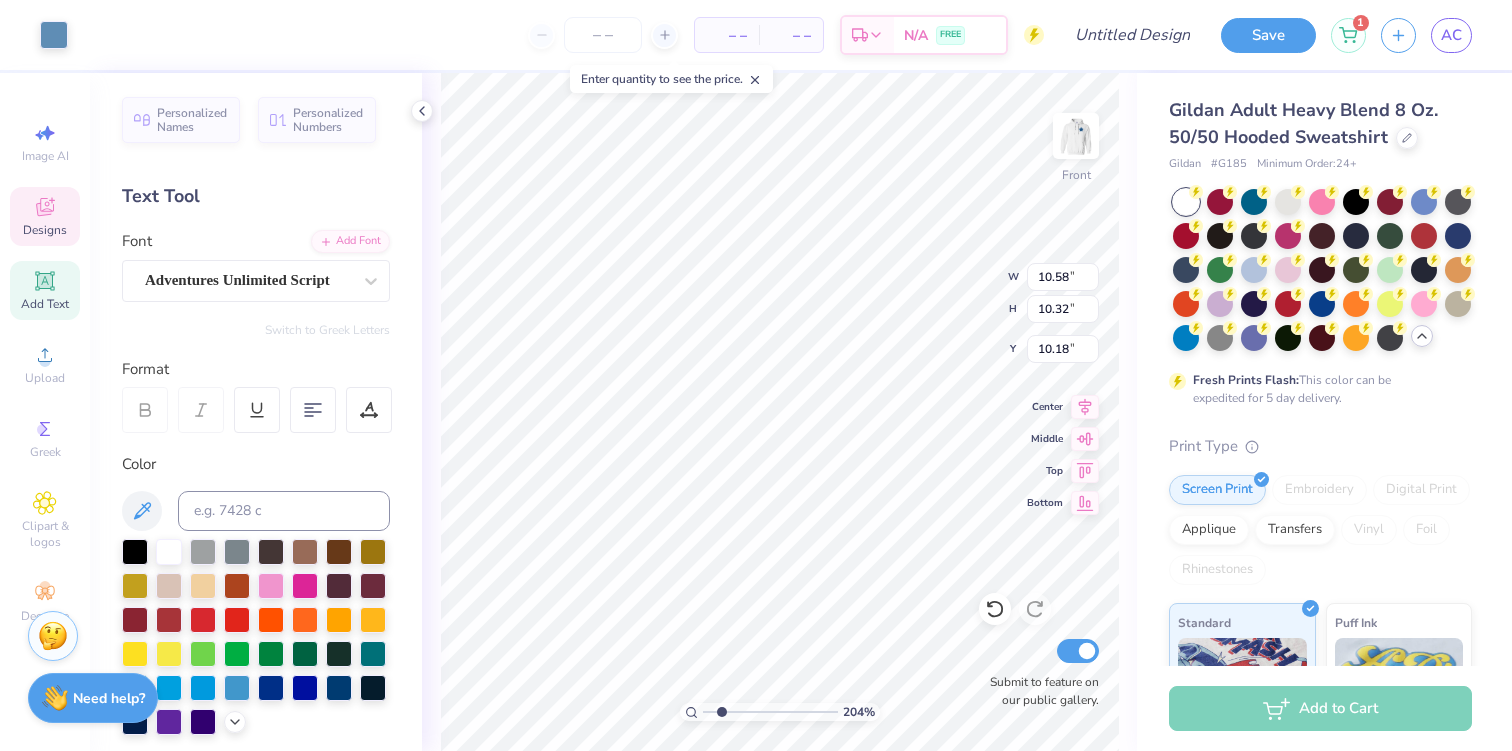 type on "2.01" 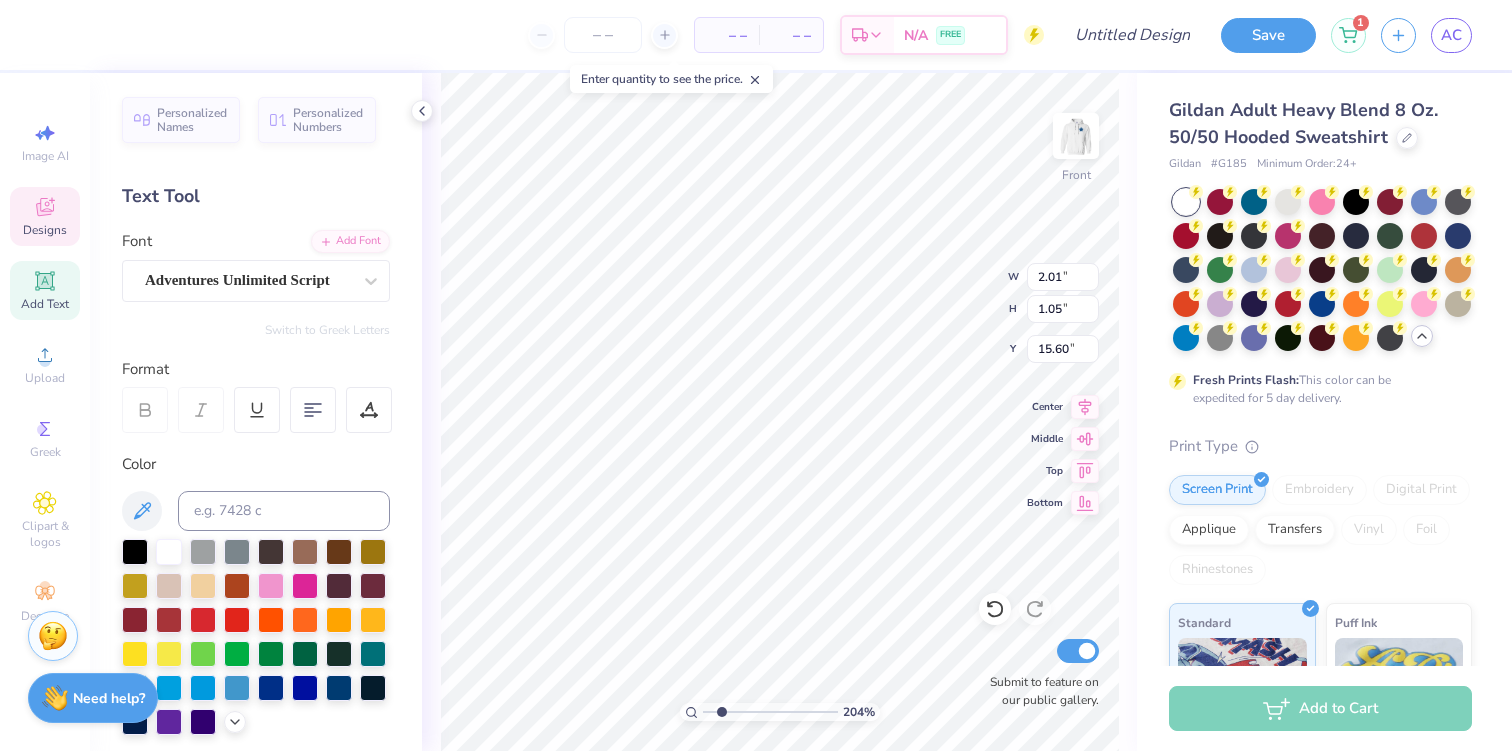 type on "of" 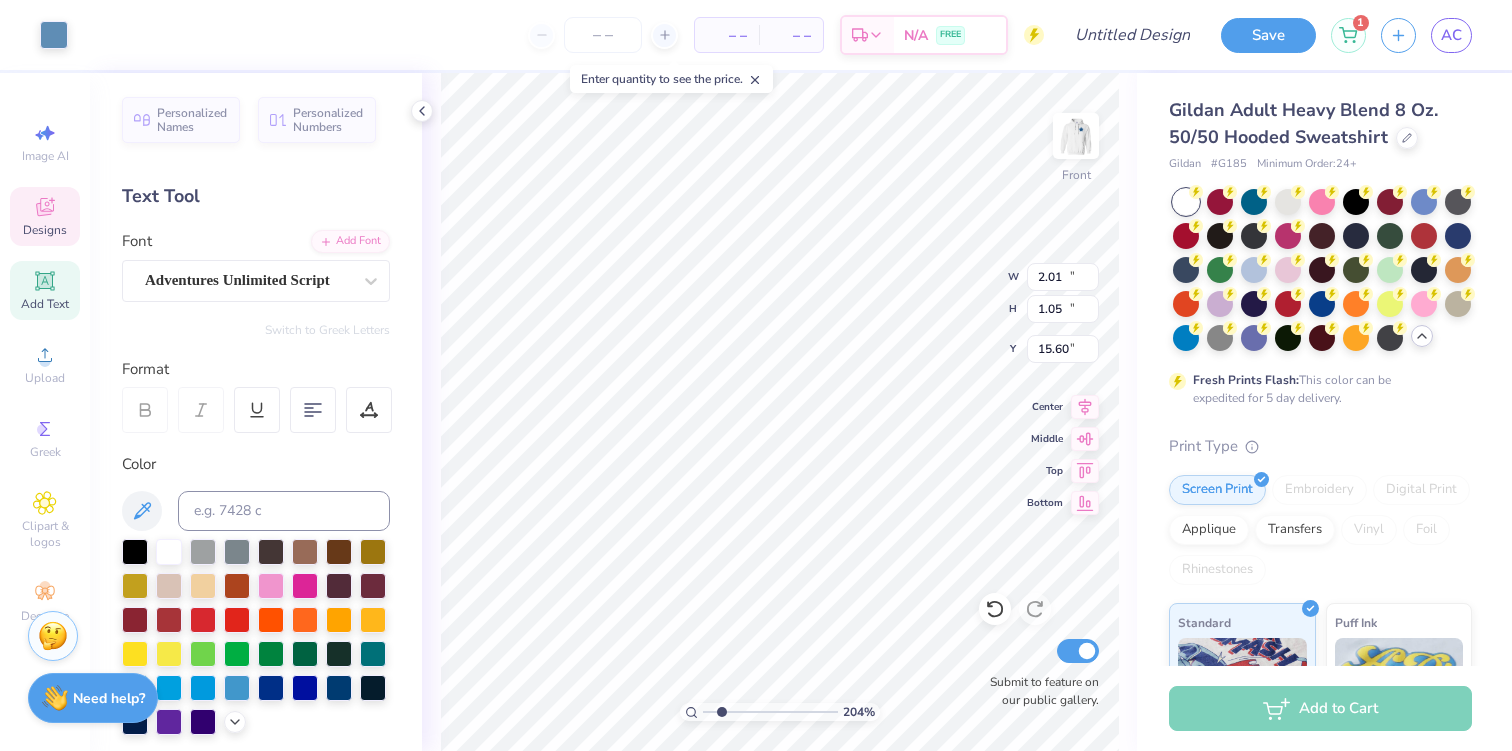 type on "10.58" 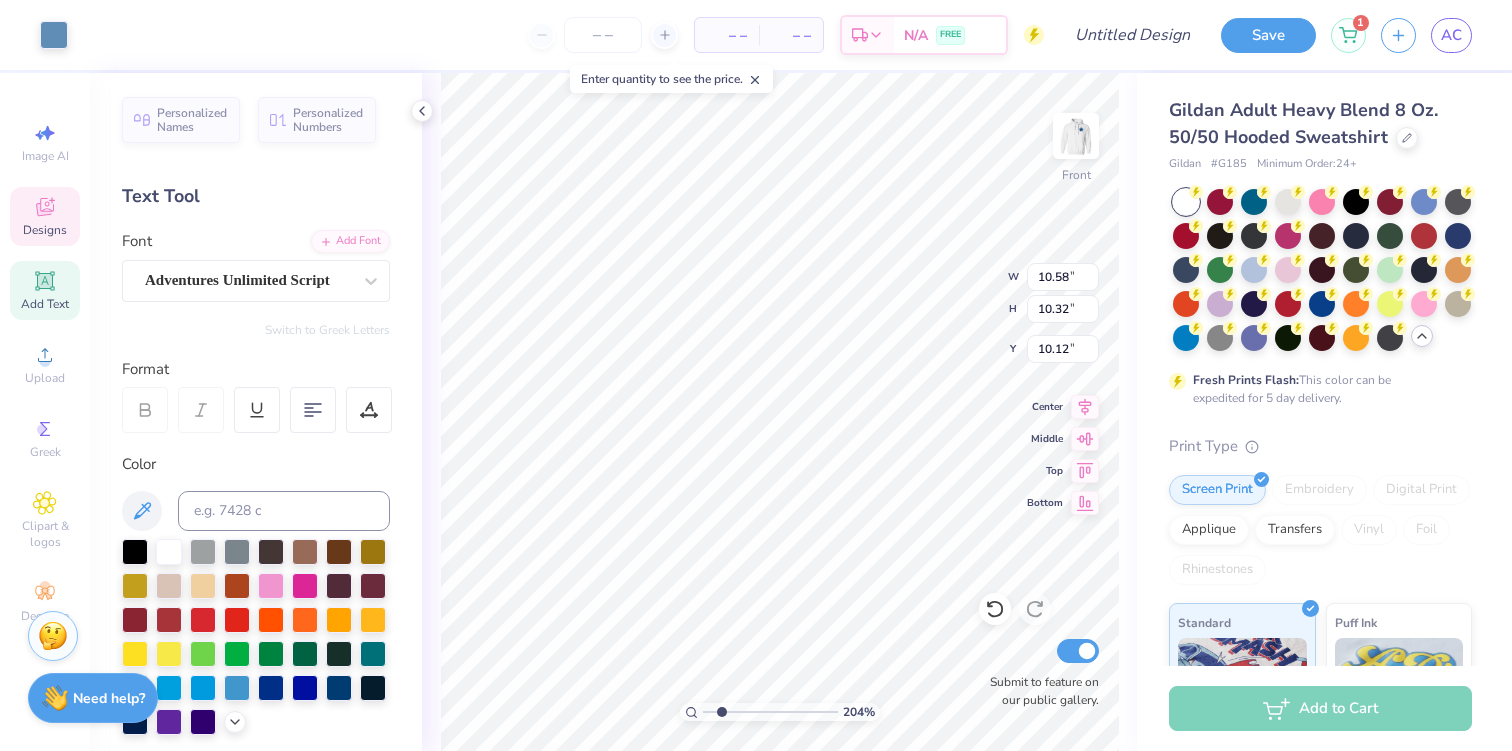 type on "2.68" 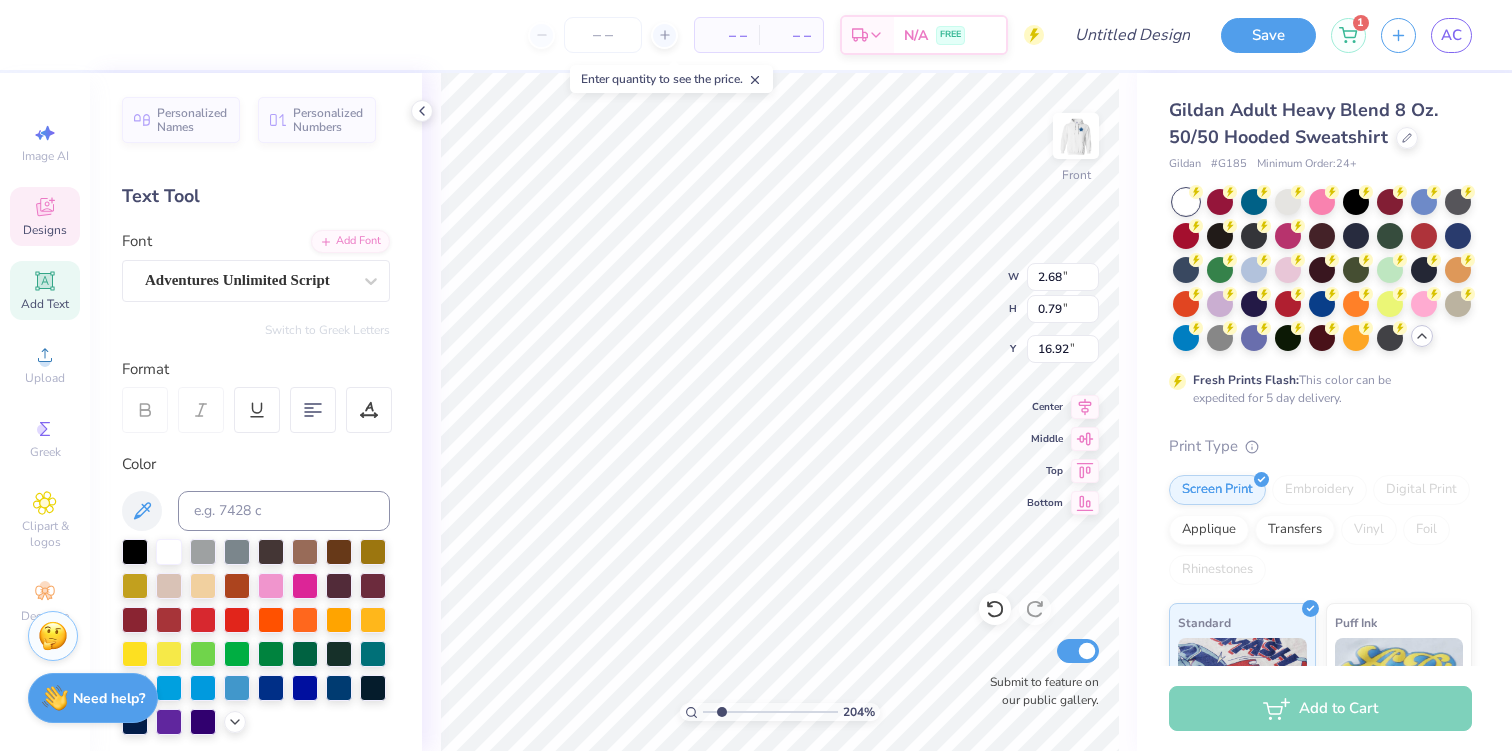 type on "Chicago" 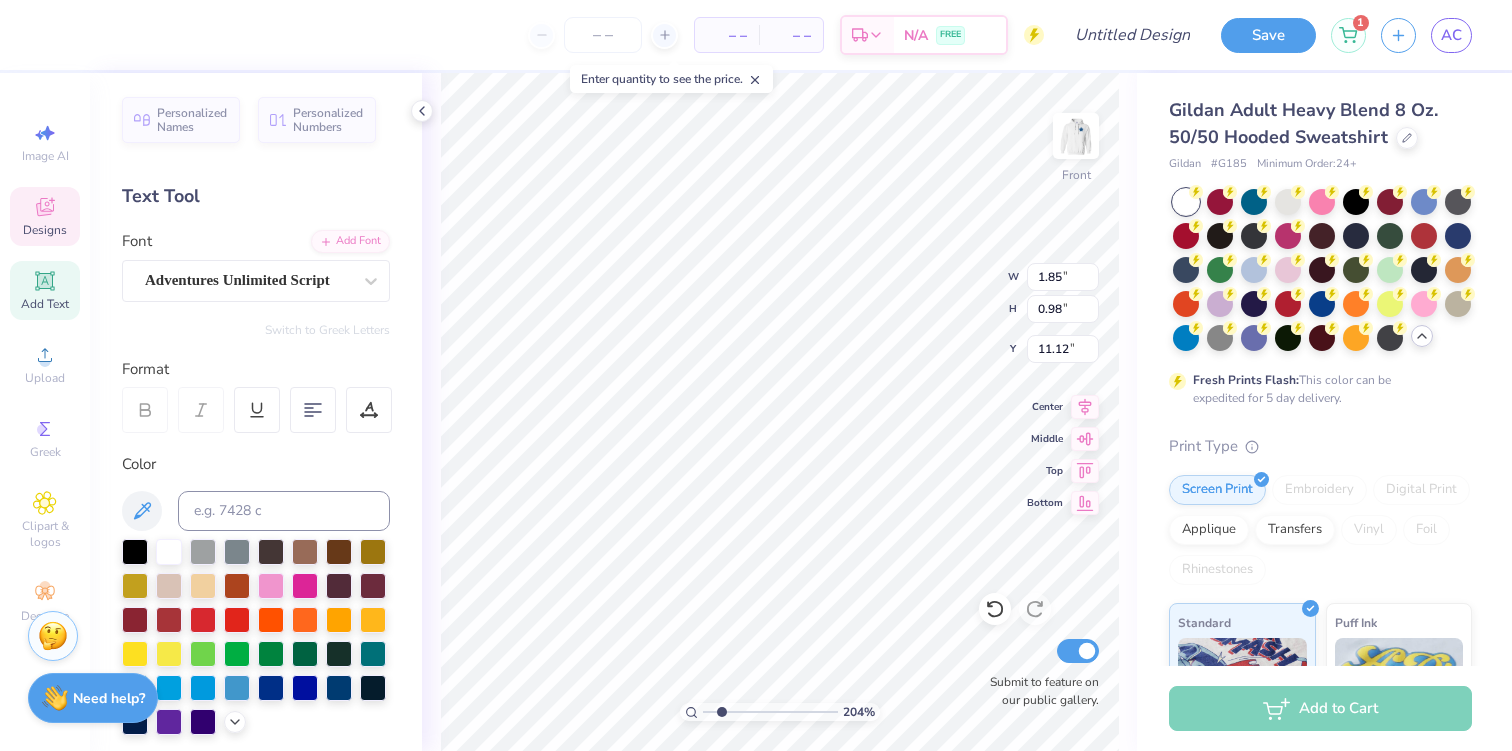 scroll, scrollTop: 1, scrollLeft: 0, axis: vertical 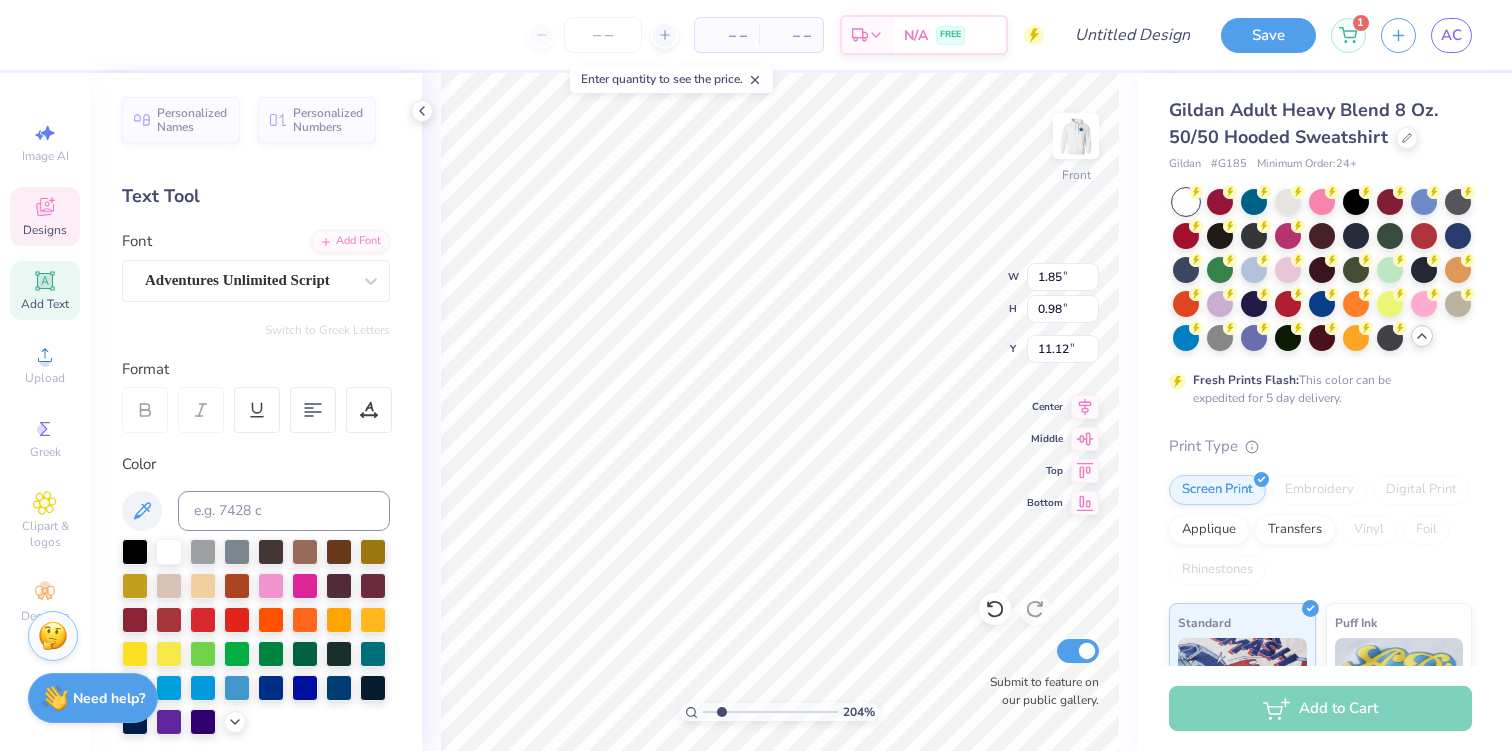 type on "Phi" 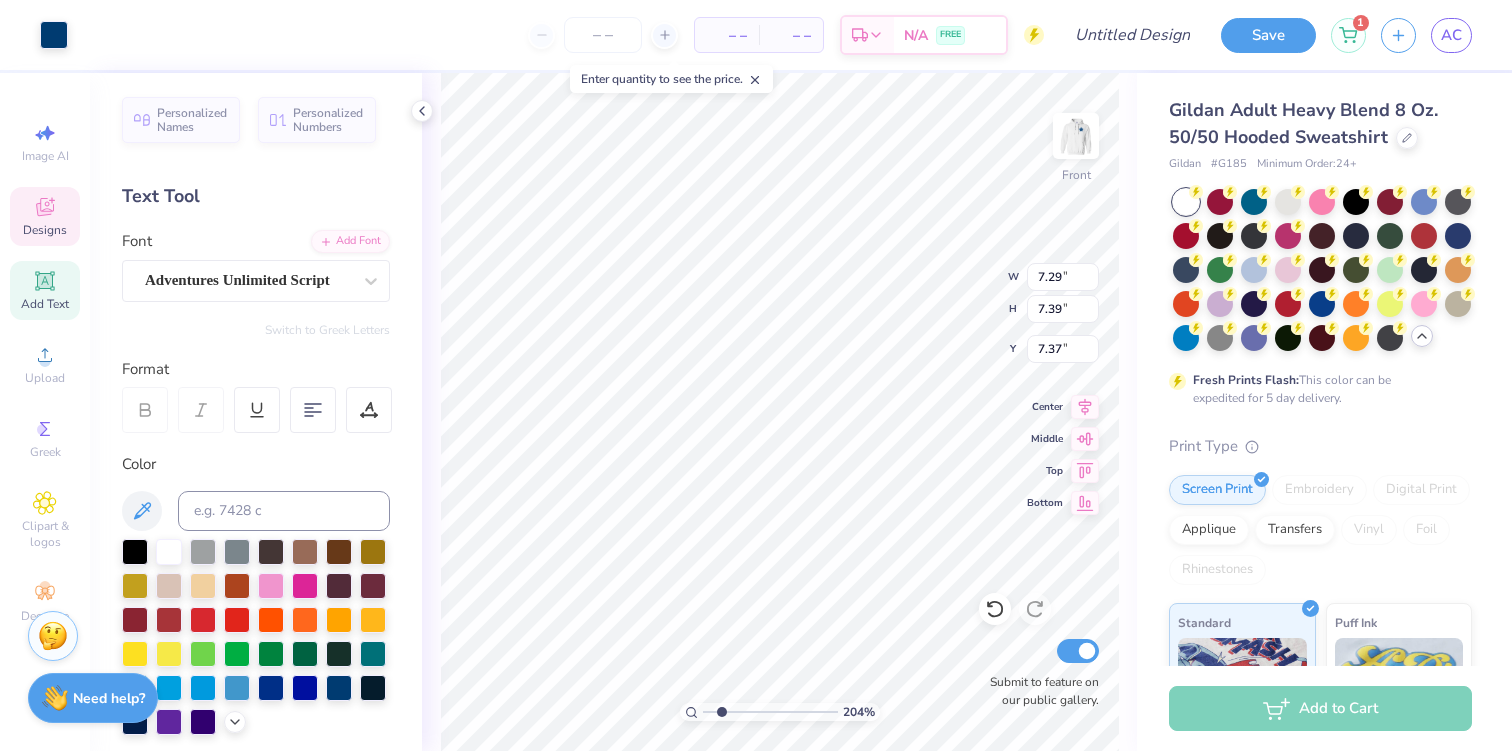 type on "1.24" 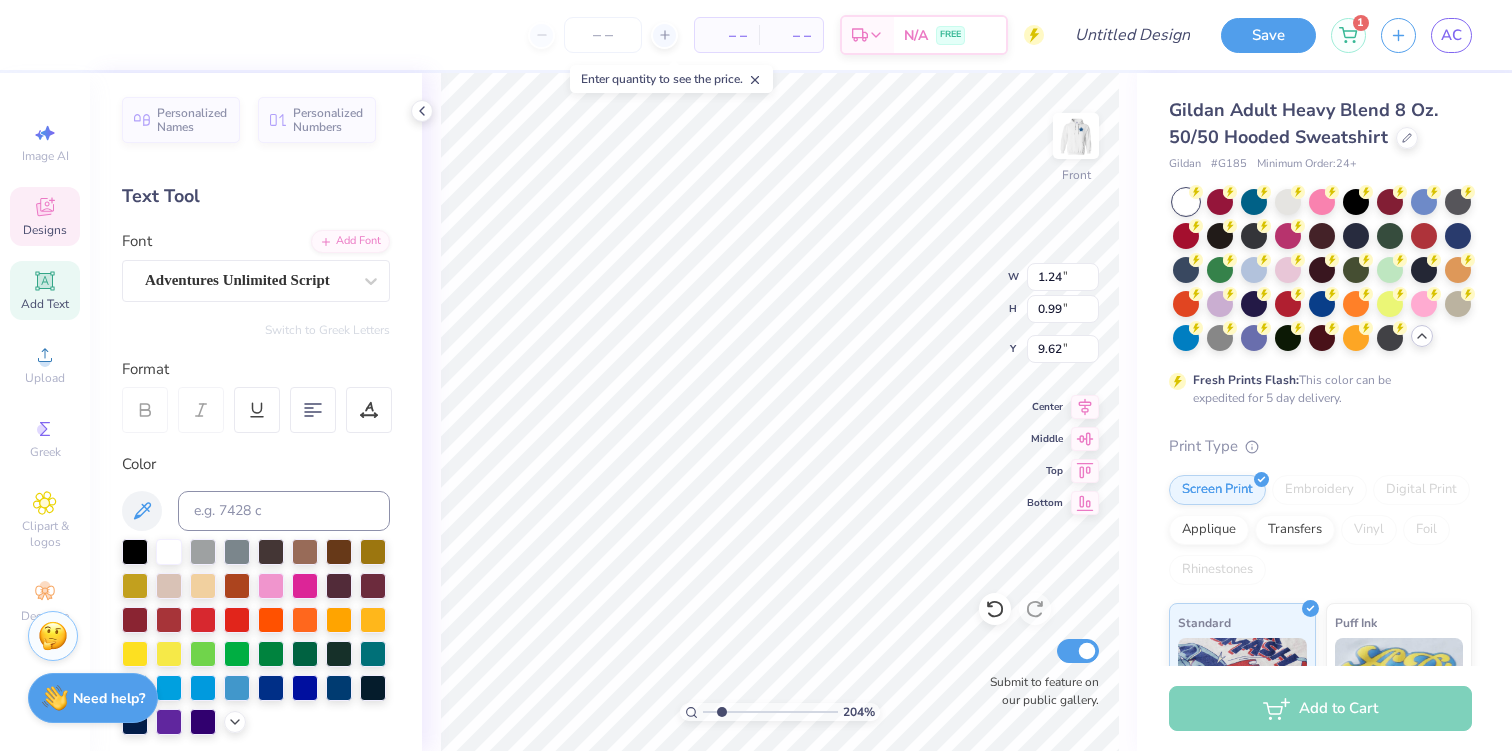 type on "9.88" 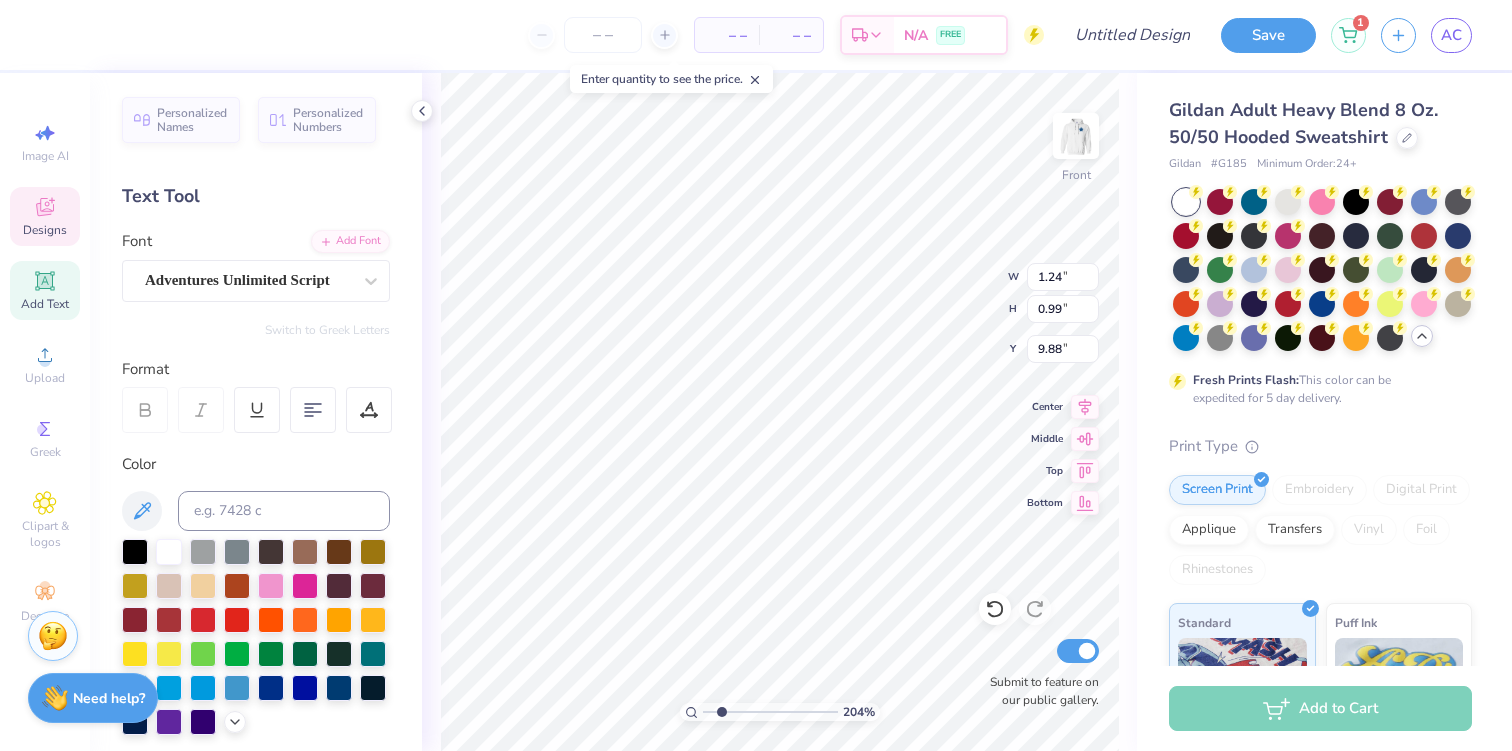 type on "1.85" 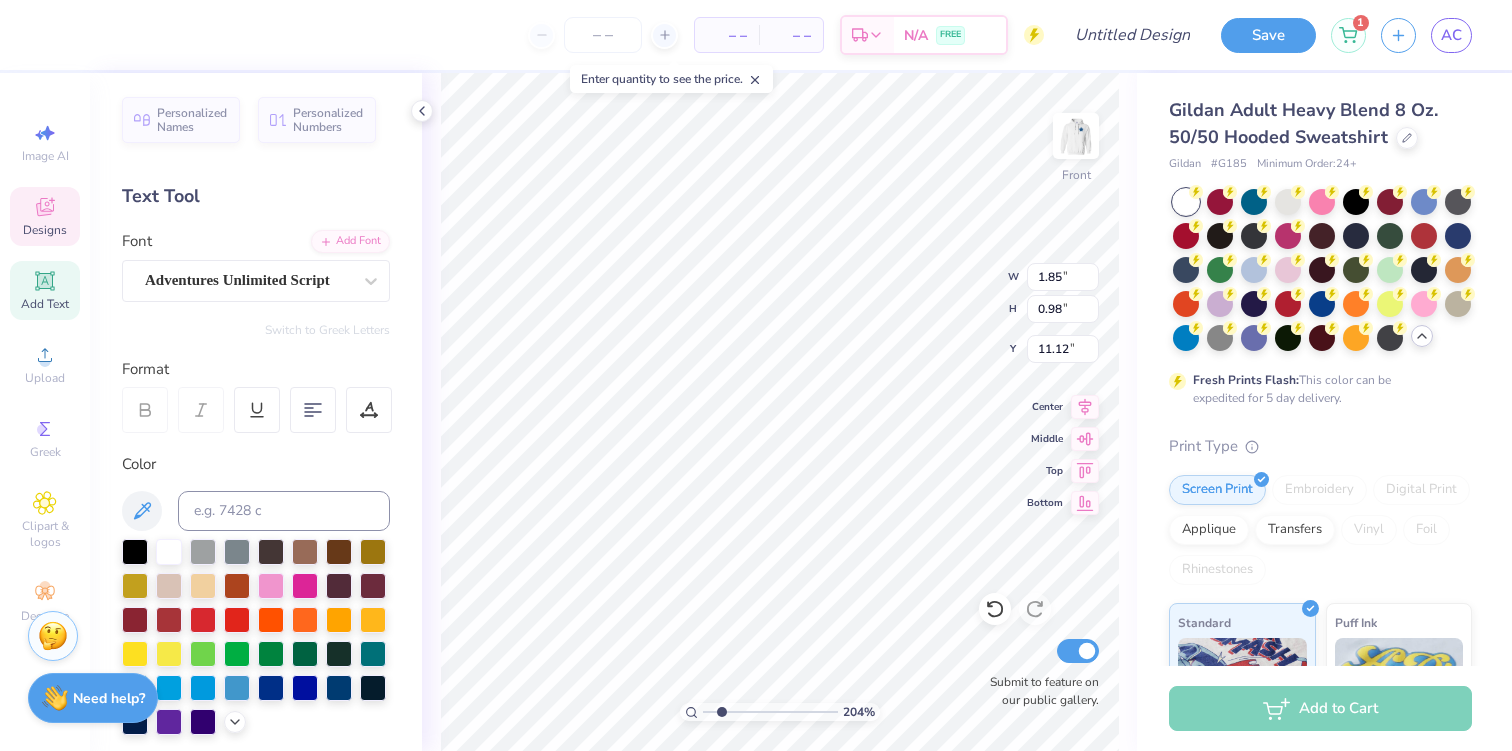 type on "10.87" 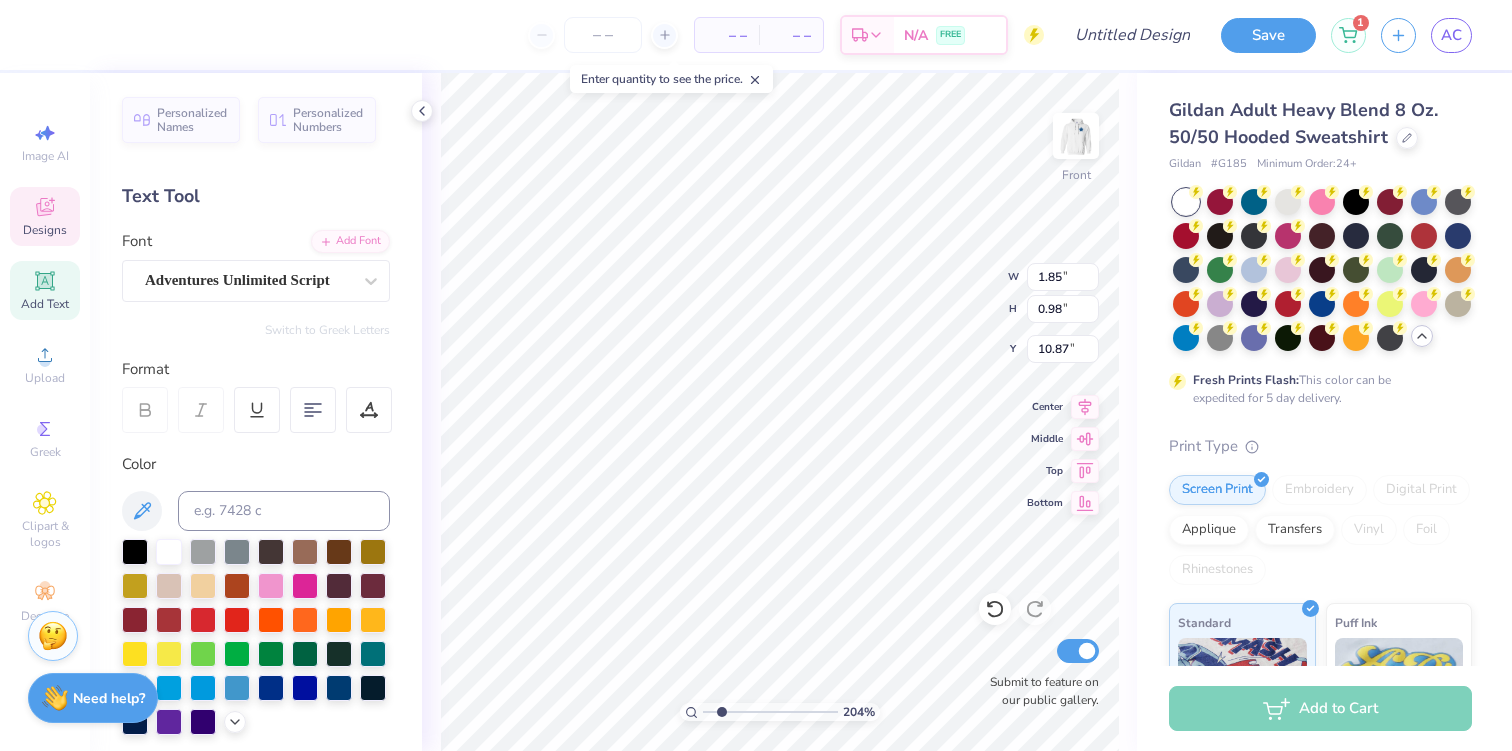 scroll, scrollTop: 0, scrollLeft: 4, axis: horizontal 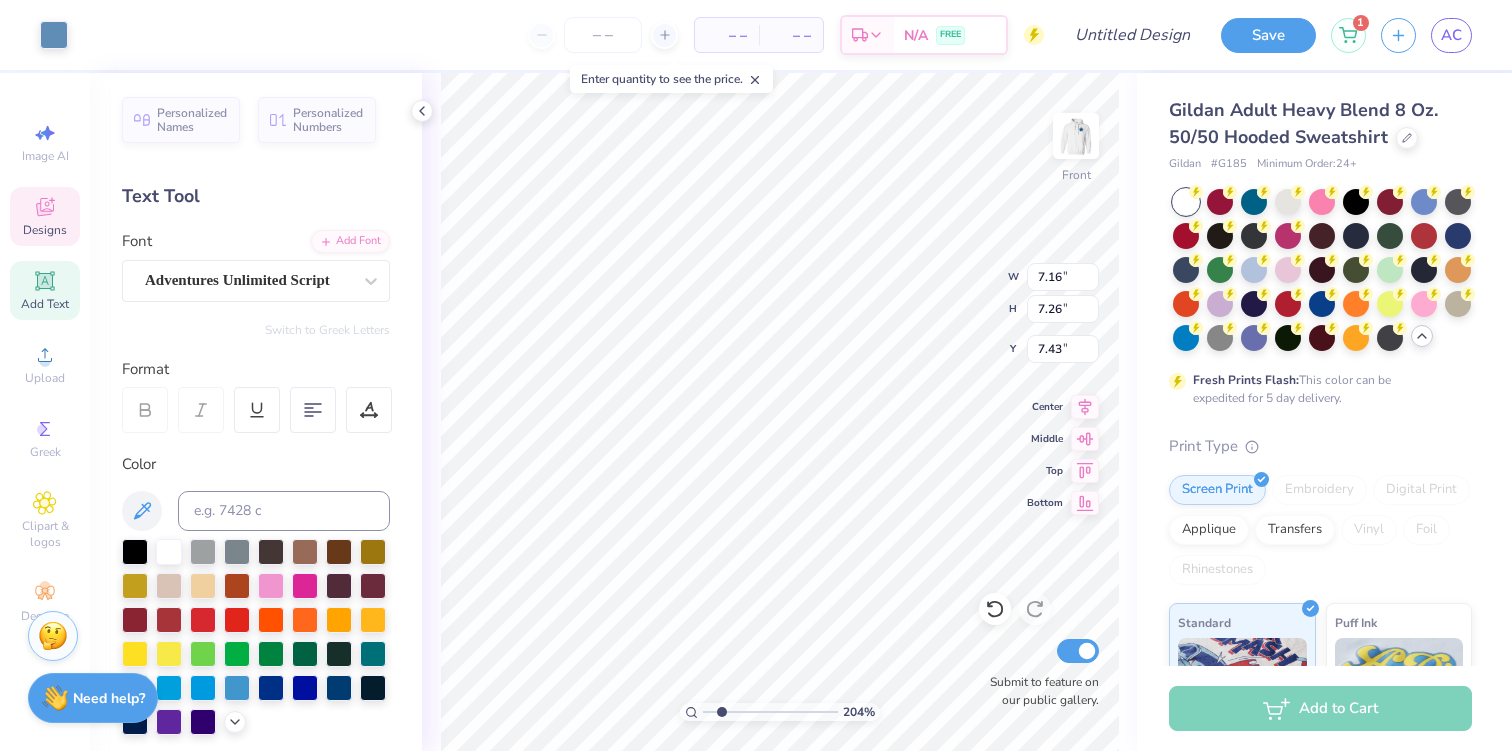 type on "1.85" 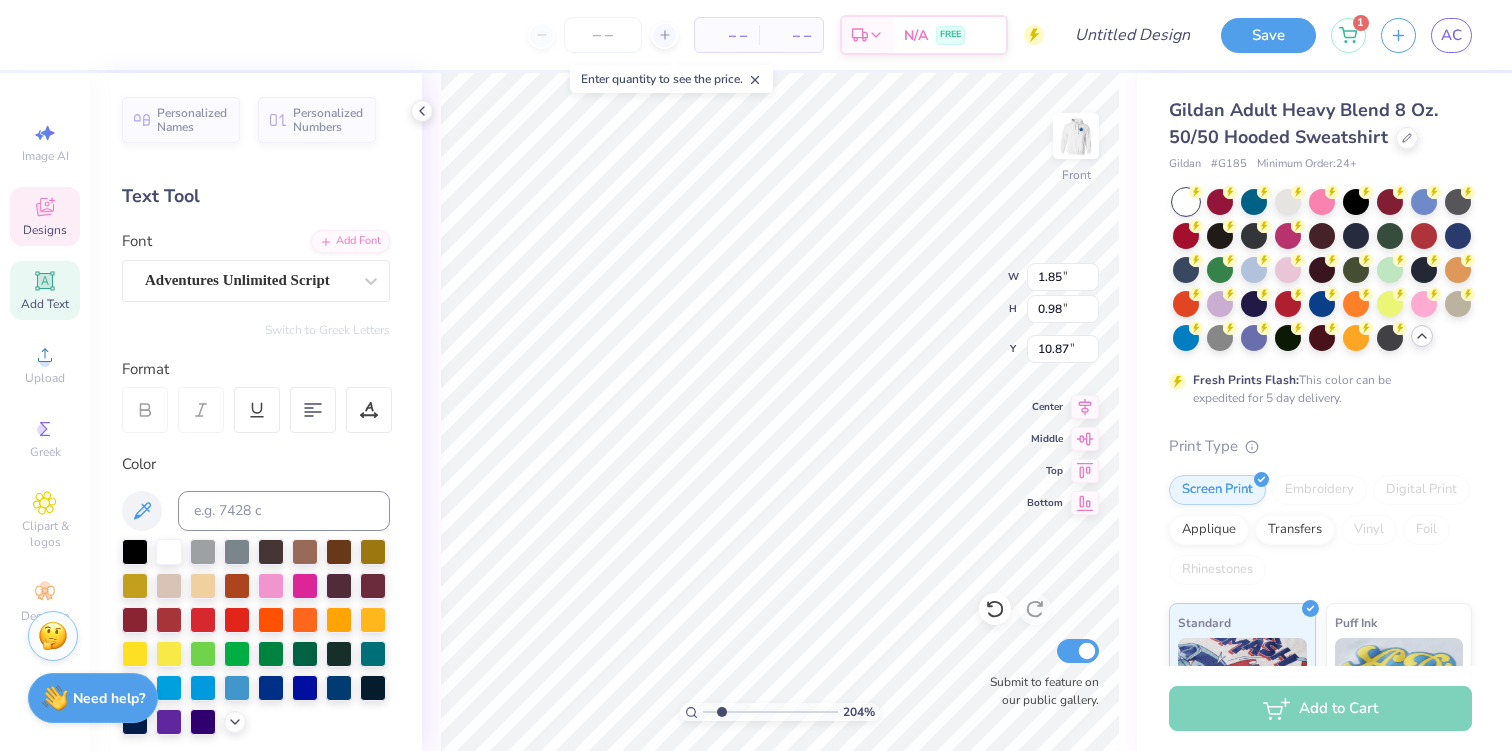 type on "7.16" 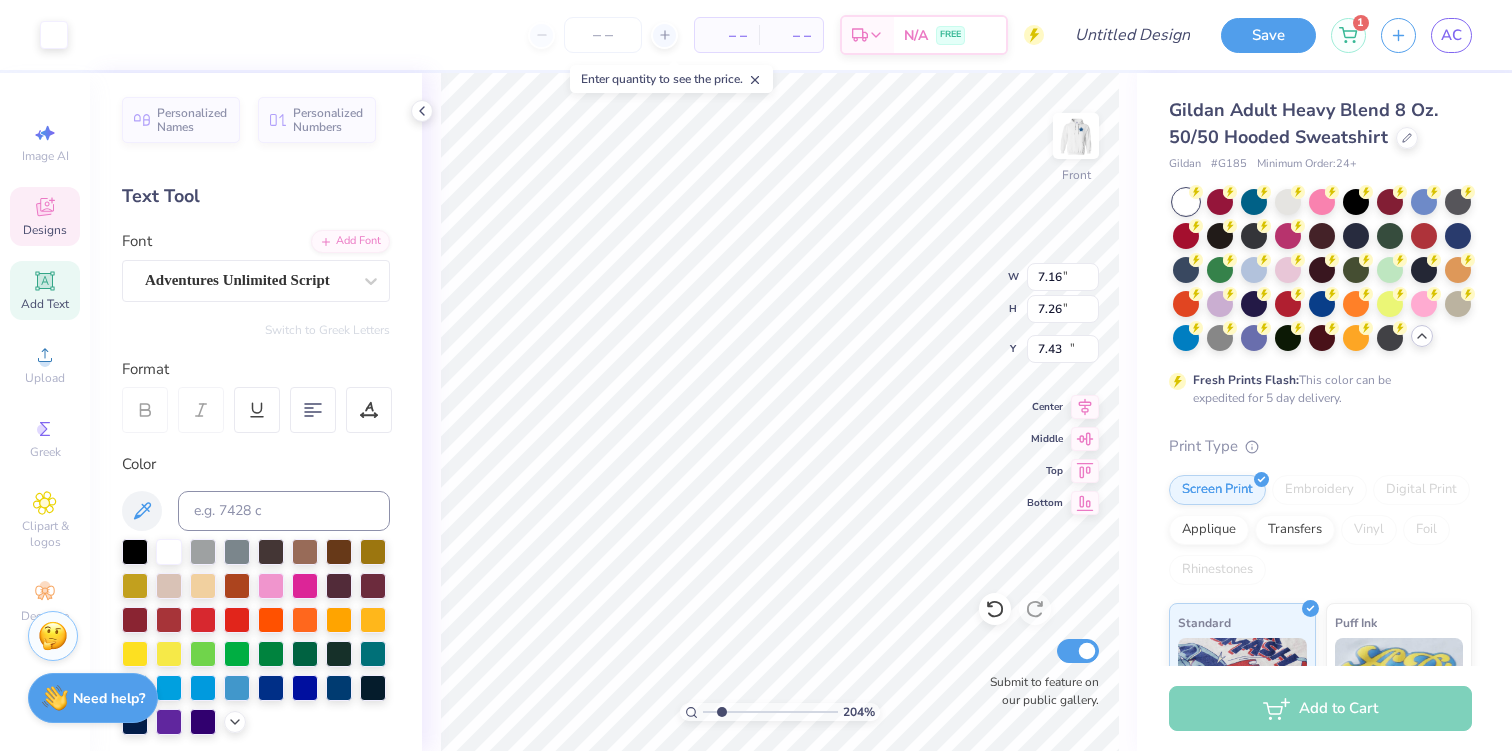 type on "1.85" 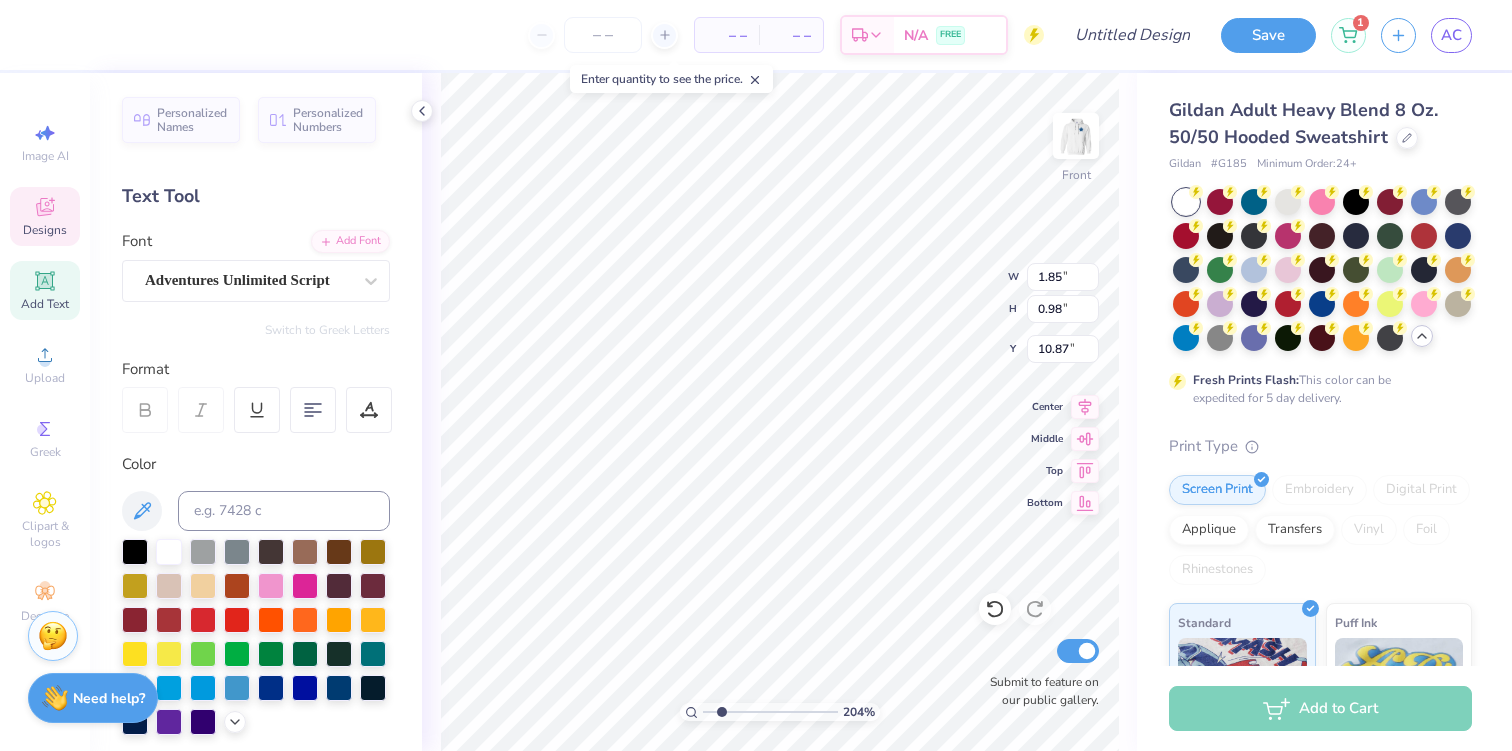 type on "11.86" 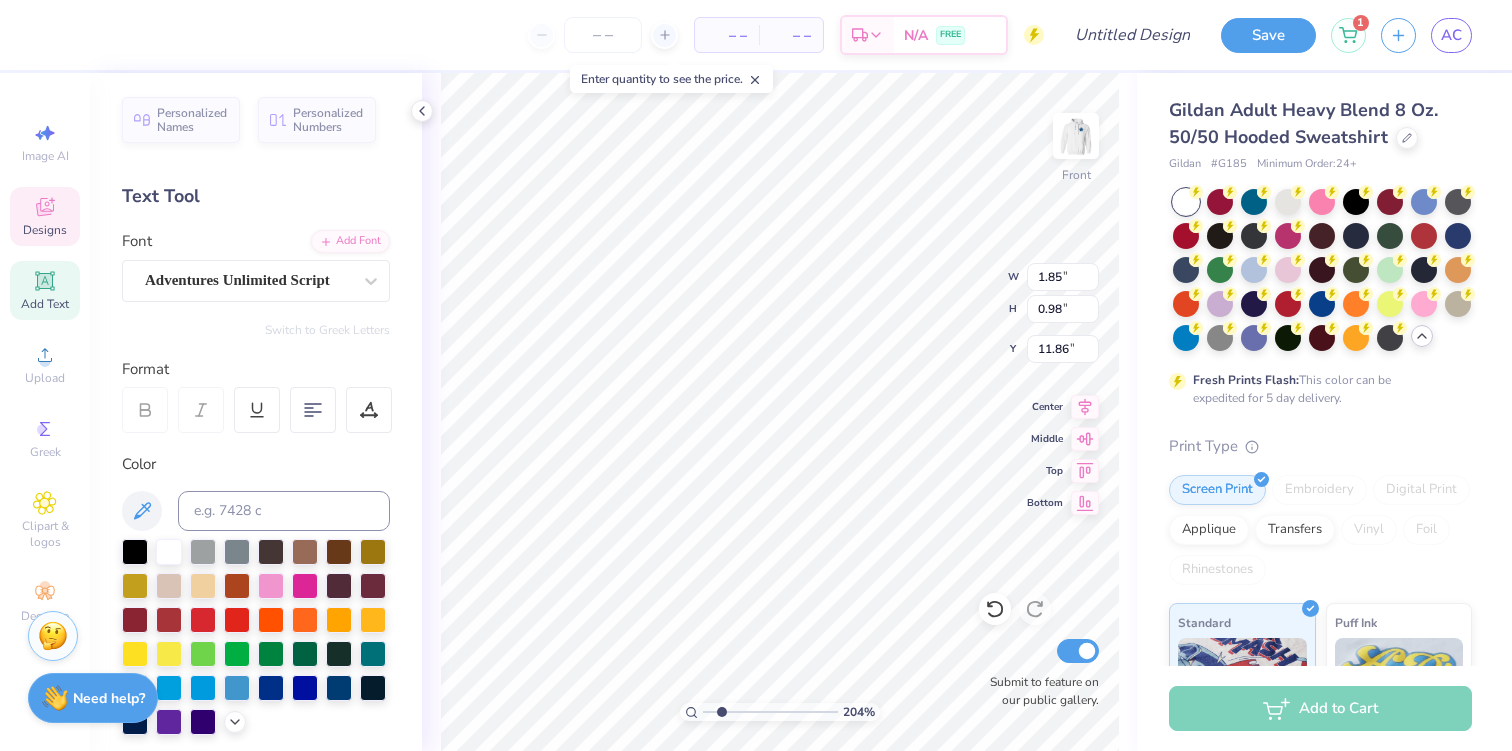 type on "Exec" 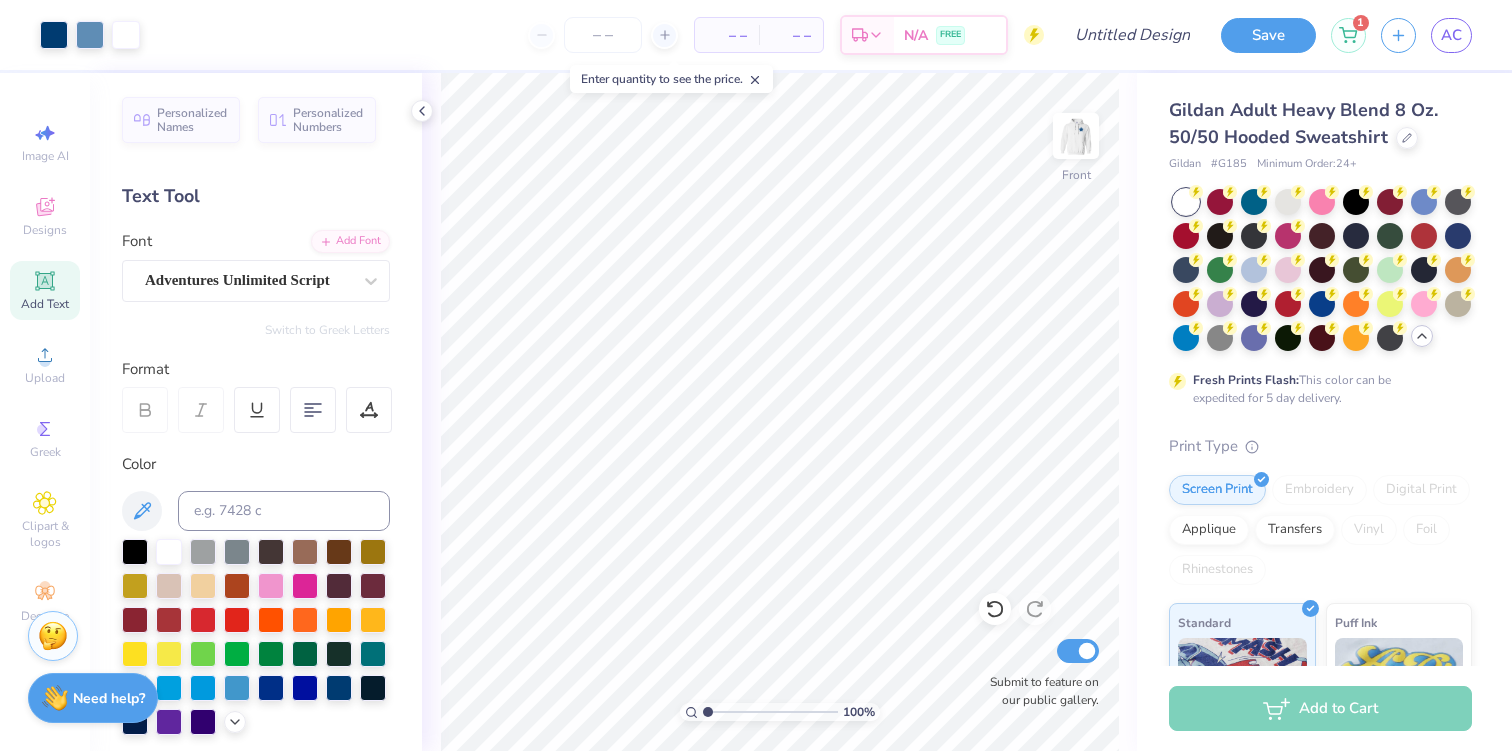 drag, startPoint x: 724, startPoint y: 710, endPoint x: 655, endPoint y: 708, distance: 69.02898 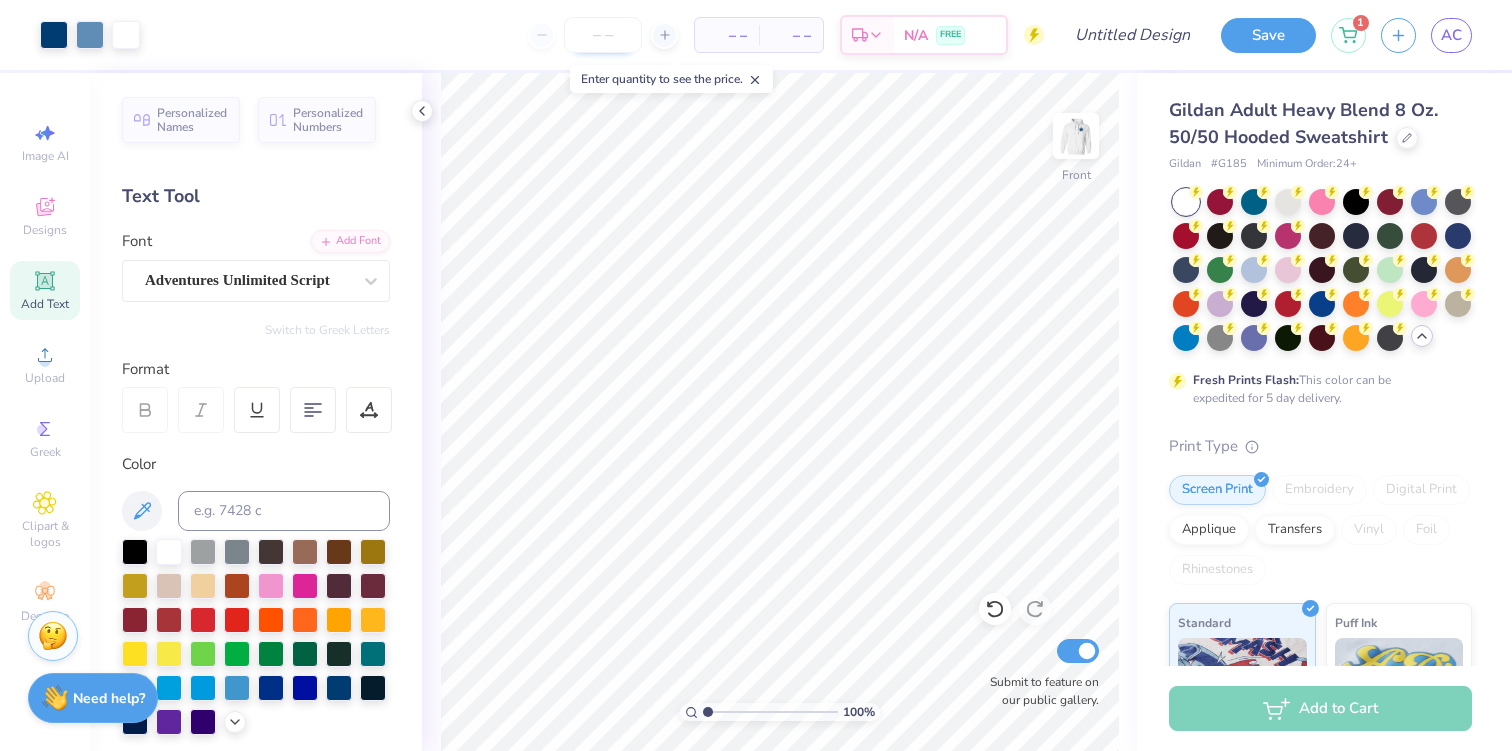 click at bounding box center (603, 35) 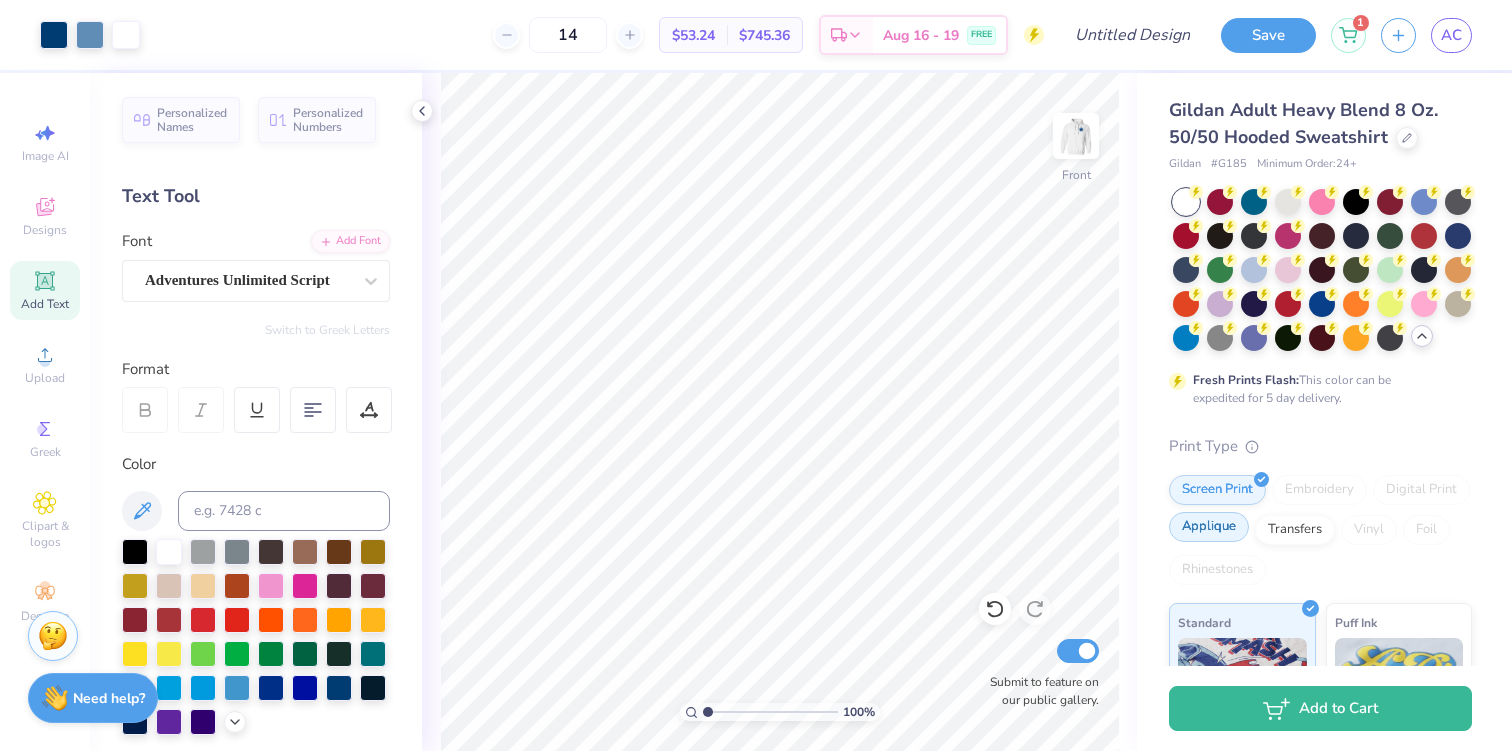 type on "14" 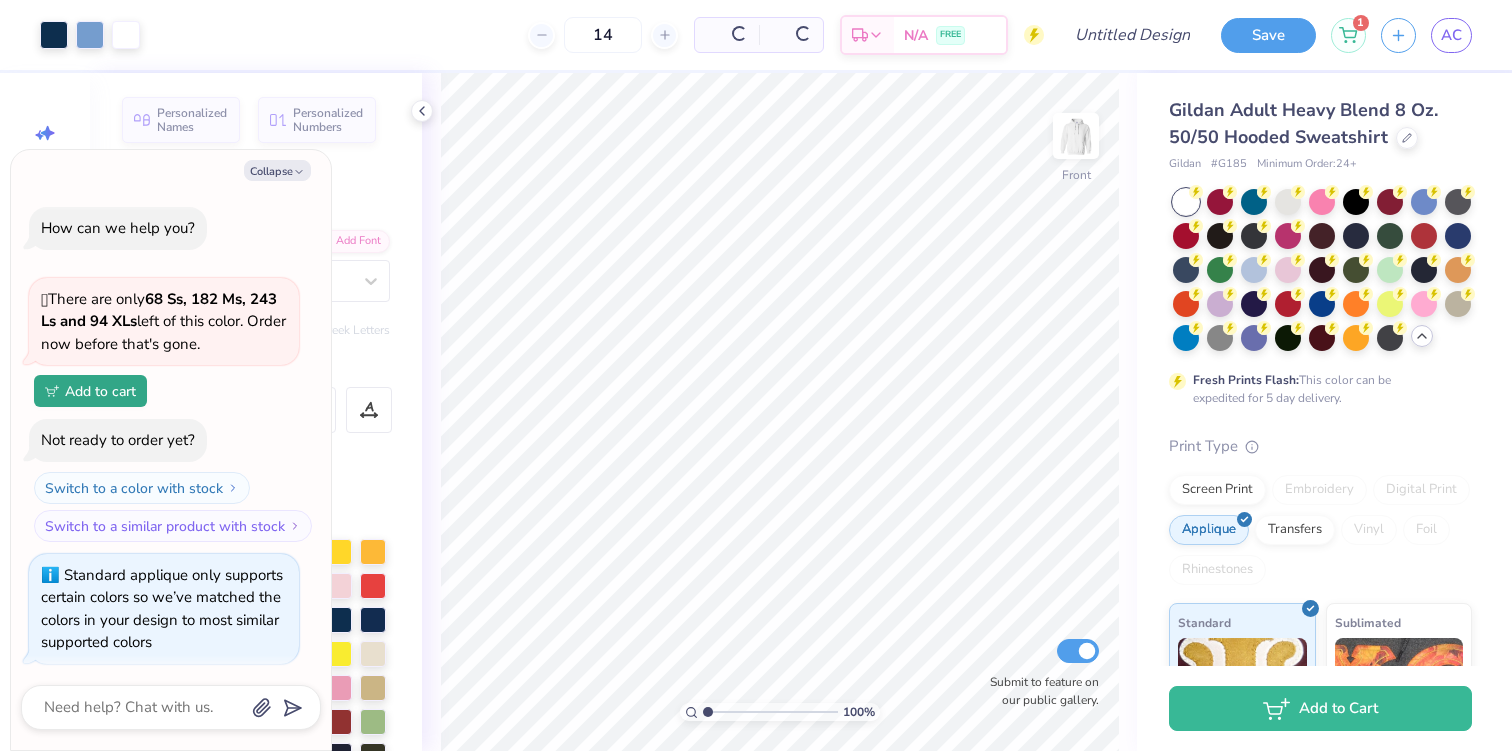 scroll, scrollTop: 4, scrollLeft: 0, axis: vertical 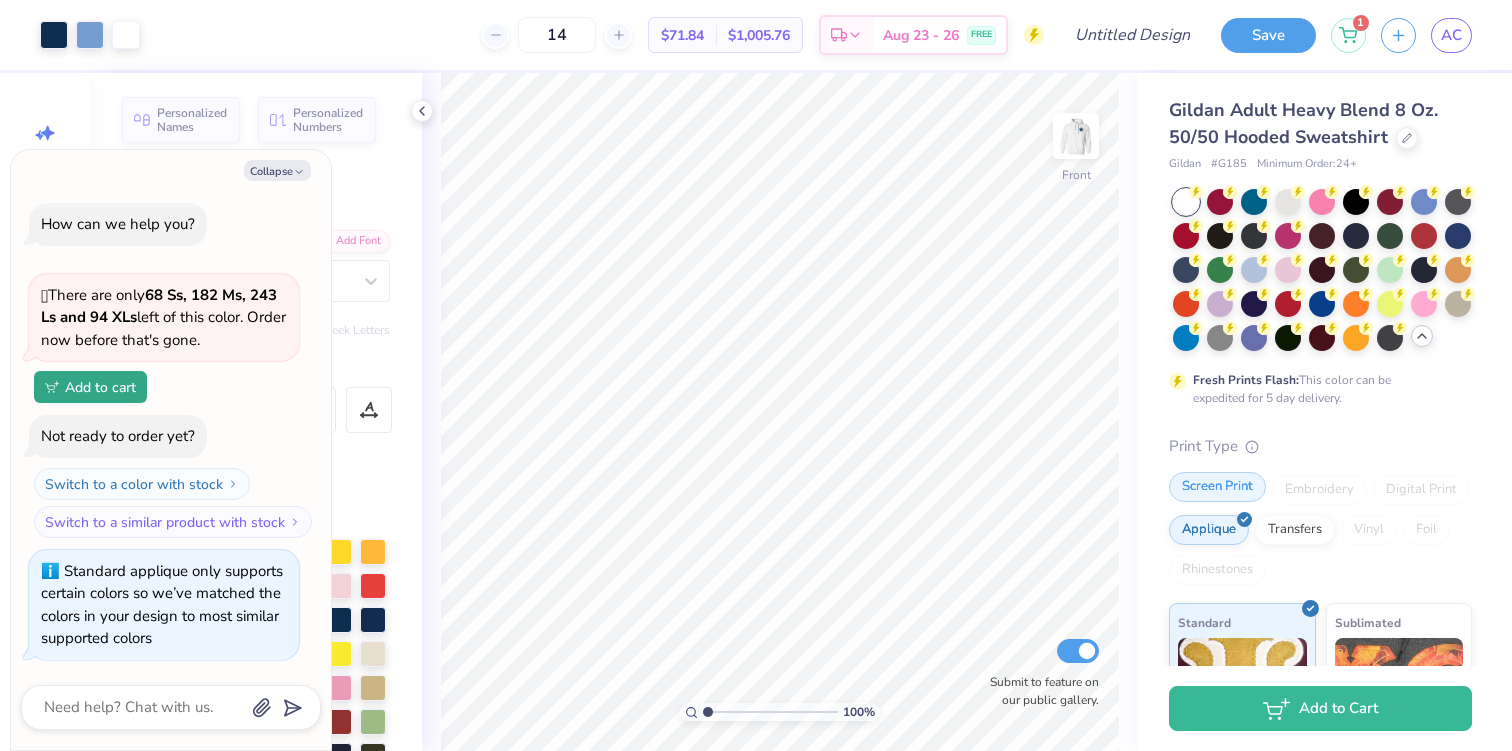 click on "Screen Print" at bounding box center (1217, 487) 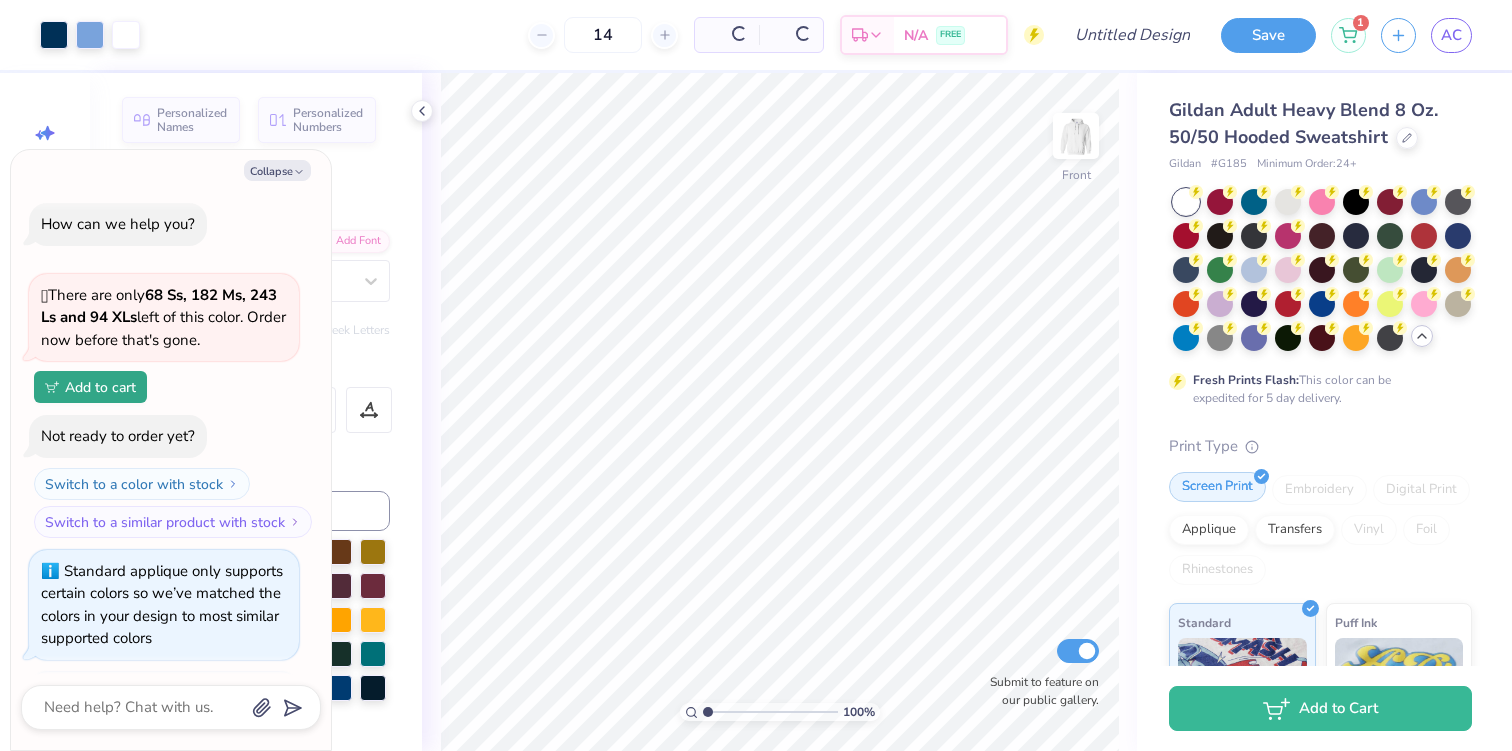 scroll, scrollTop: 126, scrollLeft: 0, axis: vertical 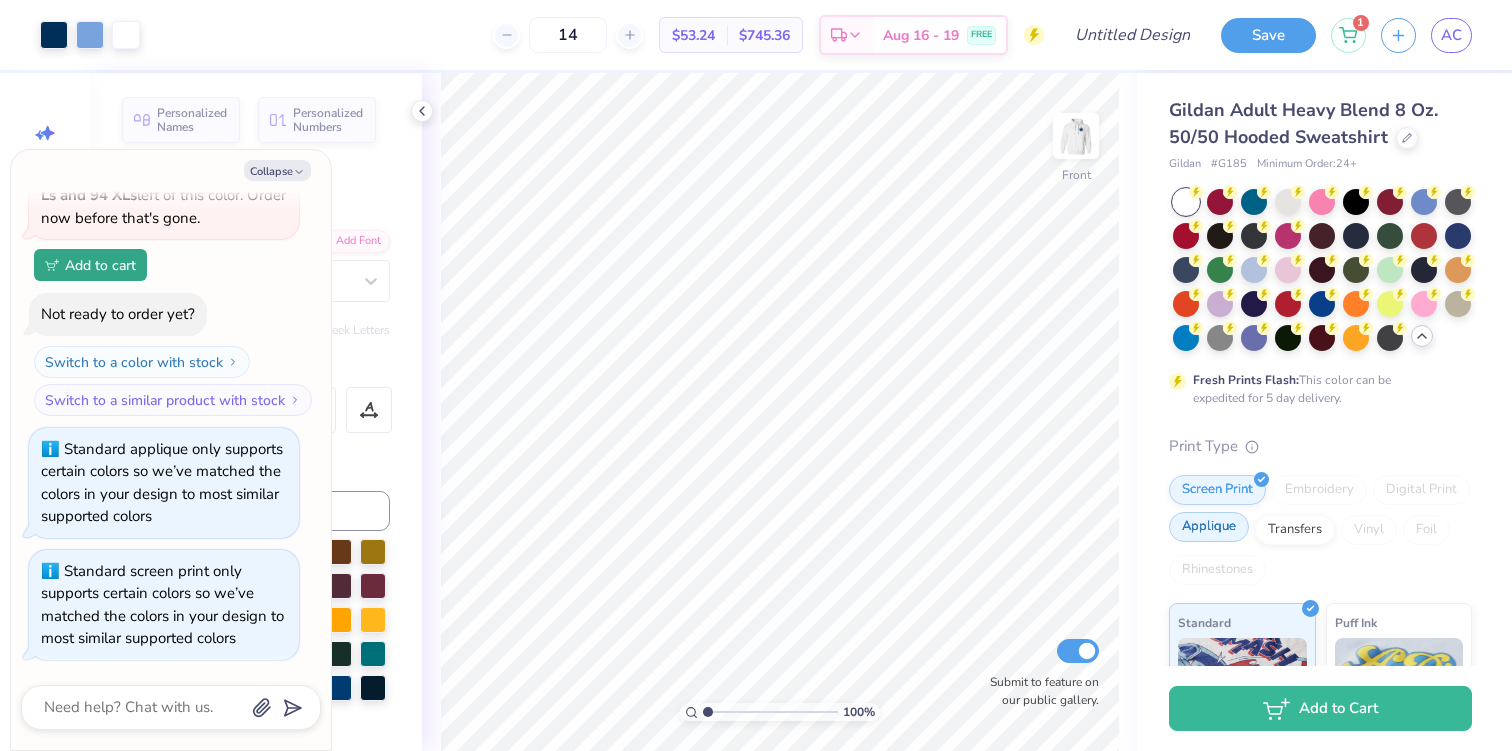 click on "Applique" at bounding box center (1209, 527) 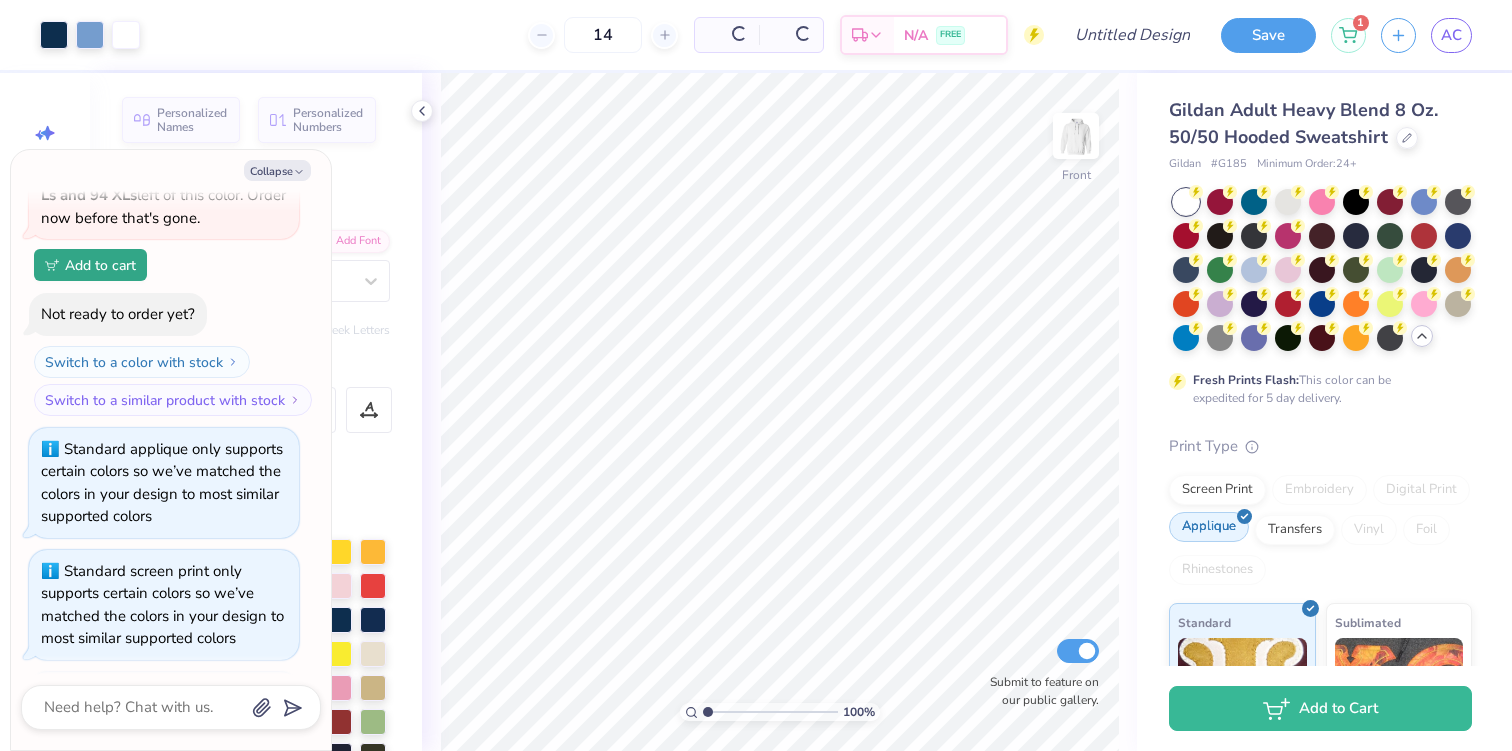 scroll, scrollTop: 248, scrollLeft: 0, axis: vertical 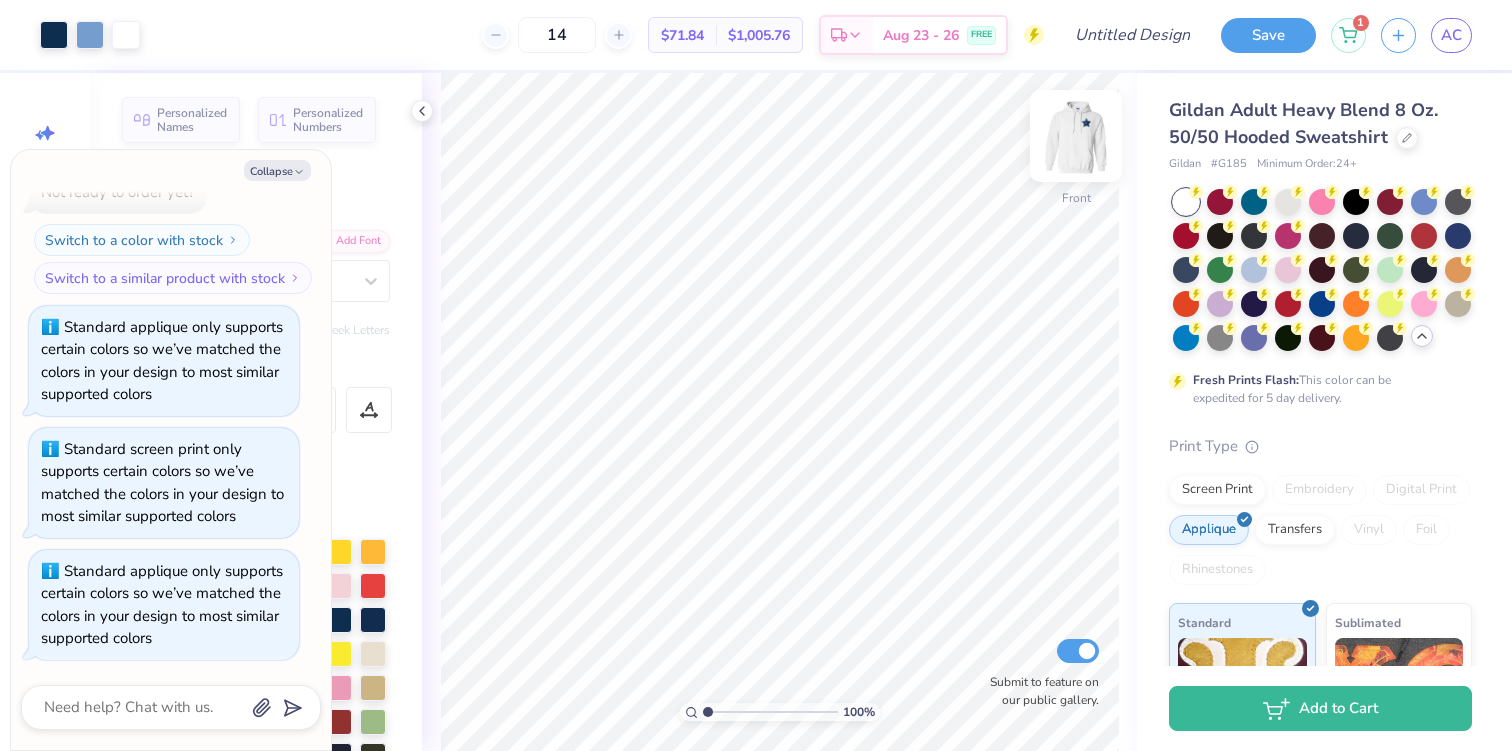 click at bounding box center [1076, 136] 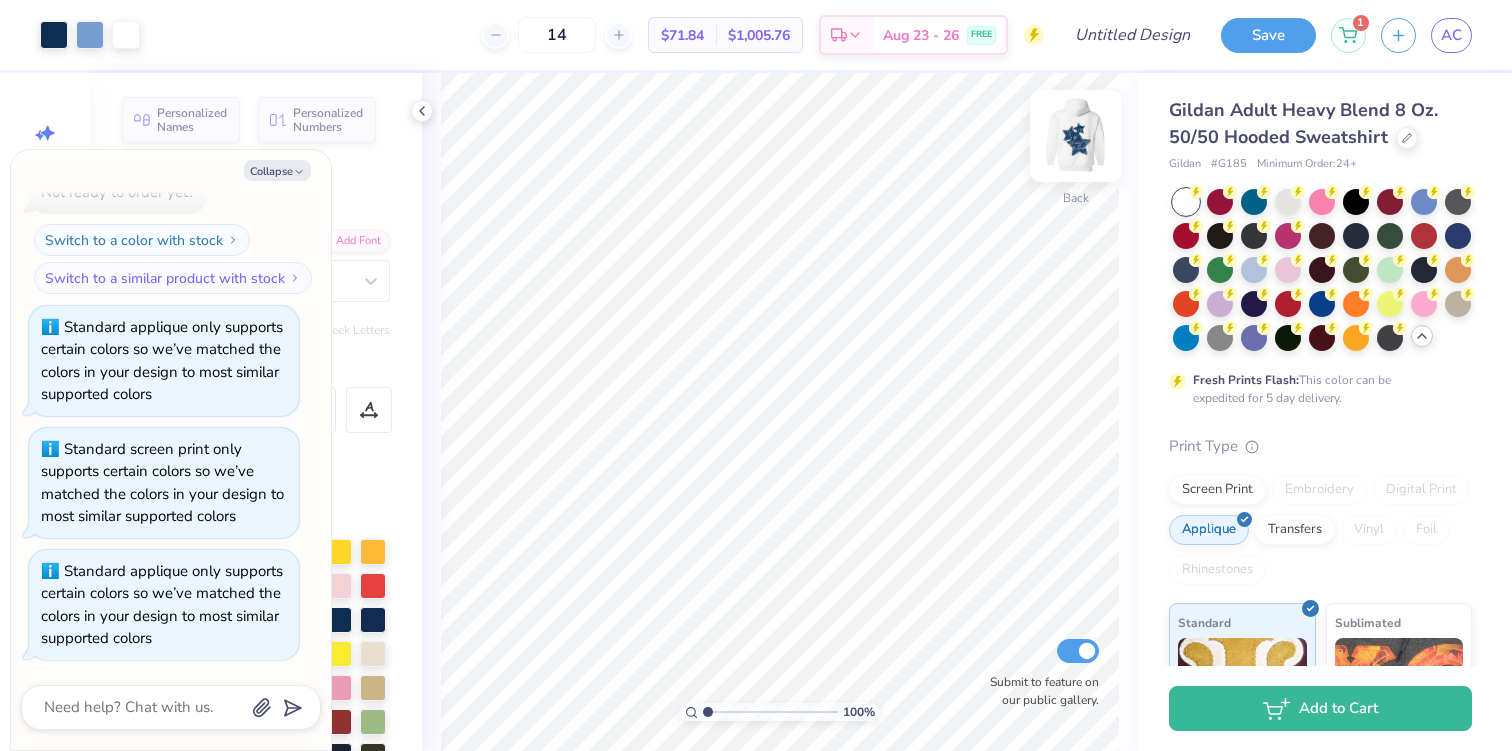 click at bounding box center [1076, 136] 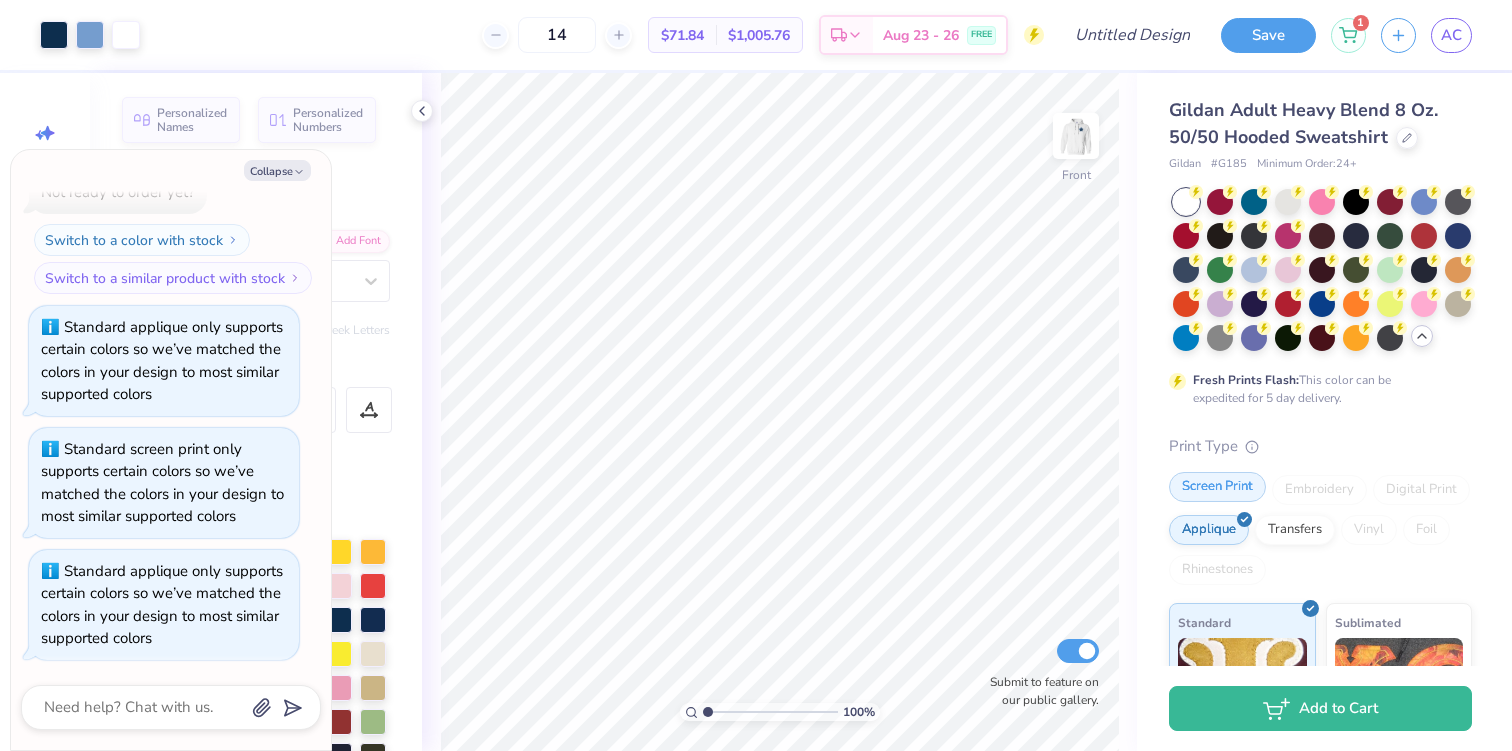 click on "Screen Print" at bounding box center (1217, 487) 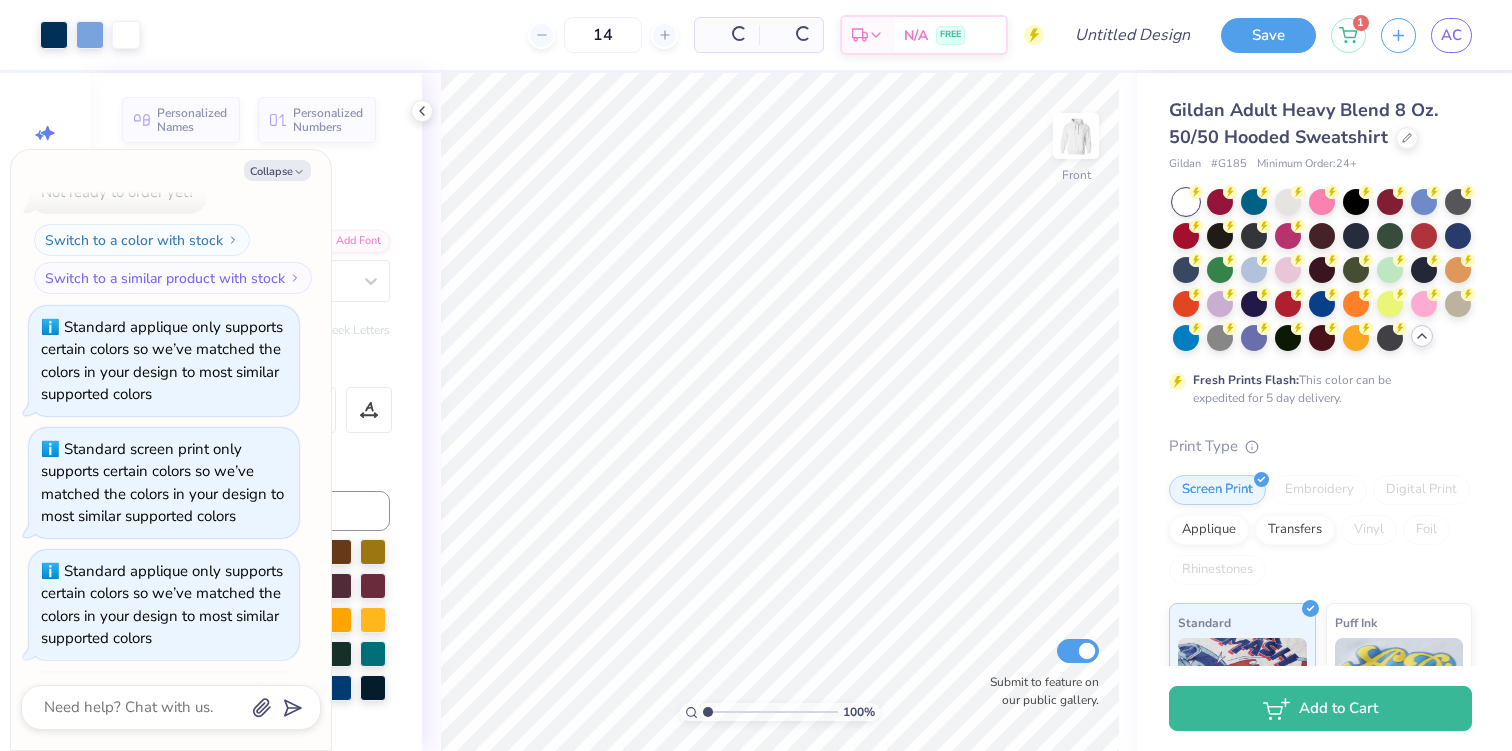 scroll, scrollTop: 370, scrollLeft: 0, axis: vertical 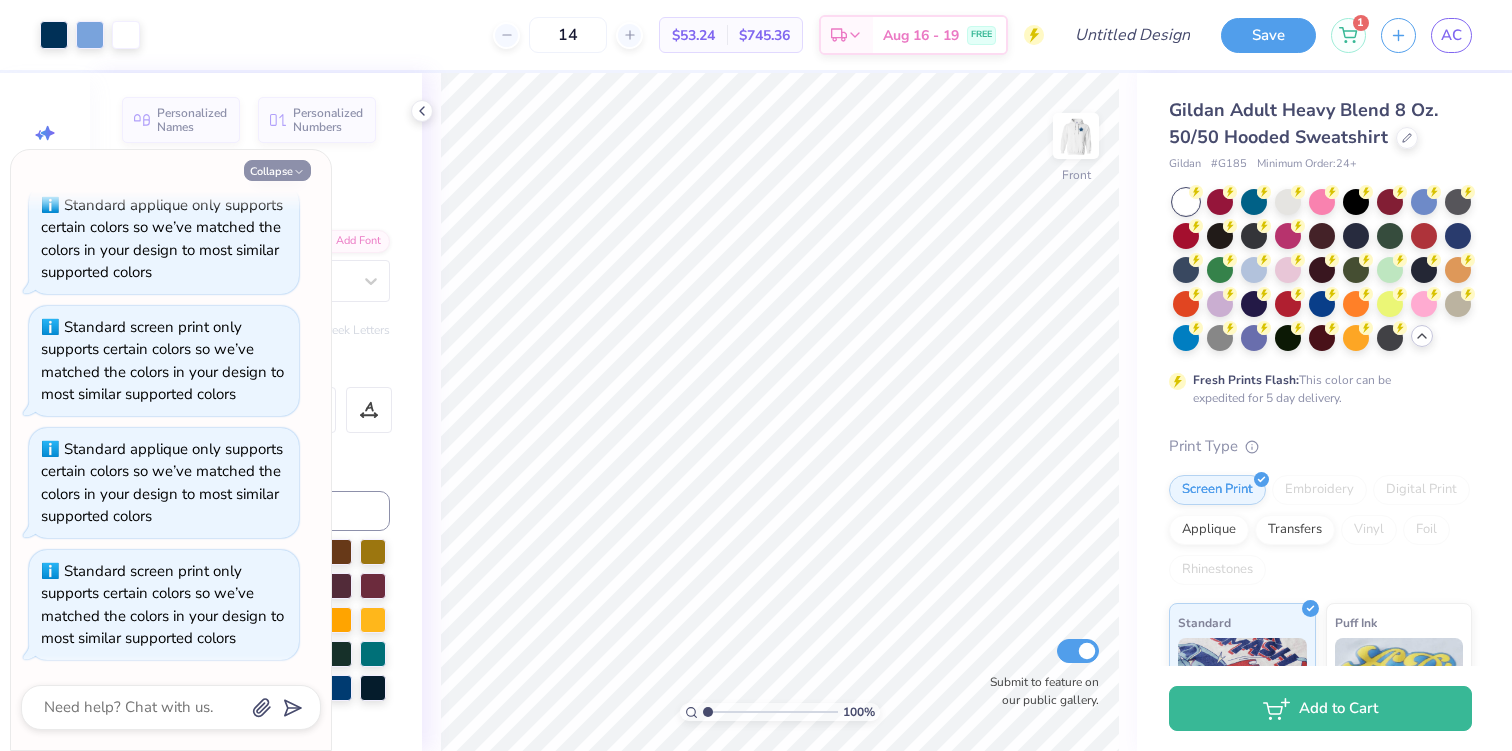 click on "Collapse" at bounding box center (277, 170) 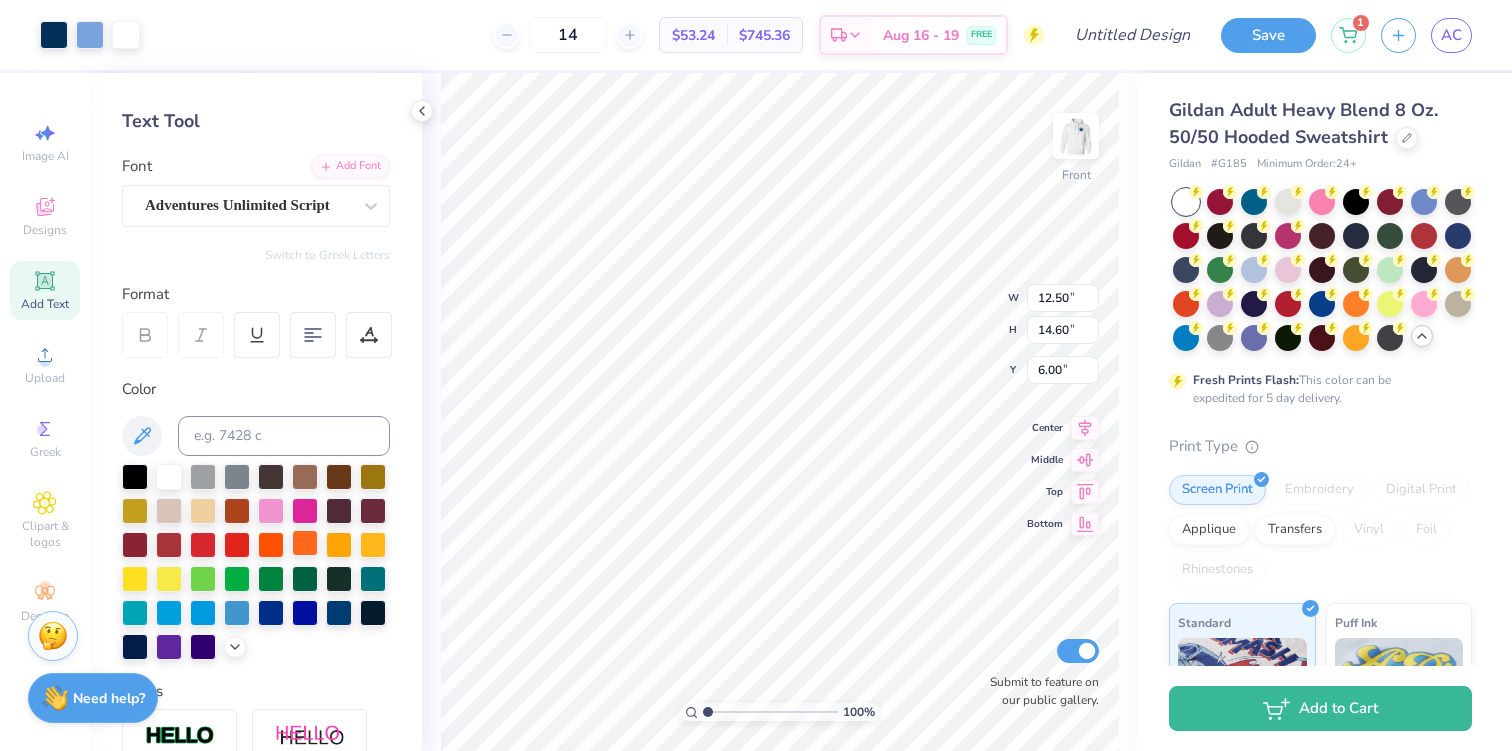 scroll, scrollTop: 106, scrollLeft: 0, axis: vertical 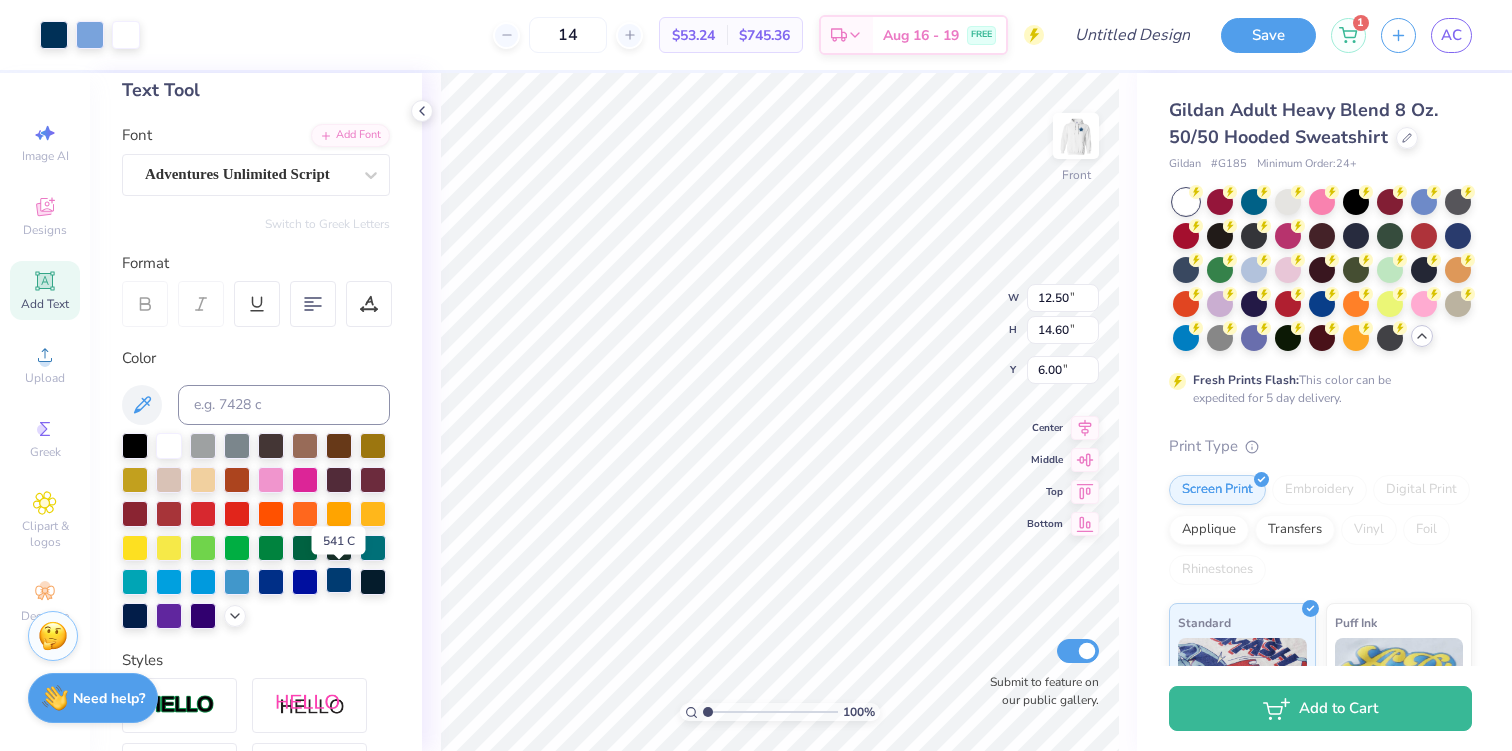 click at bounding box center (339, 580) 